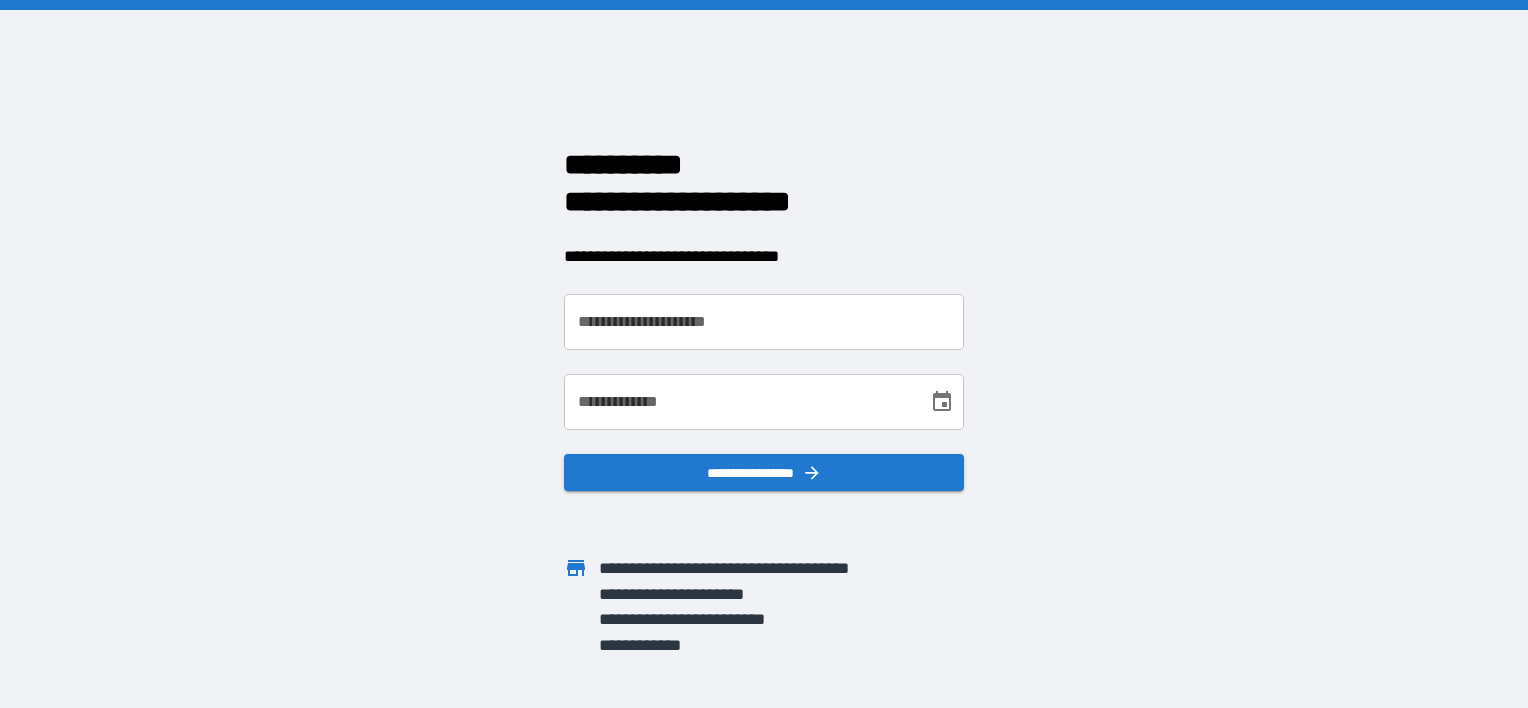 scroll, scrollTop: 0, scrollLeft: 0, axis: both 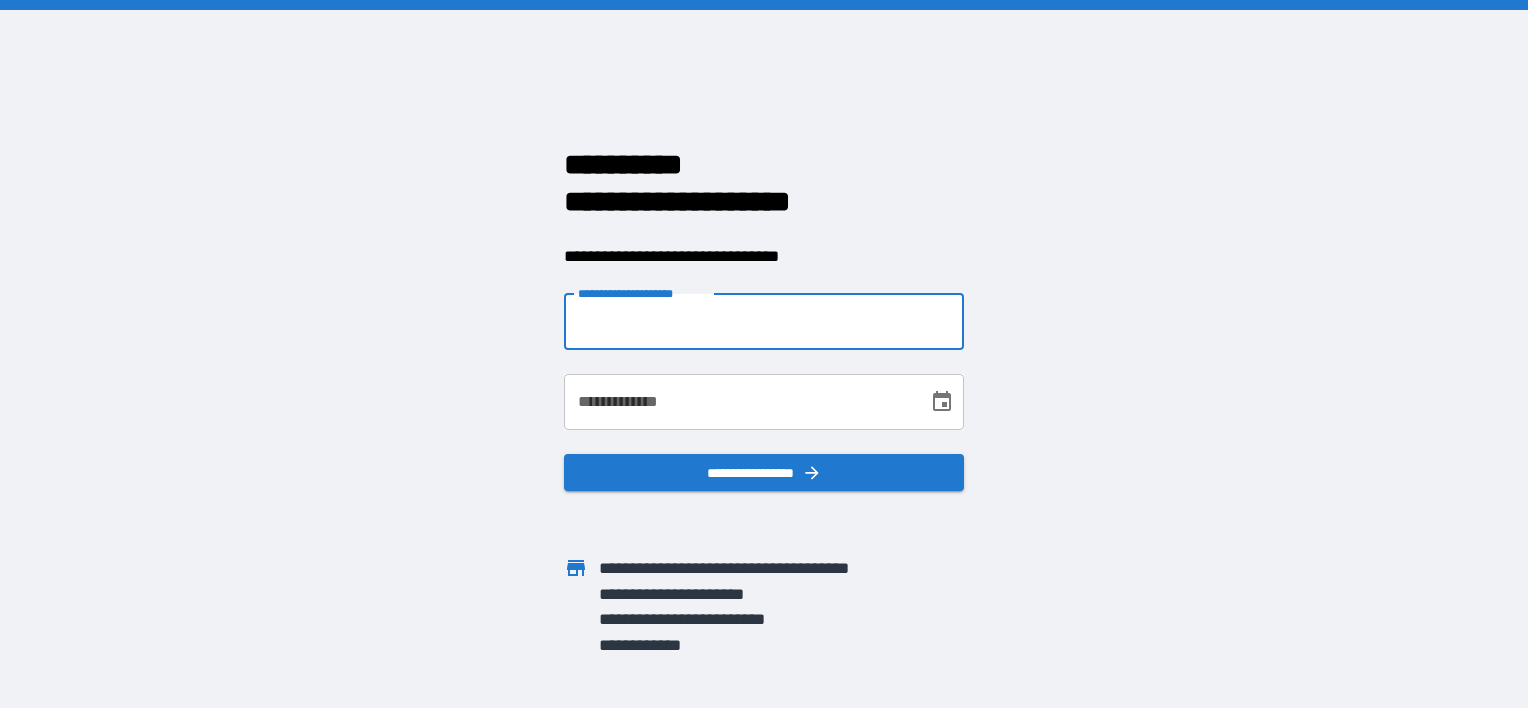 click on "**********" at bounding box center (764, 322) 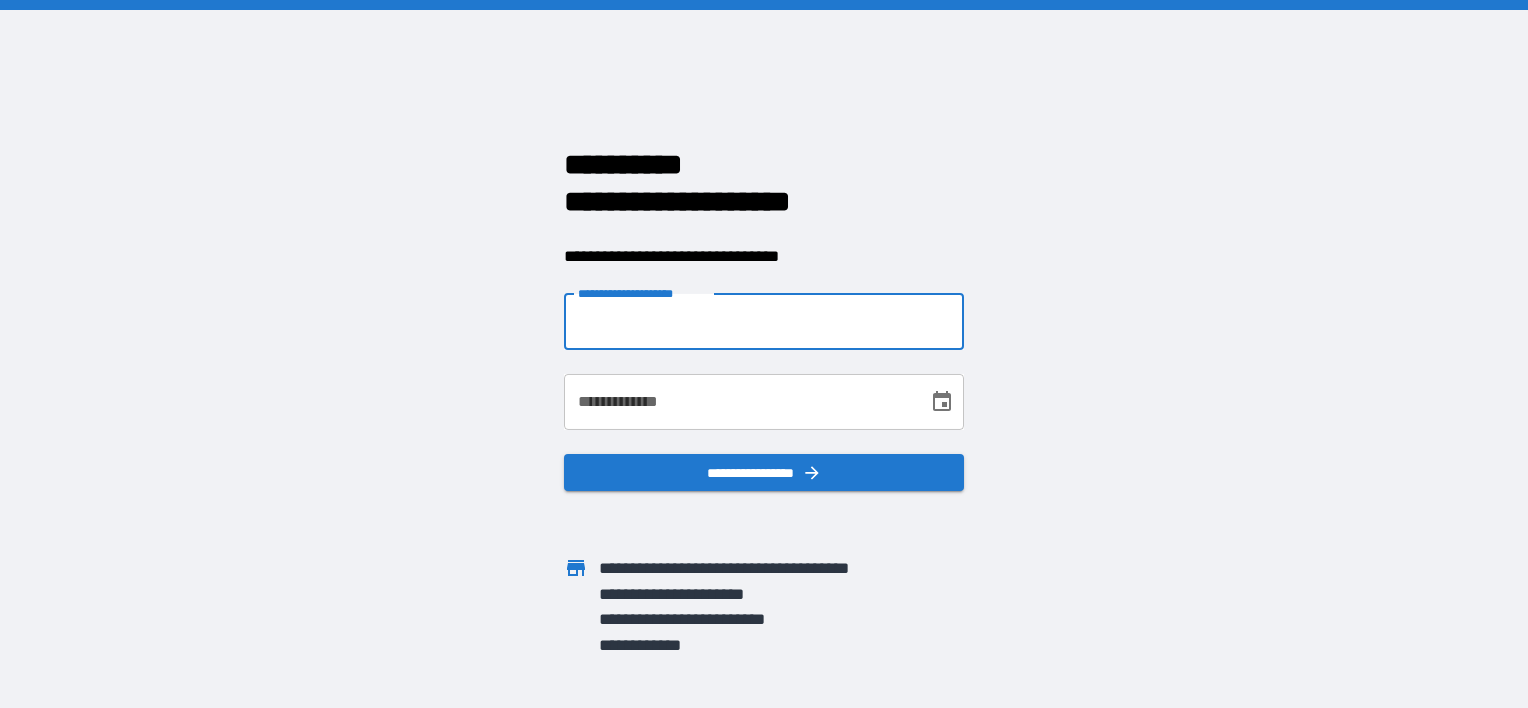 type on "**********" 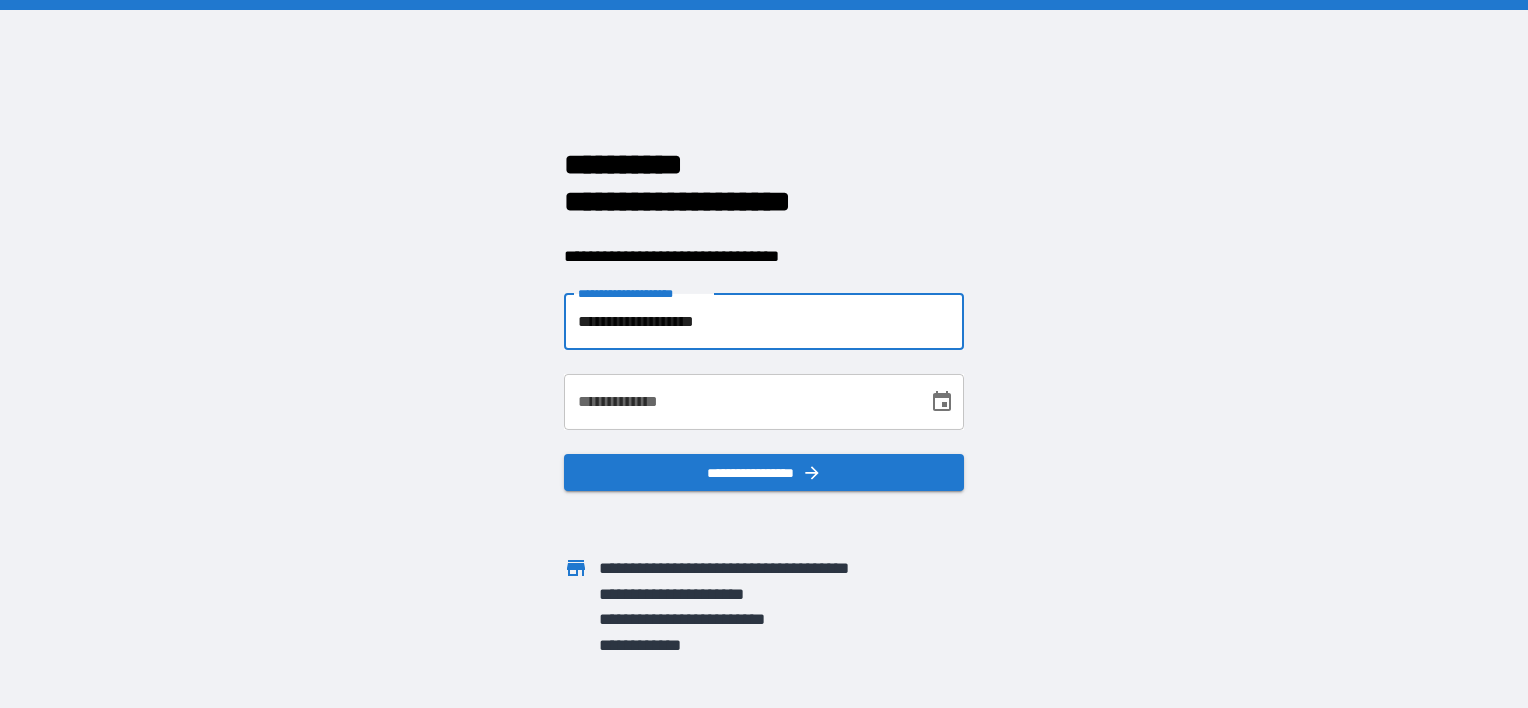 type on "**********" 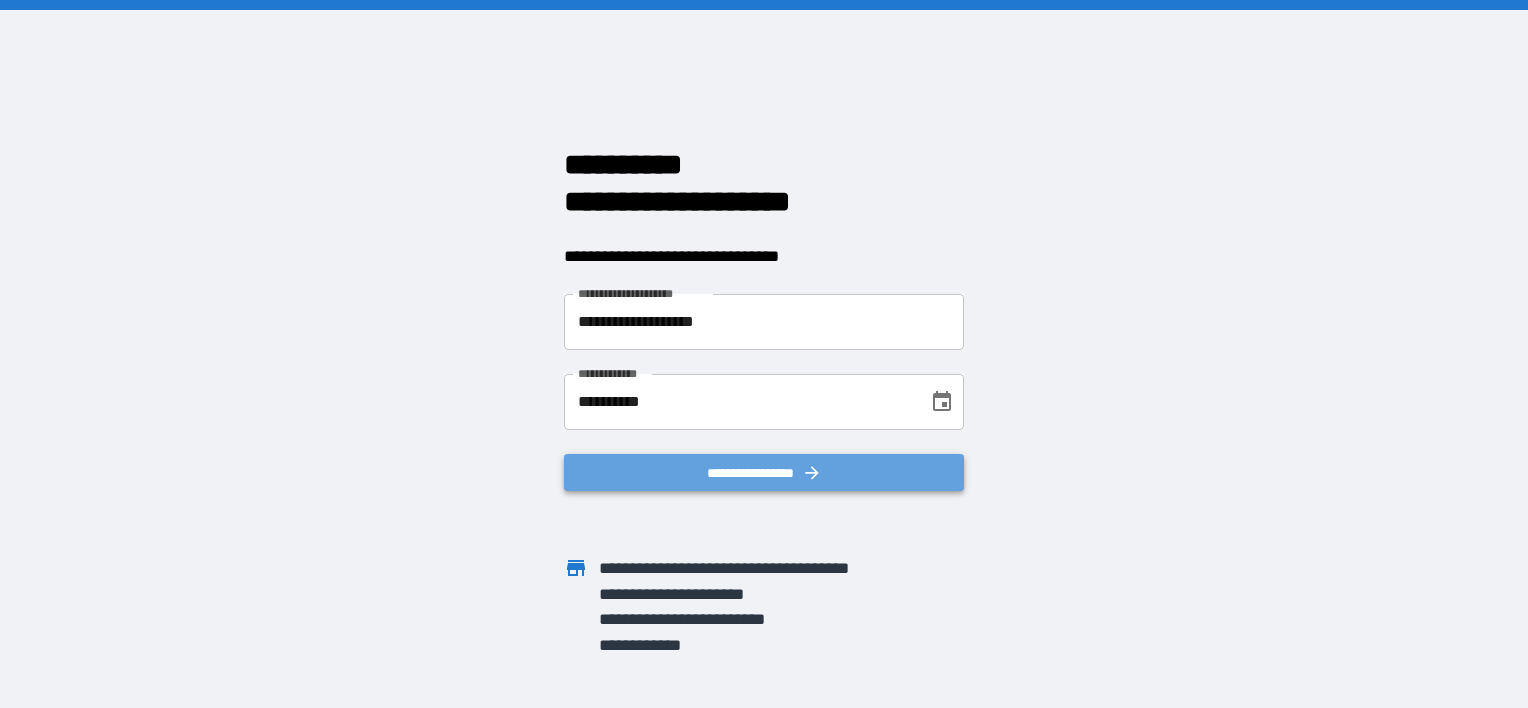 click on "**********" at bounding box center [764, 473] 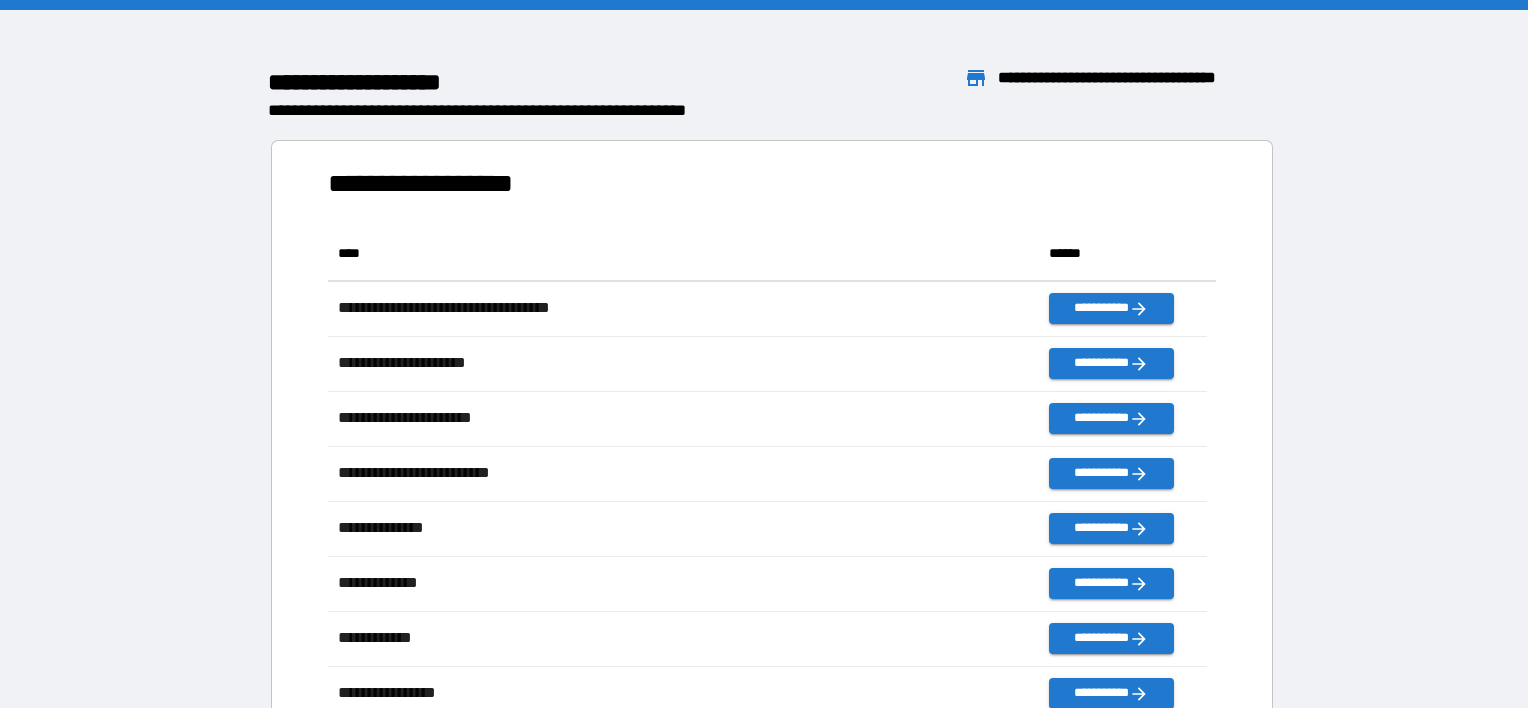 scroll, scrollTop: 16, scrollLeft: 16, axis: both 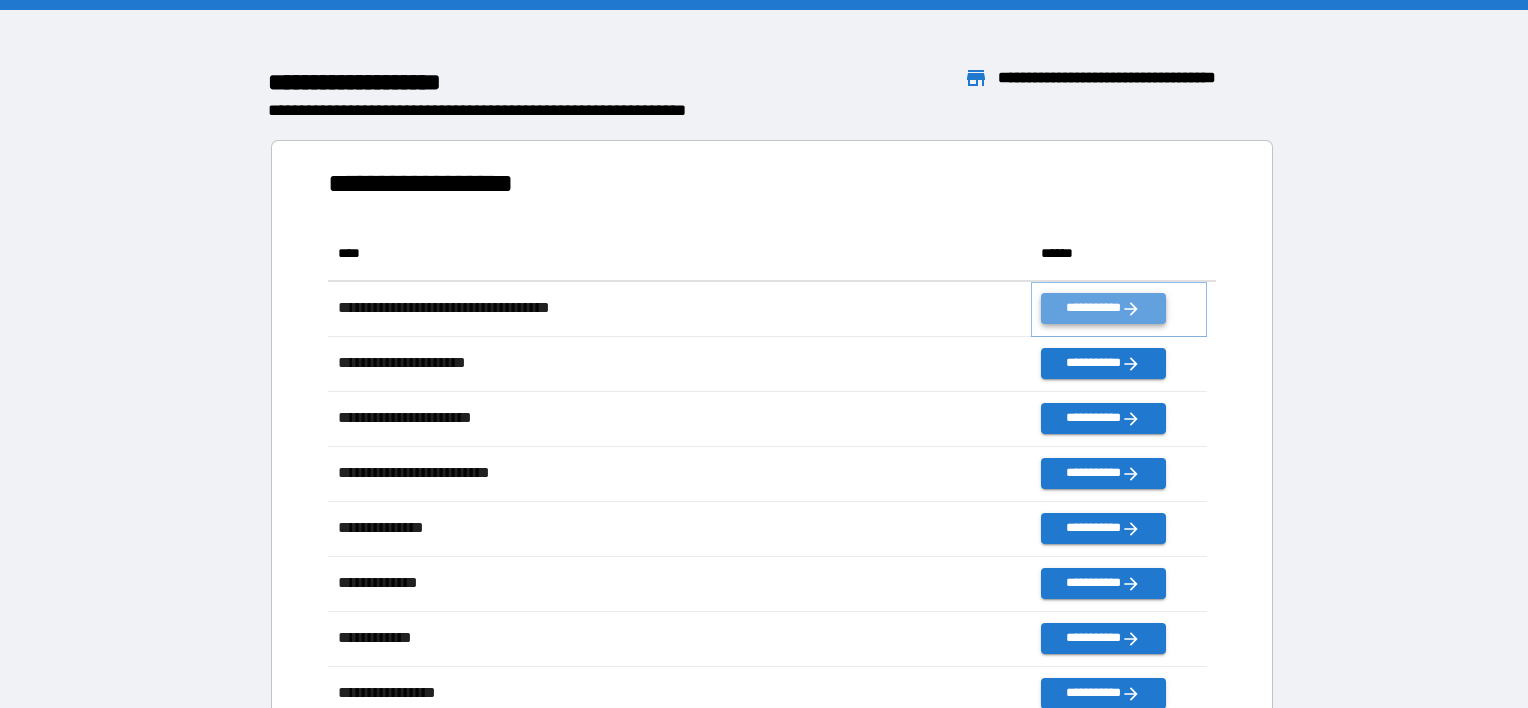click 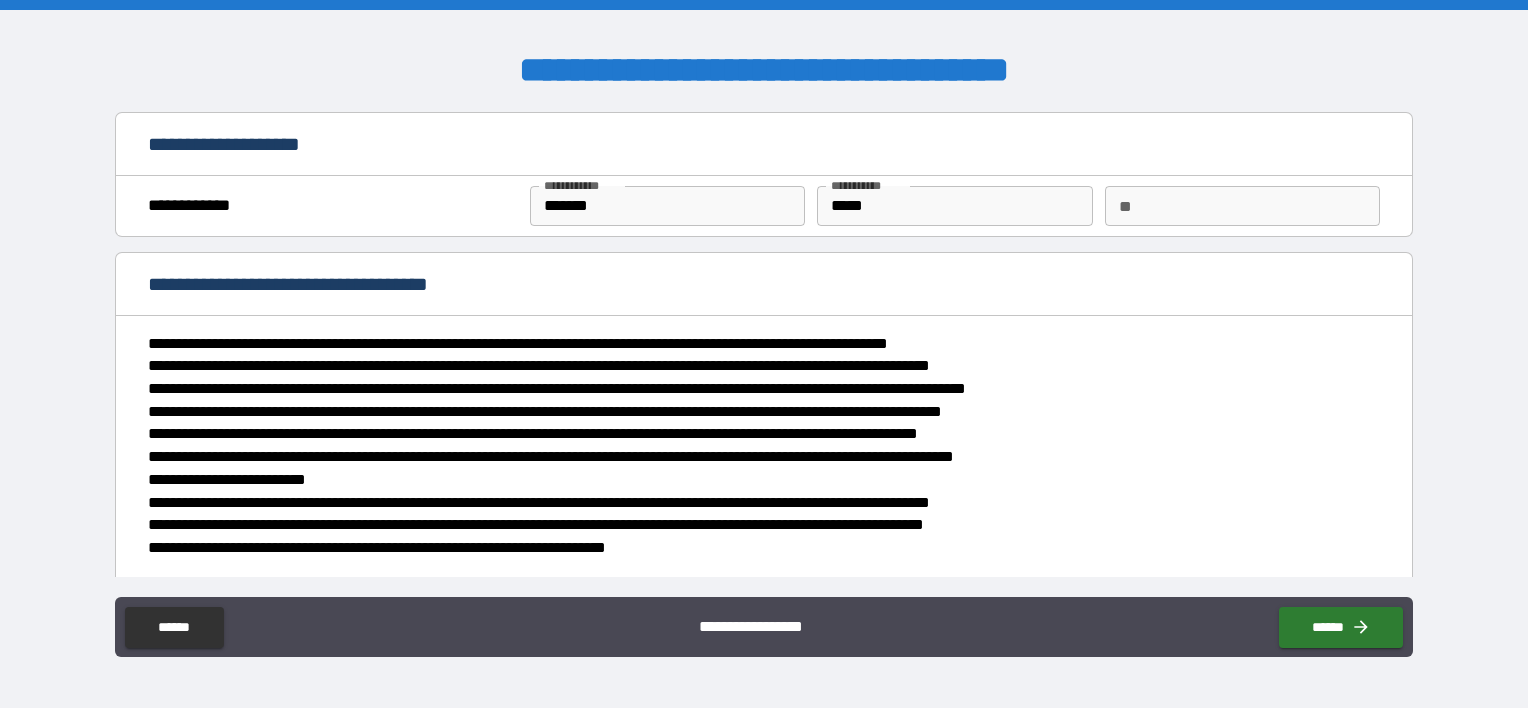 click on "**" at bounding box center [1242, 206] 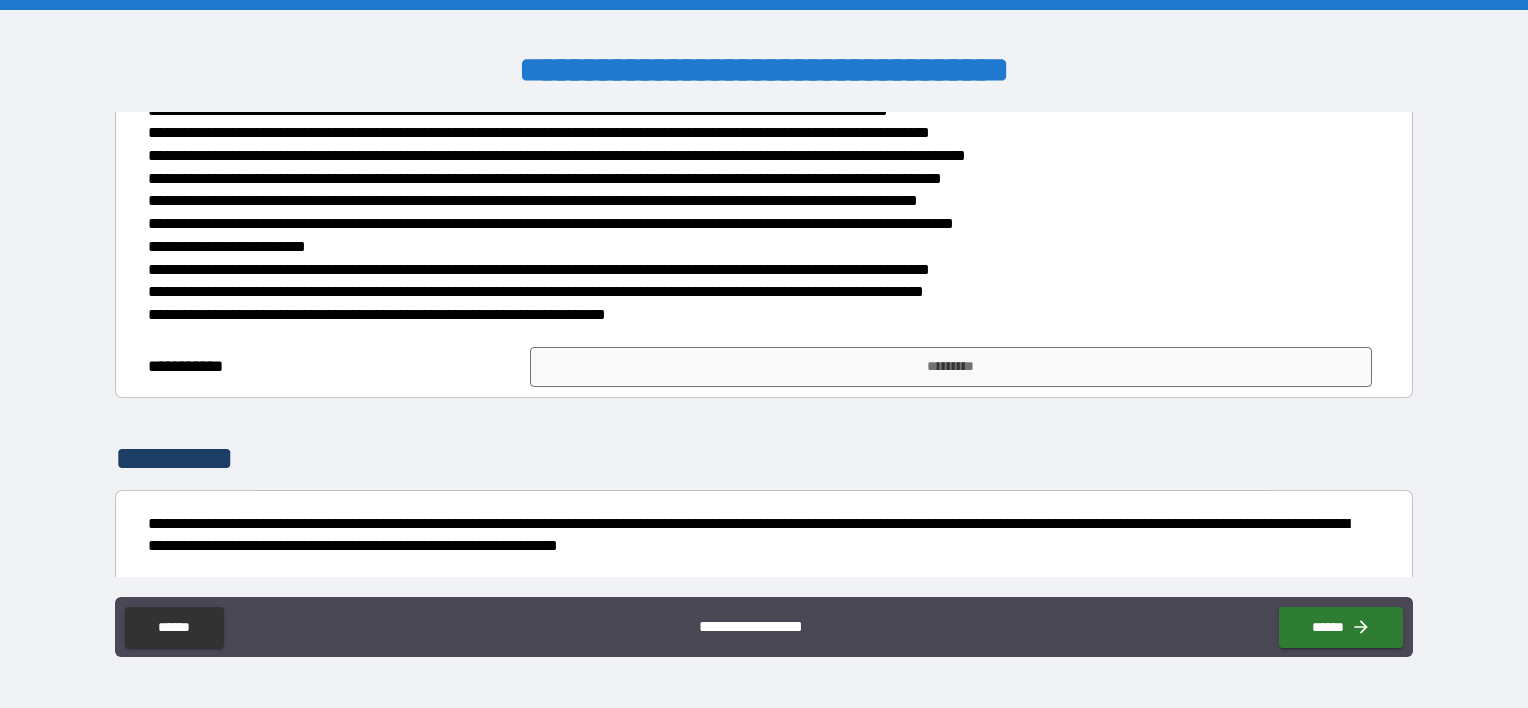 scroll, scrollTop: 200, scrollLeft: 0, axis: vertical 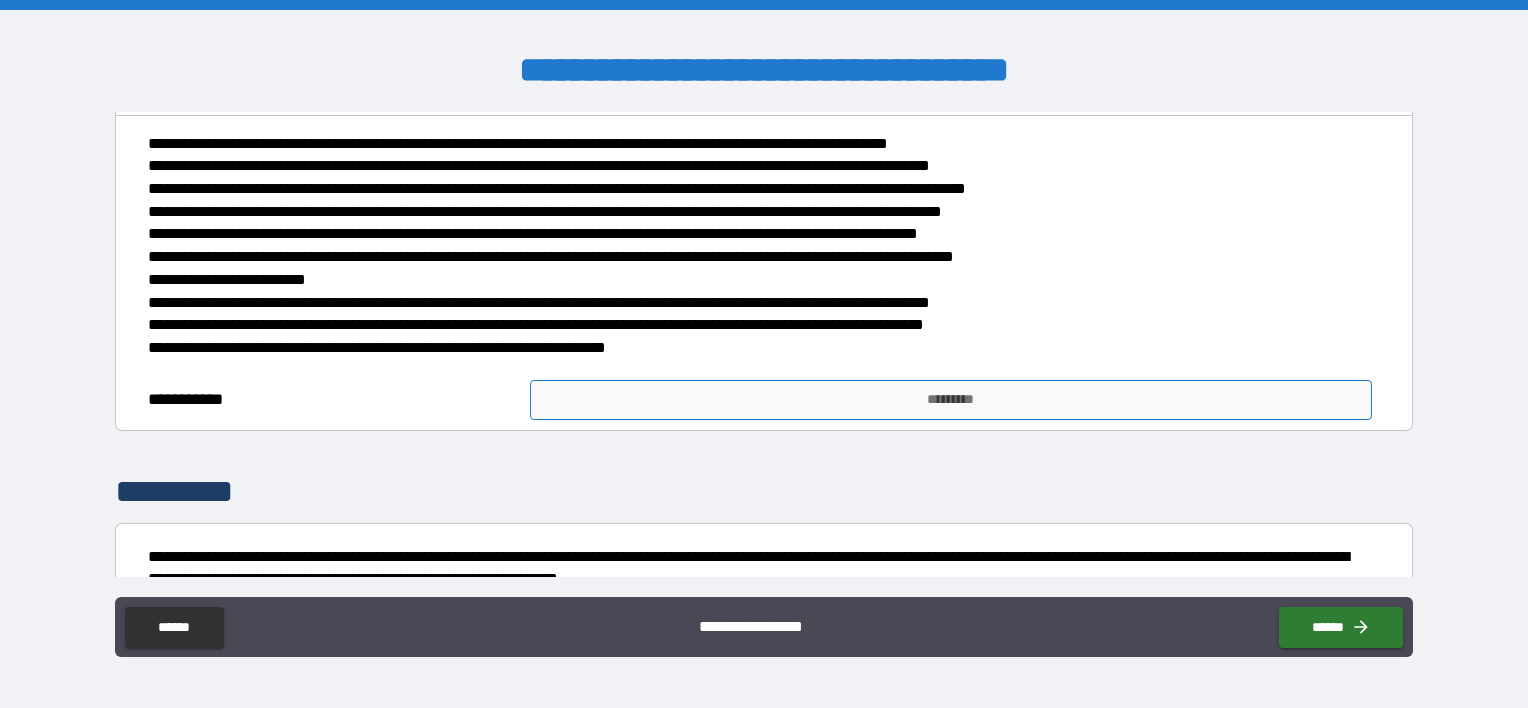 type on "*" 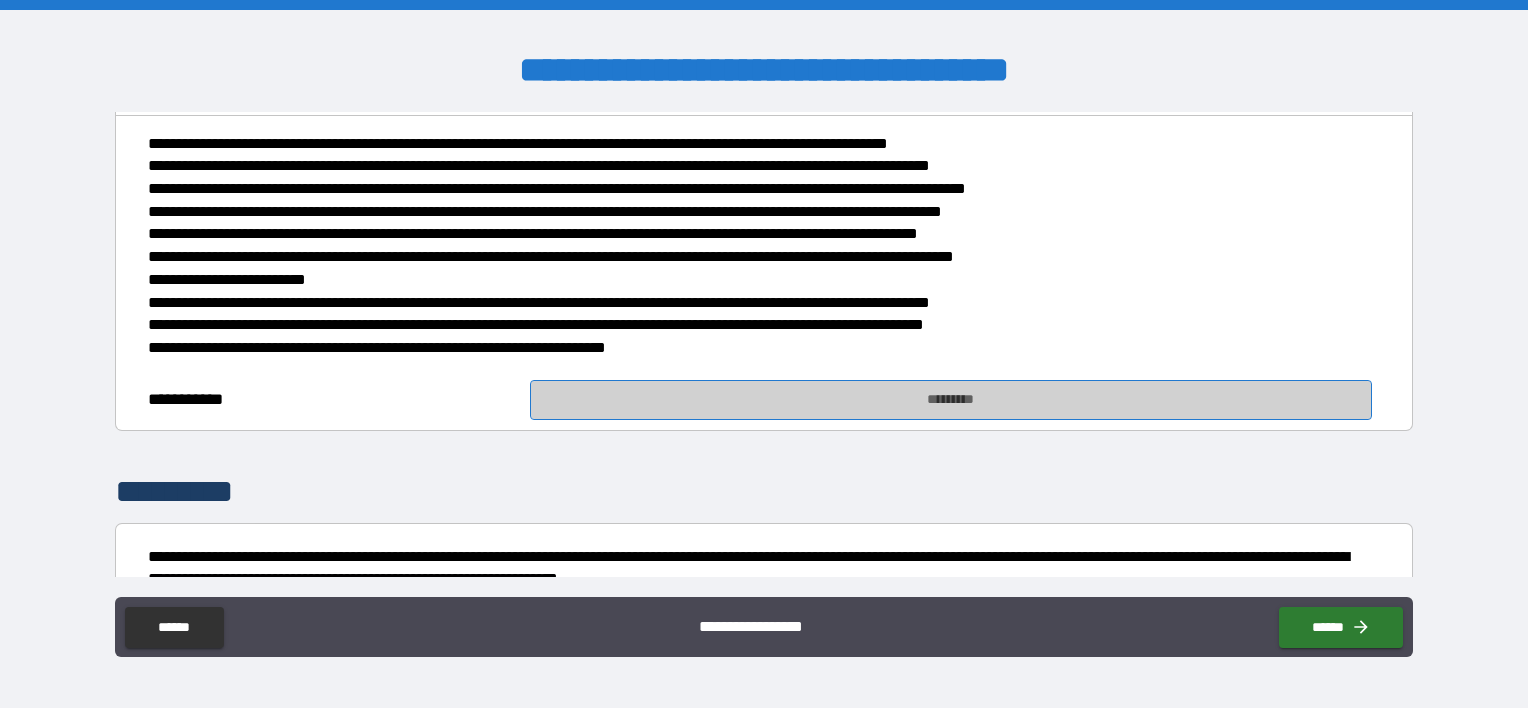 click on "*********" at bounding box center (951, 400) 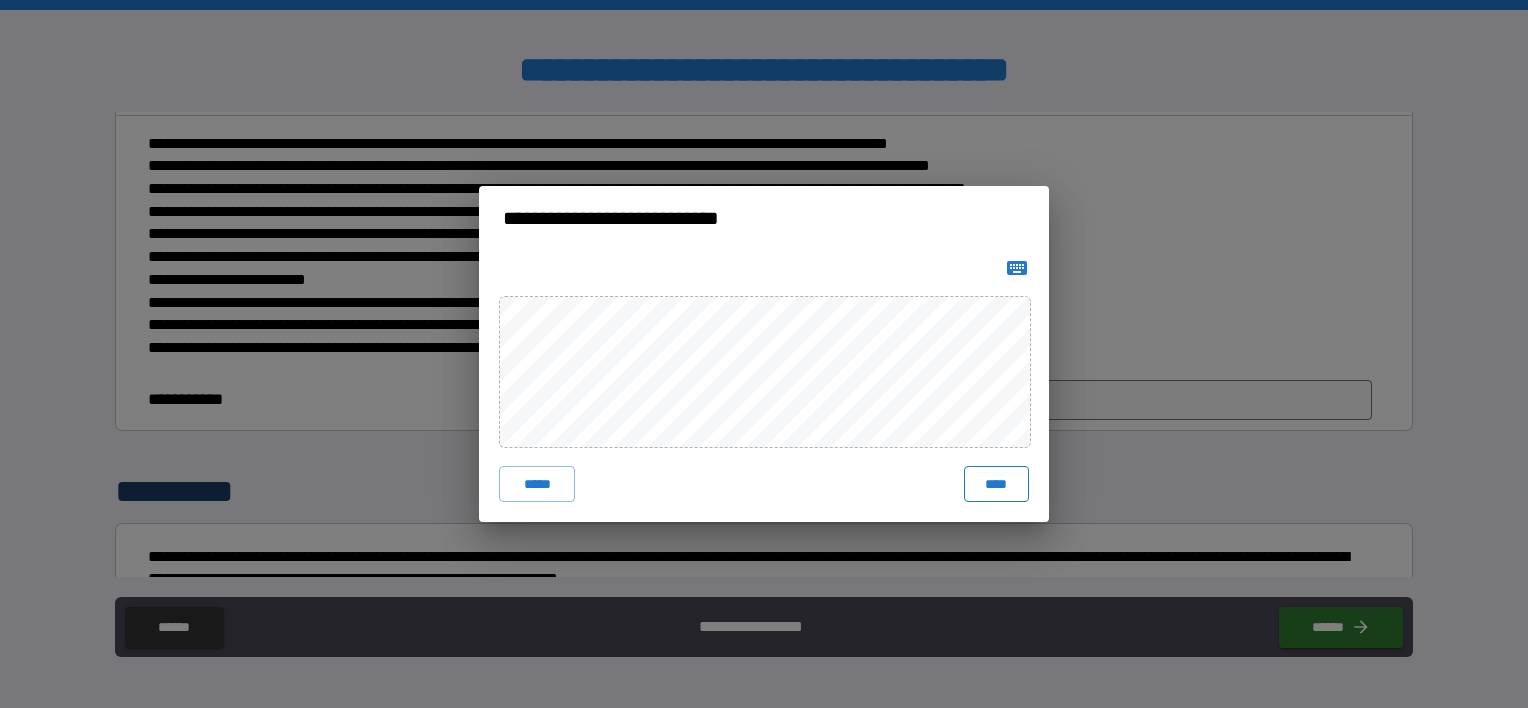 click on "****" at bounding box center (996, 484) 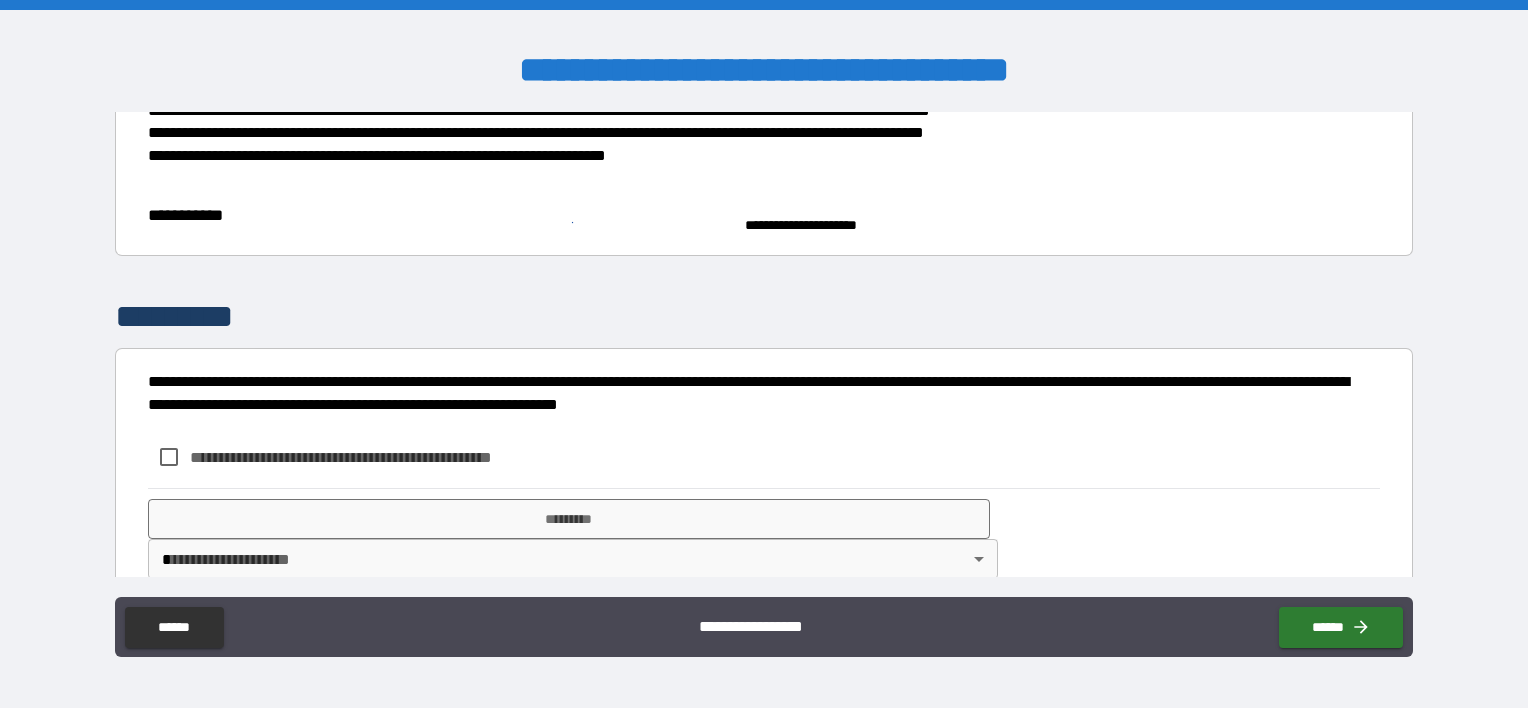 scroll, scrollTop: 400, scrollLeft: 0, axis: vertical 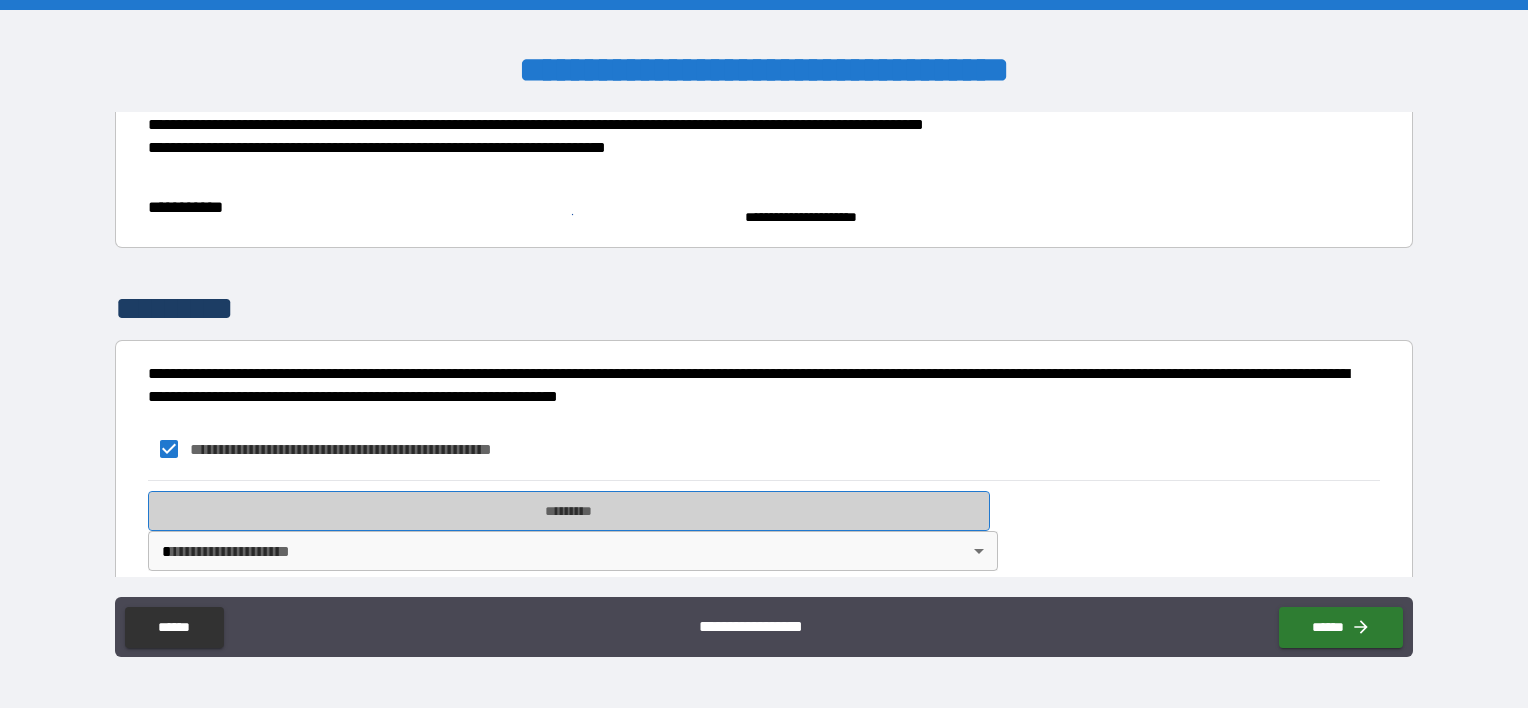 click on "*********" at bounding box center (569, 511) 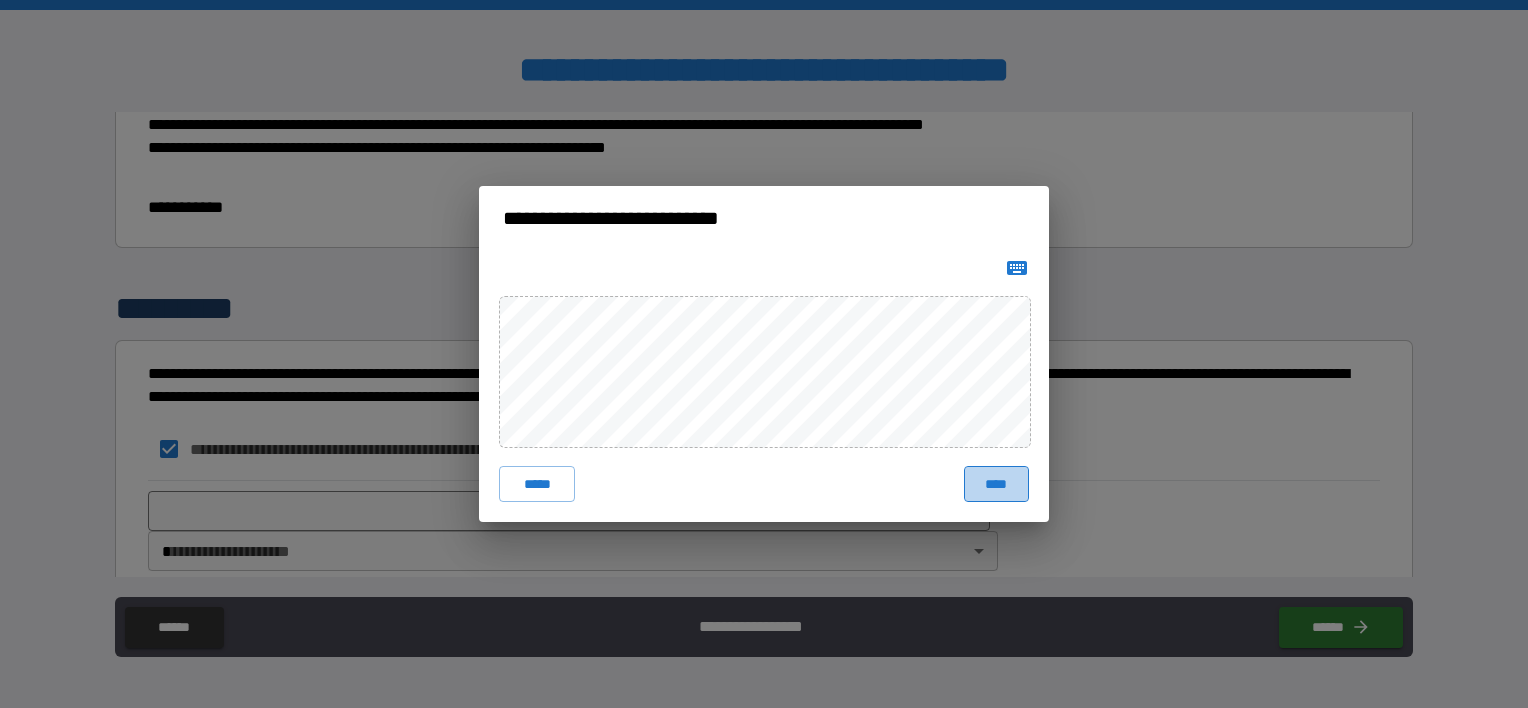click on "****" at bounding box center [996, 484] 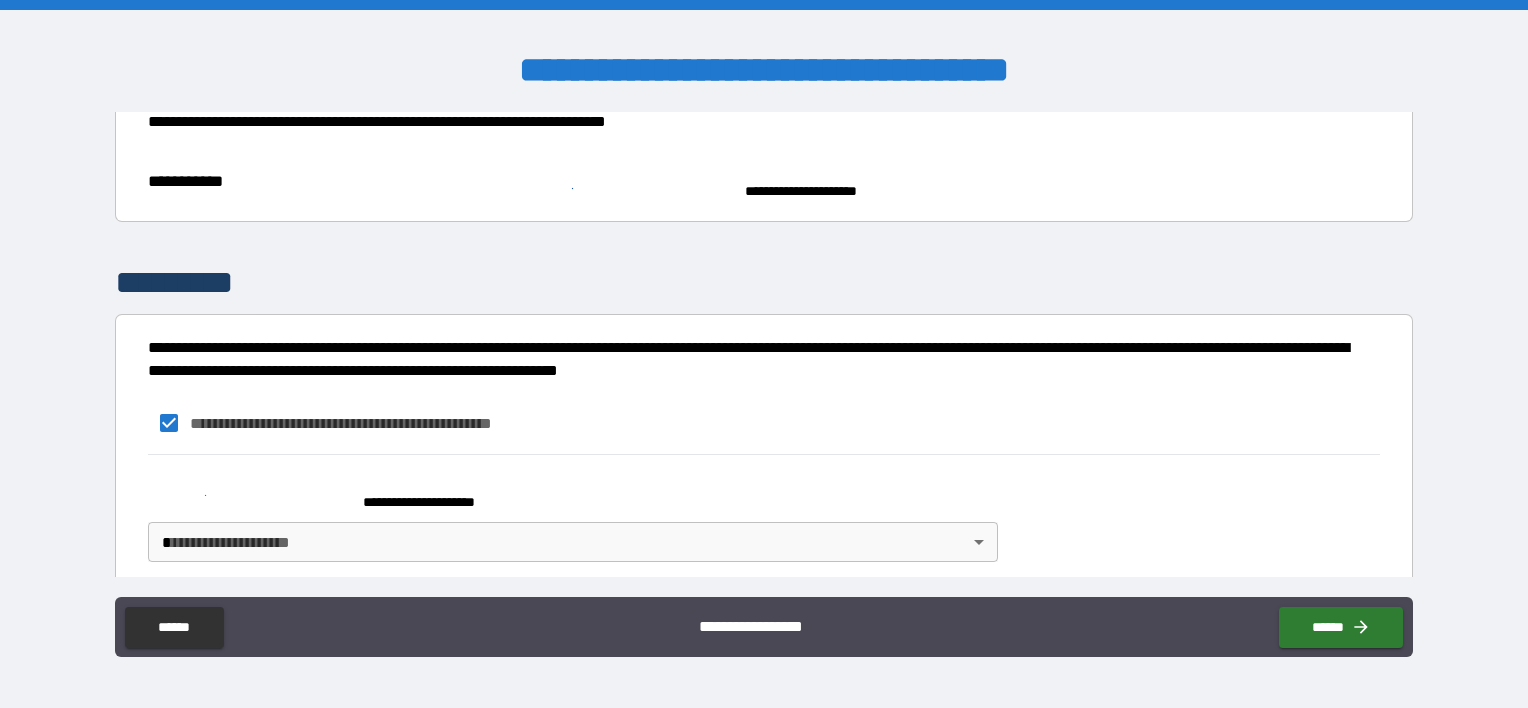 scroll, scrollTop: 440, scrollLeft: 0, axis: vertical 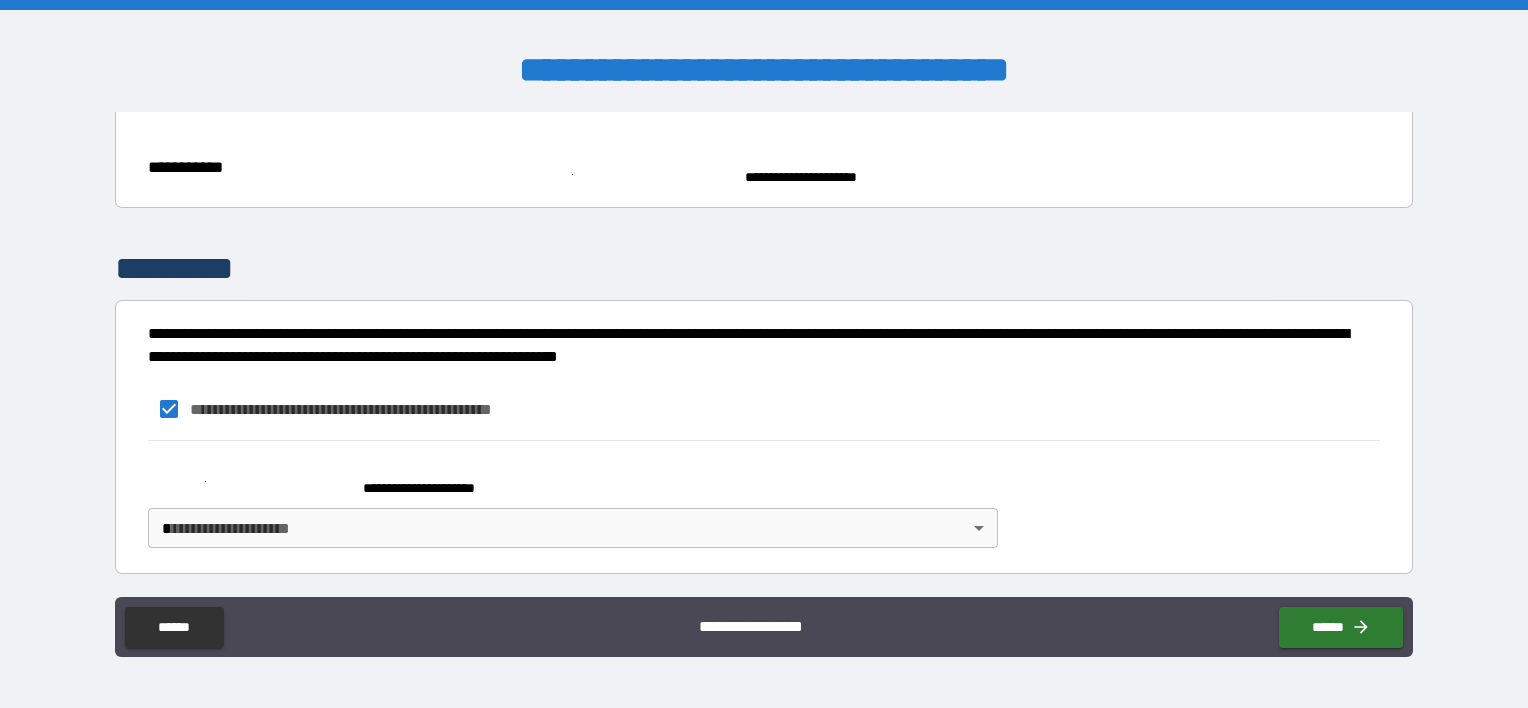 click on "**********" at bounding box center [764, 354] 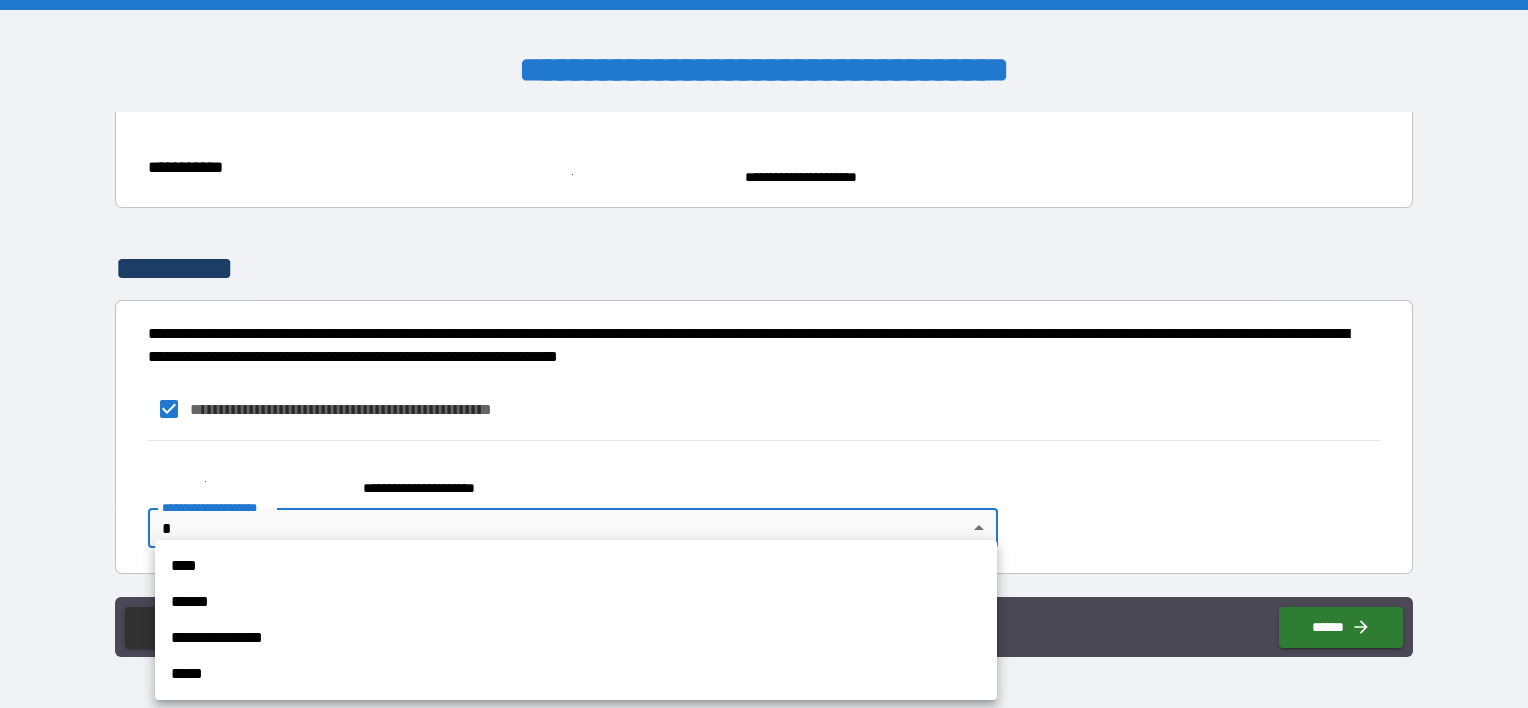 click on "****" at bounding box center [576, 566] 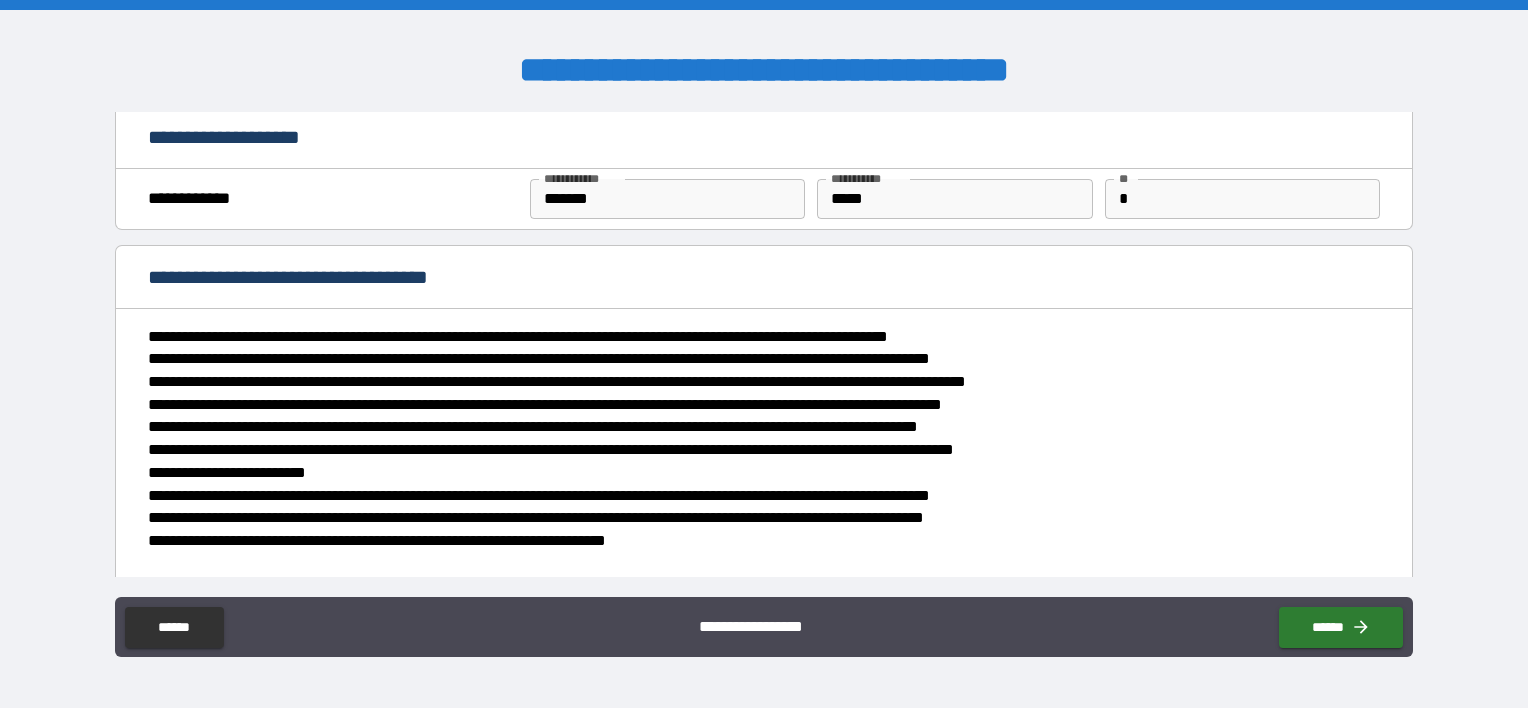 scroll, scrollTop: 0, scrollLeft: 0, axis: both 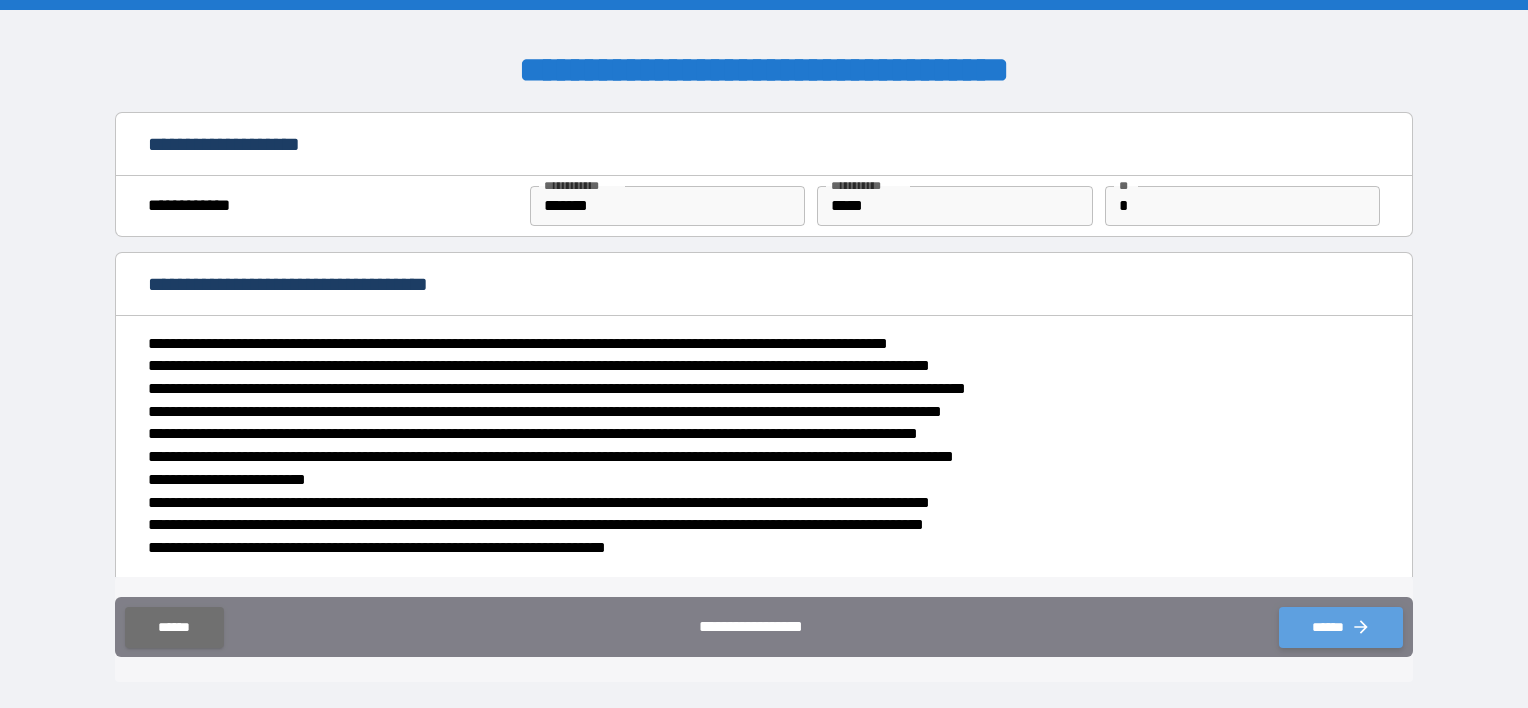 click on "******" at bounding box center (1341, 627) 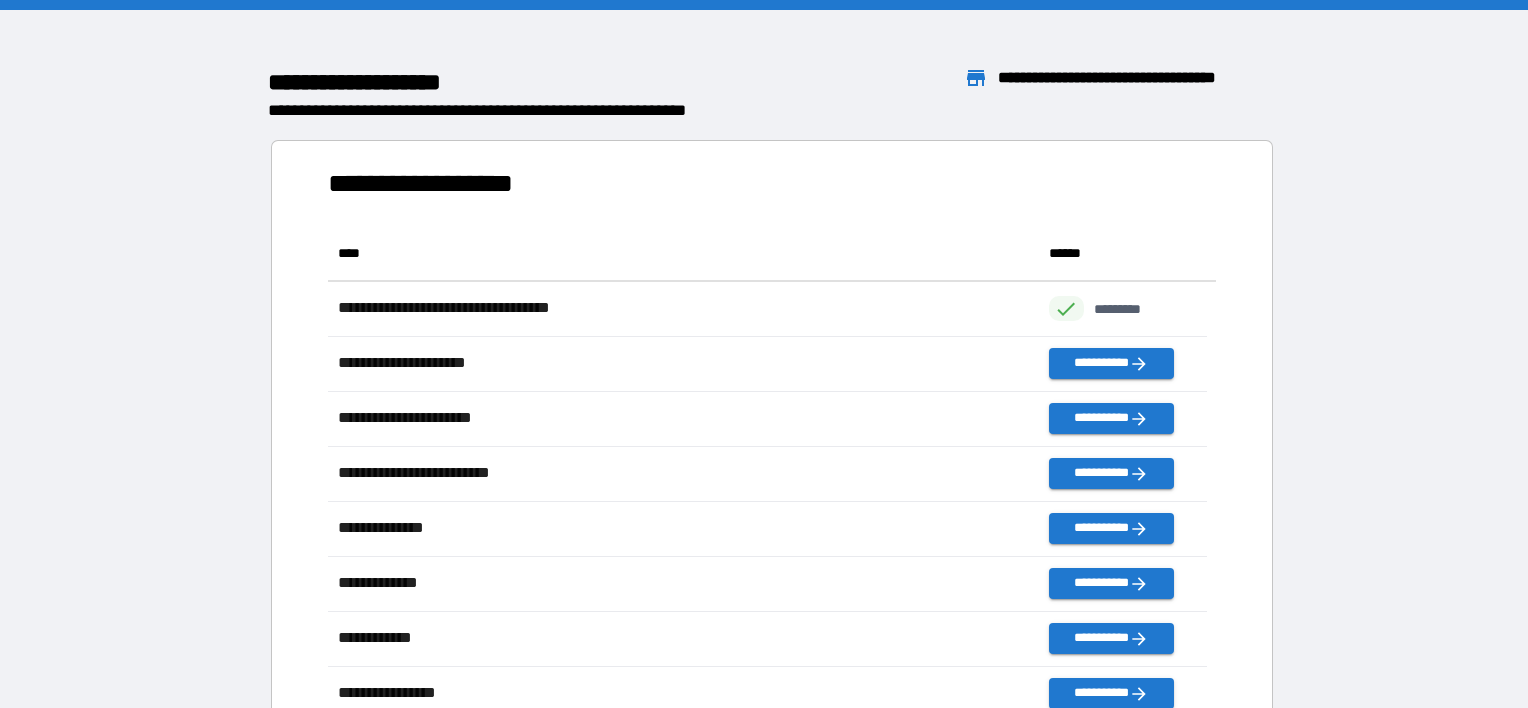 scroll, scrollTop: 536, scrollLeft: 863, axis: both 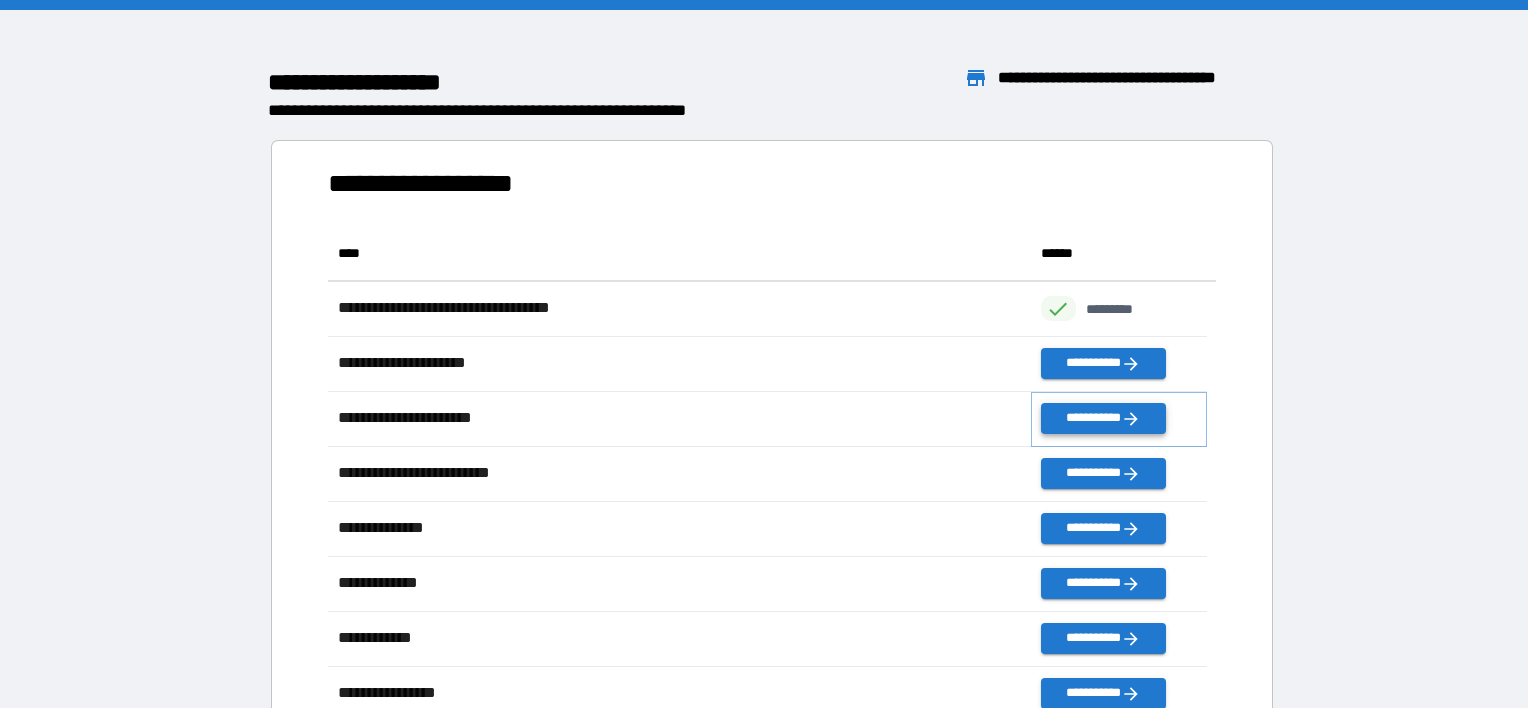 click on "**********" at bounding box center (1103, 418) 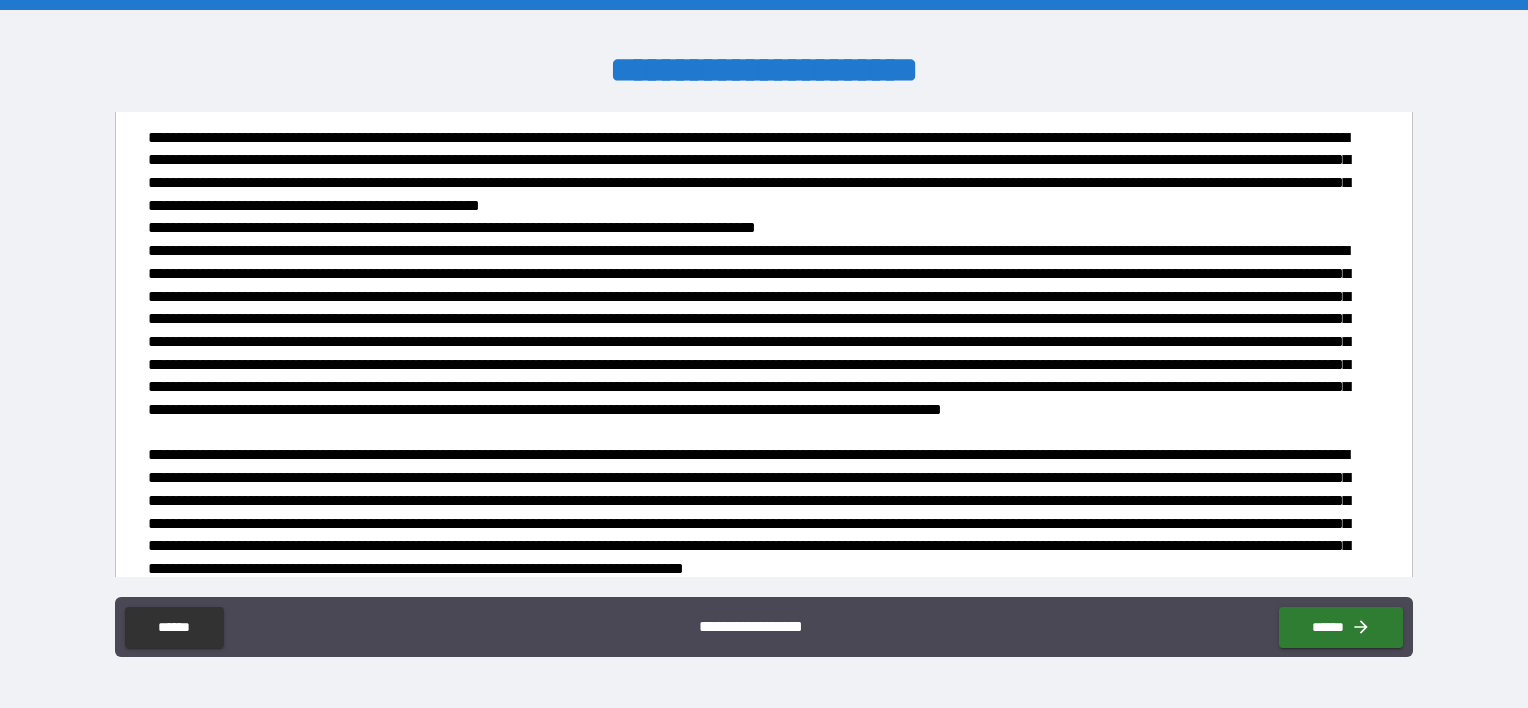 scroll, scrollTop: 640, scrollLeft: 0, axis: vertical 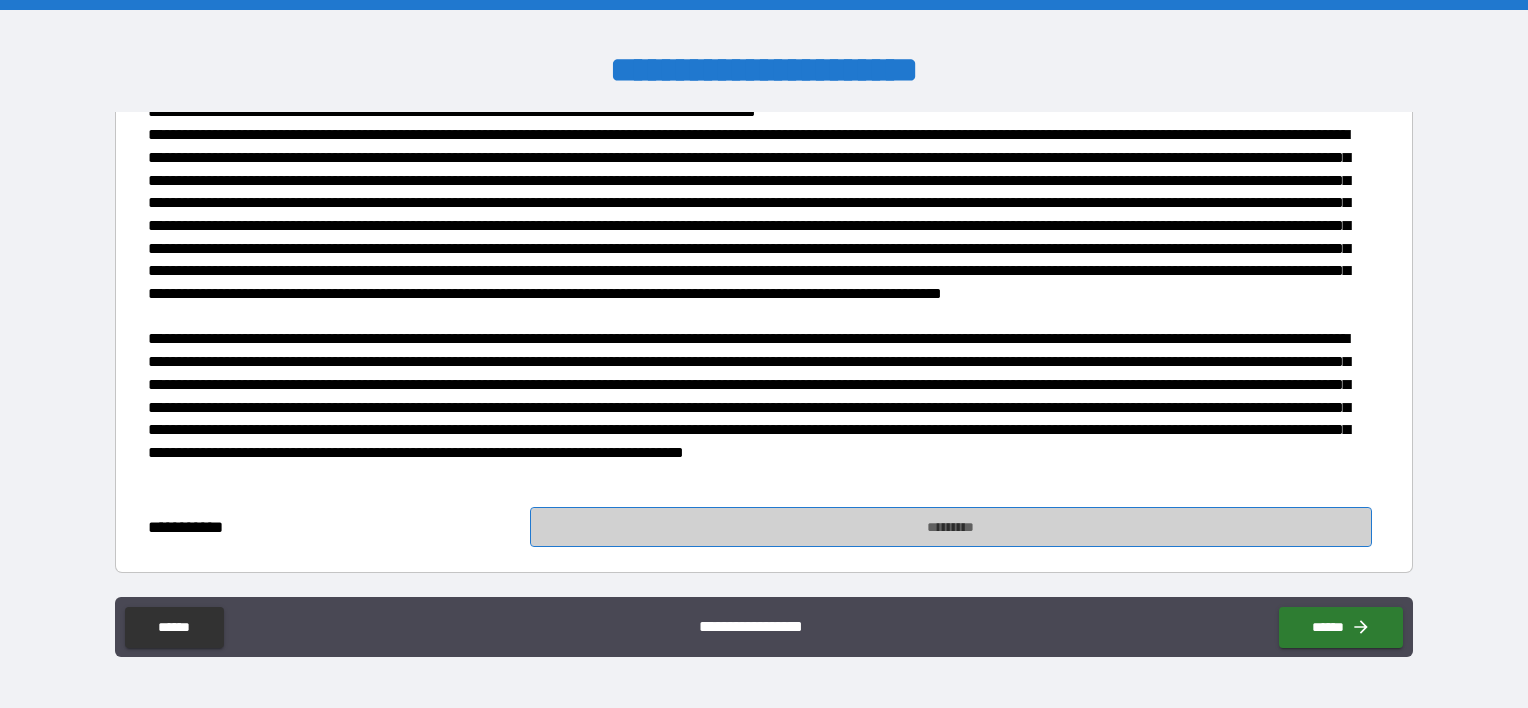 click on "*********" at bounding box center [951, 527] 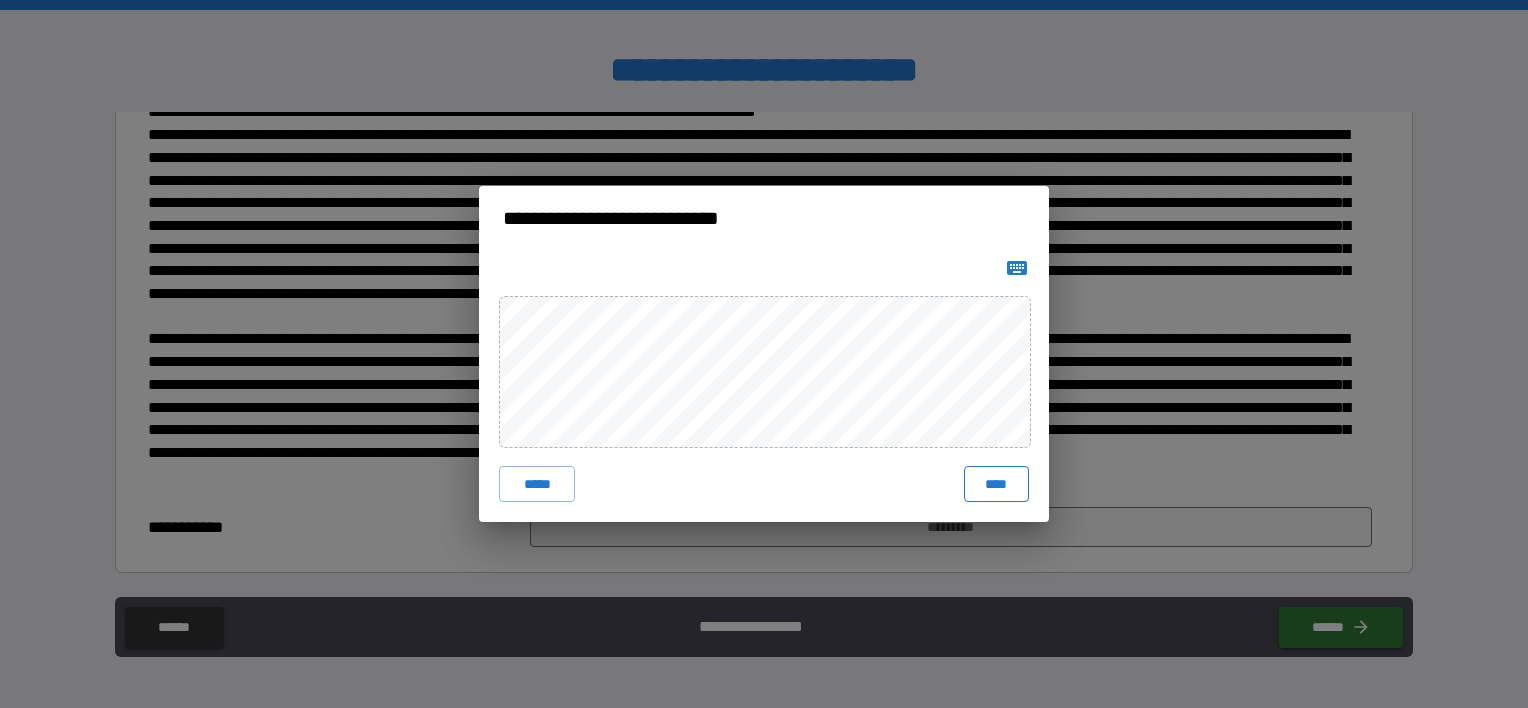 click on "****" at bounding box center [996, 484] 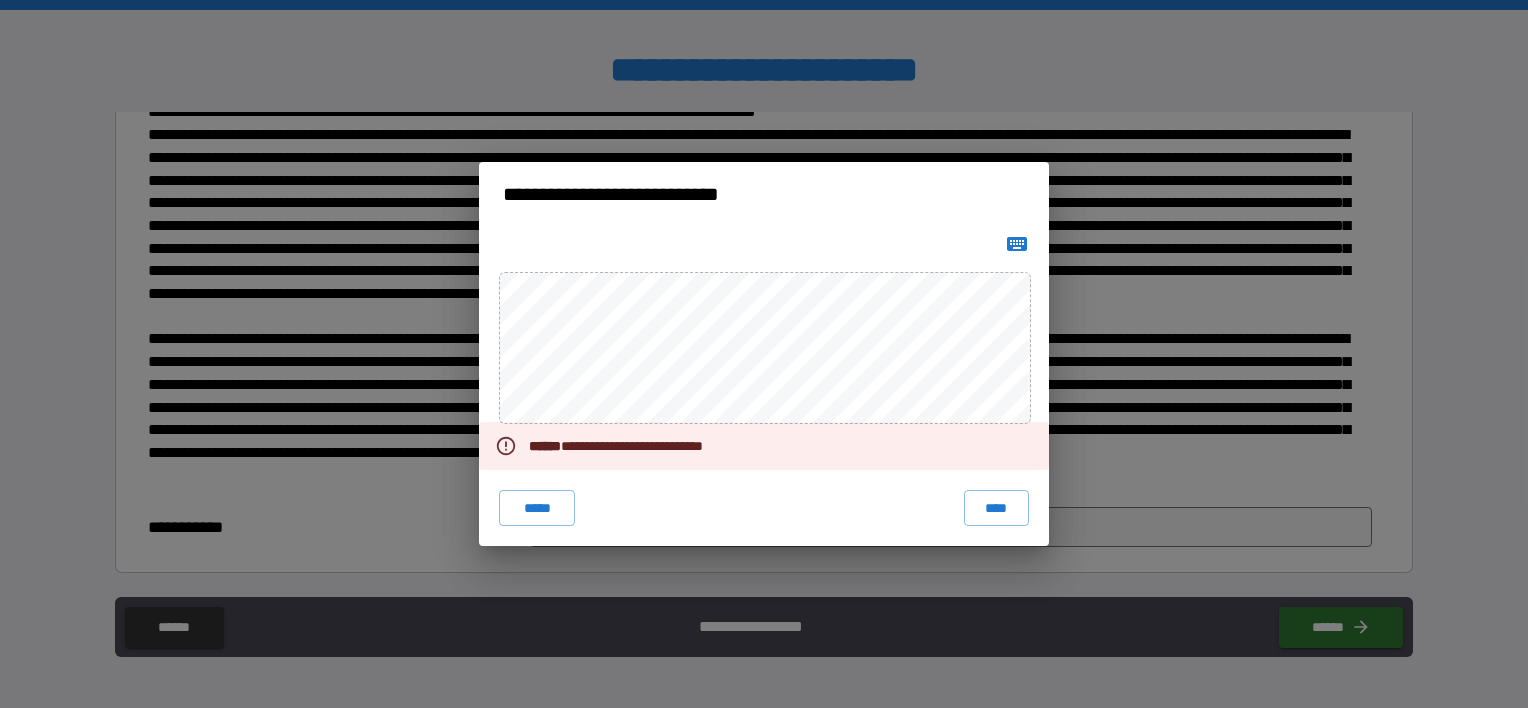 click on "**********" at bounding box center [764, 354] 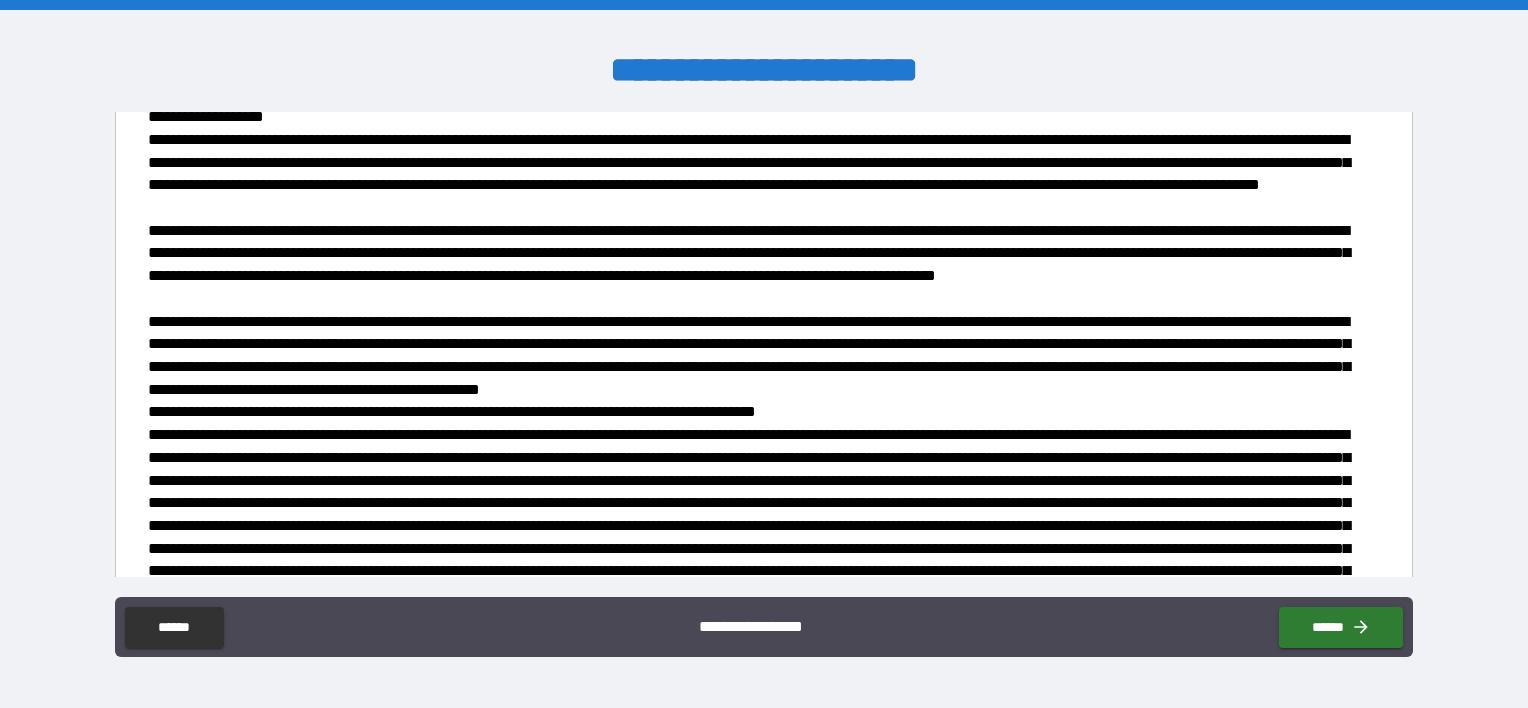 scroll, scrollTop: 640, scrollLeft: 0, axis: vertical 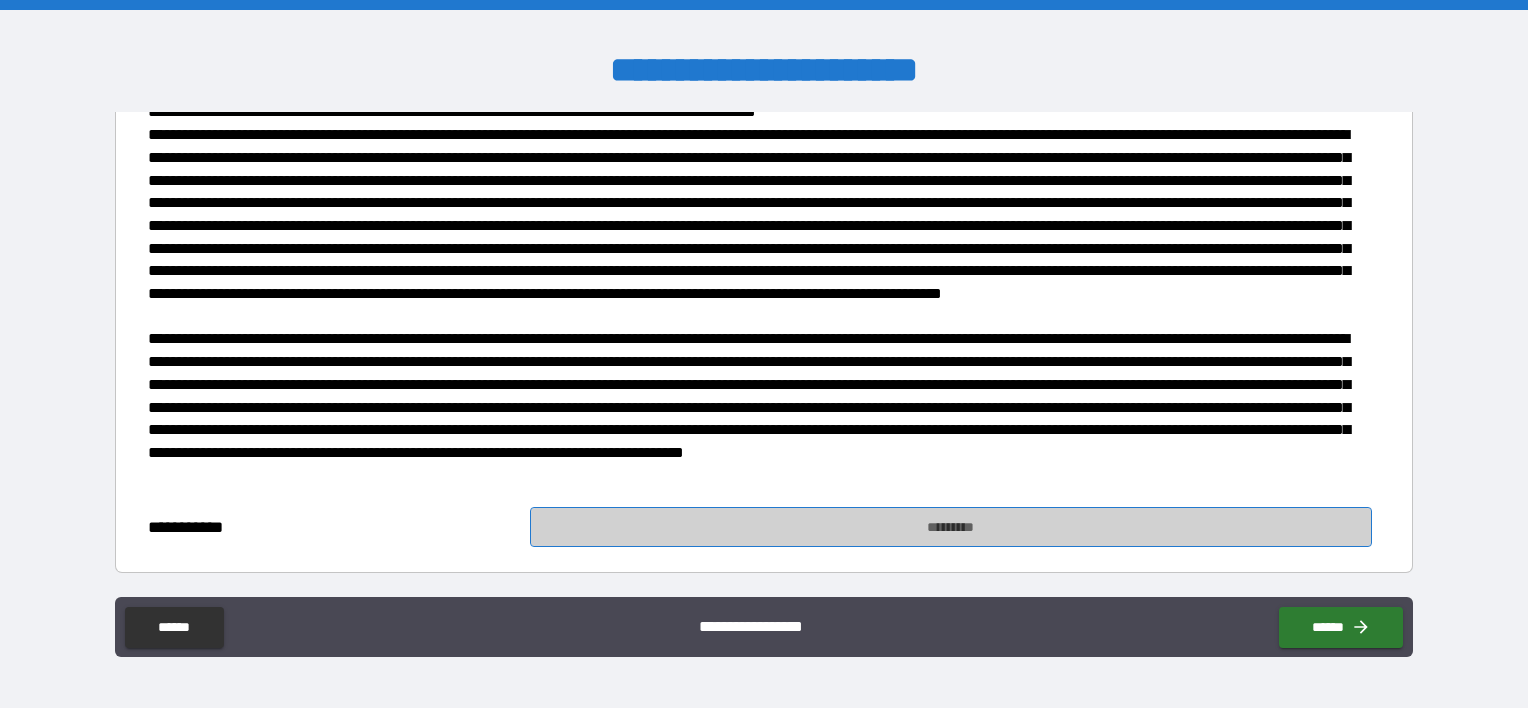 click on "*********" at bounding box center (951, 527) 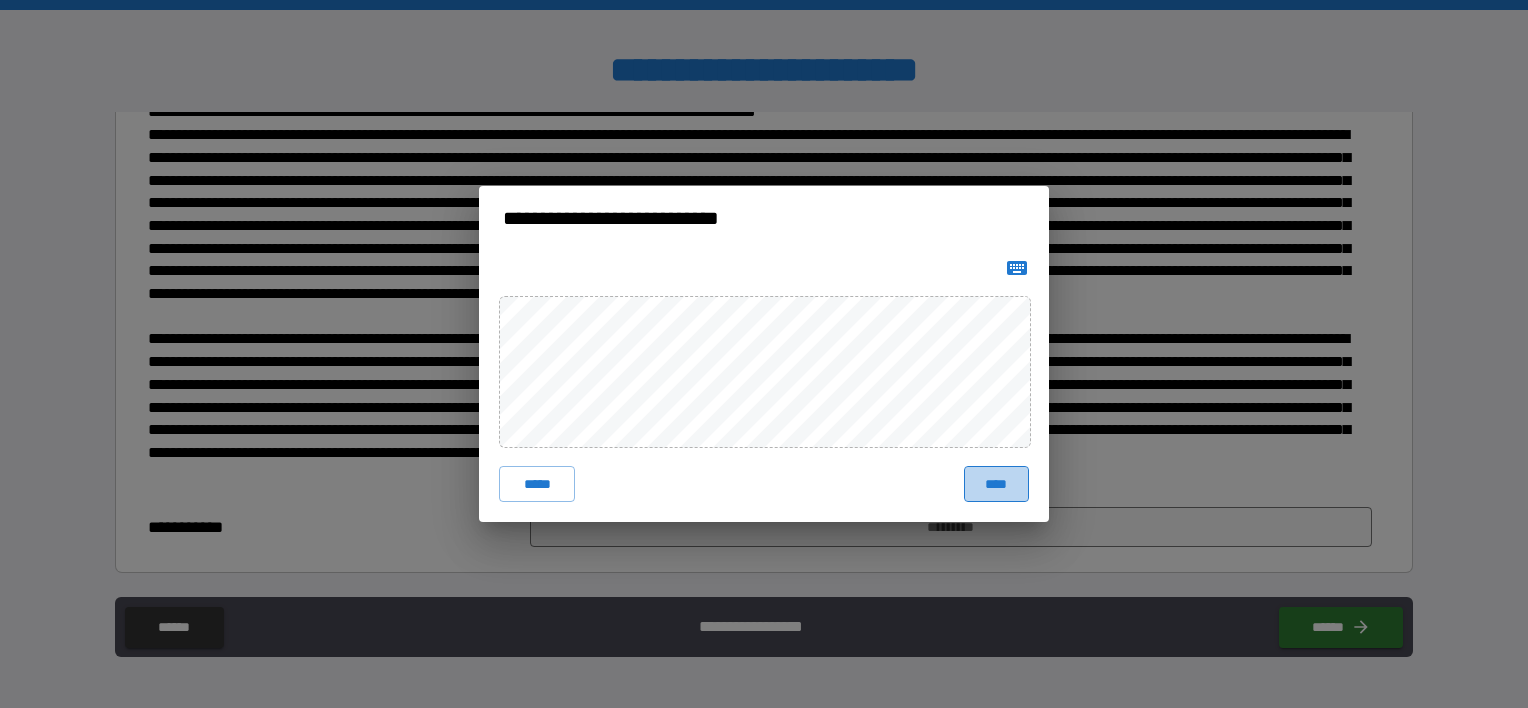 click on "****" at bounding box center (996, 484) 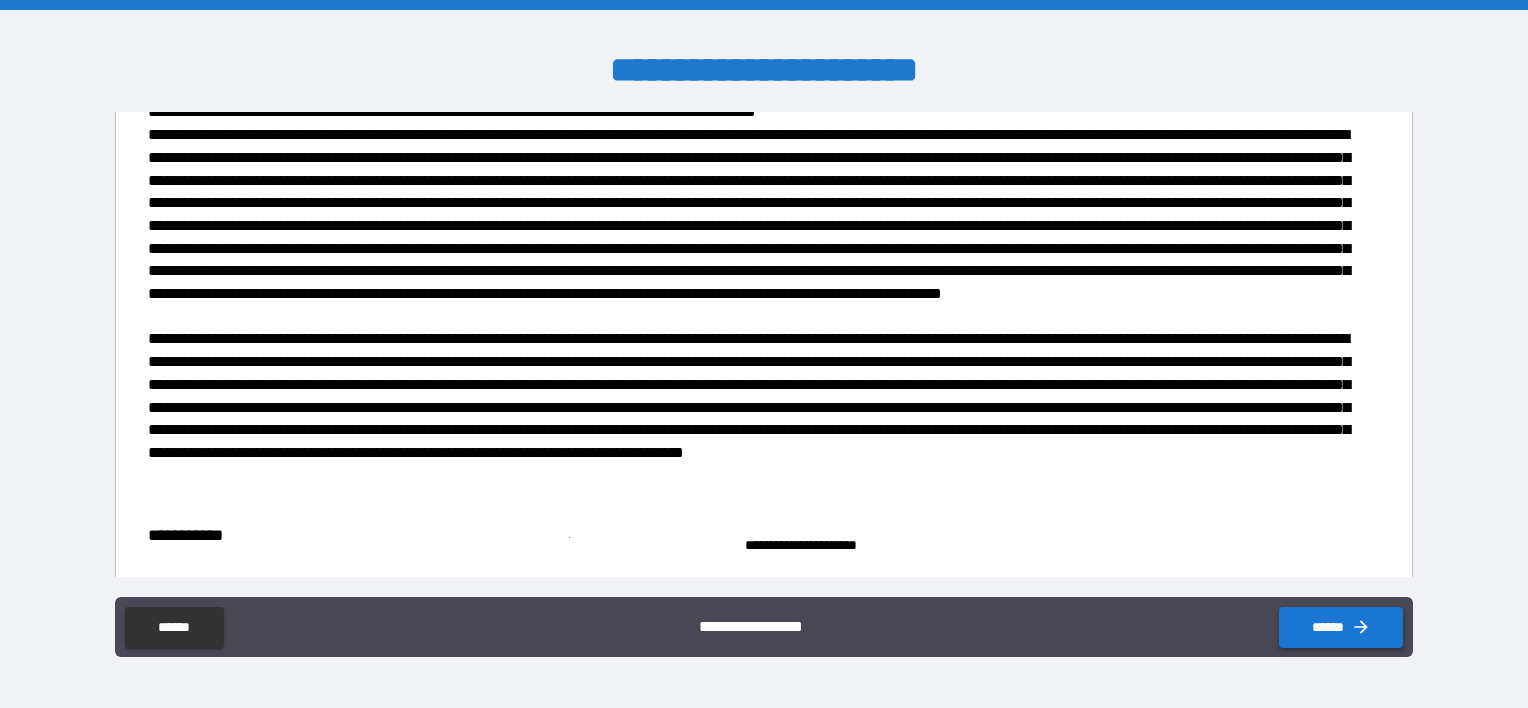 click on "******" at bounding box center [1341, 627] 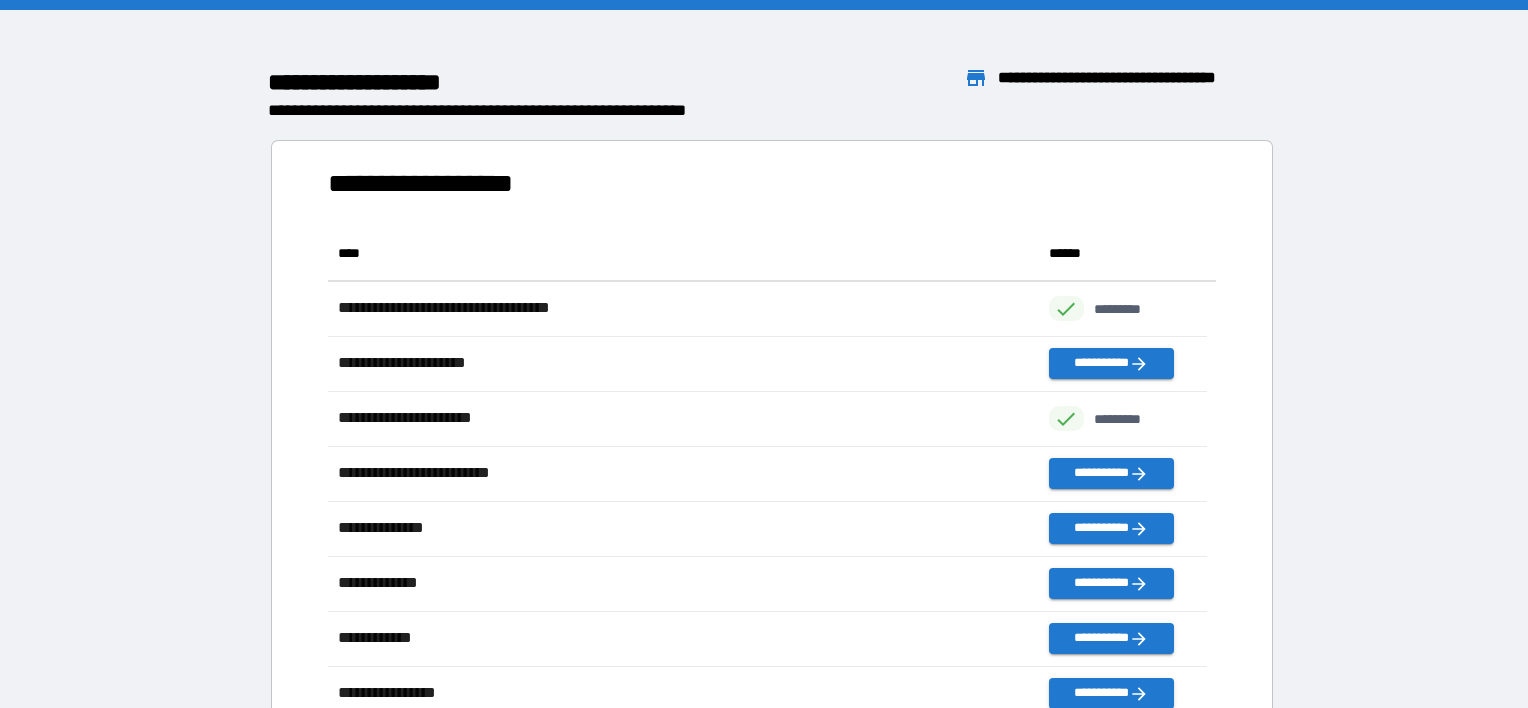 scroll, scrollTop: 536, scrollLeft: 863, axis: both 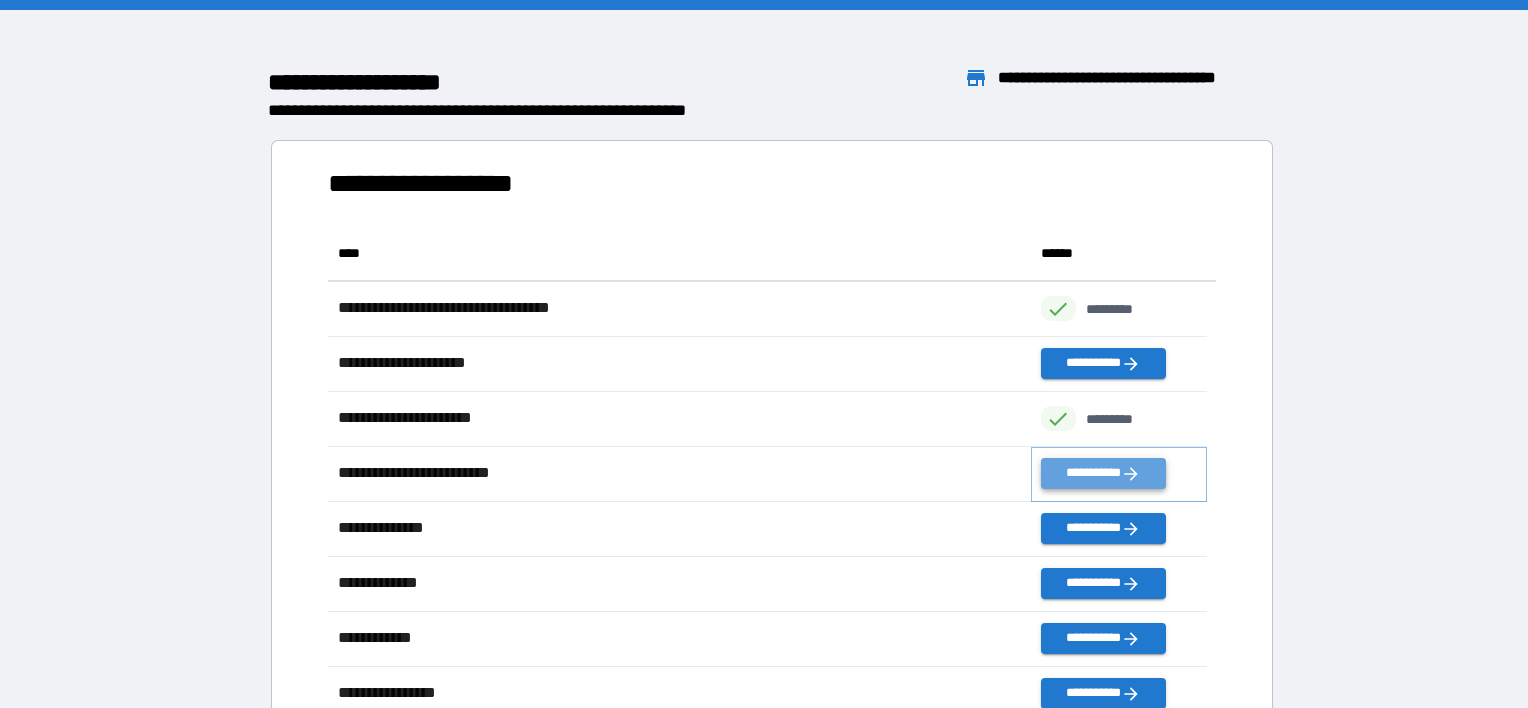click on "**********" at bounding box center [1103, 473] 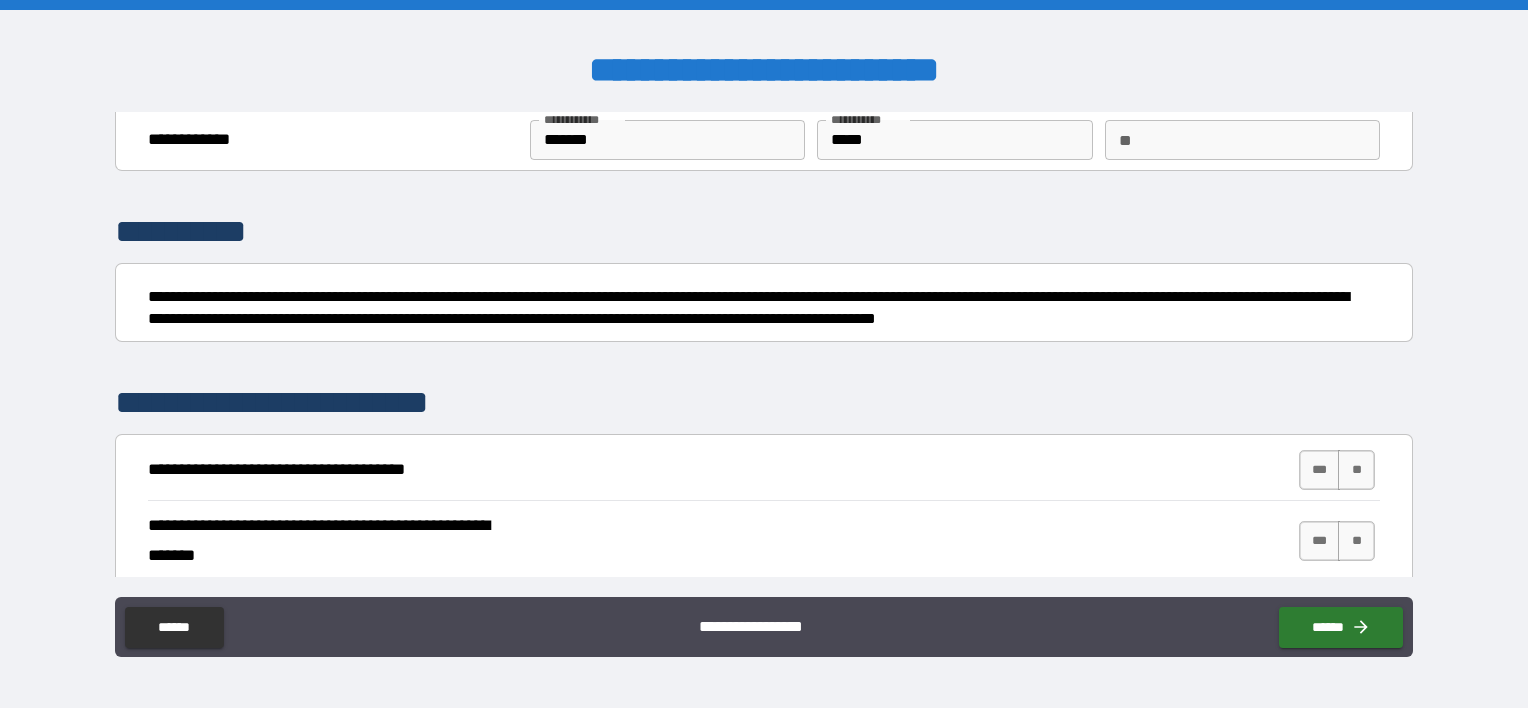 scroll, scrollTop: 100, scrollLeft: 0, axis: vertical 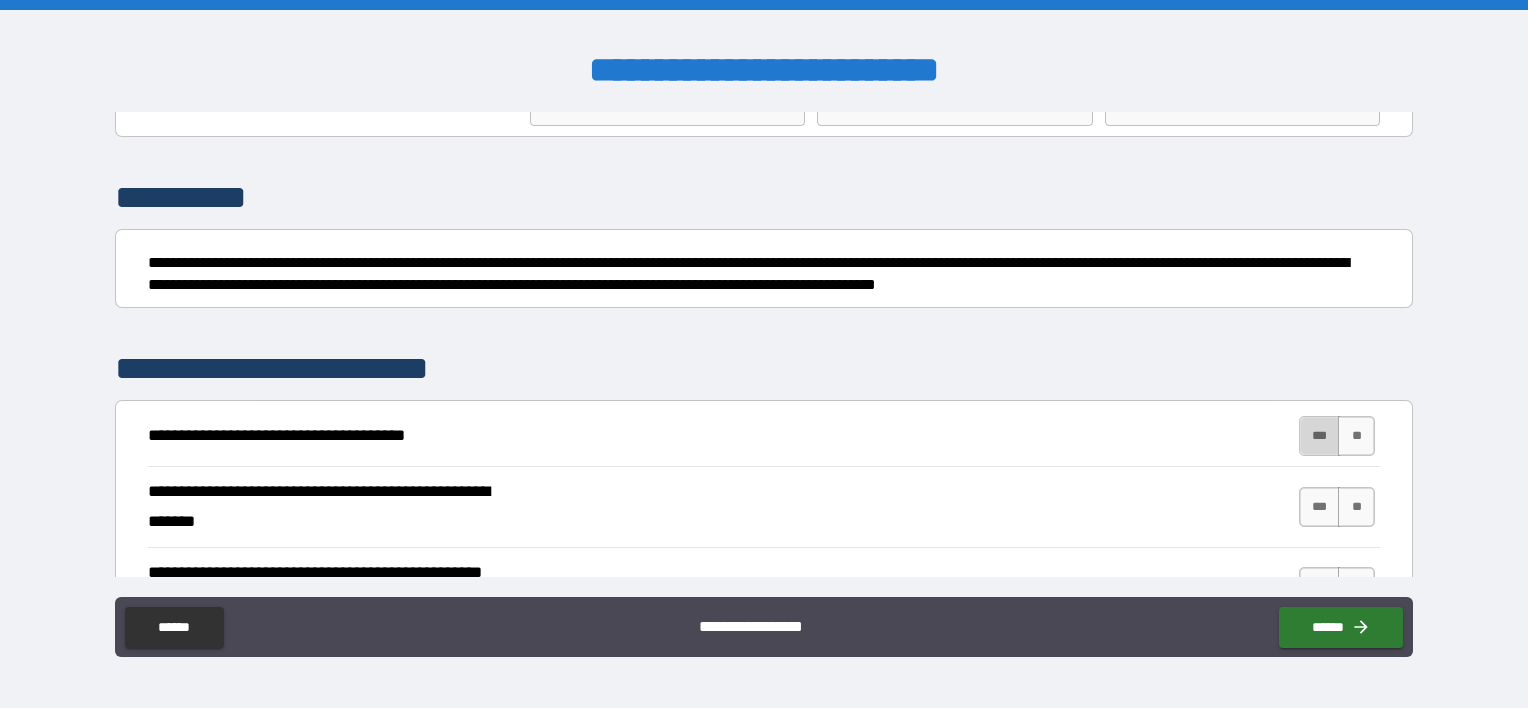 click on "***" at bounding box center [1320, 436] 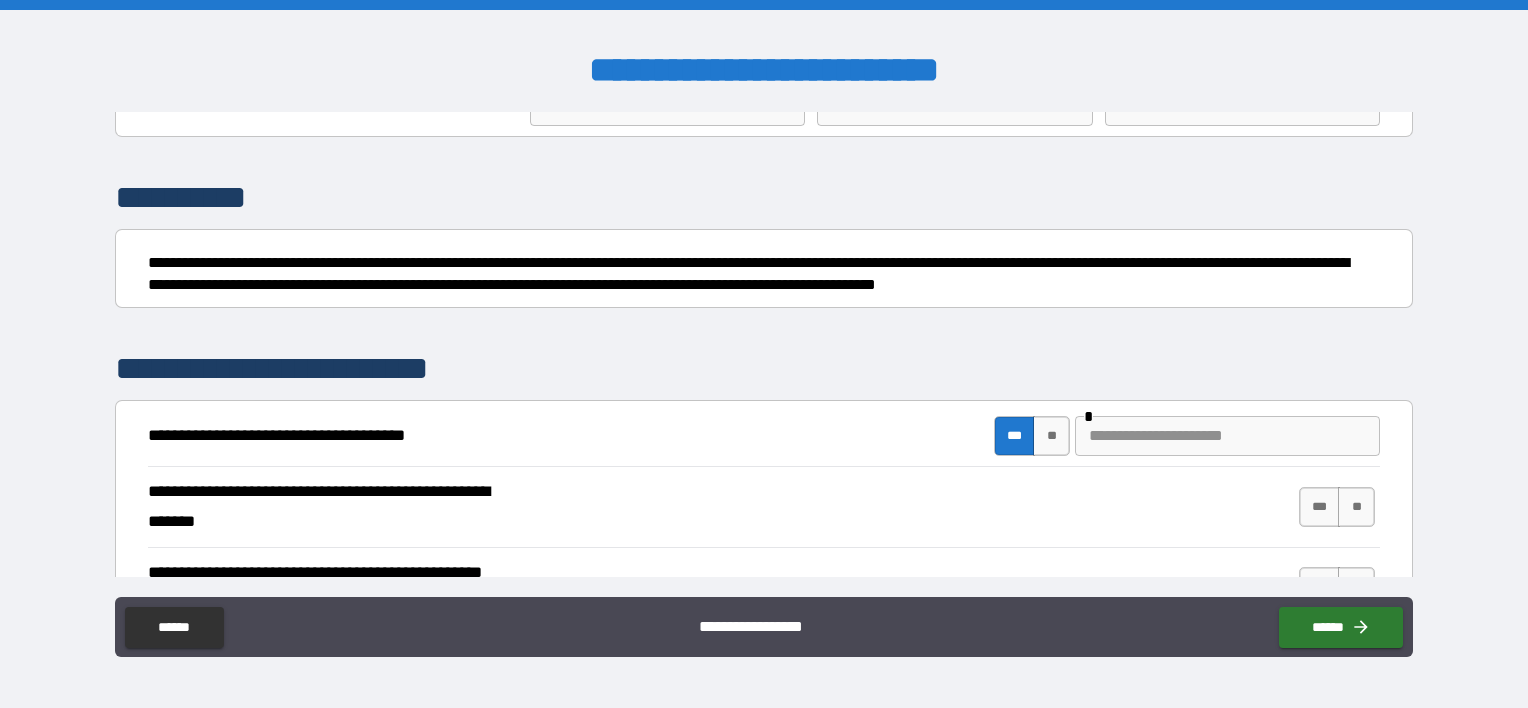 click at bounding box center [1227, 436] 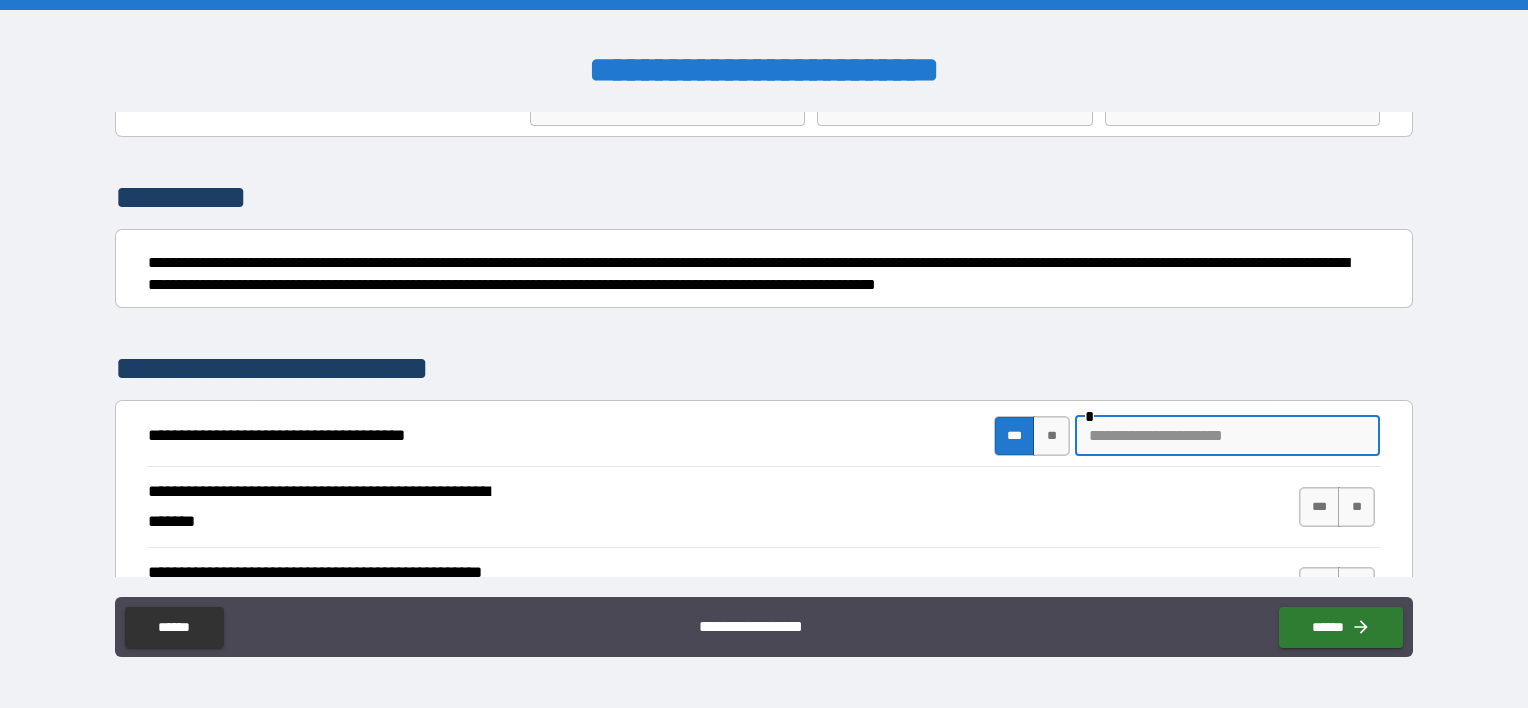 type on "*" 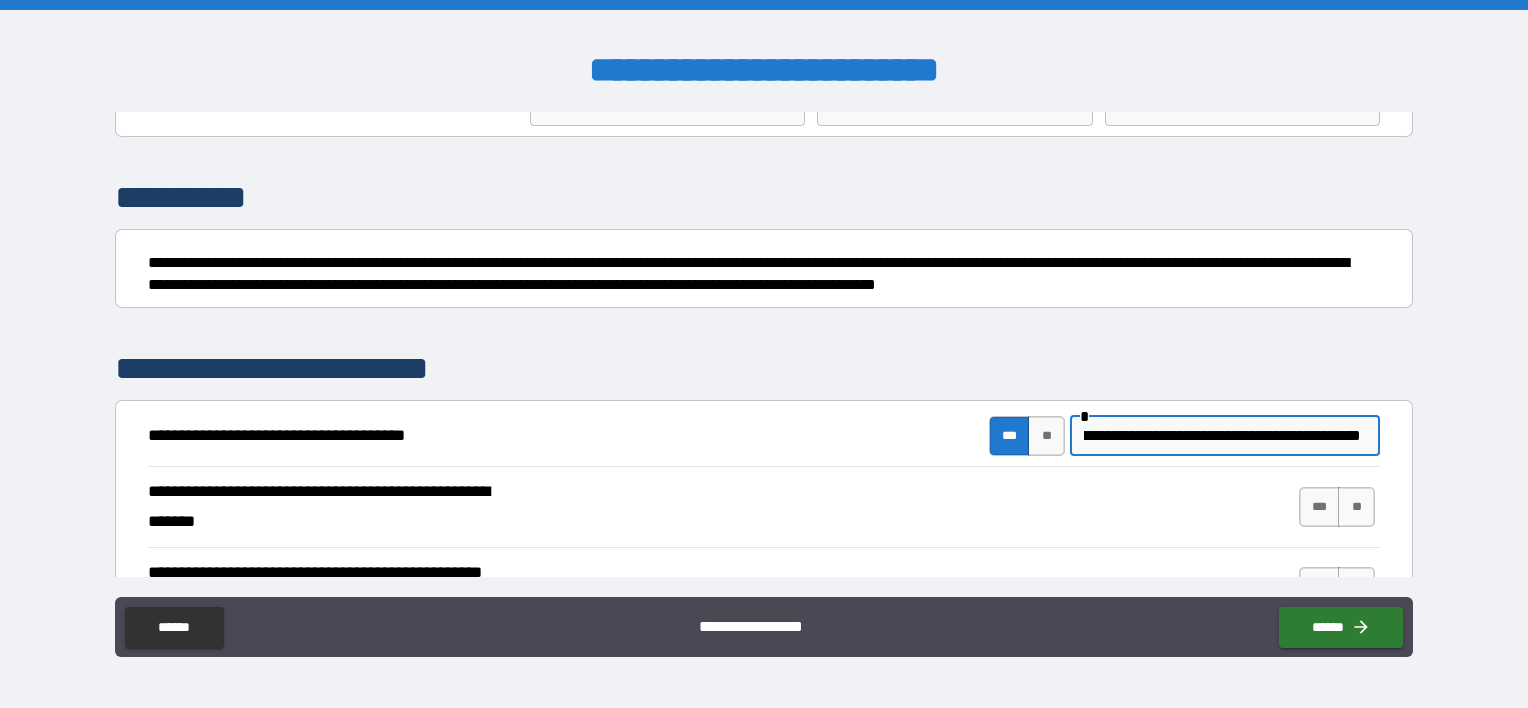 scroll, scrollTop: 0, scrollLeft: 528, axis: horizontal 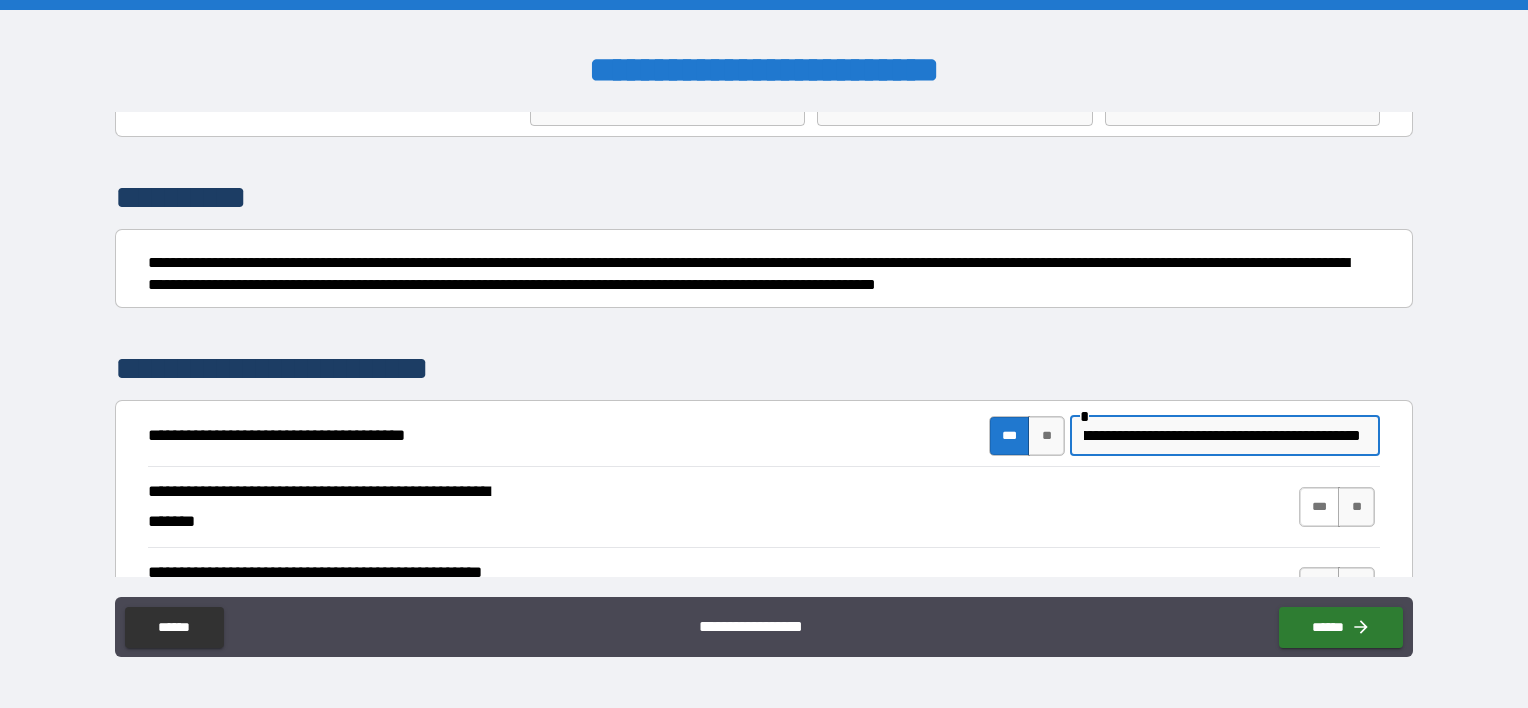 type on "**********" 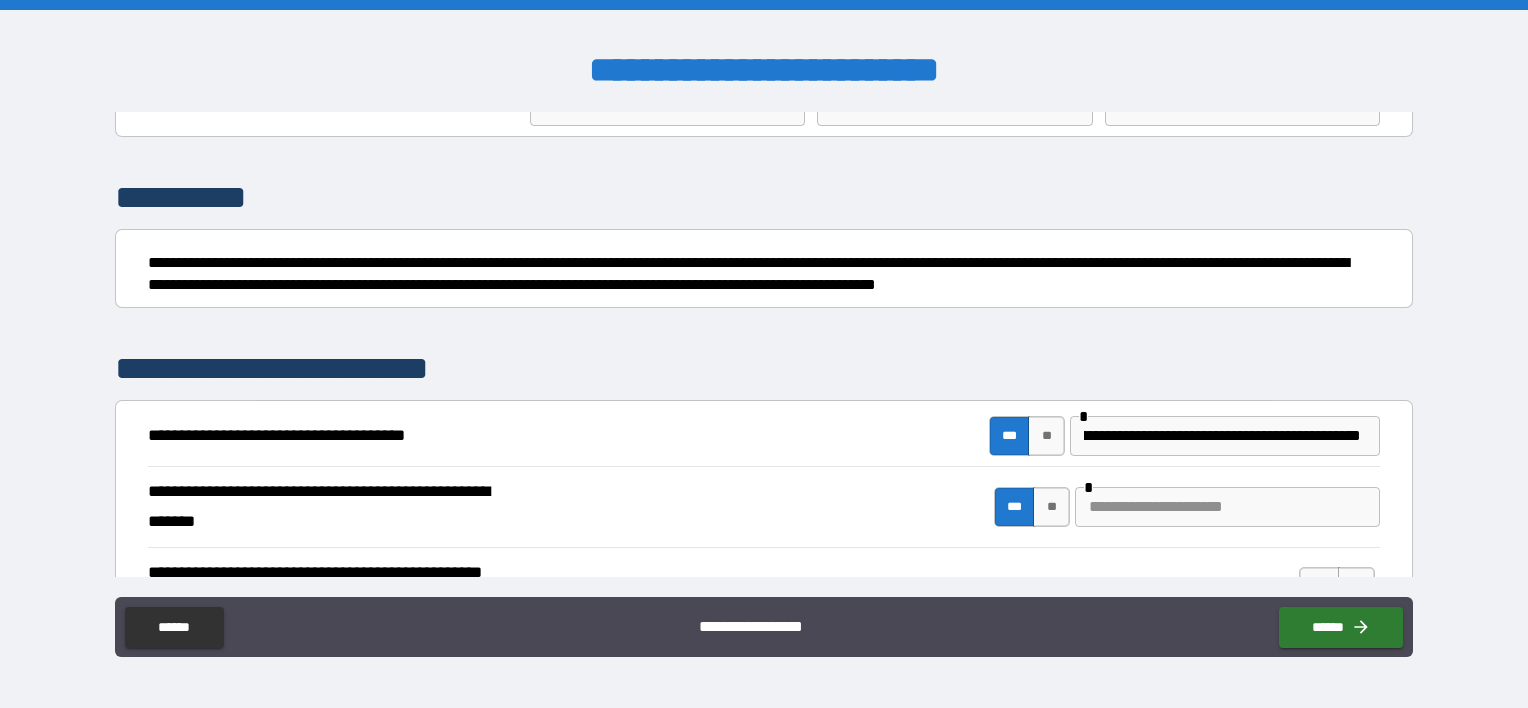 scroll, scrollTop: 0, scrollLeft: 0, axis: both 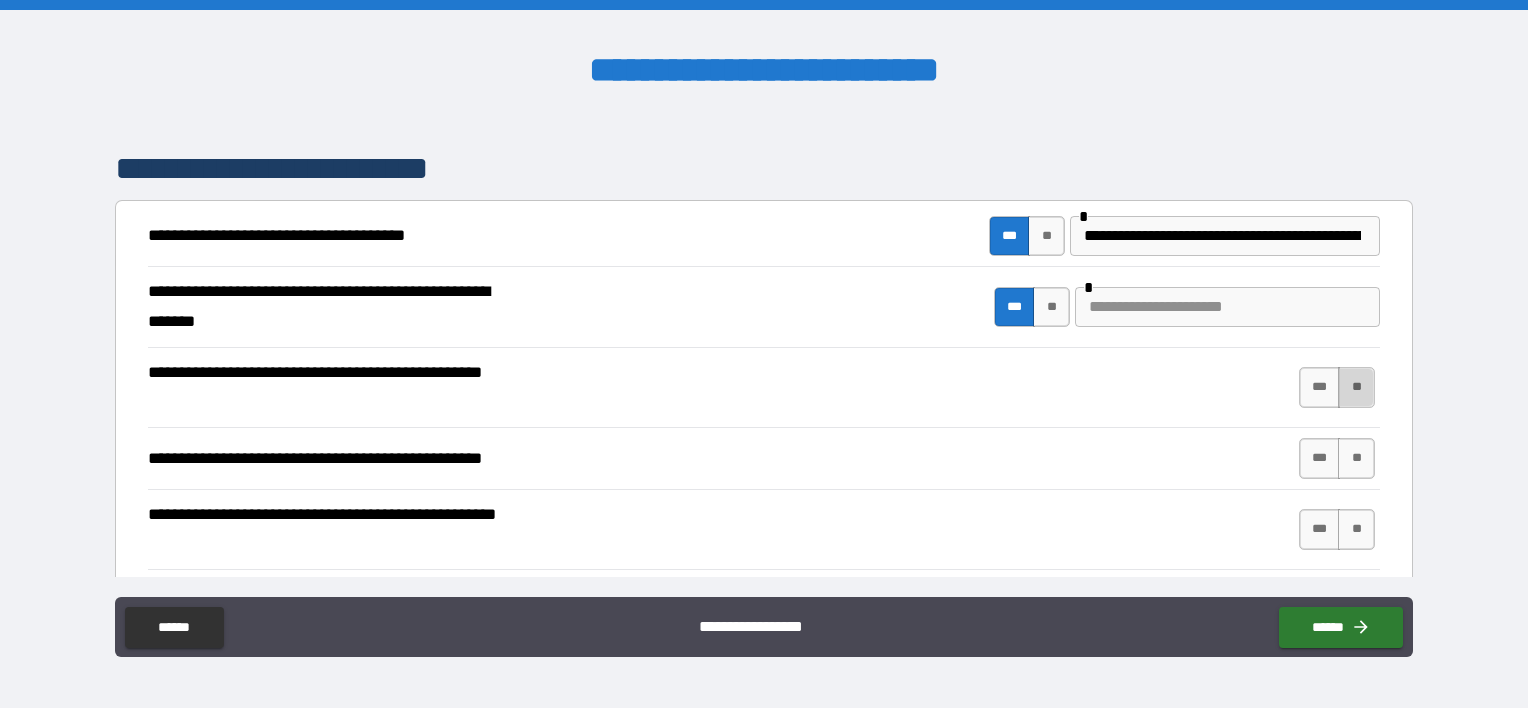 click on "**" at bounding box center [1356, 387] 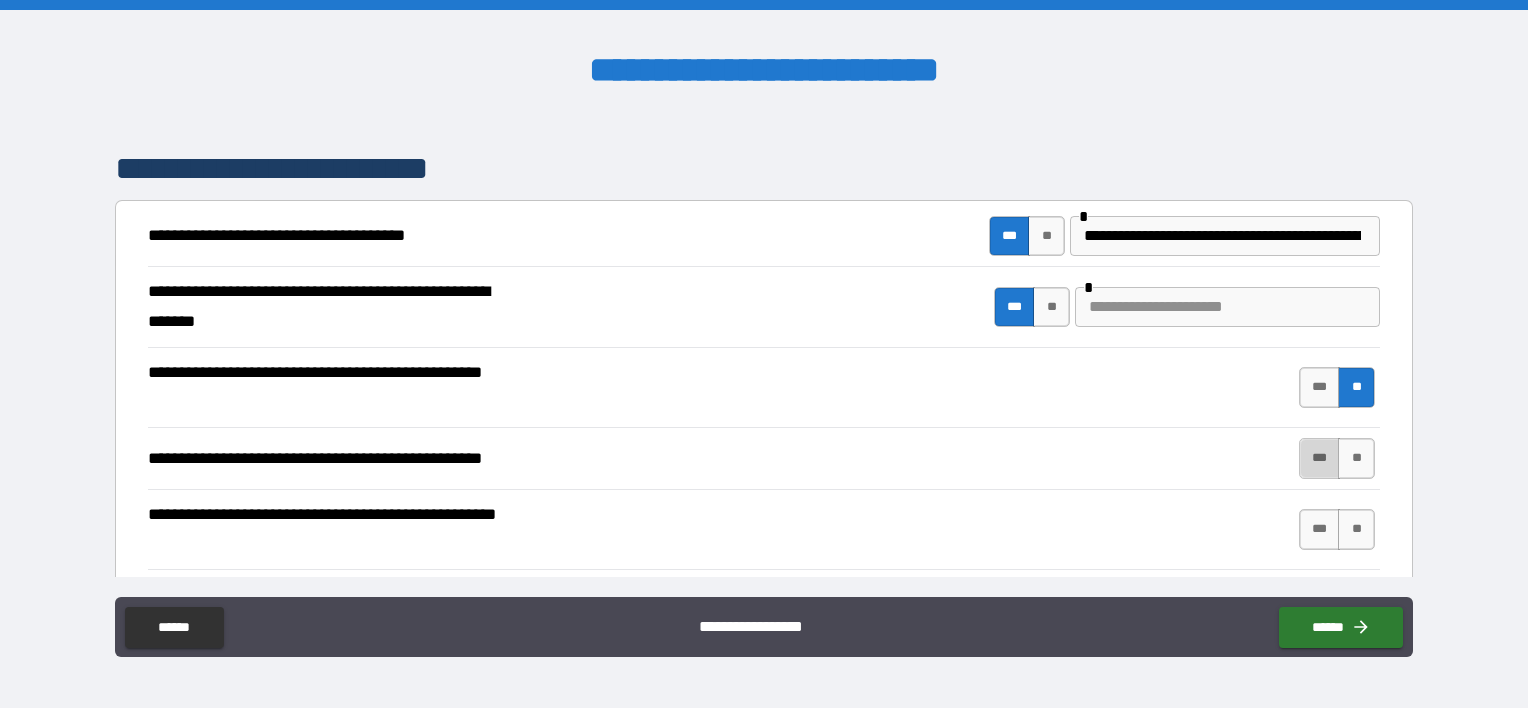 click on "***" at bounding box center [1320, 458] 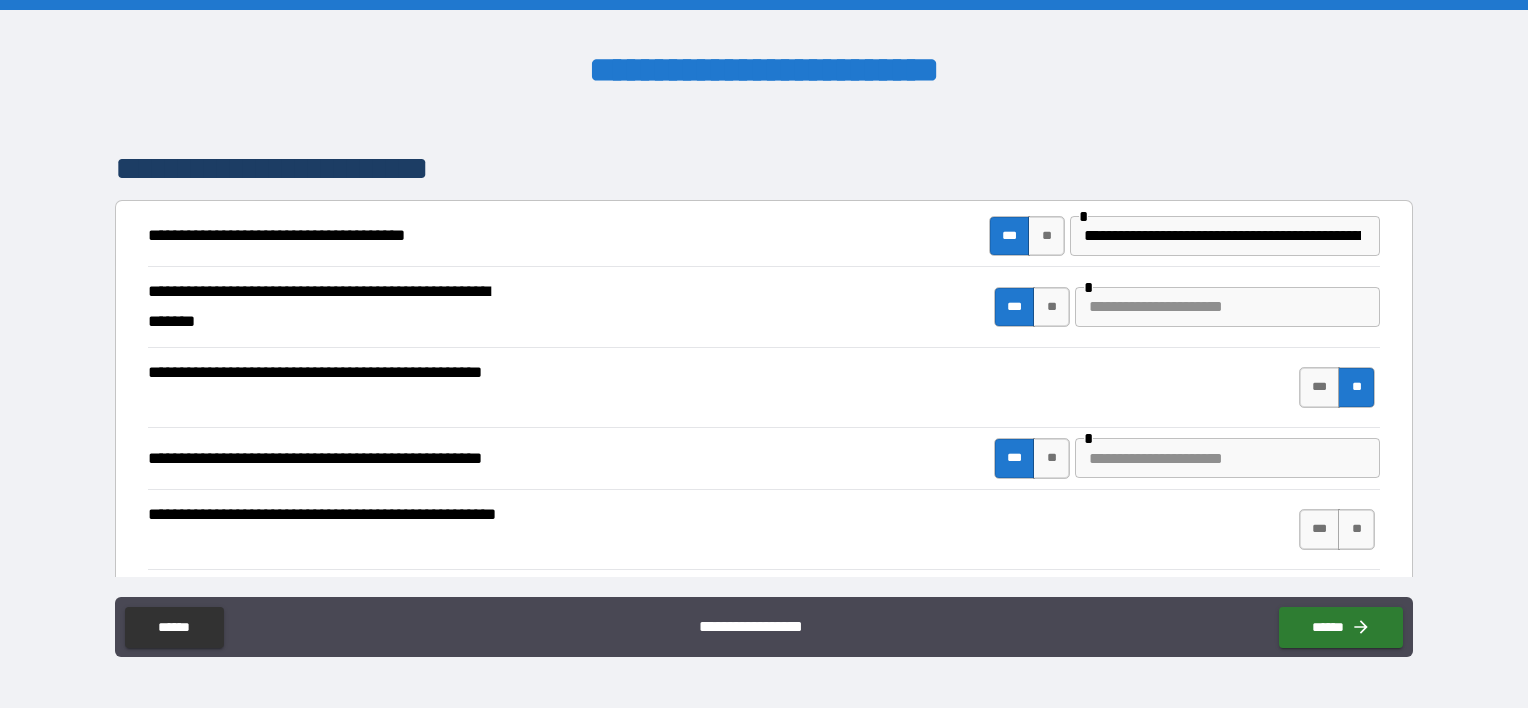 click at bounding box center (1227, 458) 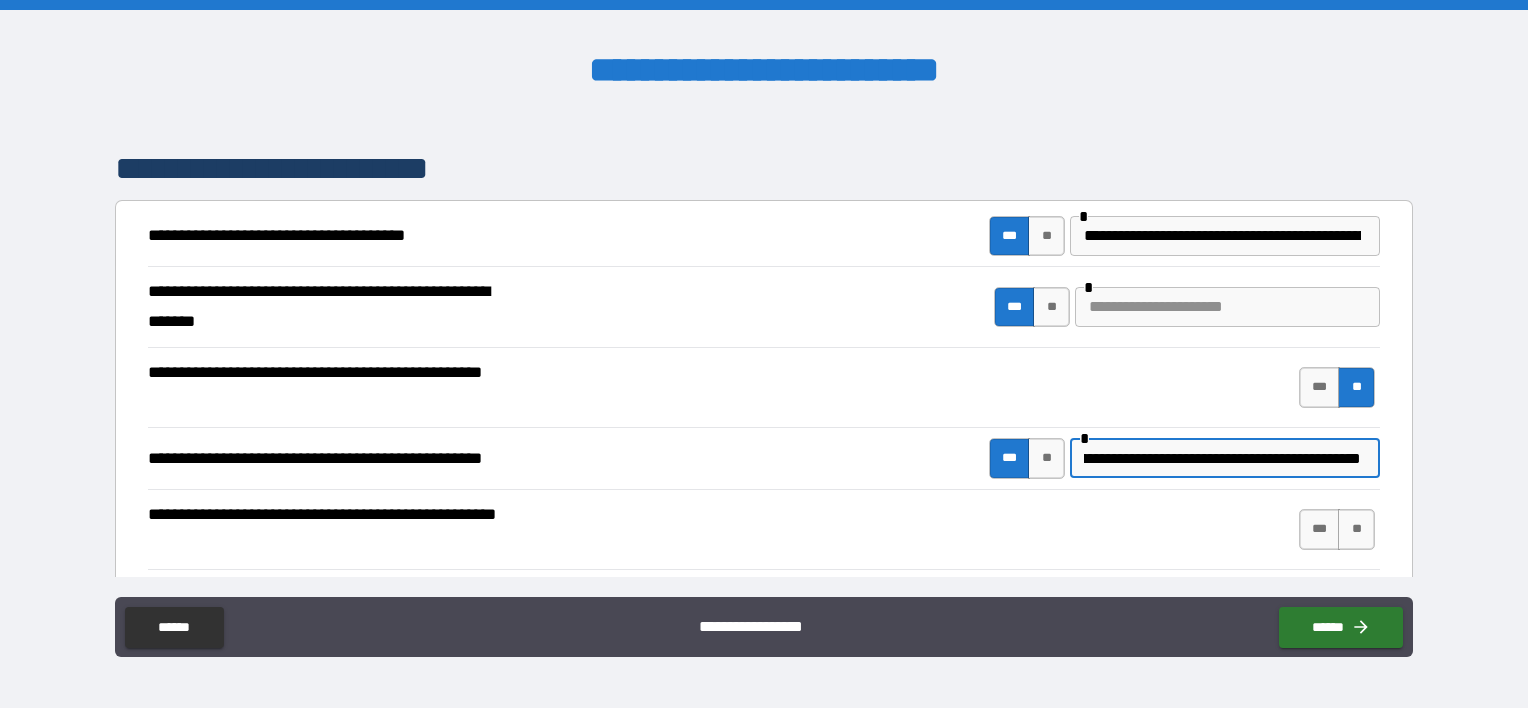 scroll, scrollTop: 0, scrollLeft: 116, axis: horizontal 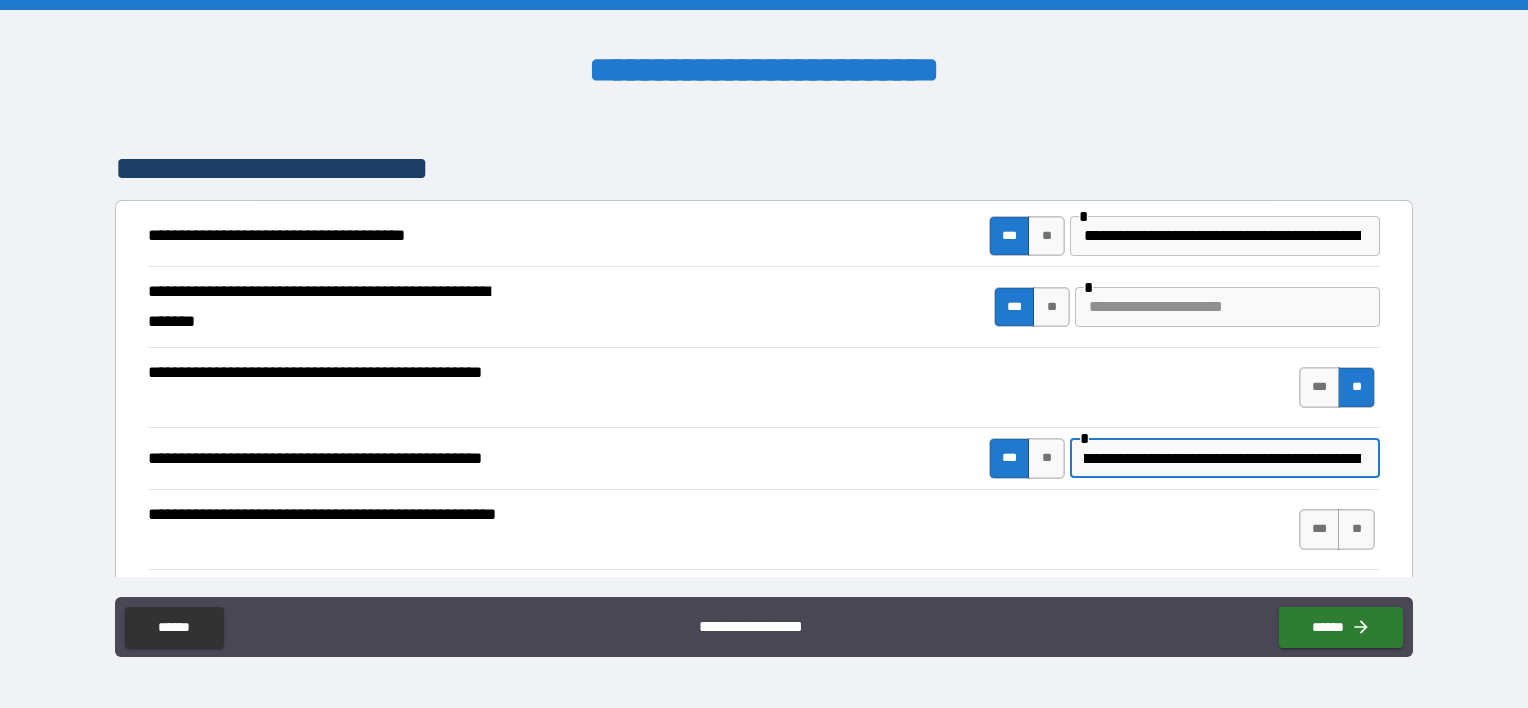type on "**********" 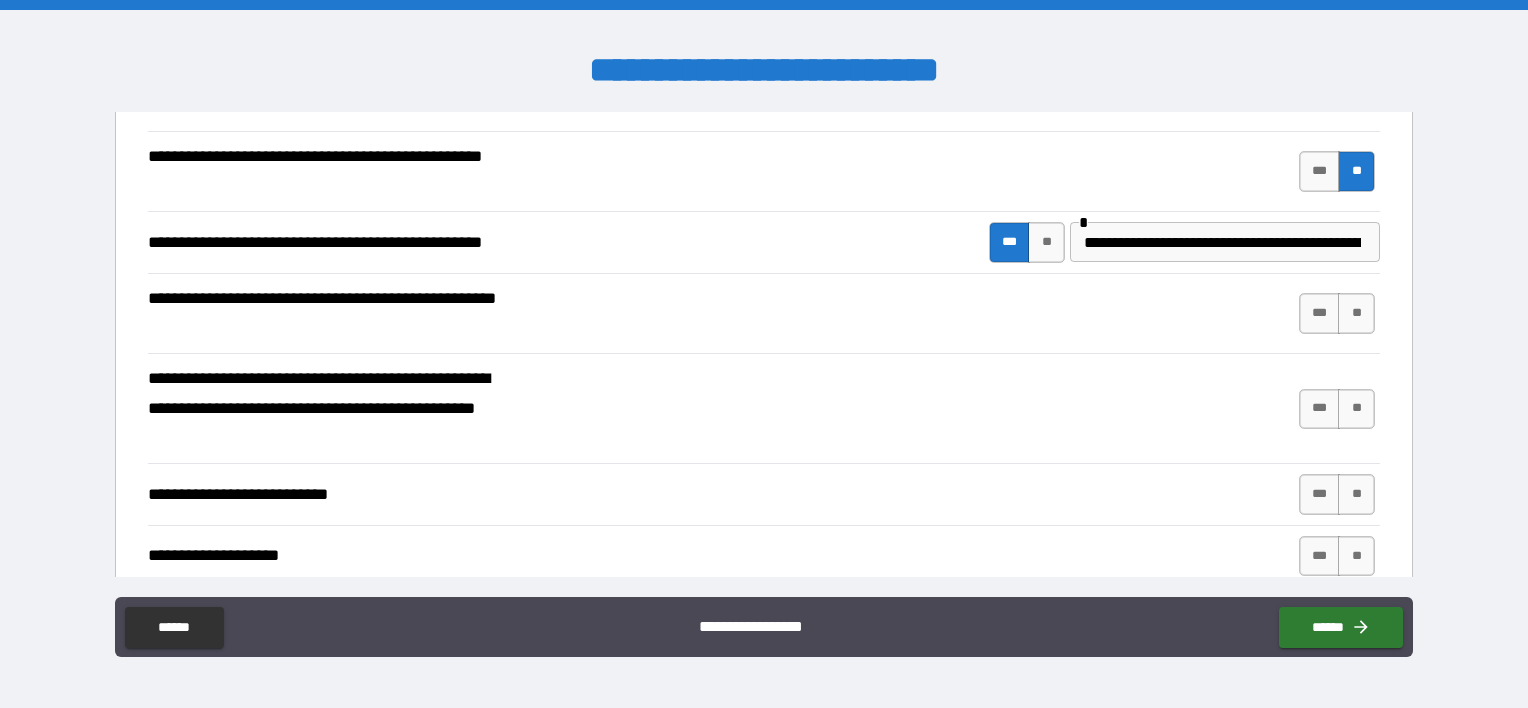 scroll, scrollTop: 507, scrollLeft: 0, axis: vertical 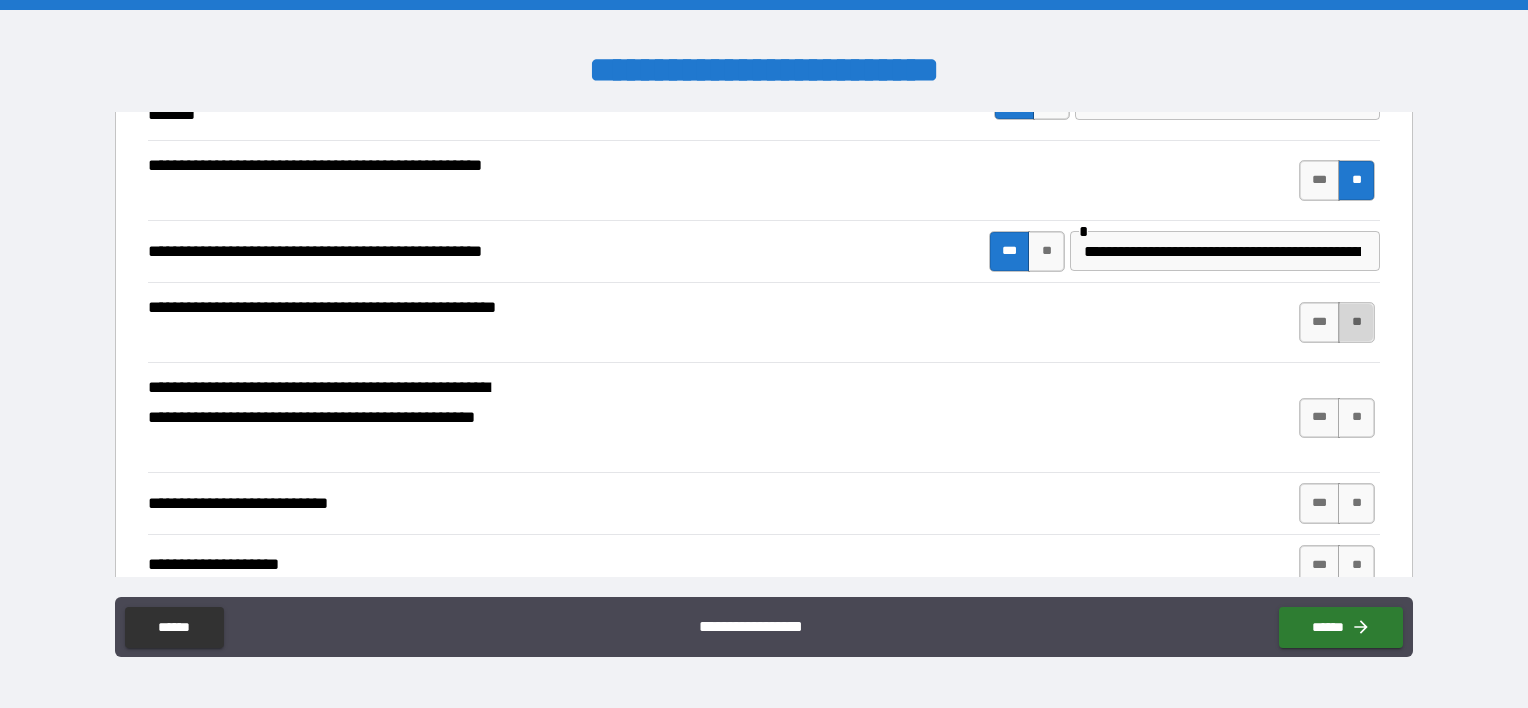 click on "**" at bounding box center [1356, 322] 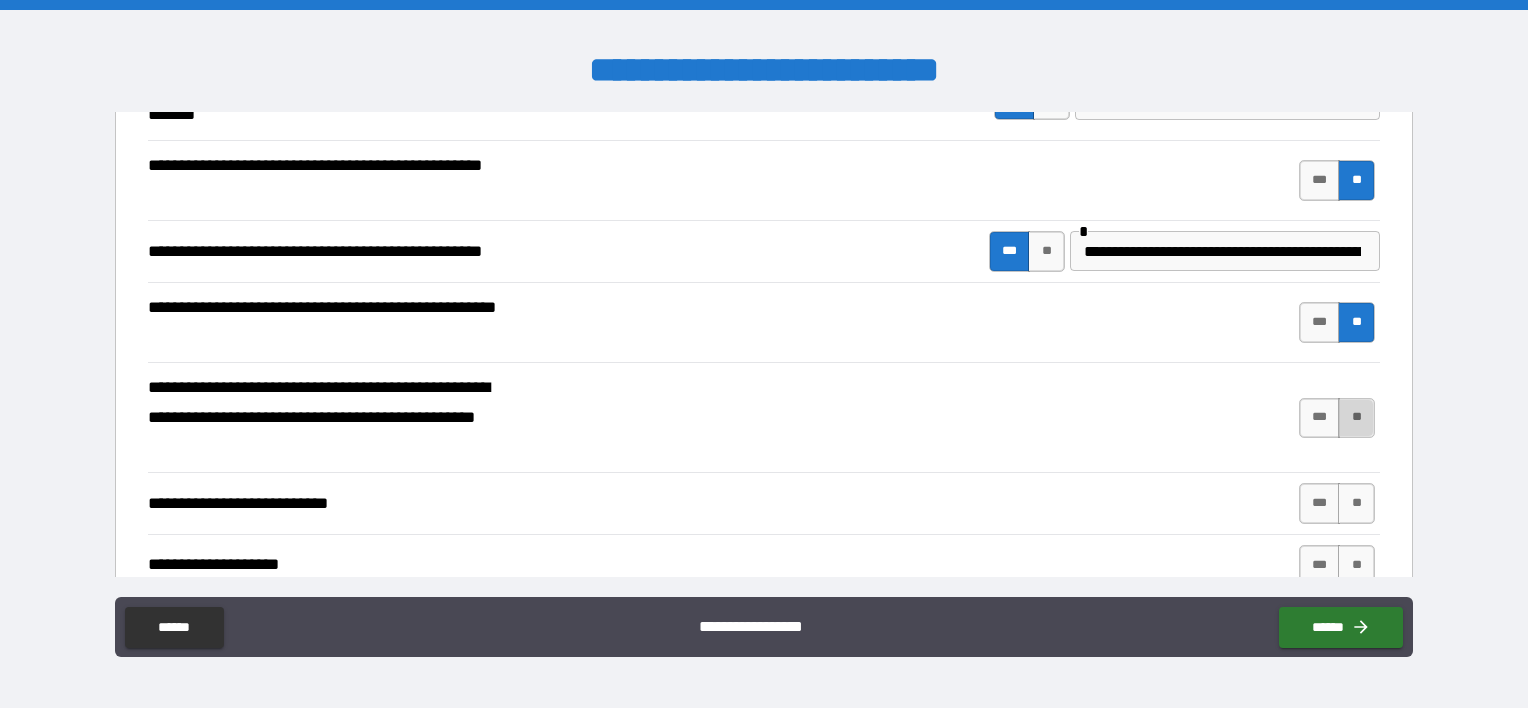 click on "**" at bounding box center (1356, 418) 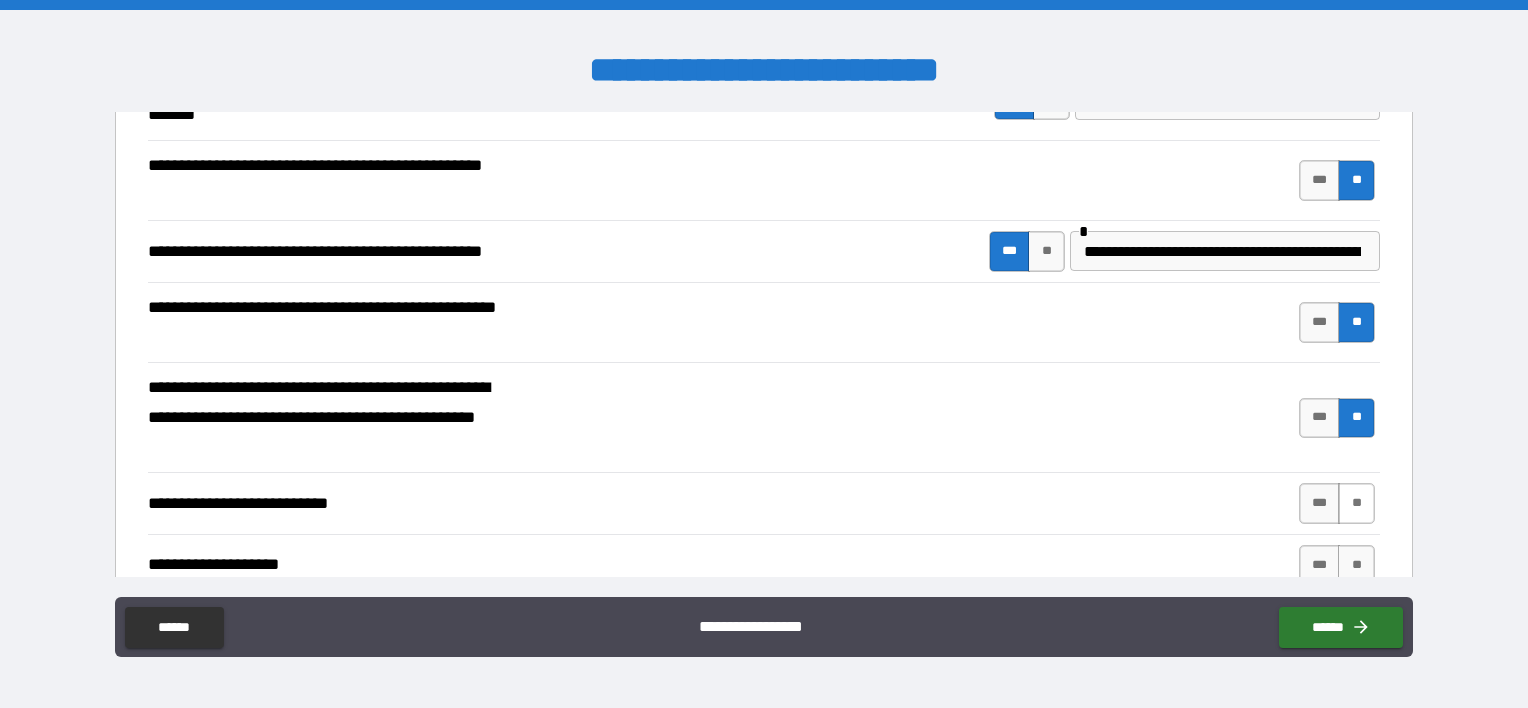click on "**" at bounding box center (1356, 503) 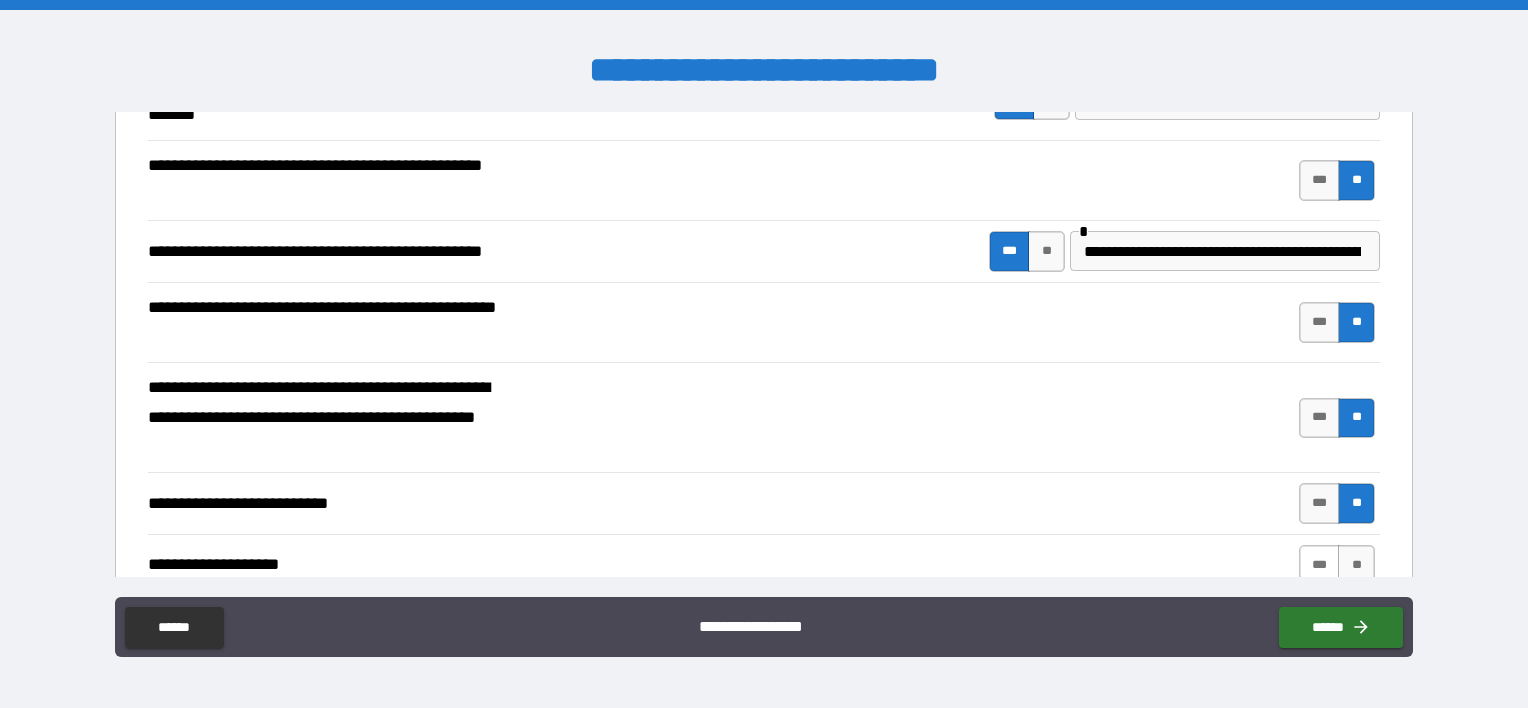 click on "***" at bounding box center (1320, 565) 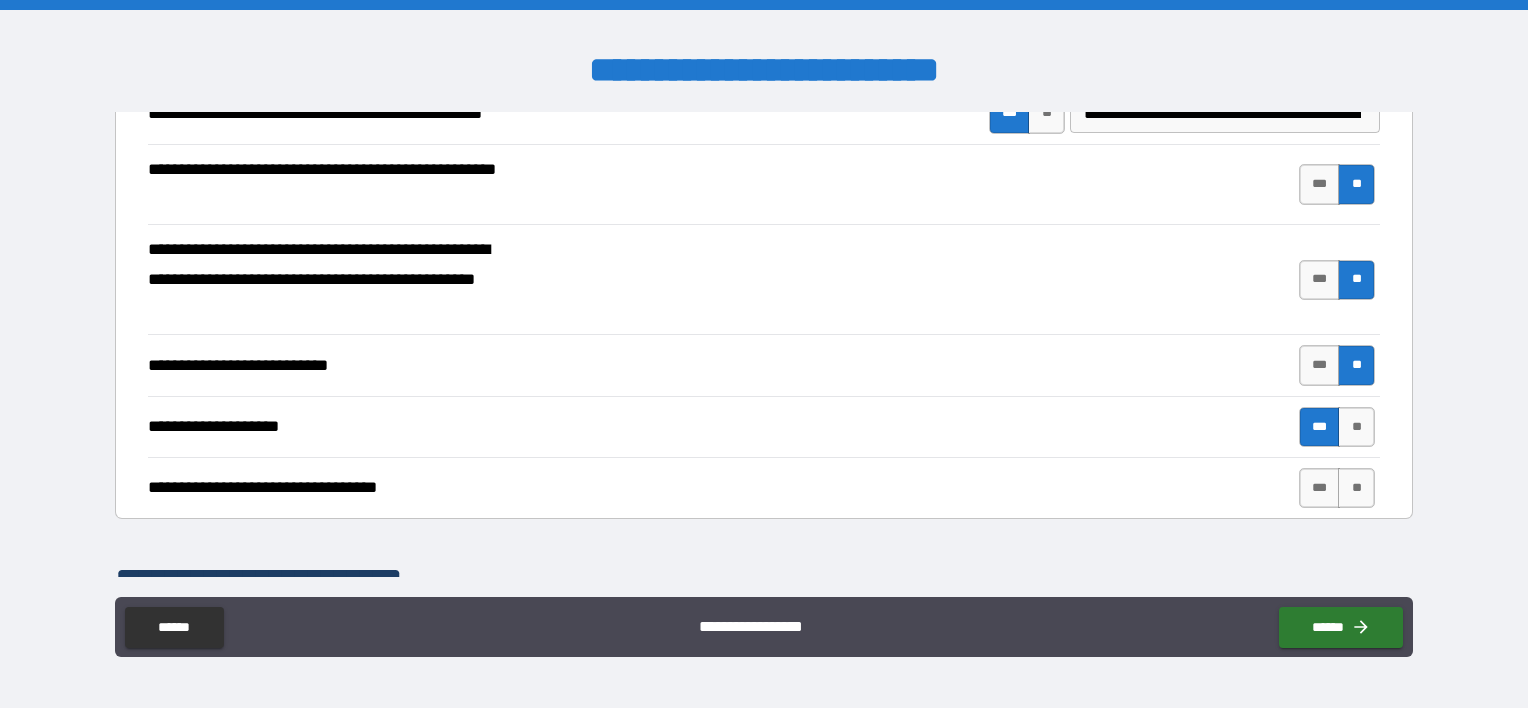 scroll, scrollTop: 707, scrollLeft: 0, axis: vertical 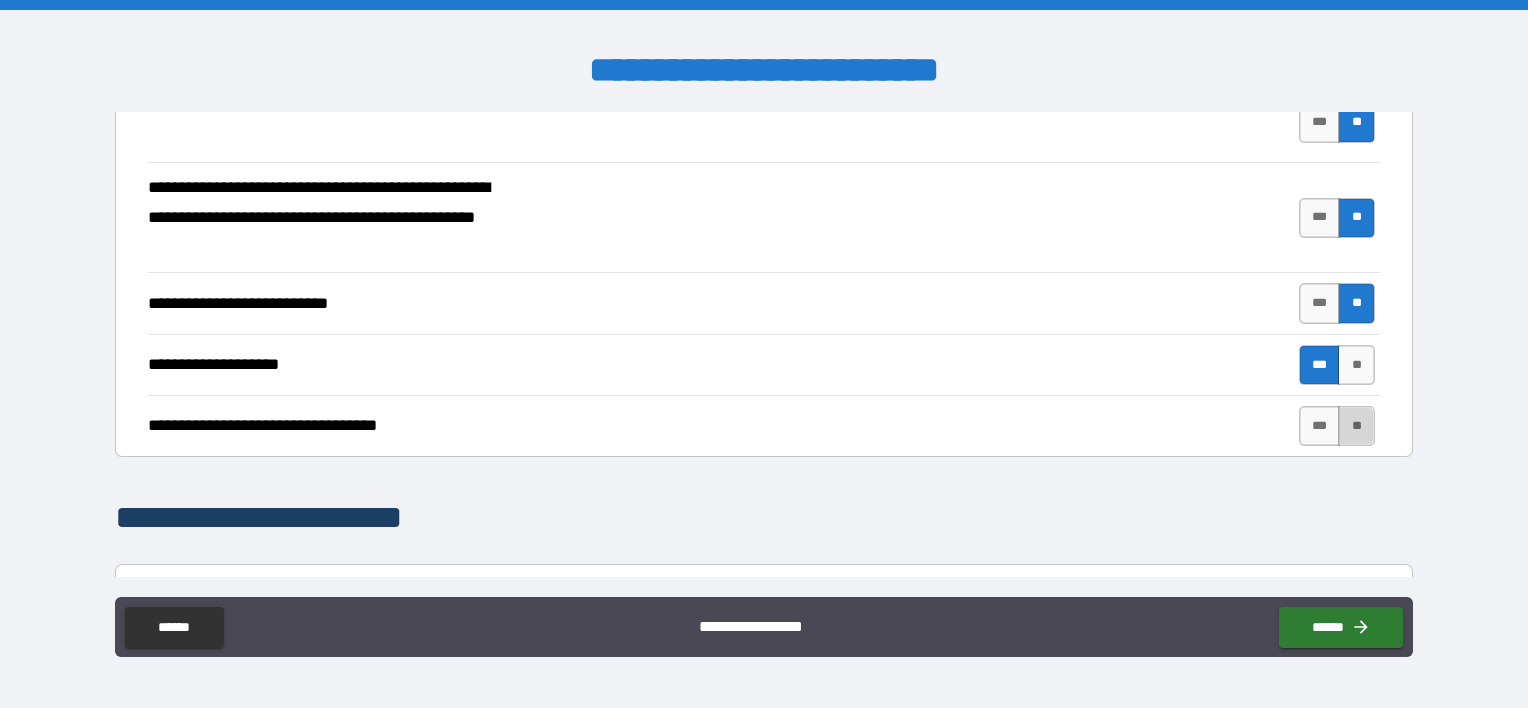 click on "**" at bounding box center [1356, 426] 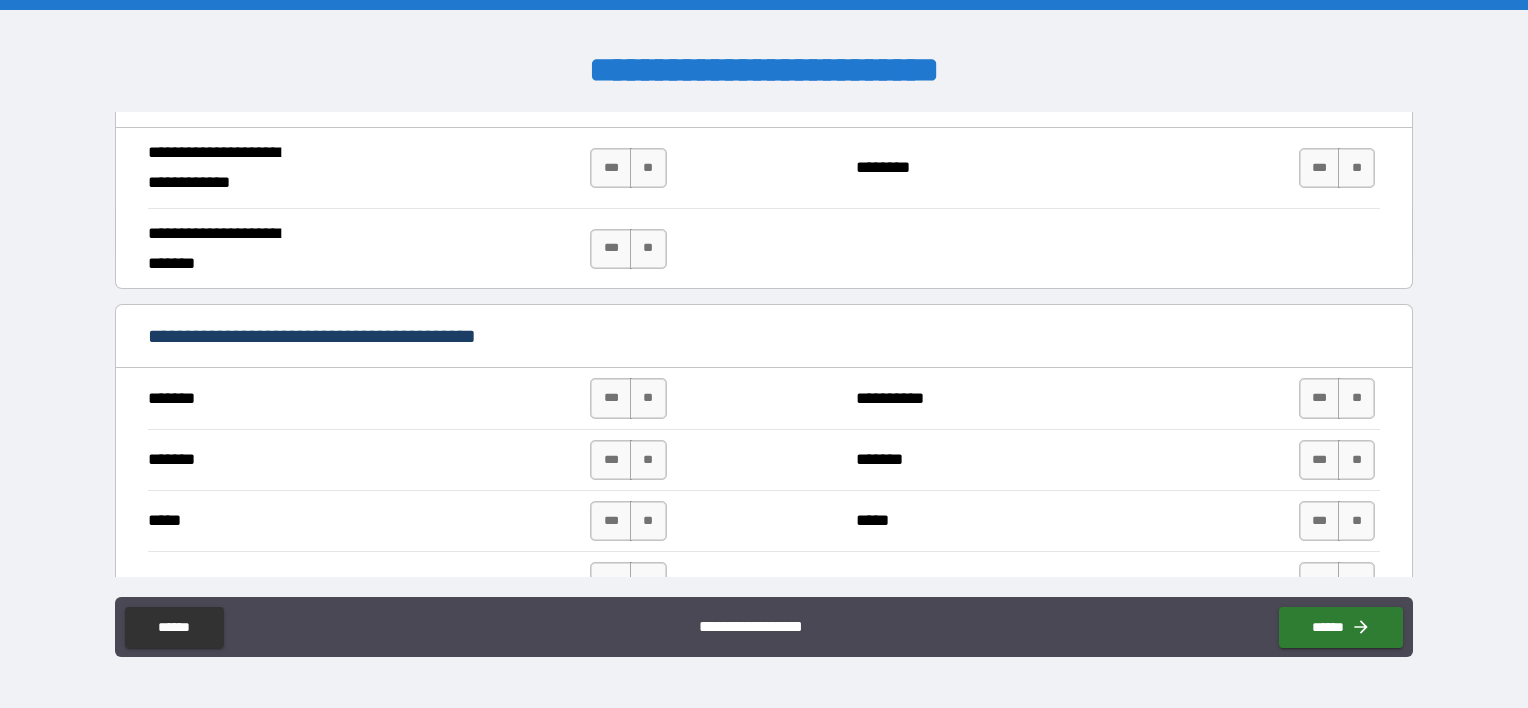 scroll, scrollTop: 1307, scrollLeft: 0, axis: vertical 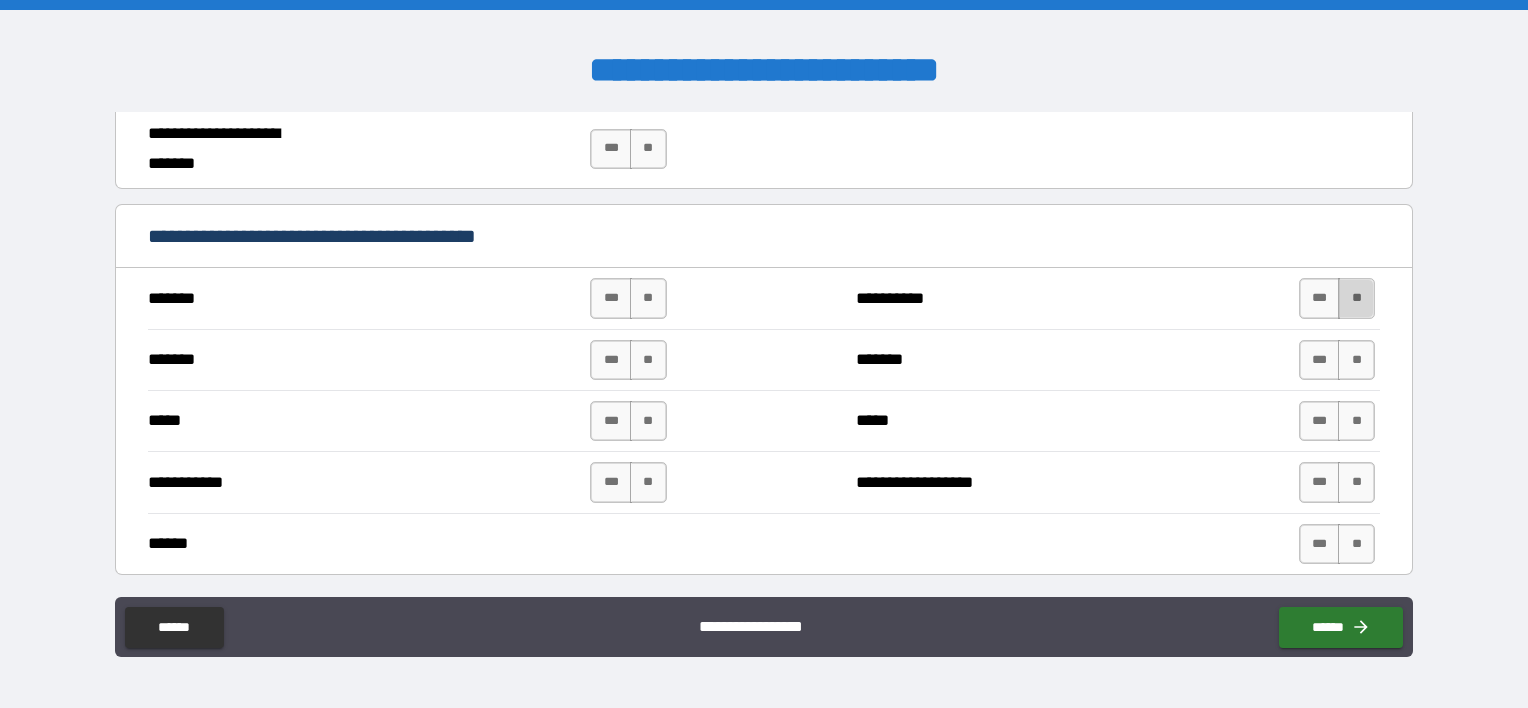 click on "**" at bounding box center [1356, 298] 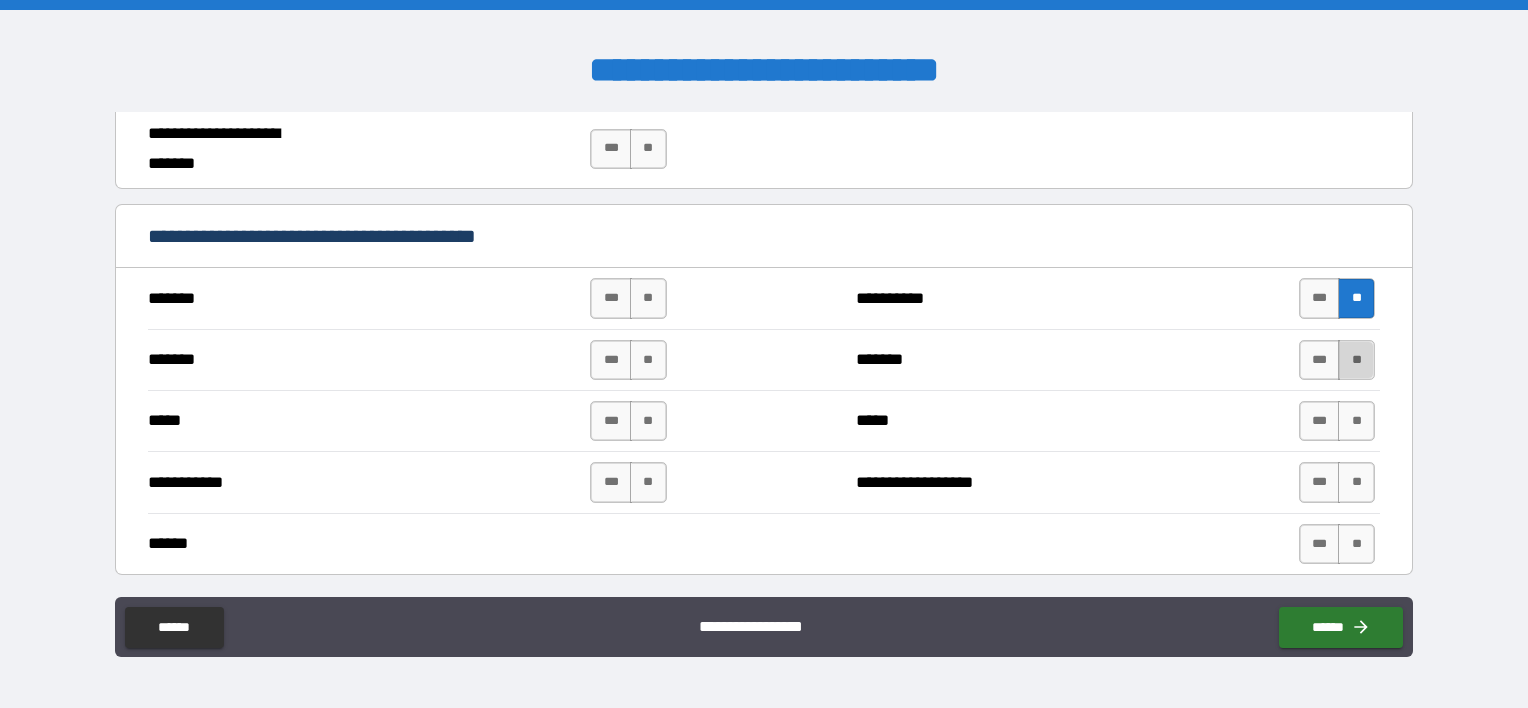 click on "**" at bounding box center [1356, 360] 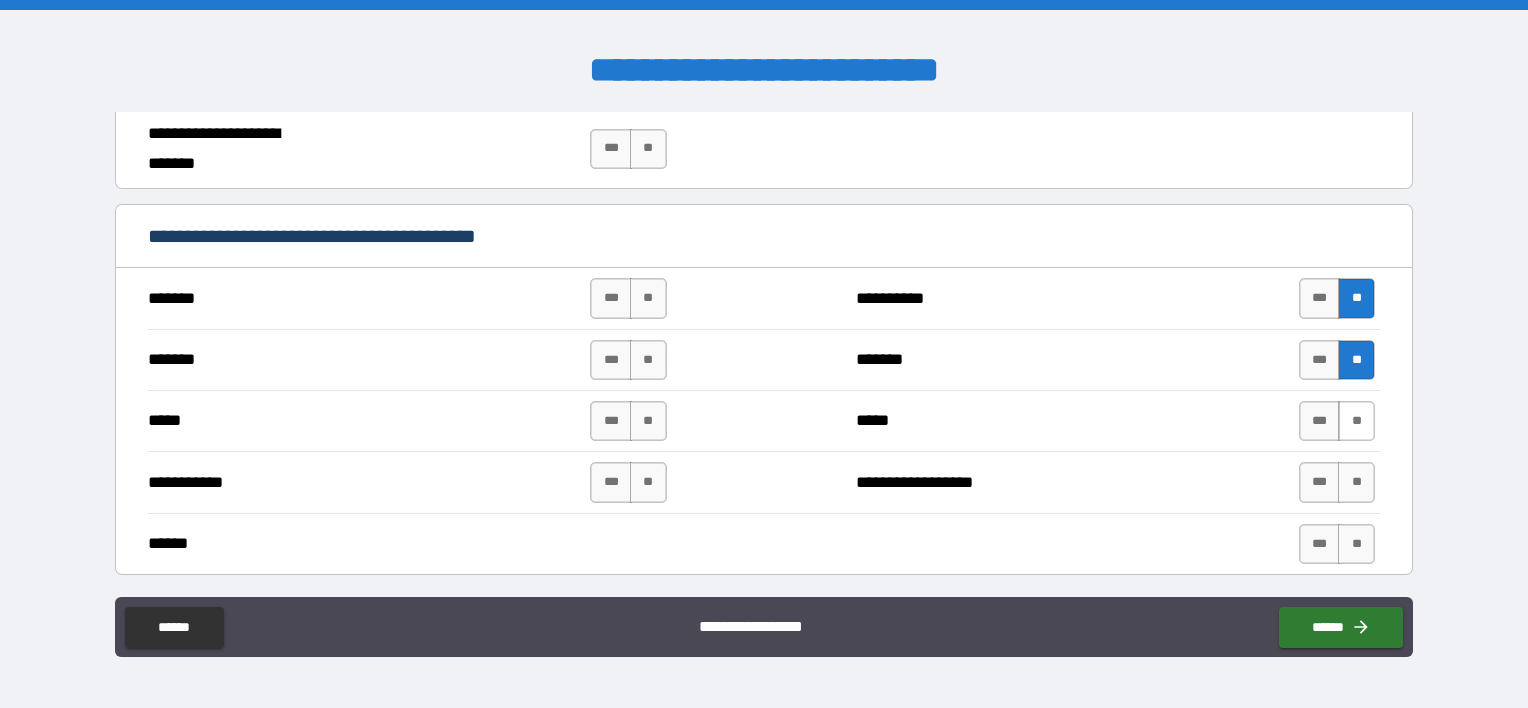 click on "**" at bounding box center (1356, 421) 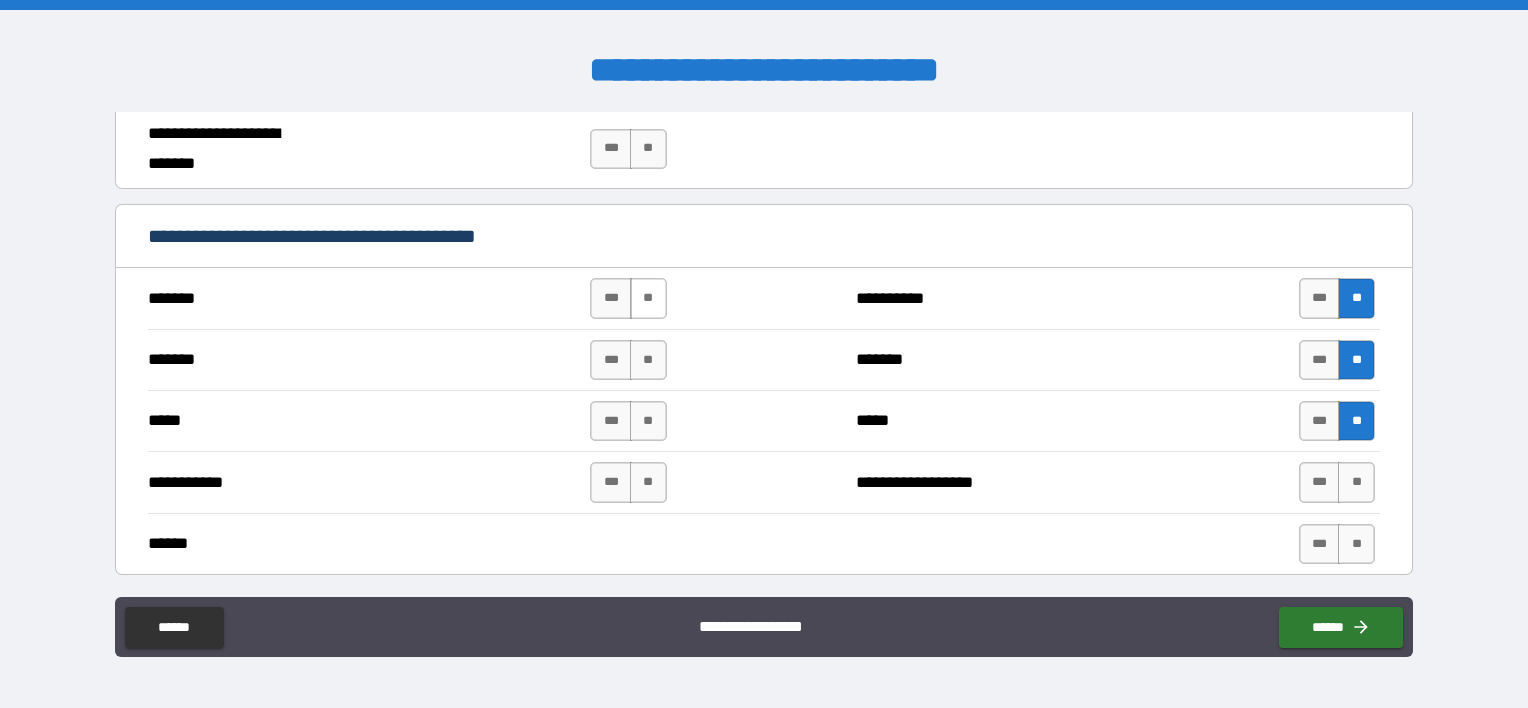 click on "**" at bounding box center (648, 298) 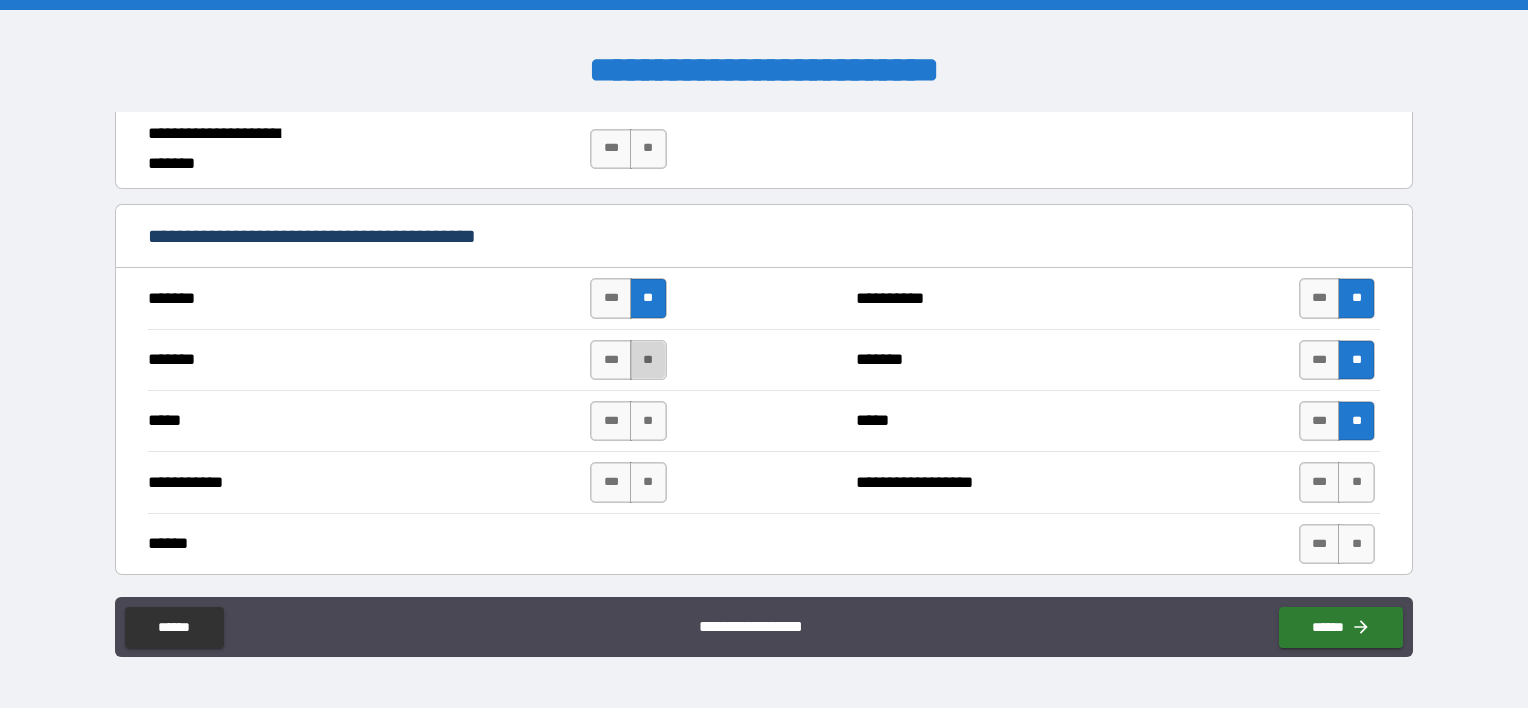 click on "**" at bounding box center (648, 360) 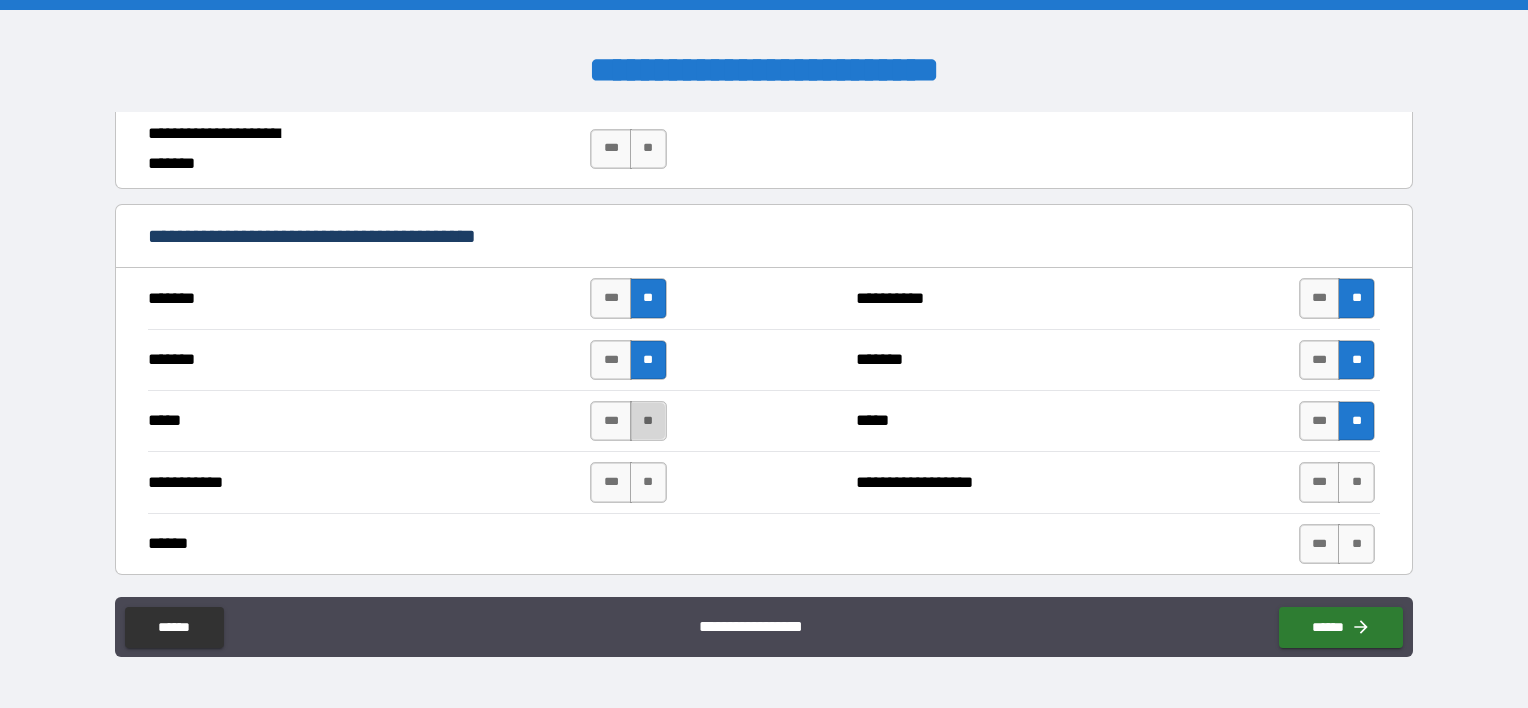 click on "**" at bounding box center [648, 421] 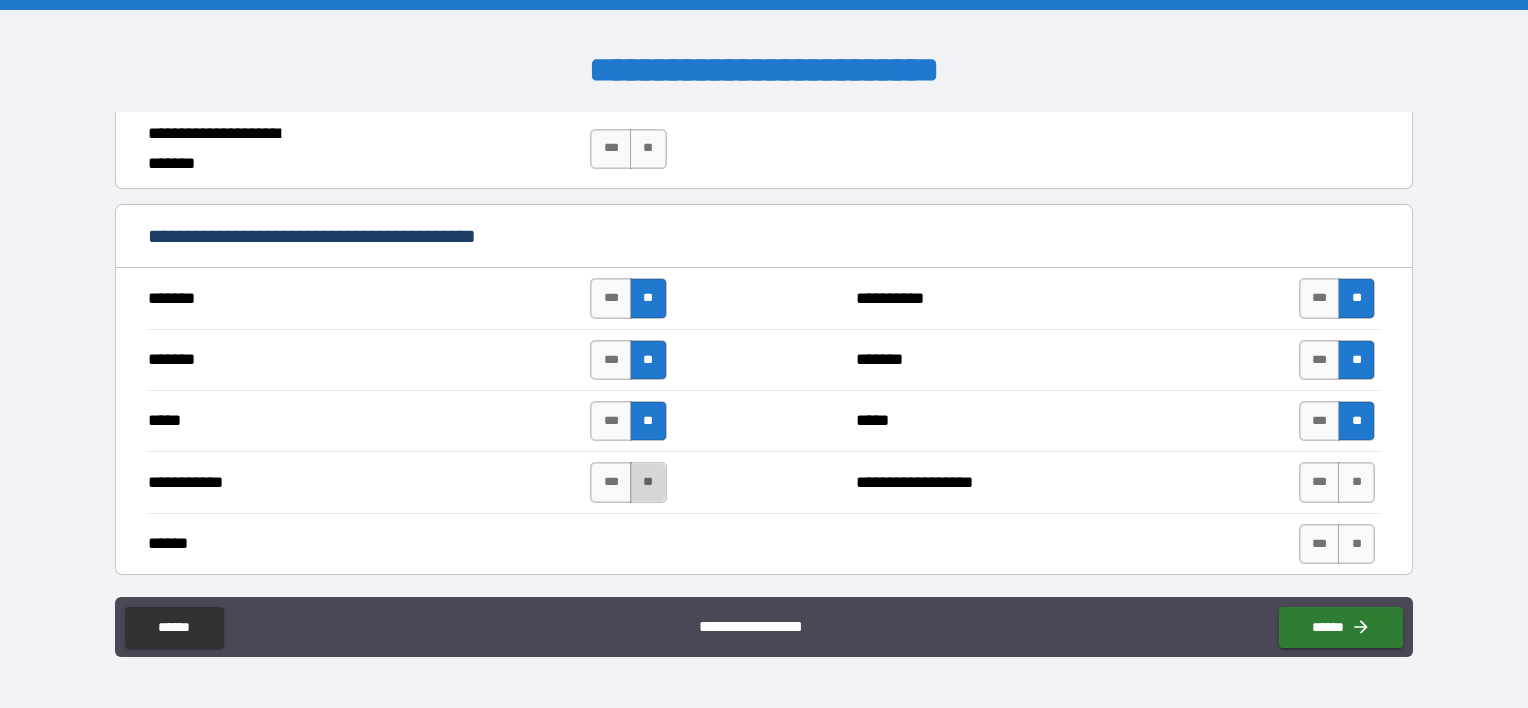 click on "**" at bounding box center (648, 482) 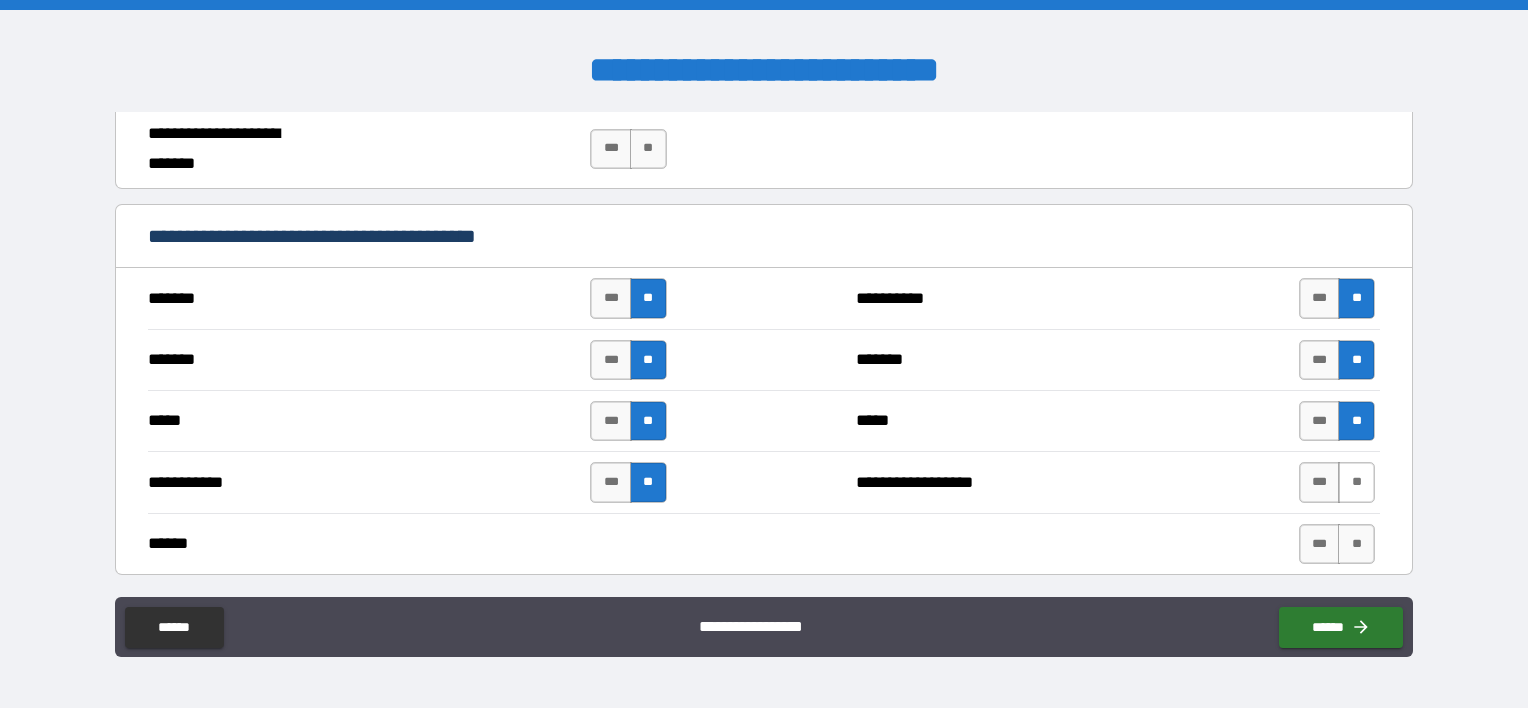 click on "**" at bounding box center [1356, 482] 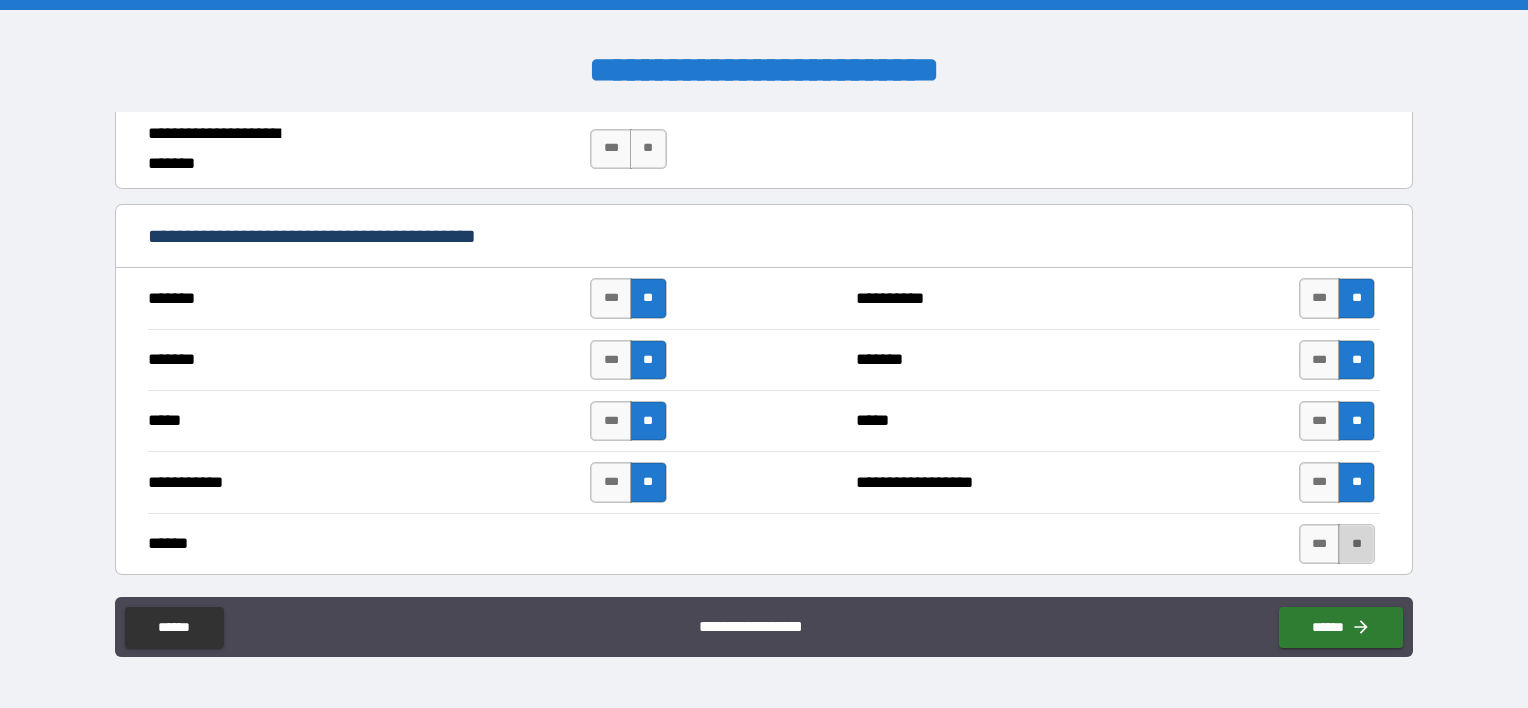 click on "**" at bounding box center (1356, 544) 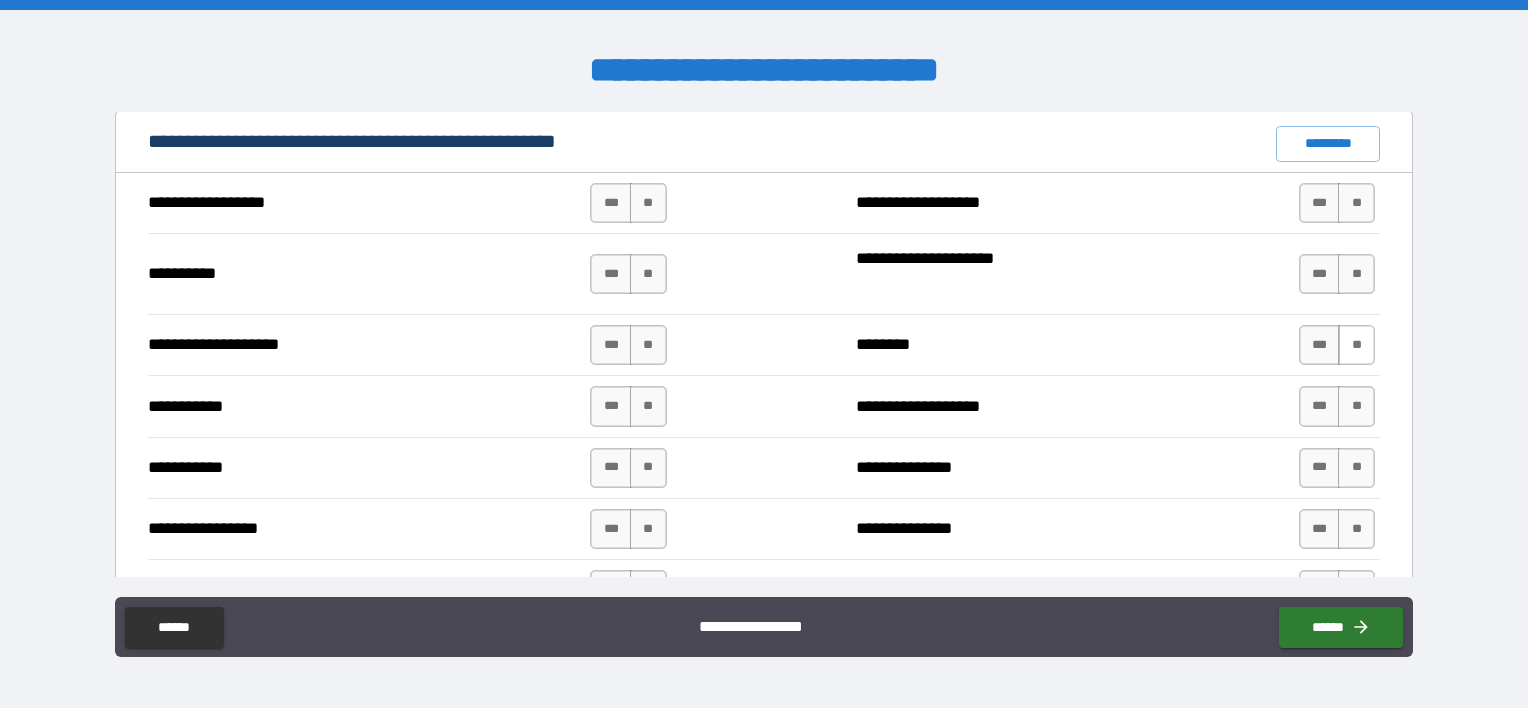 scroll, scrollTop: 1907, scrollLeft: 0, axis: vertical 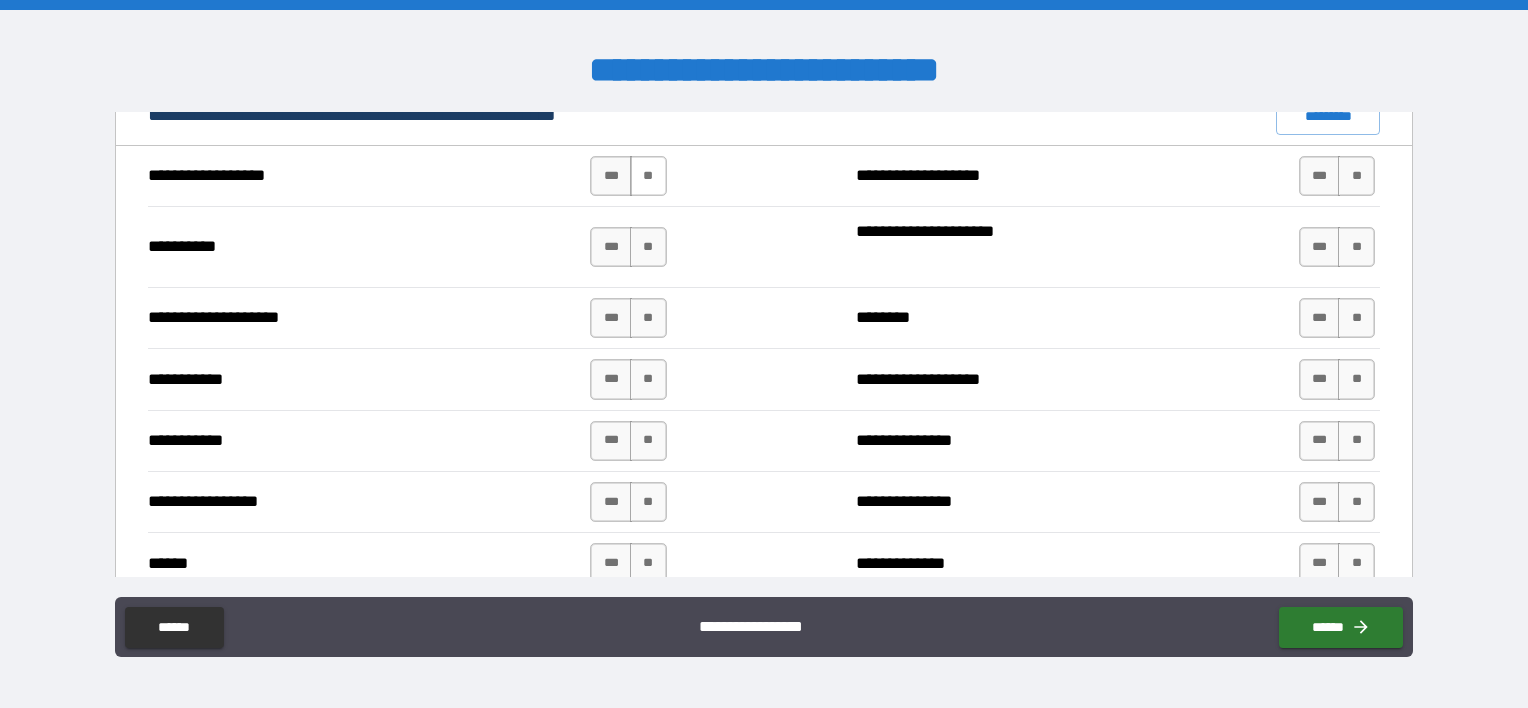 click on "**" at bounding box center (648, 176) 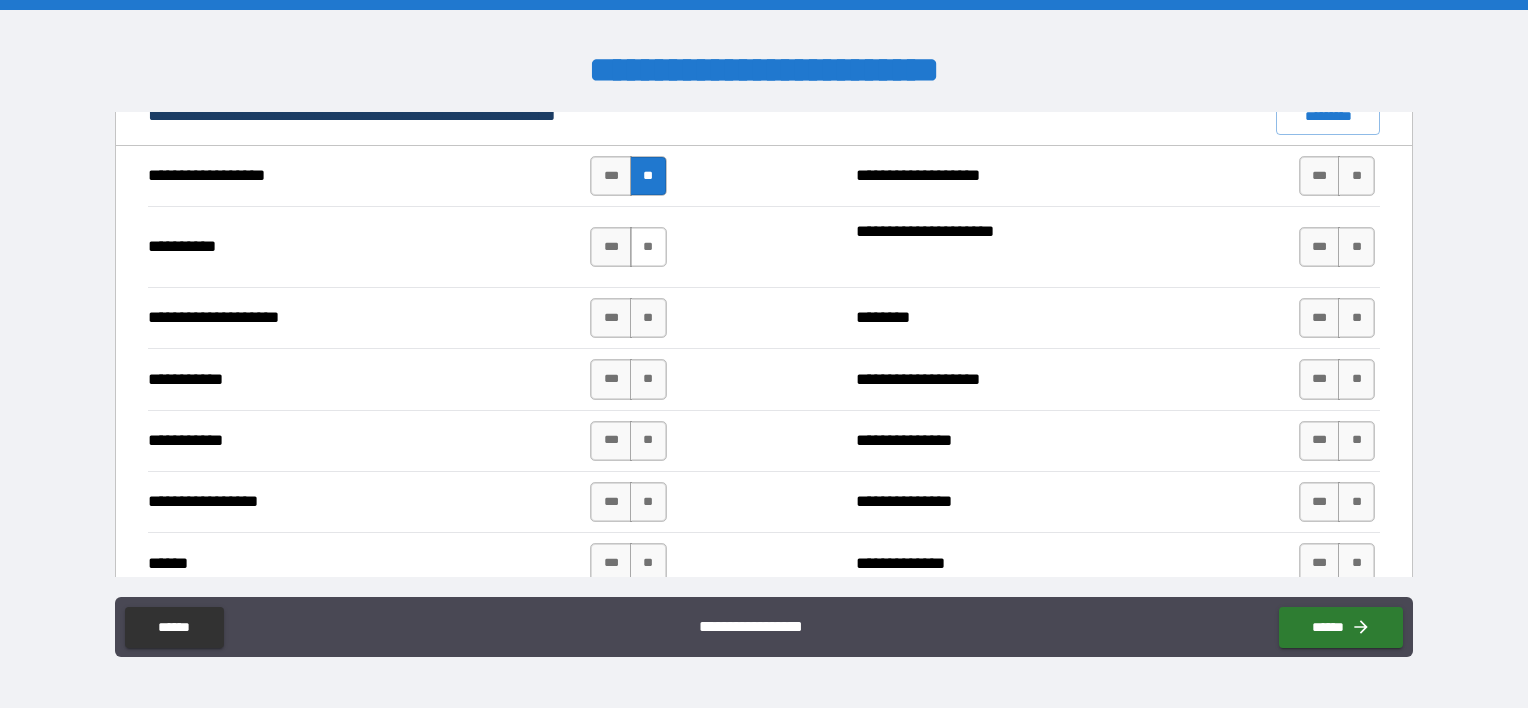 click on "**" at bounding box center [648, 247] 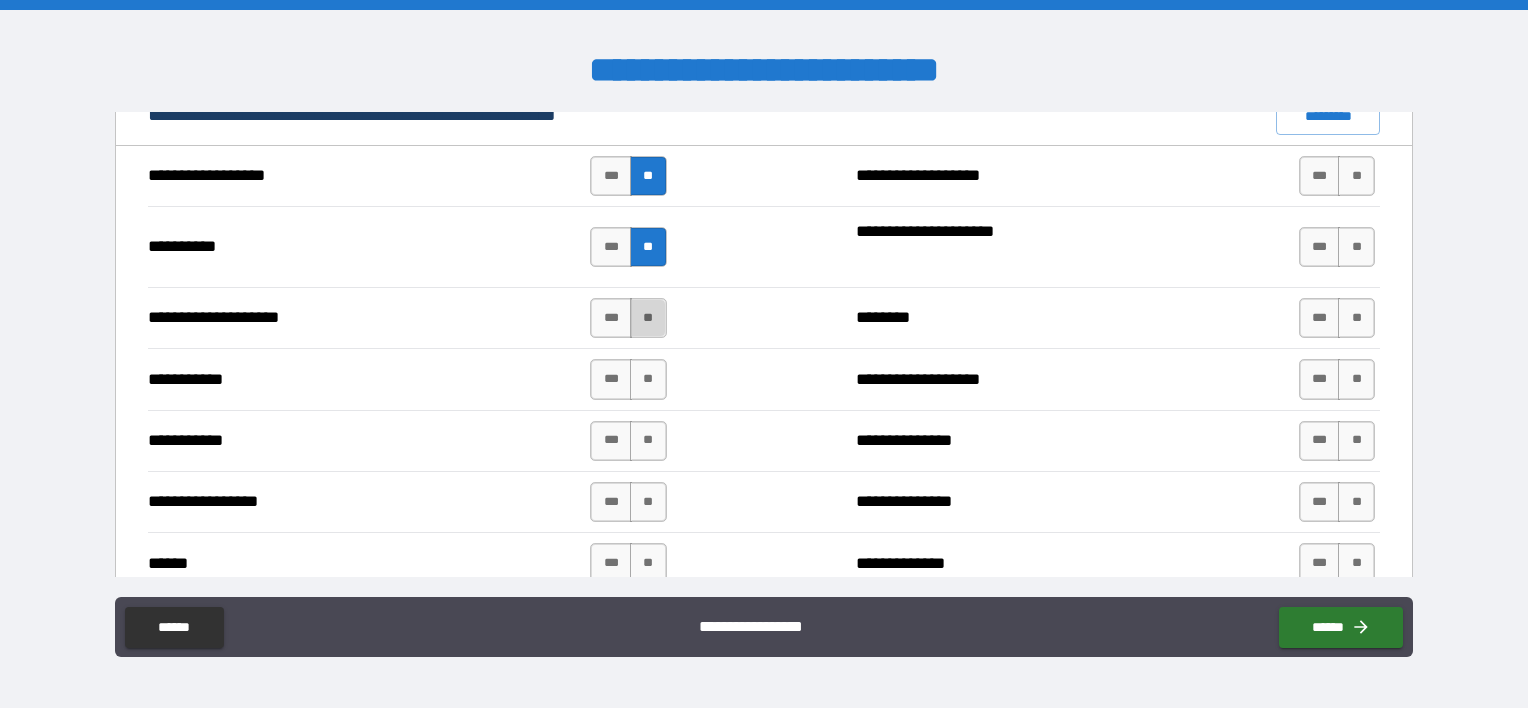 click on "**" at bounding box center (648, 318) 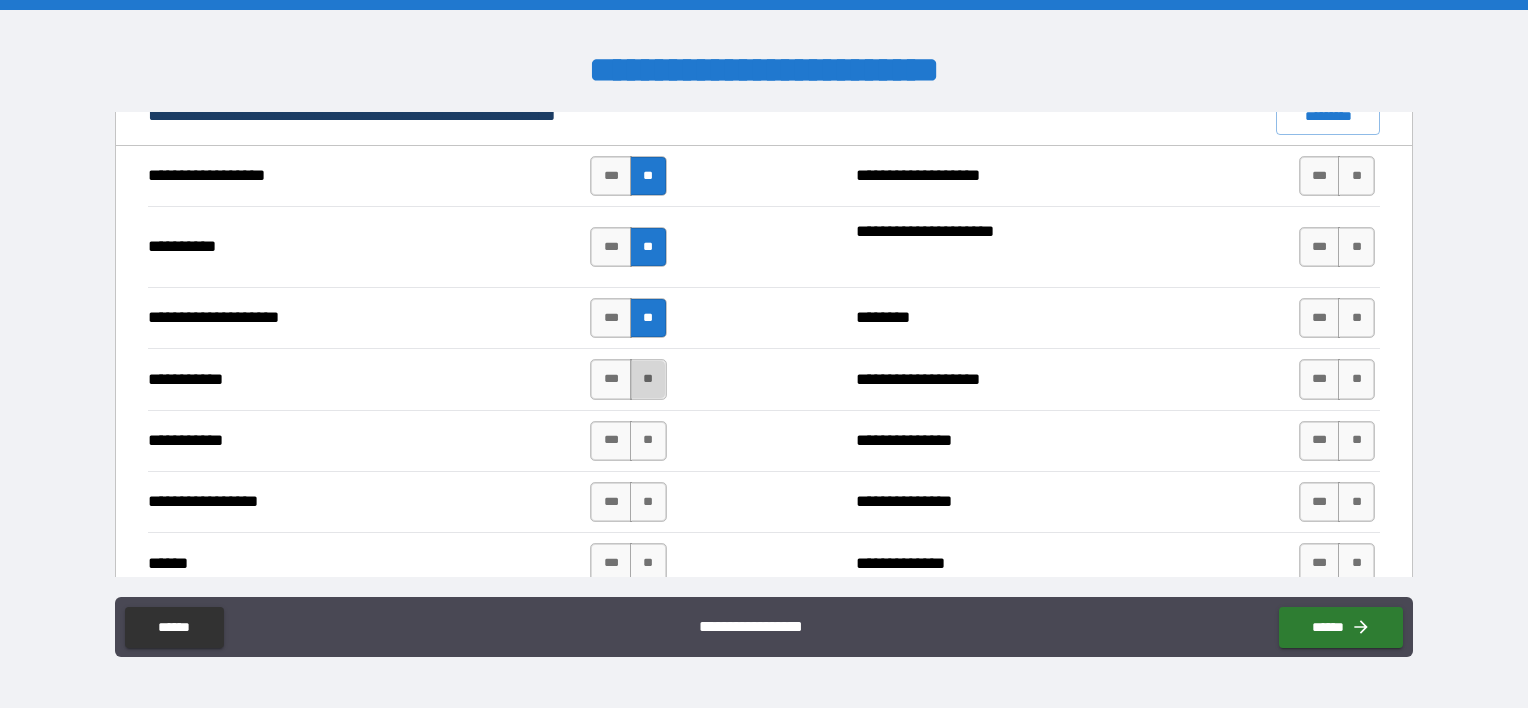 click on "**" at bounding box center [648, 379] 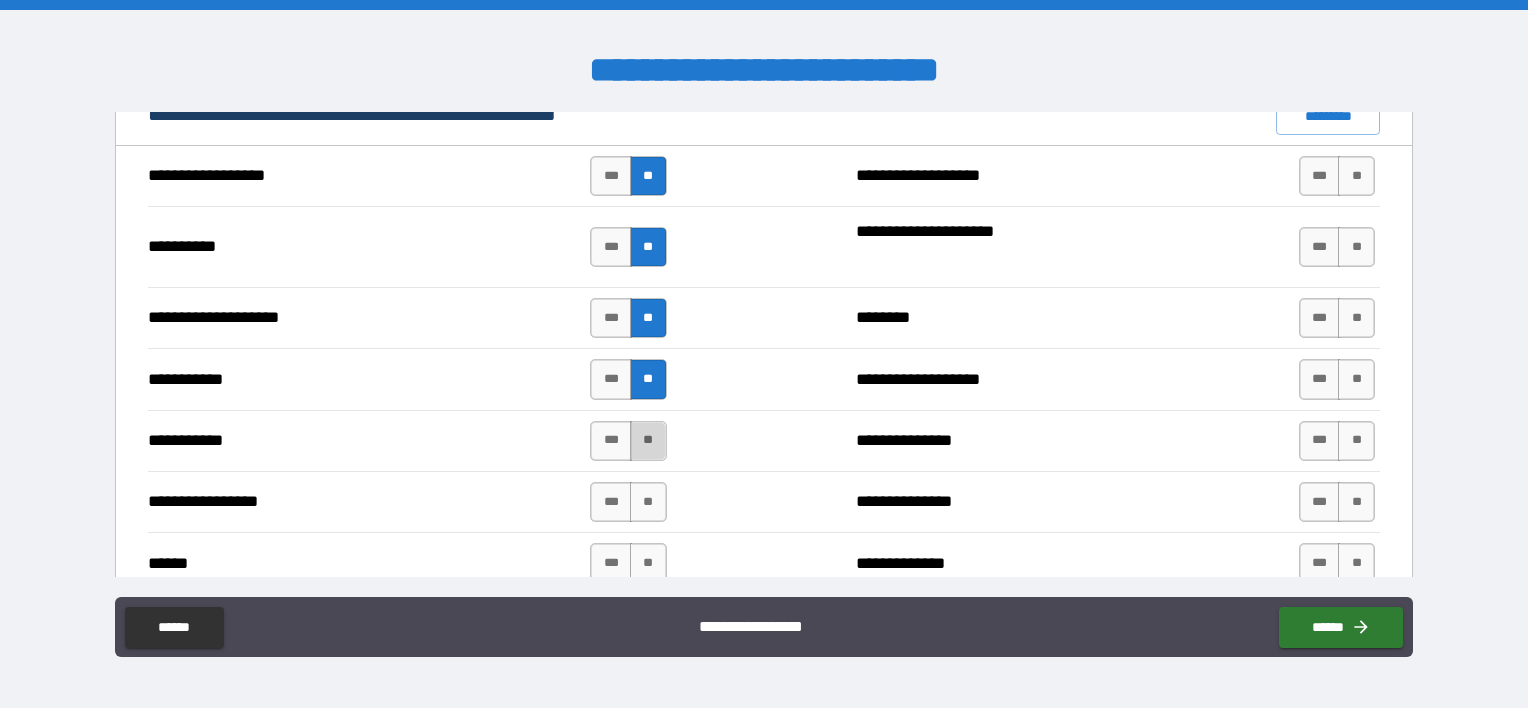 click on "**" at bounding box center [648, 441] 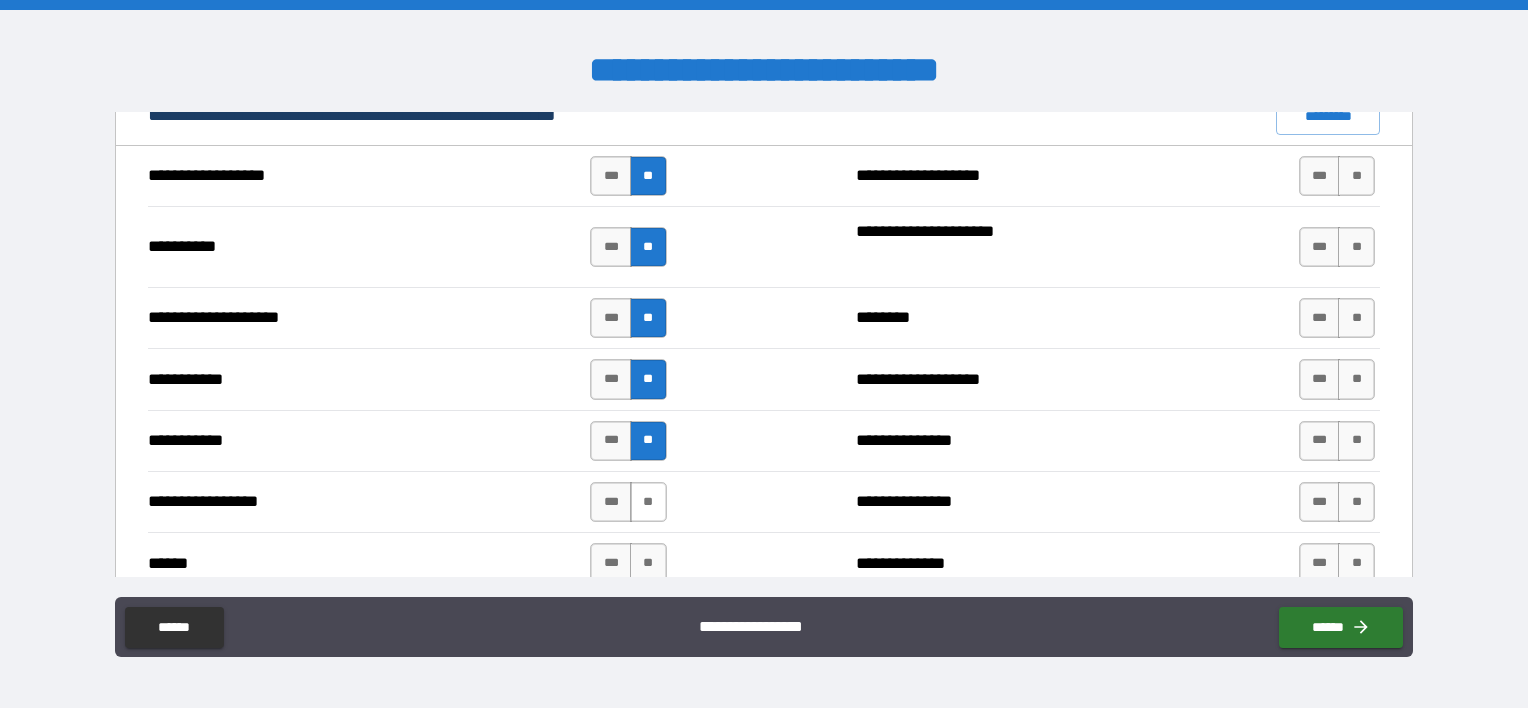 drag, startPoint x: 652, startPoint y: 488, endPoint x: 647, endPoint y: 499, distance: 12.083046 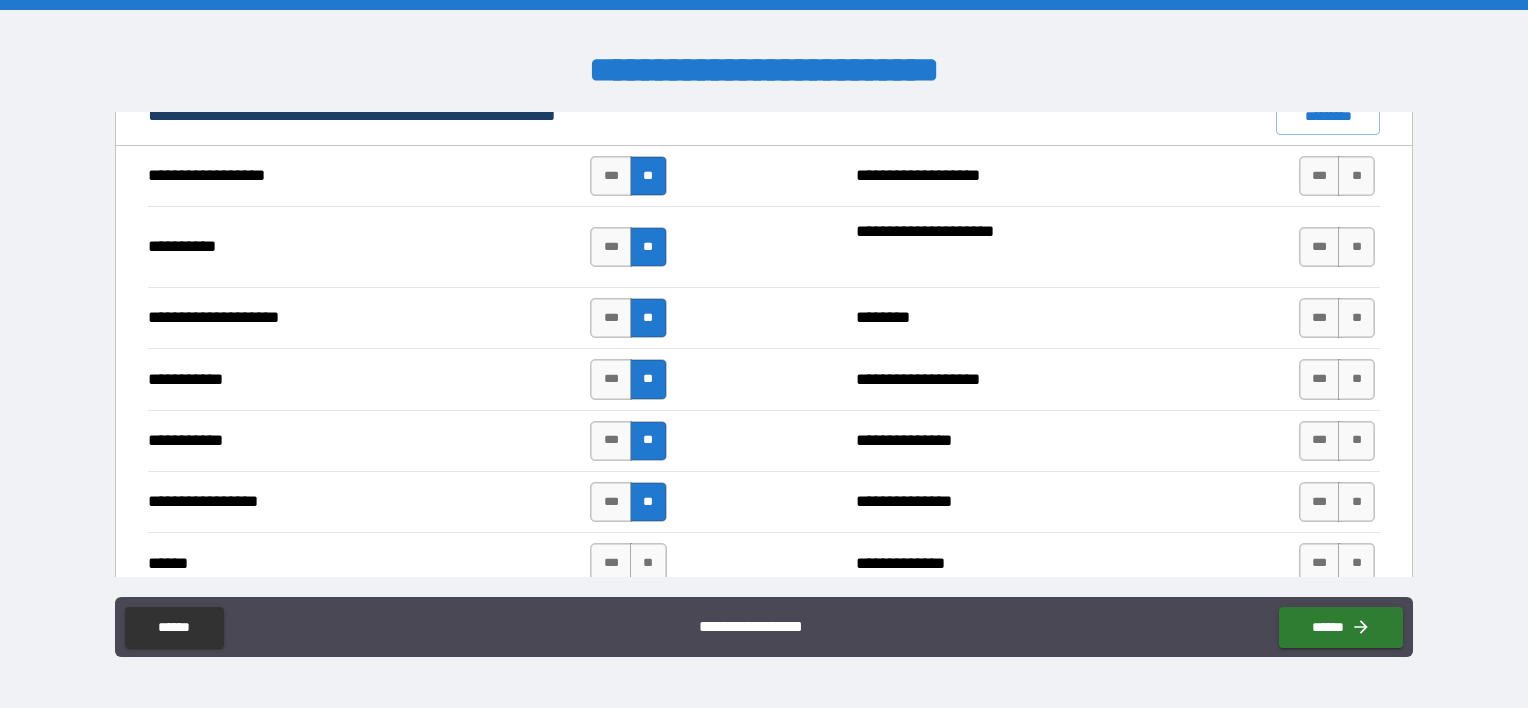 drag, startPoint x: 642, startPoint y: 552, endPoint x: 672, endPoint y: 525, distance: 40.36087 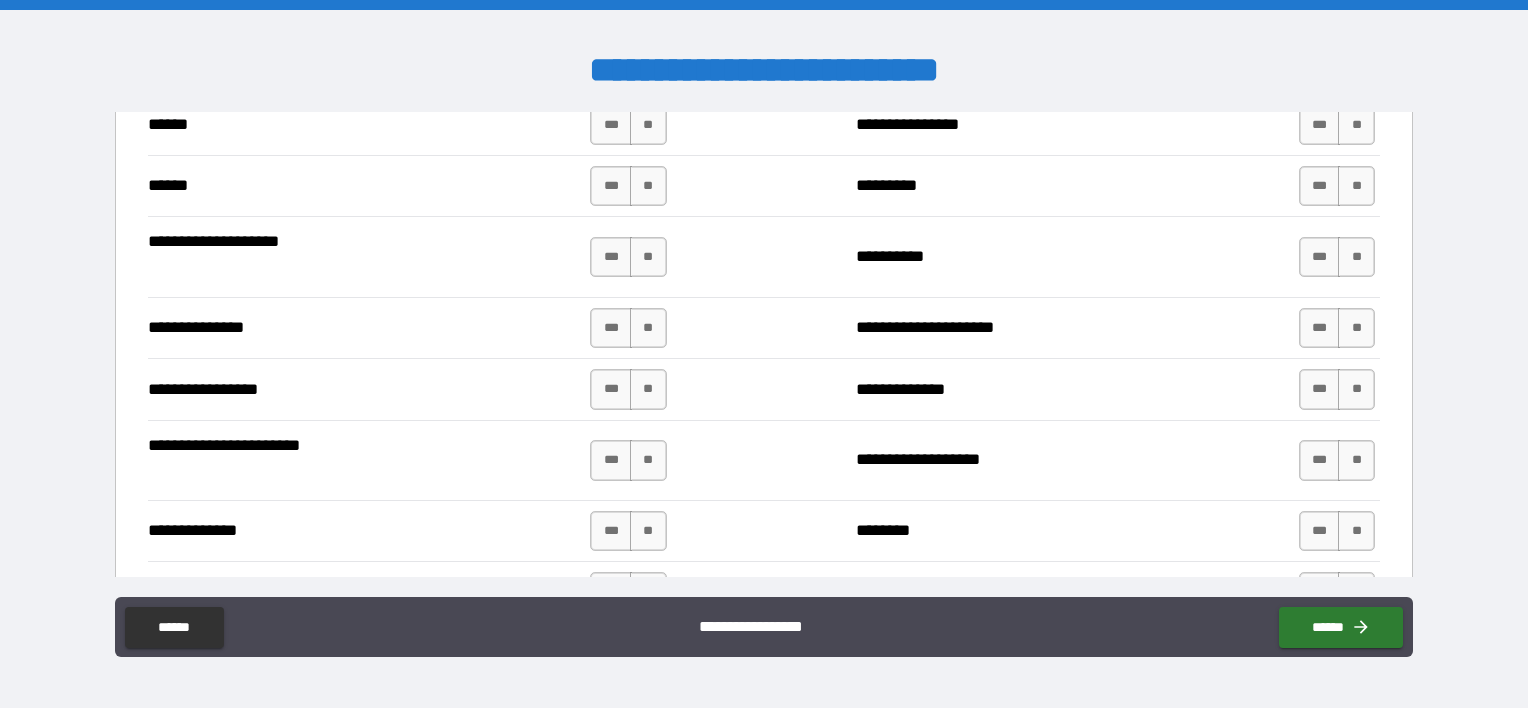 scroll, scrollTop: 2307, scrollLeft: 0, axis: vertical 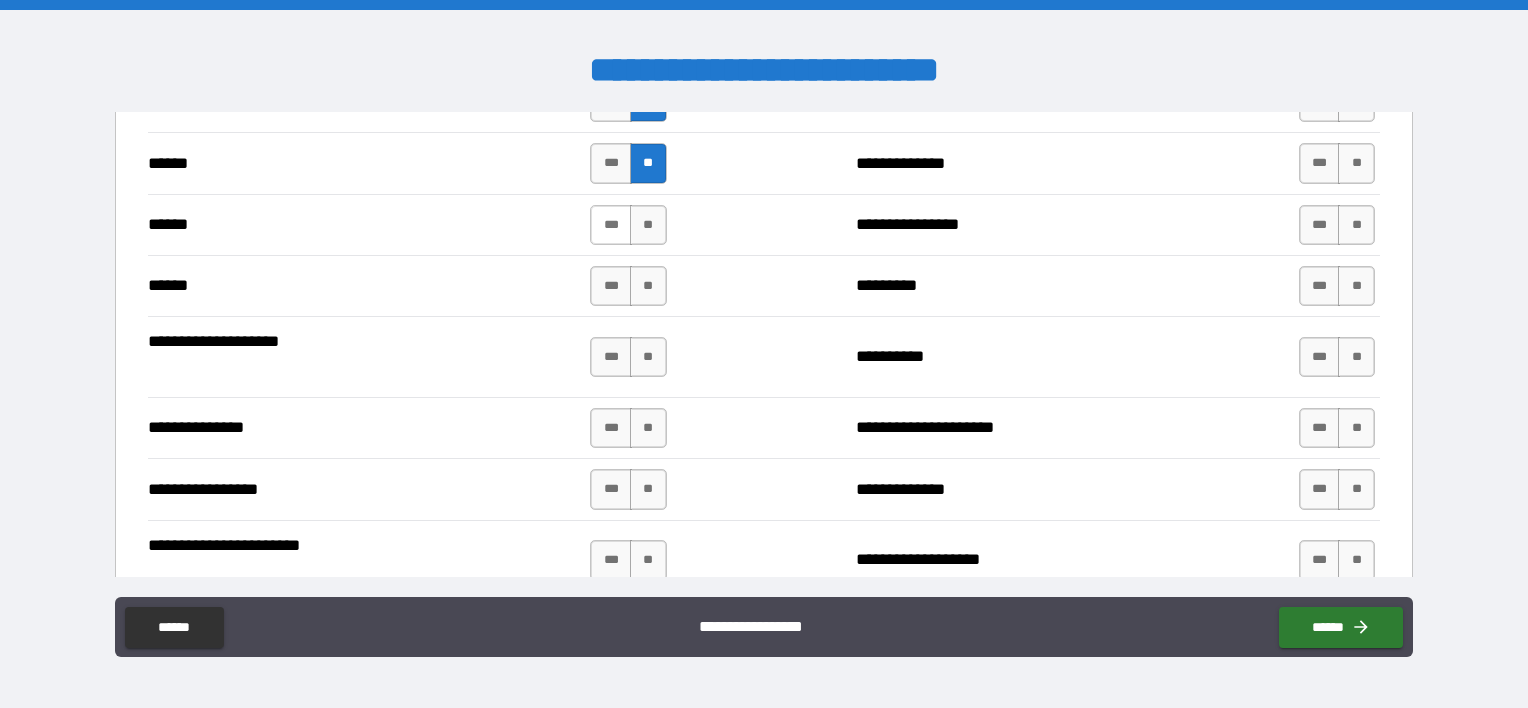 click on "***" at bounding box center (611, 225) 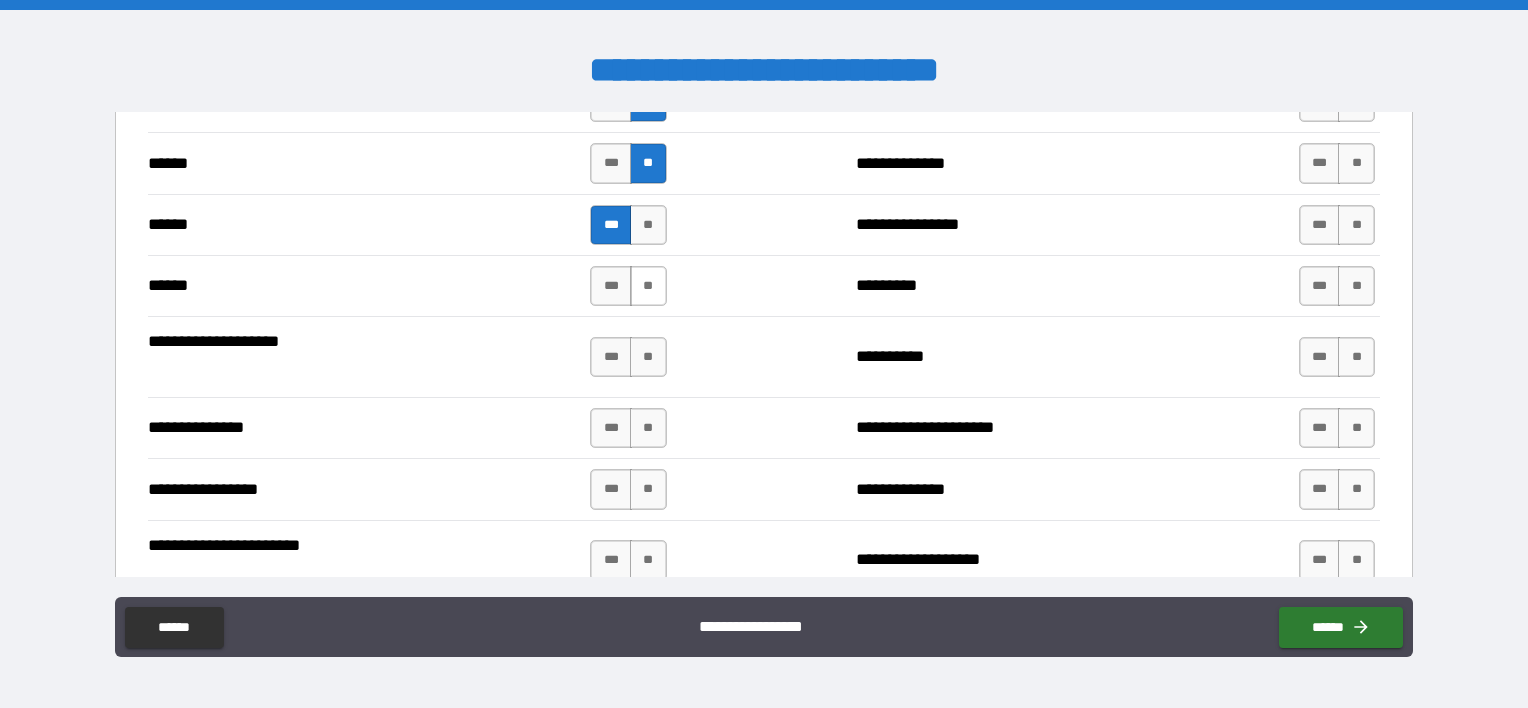 click on "**" at bounding box center [648, 286] 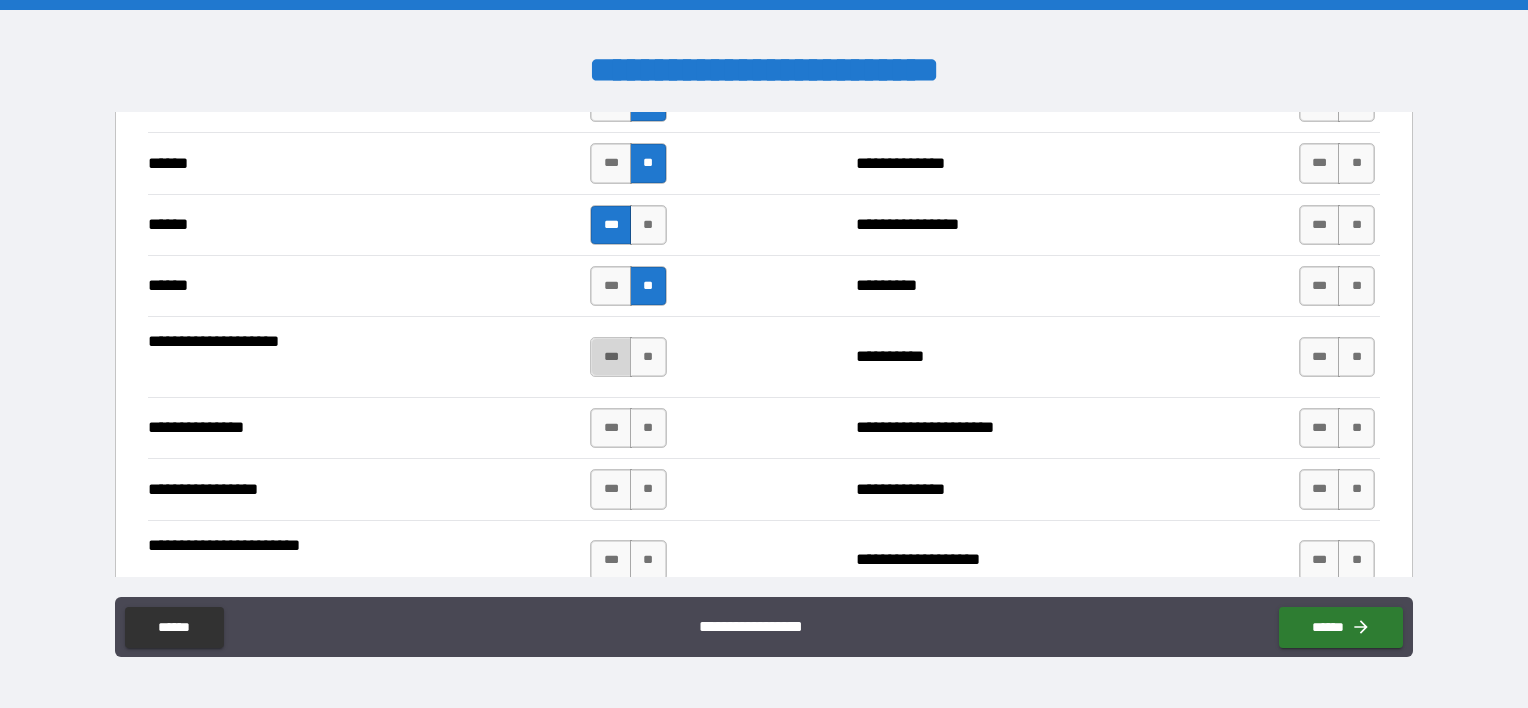 click on "***" at bounding box center (611, 357) 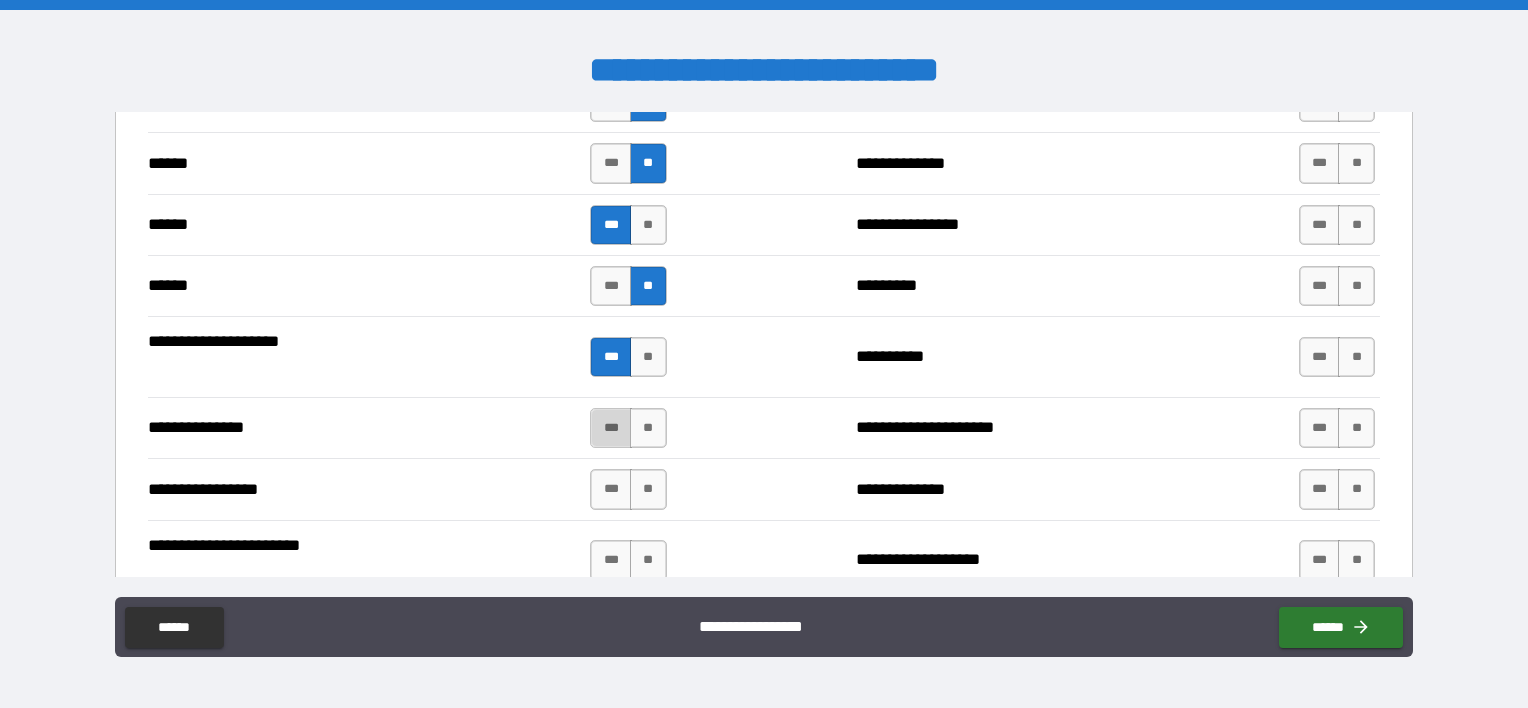 click on "***" at bounding box center [611, 428] 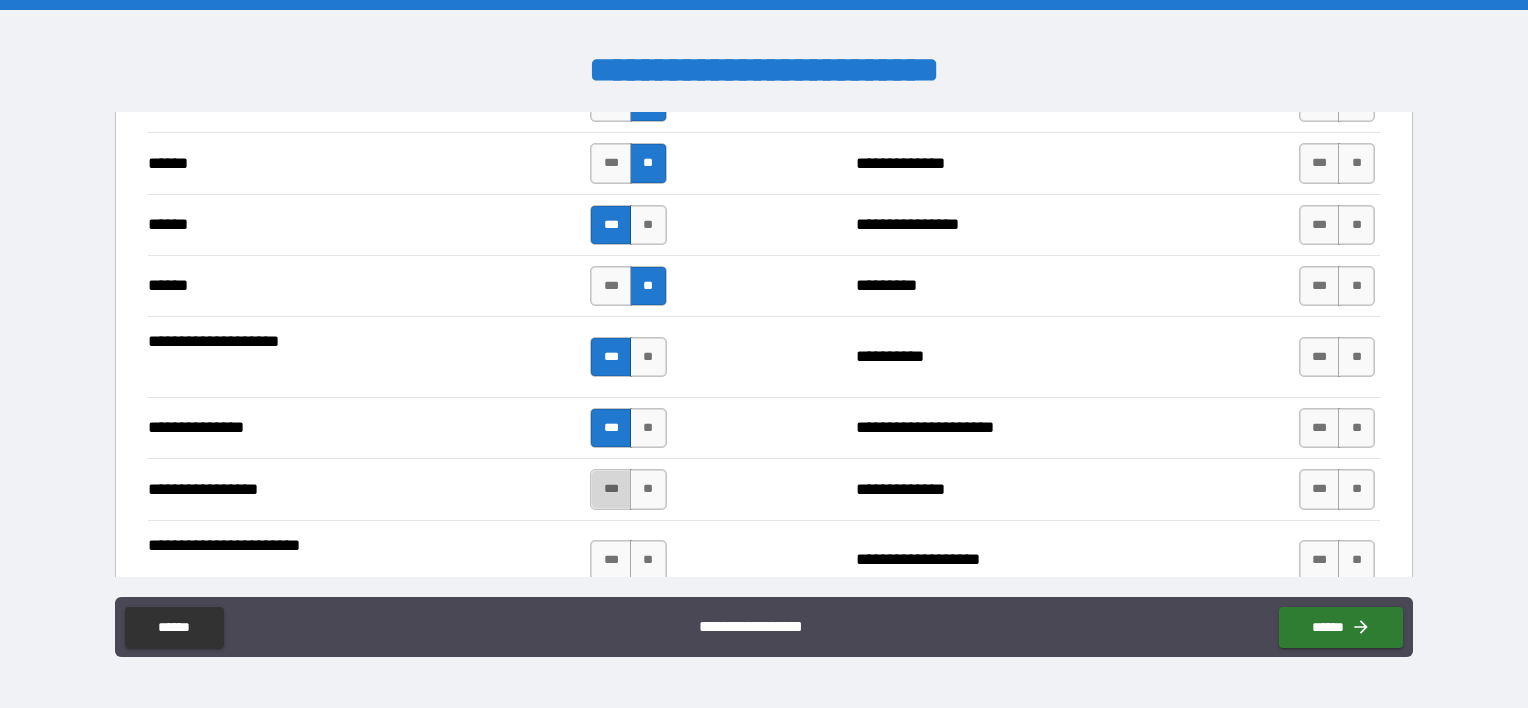 click on "***" at bounding box center [611, 489] 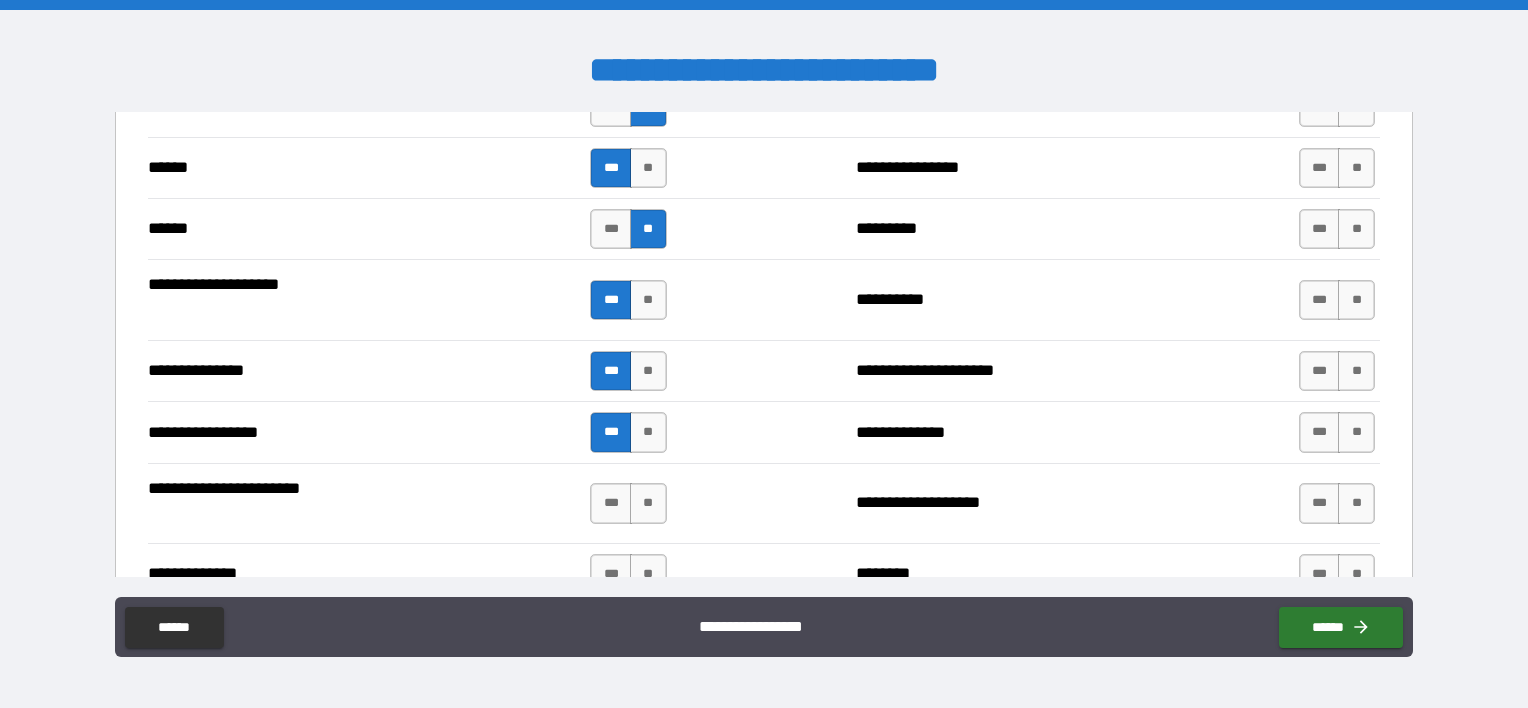 scroll, scrollTop: 2407, scrollLeft: 0, axis: vertical 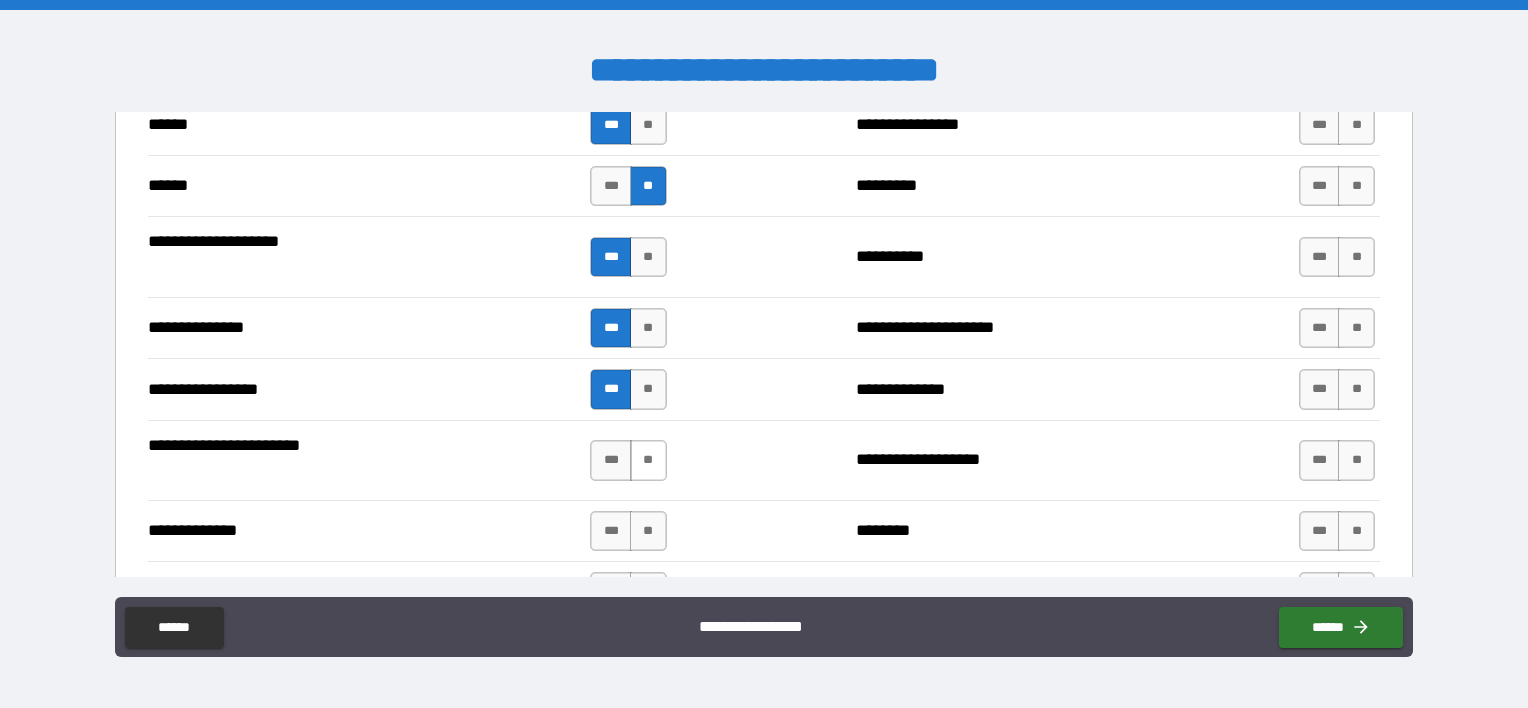 click on "**" at bounding box center [648, 460] 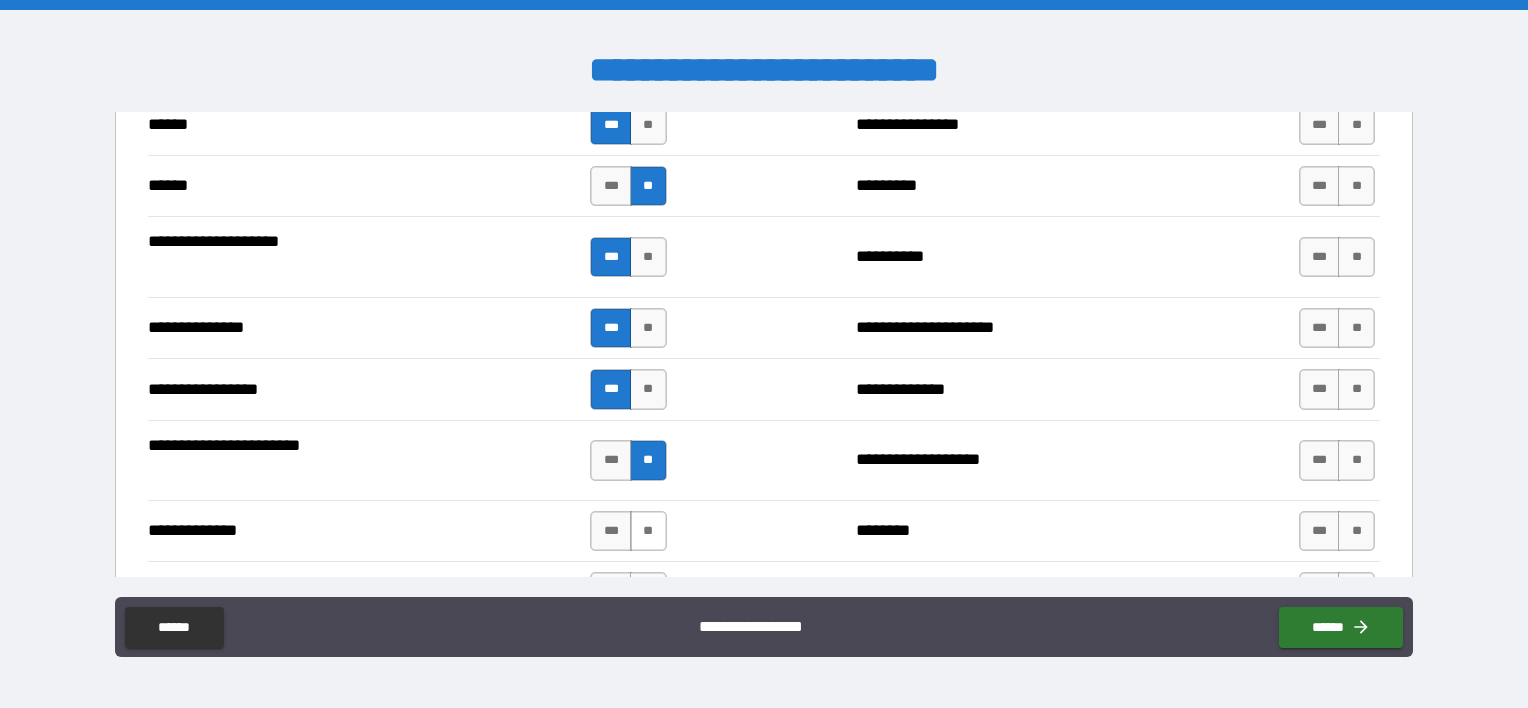 click on "**" at bounding box center (648, 531) 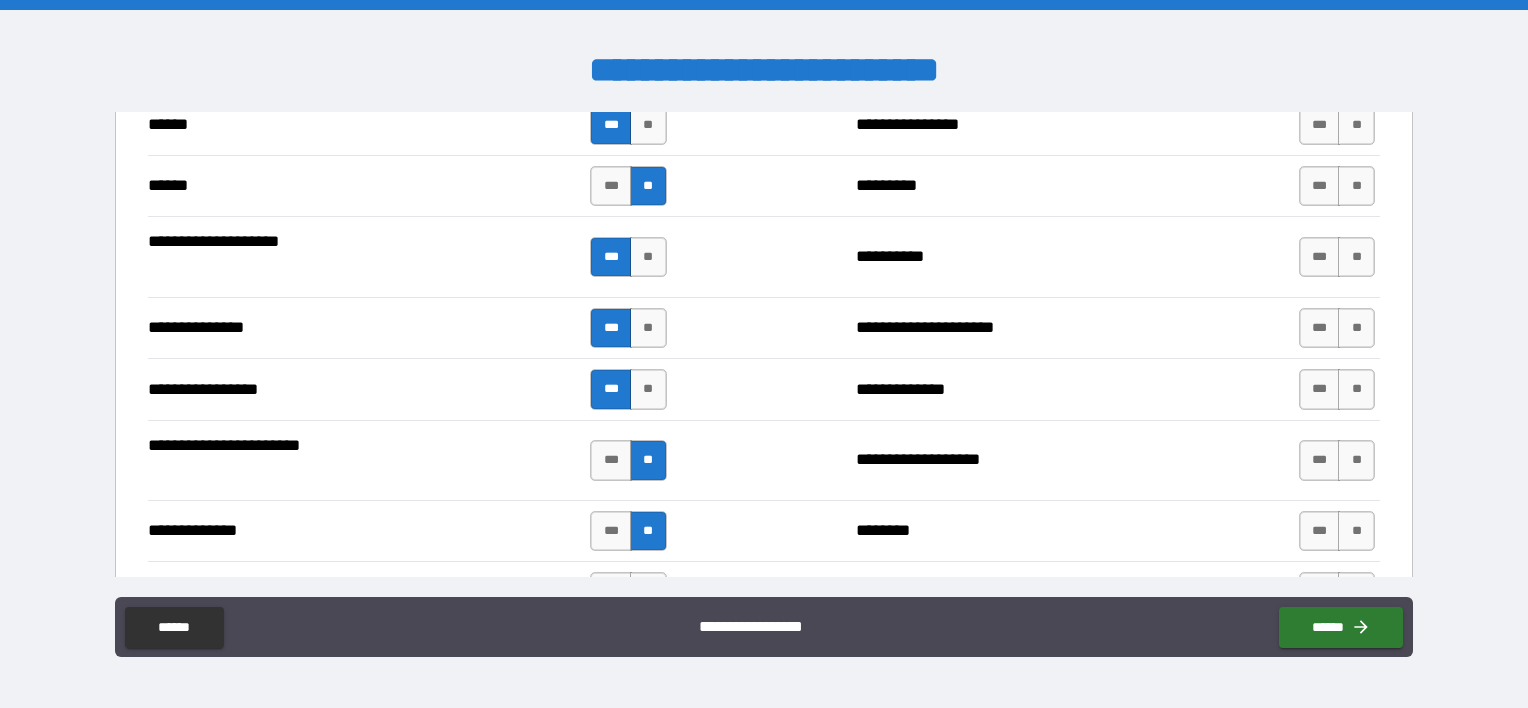 scroll, scrollTop: 2607, scrollLeft: 0, axis: vertical 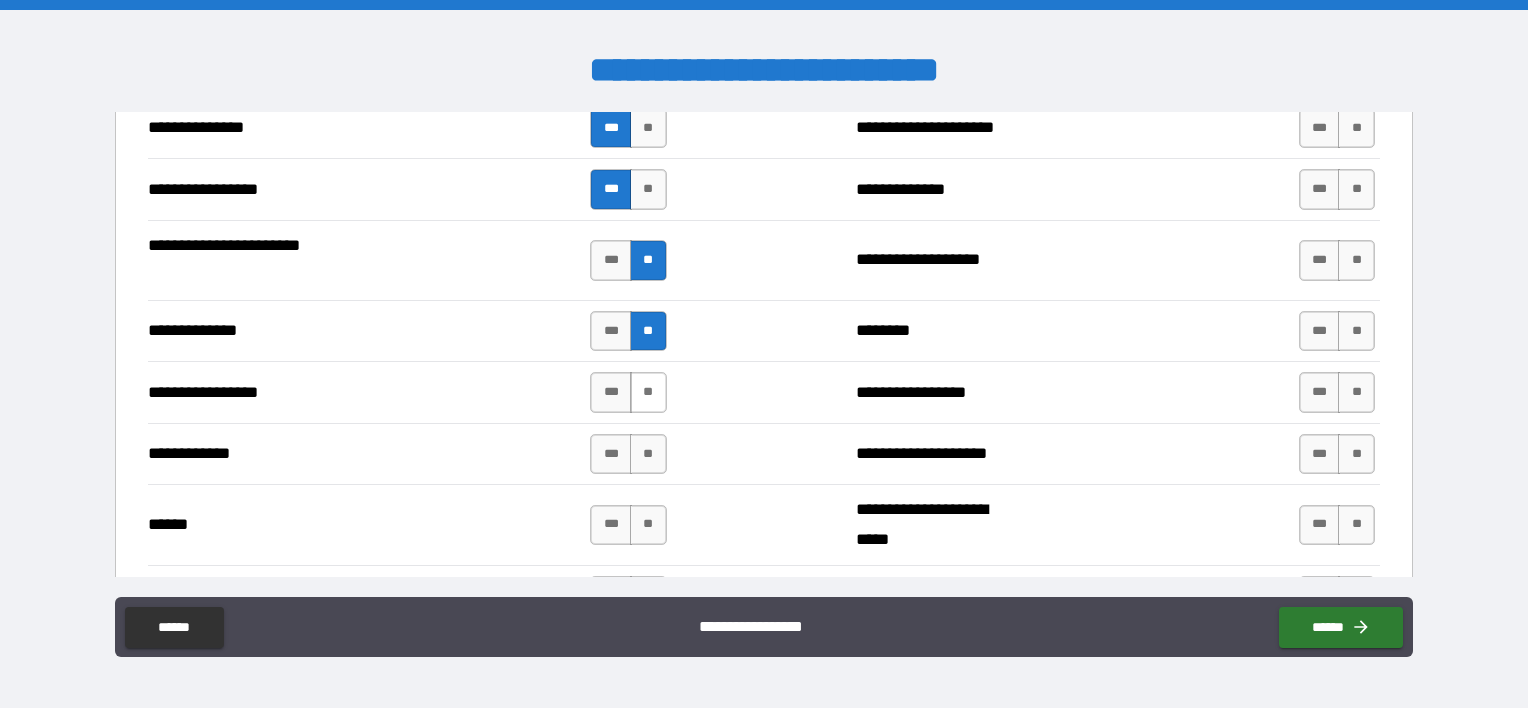 click on "**" at bounding box center (648, 392) 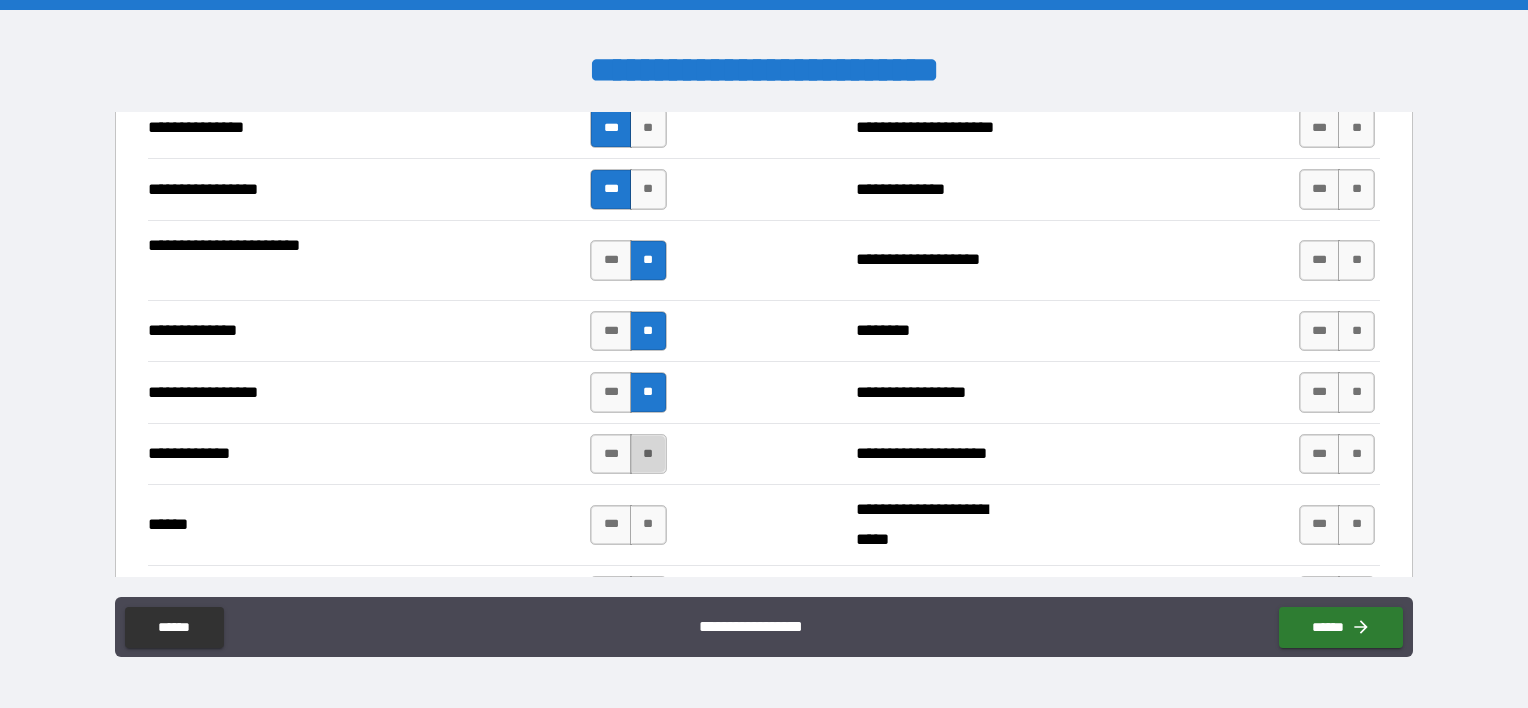 click on "**" at bounding box center (648, 454) 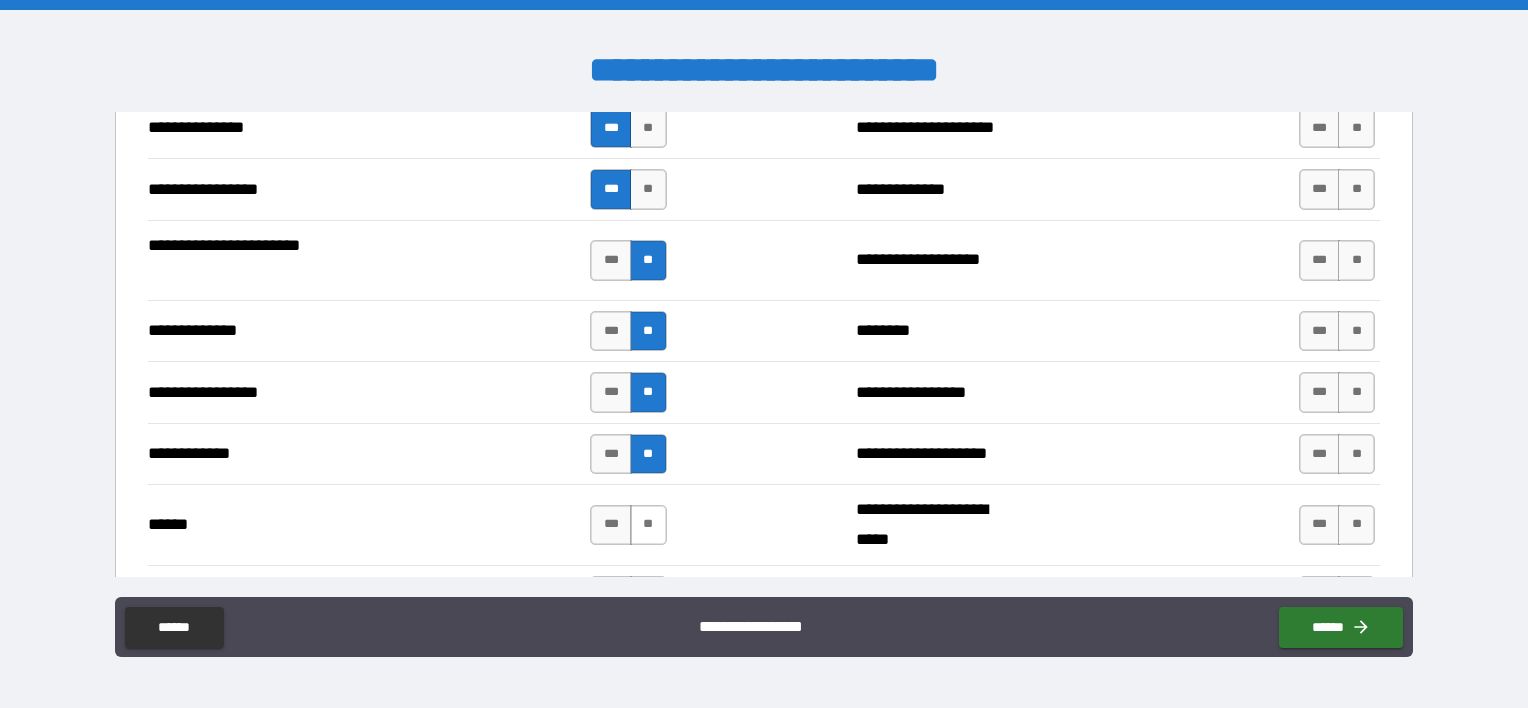 click on "**" at bounding box center (648, 525) 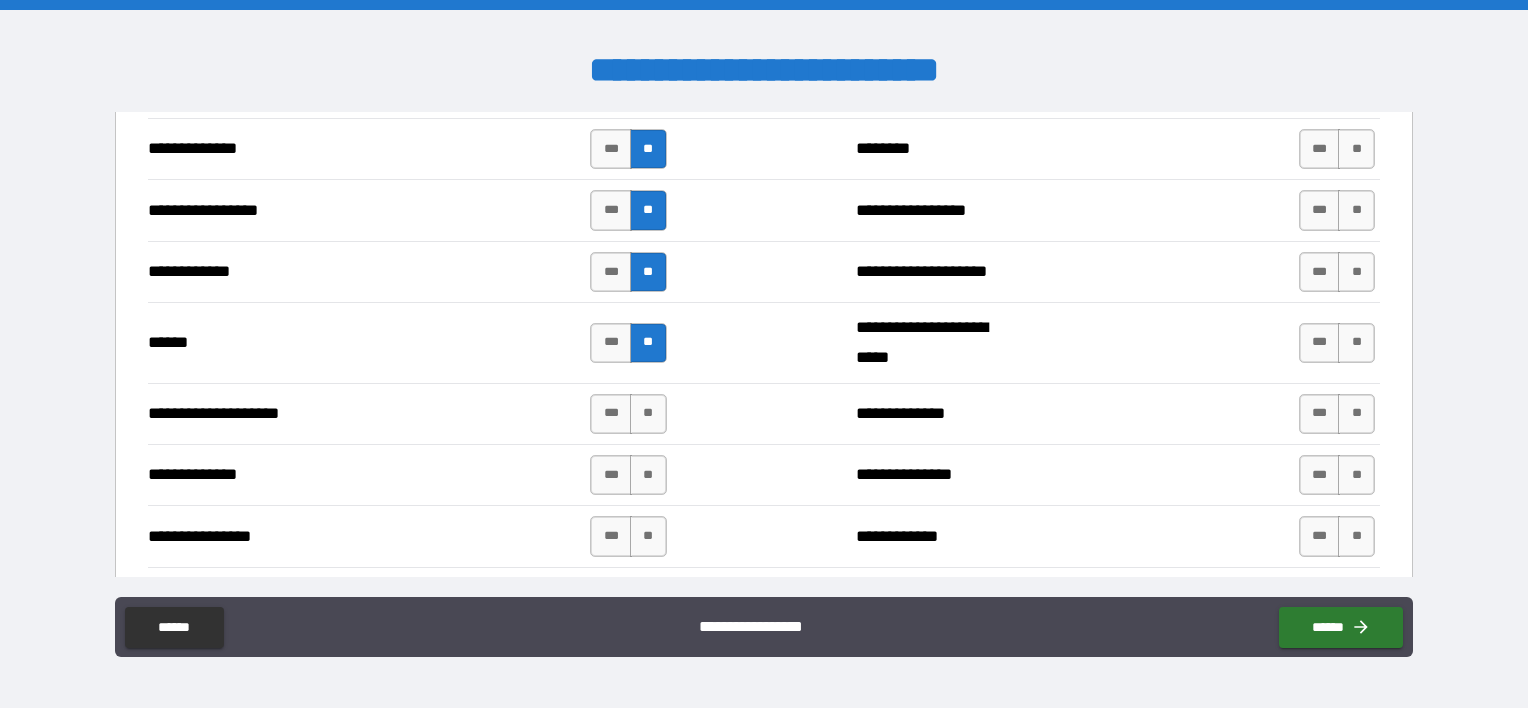 scroll, scrollTop: 2807, scrollLeft: 0, axis: vertical 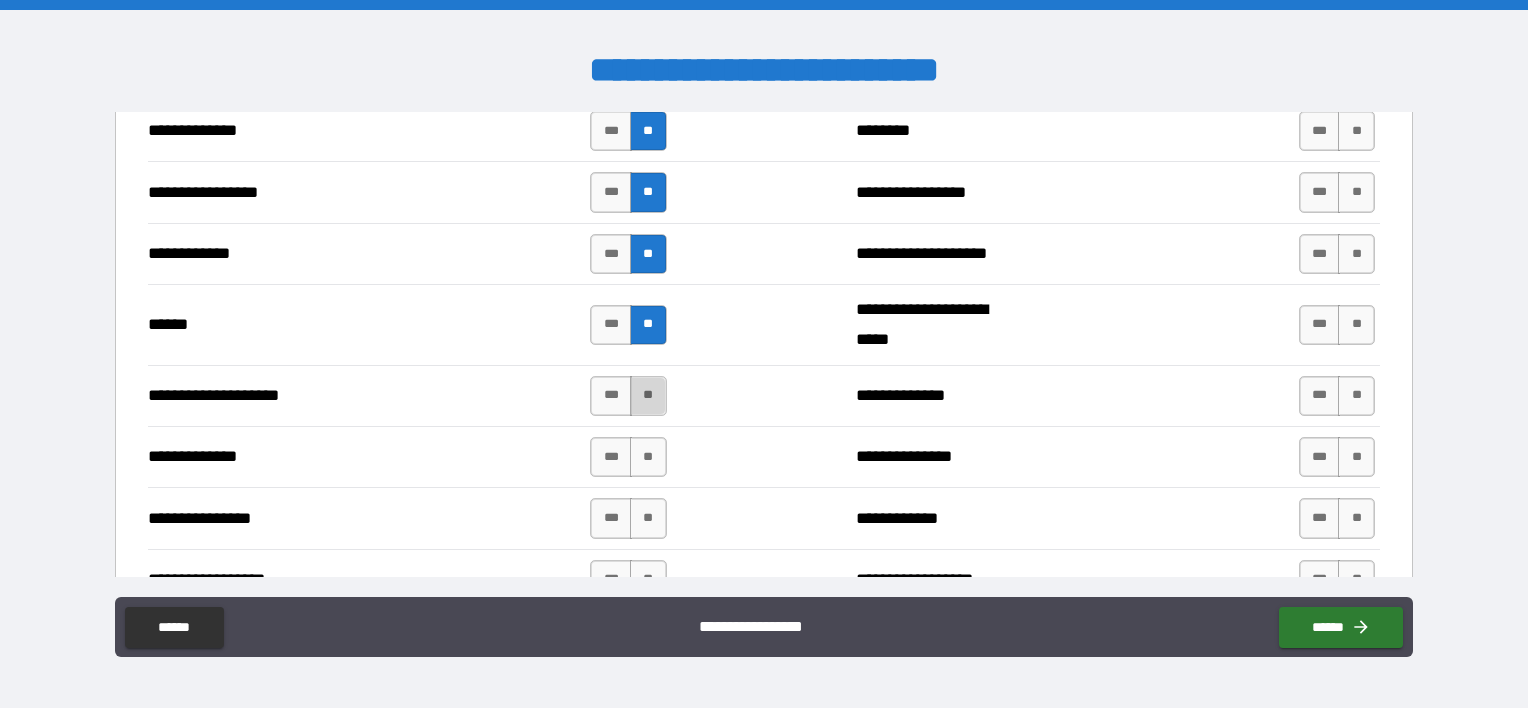 click on "**" at bounding box center [648, 396] 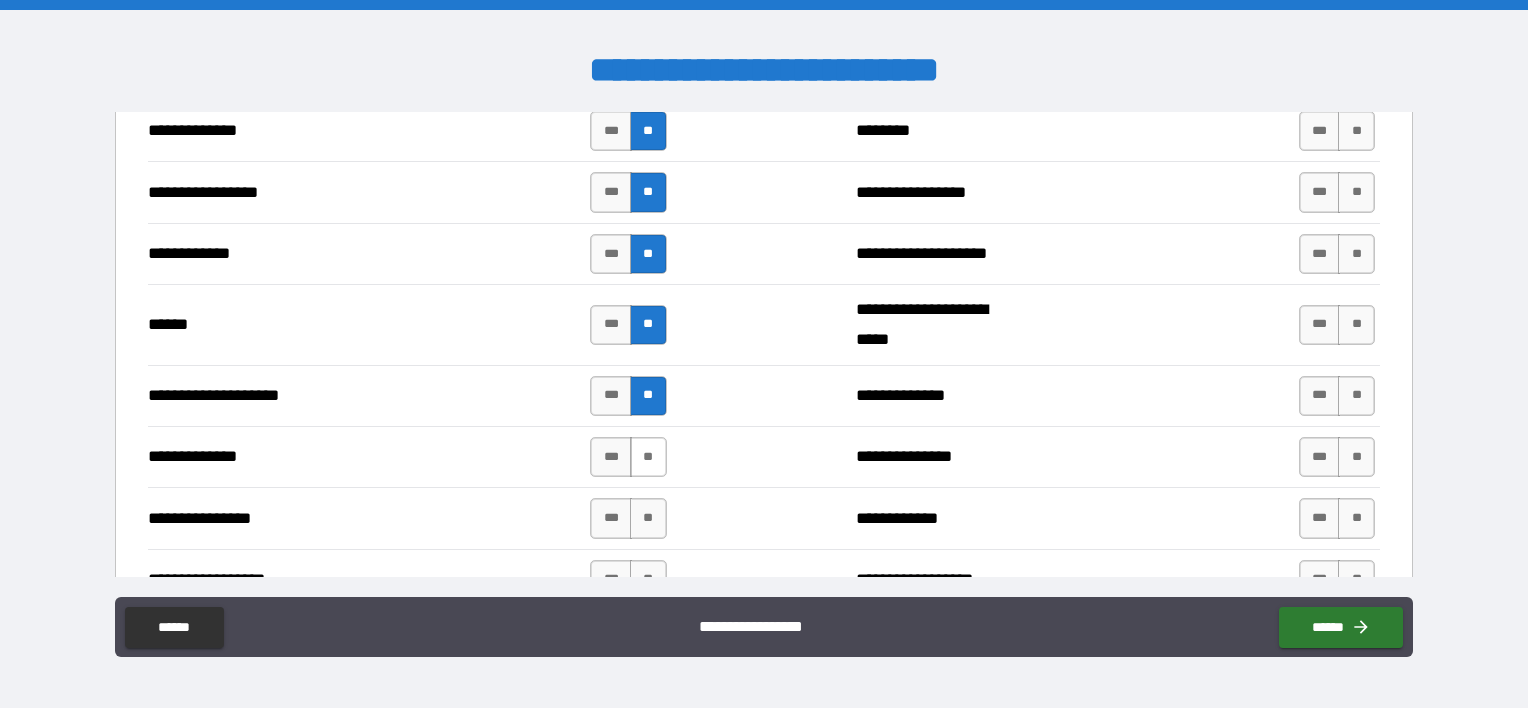 click on "**" at bounding box center (648, 457) 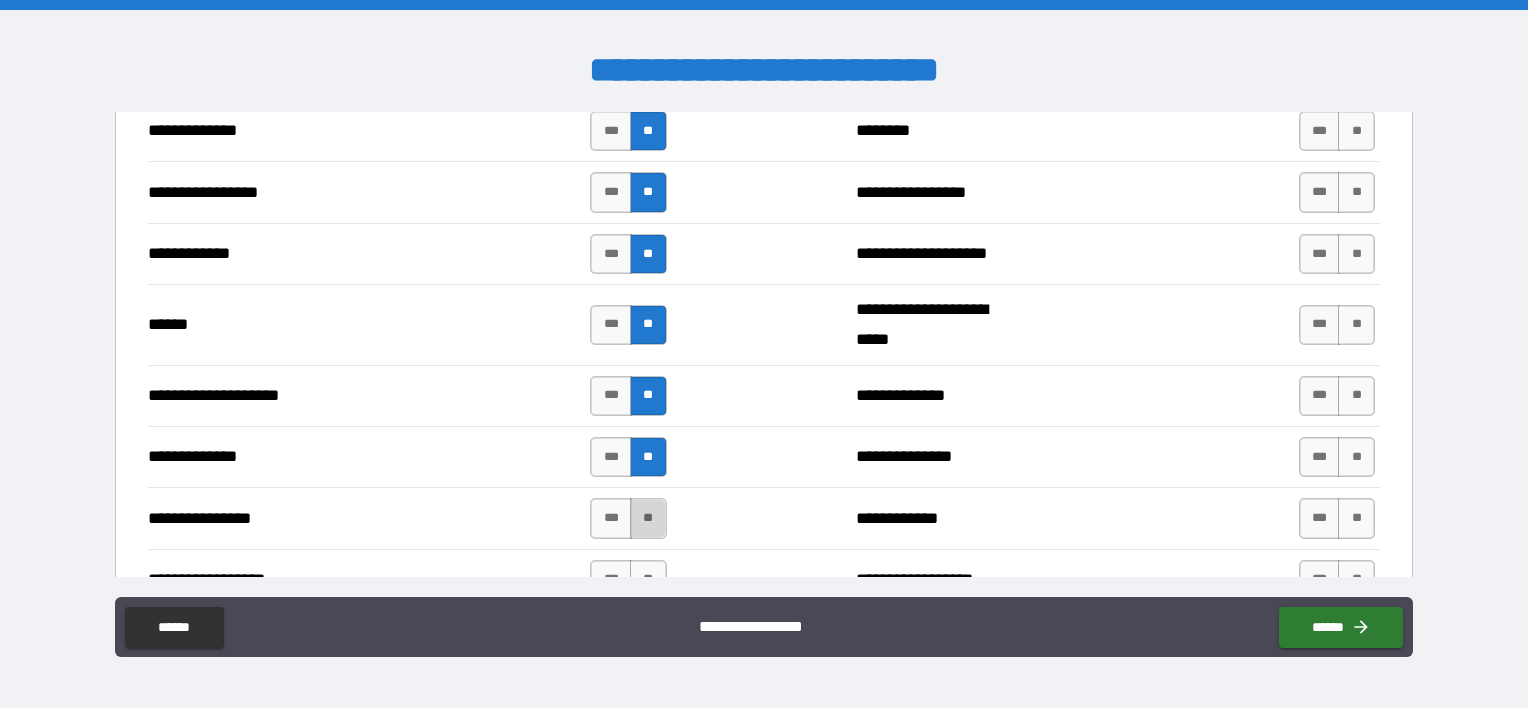 click on "**" at bounding box center [648, 518] 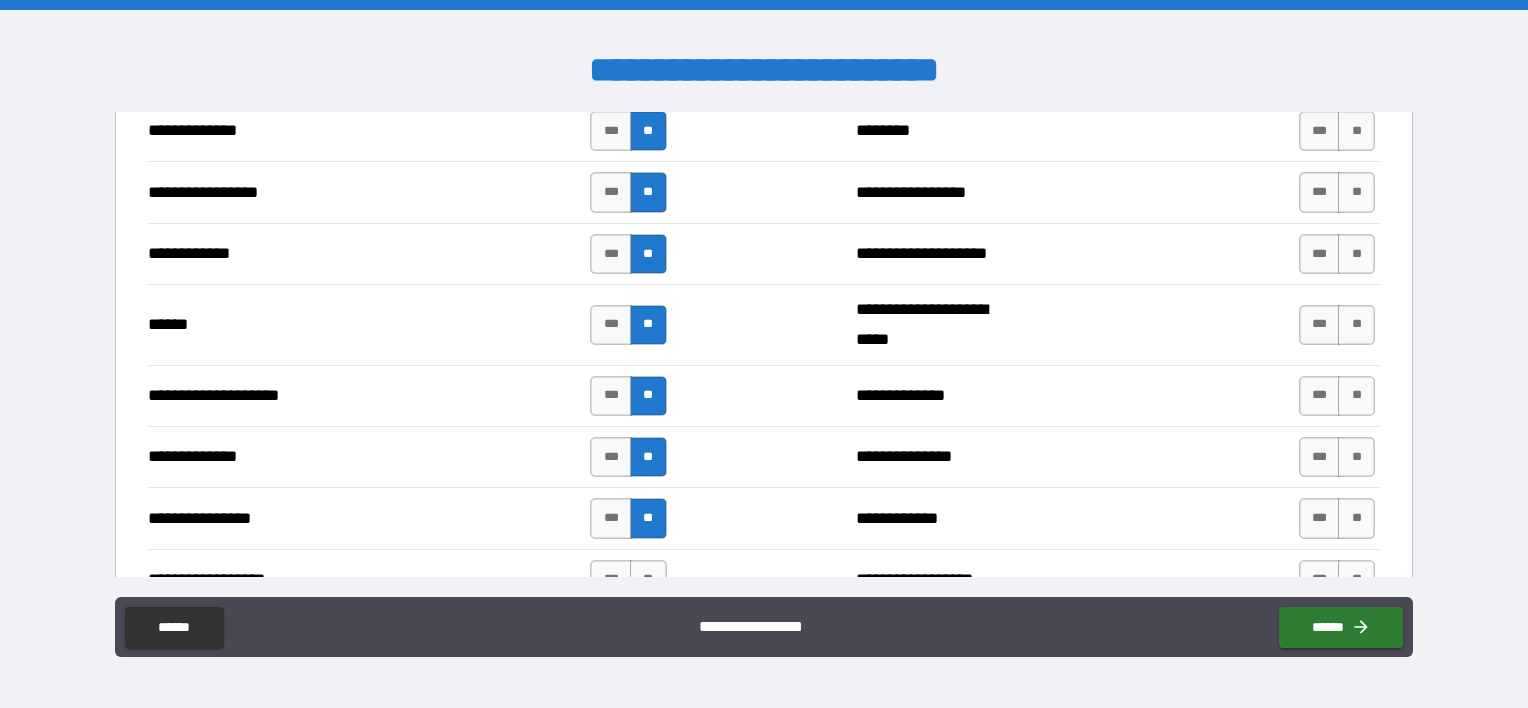 scroll, scrollTop: 3007, scrollLeft: 0, axis: vertical 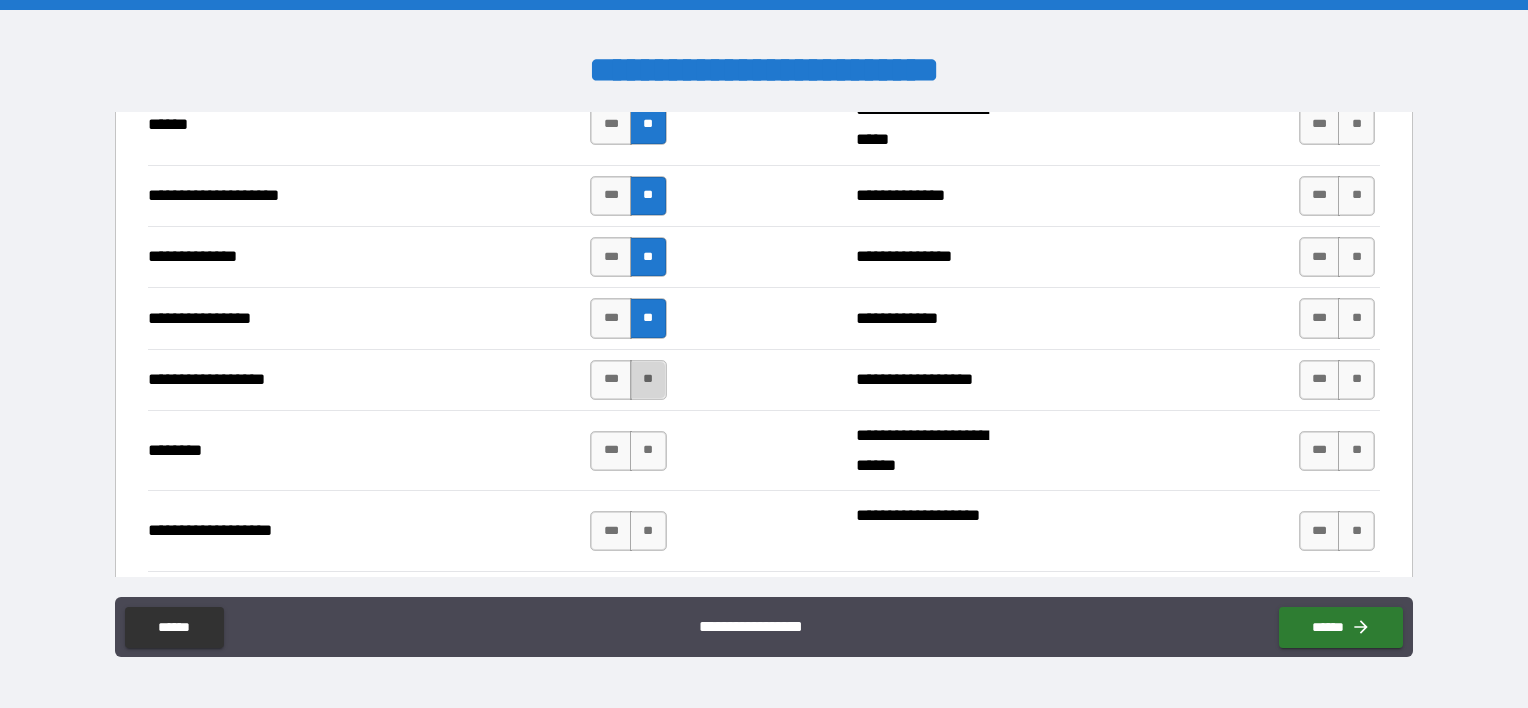 click on "**" at bounding box center [648, 380] 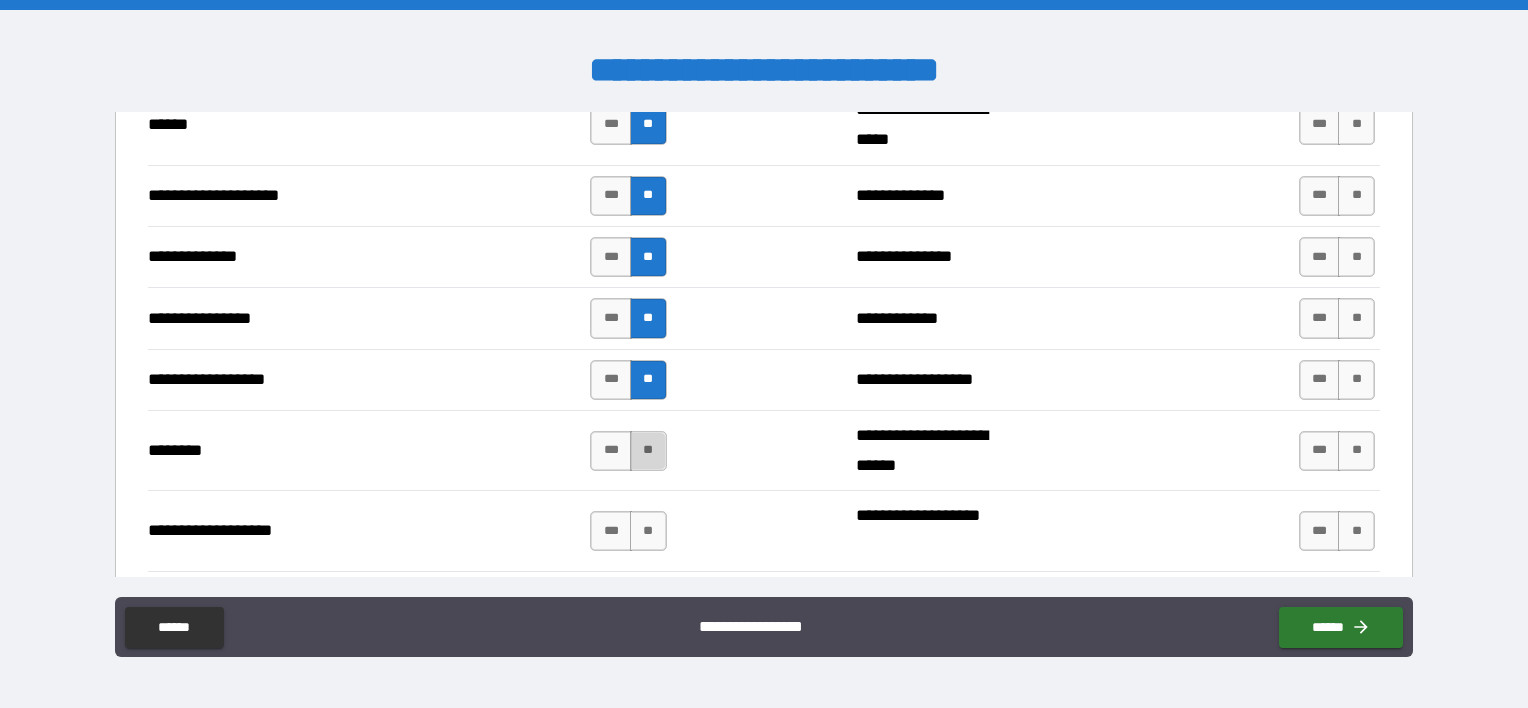 click on "**" at bounding box center [648, 451] 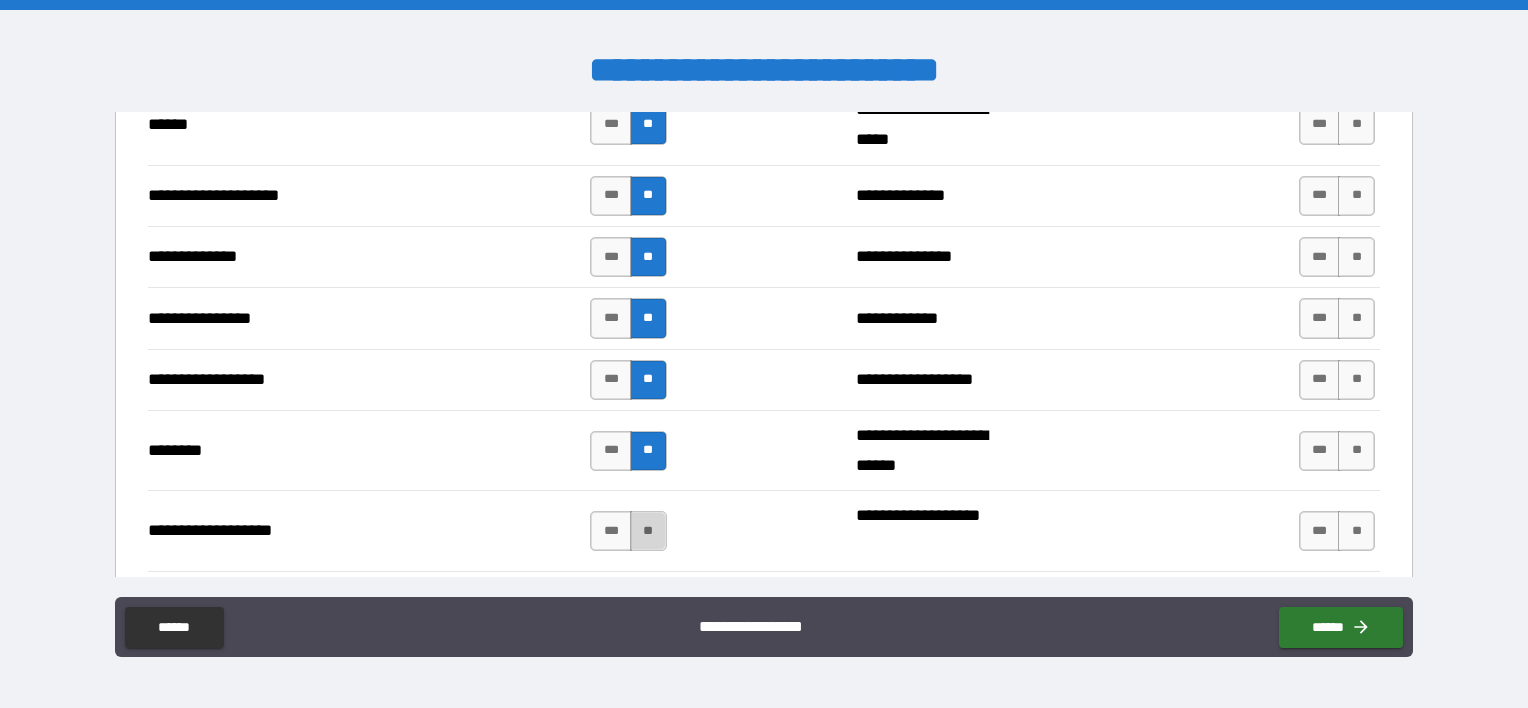 click on "**" at bounding box center [648, 531] 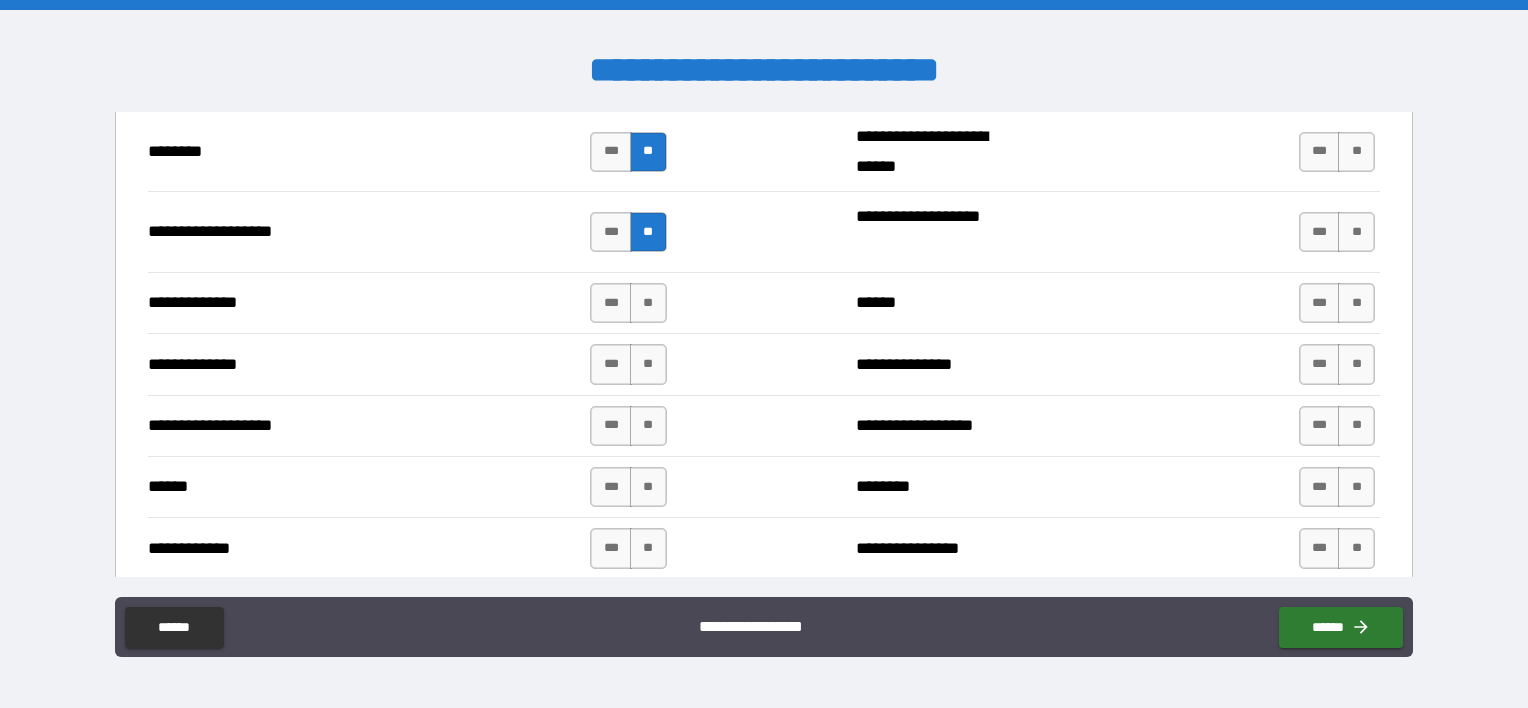 scroll, scrollTop: 3307, scrollLeft: 0, axis: vertical 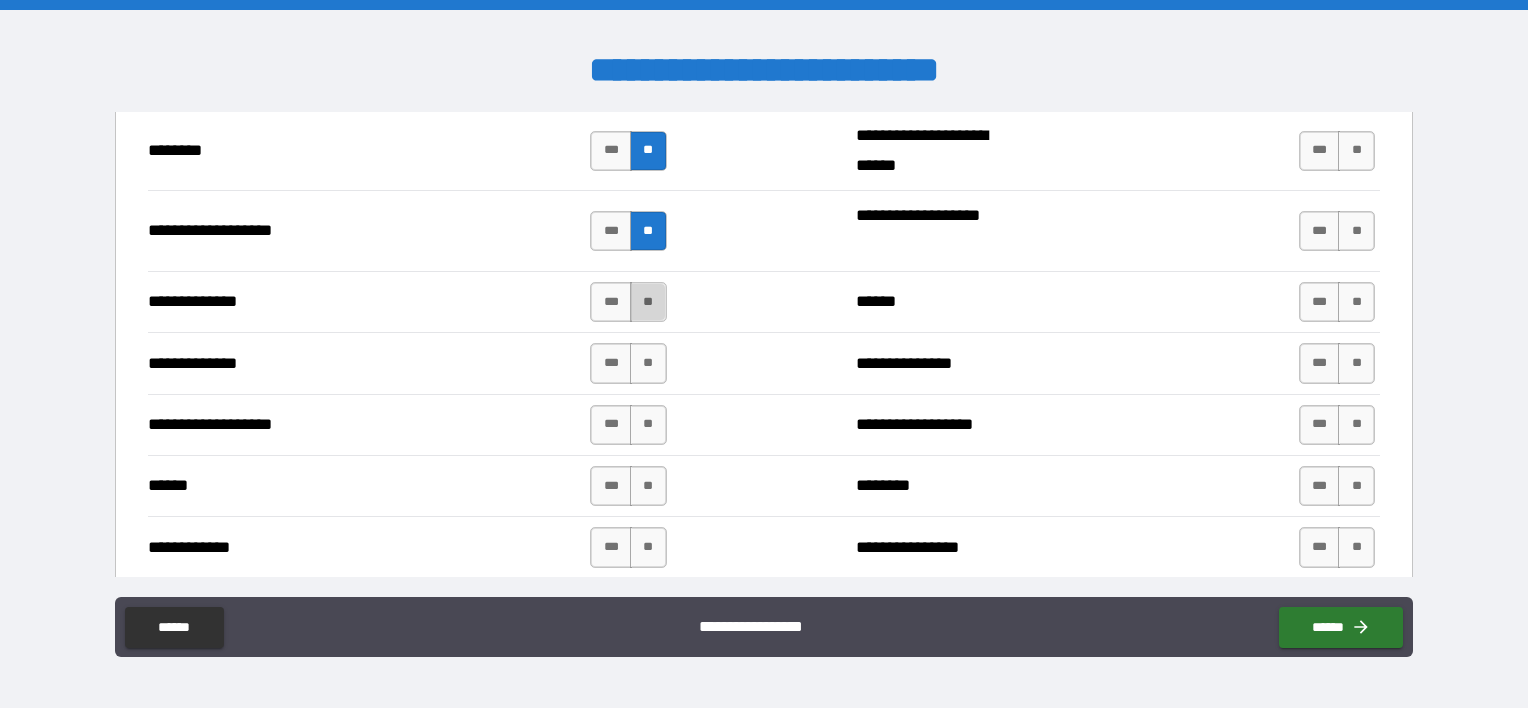 click on "**" at bounding box center [648, 302] 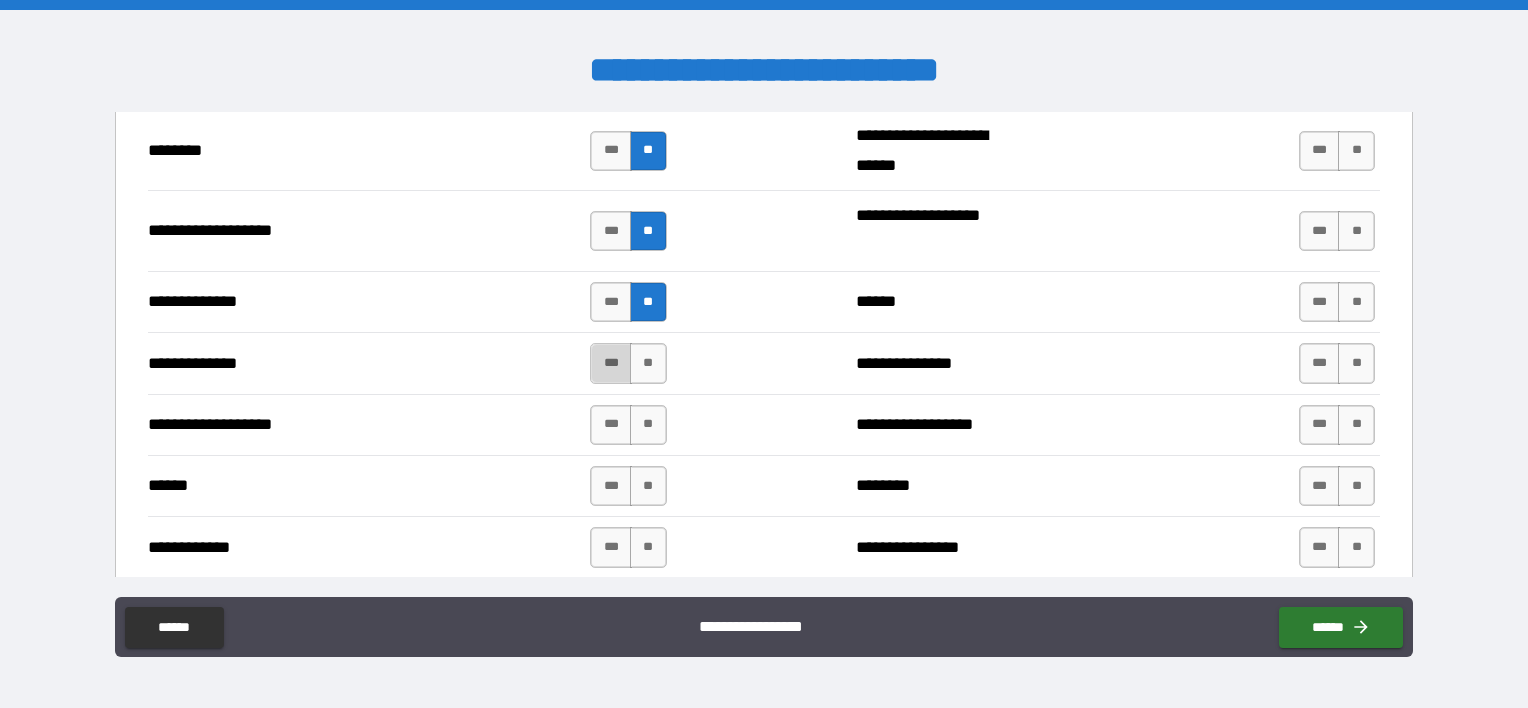 click on "***" at bounding box center (611, 363) 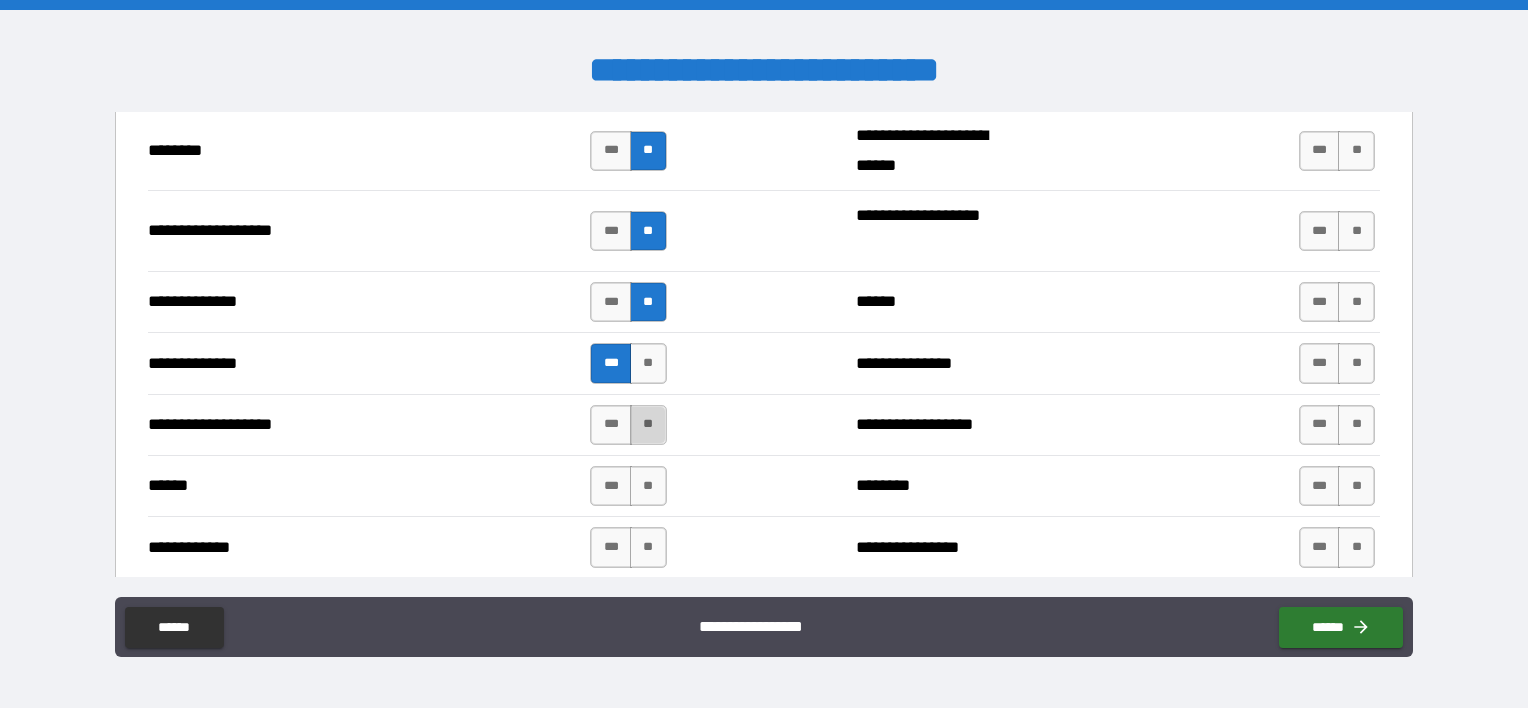 click on "**" at bounding box center [648, 425] 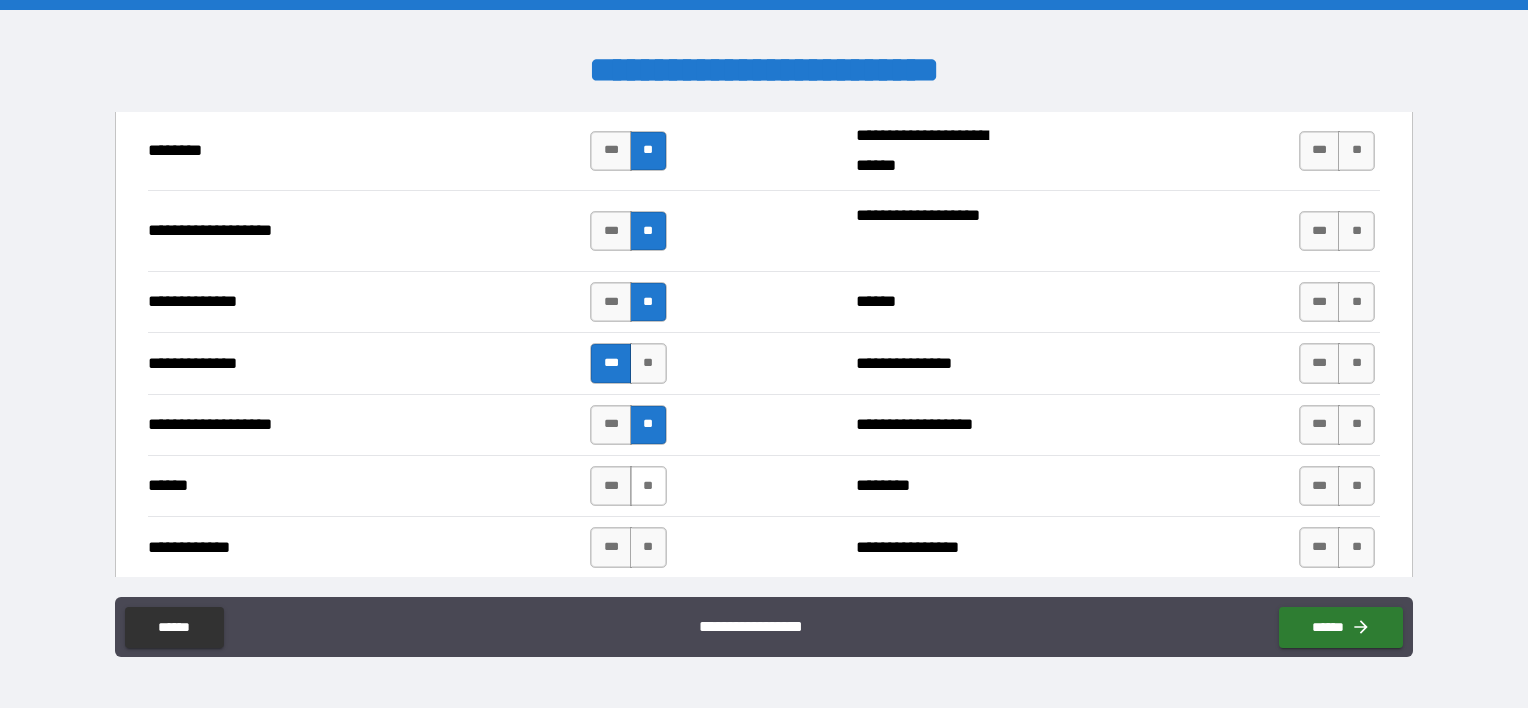 click on "**" at bounding box center (648, 486) 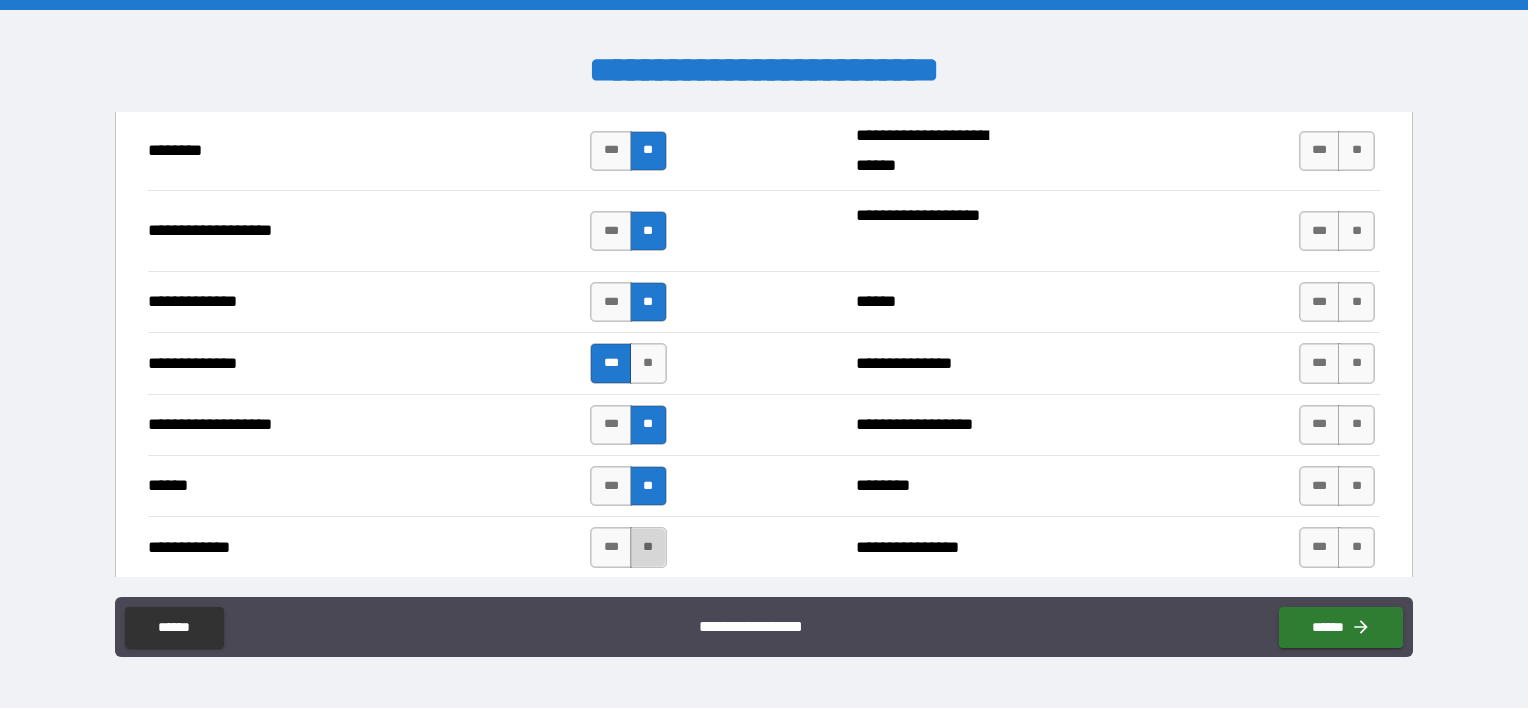click on "**" at bounding box center [648, 547] 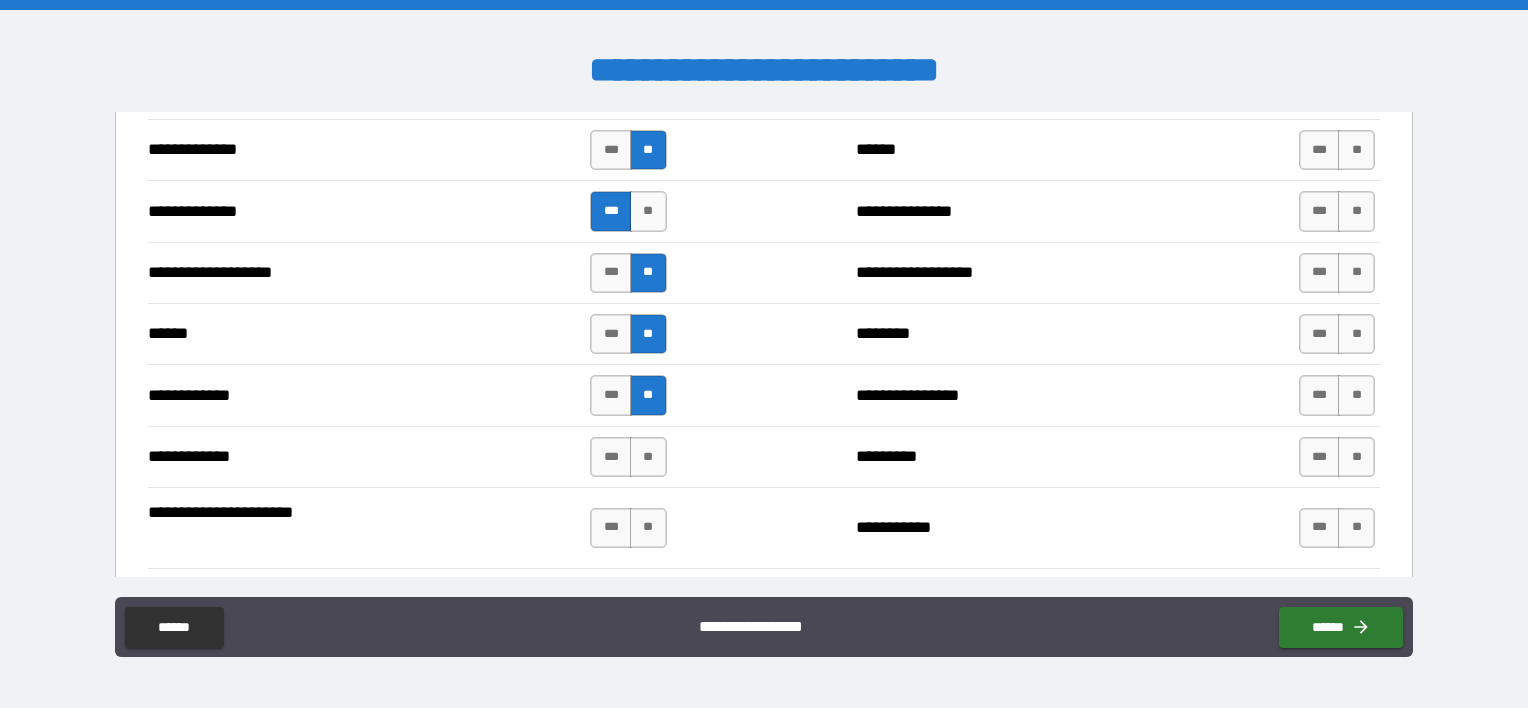 scroll, scrollTop: 3507, scrollLeft: 0, axis: vertical 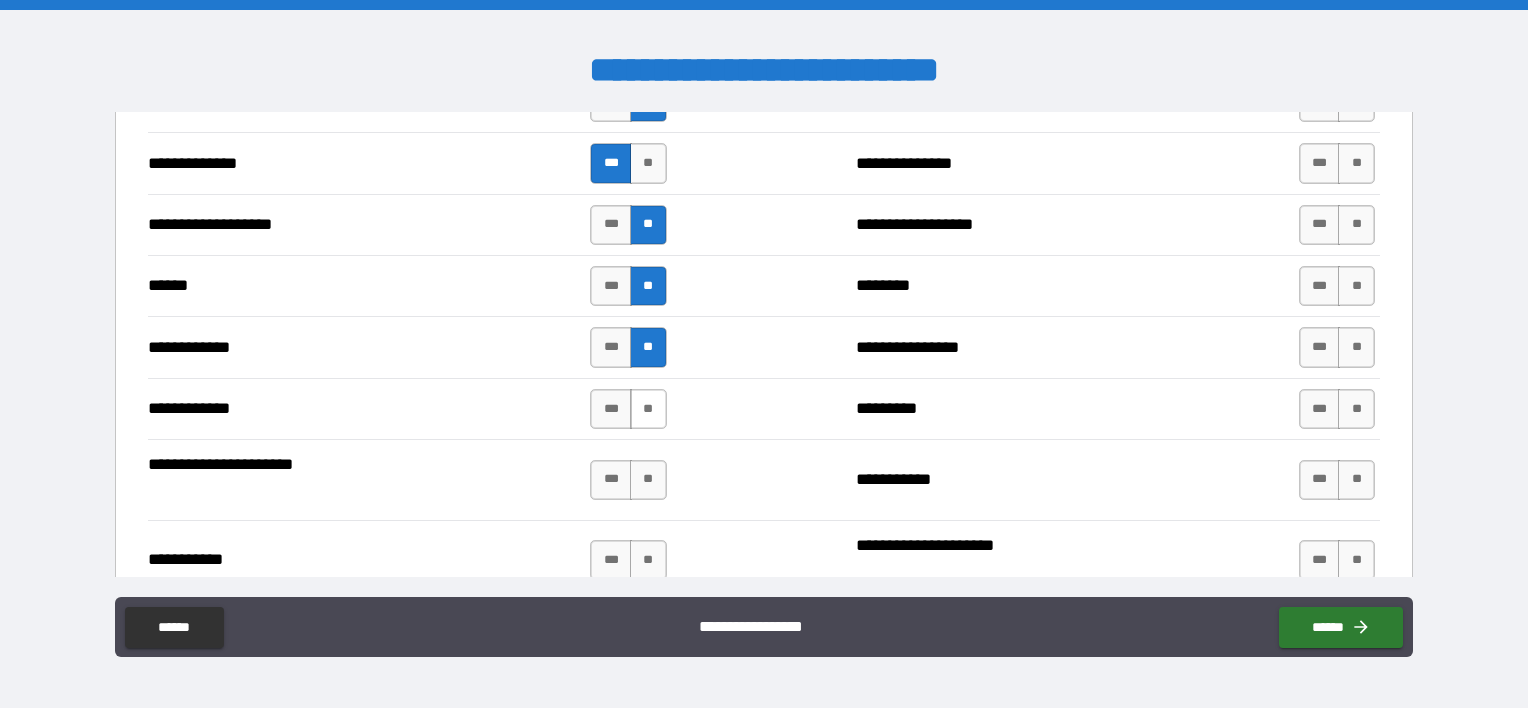 click on "**" at bounding box center [648, 409] 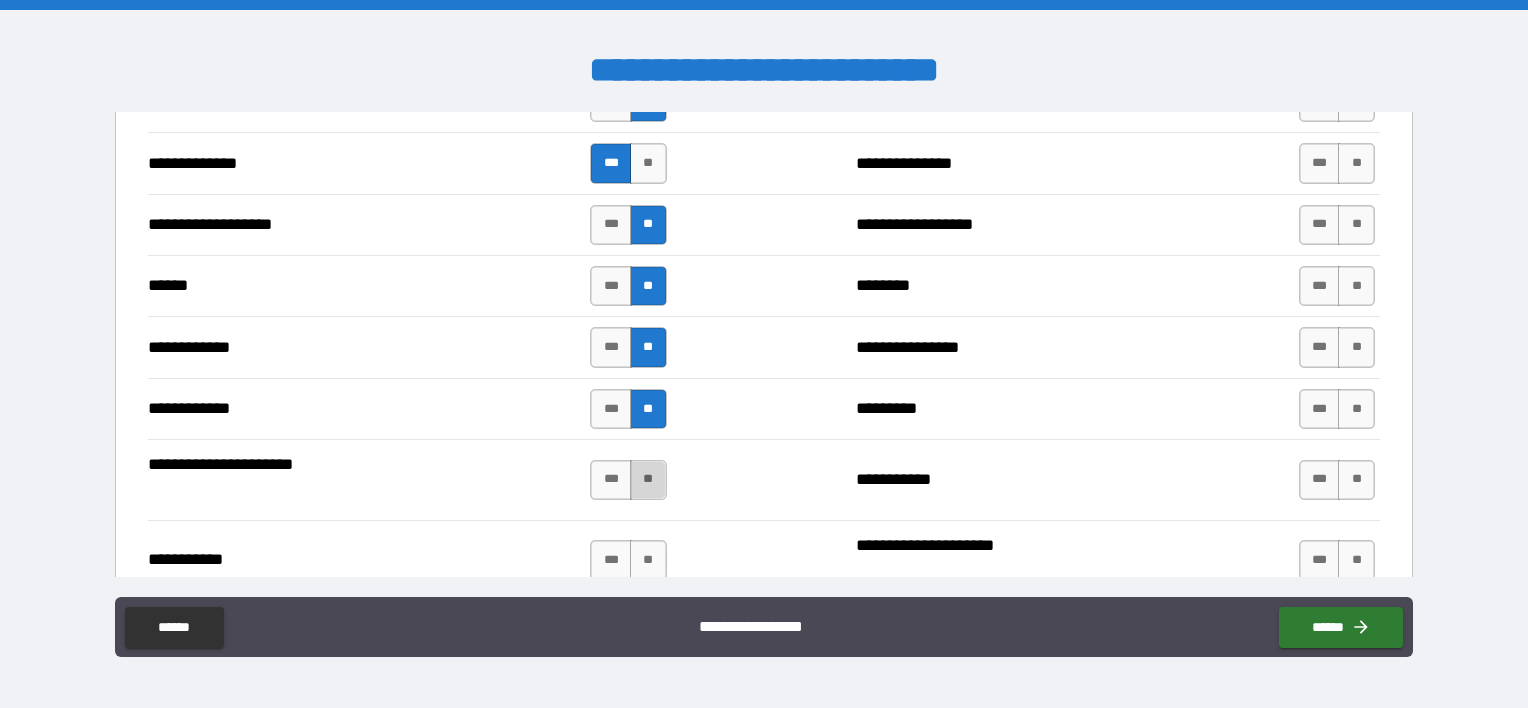 click on "**" at bounding box center [648, 480] 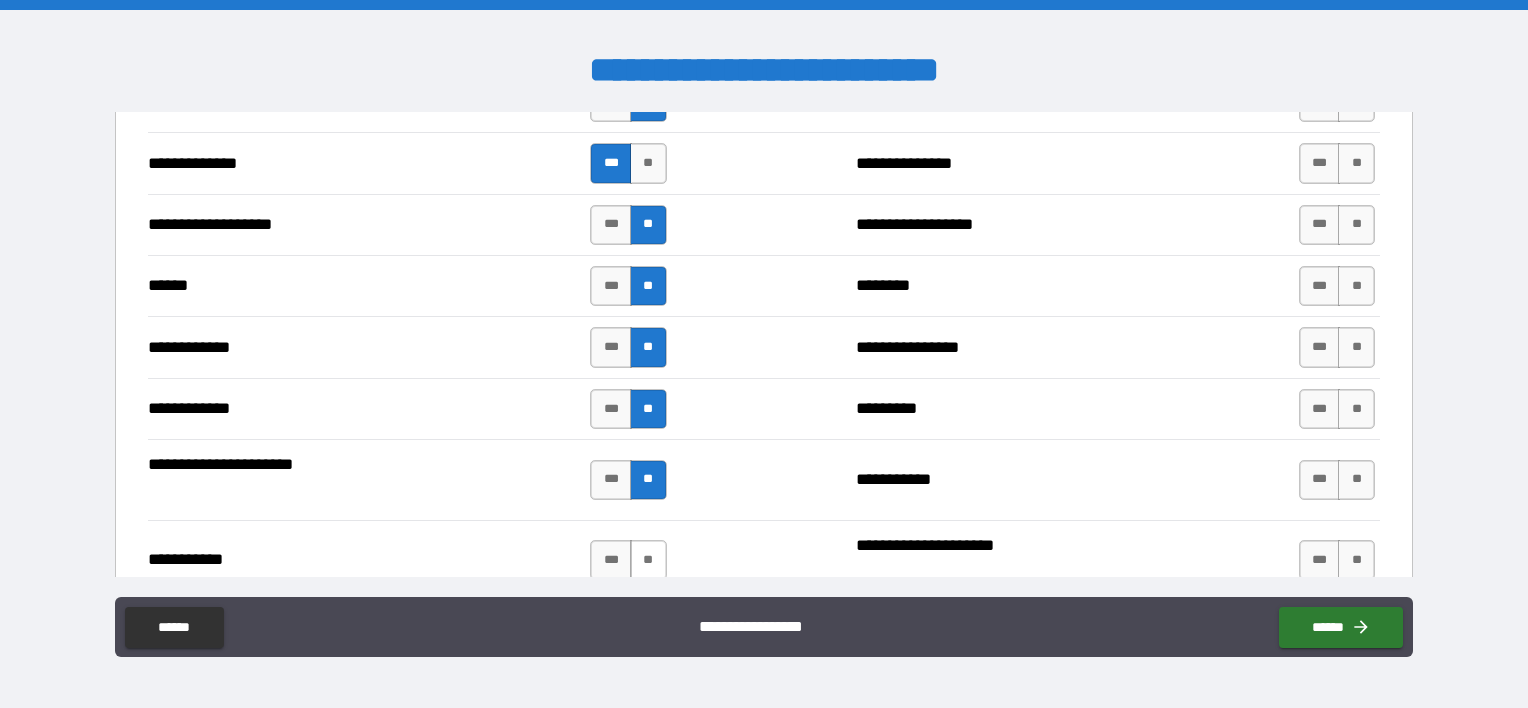 click on "**" at bounding box center [648, 560] 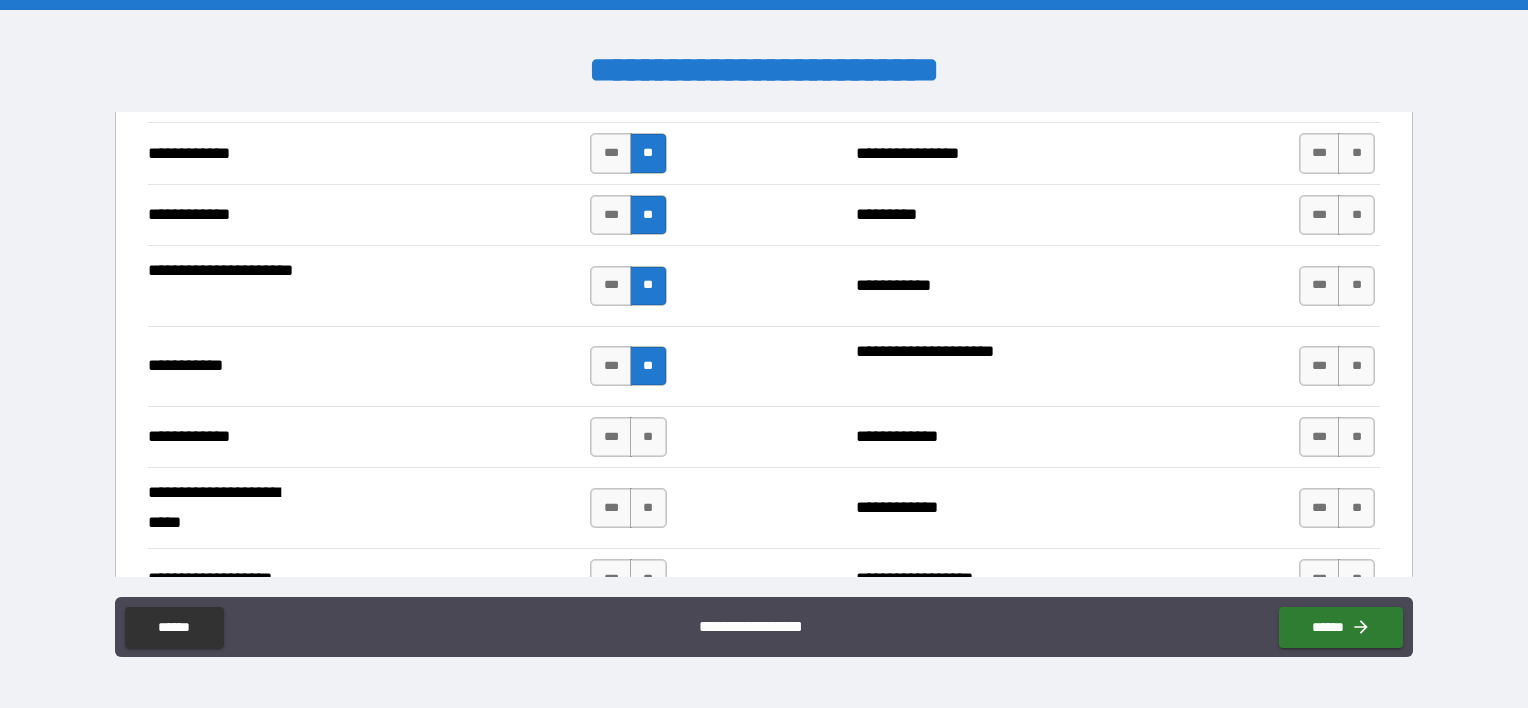 scroll, scrollTop: 3707, scrollLeft: 0, axis: vertical 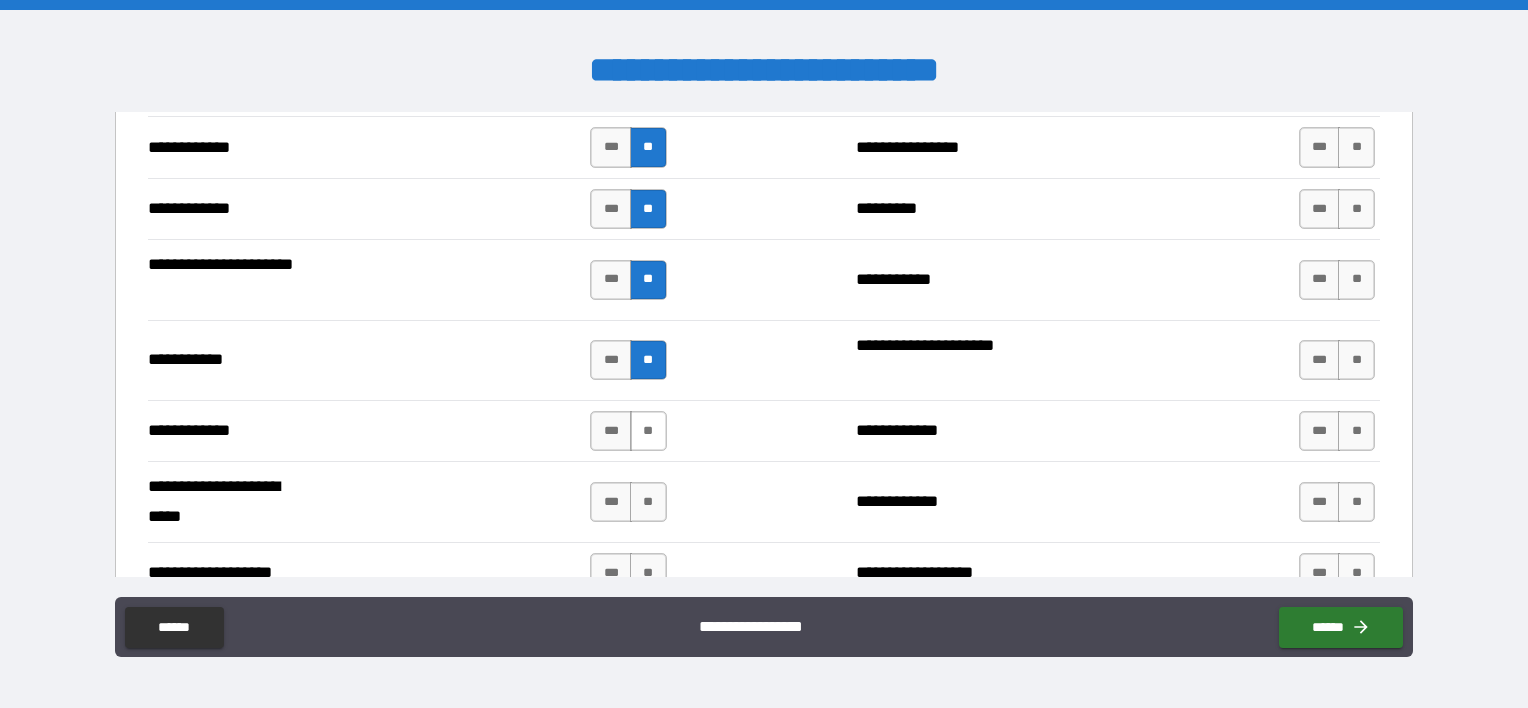 click on "**" at bounding box center (648, 431) 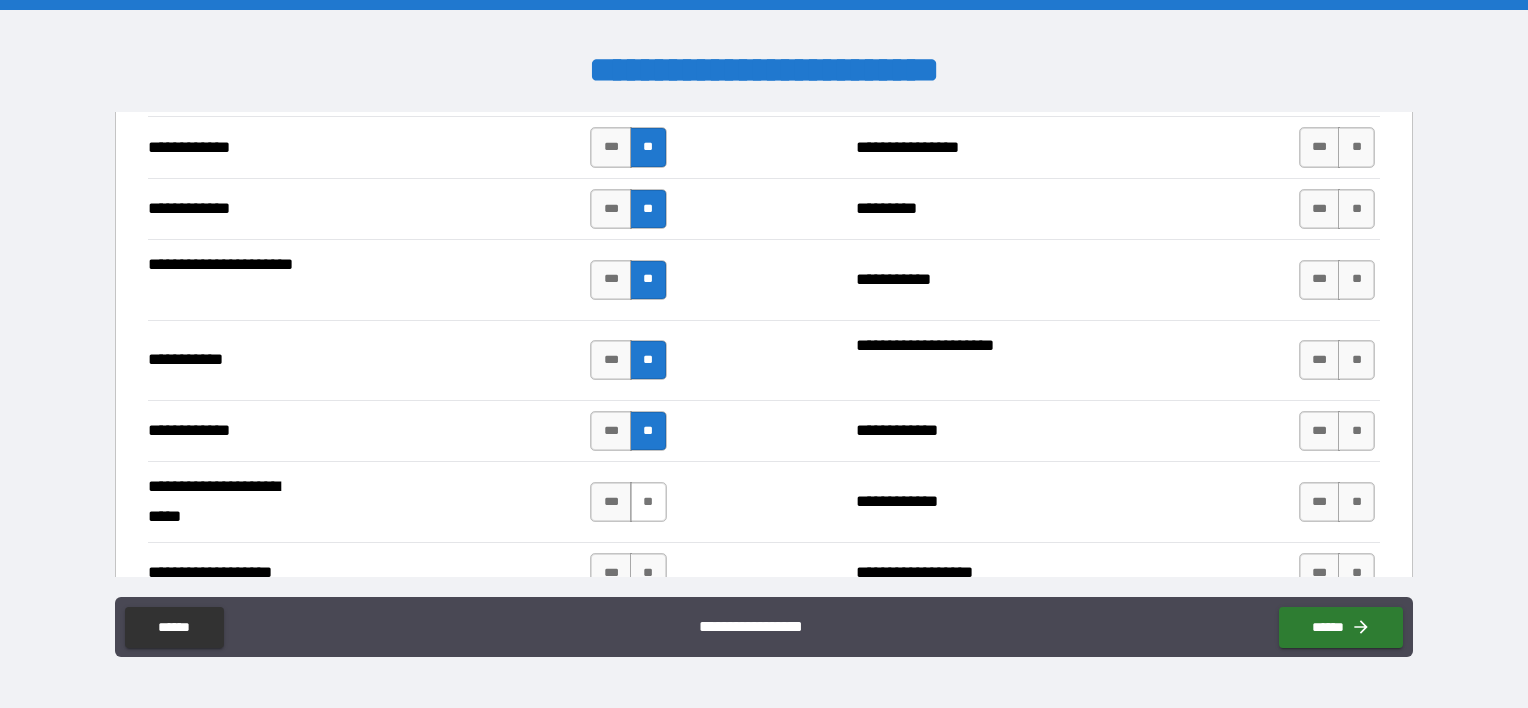 click on "**" at bounding box center (648, 502) 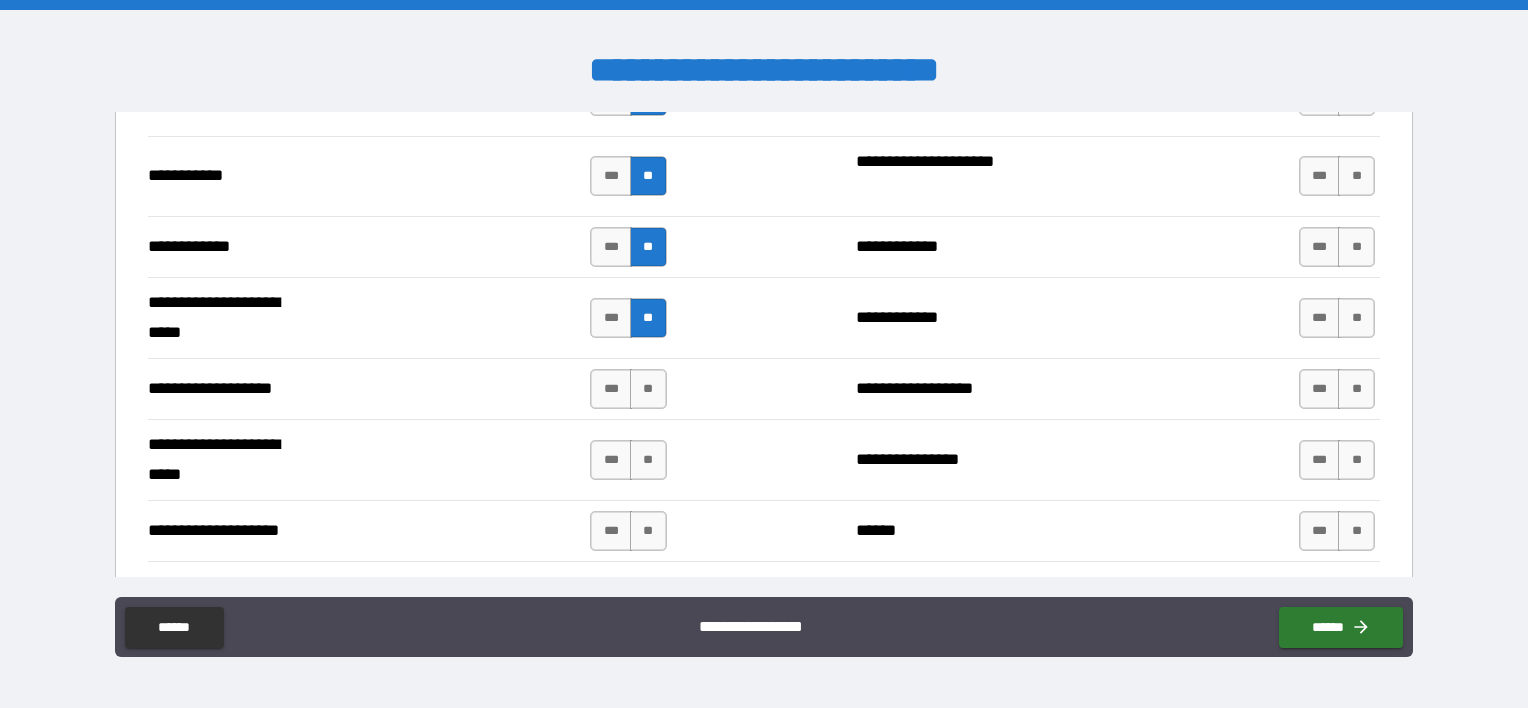 scroll, scrollTop: 3907, scrollLeft: 0, axis: vertical 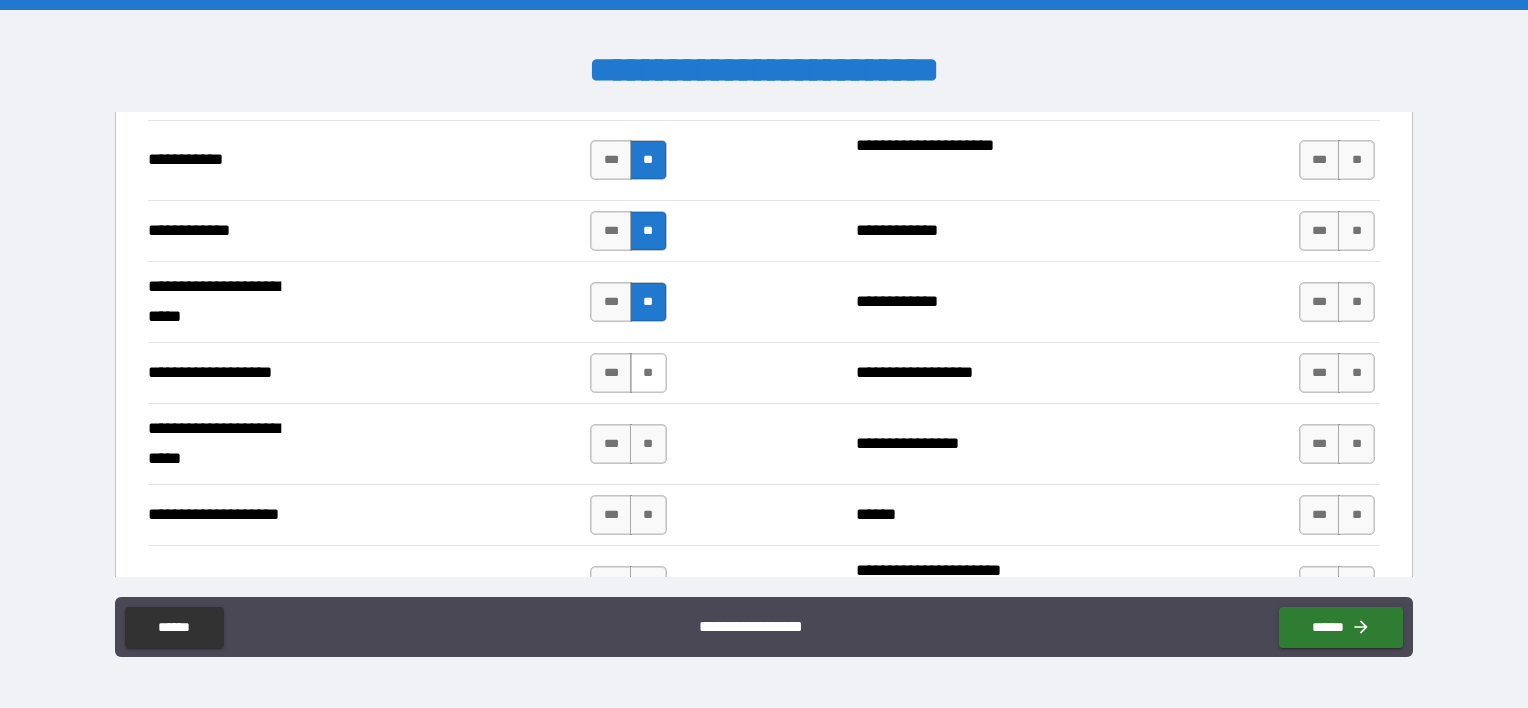 click on "**" at bounding box center [648, 373] 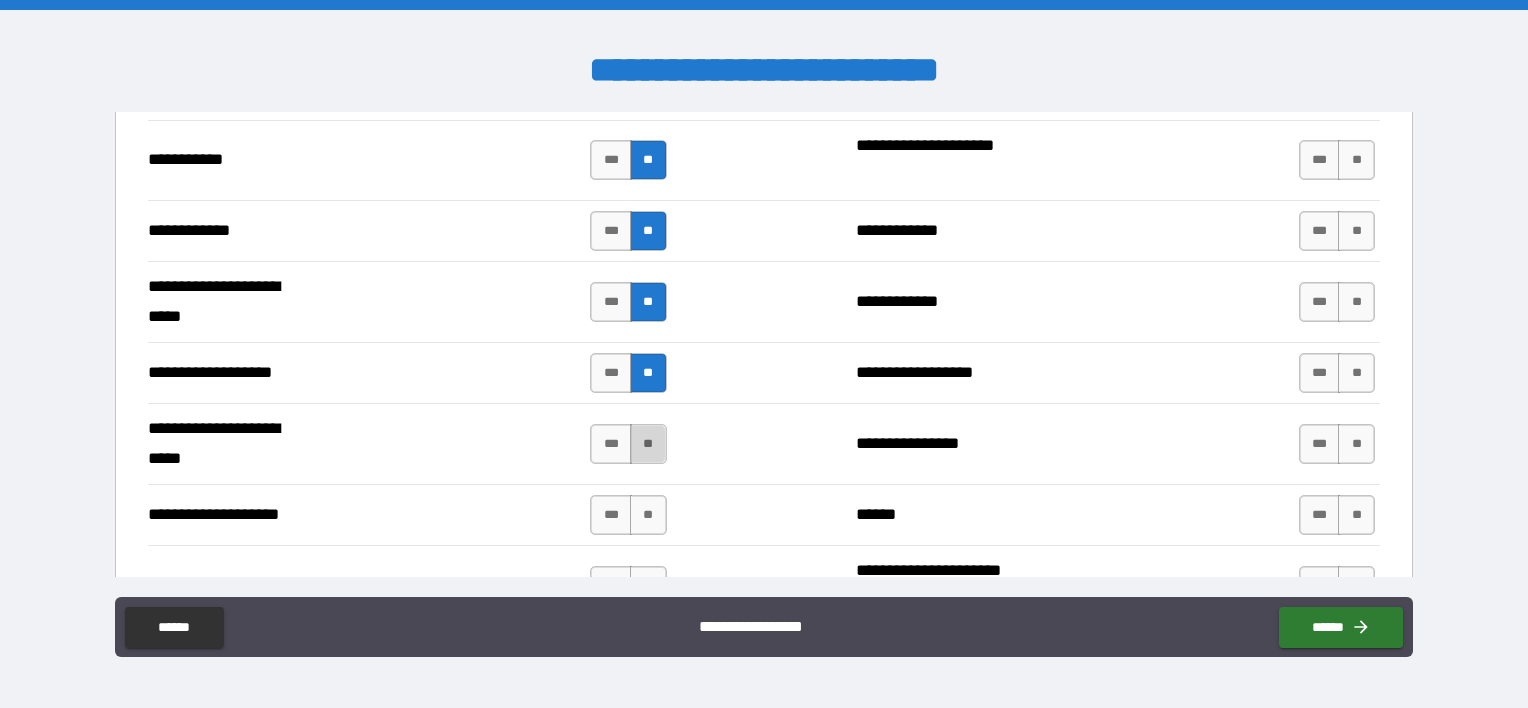 click on "**" at bounding box center [648, 444] 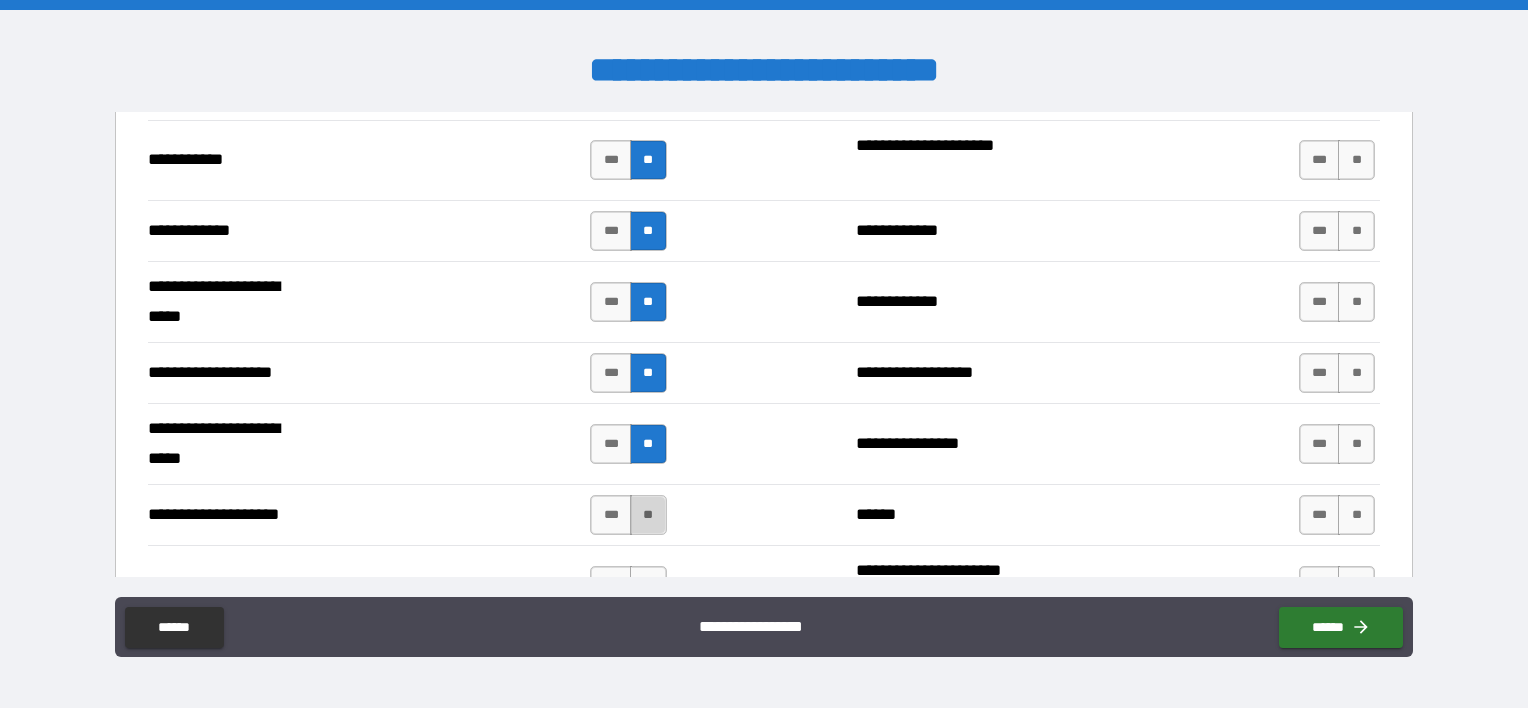 click on "**" at bounding box center [648, 515] 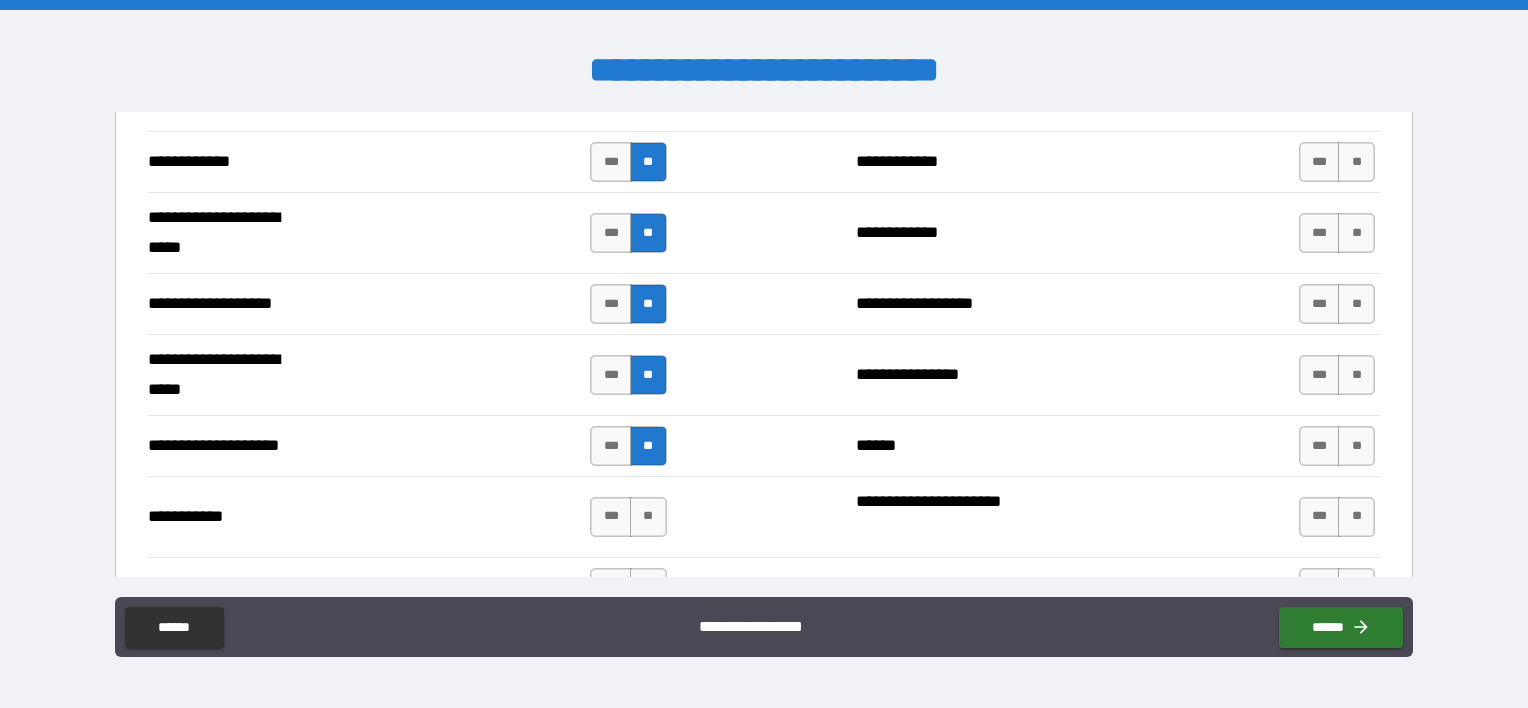 scroll, scrollTop: 4107, scrollLeft: 0, axis: vertical 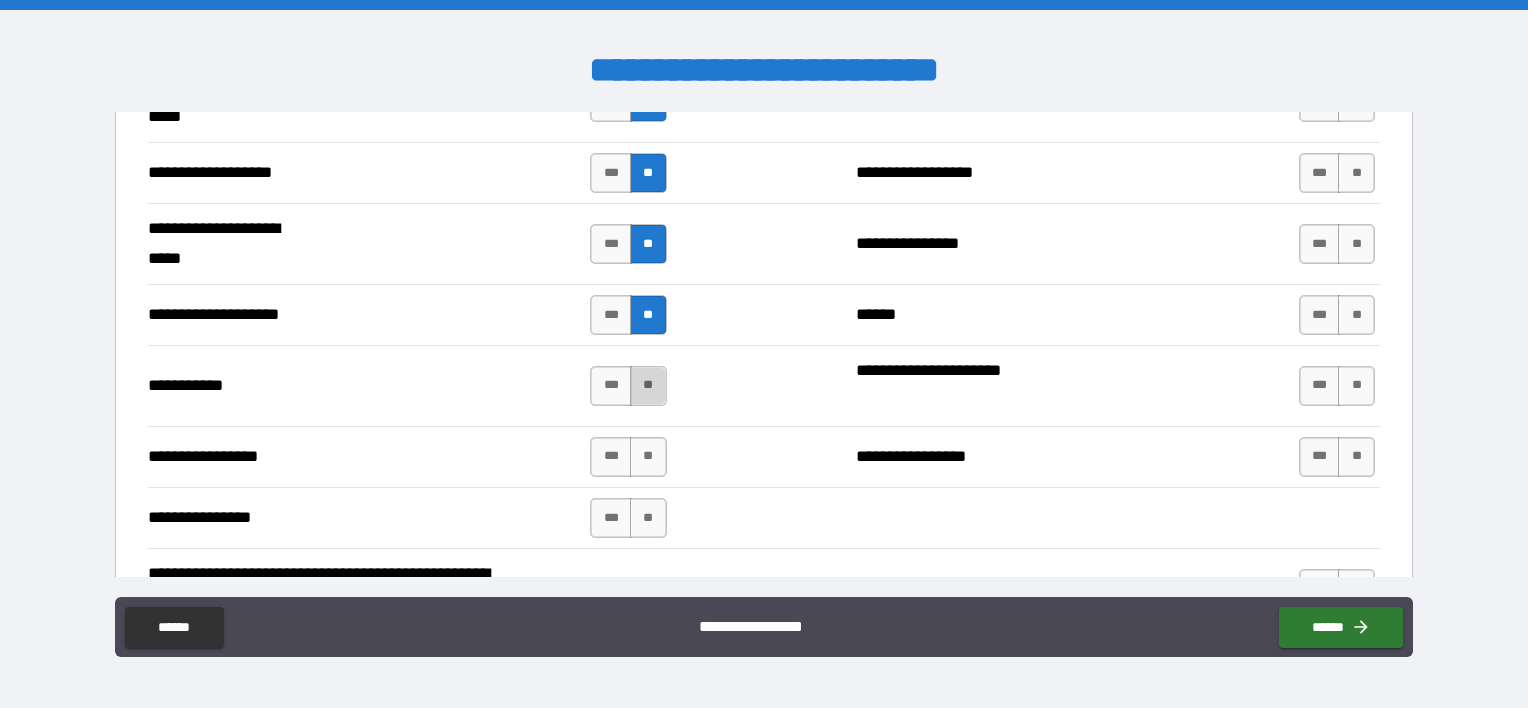 click on "**" at bounding box center (648, 386) 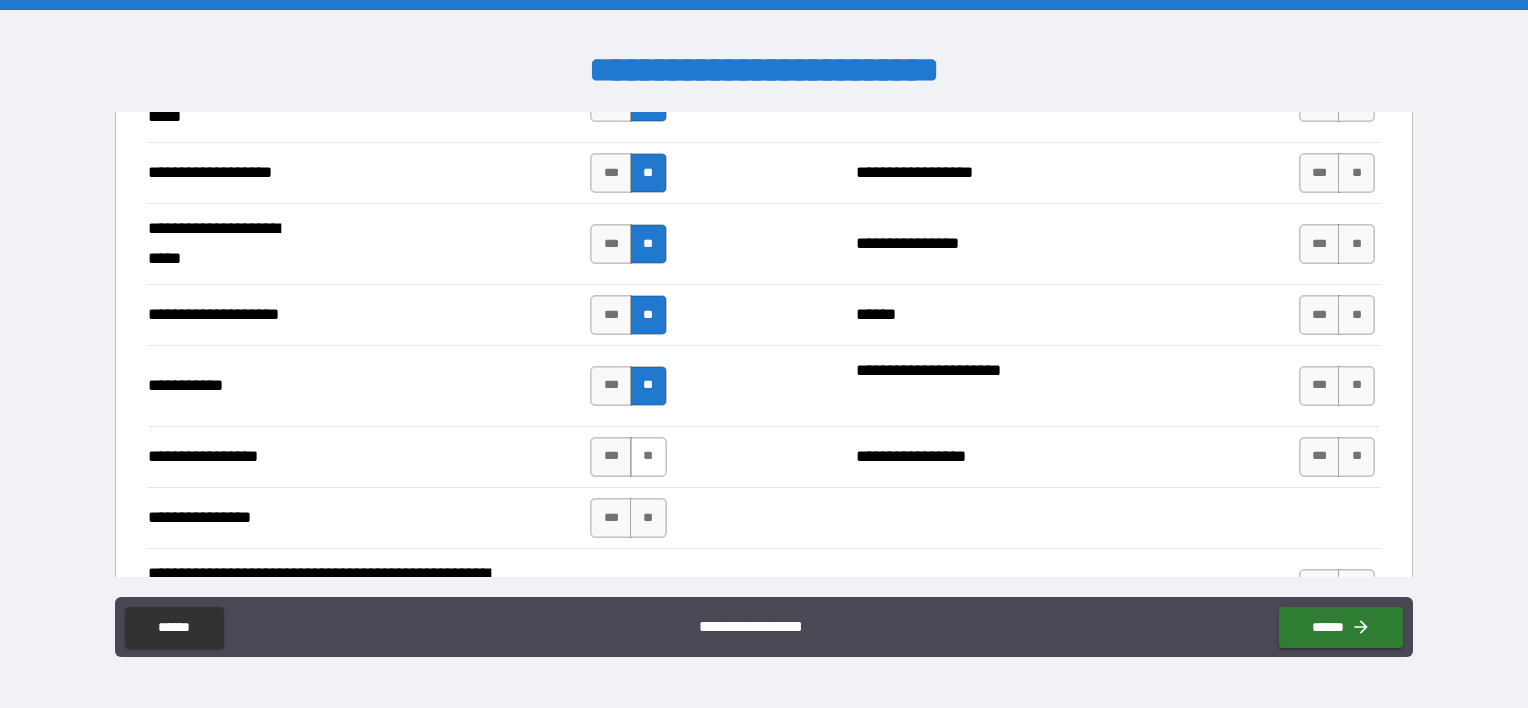 click on "**" at bounding box center (648, 457) 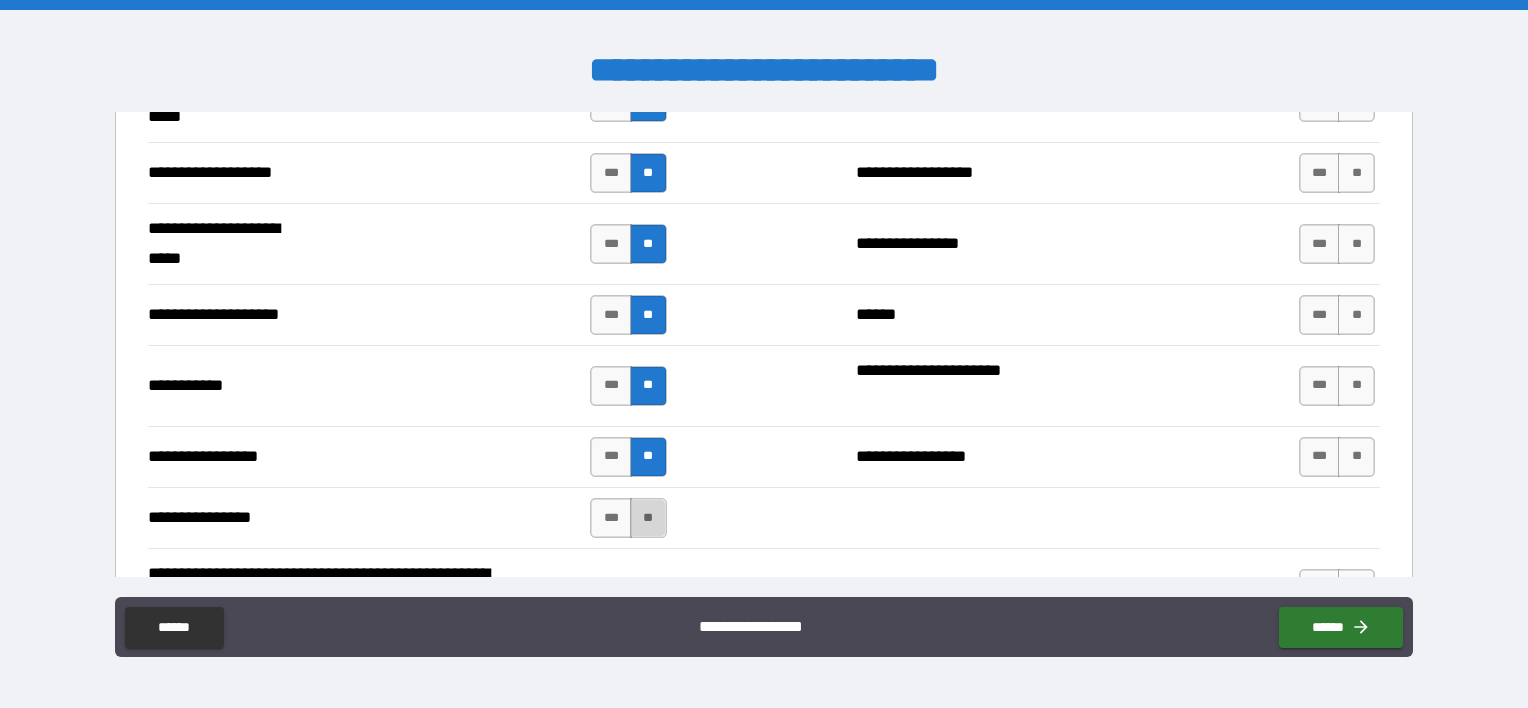 click on "**" at bounding box center (648, 518) 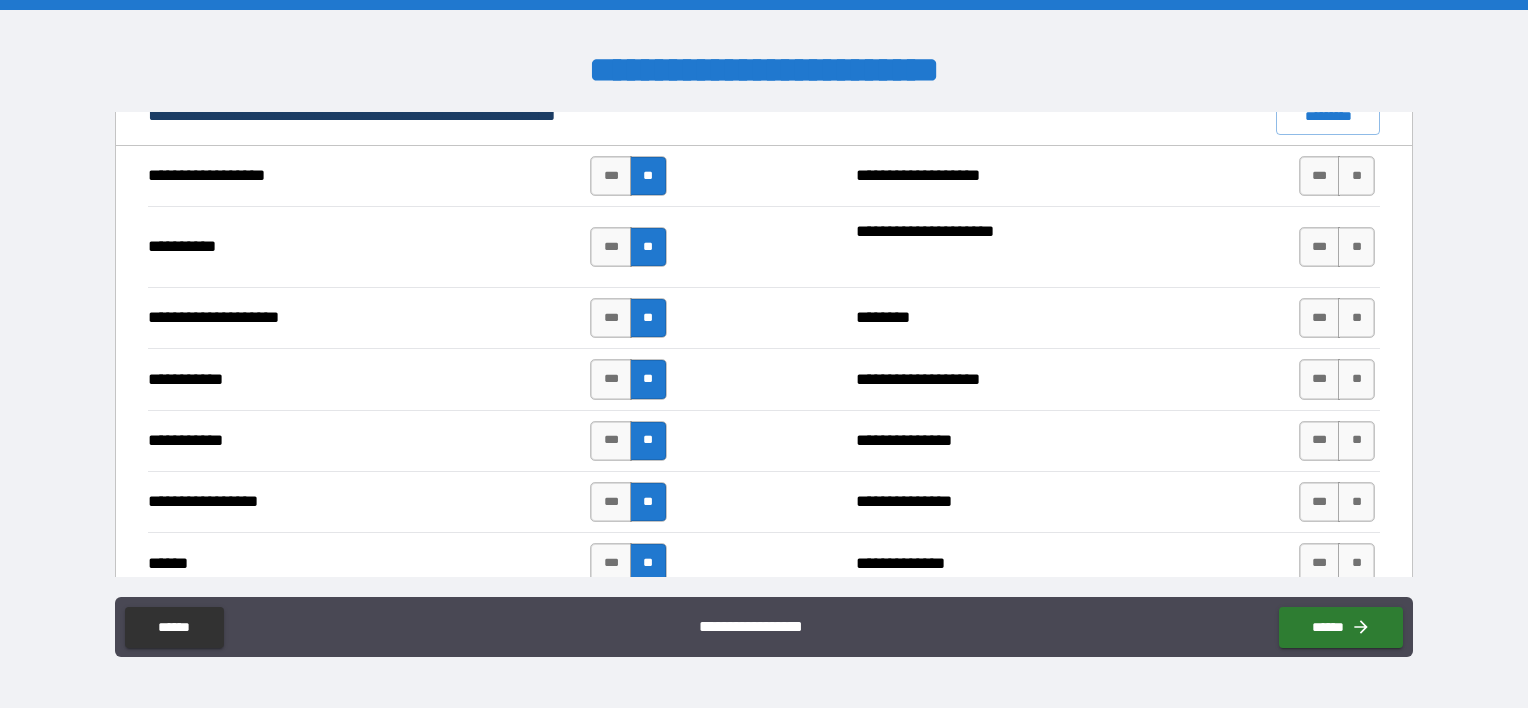 scroll, scrollTop: 1807, scrollLeft: 0, axis: vertical 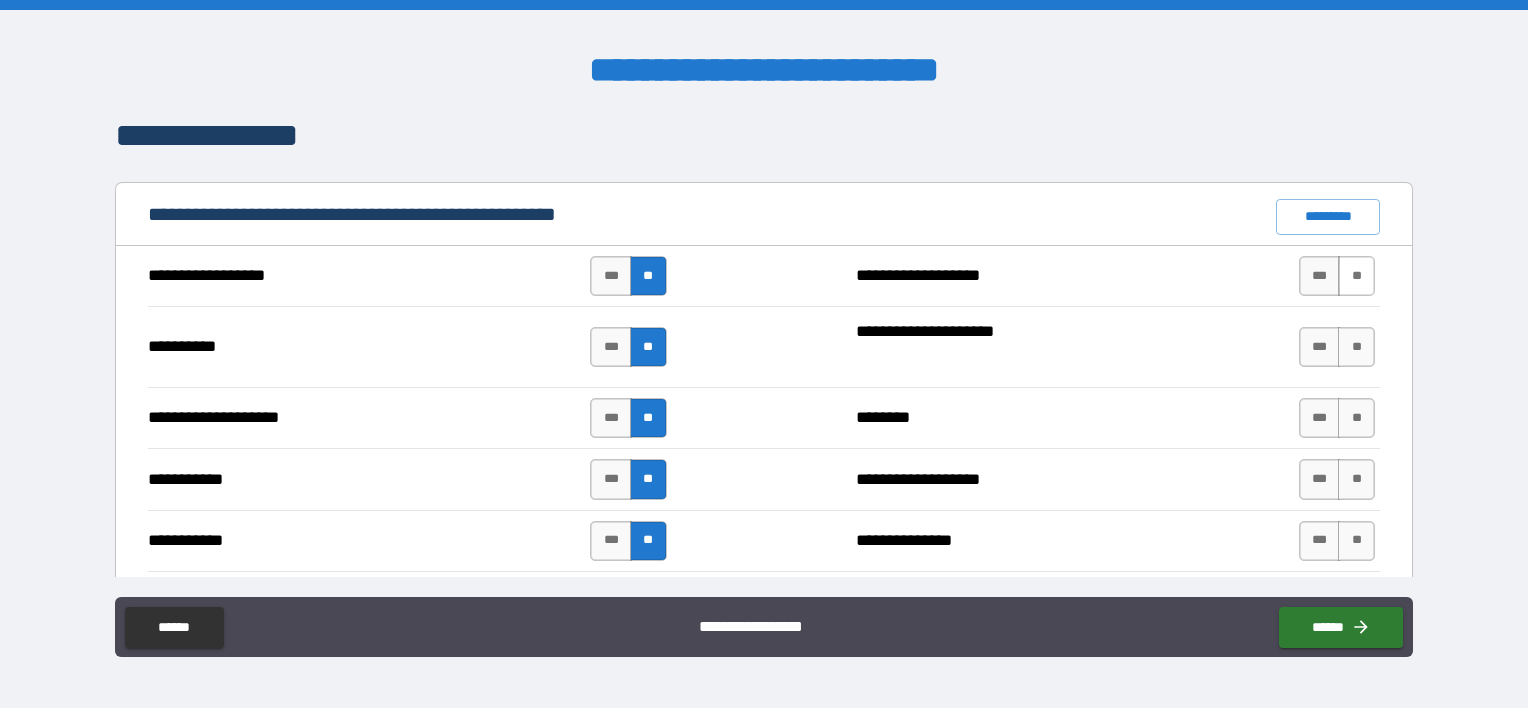 click on "**" at bounding box center [1356, 276] 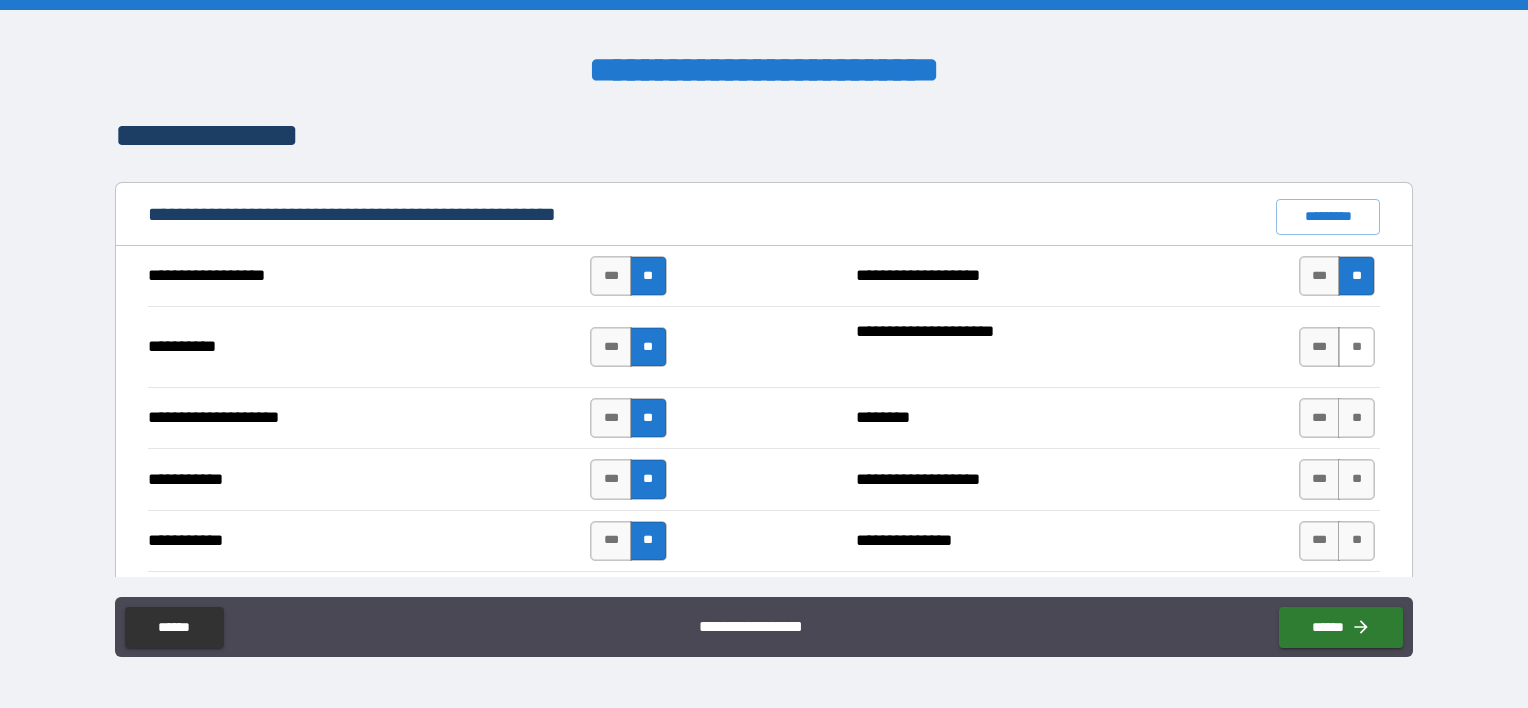 click on "**" at bounding box center (1356, 347) 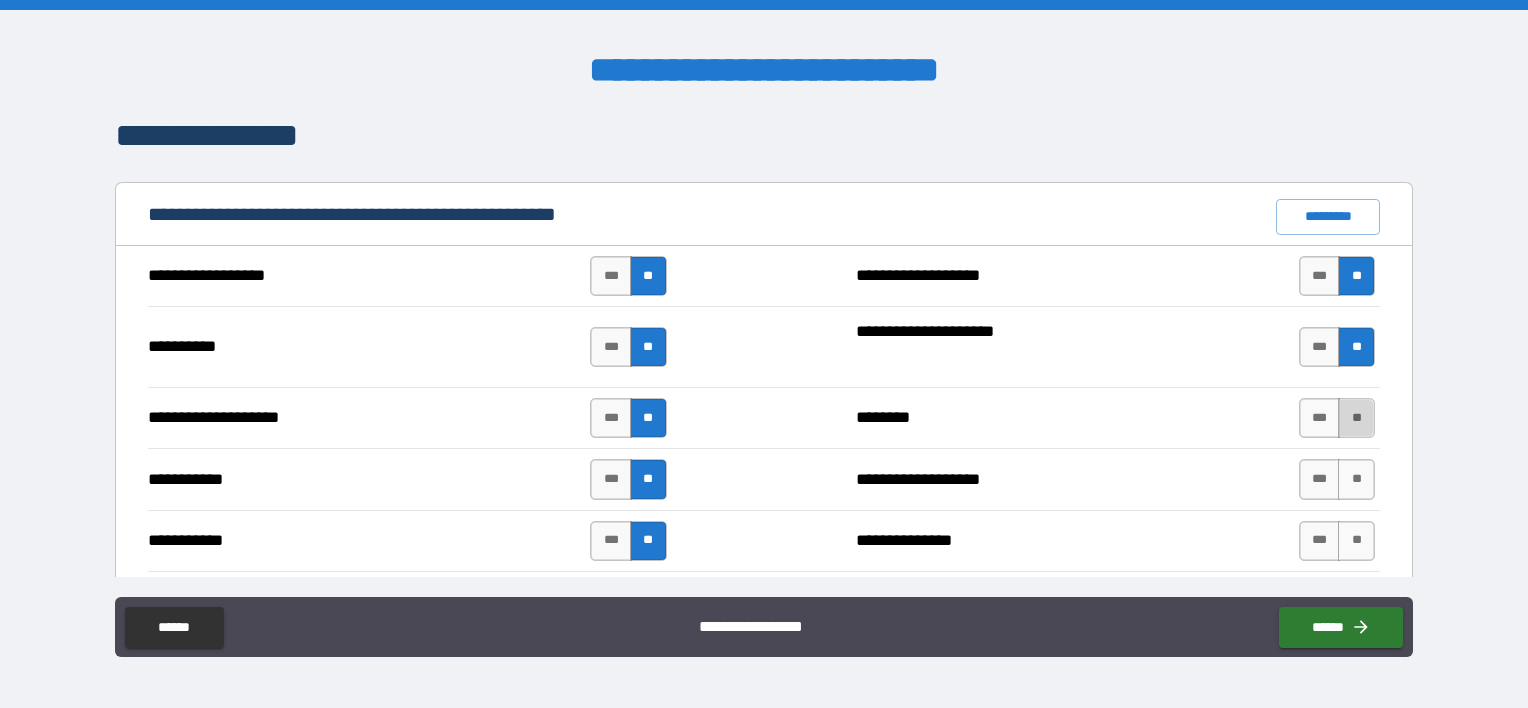 click on "**" at bounding box center [1356, 418] 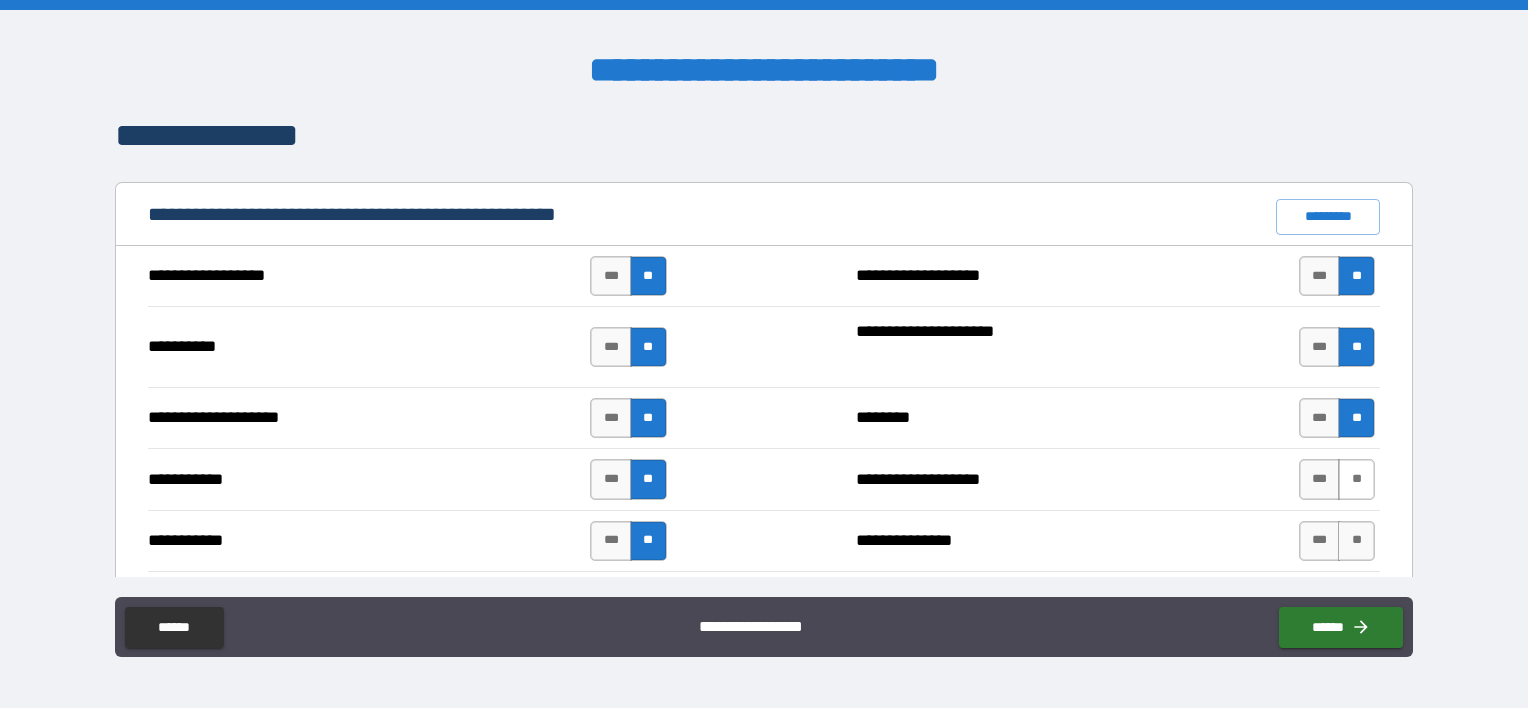 click on "**" at bounding box center [1356, 479] 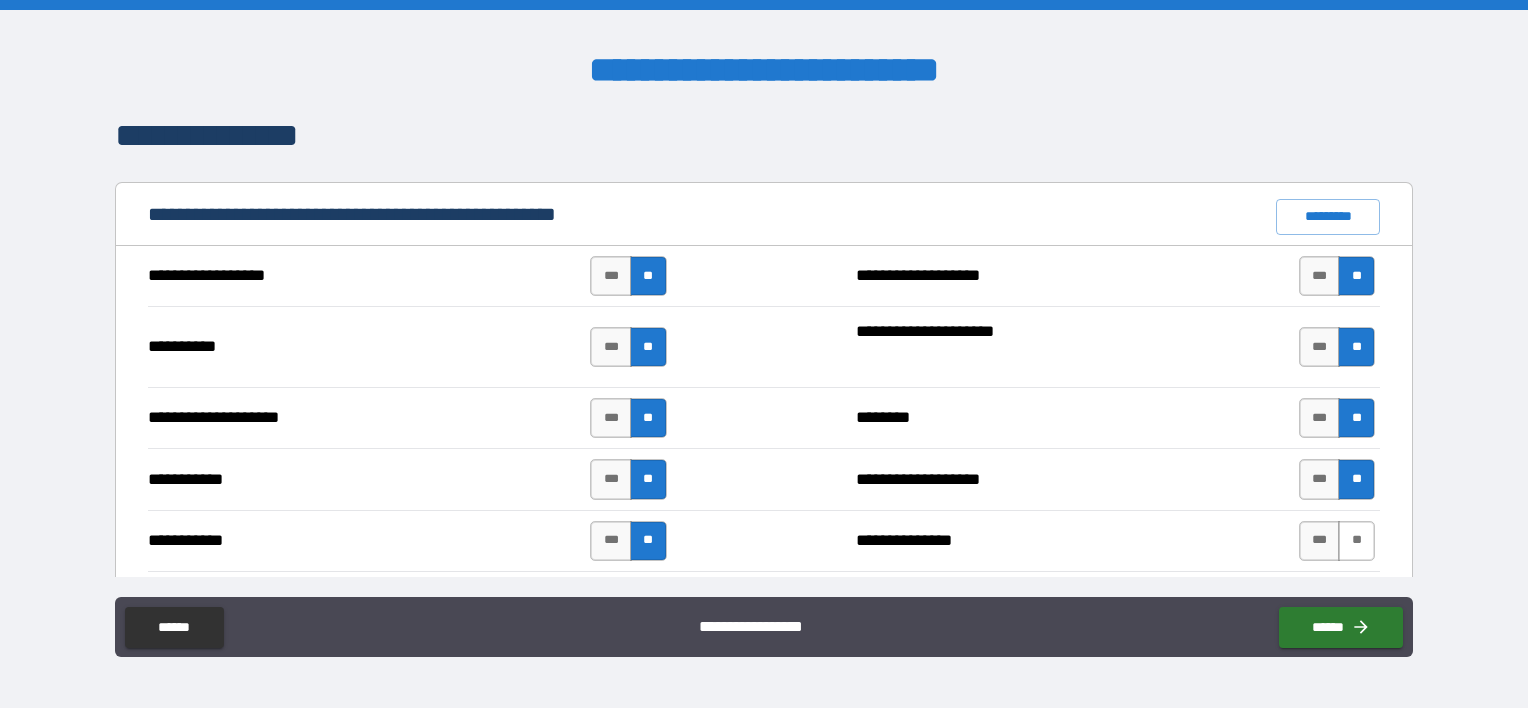 click on "**" at bounding box center (1356, 541) 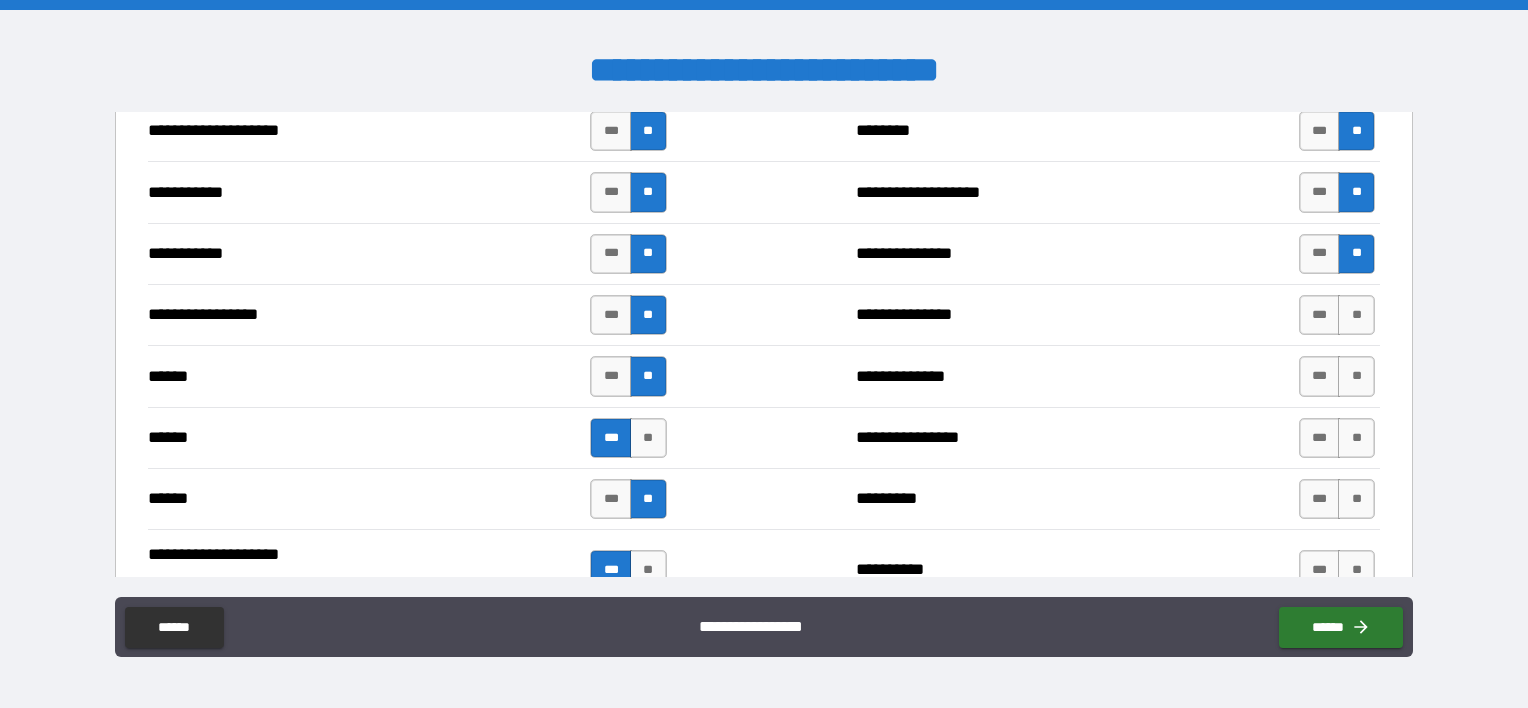 scroll, scrollTop: 2107, scrollLeft: 0, axis: vertical 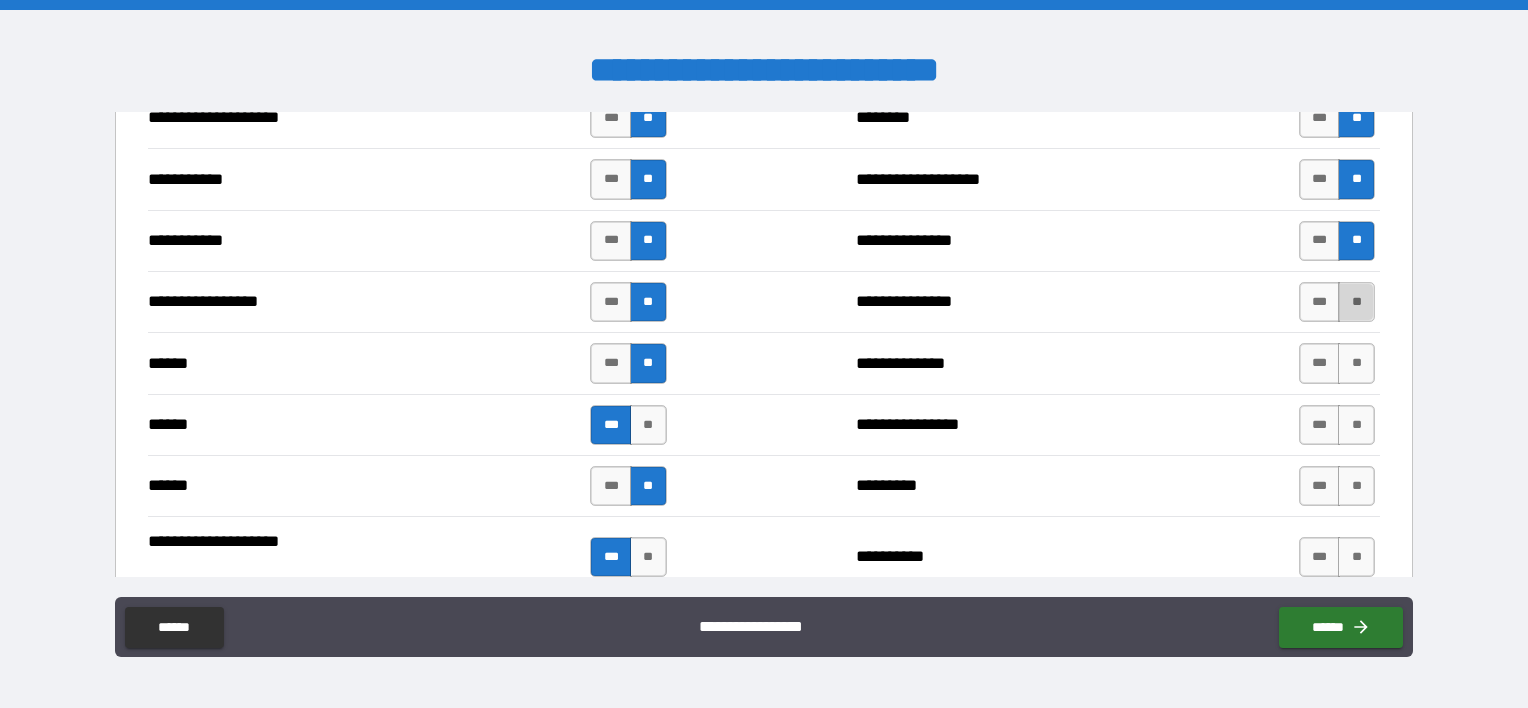 click on "**" at bounding box center [1356, 302] 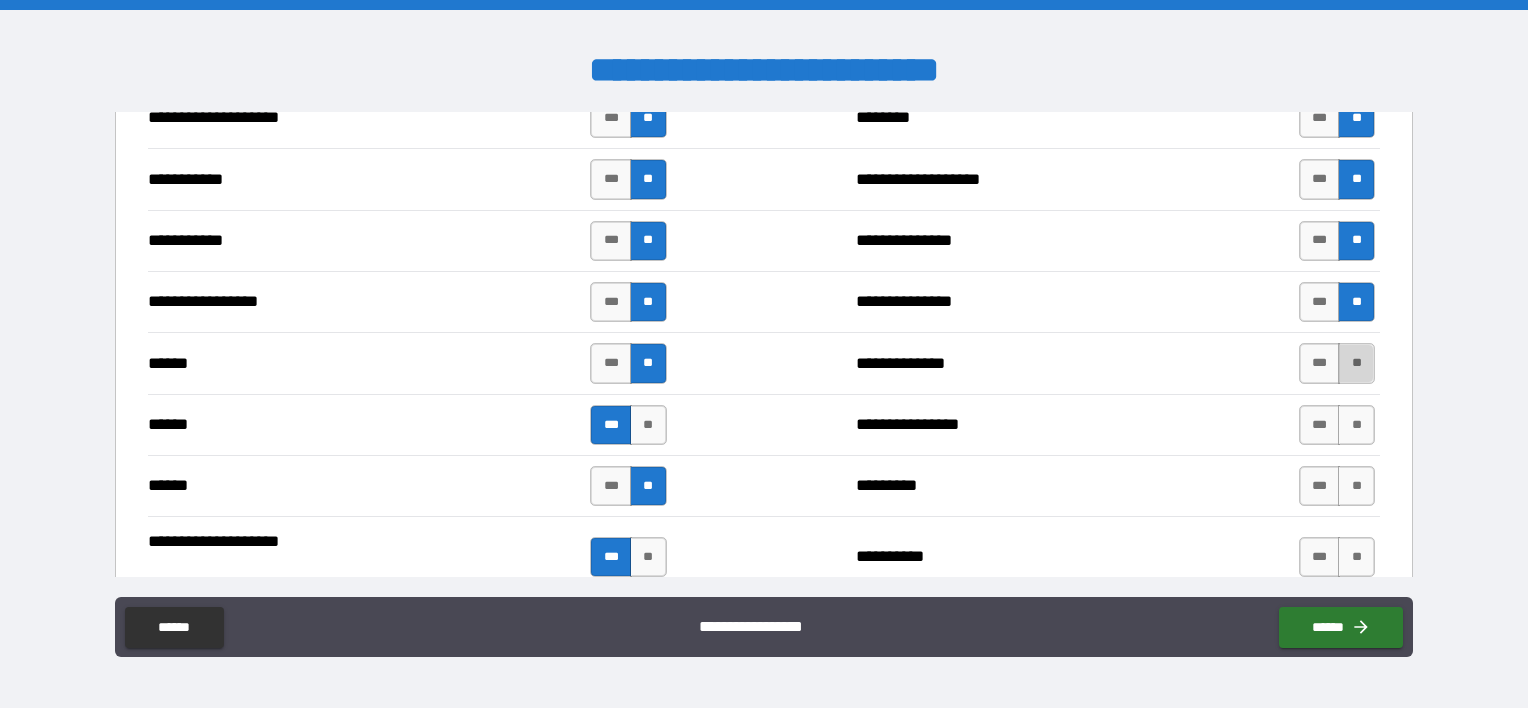 click on "**" at bounding box center [1356, 363] 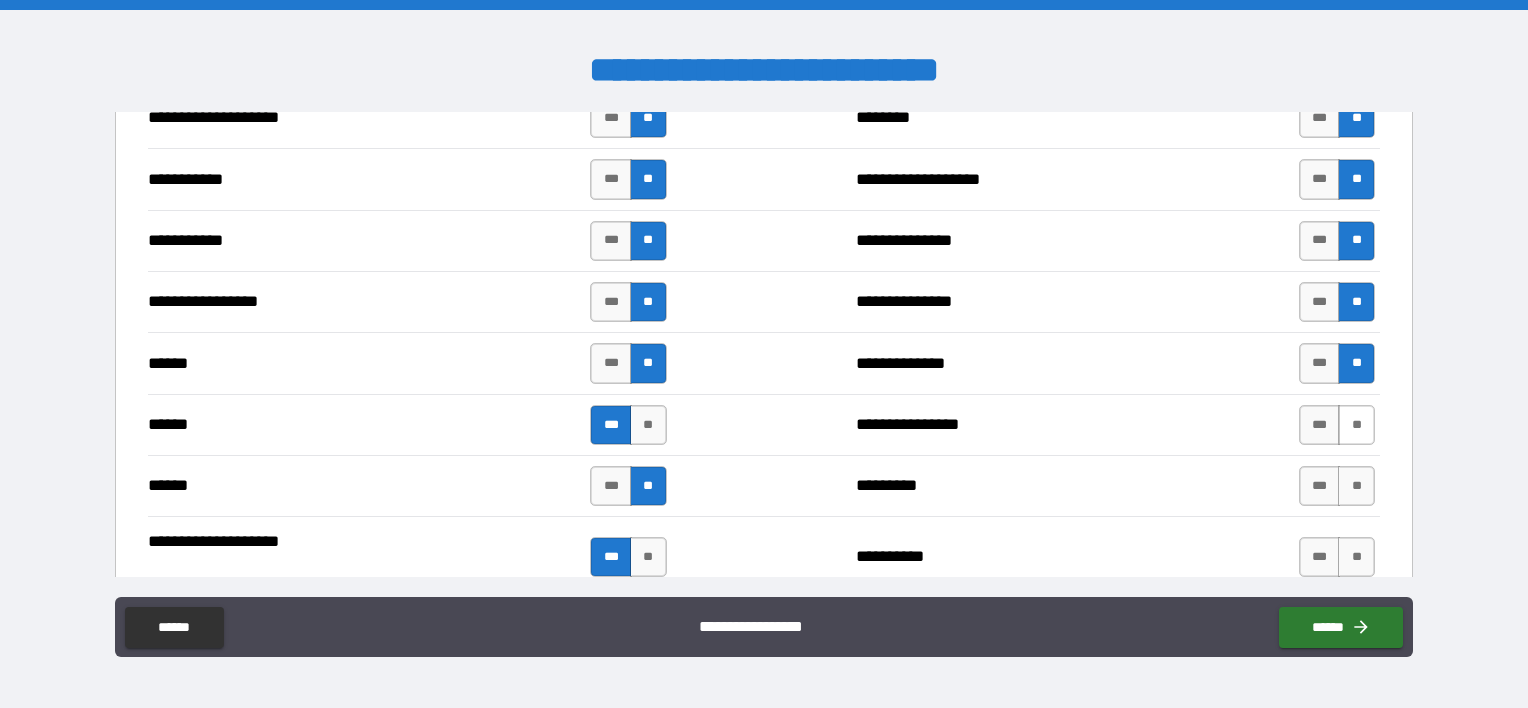 click on "**" at bounding box center (1356, 425) 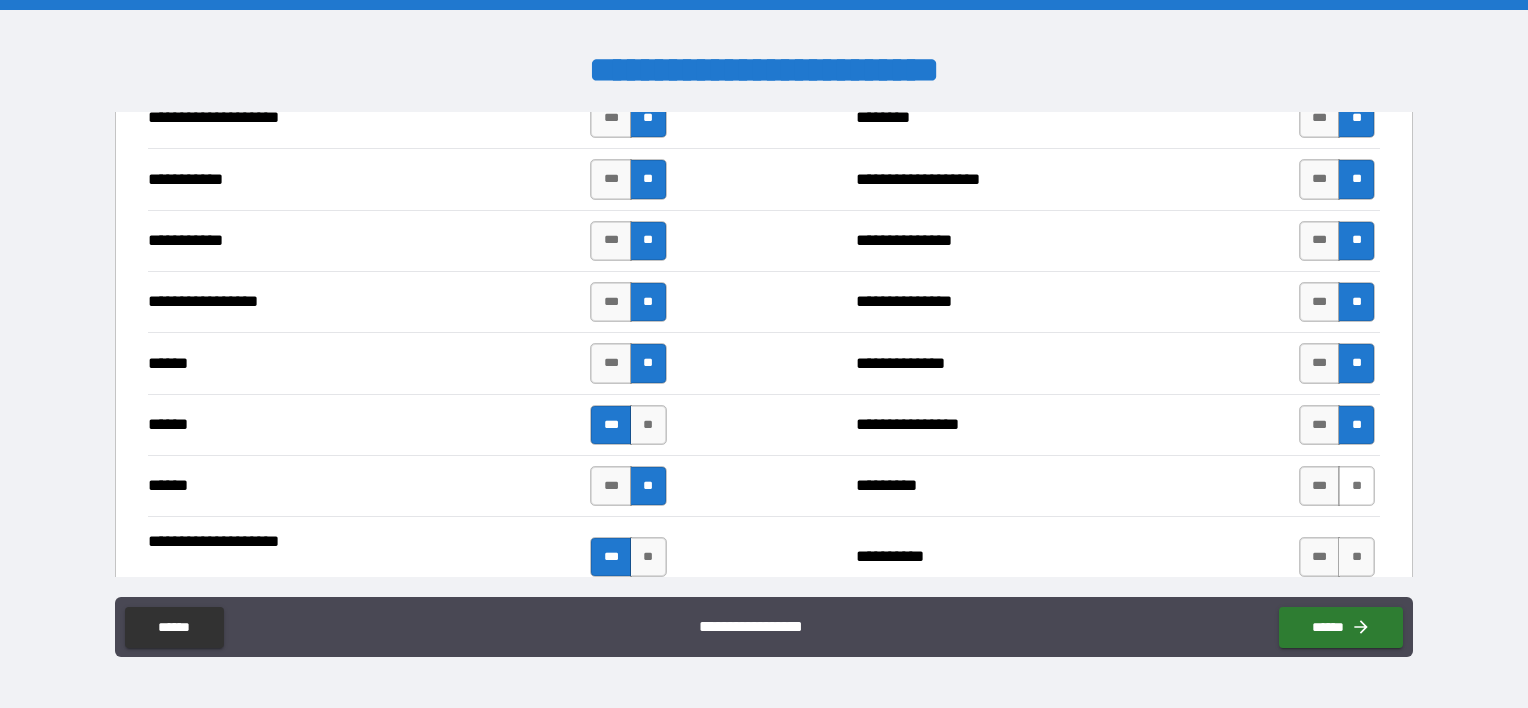 click on "**" at bounding box center (1356, 486) 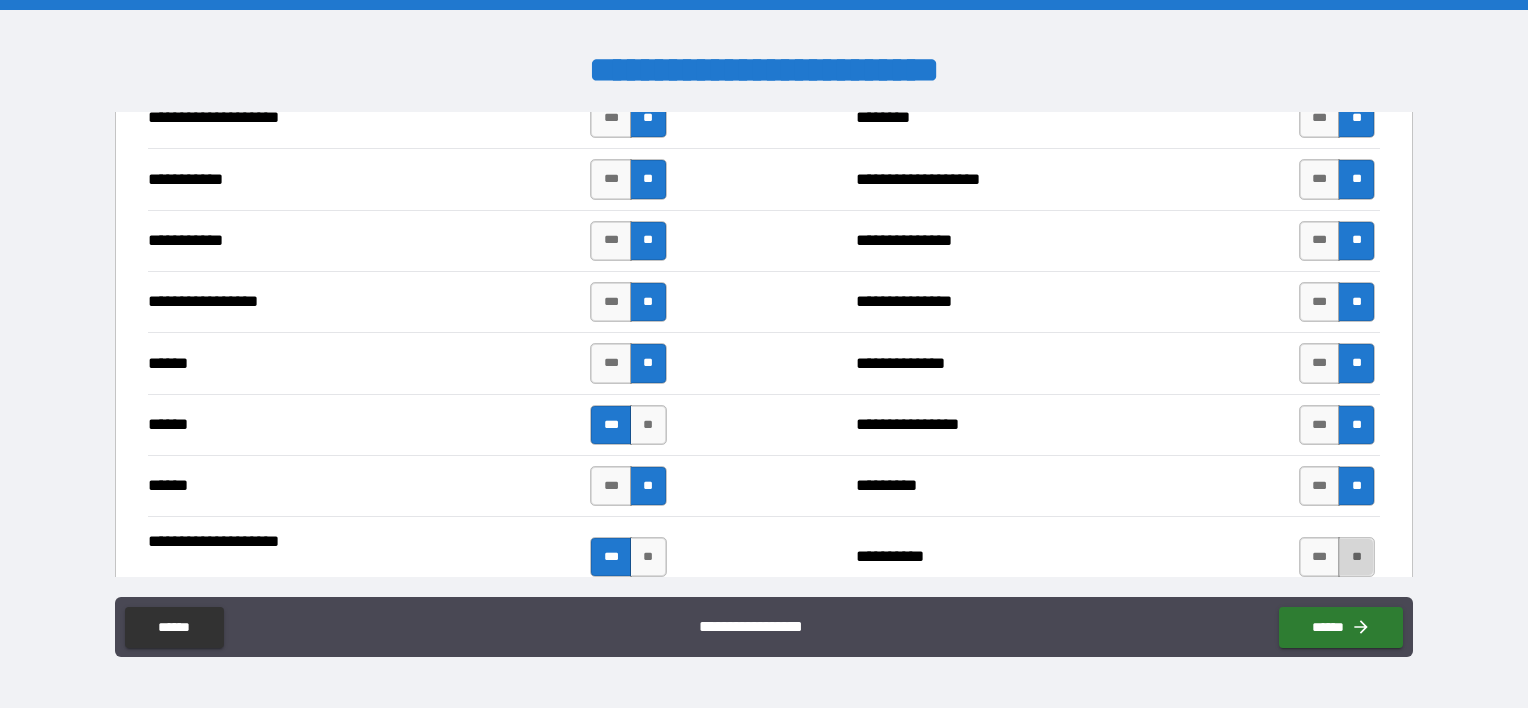 click on "**" at bounding box center (1356, 557) 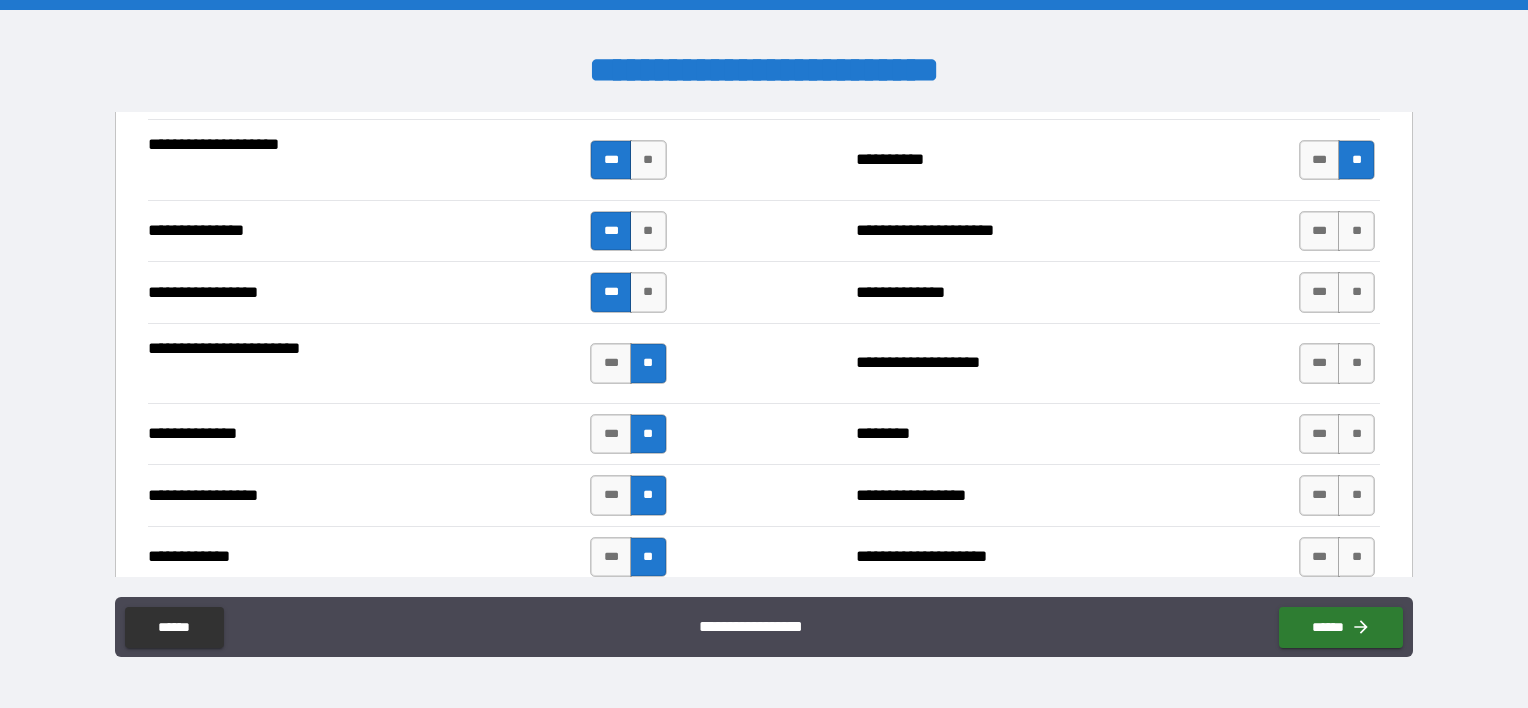 scroll, scrollTop: 2507, scrollLeft: 0, axis: vertical 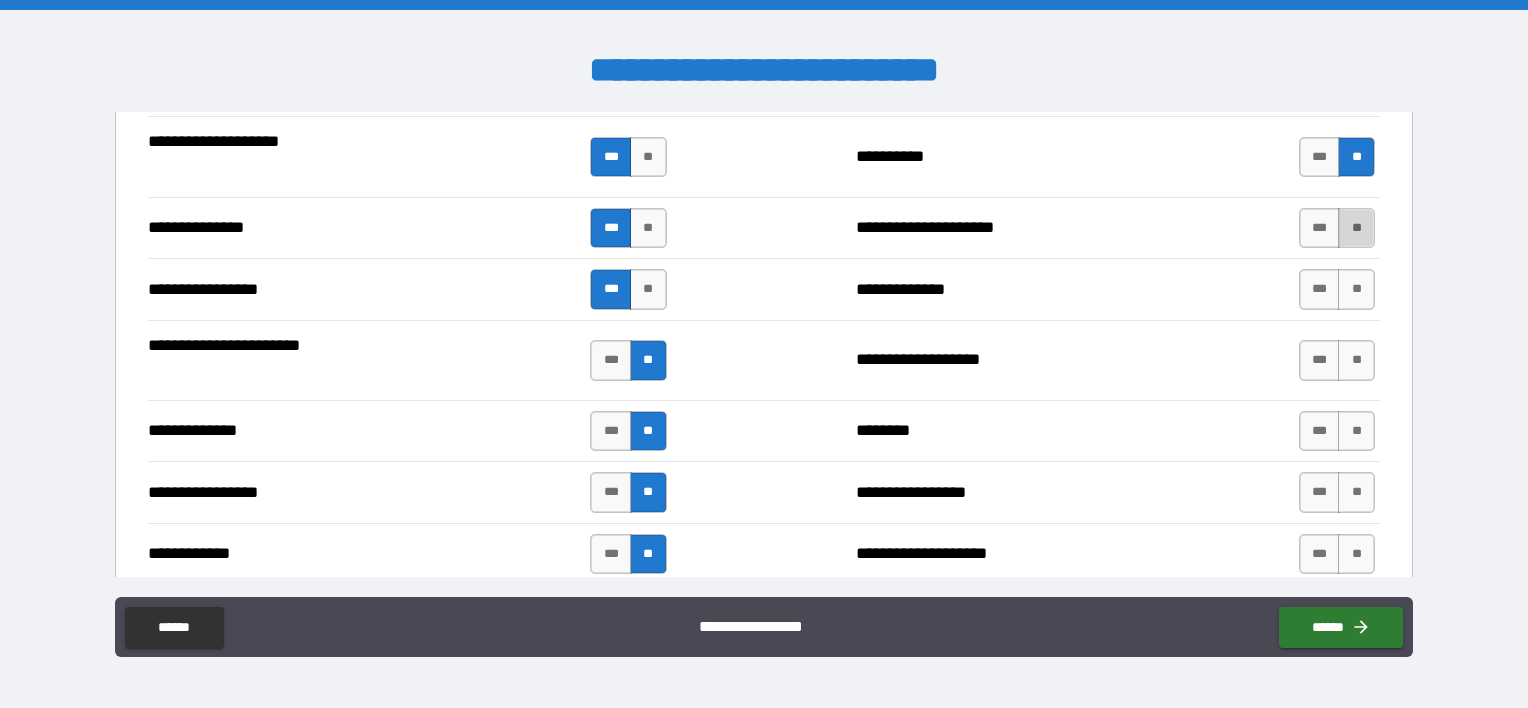 click on "**" at bounding box center [1356, 228] 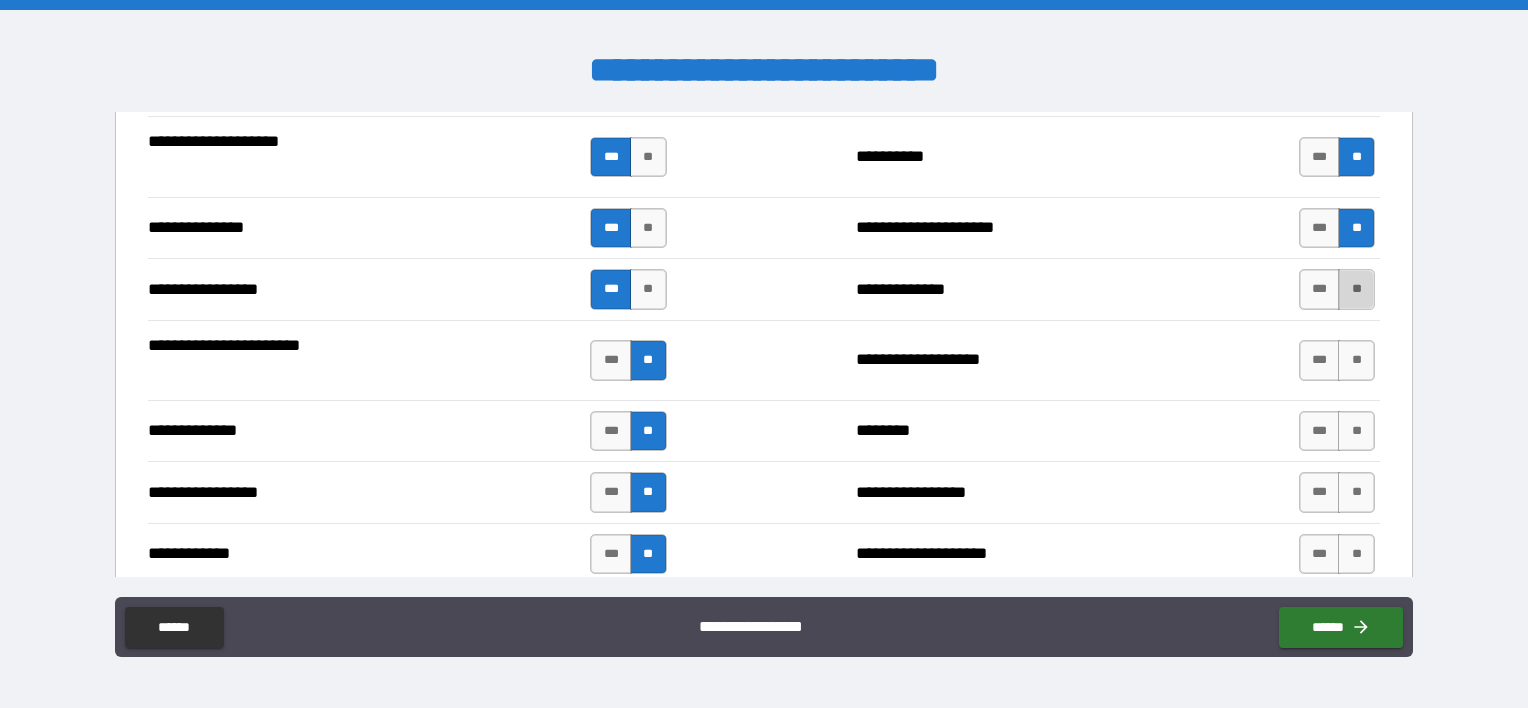 click on "**" at bounding box center [1356, 289] 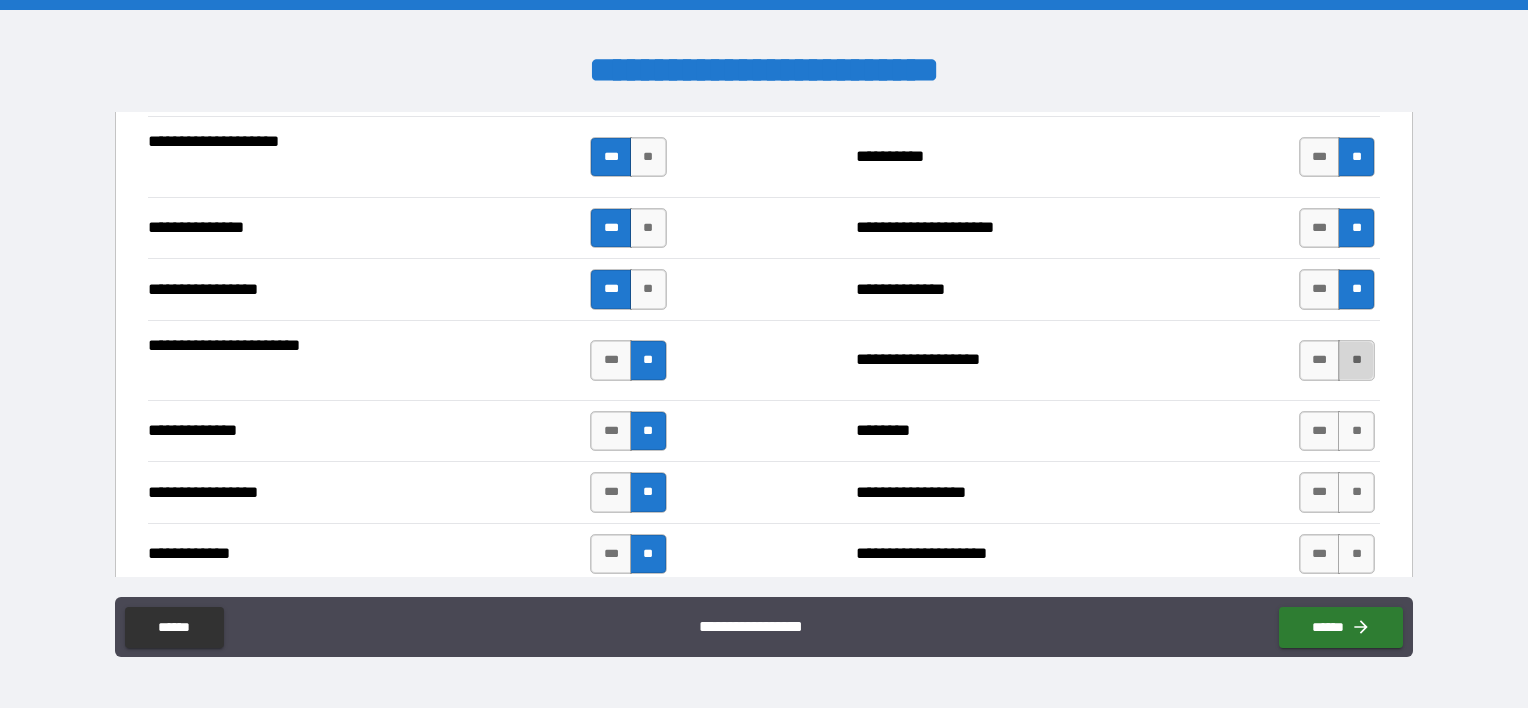 click on "**" at bounding box center (1356, 360) 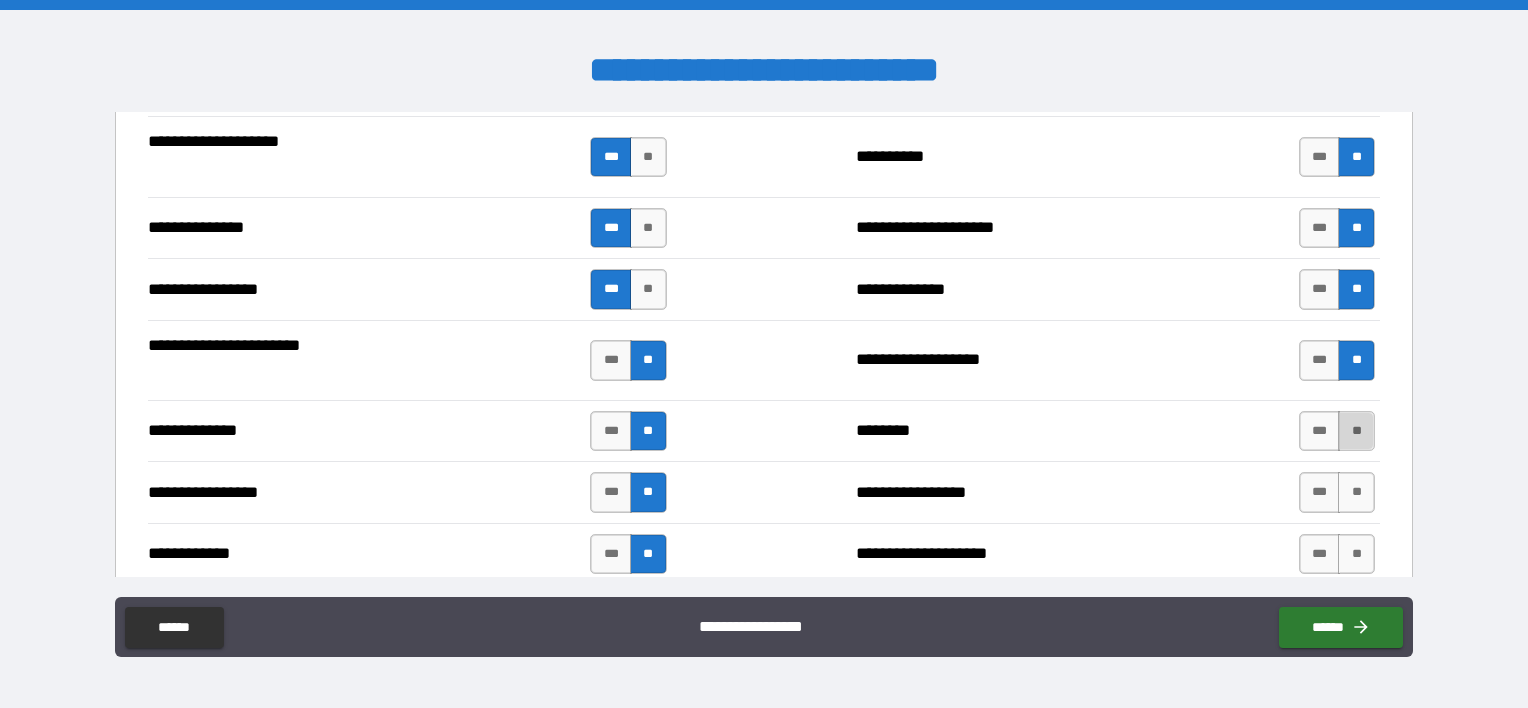 click on "**" at bounding box center (1356, 431) 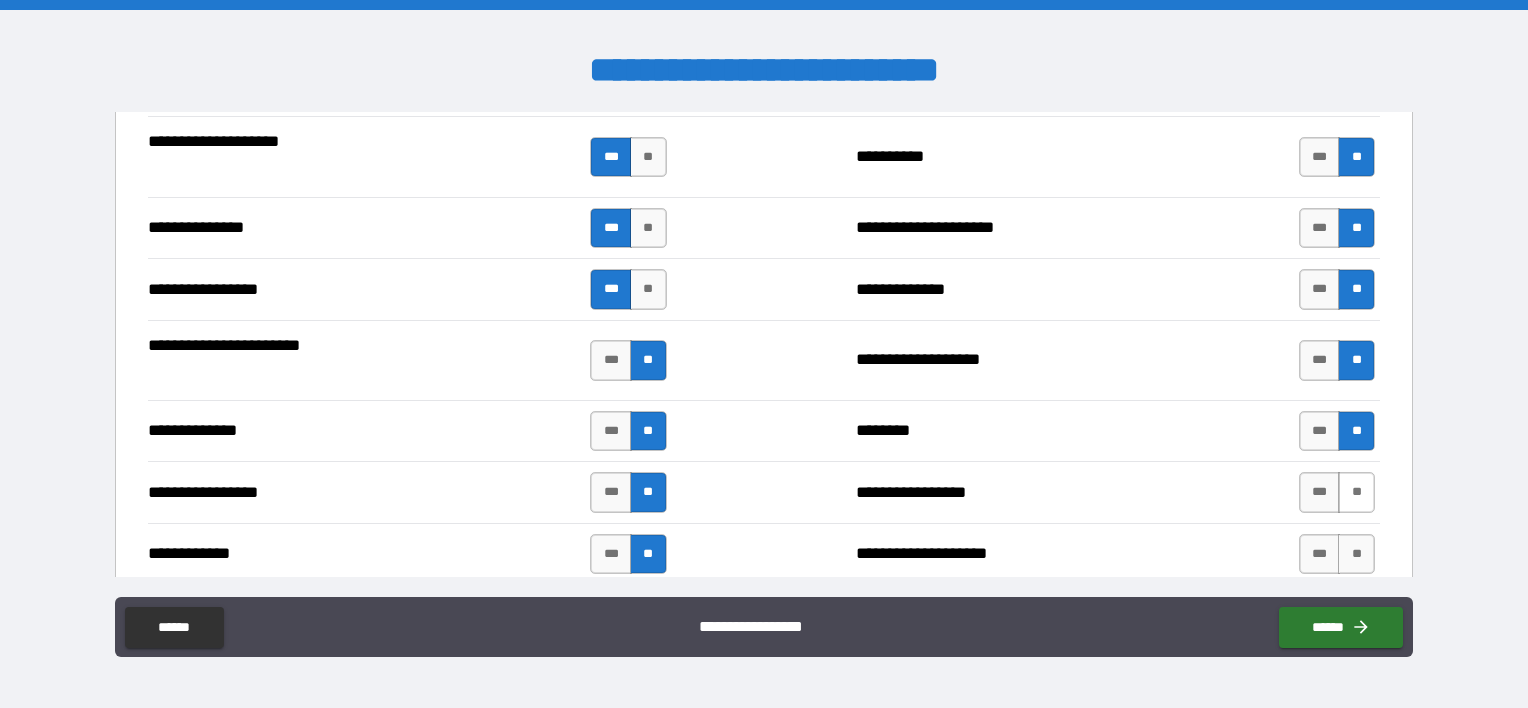 click on "**" at bounding box center (1356, 492) 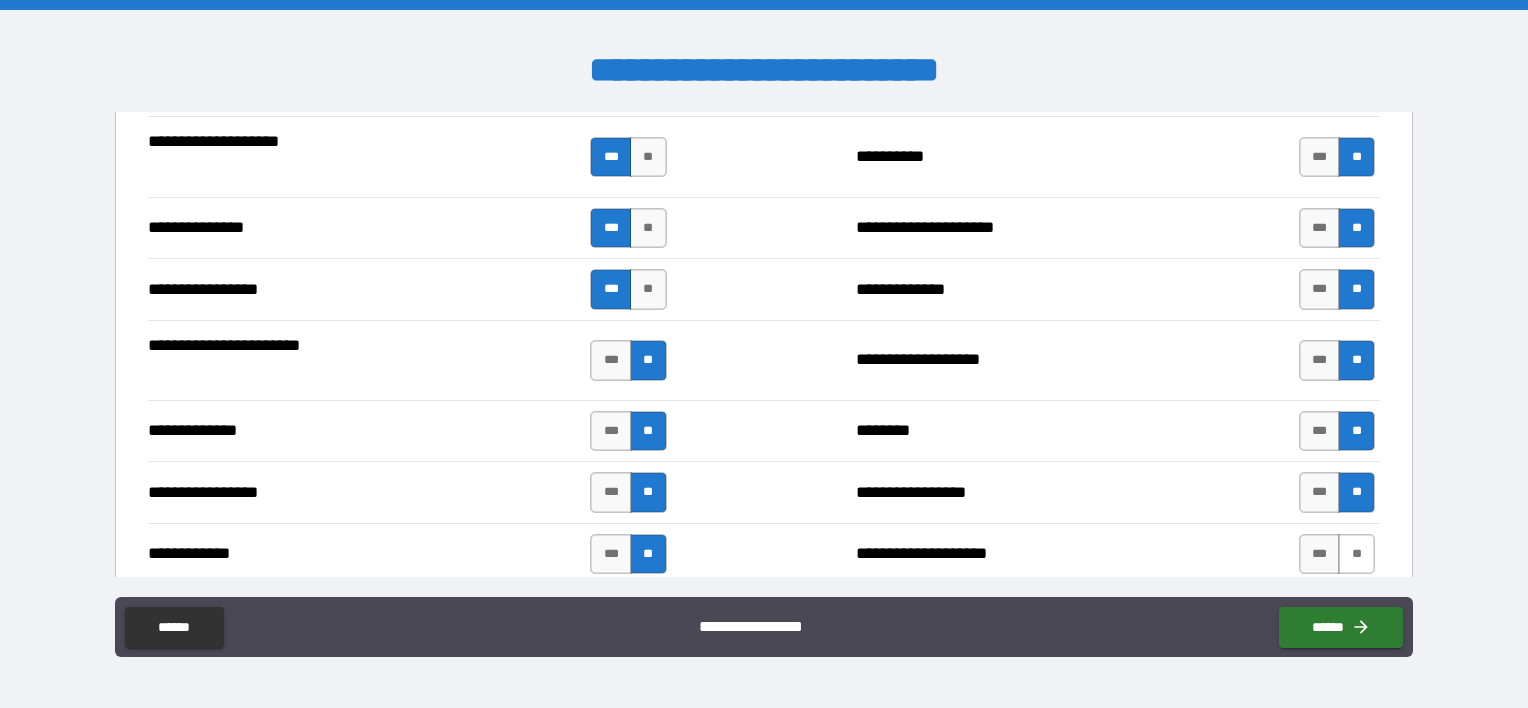 click on "**" at bounding box center (1356, 554) 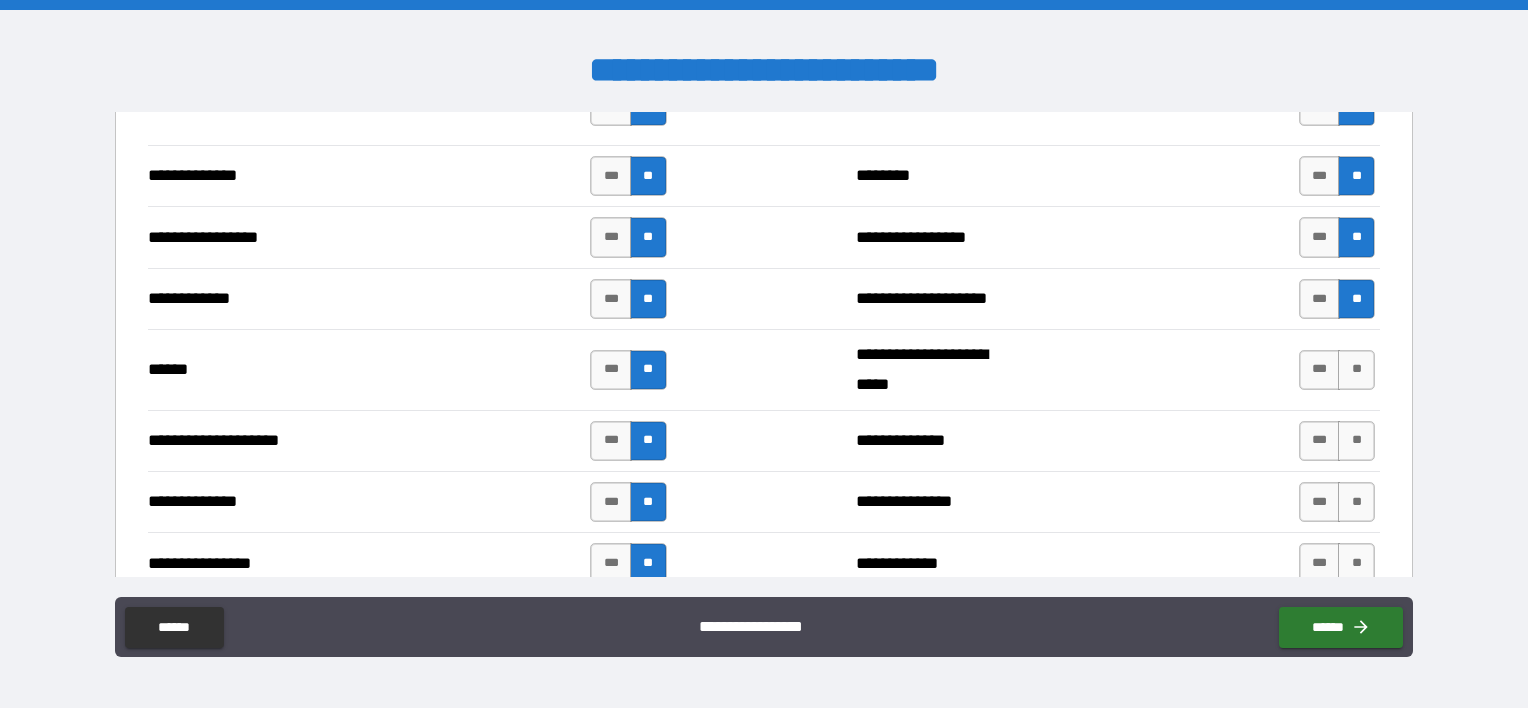 scroll, scrollTop: 2807, scrollLeft: 0, axis: vertical 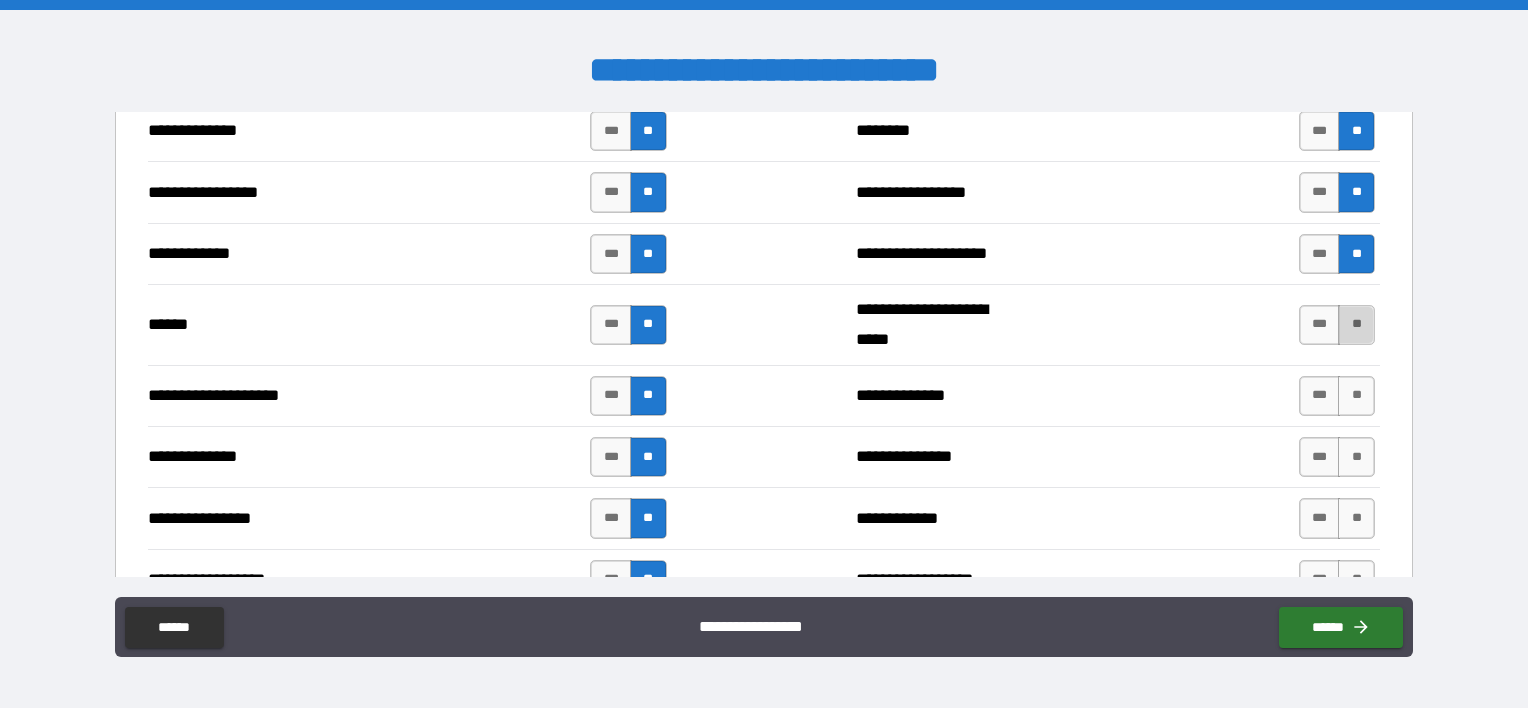 click on "**" at bounding box center (1356, 325) 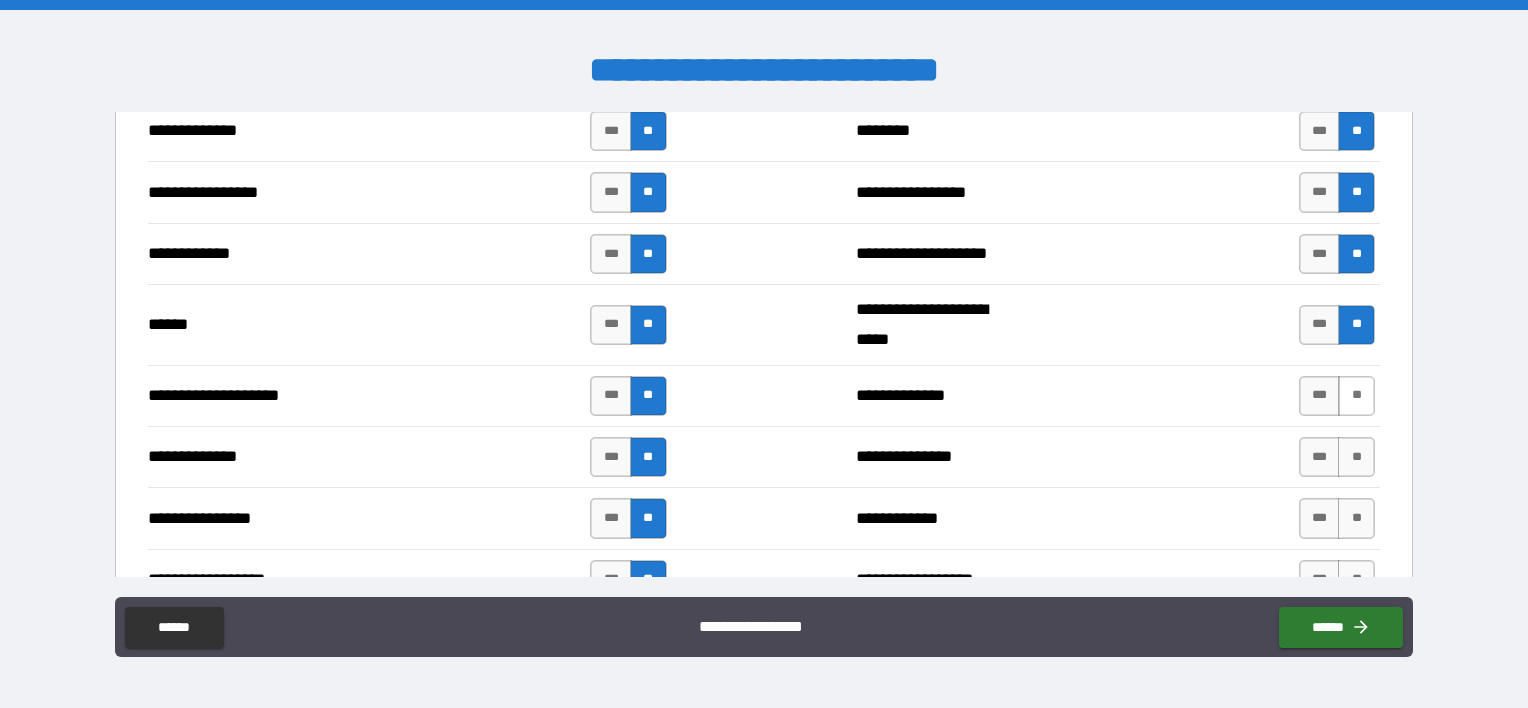 click on "**" at bounding box center (1356, 396) 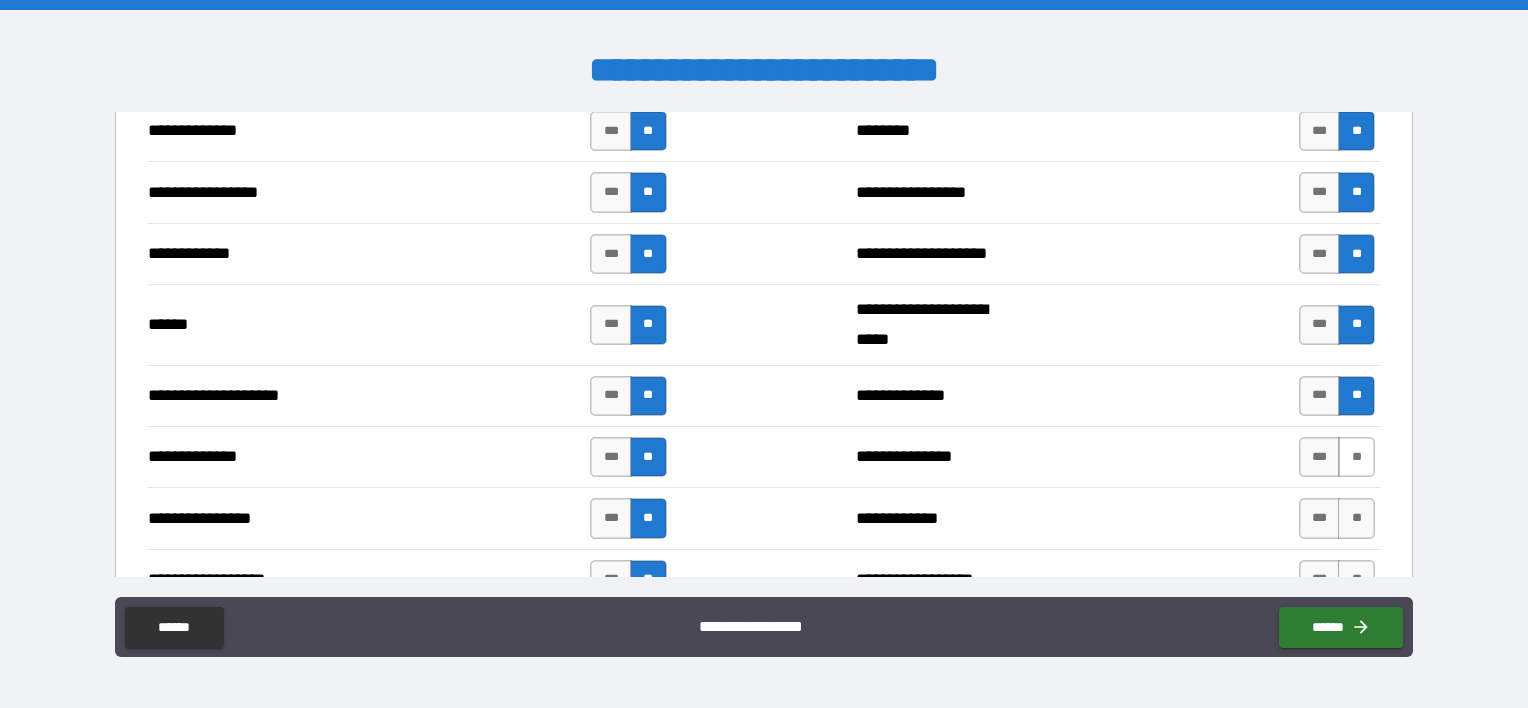 click on "**" at bounding box center [1356, 457] 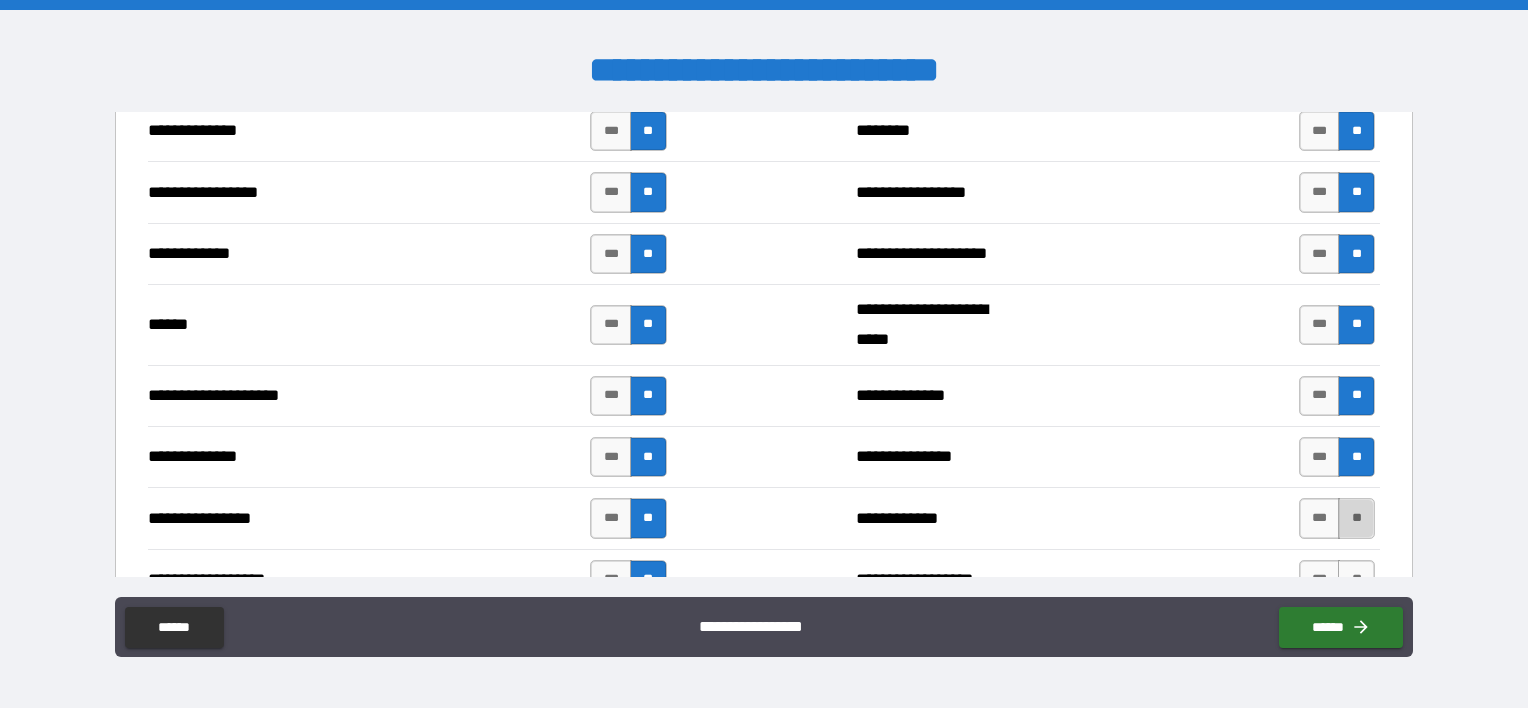 click on "**" at bounding box center (1356, 518) 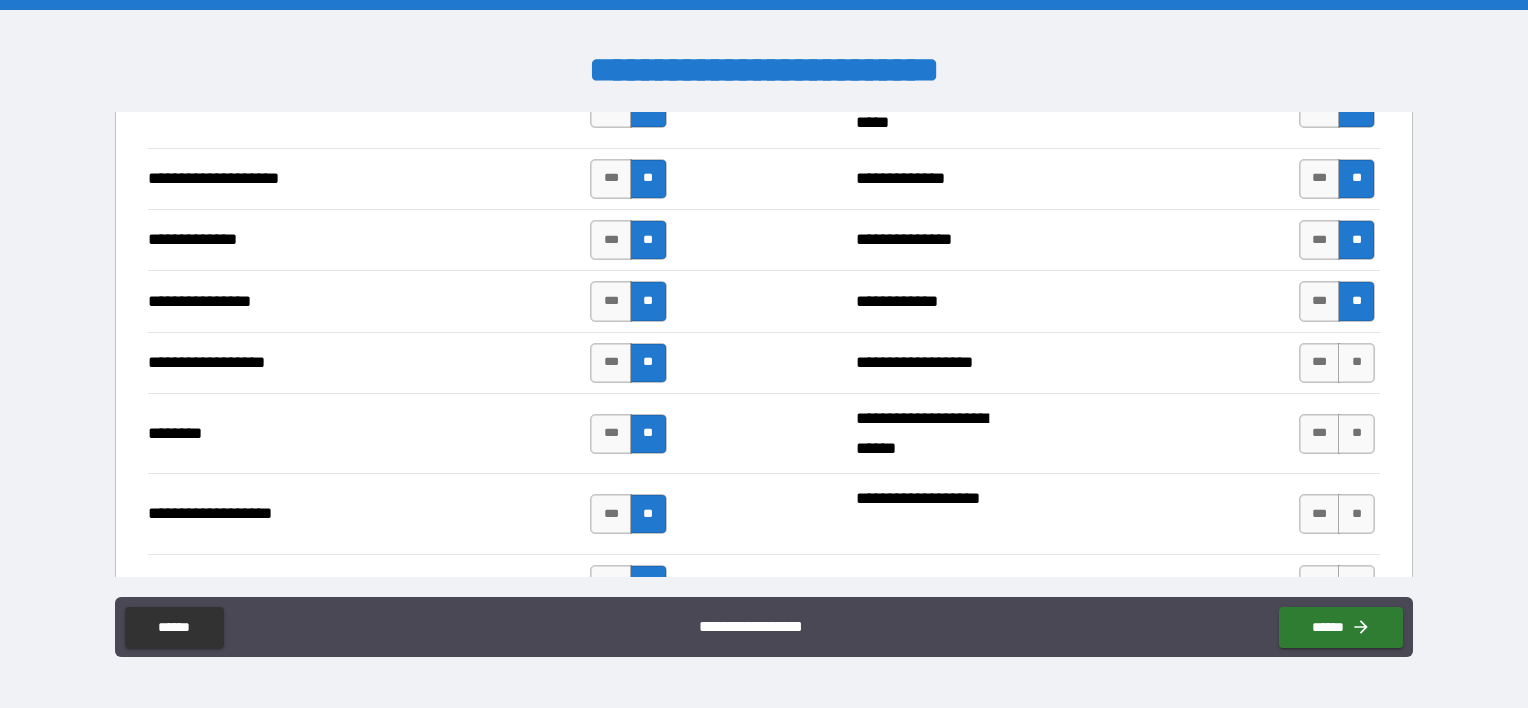 scroll, scrollTop: 3107, scrollLeft: 0, axis: vertical 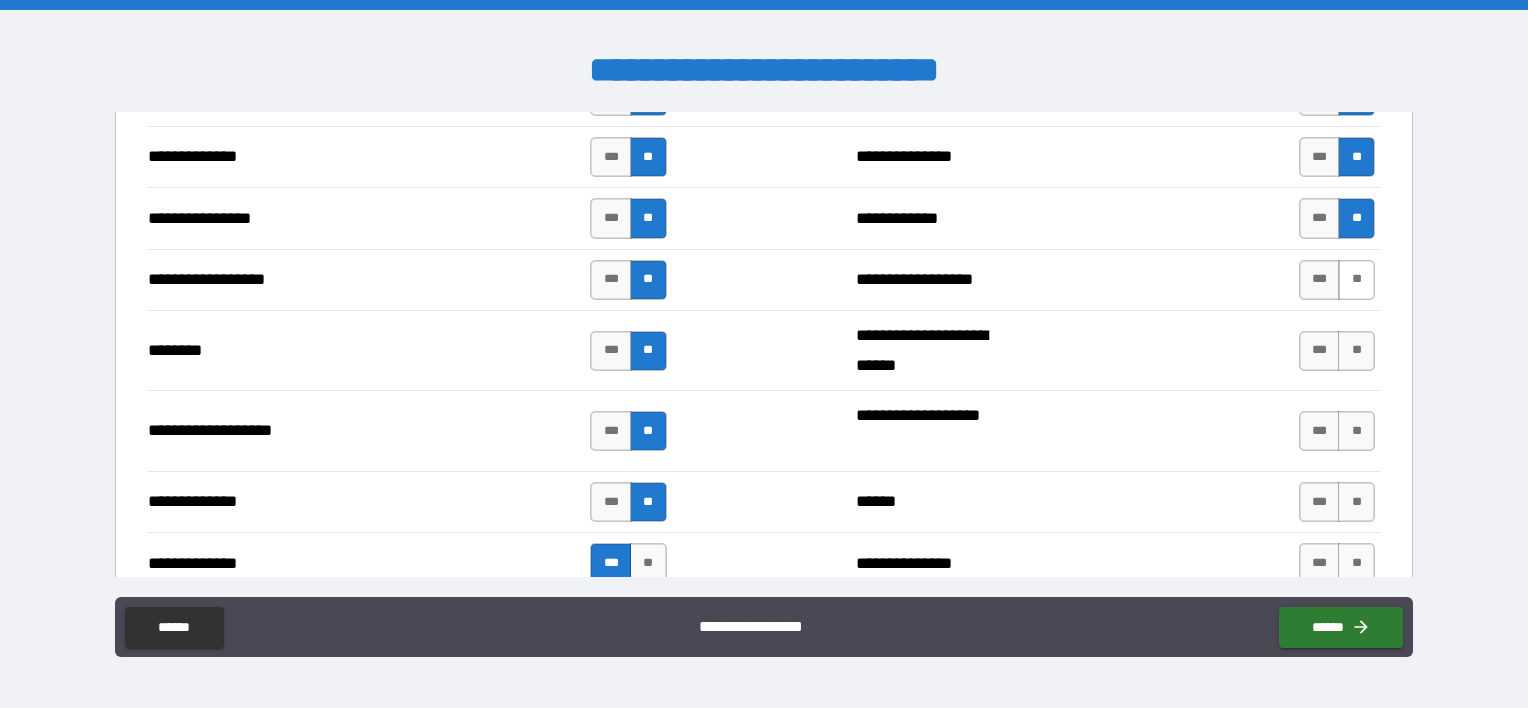 click on "**" at bounding box center [1356, 280] 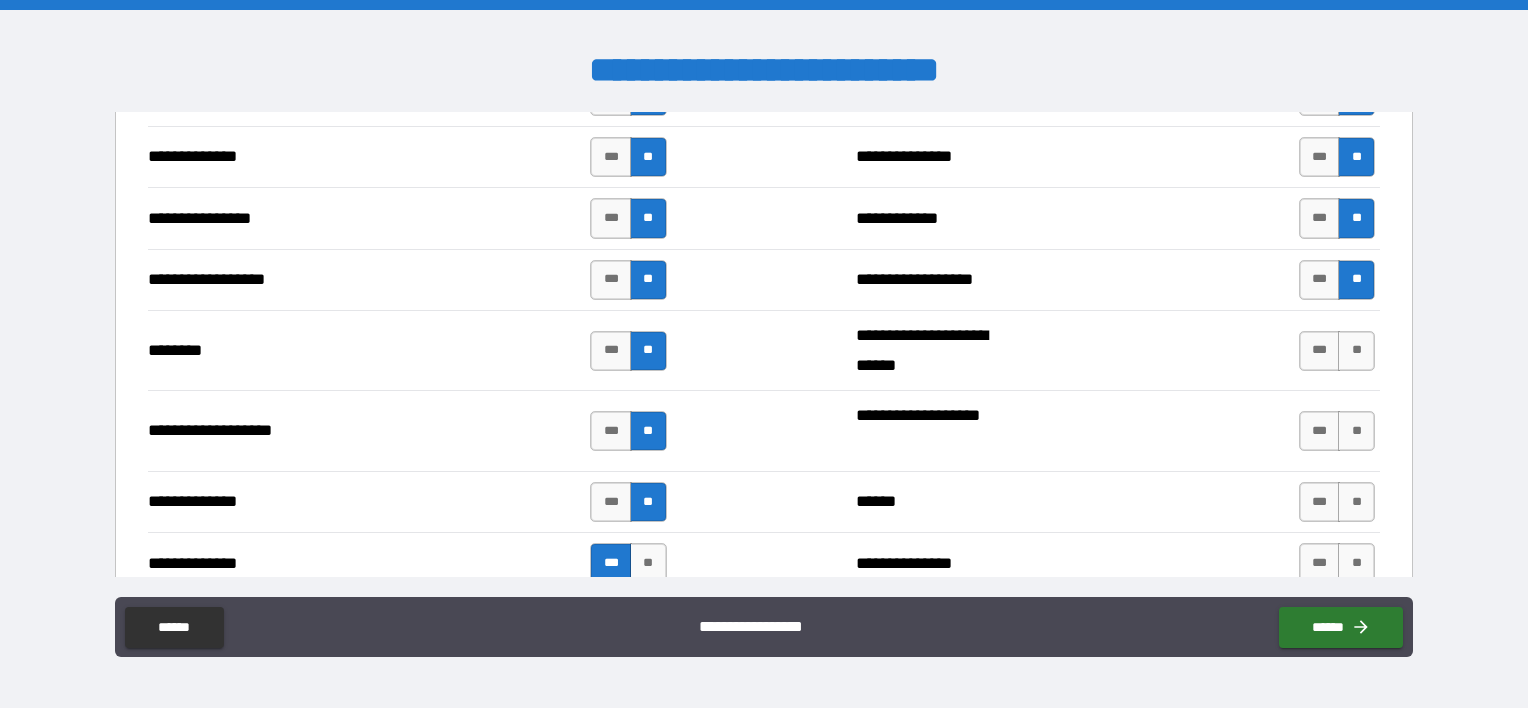 click on "**" at bounding box center [1356, 351] 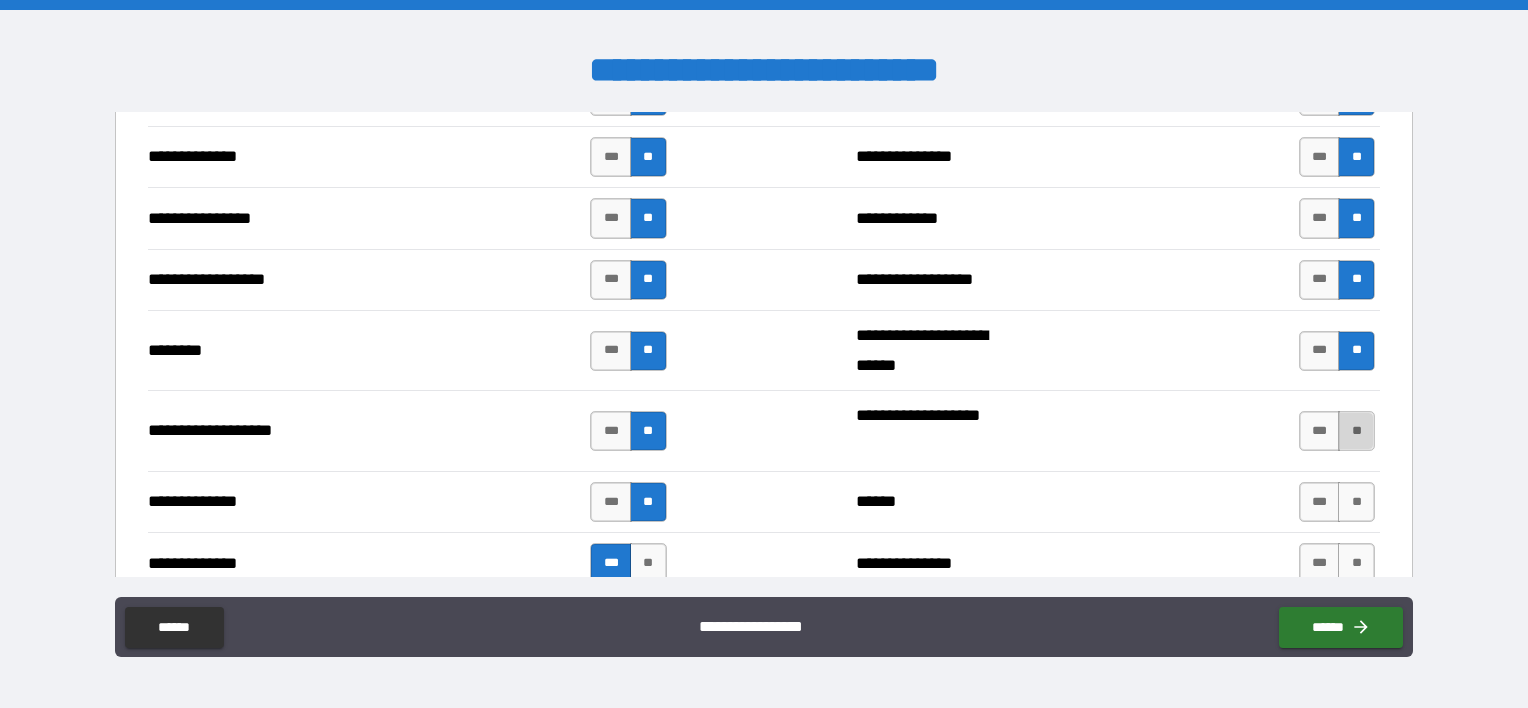 click on "**" at bounding box center [1356, 431] 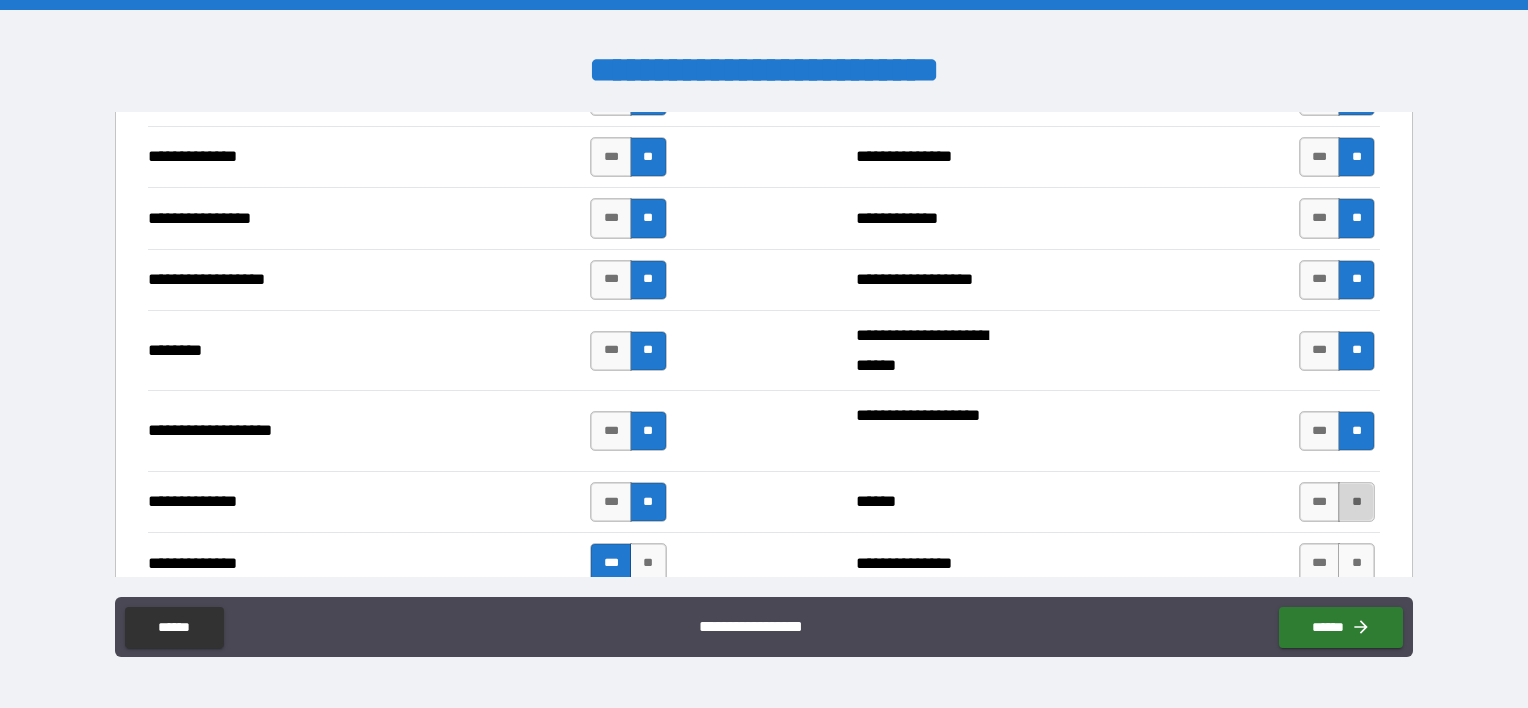 click on "**" at bounding box center (1356, 502) 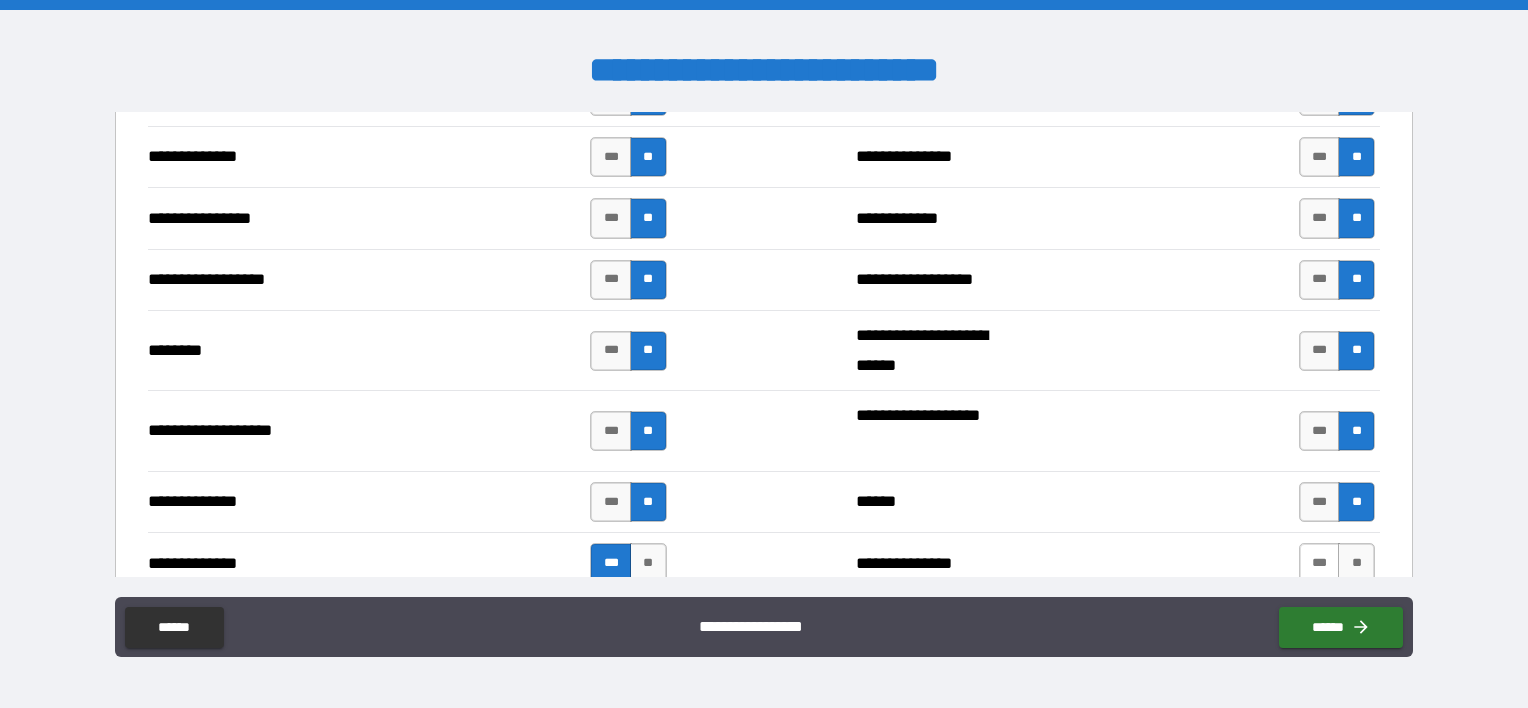 click on "***" at bounding box center [1320, 563] 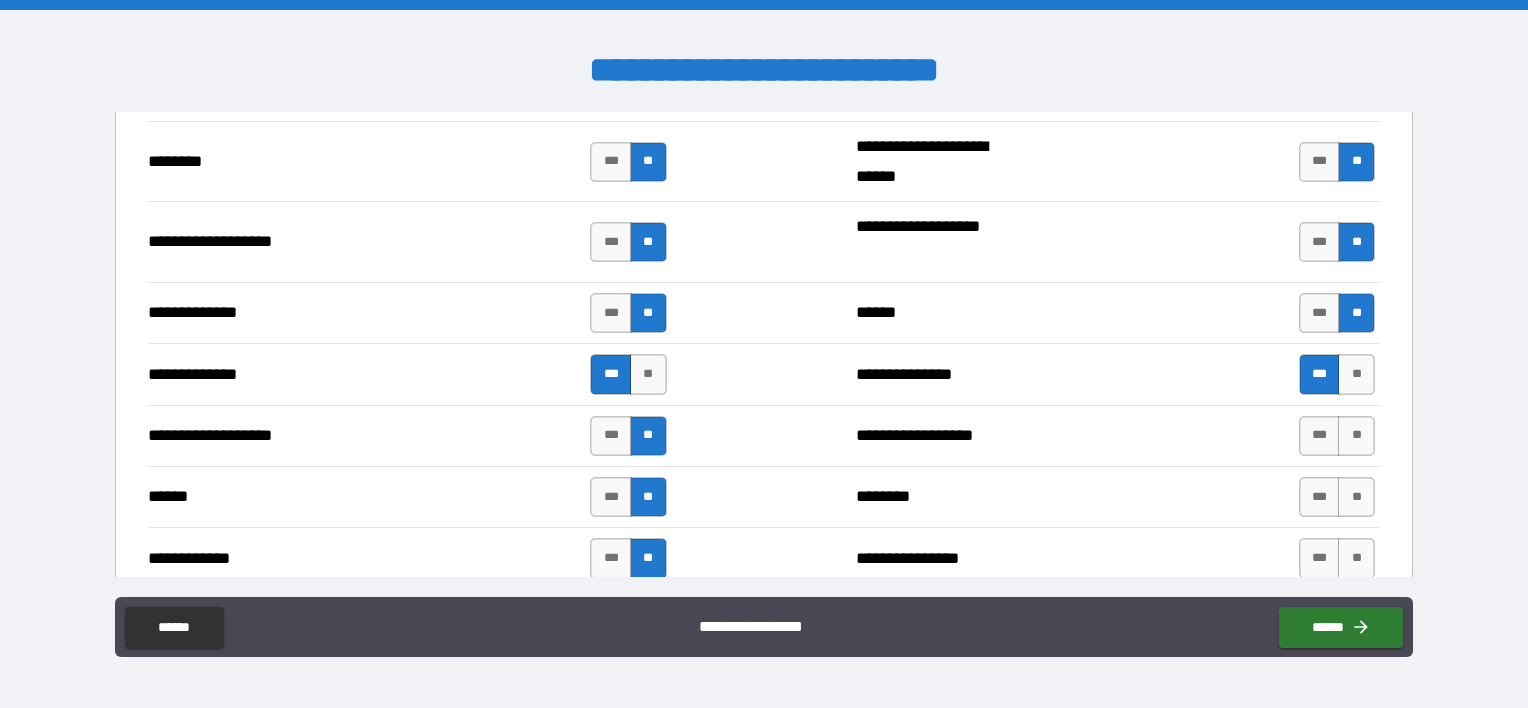 scroll, scrollTop: 3407, scrollLeft: 0, axis: vertical 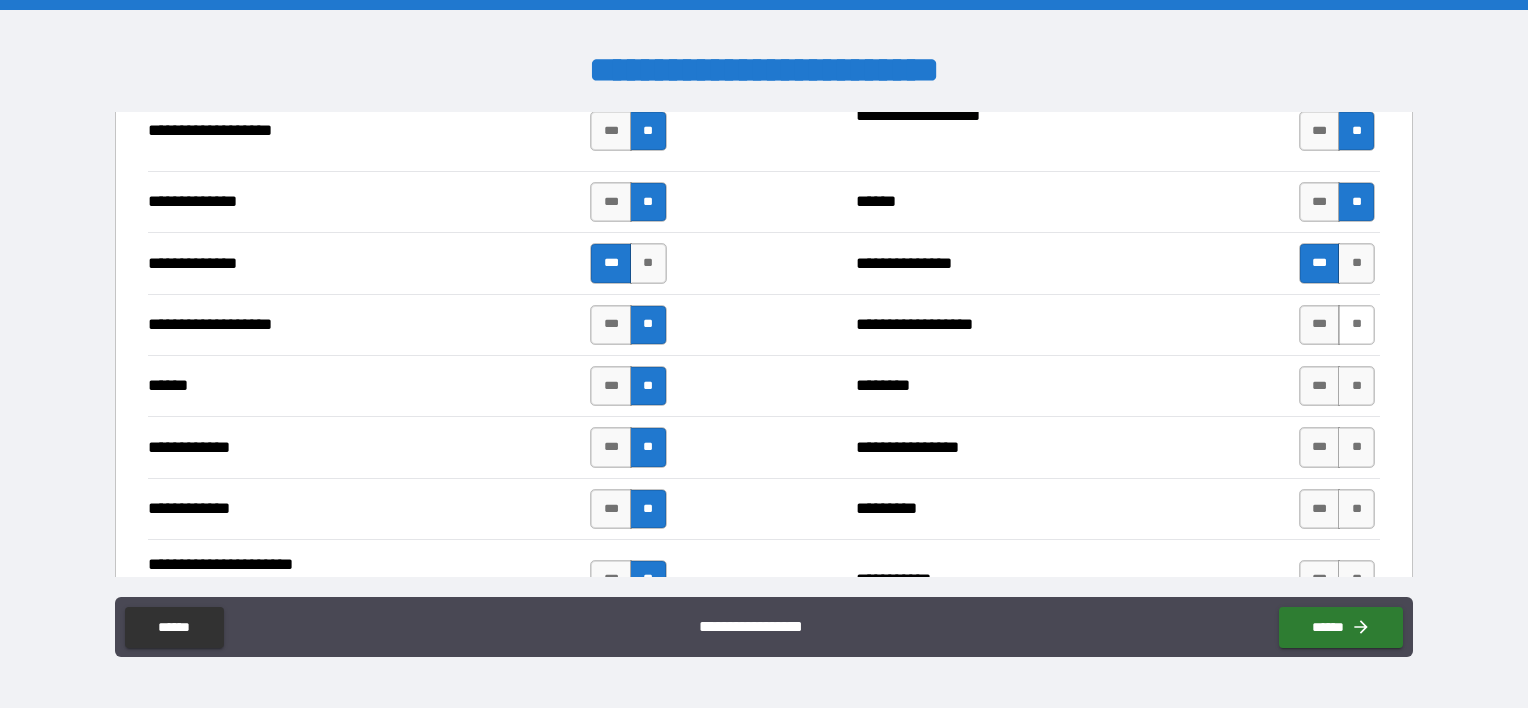 click on "**" at bounding box center [1356, 325] 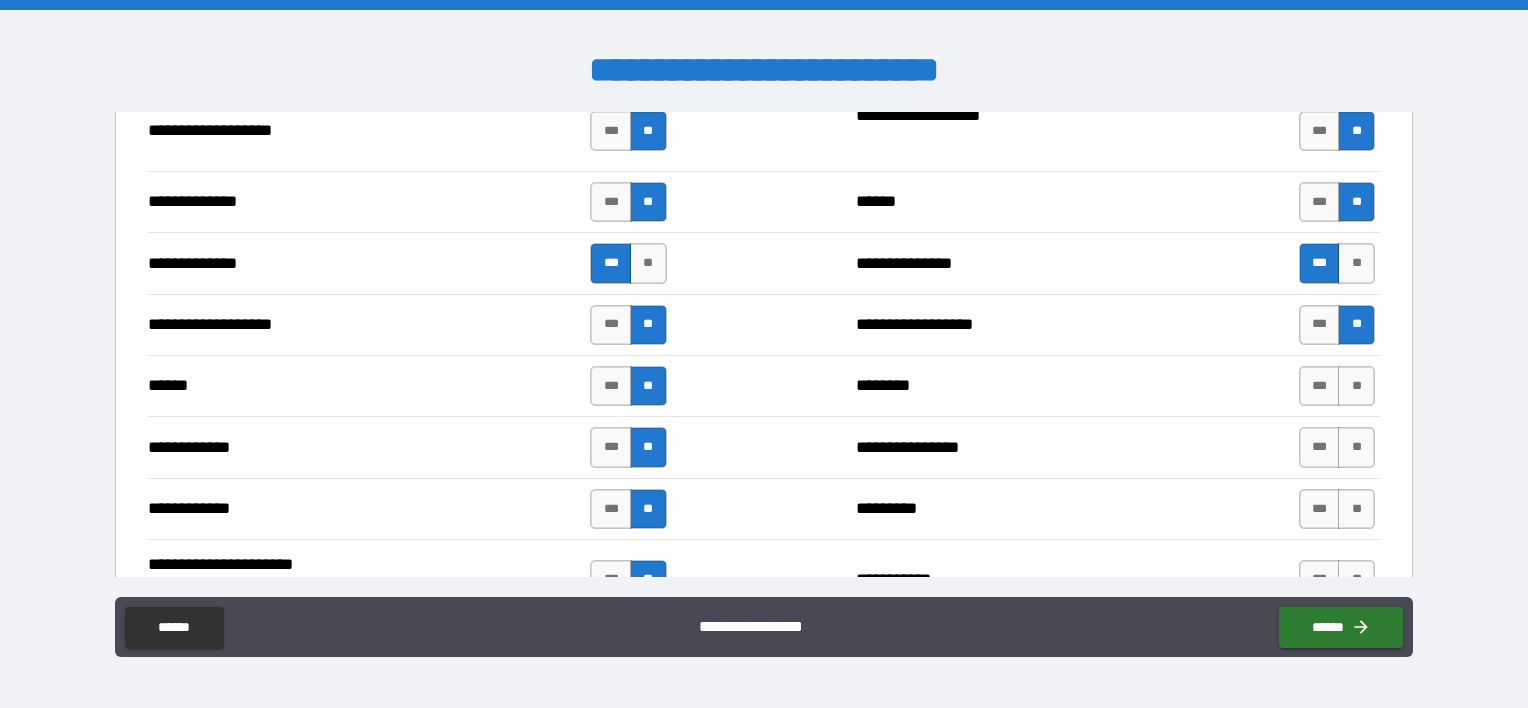 drag, startPoint x: 1342, startPoint y: 370, endPoint x: 1348, endPoint y: 403, distance: 33.54102 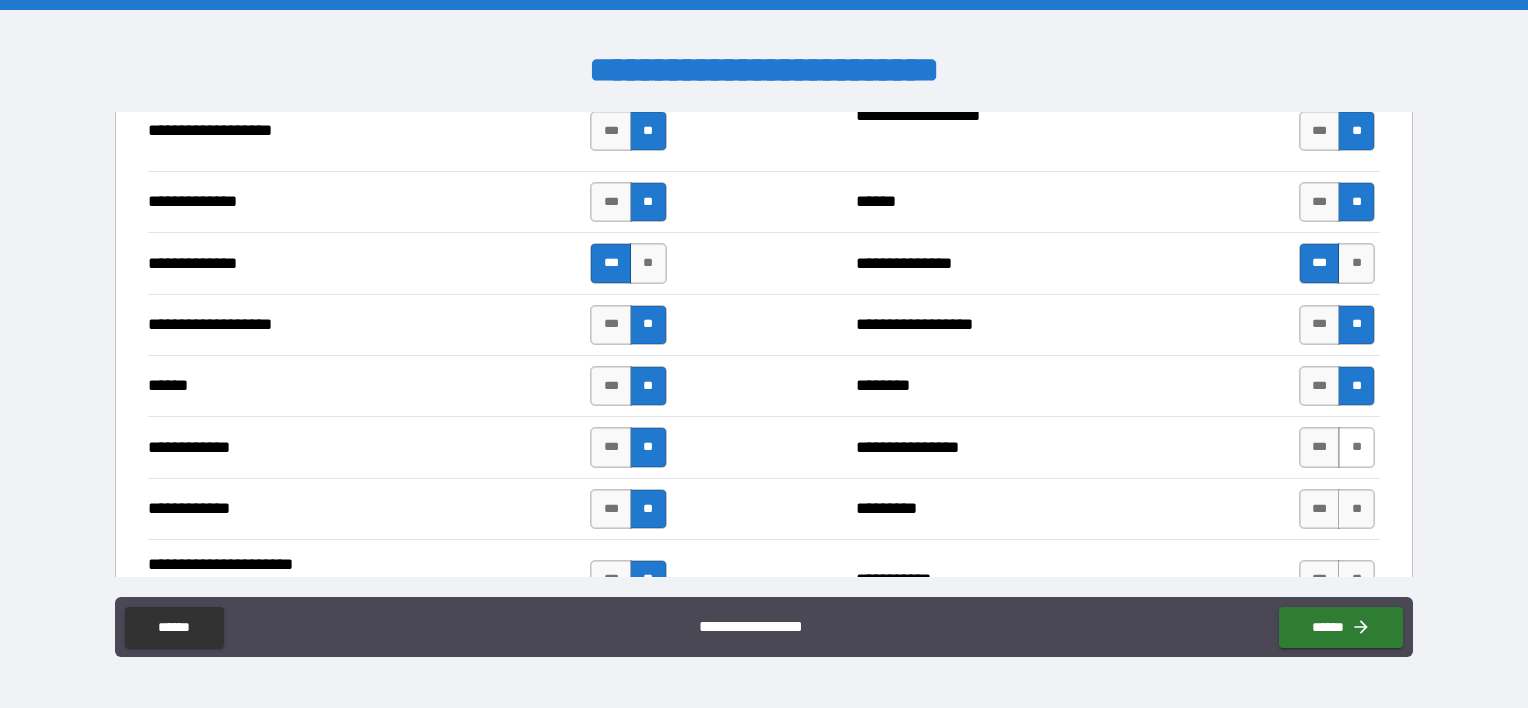click on "**" at bounding box center [1356, 447] 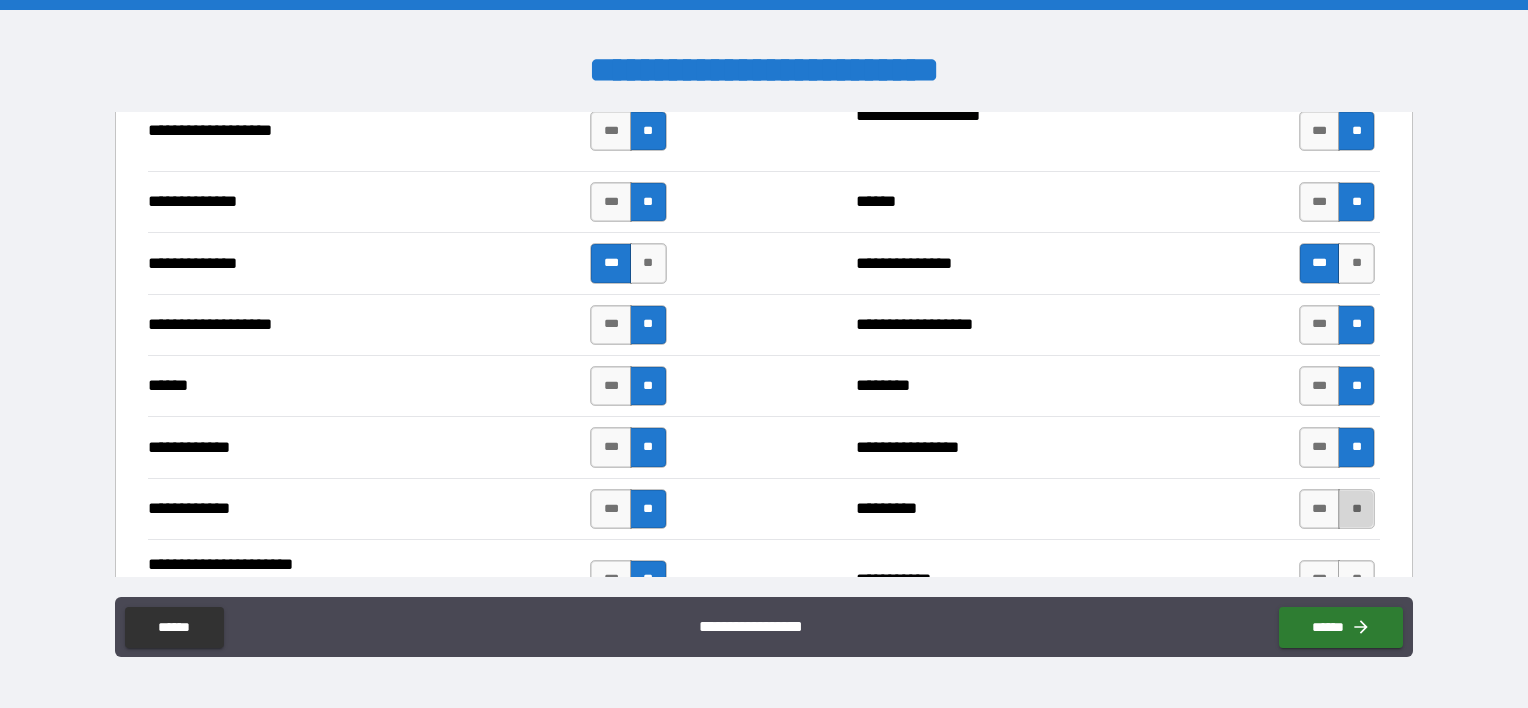 drag, startPoint x: 1336, startPoint y: 493, endPoint x: 1332, endPoint y: 483, distance: 10.770329 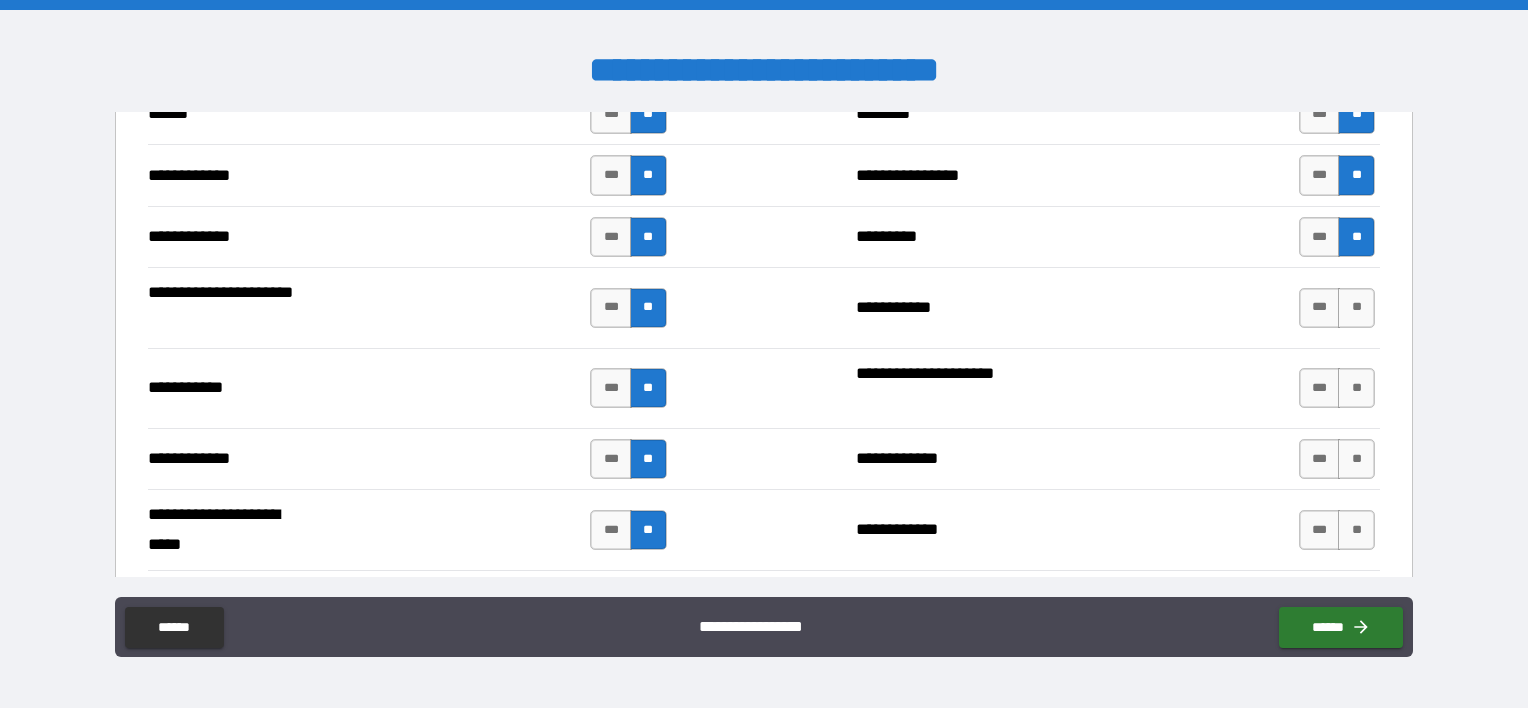 scroll, scrollTop: 3707, scrollLeft: 0, axis: vertical 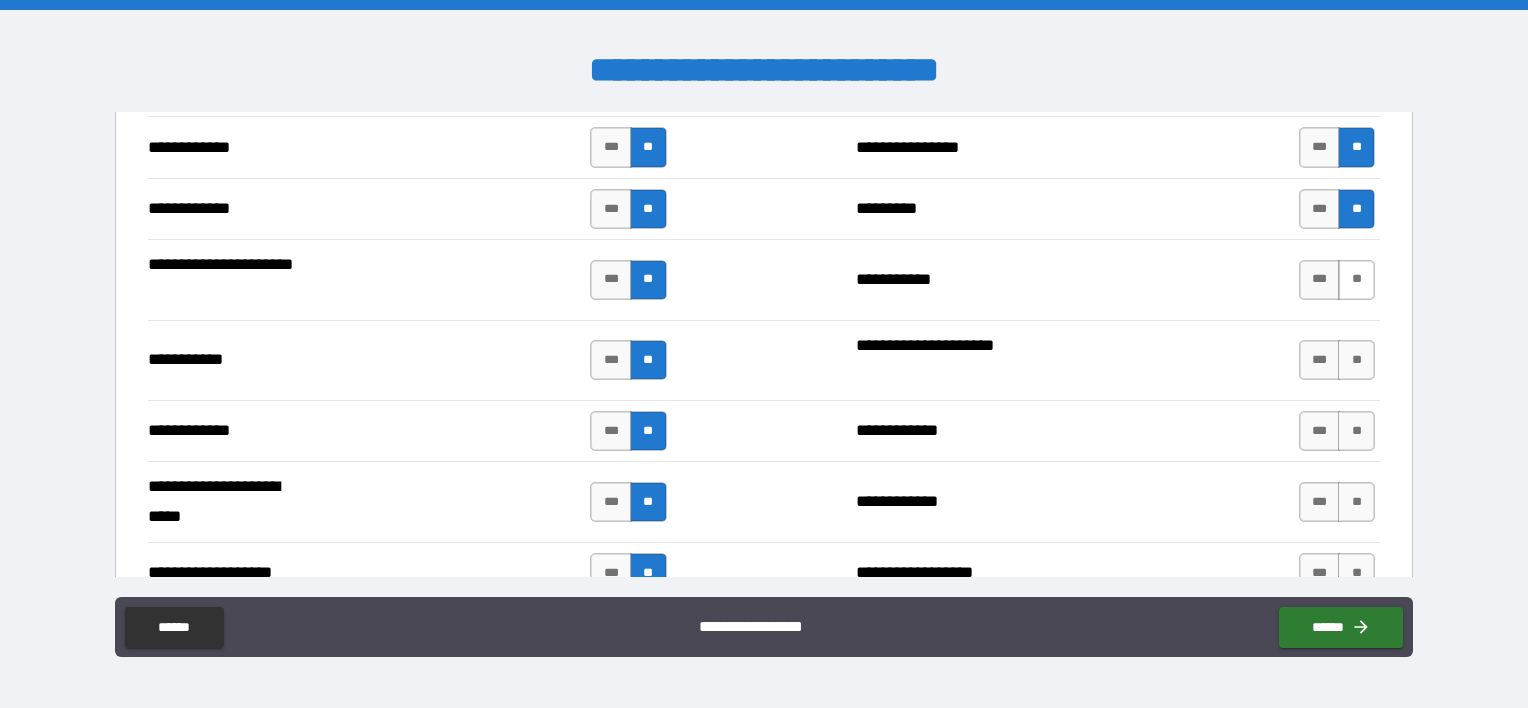 click on "**" at bounding box center (1356, 280) 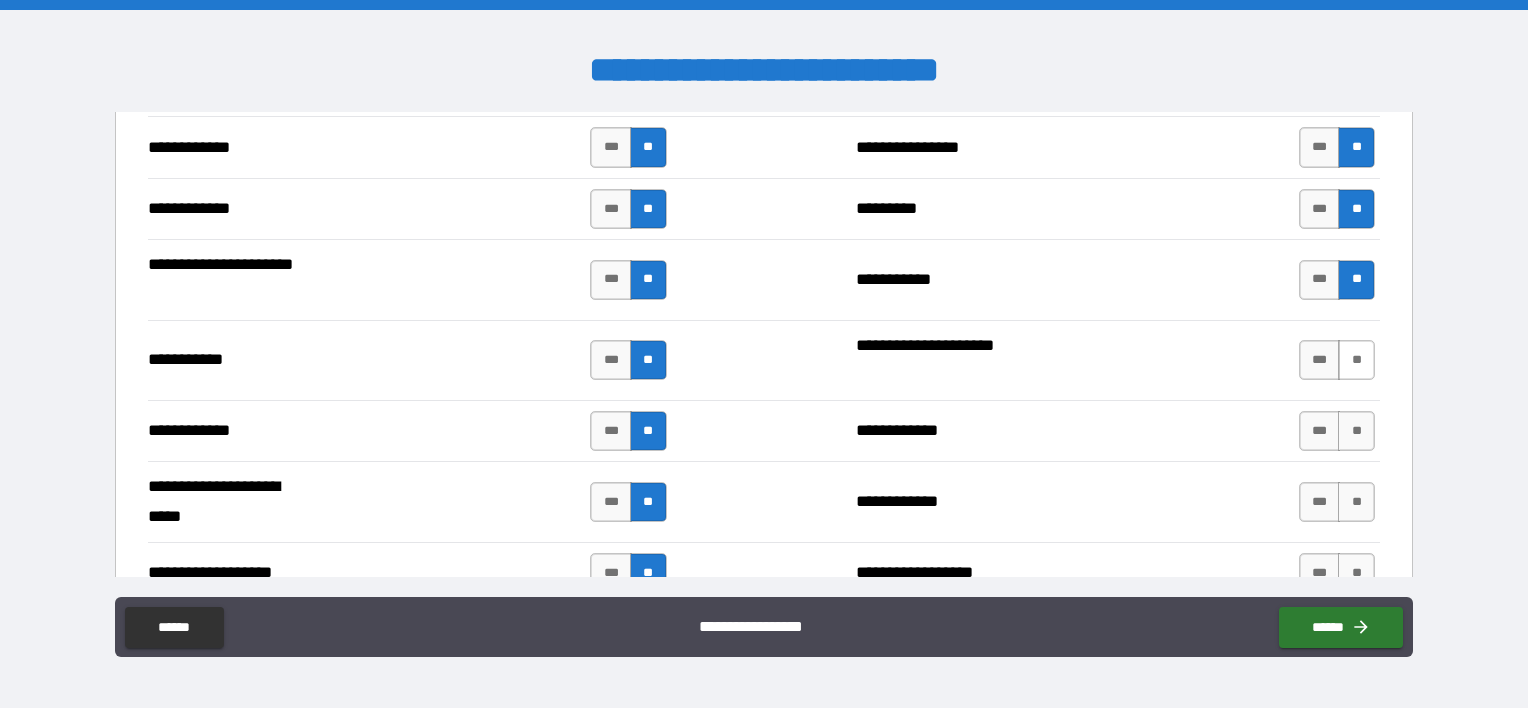 click on "**" at bounding box center (1356, 360) 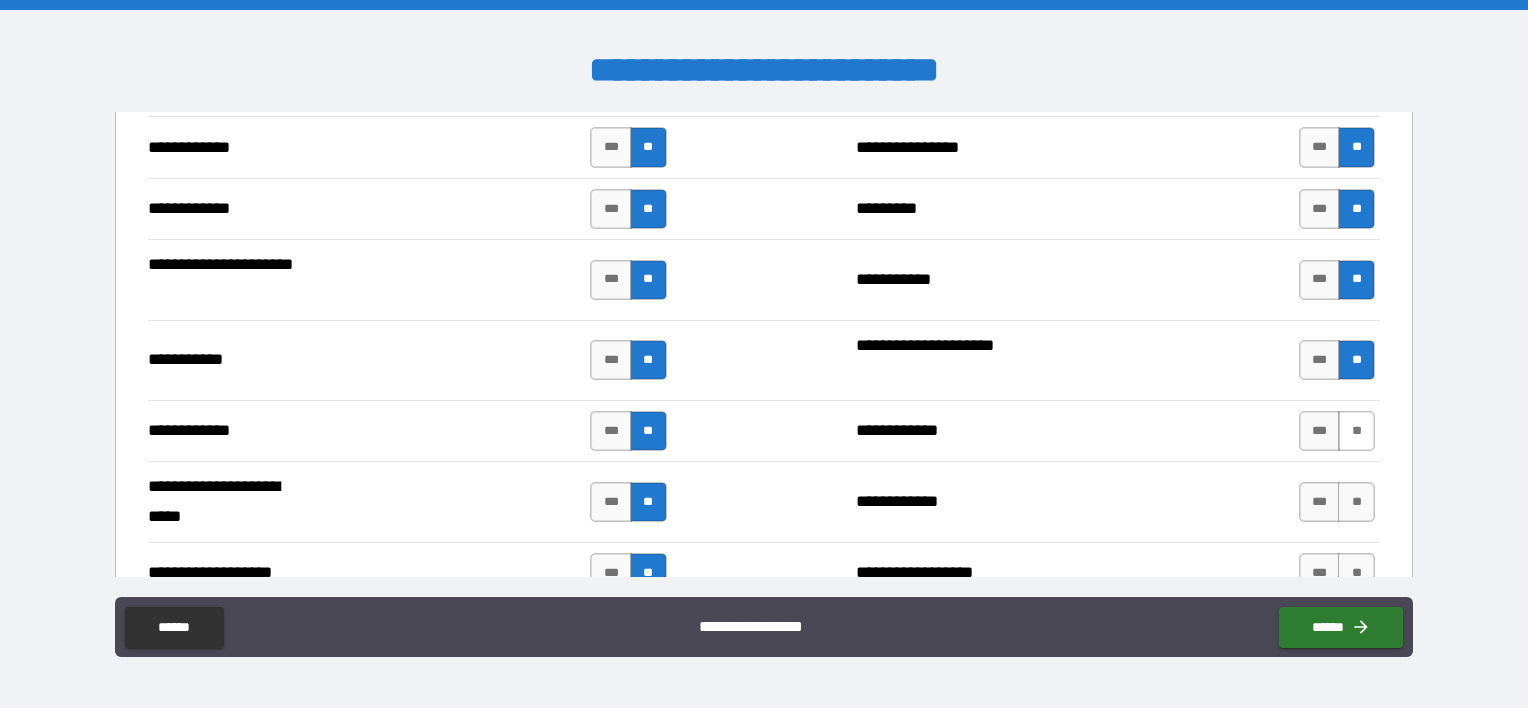 click on "**" at bounding box center [1356, 431] 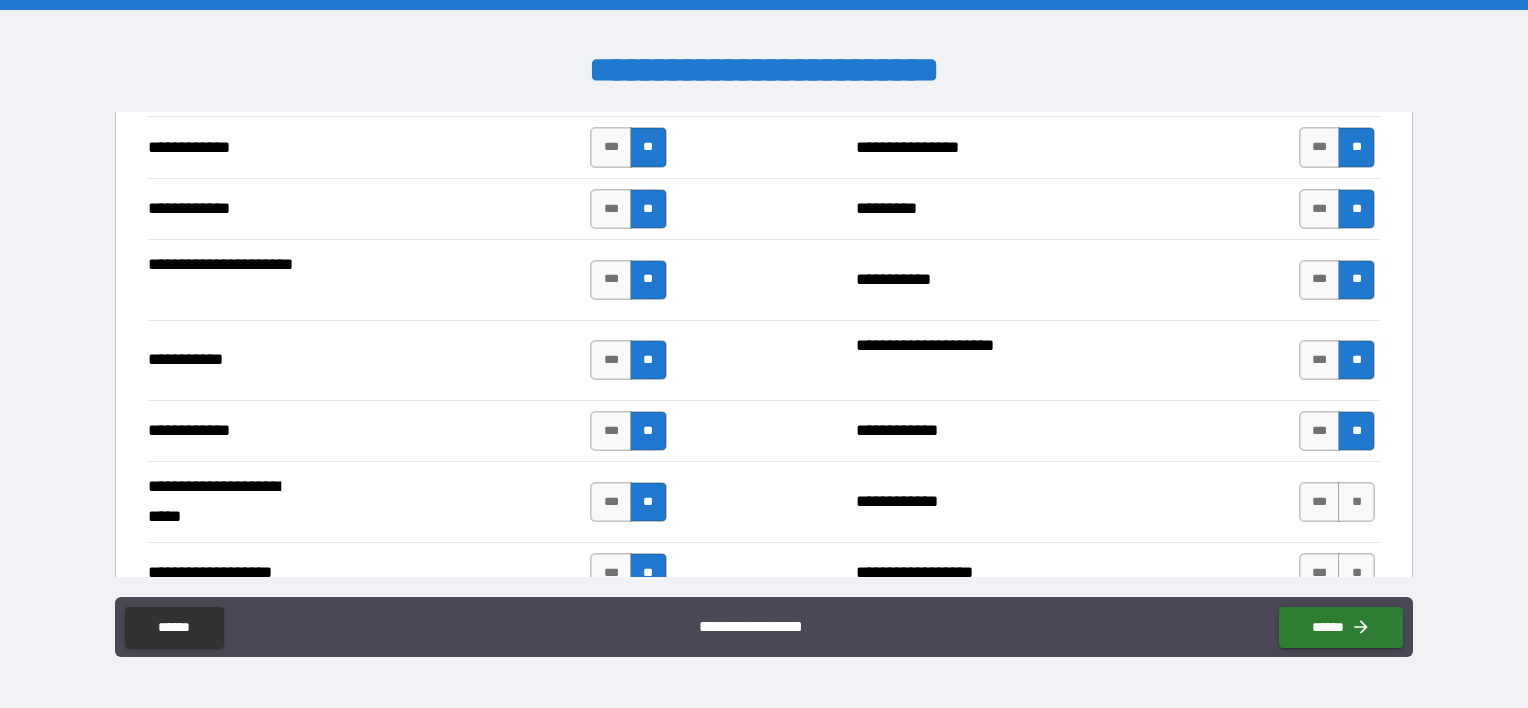 drag, startPoint x: 1333, startPoint y: 488, endPoint x: 1342, endPoint y: 512, distance: 25.632011 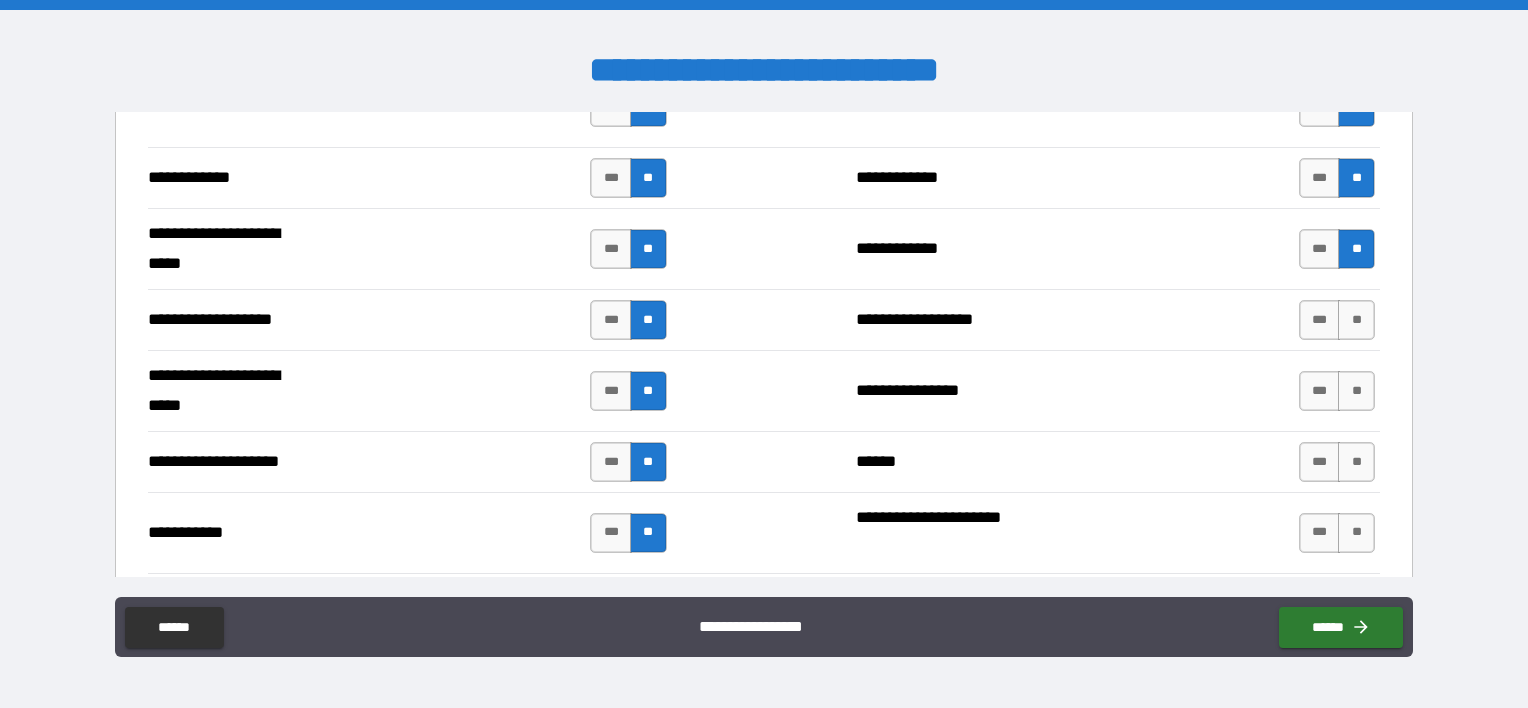 scroll, scrollTop: 4007, scrollLeft: 0, axis: vertical 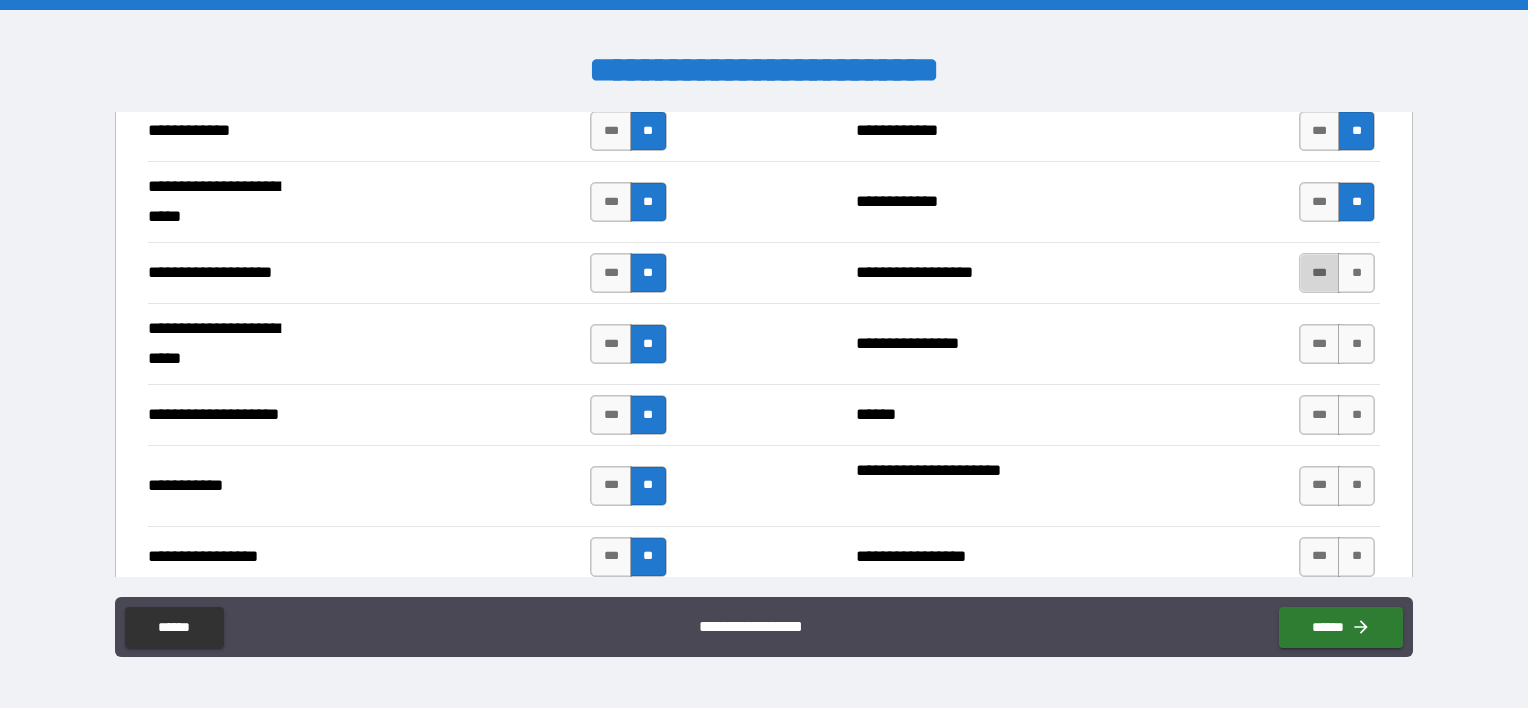 click on "***" at bounding box center [1320, 273] 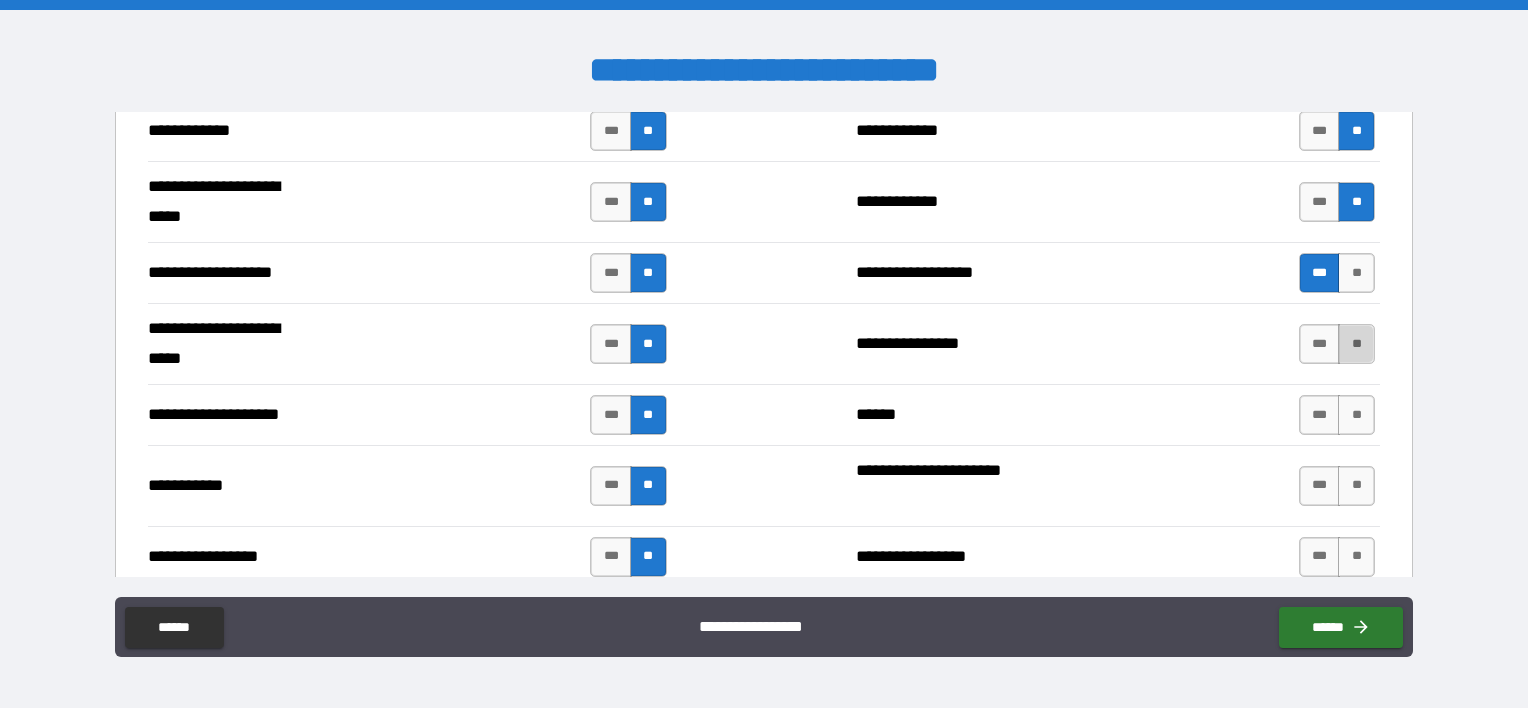 click on "**" at bounding box center (1356, 344) 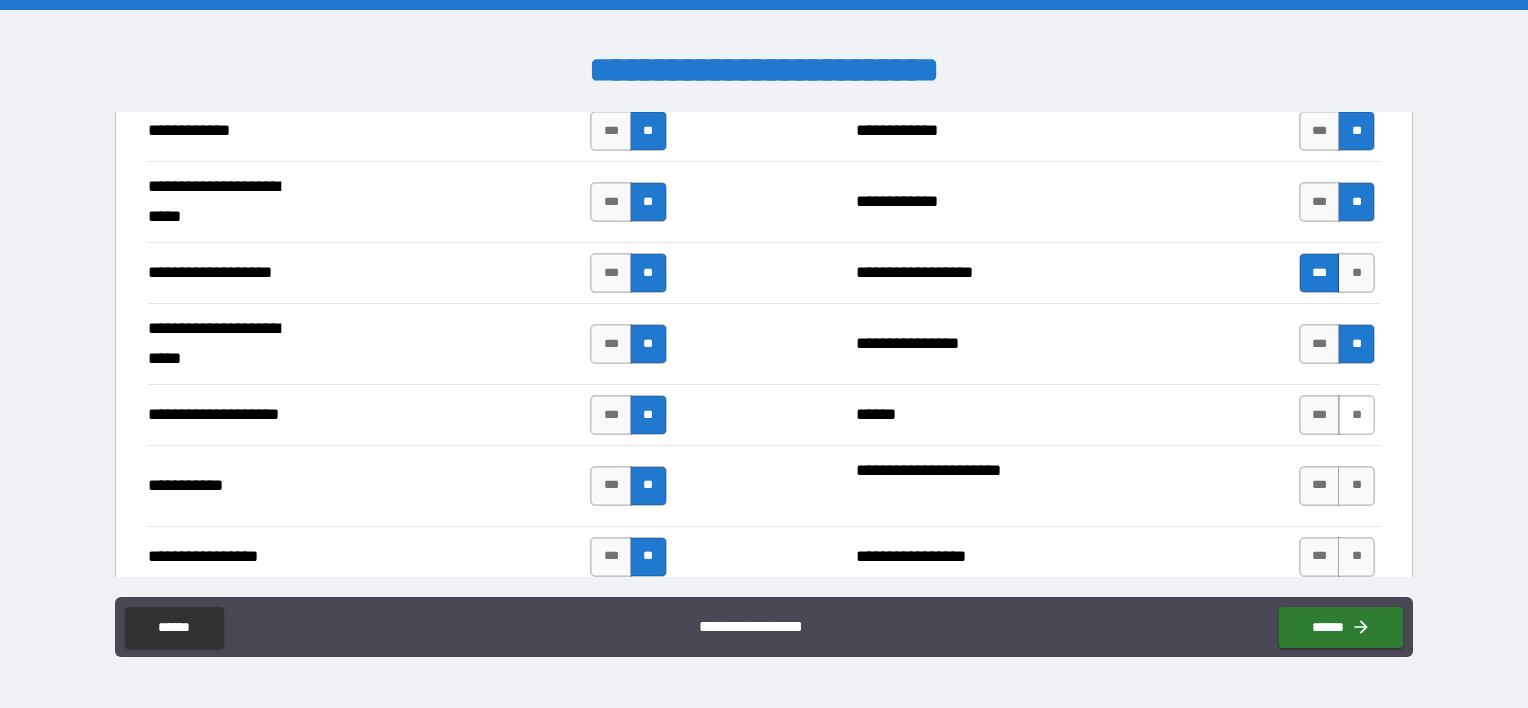 click on "**" at bounding box center (1356, 415) 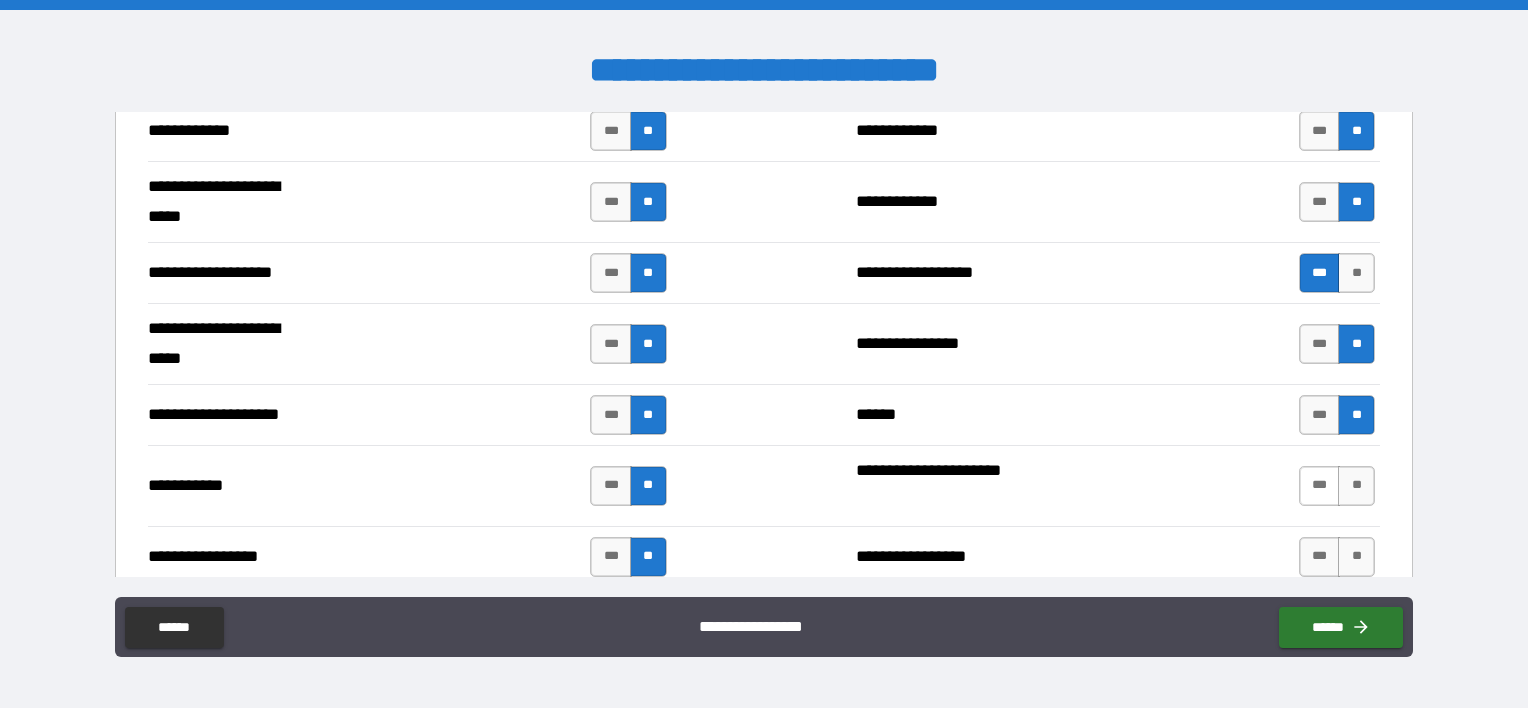 click on "***" at bounding box center (1320, 486) 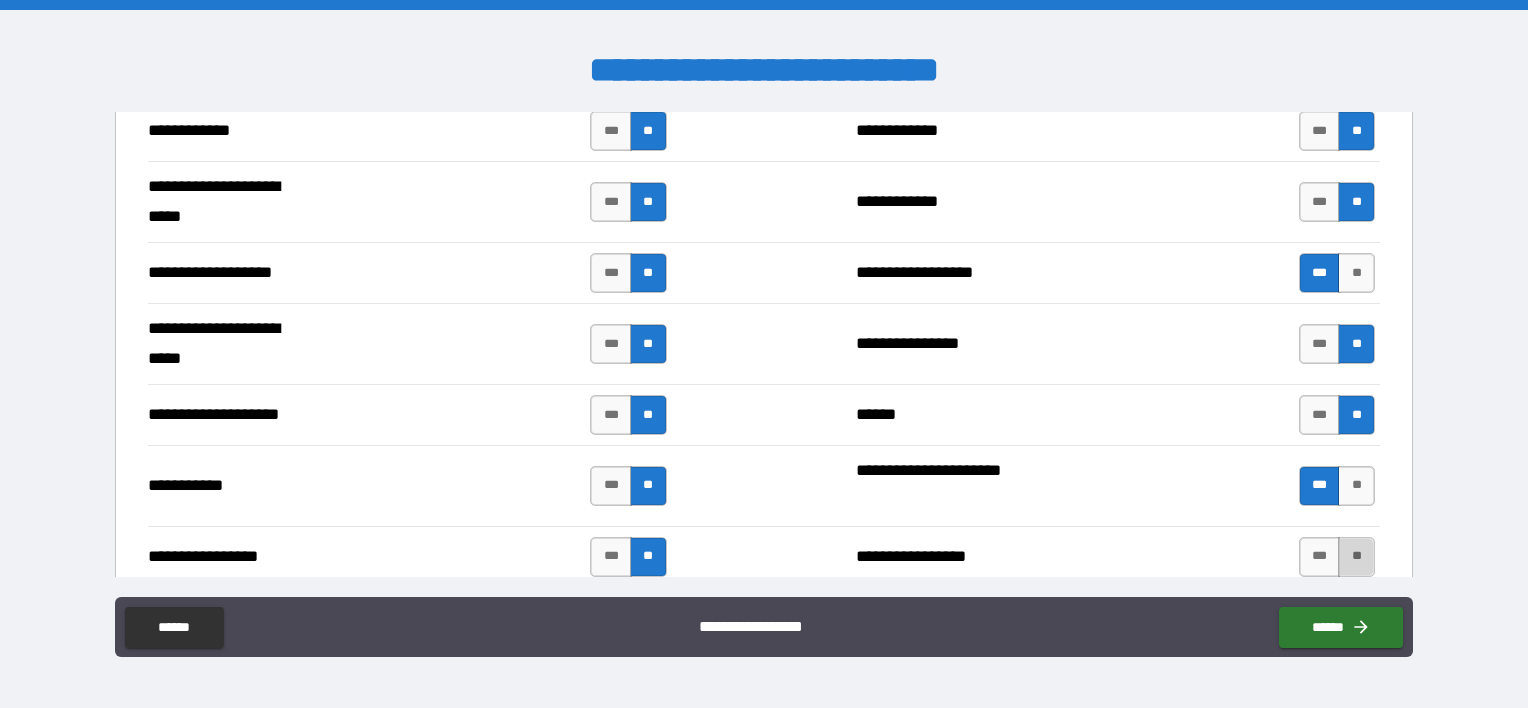 click on "**" at bounding box center [1356, 557] 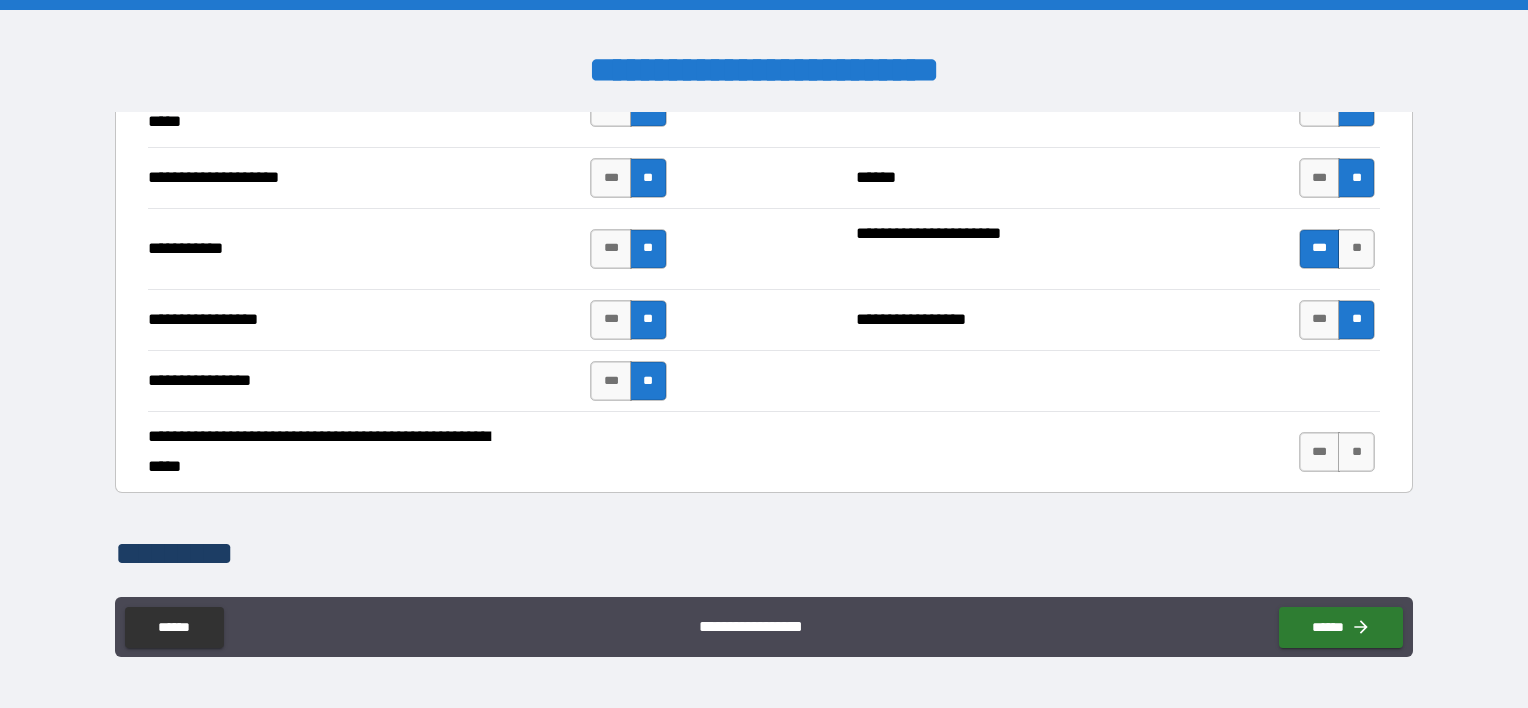 scroll, scrollTop: 4307, scrollLeft: 0, axis: vertical 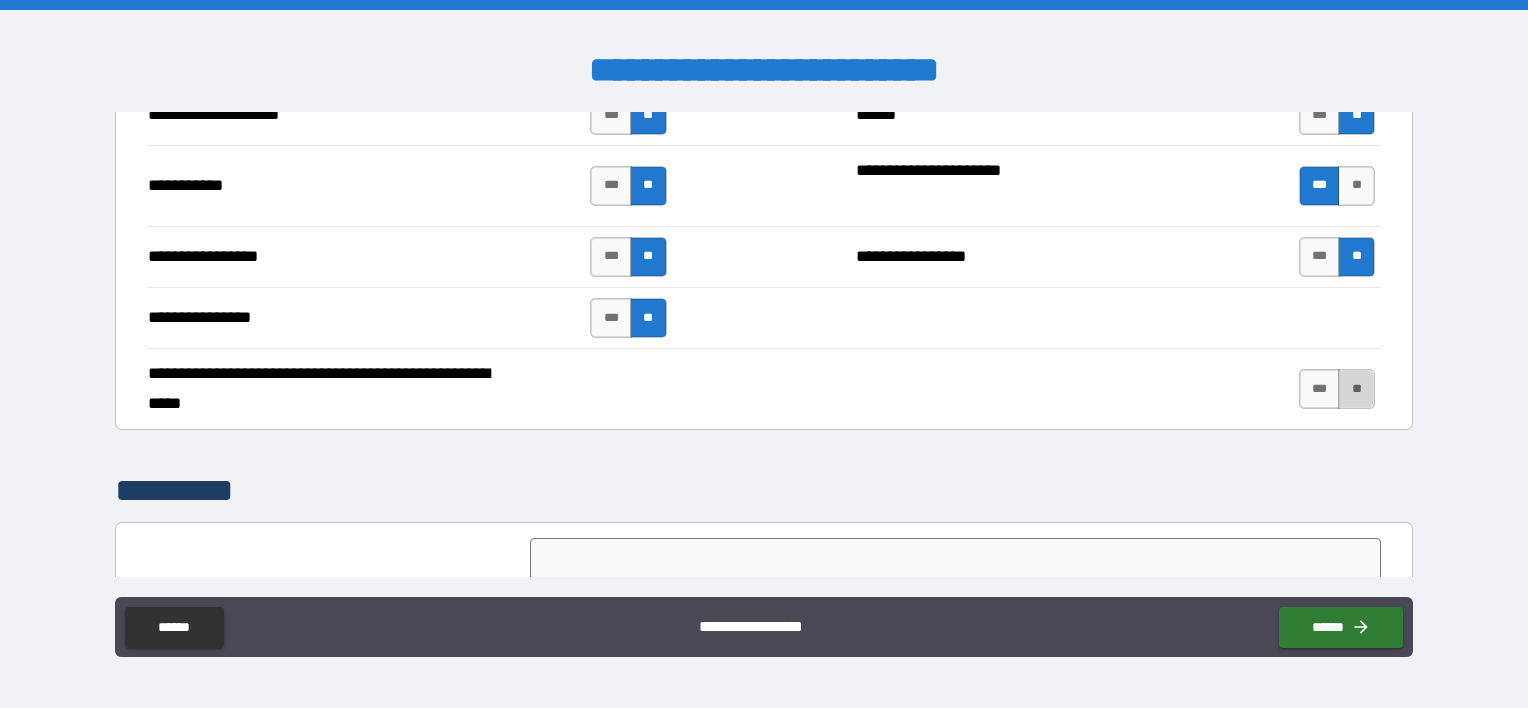 click on "**" at bounding box center [1356, 389] 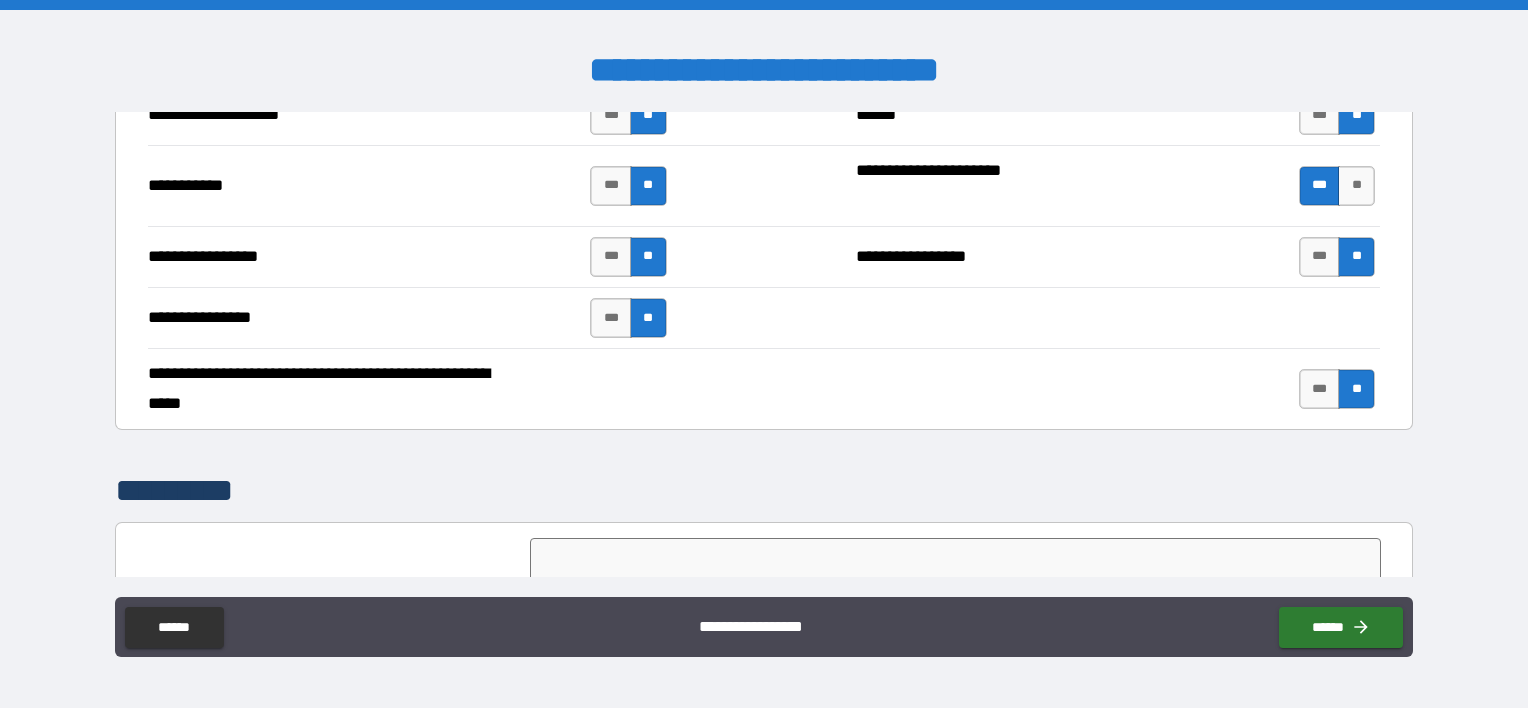 scroll, scrollTop: 4507, scrollLeft: 0, axis: vertical 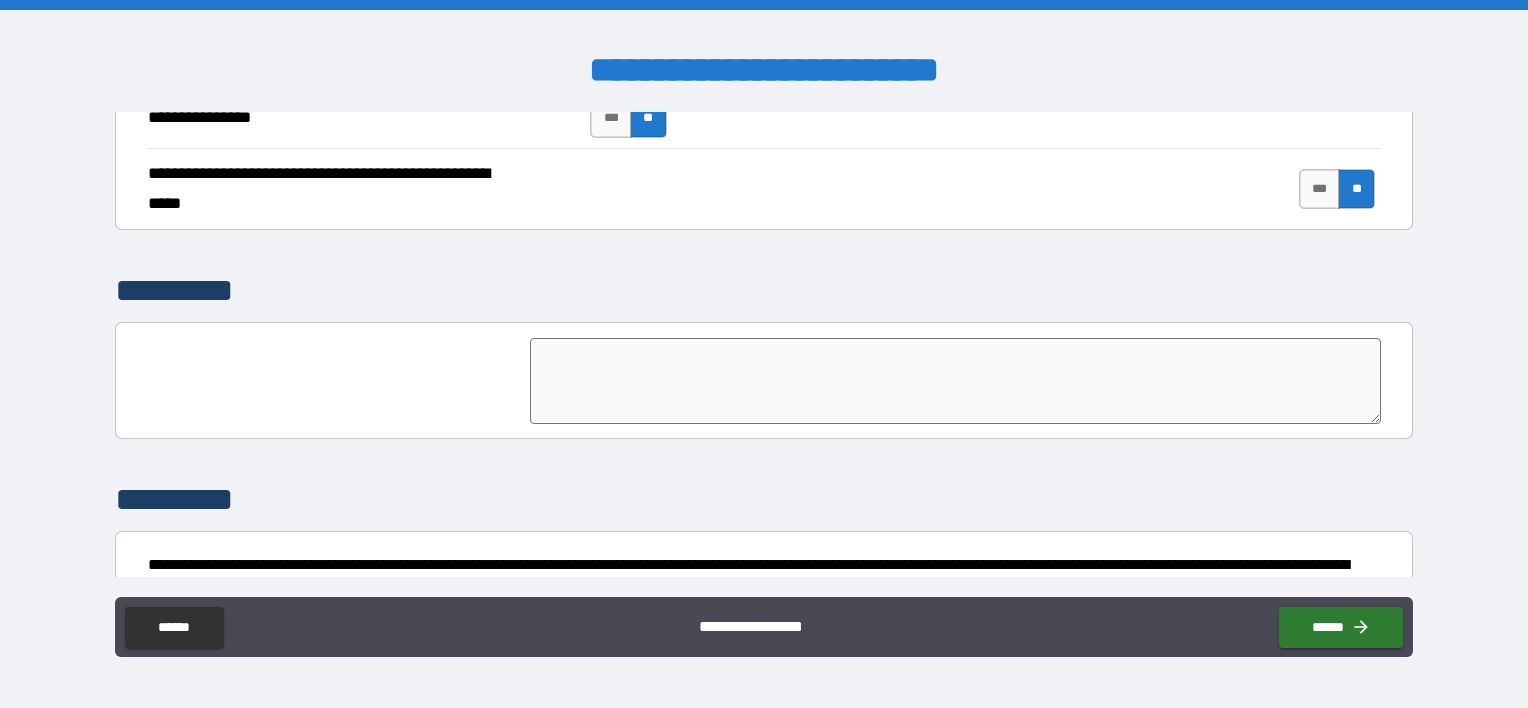 click at bounding box center (955, 381) 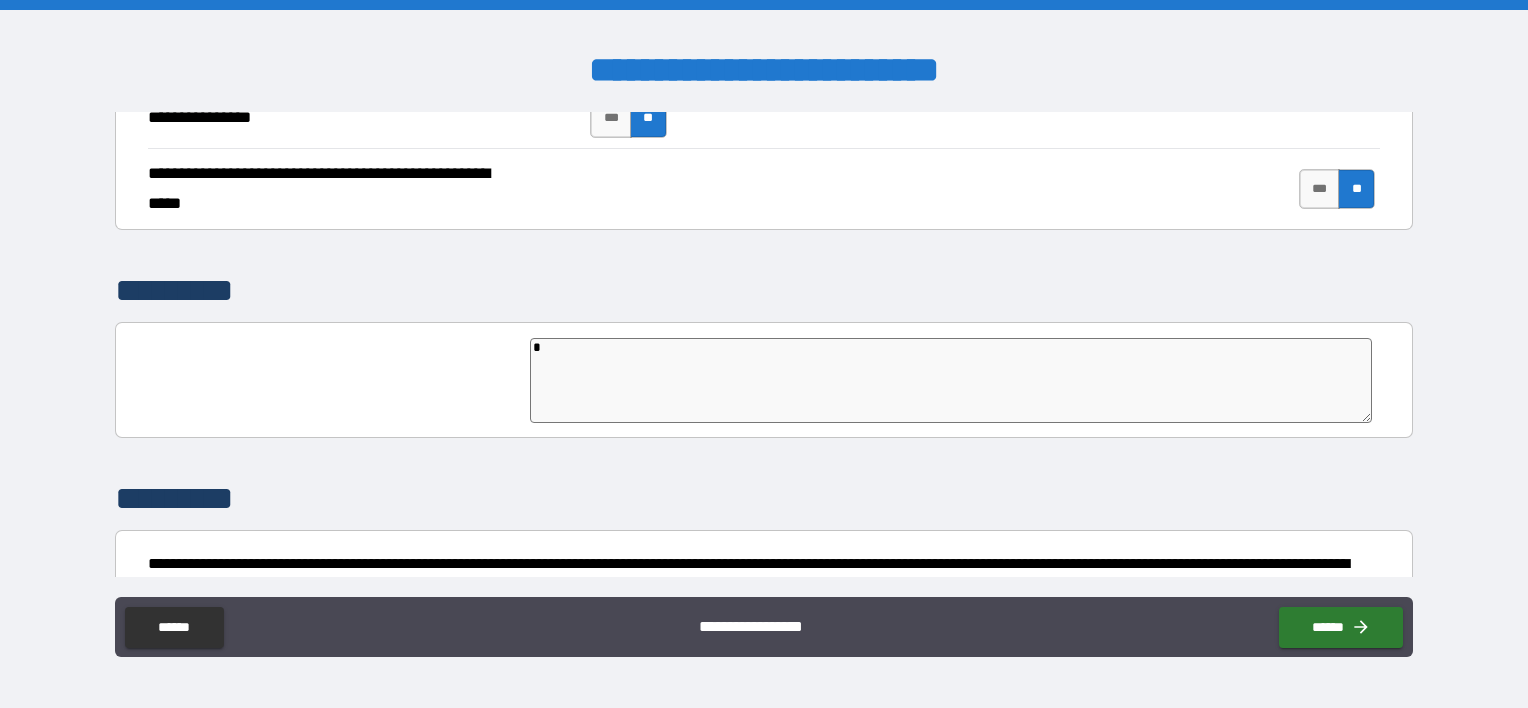 type on "*" 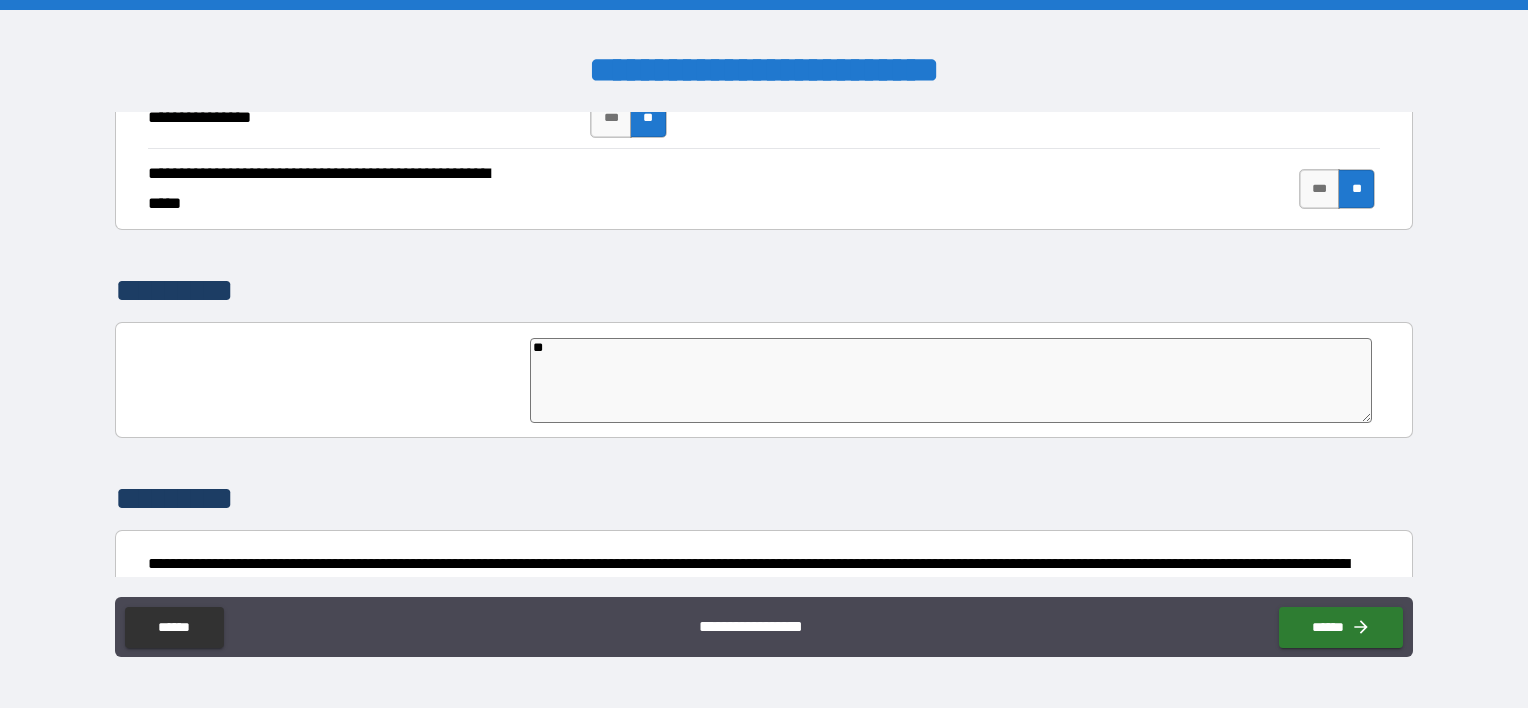 type on "*" 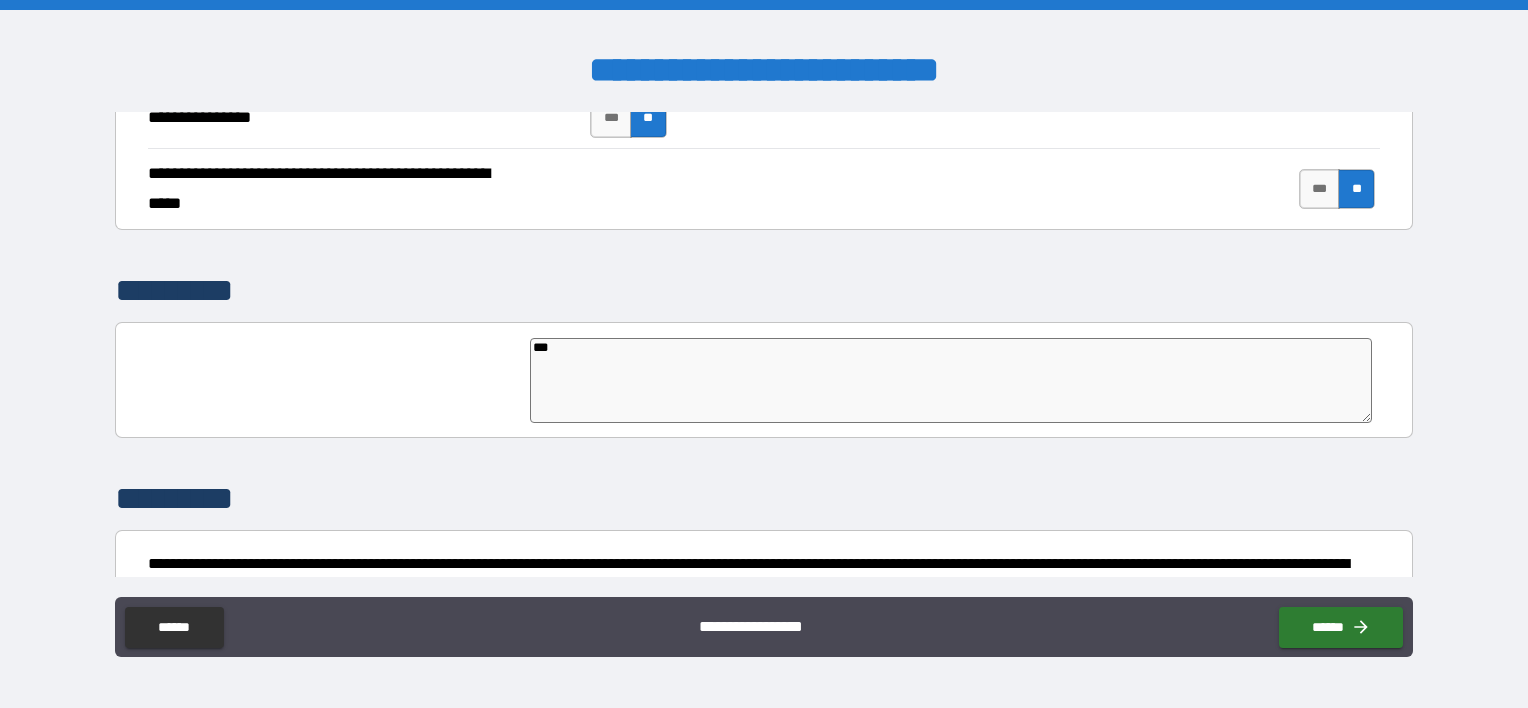 type on "****" 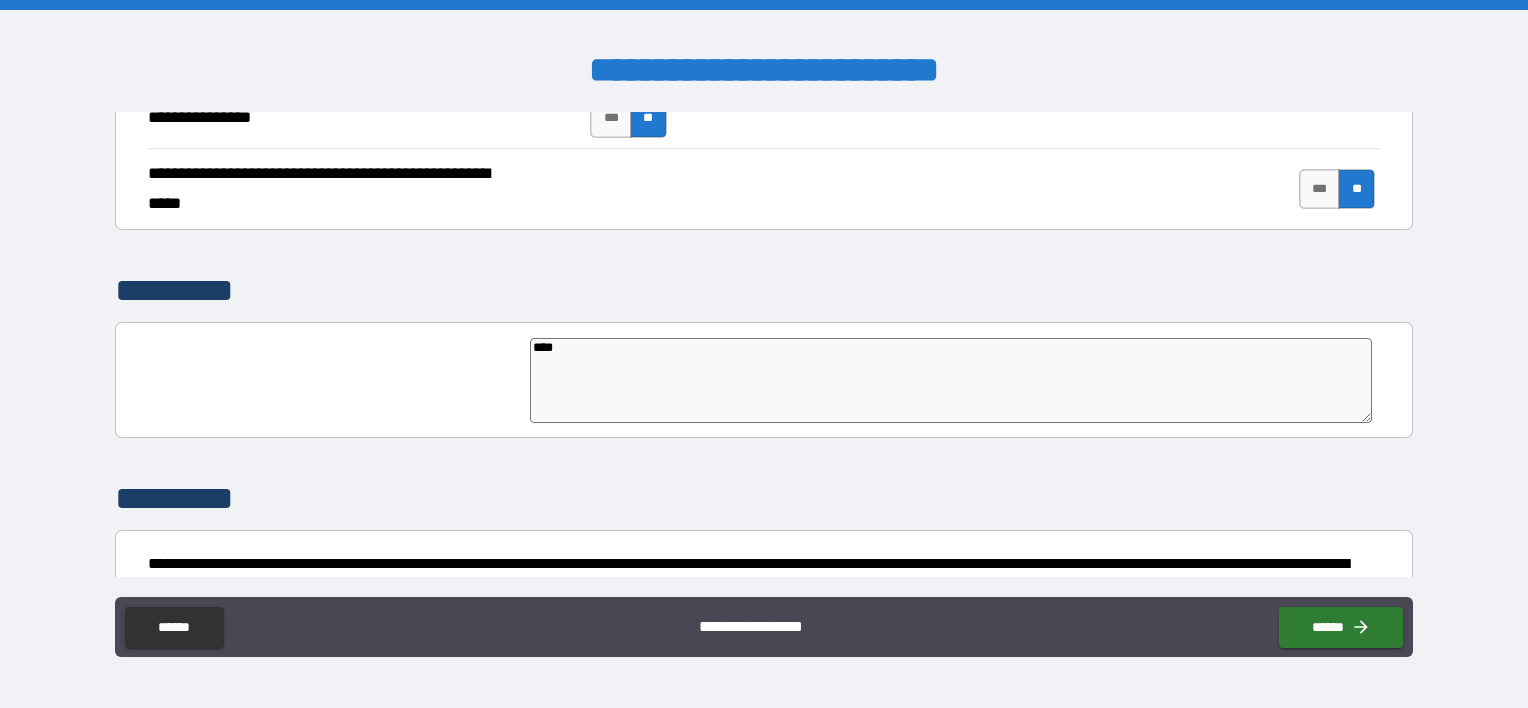 type on "*" 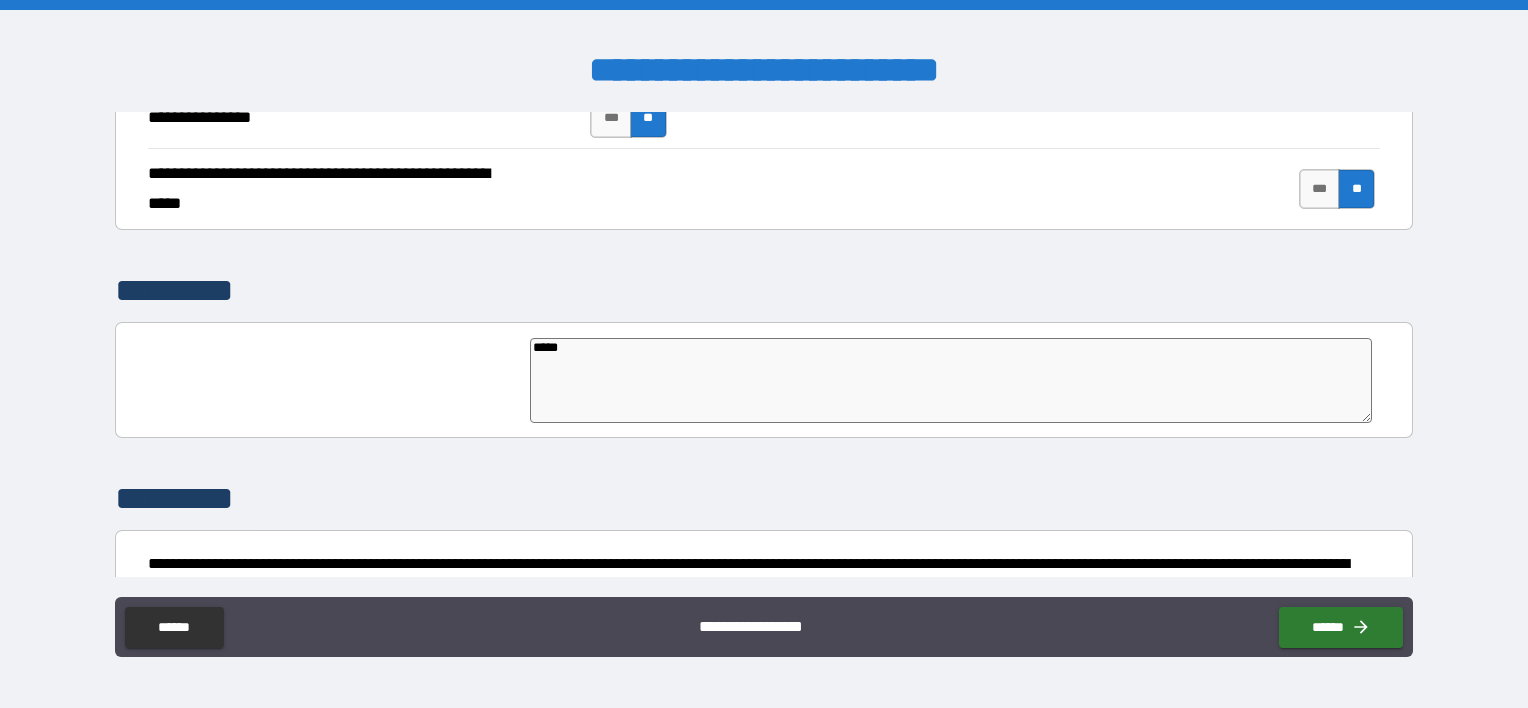 type on "*" 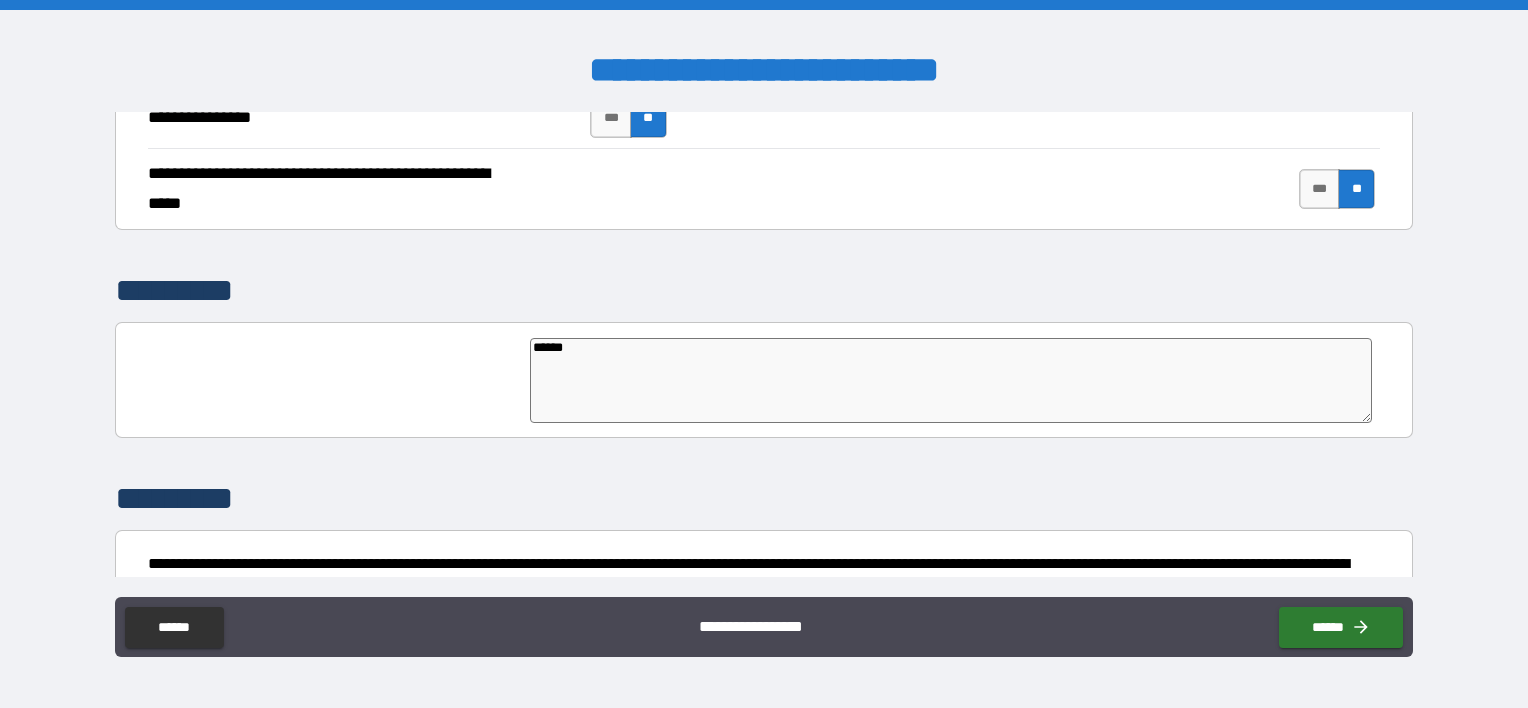 type on "*" 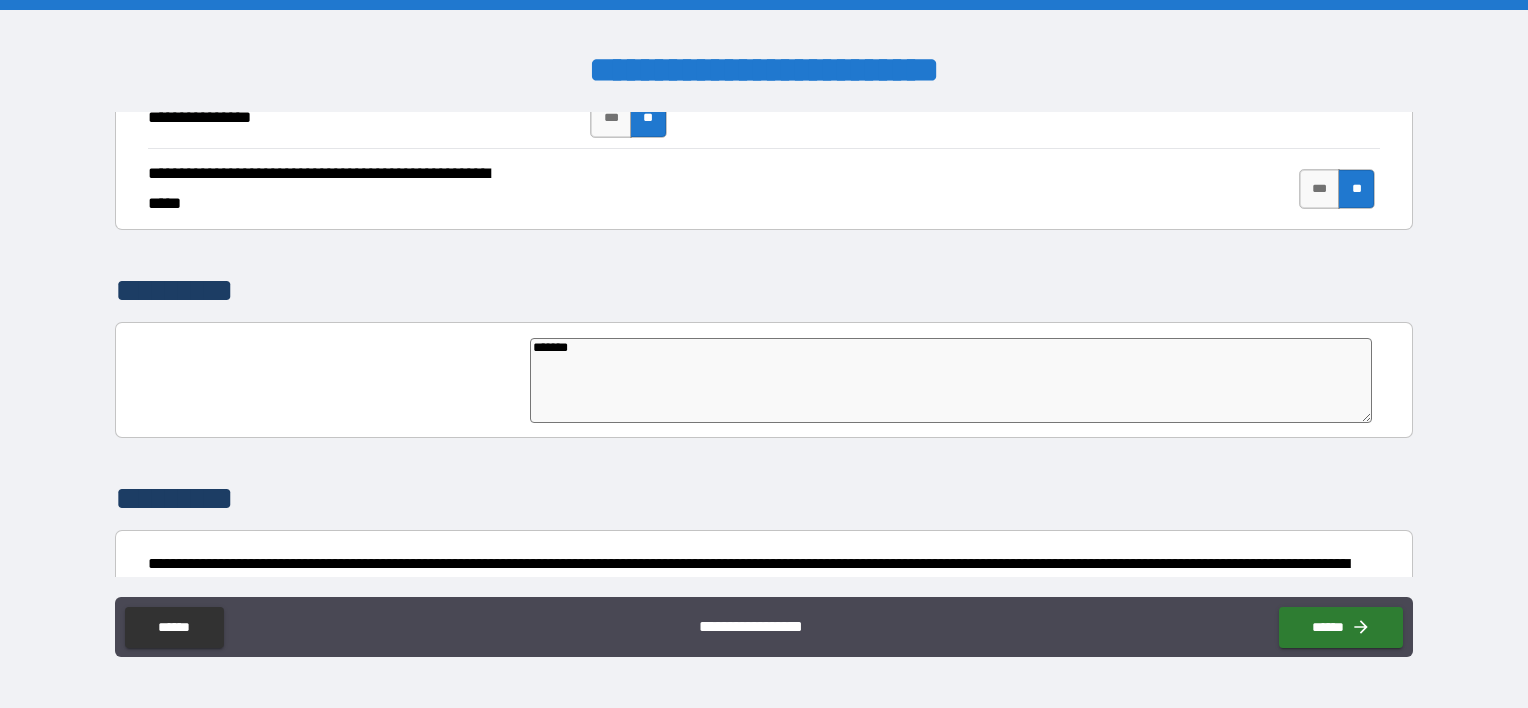 type on "*" 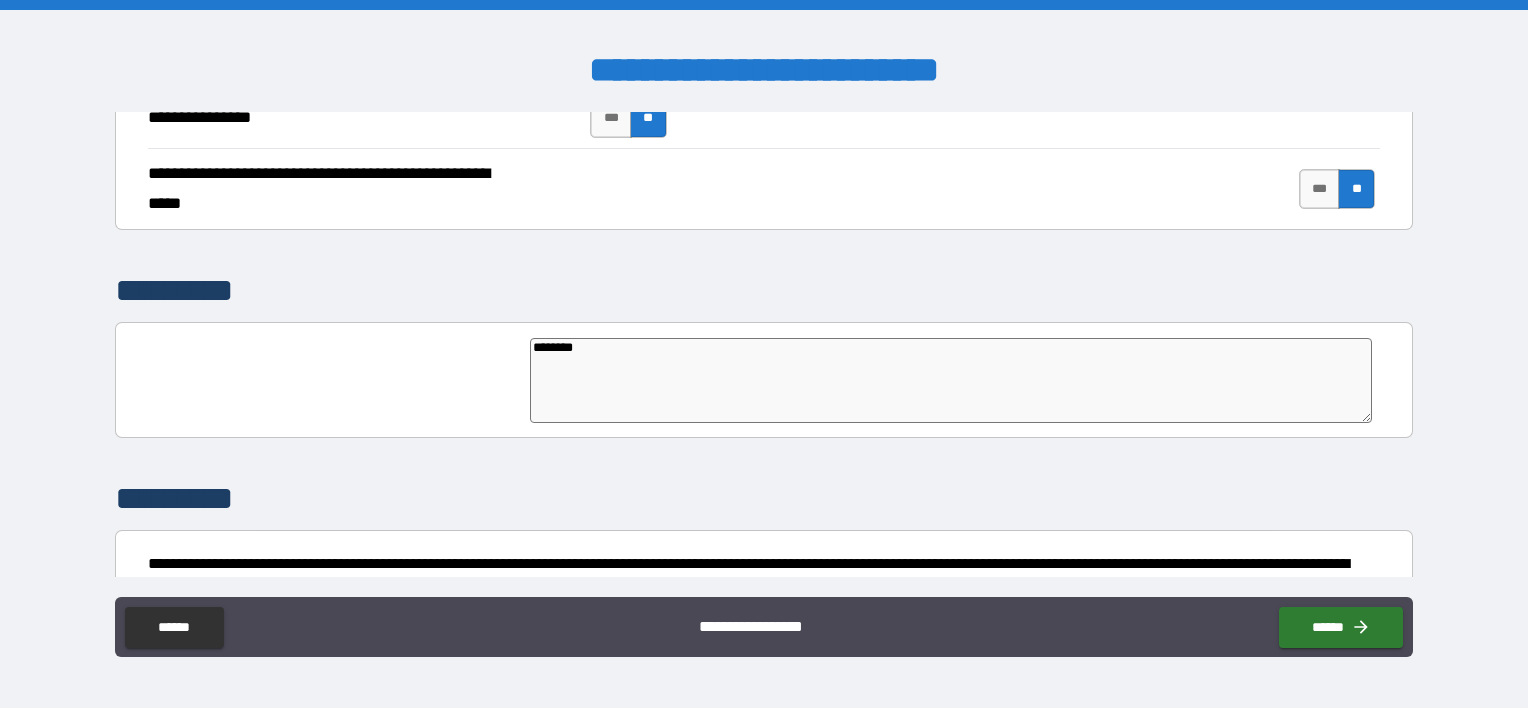 type on "*" 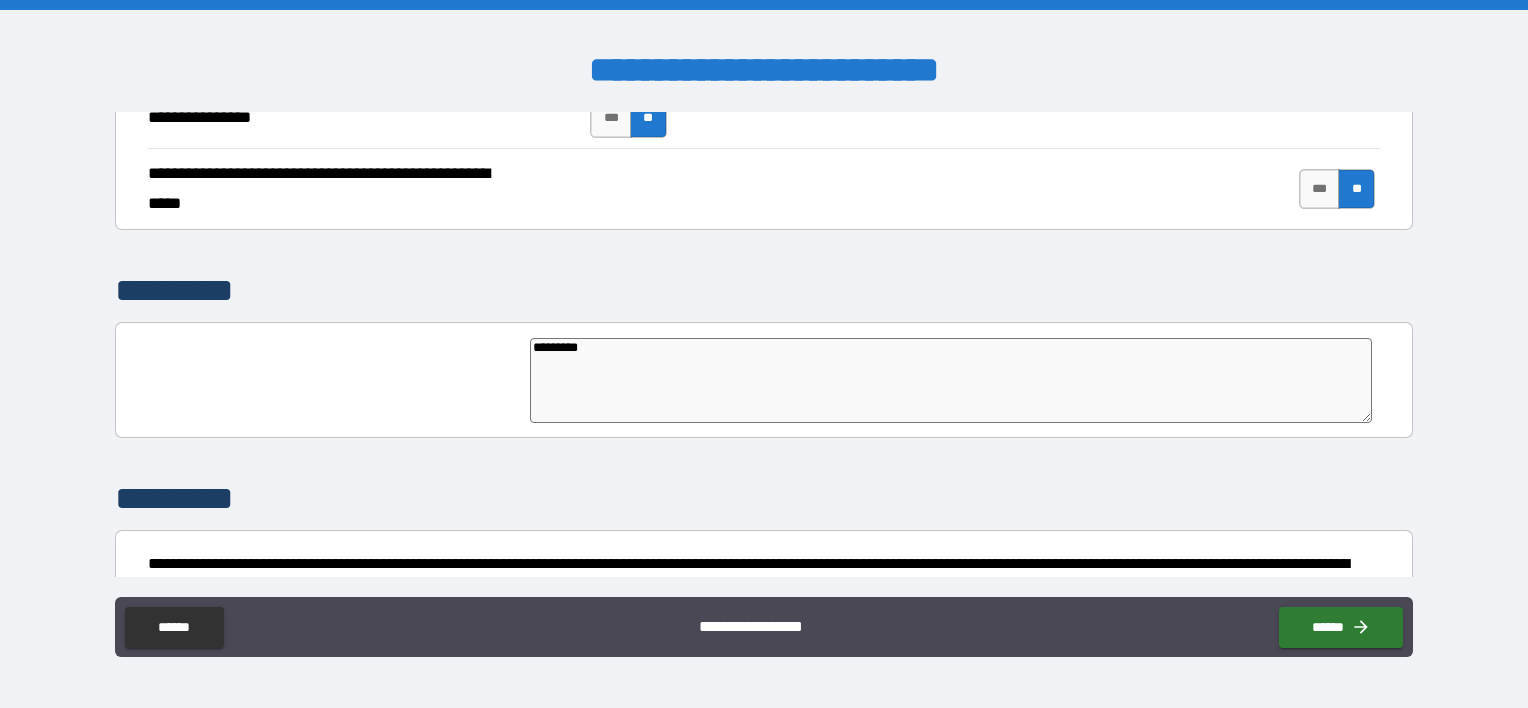 type on "*" 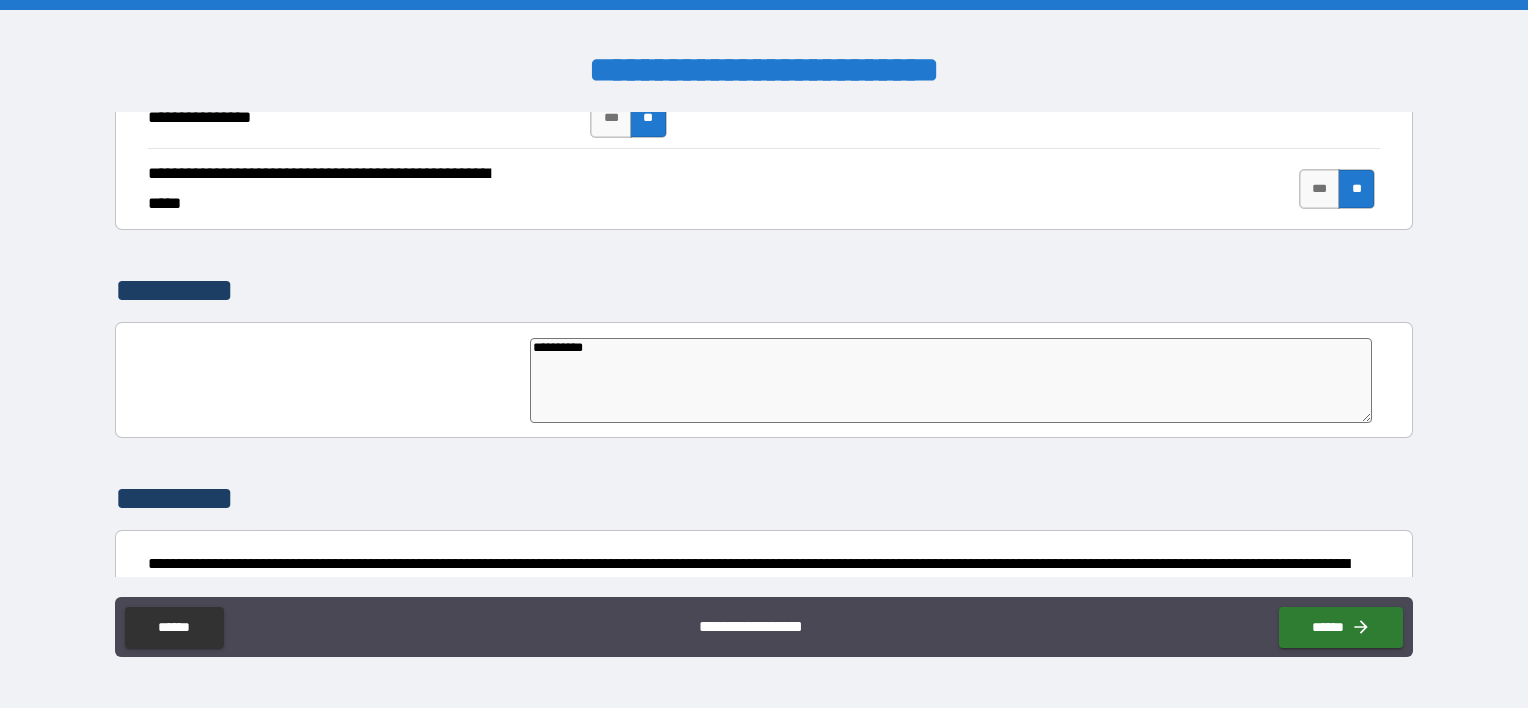type on "*" 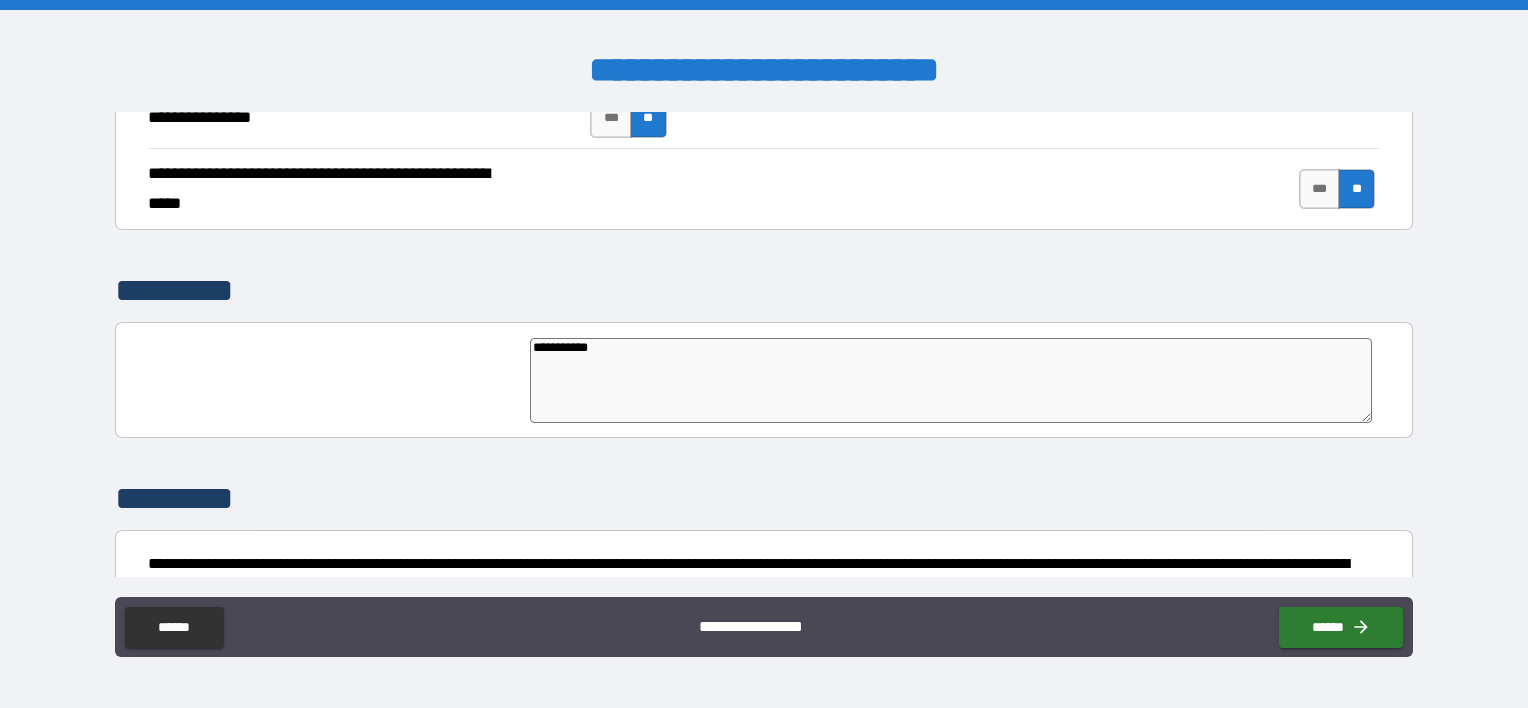 type on "*" 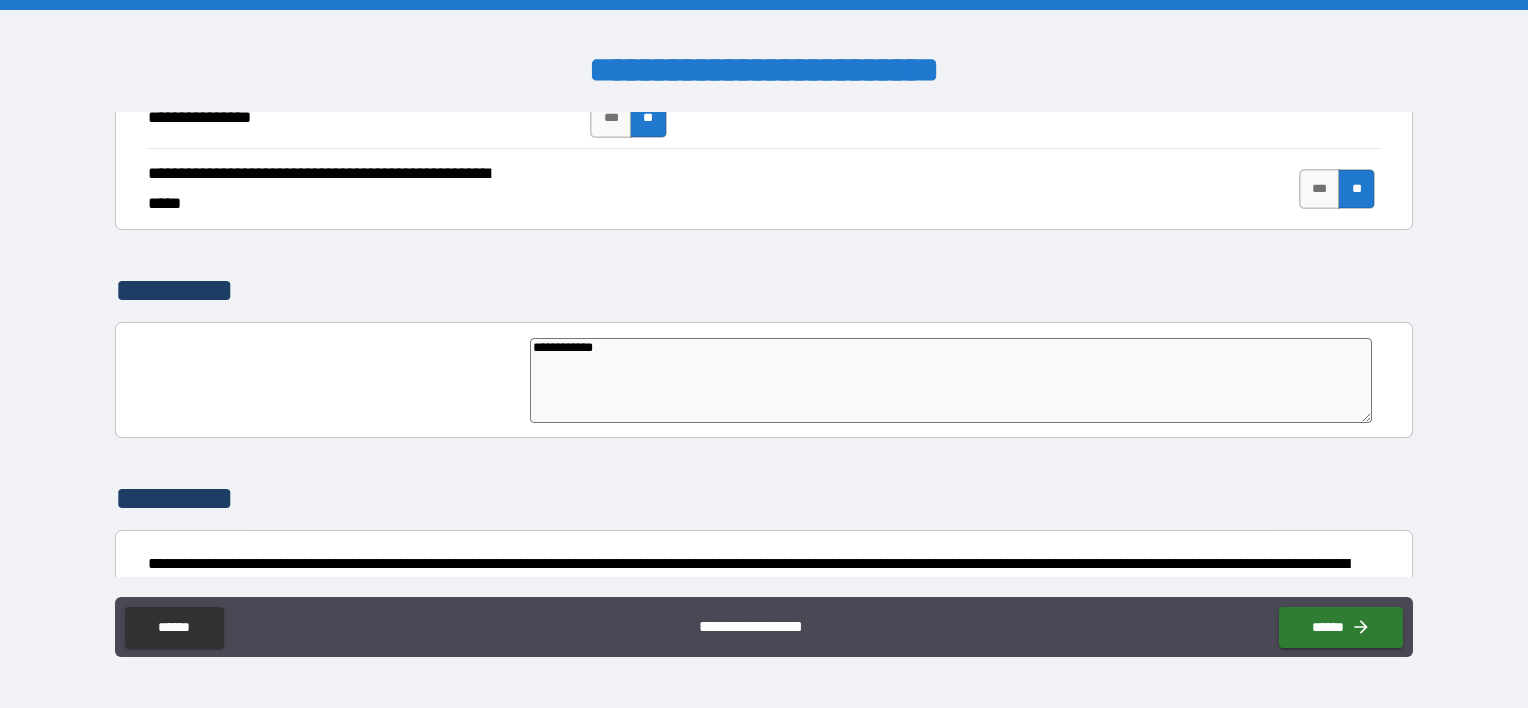 type on "*" 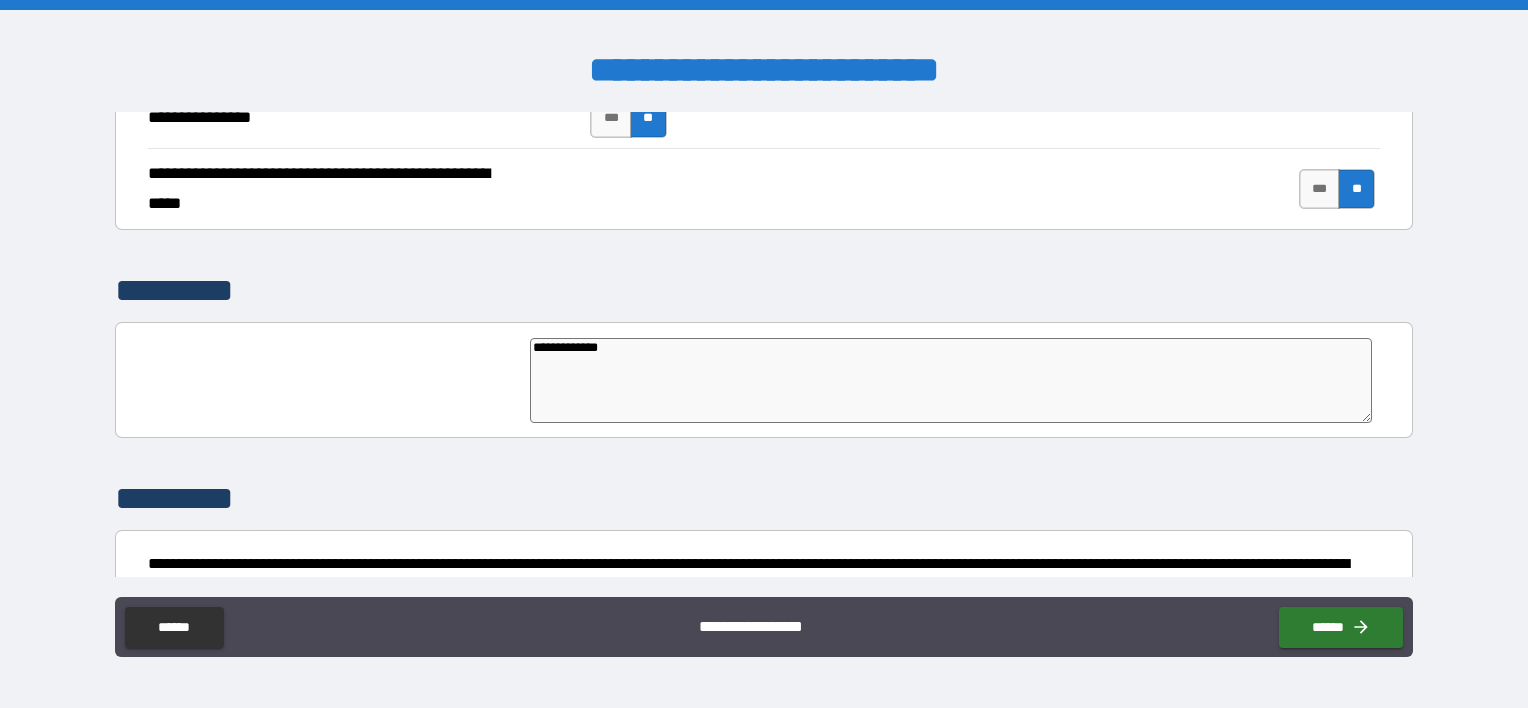 type on "*" 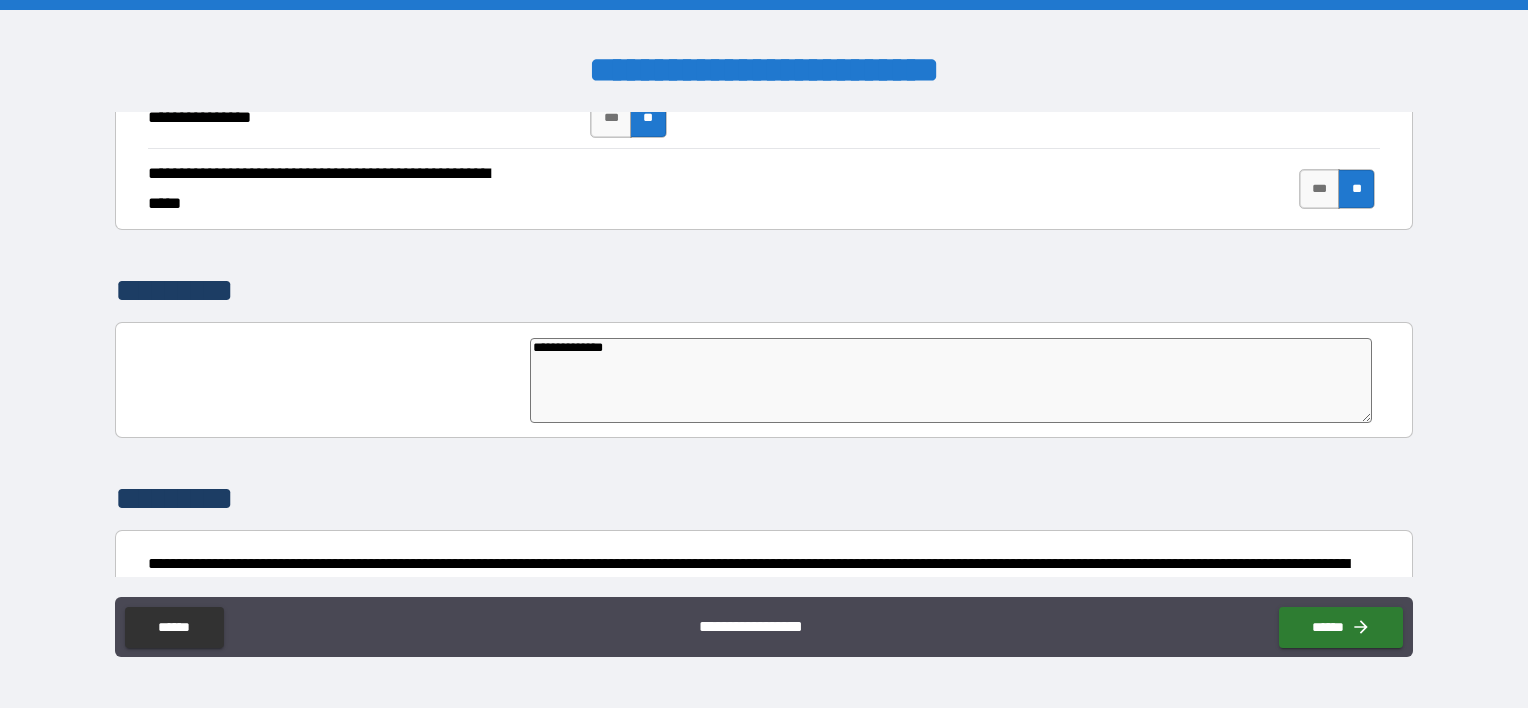 type on "*" 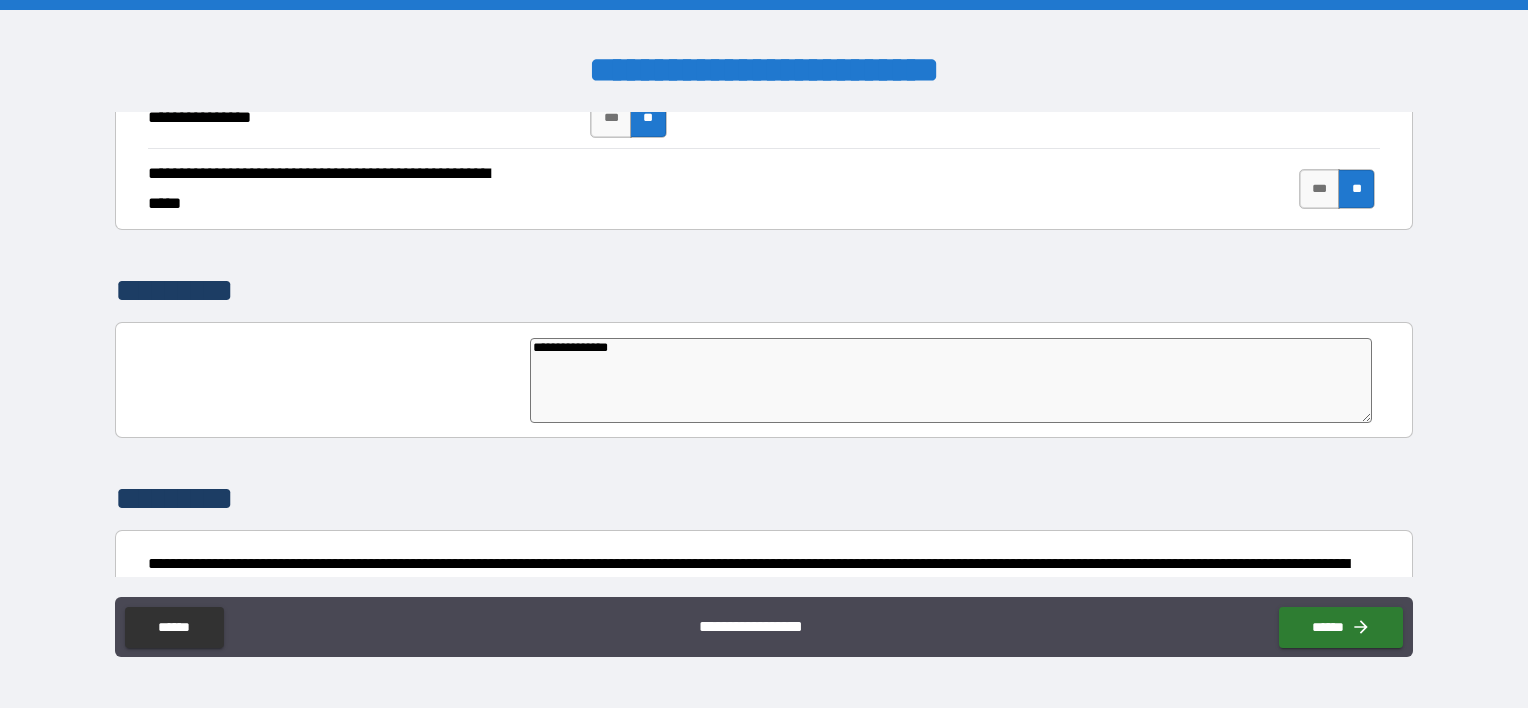 type on "*" 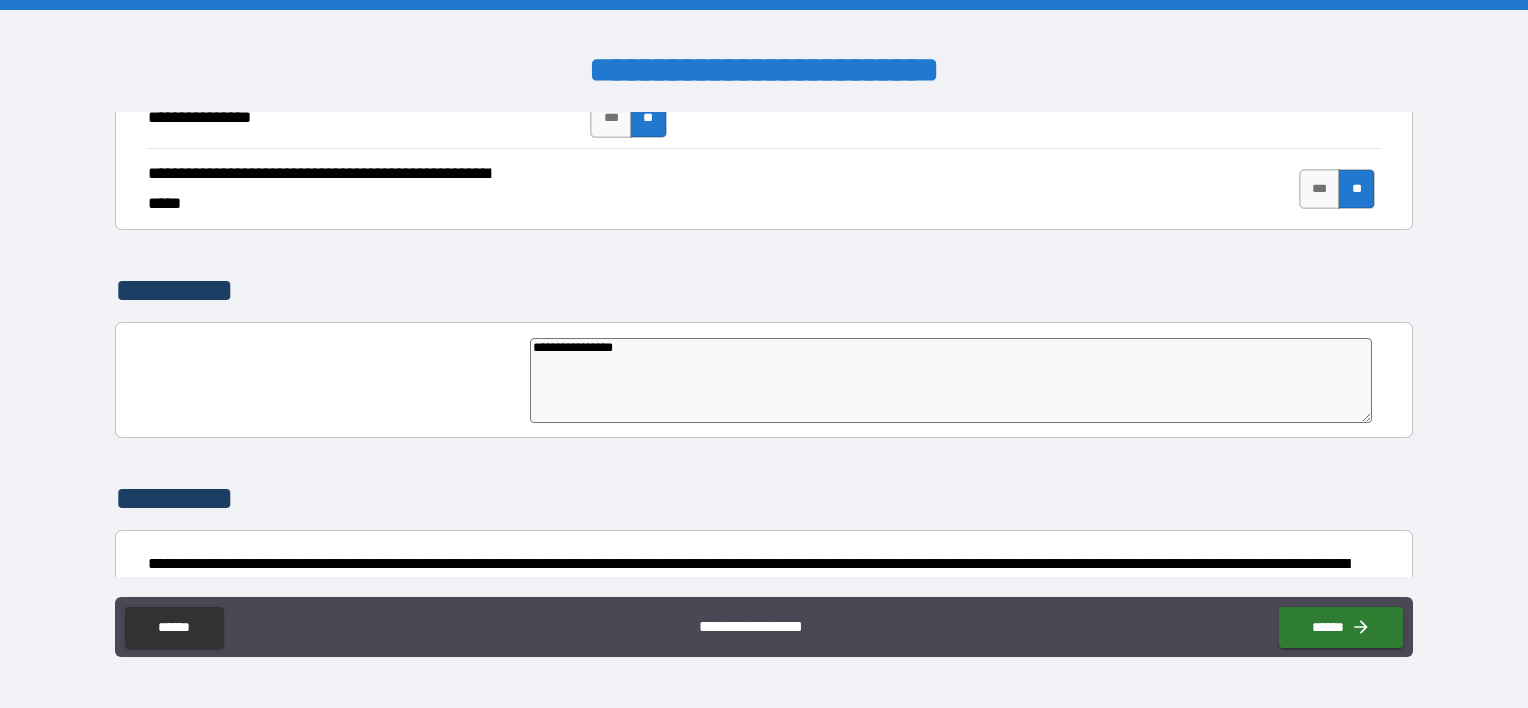 type on "**********" 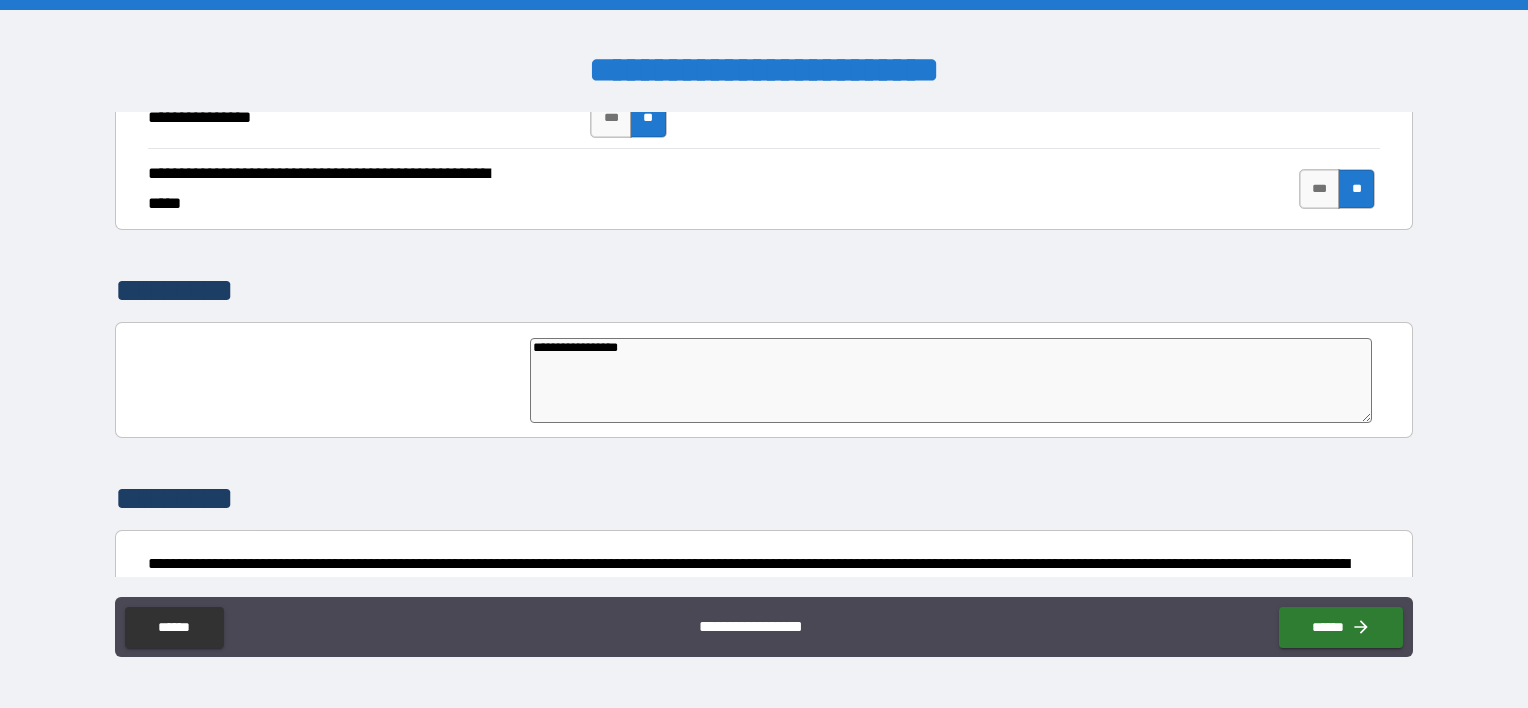 type on "*" 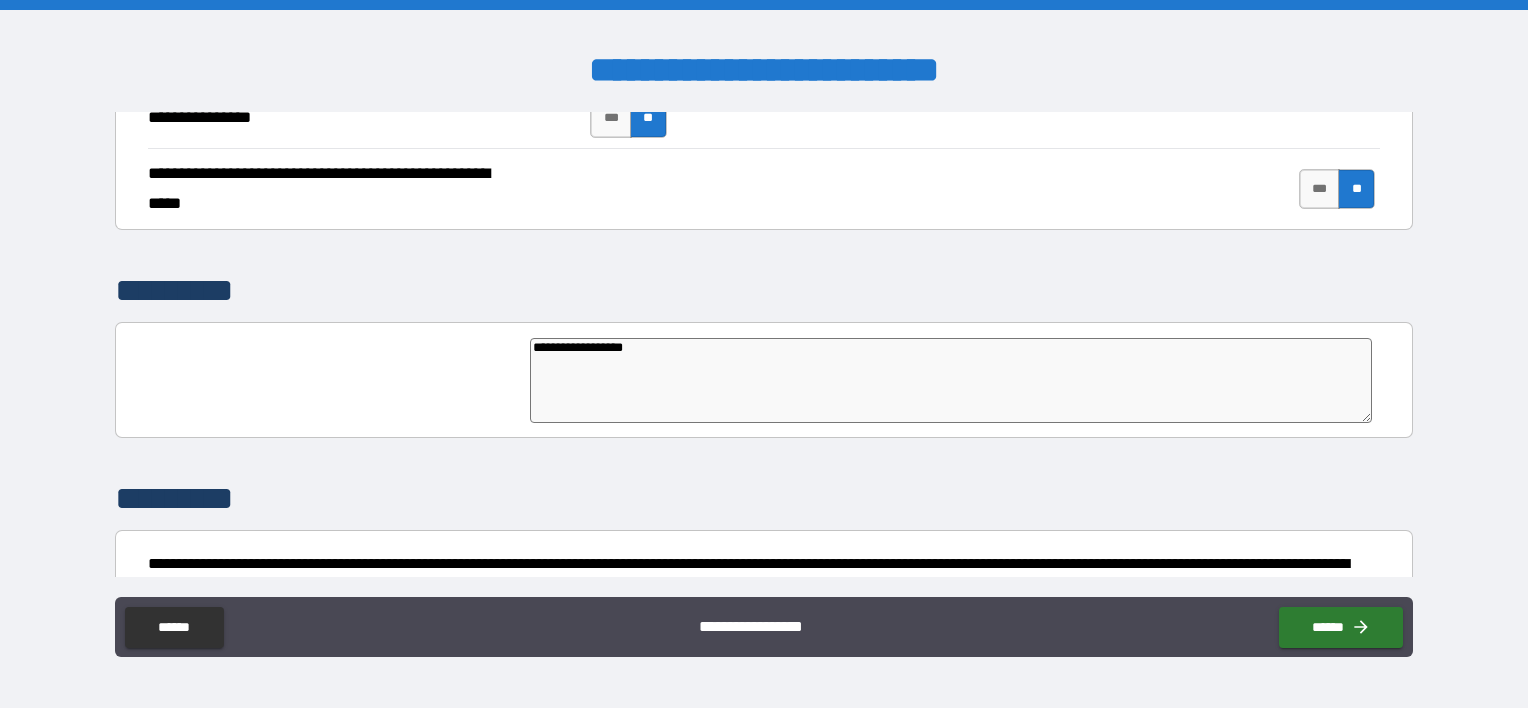 type on "*" 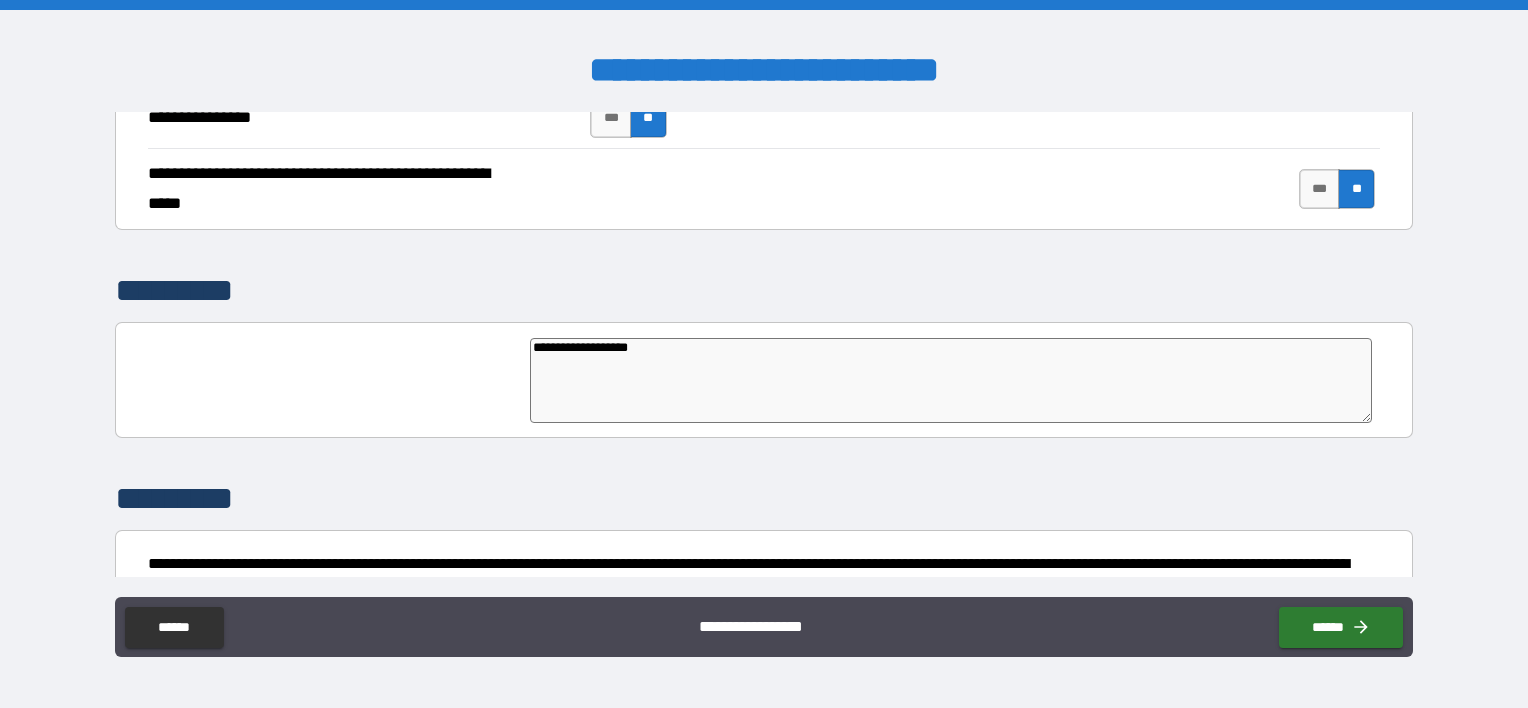 type on "*" 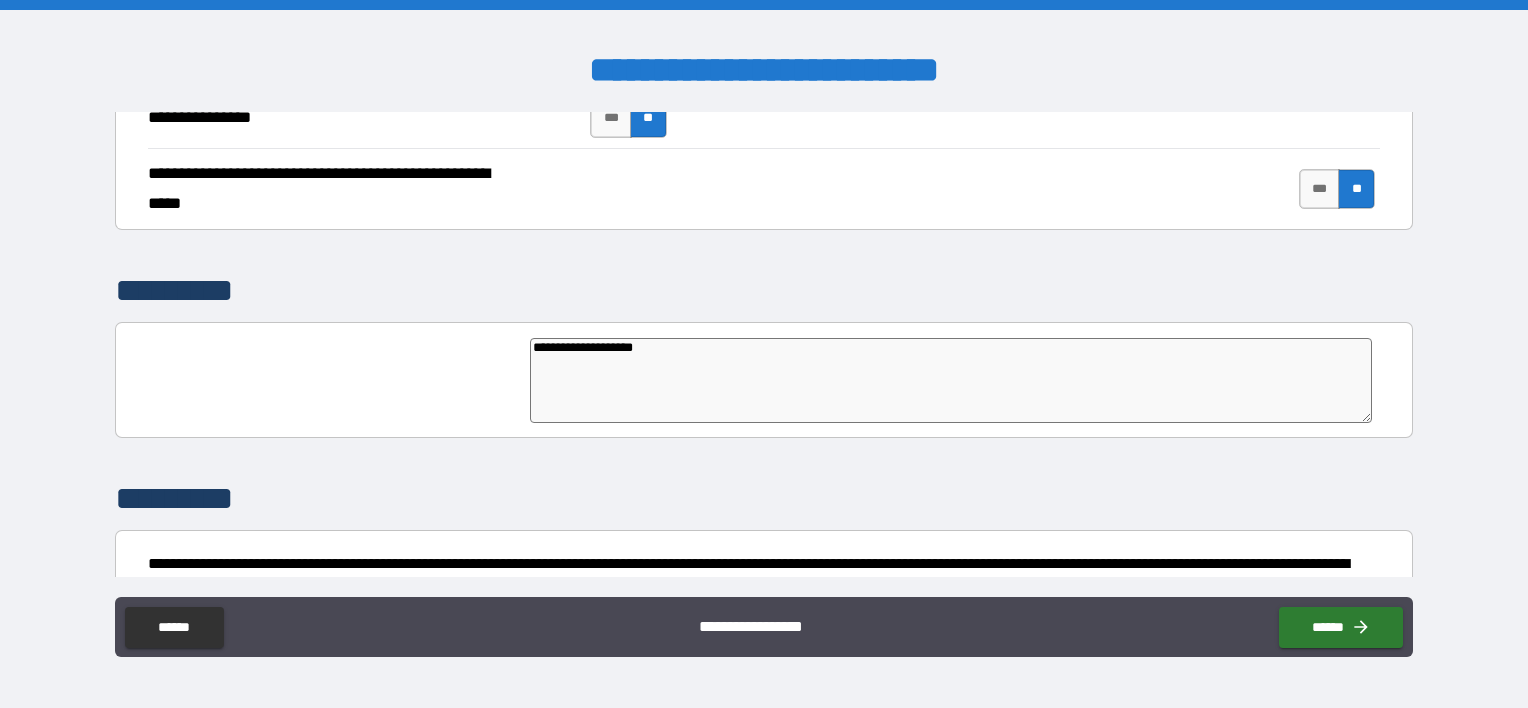 type on "*" 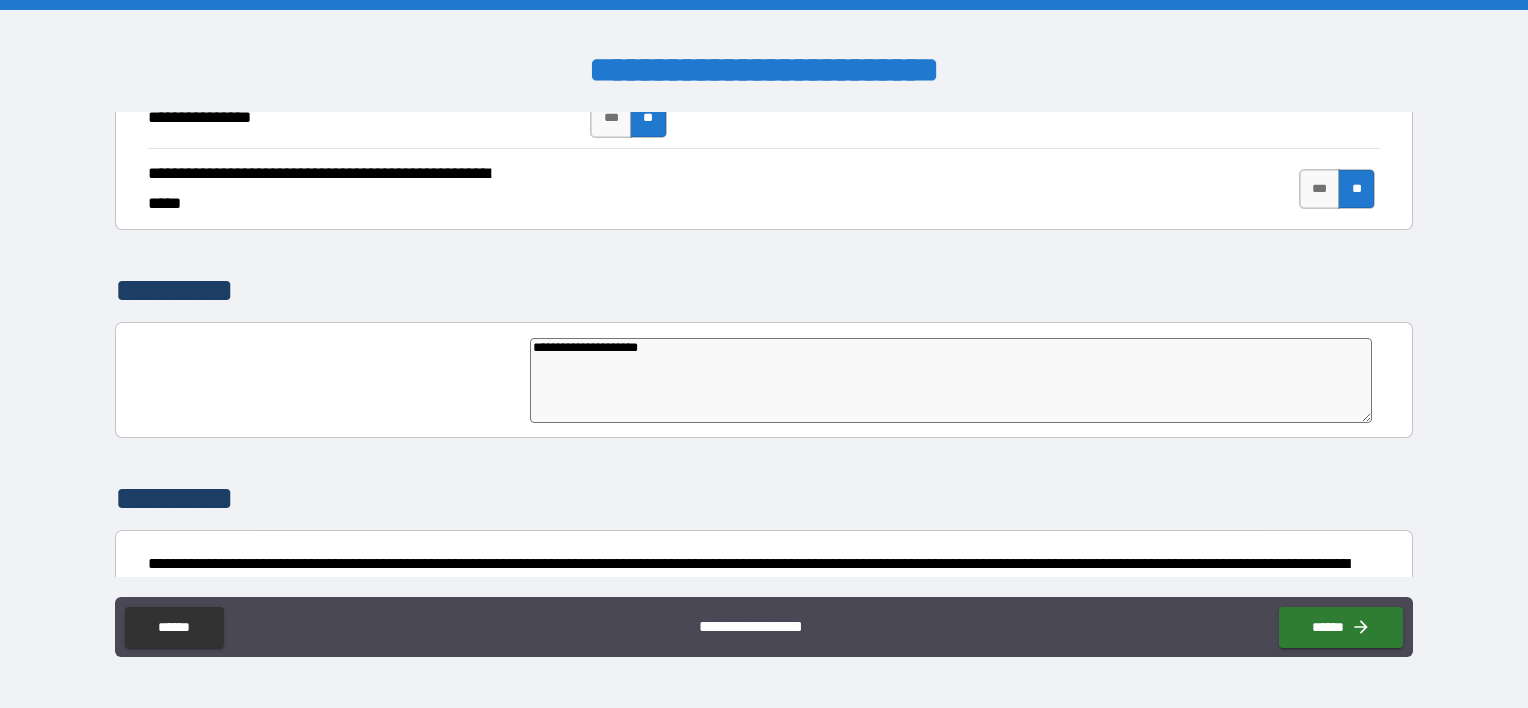 type on "*" 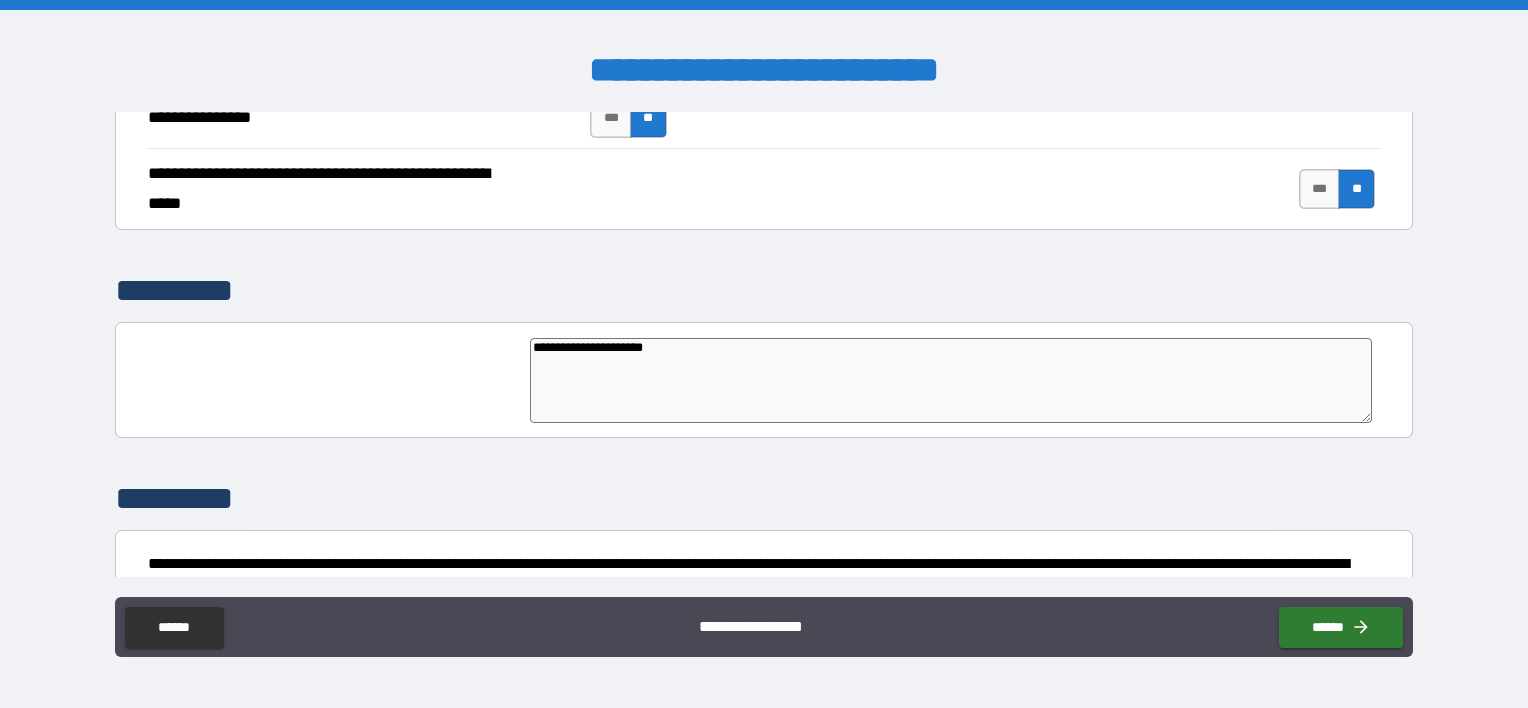 type on "*" 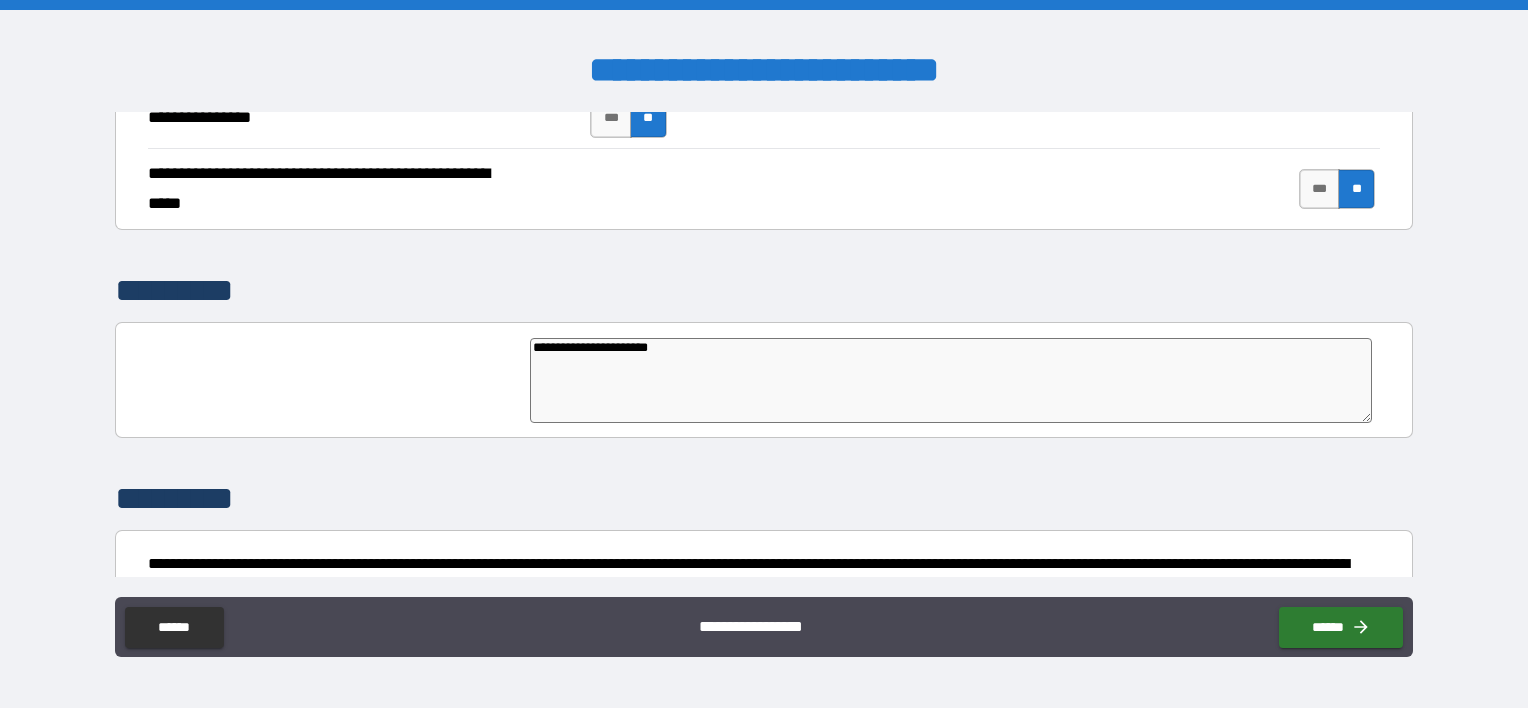 type on "*" 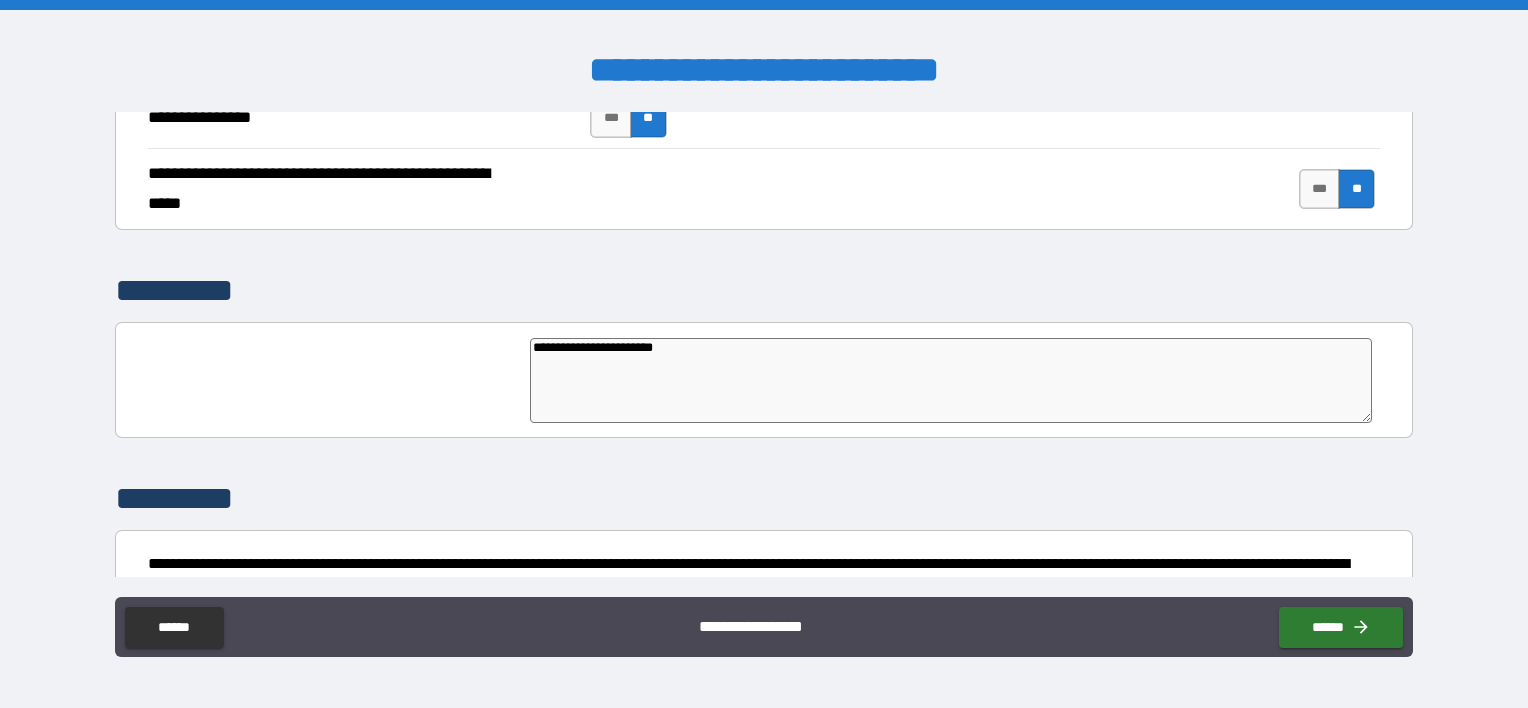 type on "**********" 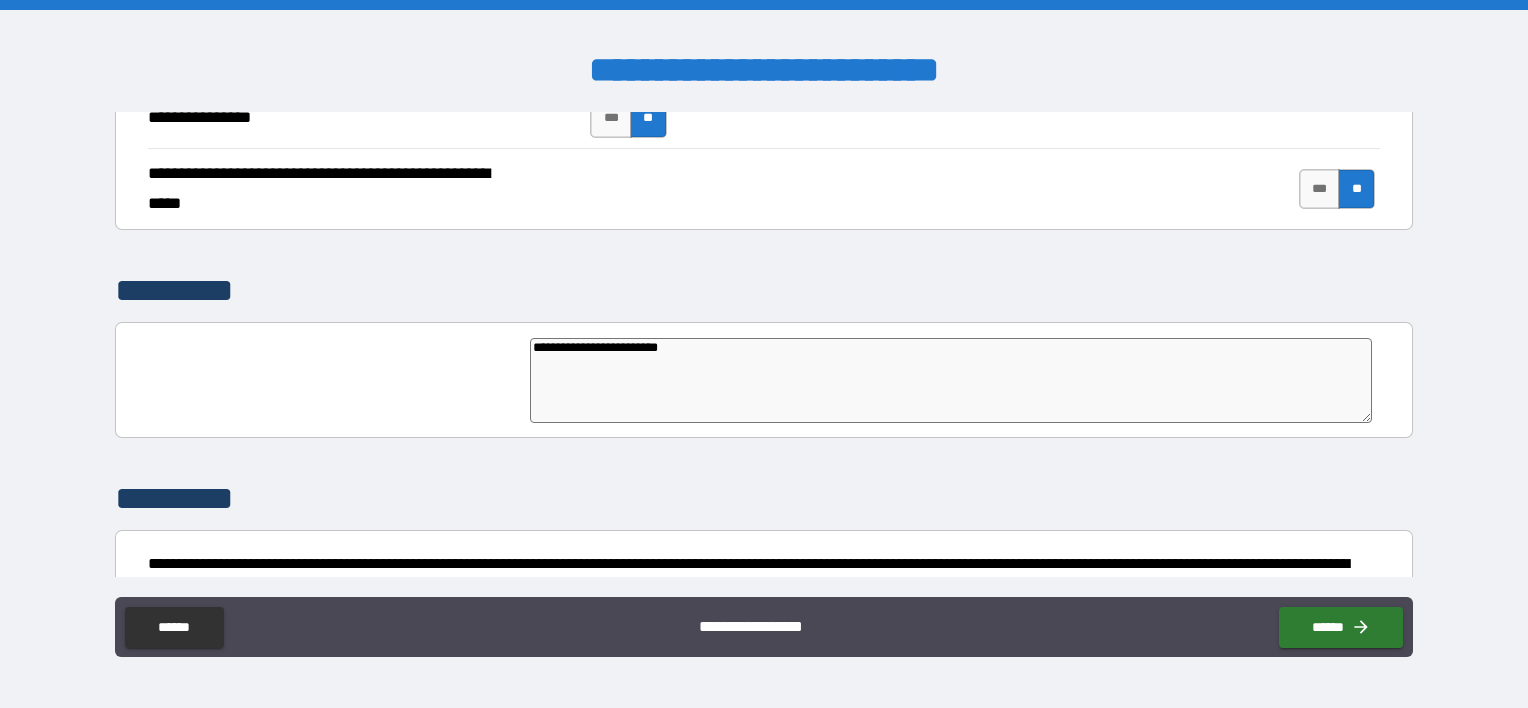 type on "**********" 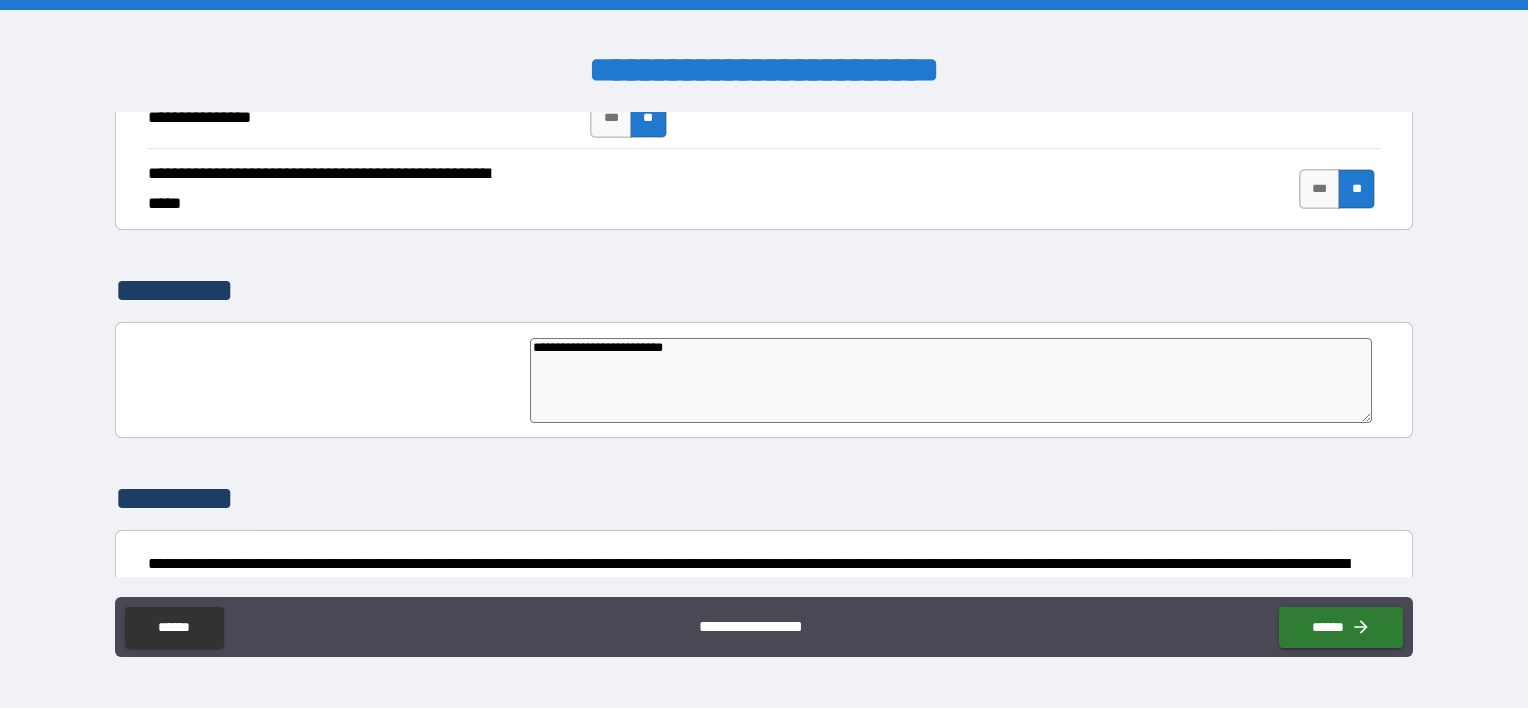type on "**********" 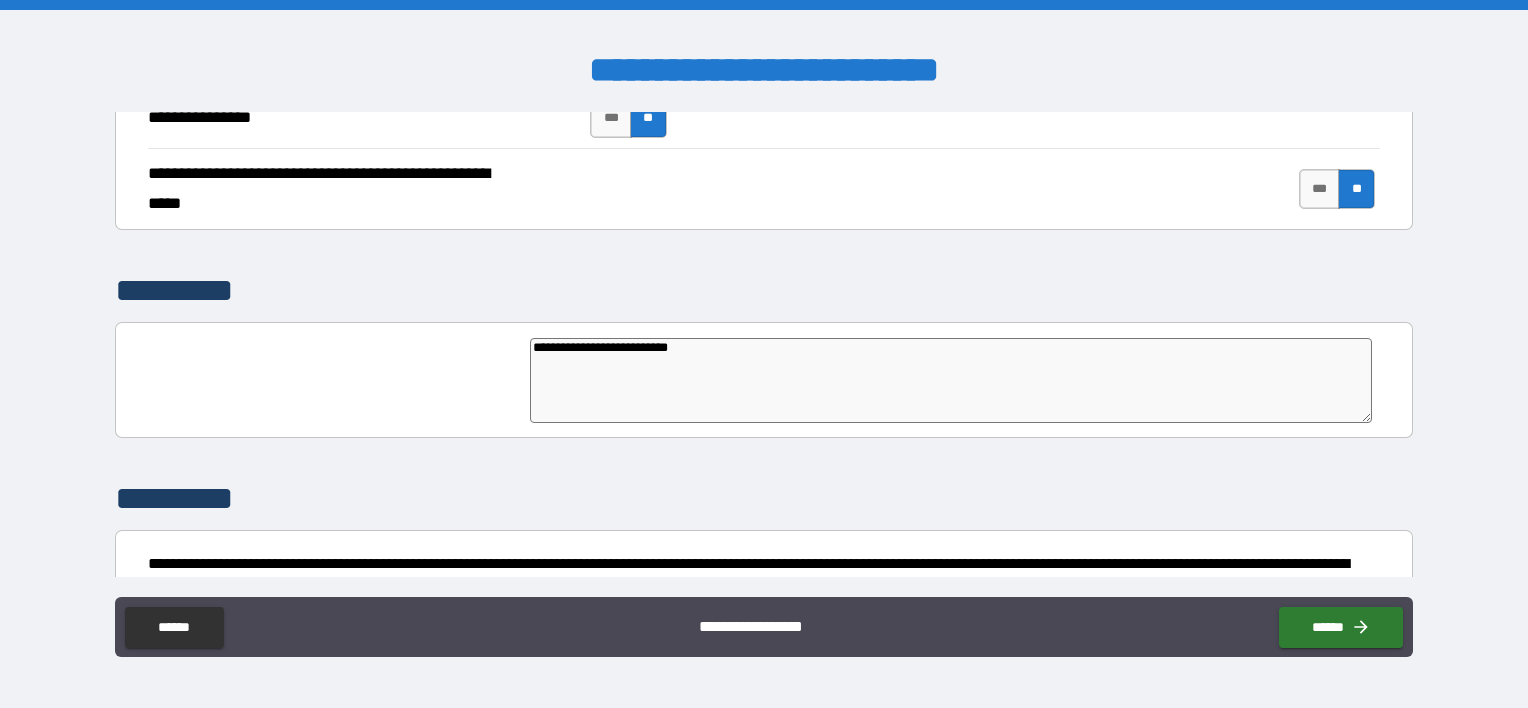 type on "*" 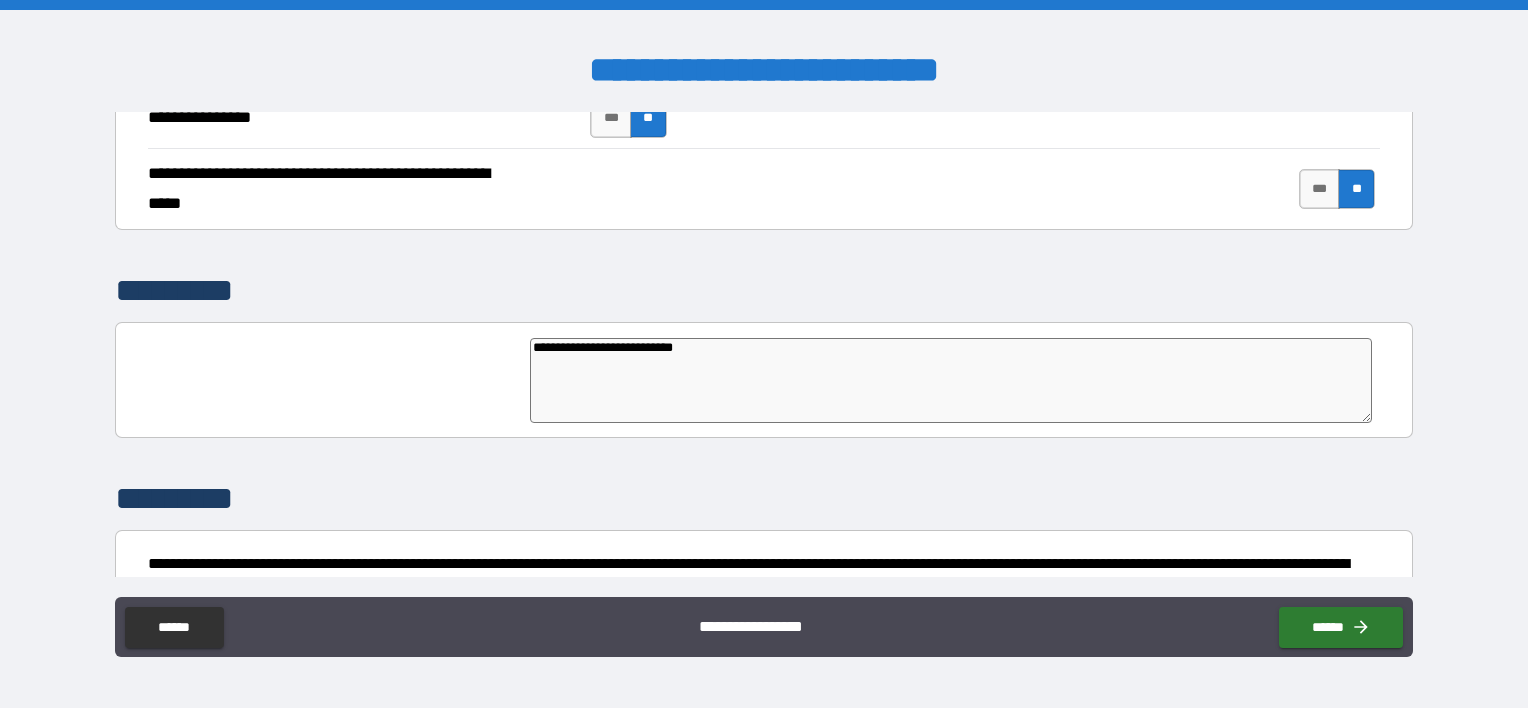 type on "*" 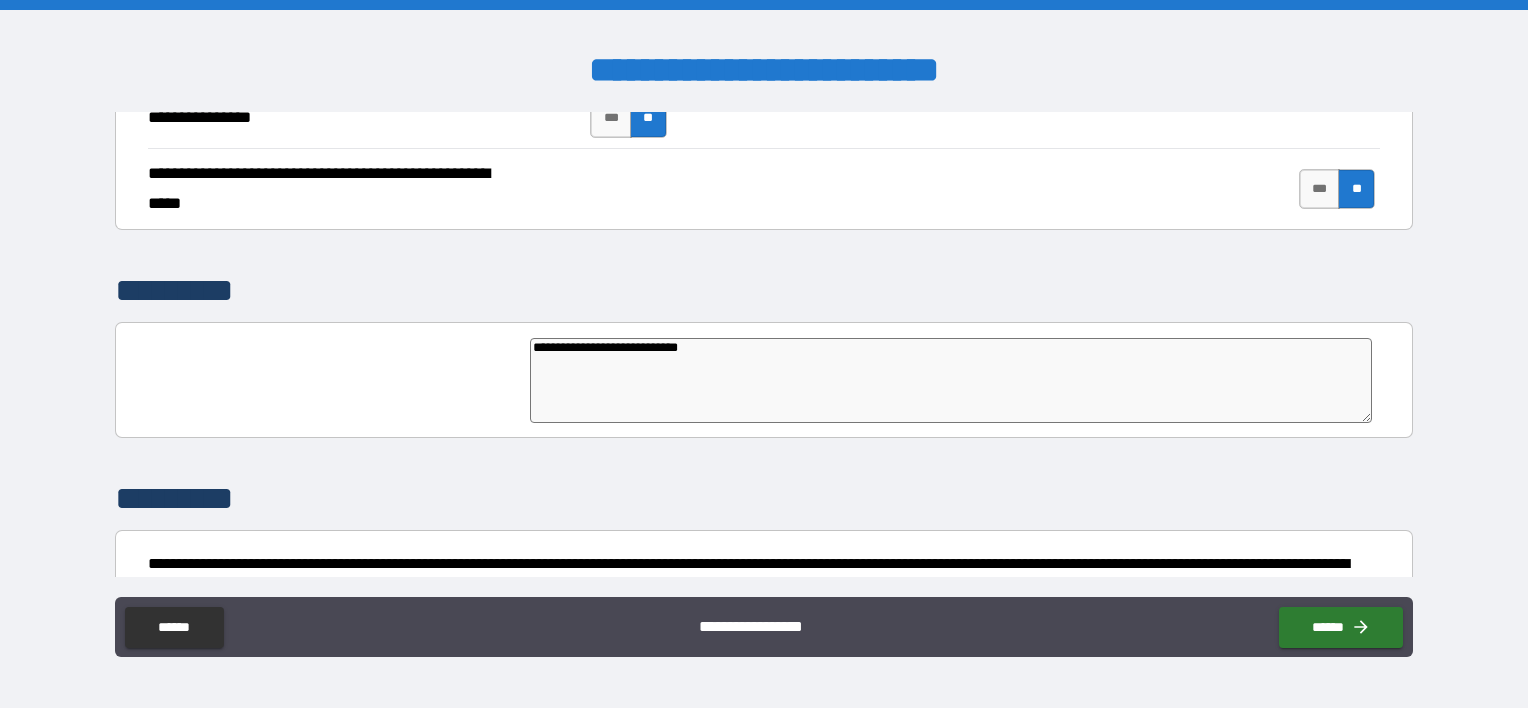 type on "**********" 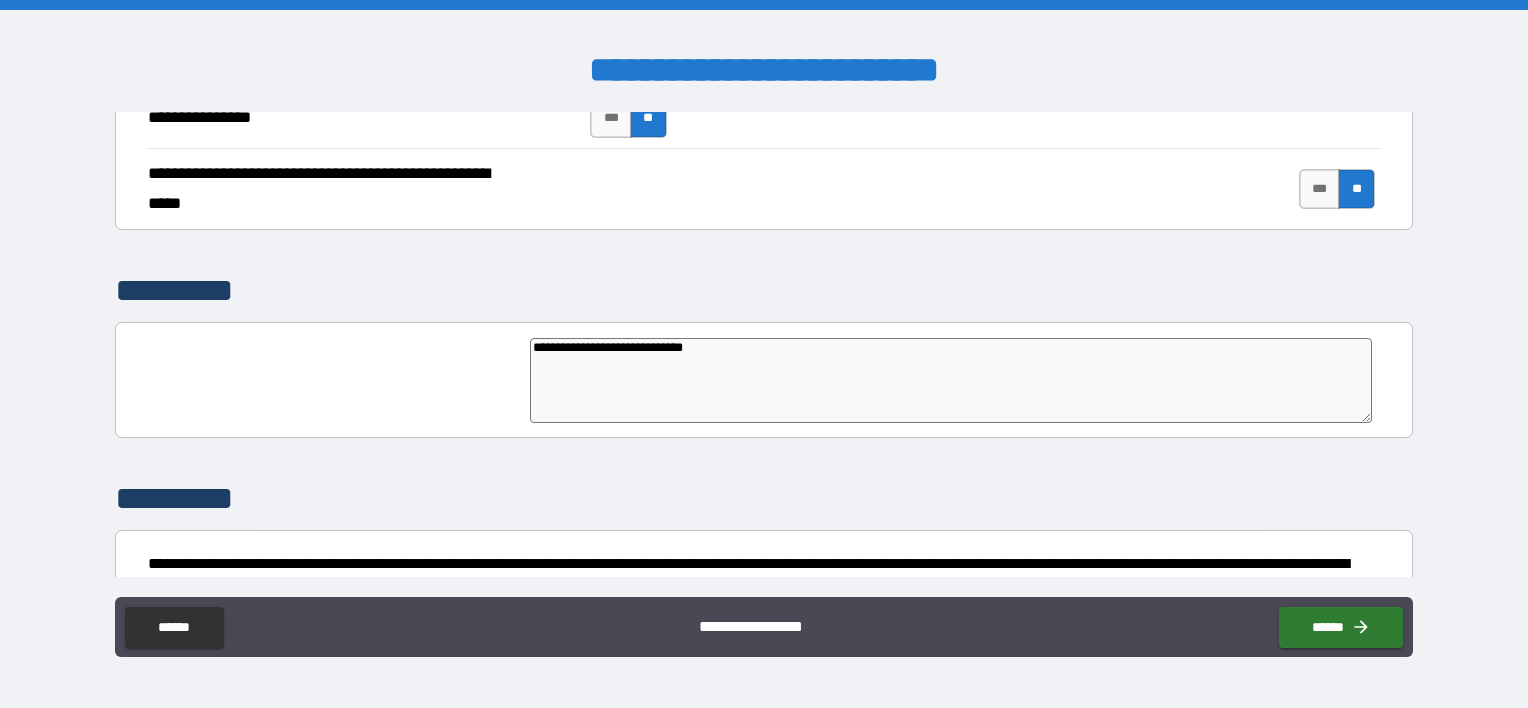 type on "*" 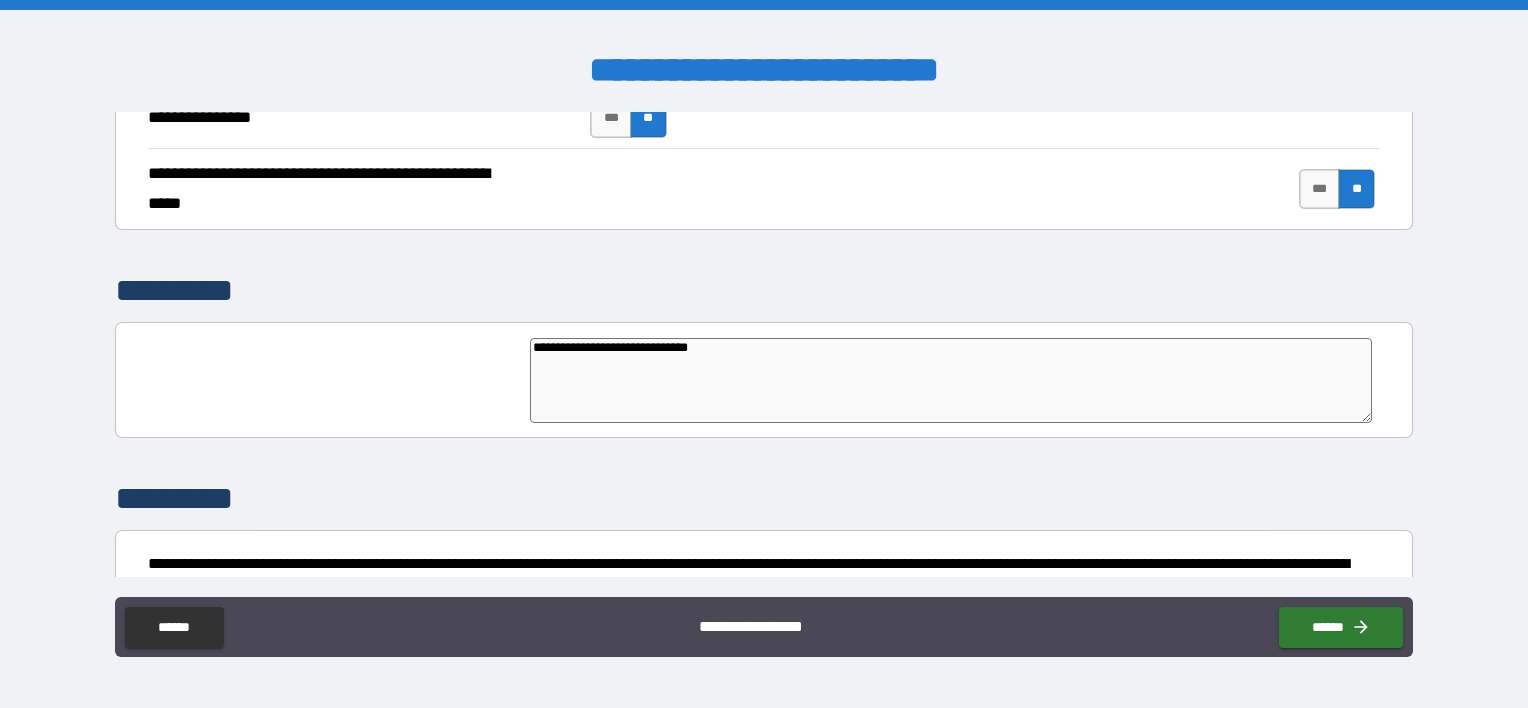 type on "*" 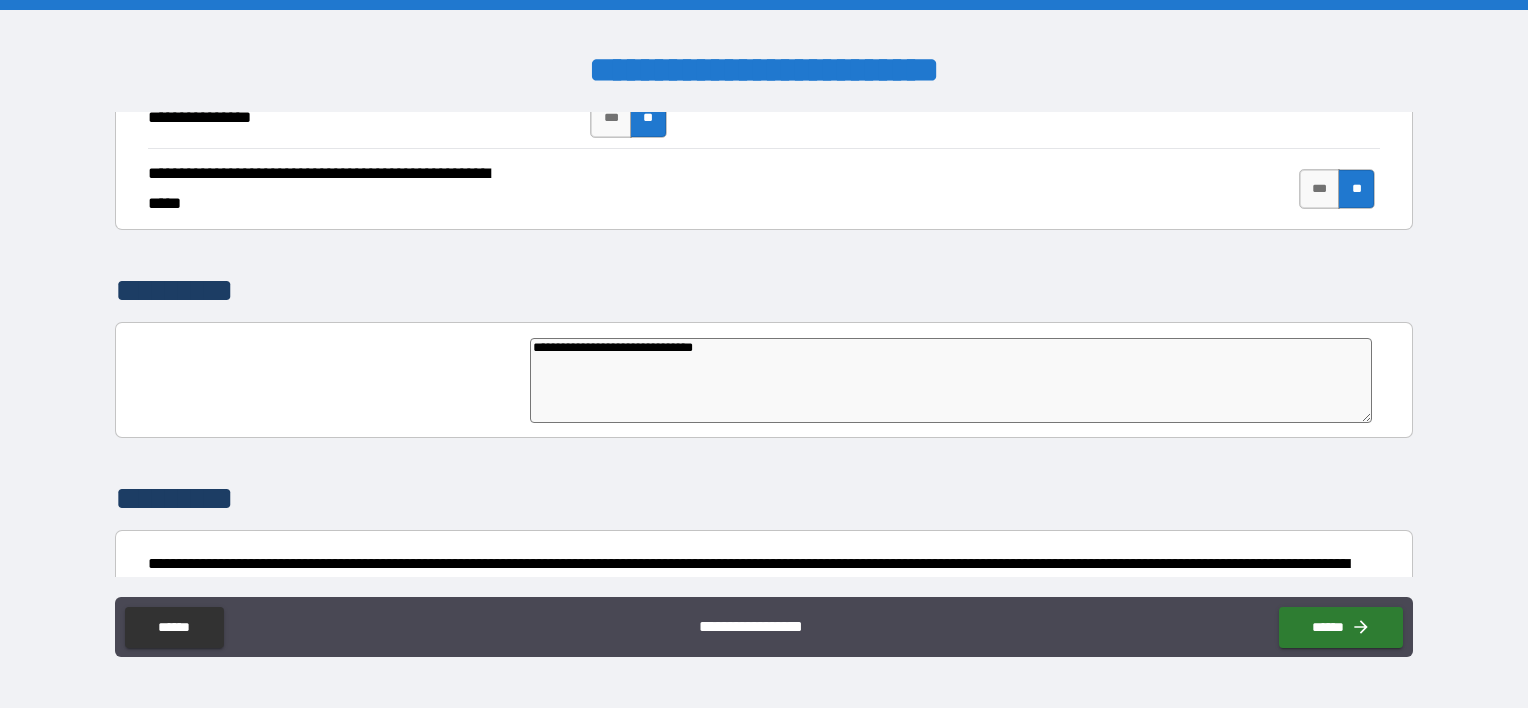 type on "*" 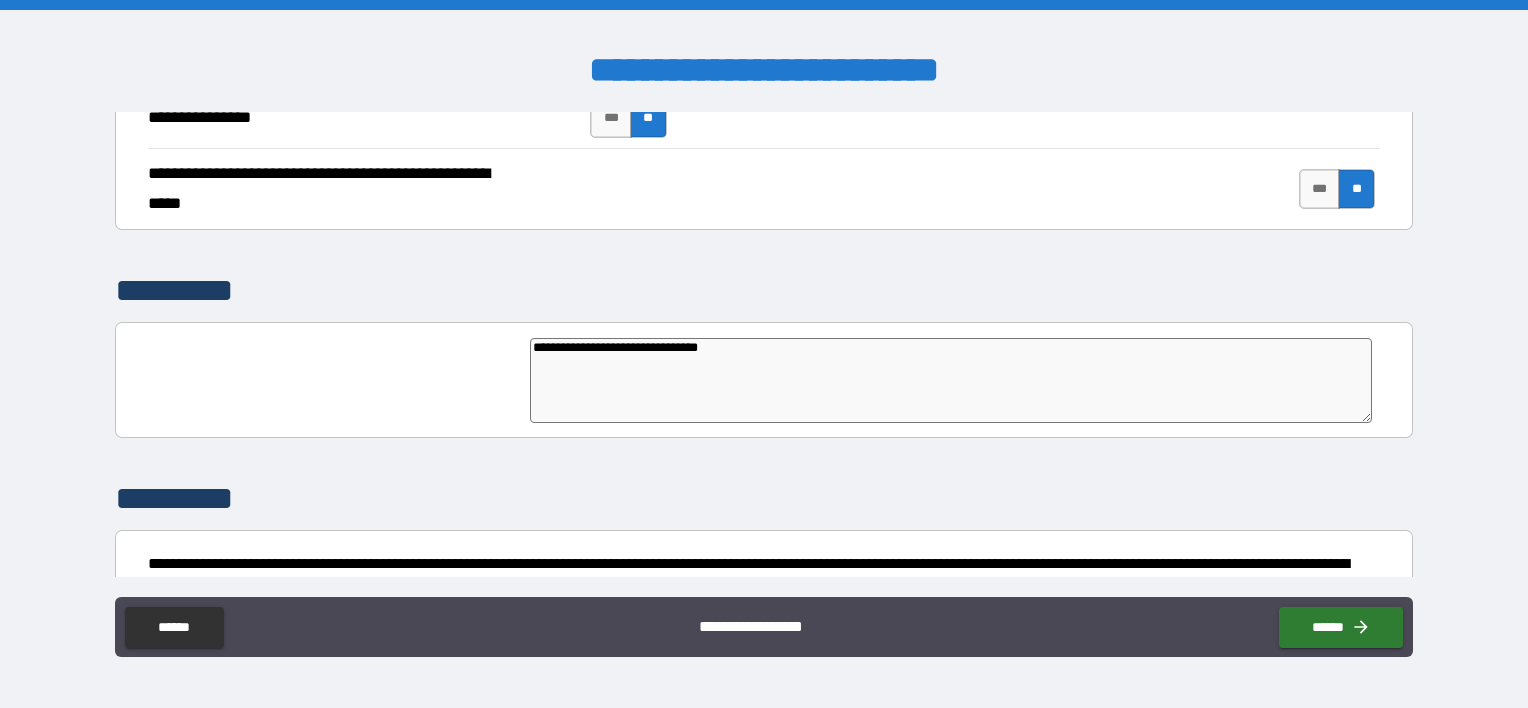 type on "*" 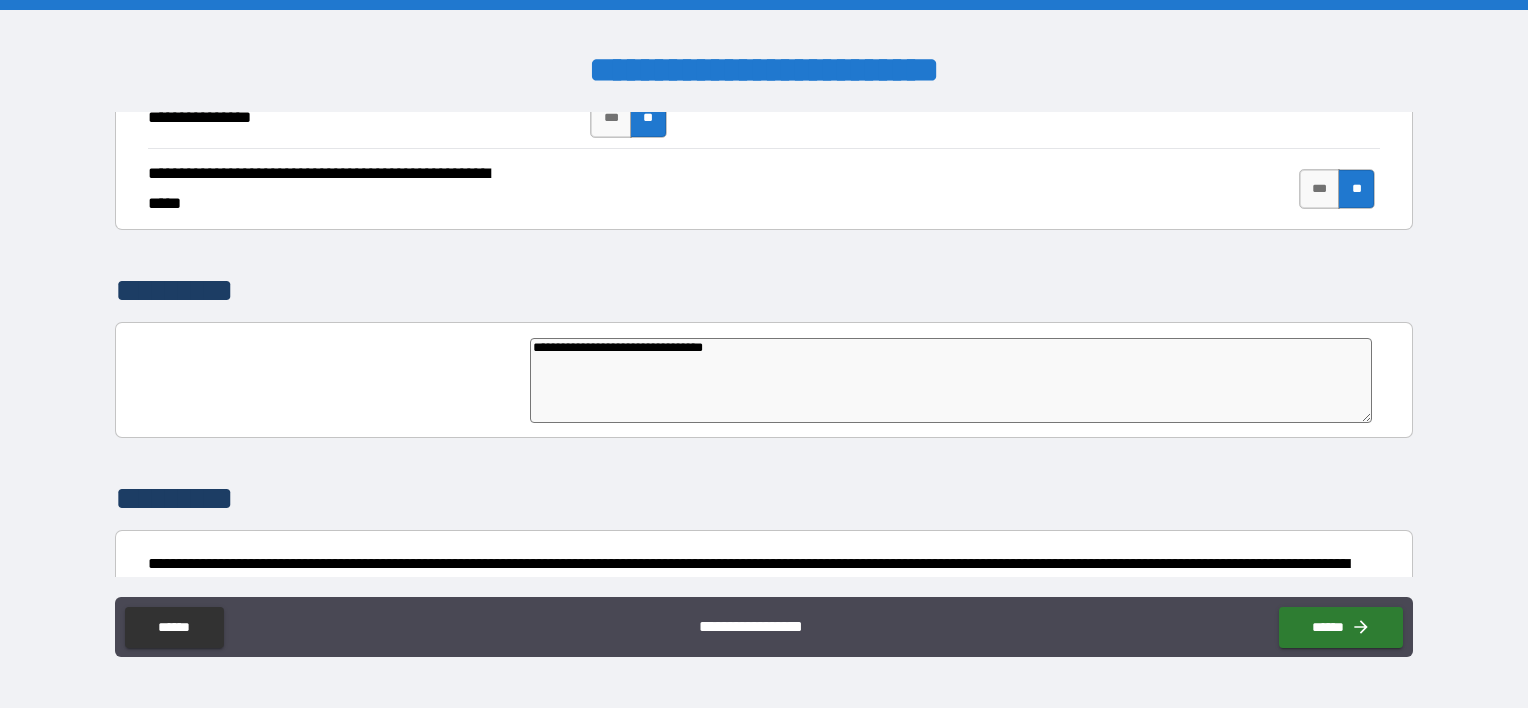 type on "*" 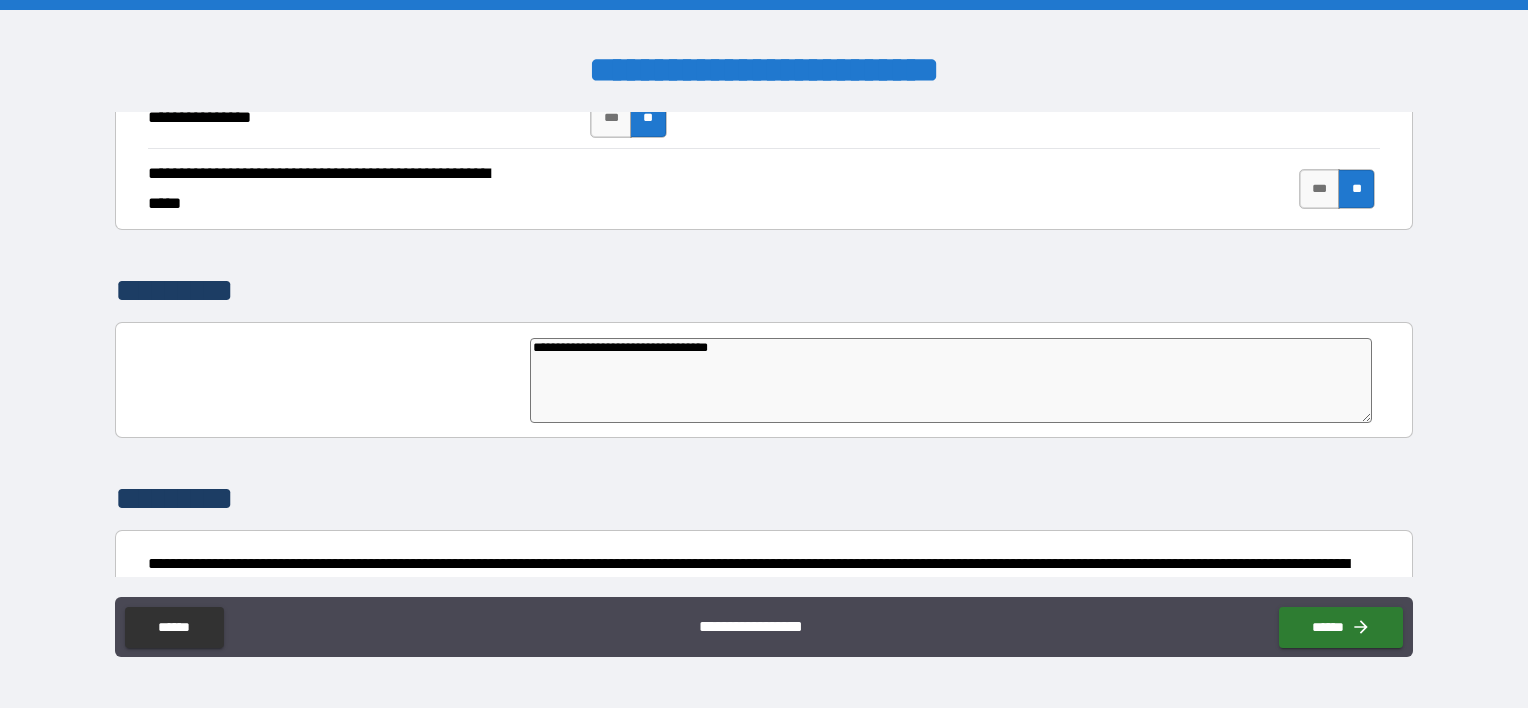 type on "*" 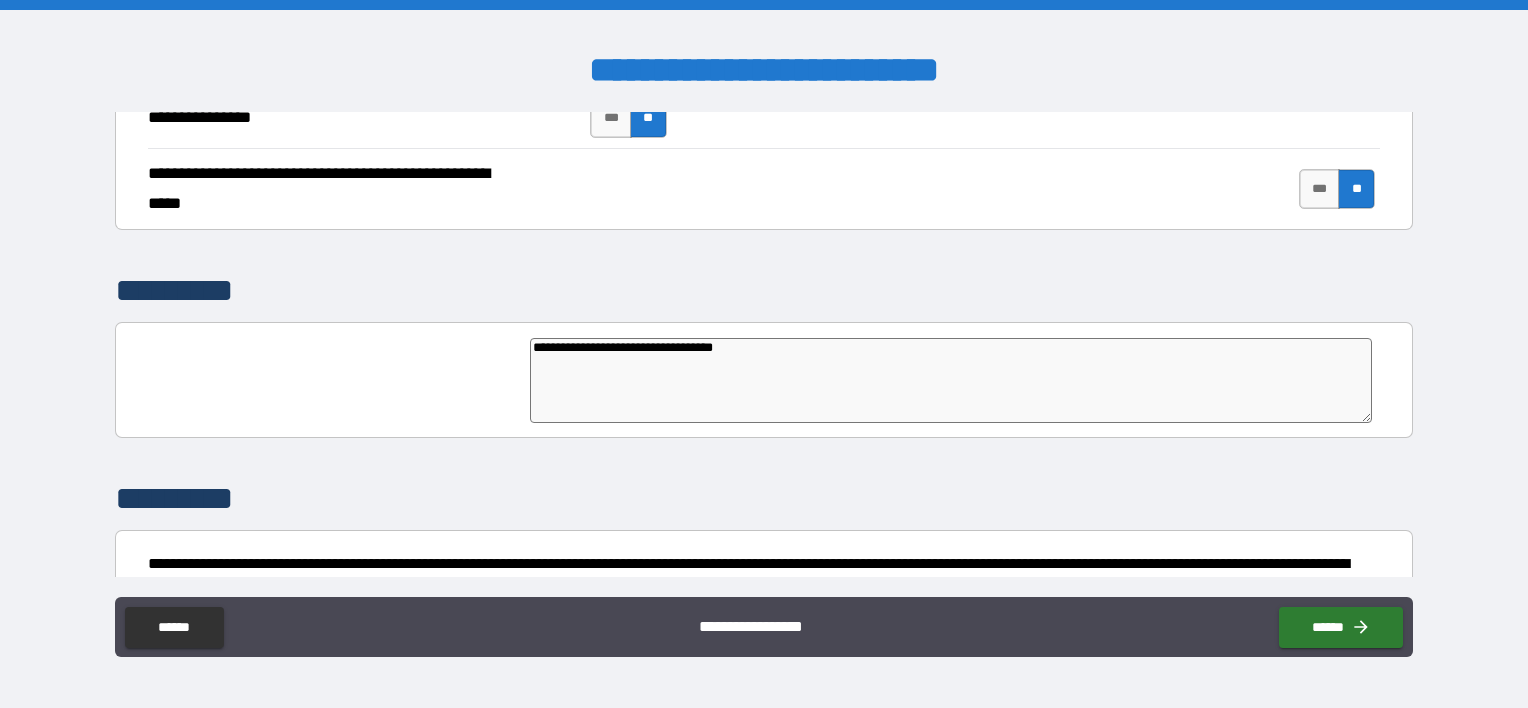 type on "*" 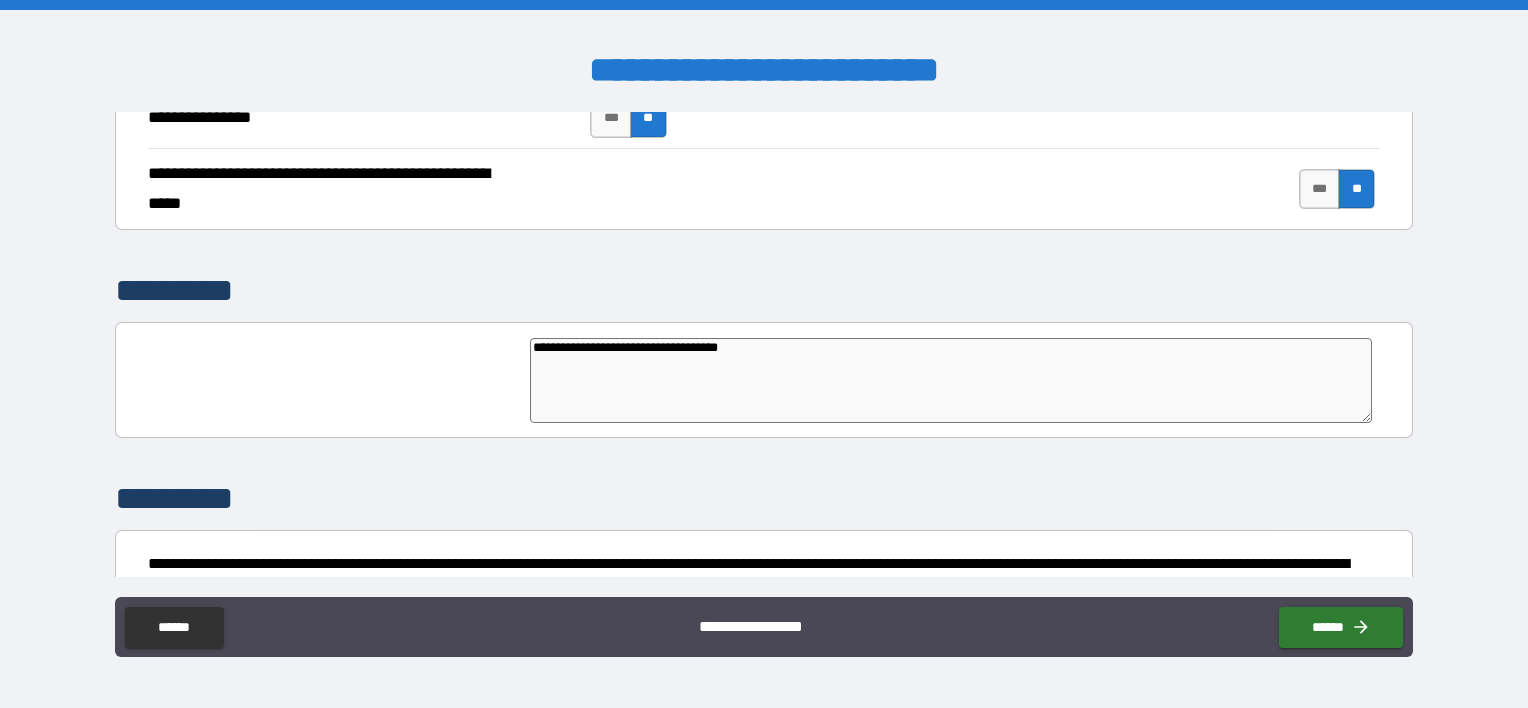 type on "**********" 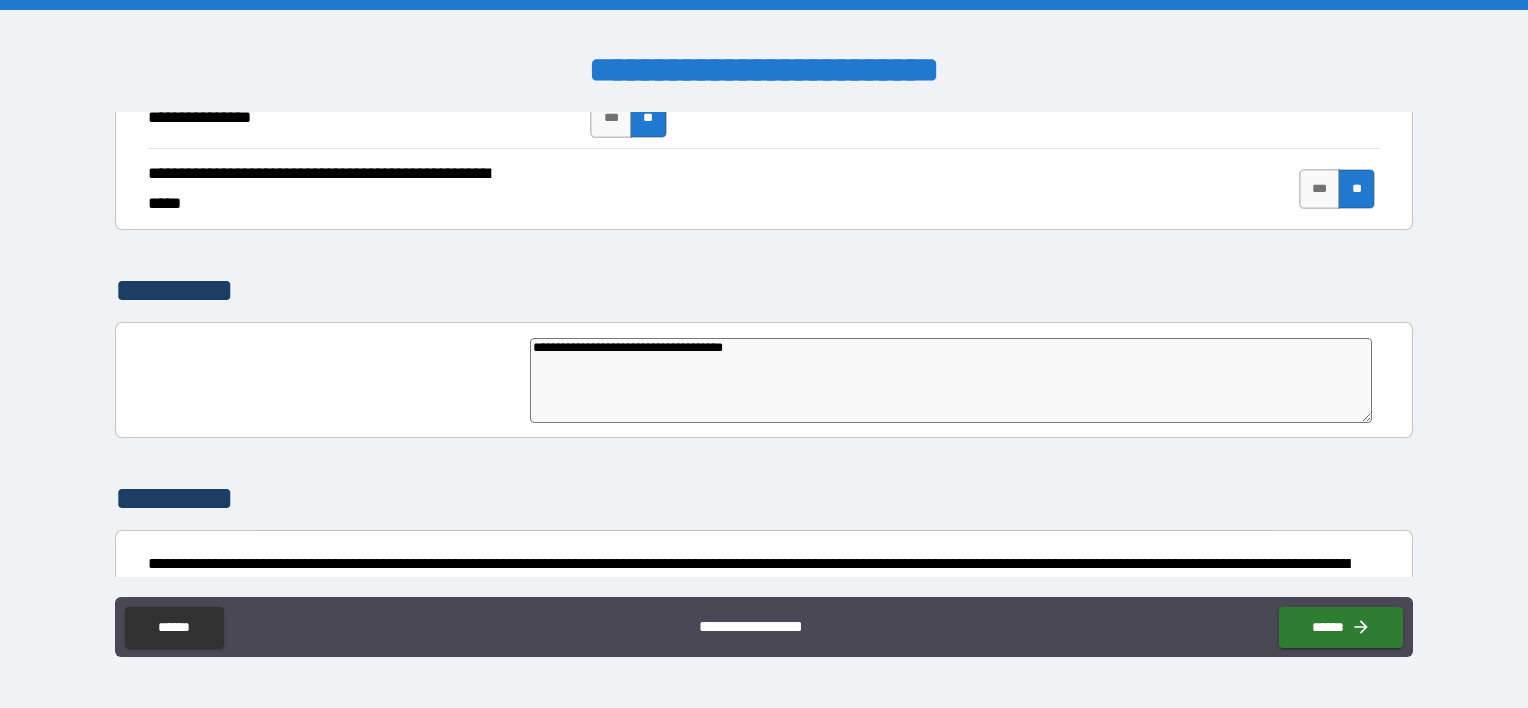 type on "*" 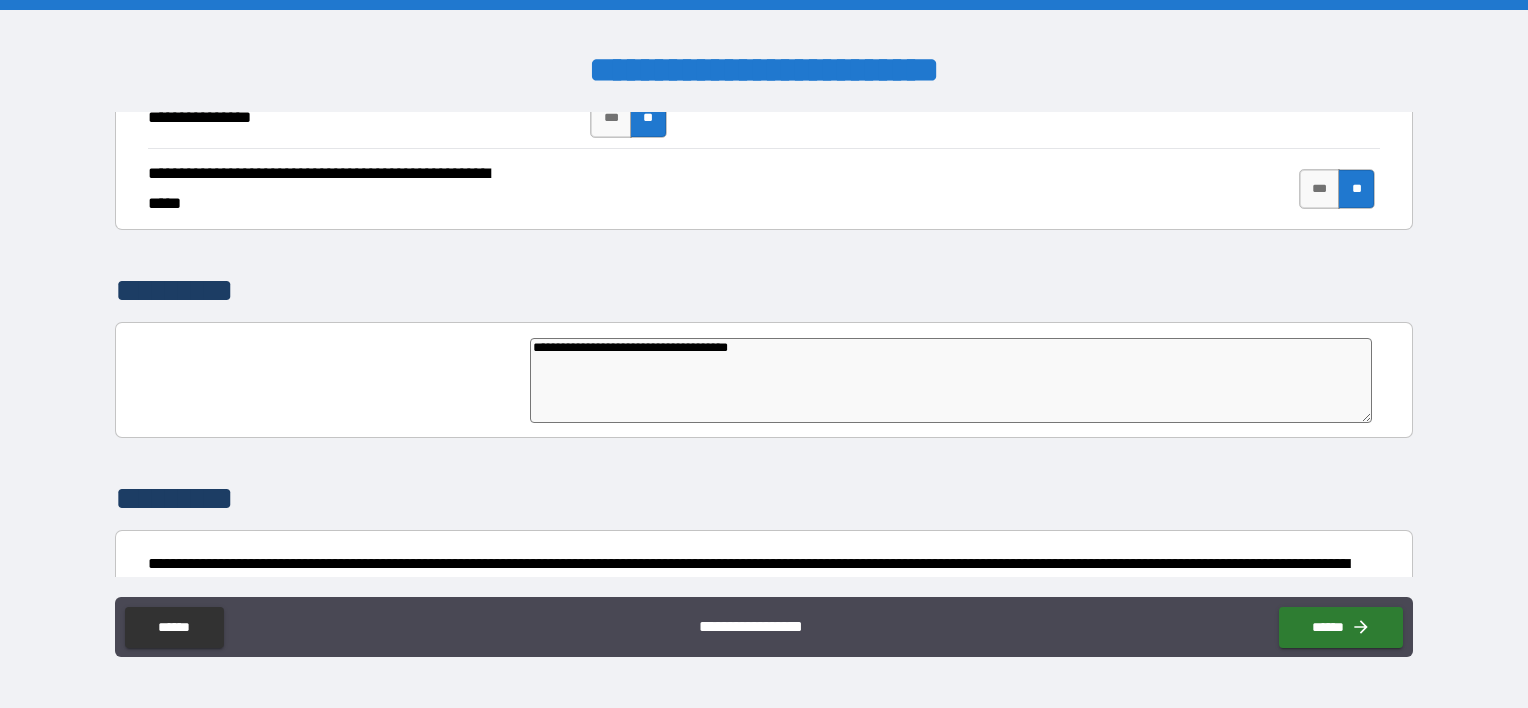type on "*" 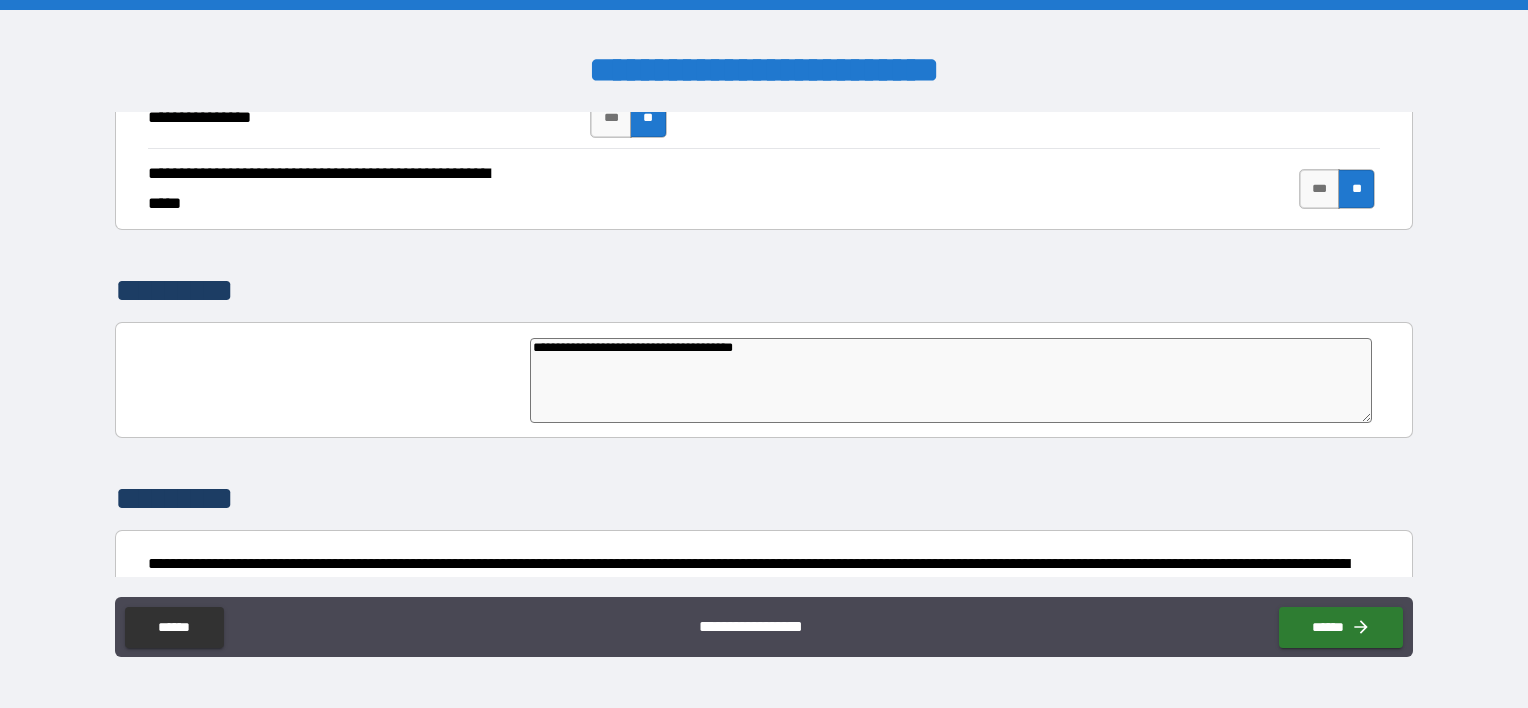 type on "*" 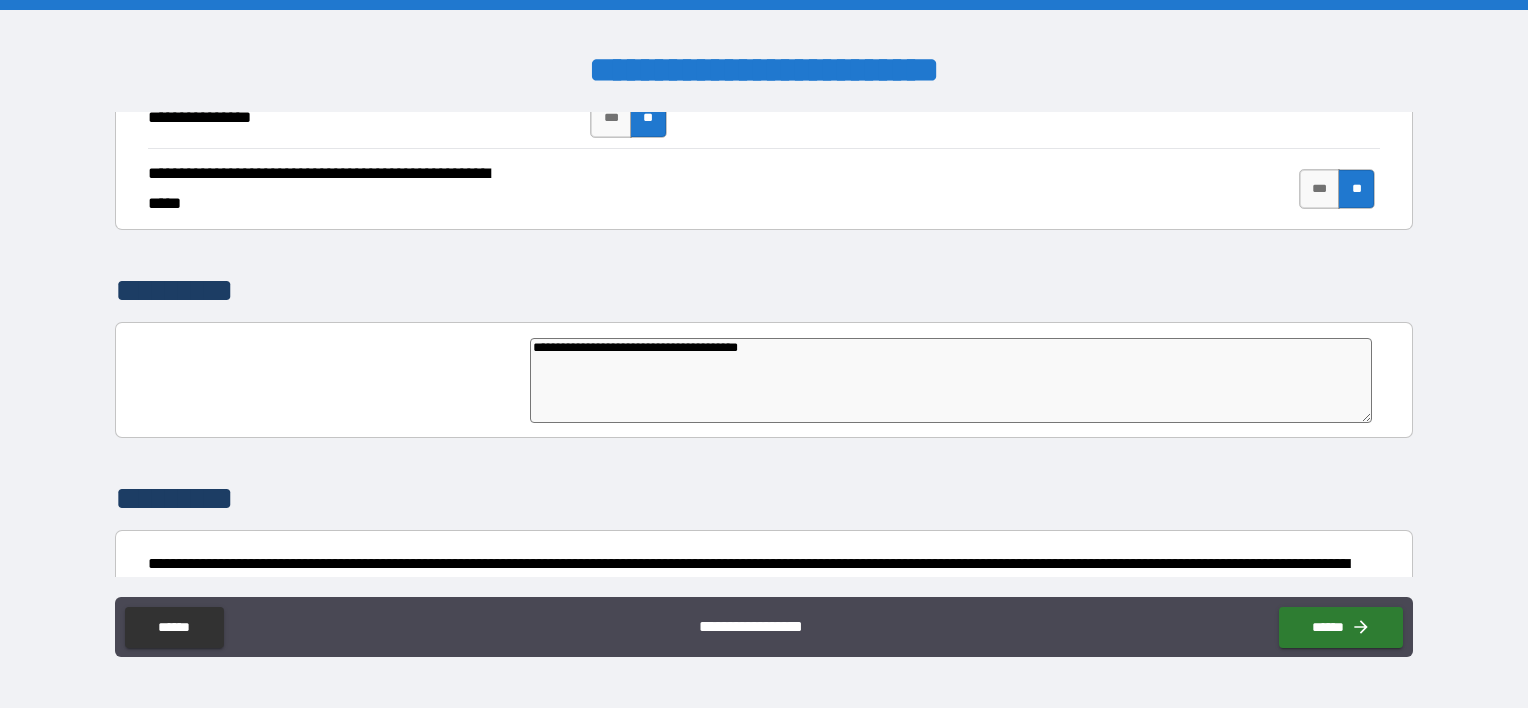 type on "*" 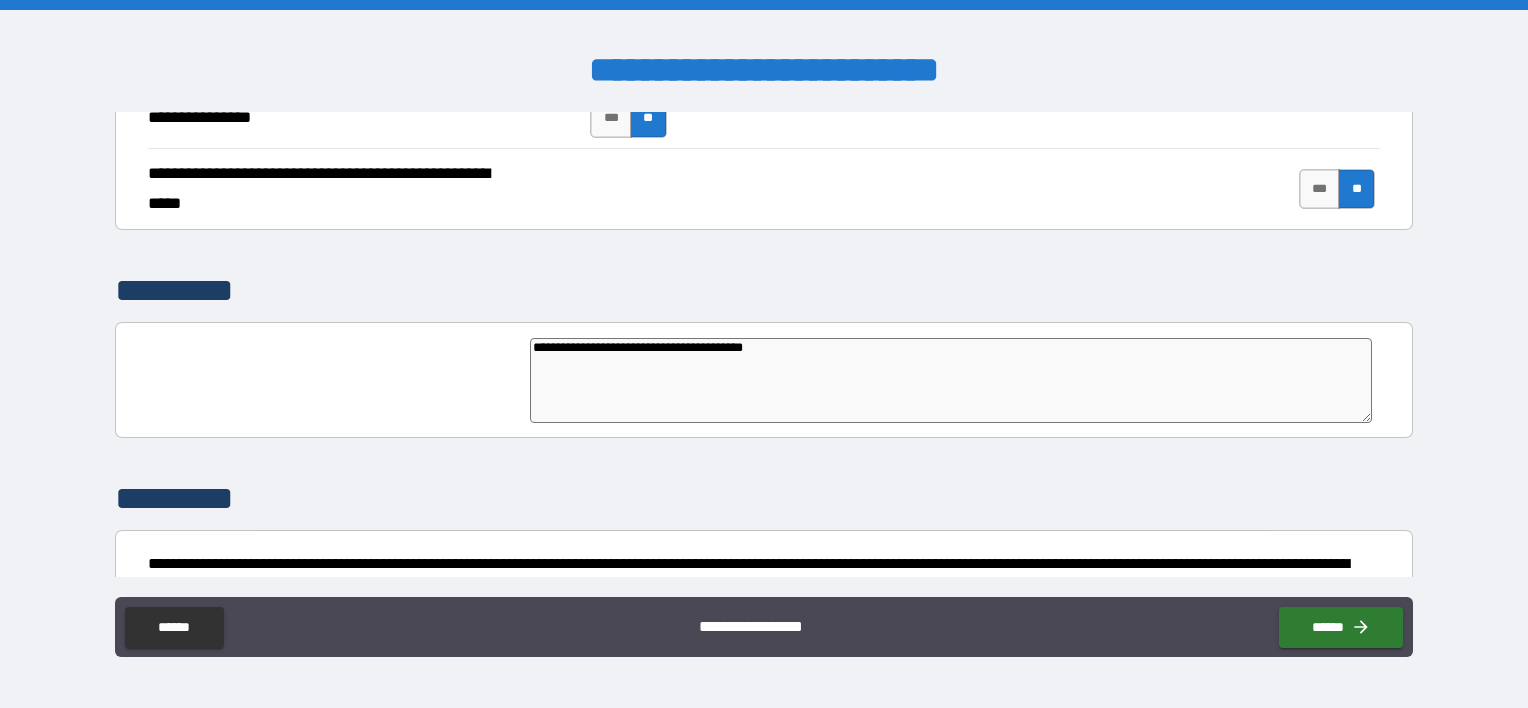 type on "*" 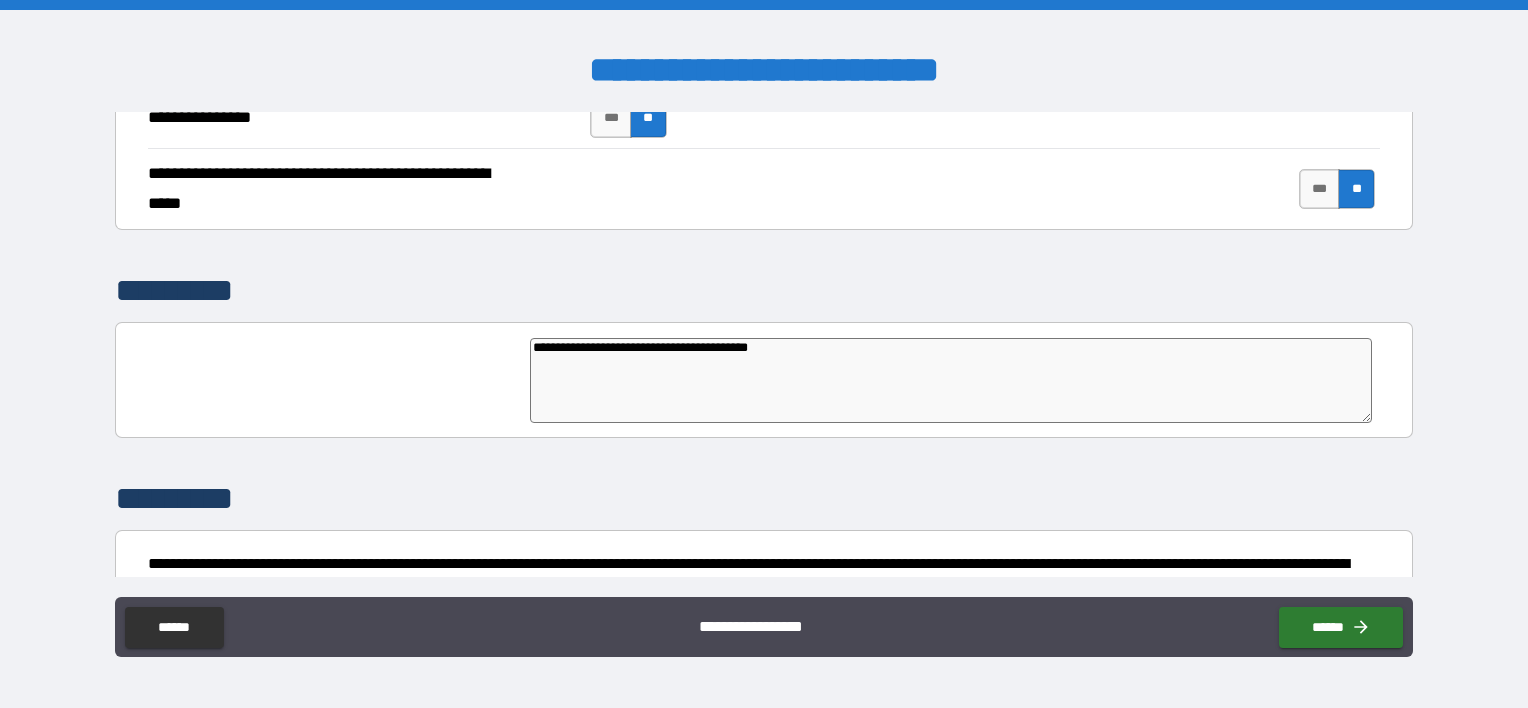 type on "**********" 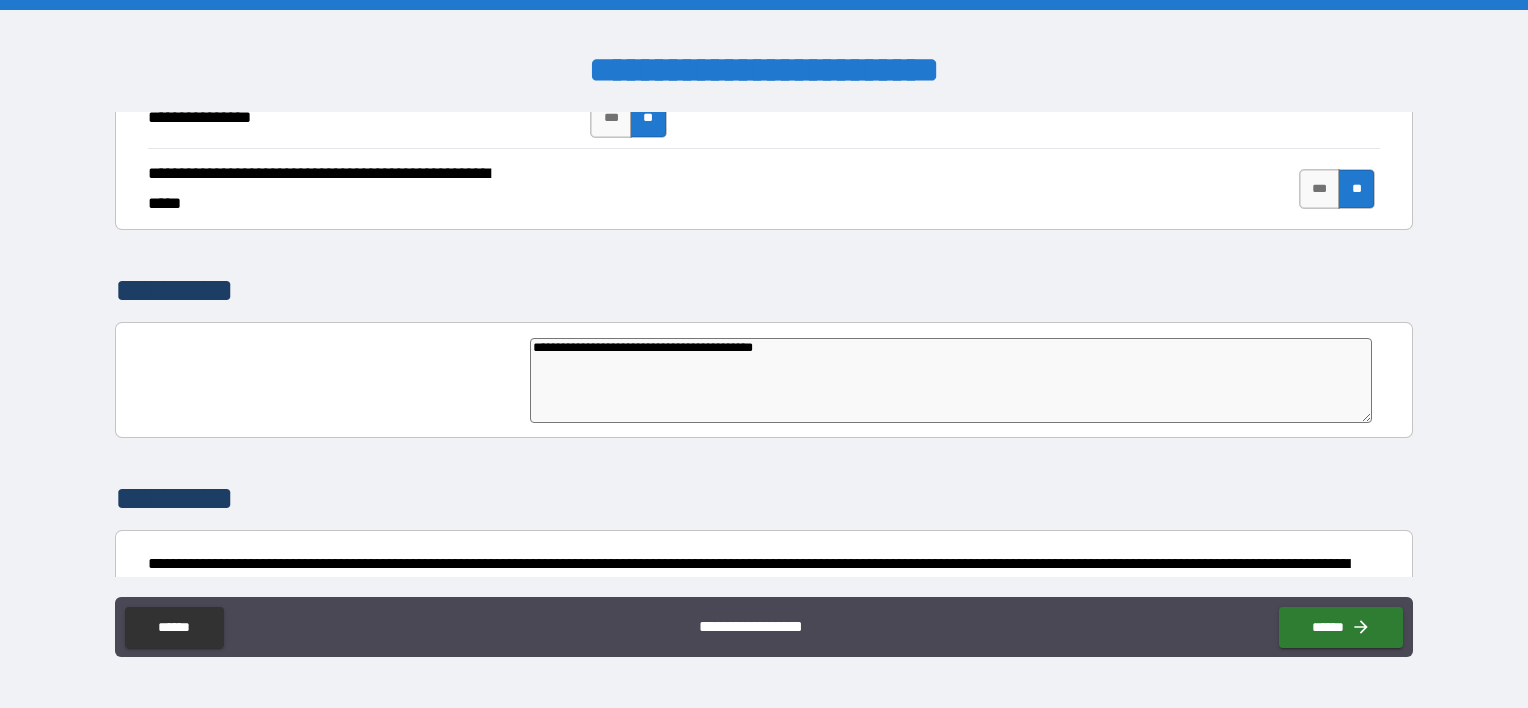 type on "*" 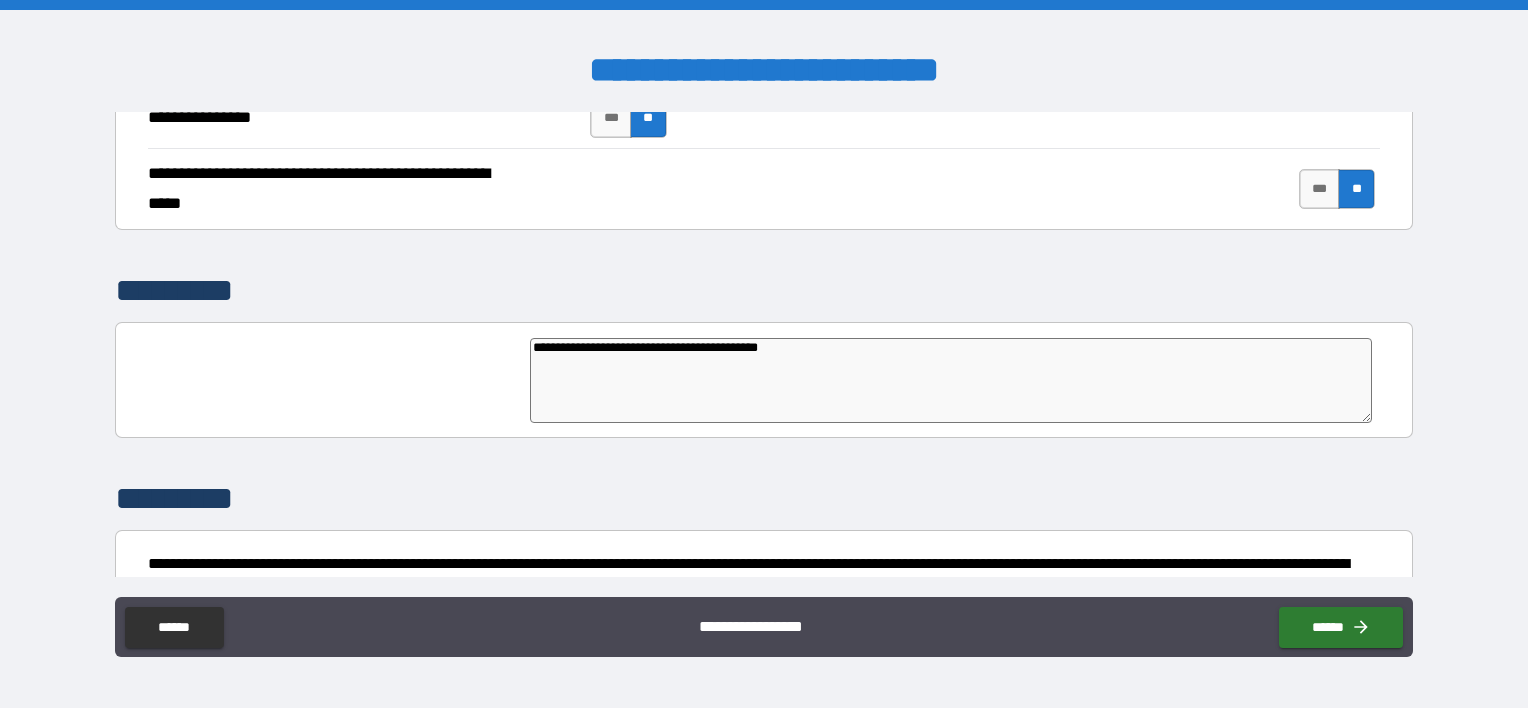 type on "*" 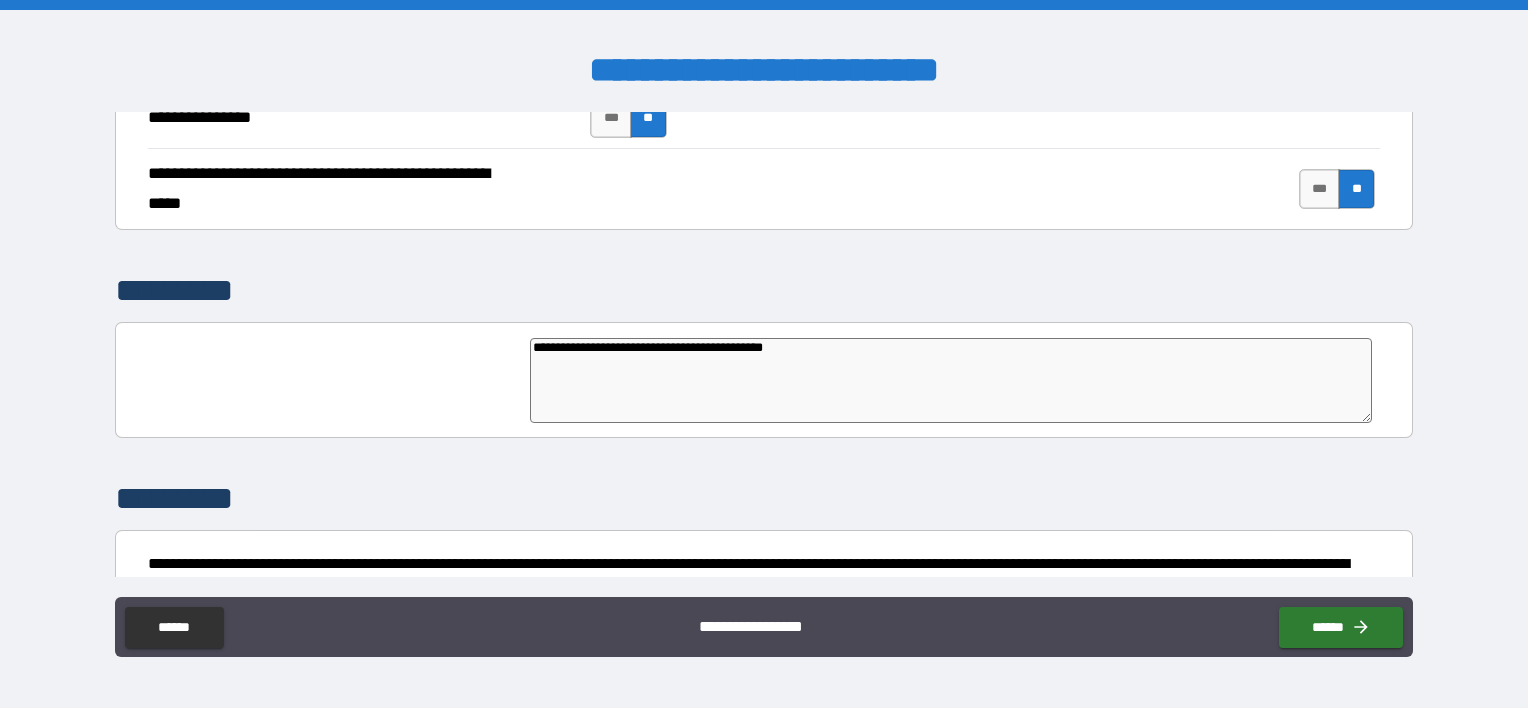 type on "*" 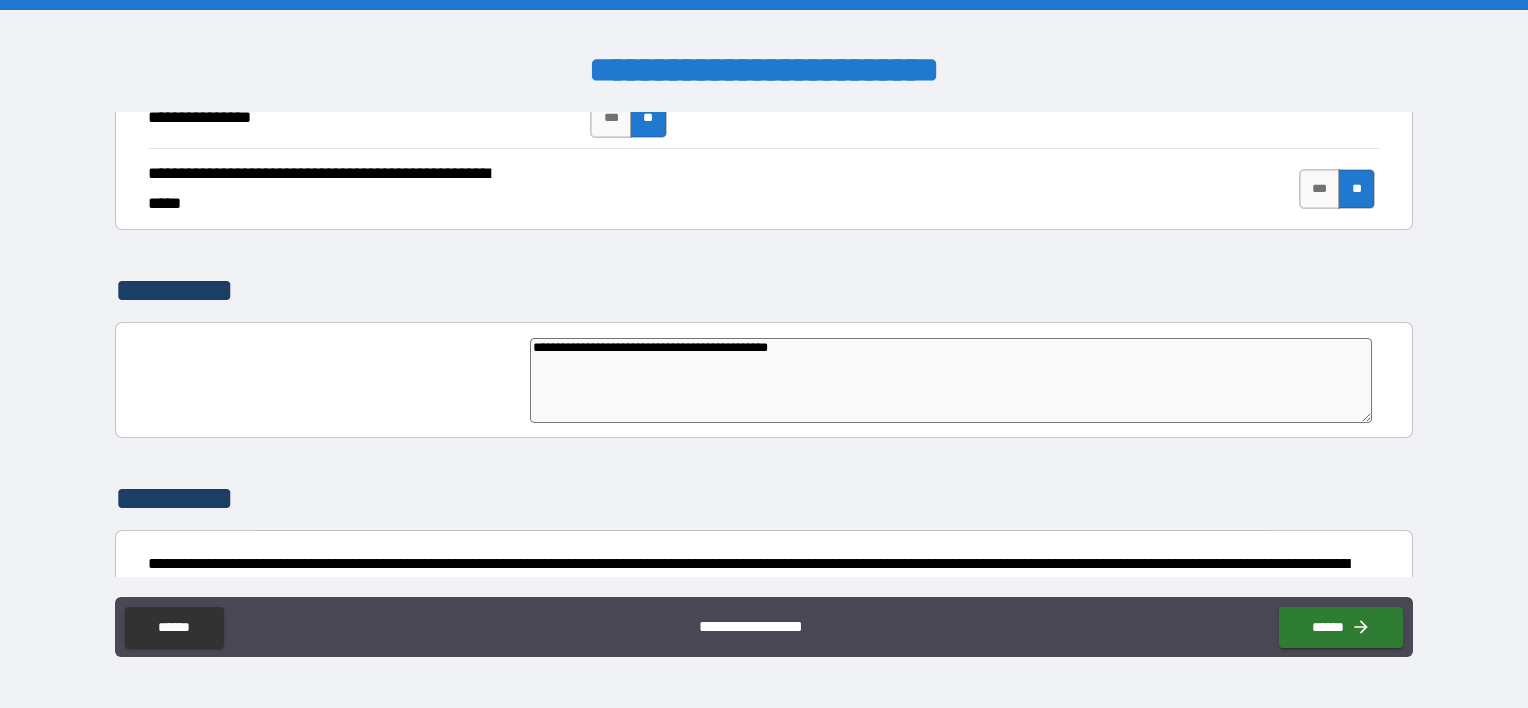 type on "*" 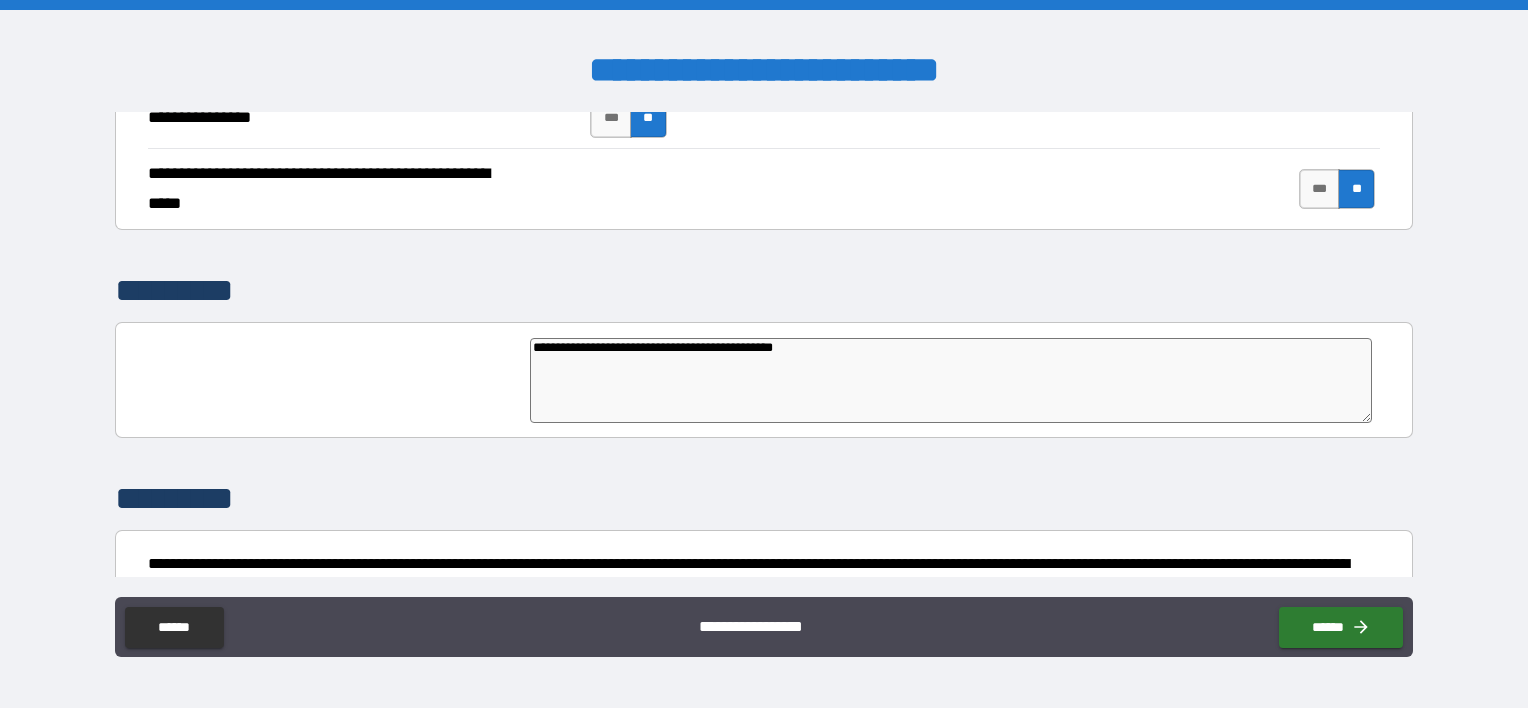 type on "*" 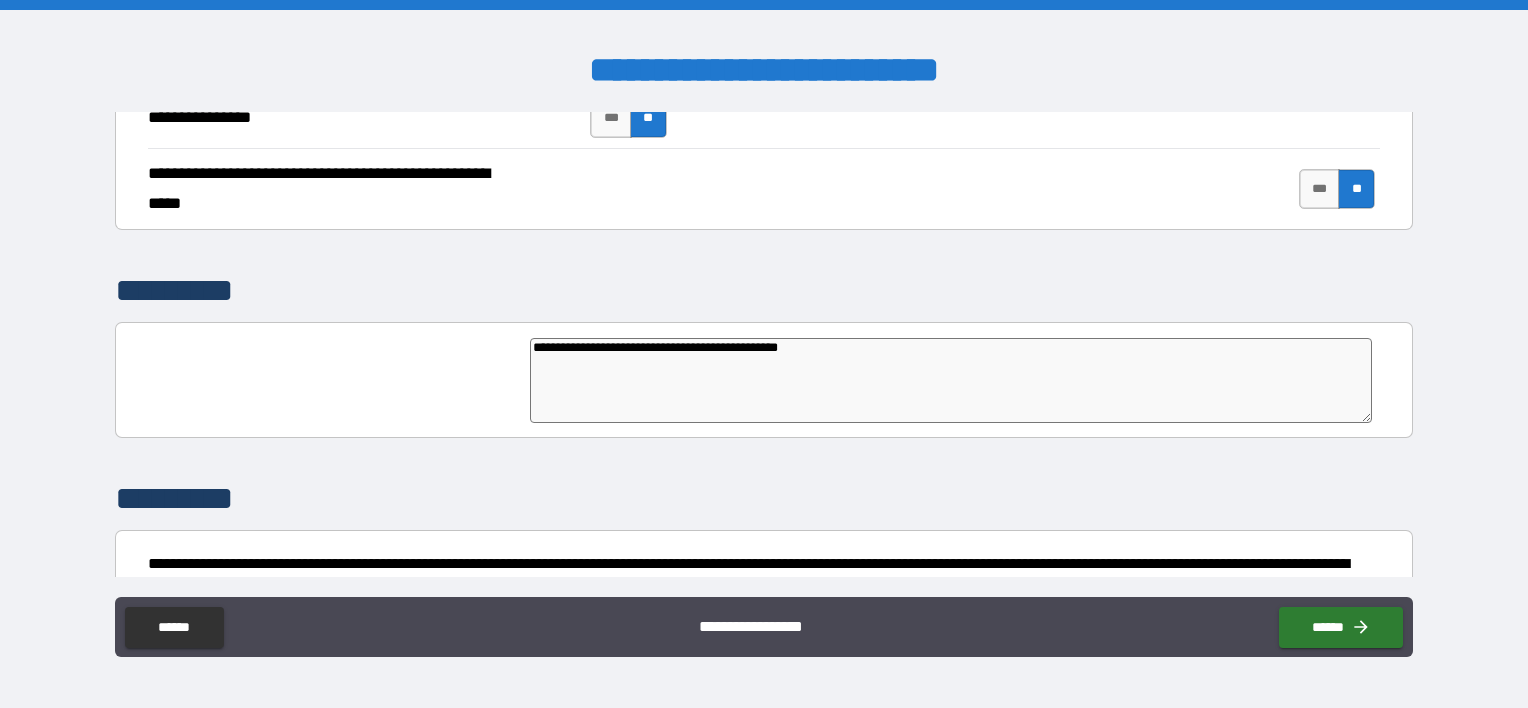 type on "*" 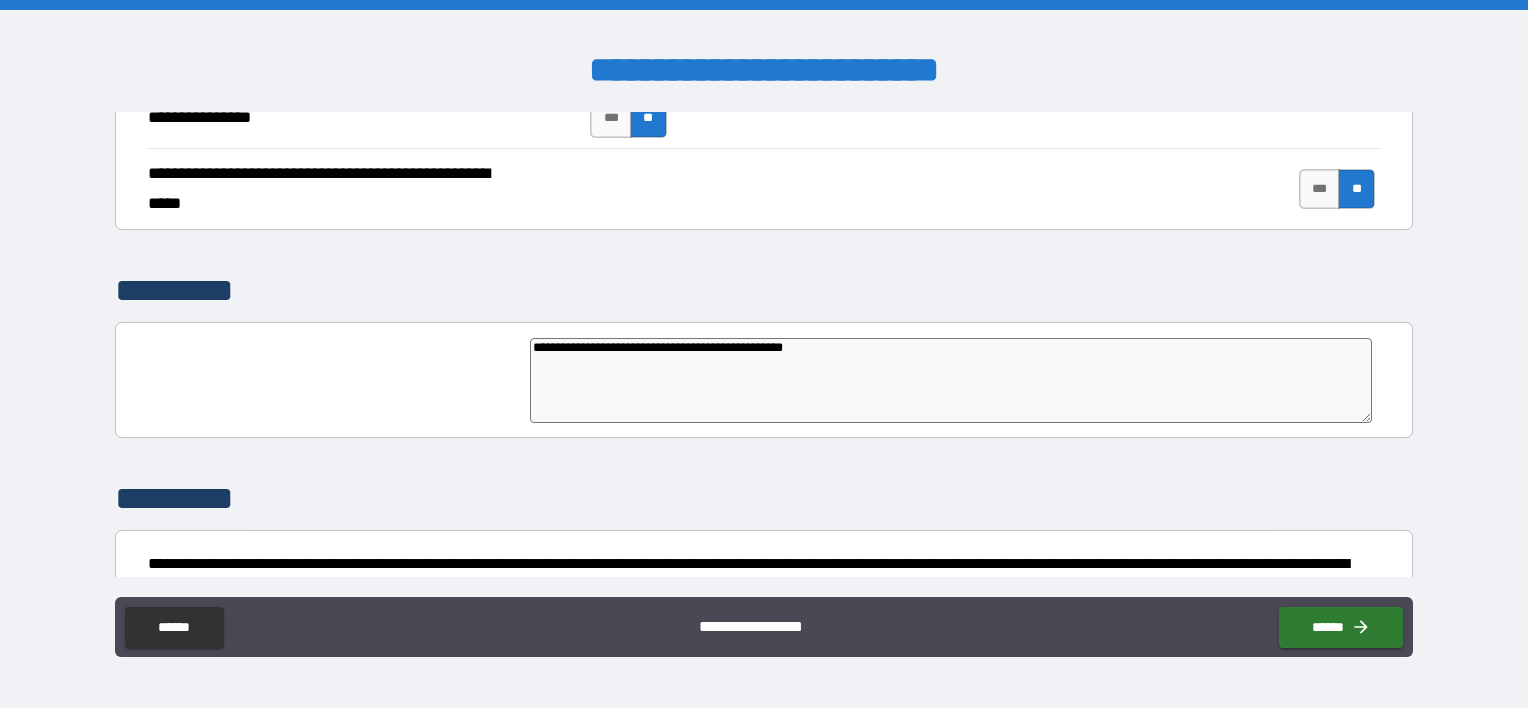 type on "*" 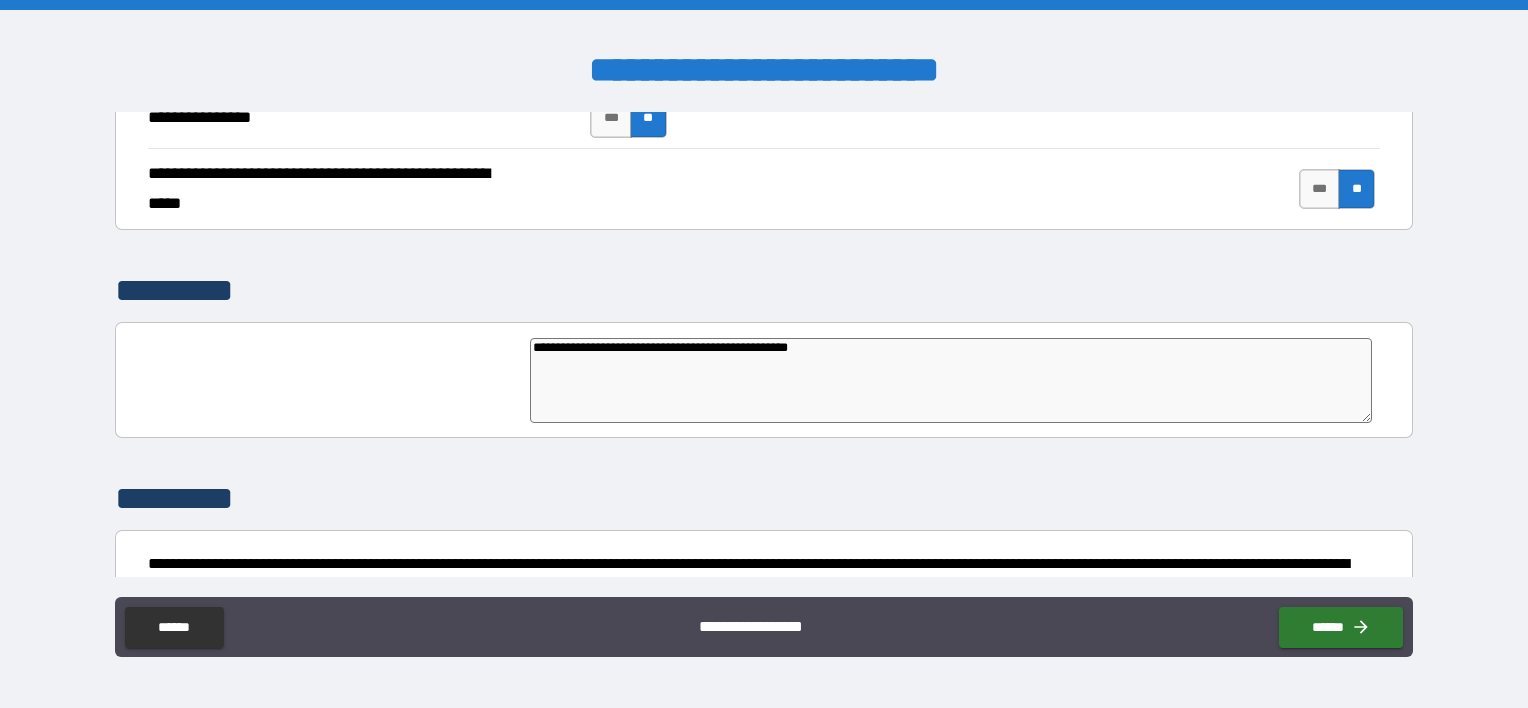 type on "**********" 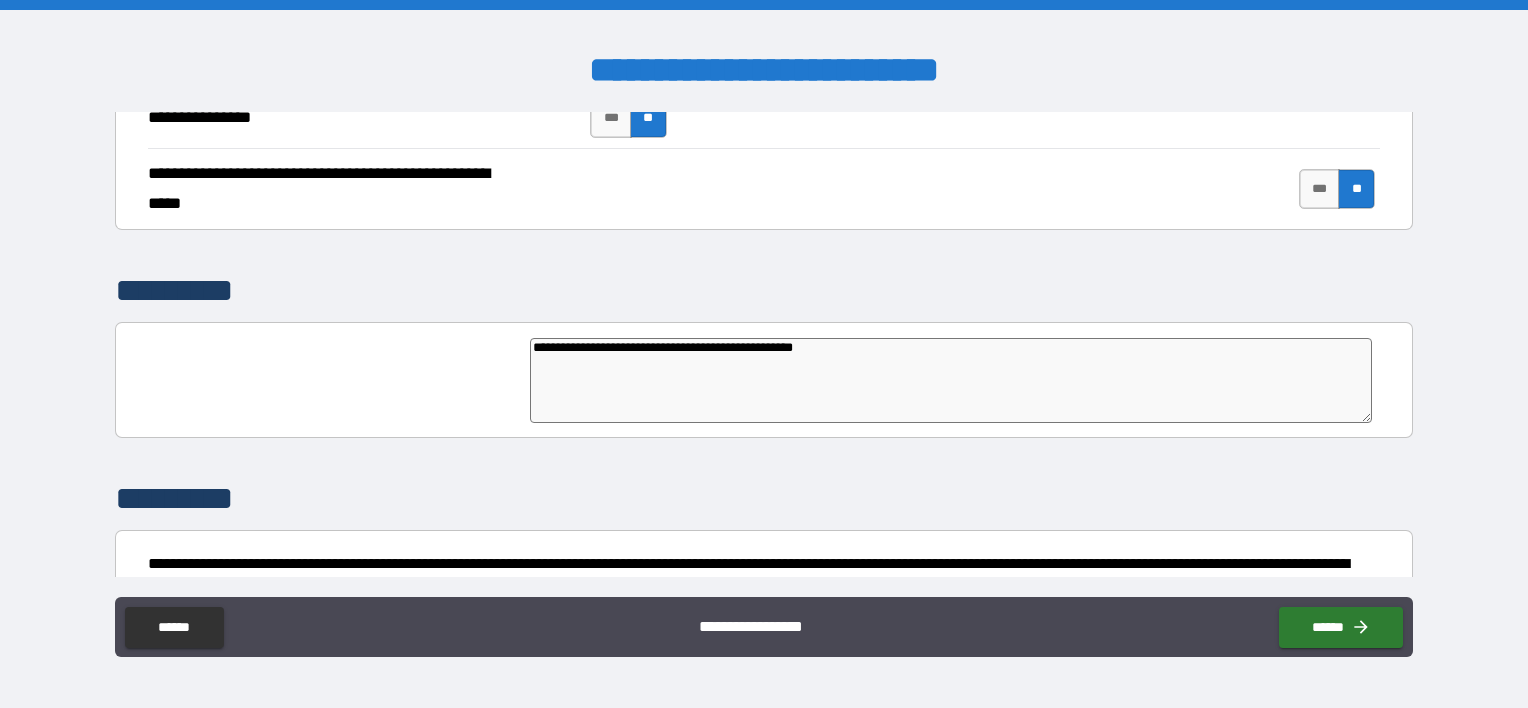 type on "*" 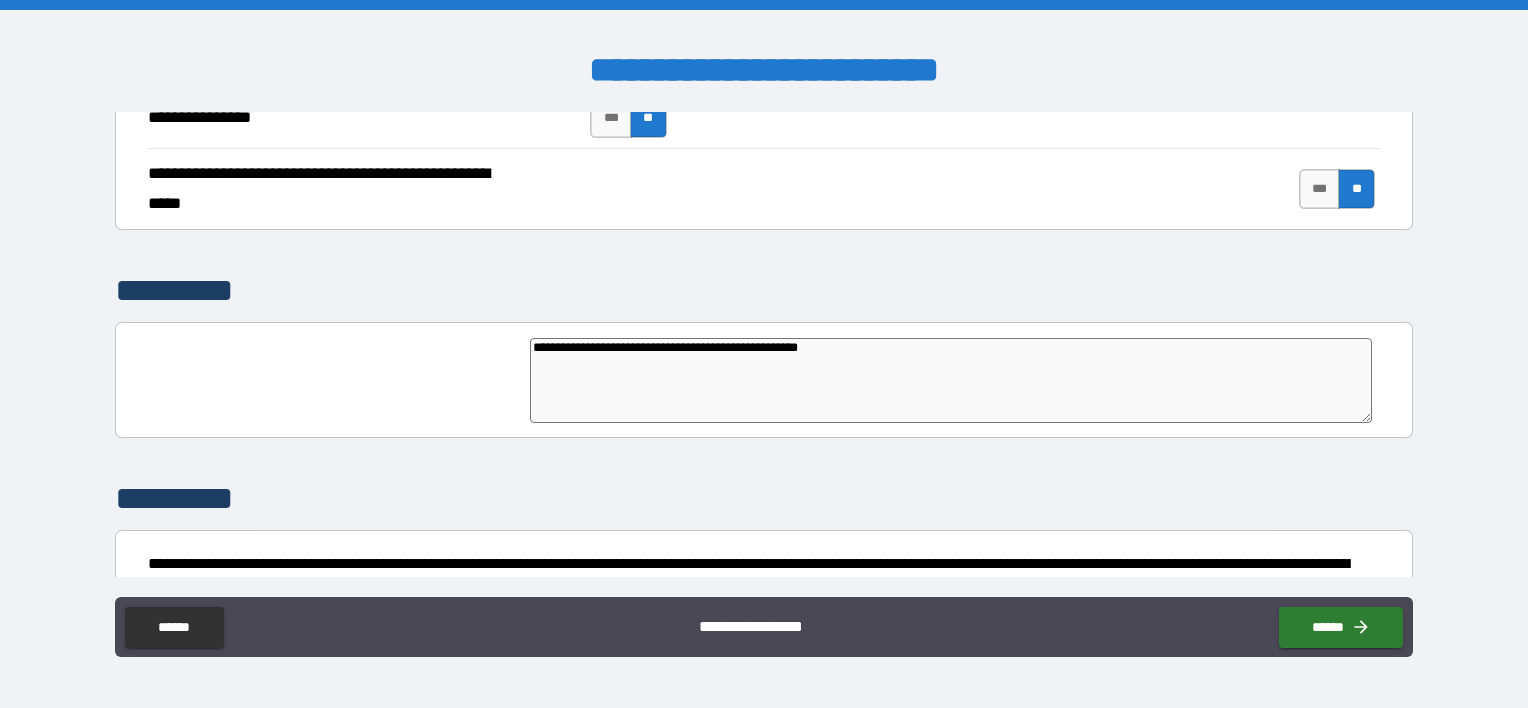 type on "*" 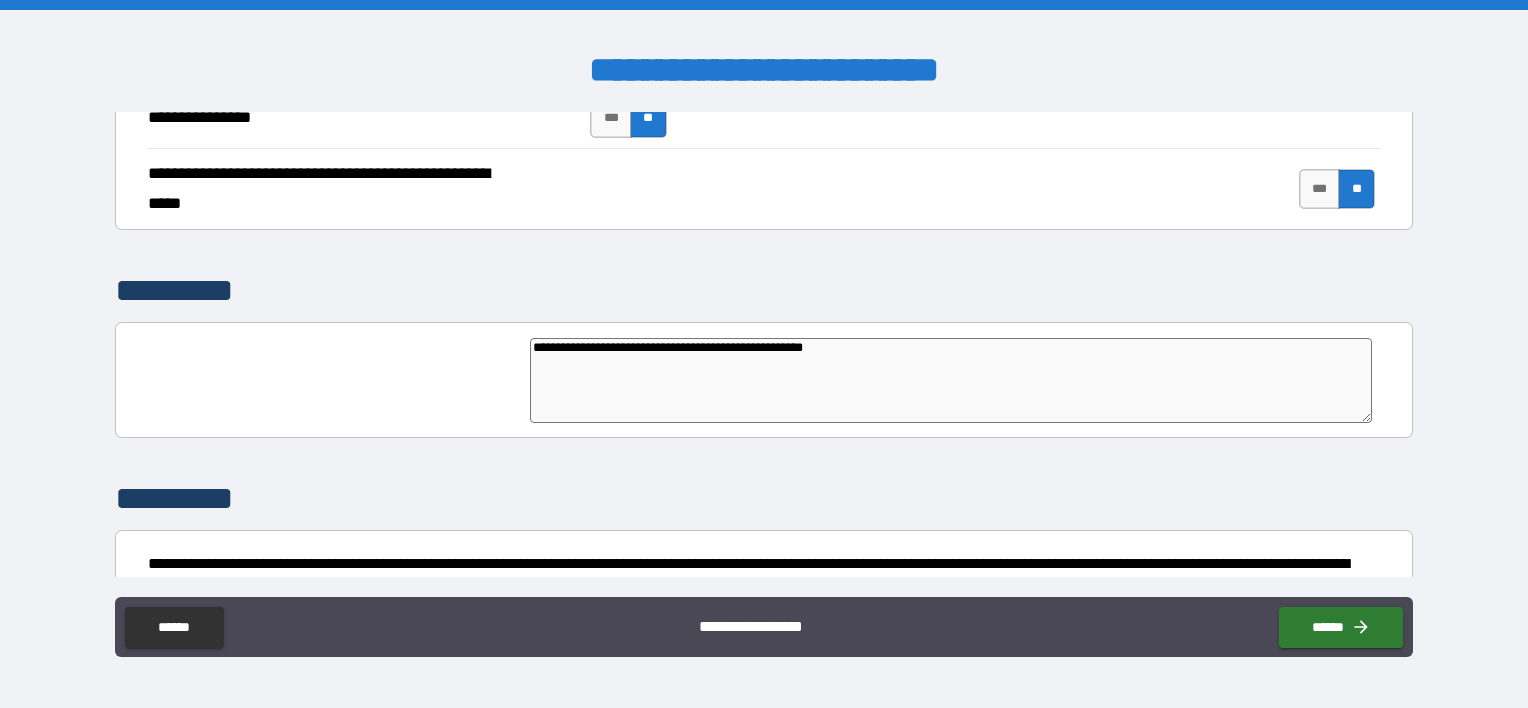 type on "*" 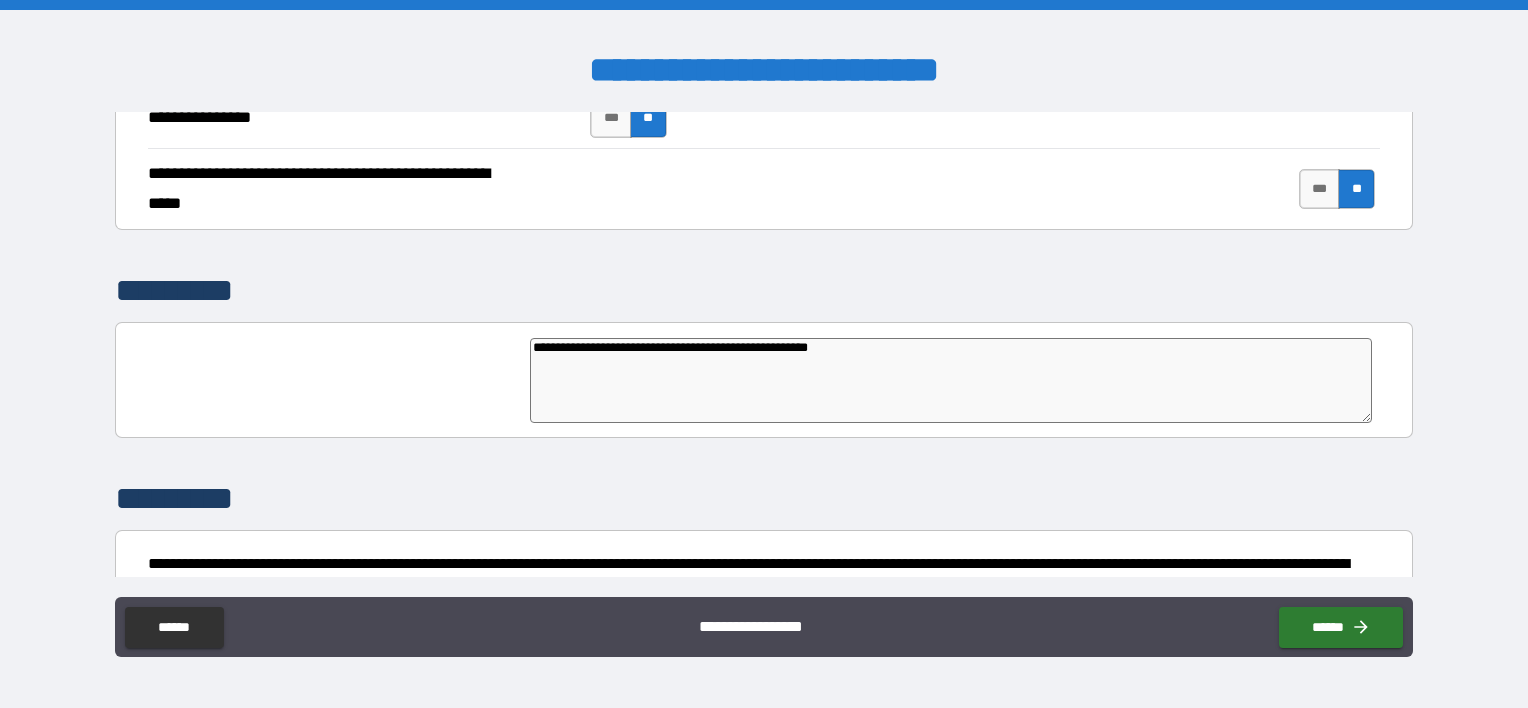type on "*" 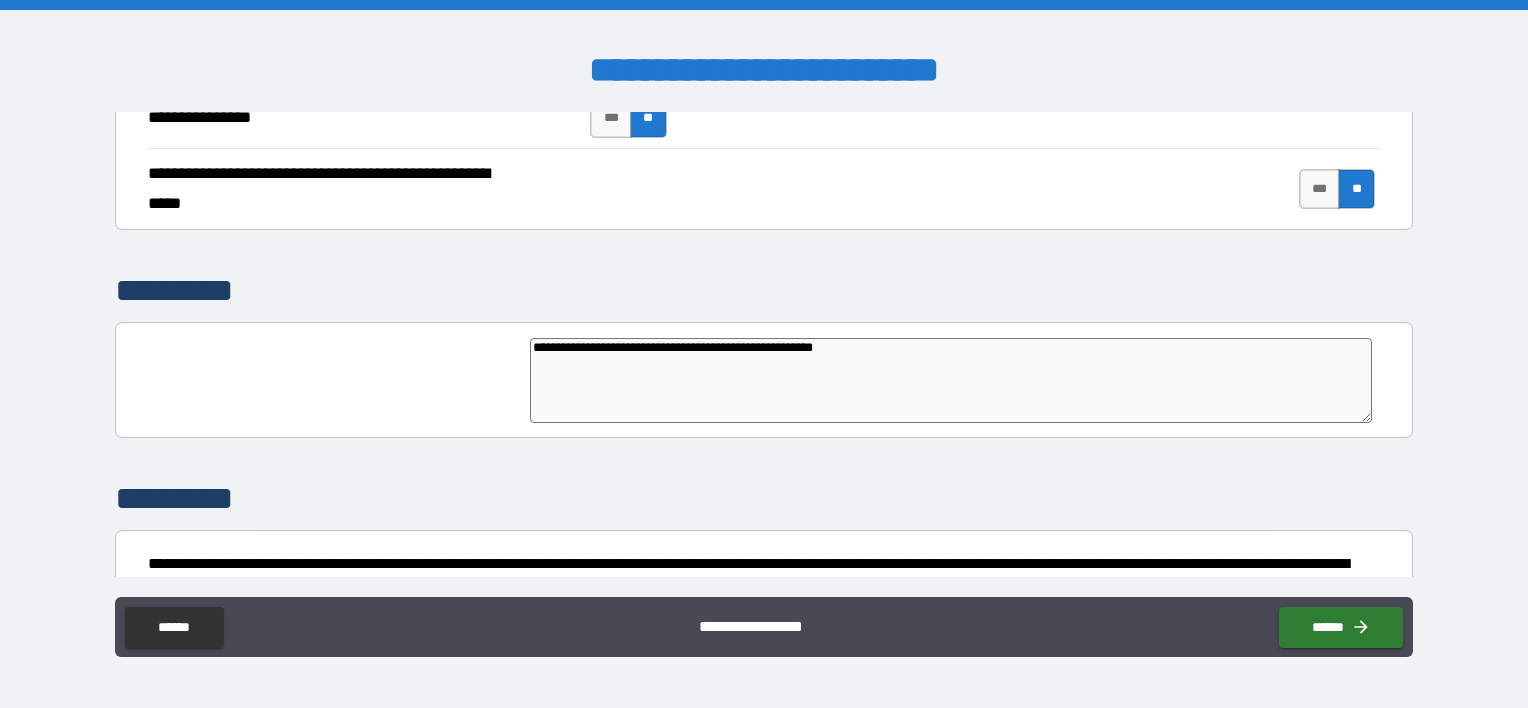 type on "*" 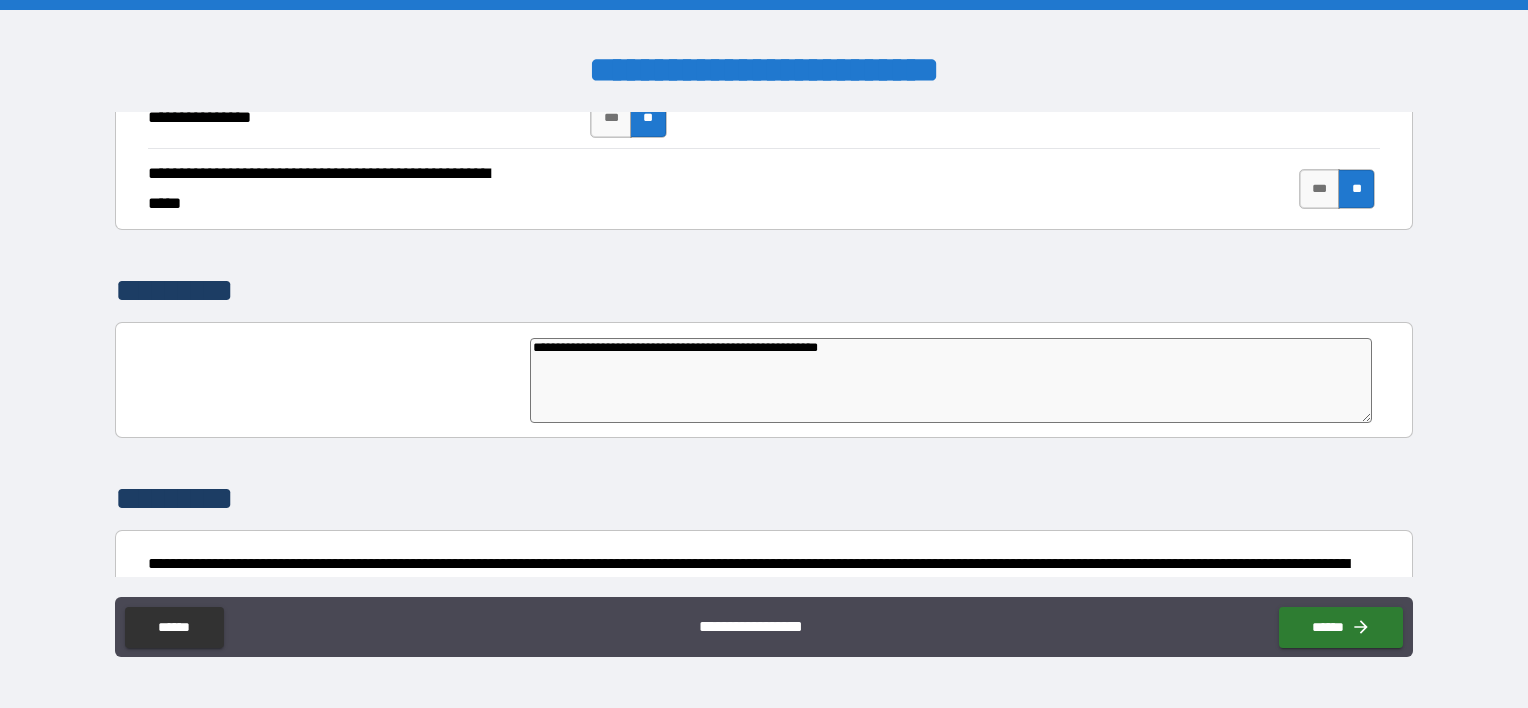 type on "*" 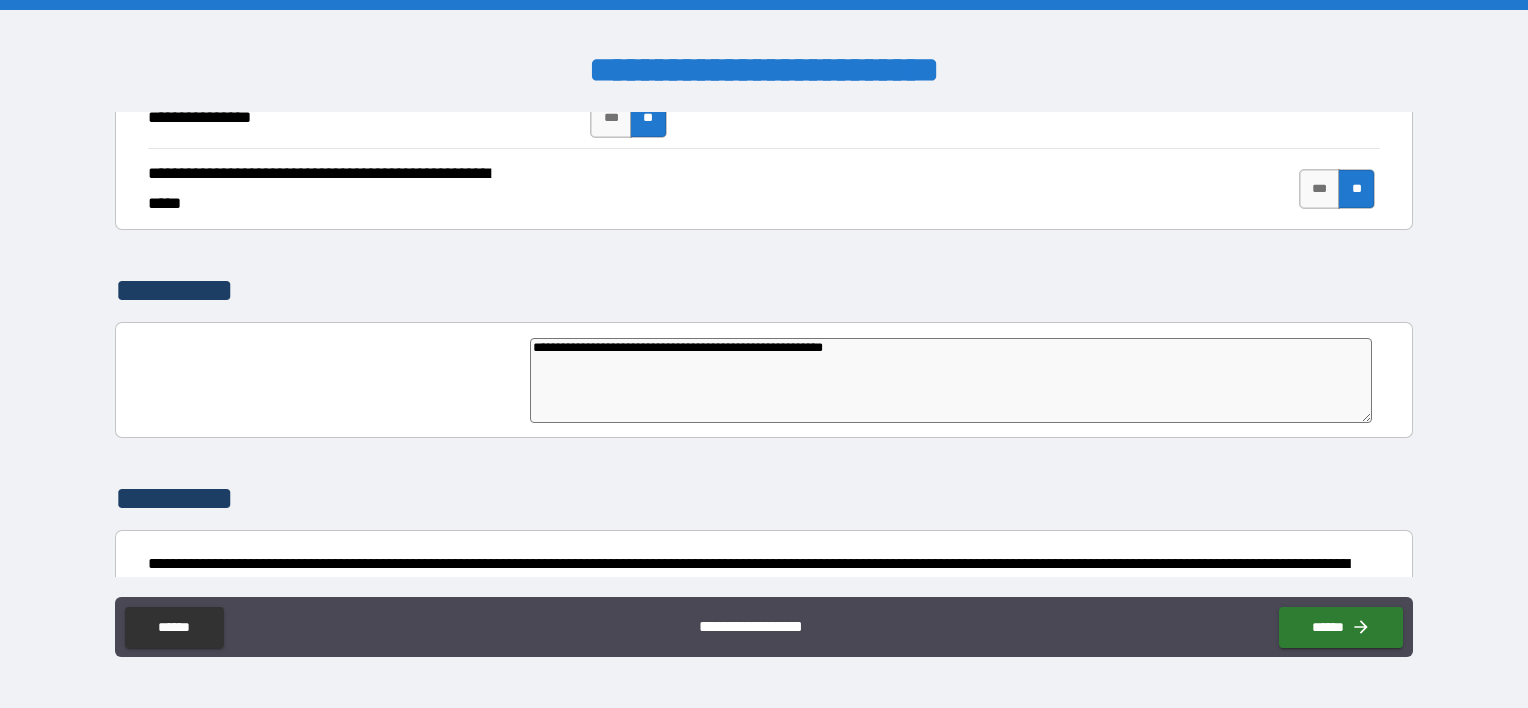type on "*" 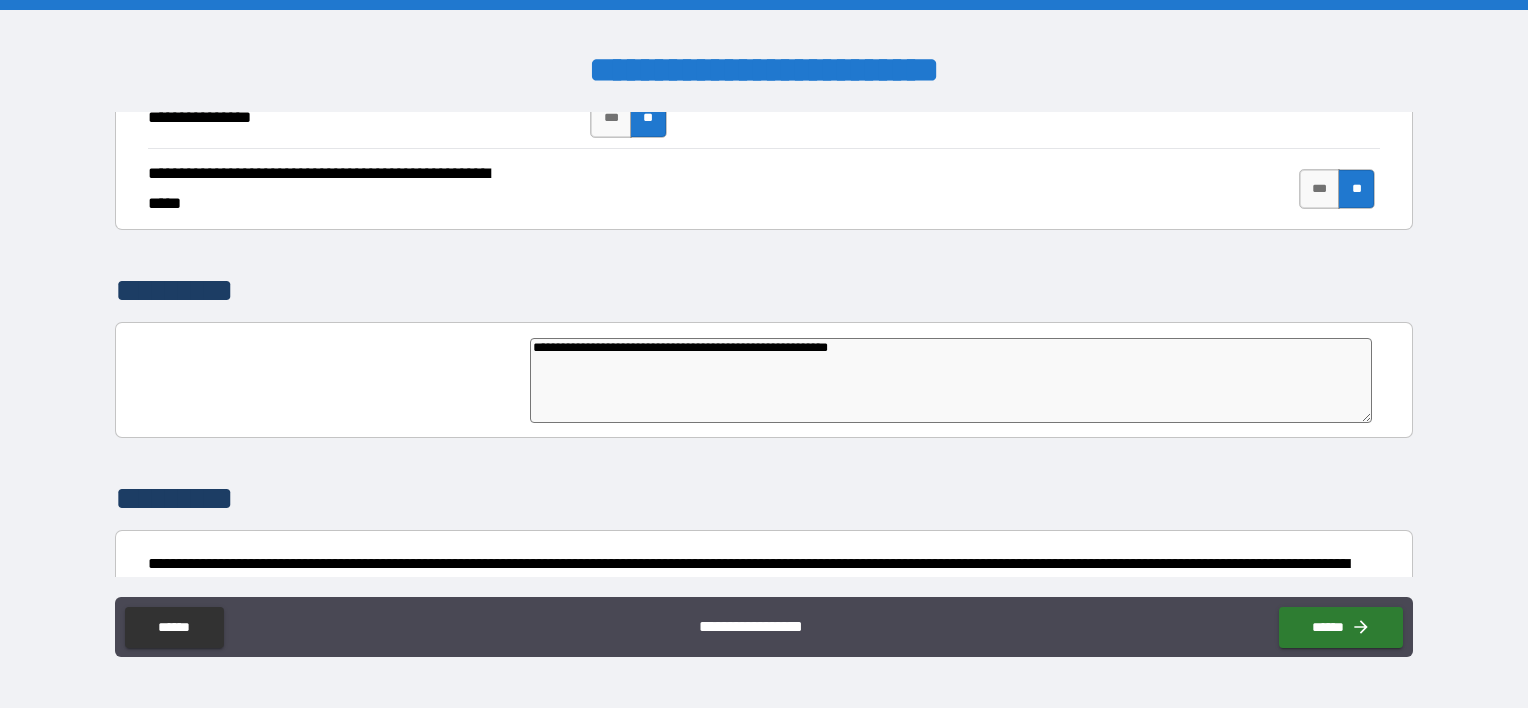 type on "*" 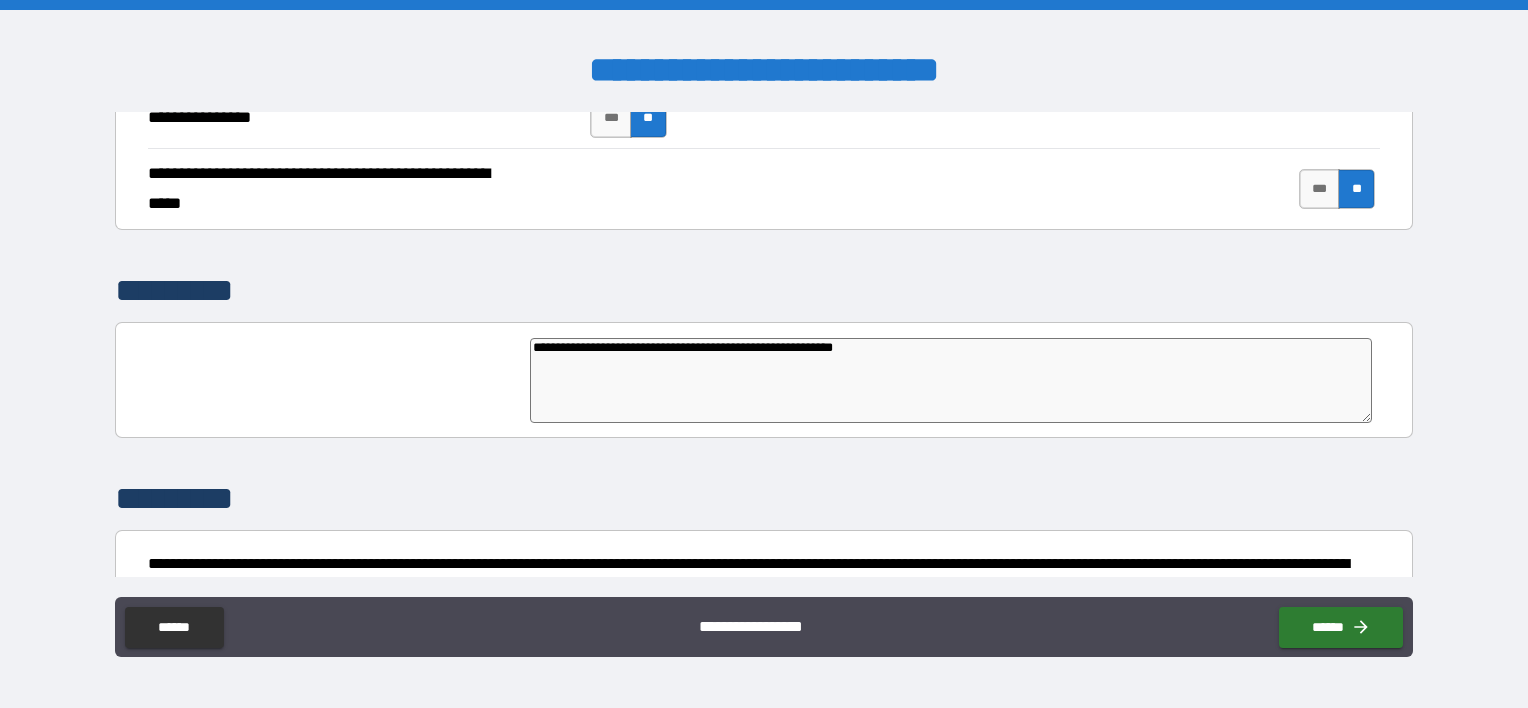 type on "*" 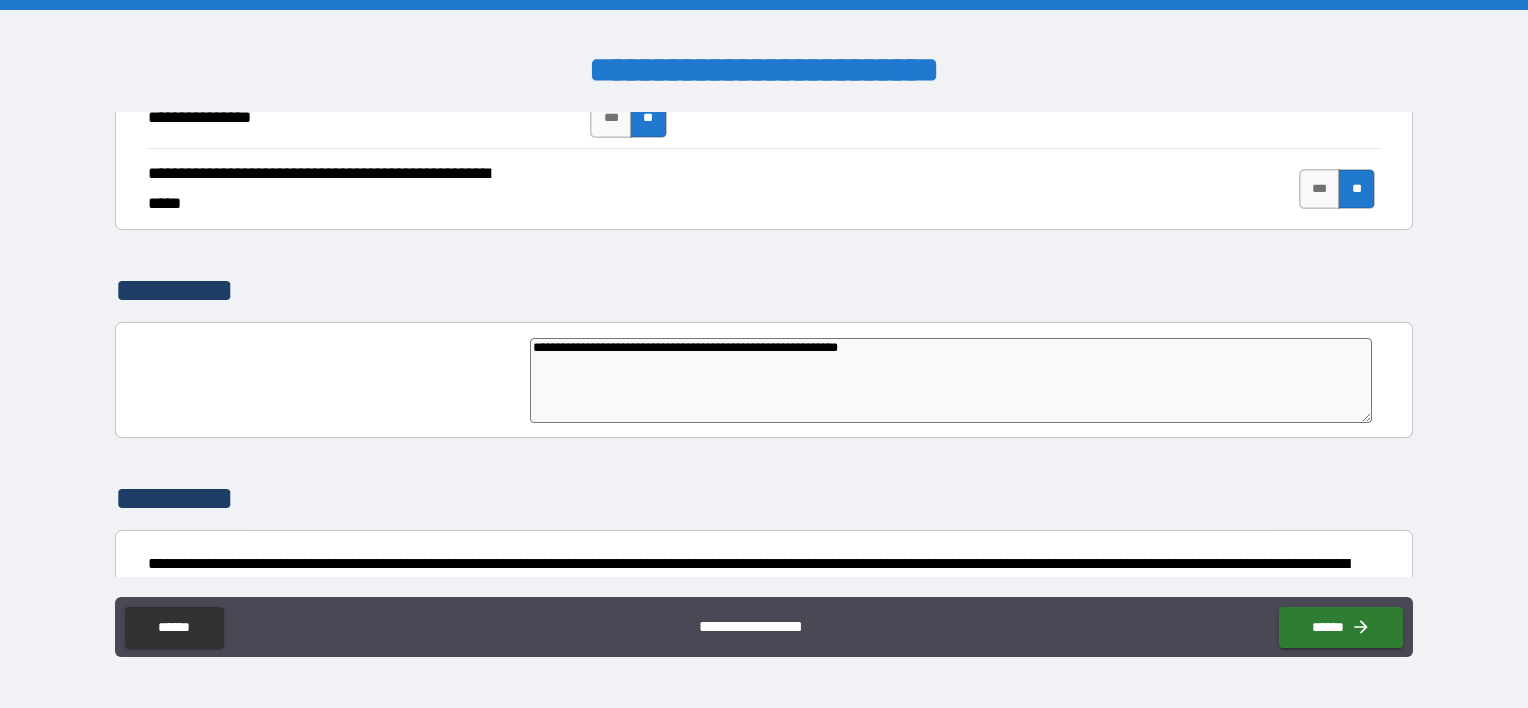 type on "*" 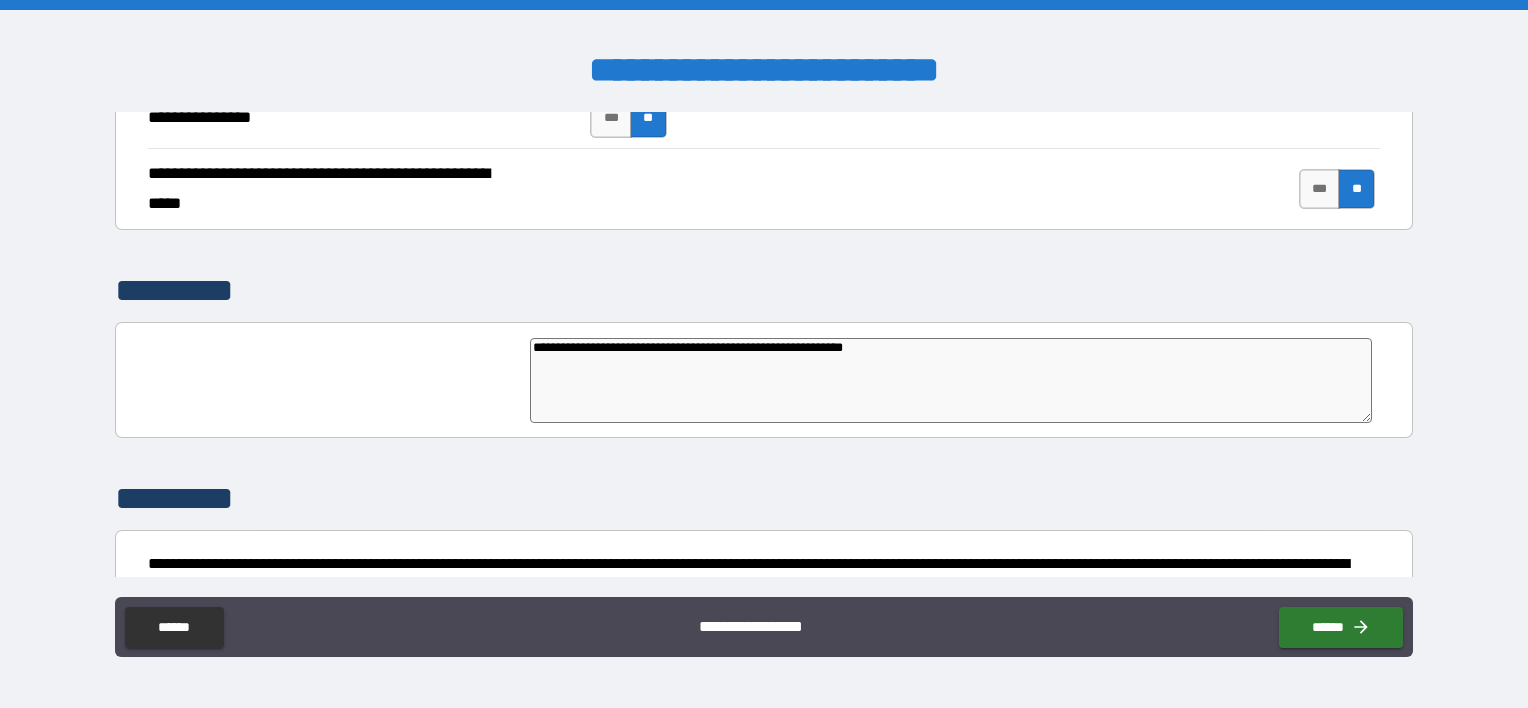 type on "*" 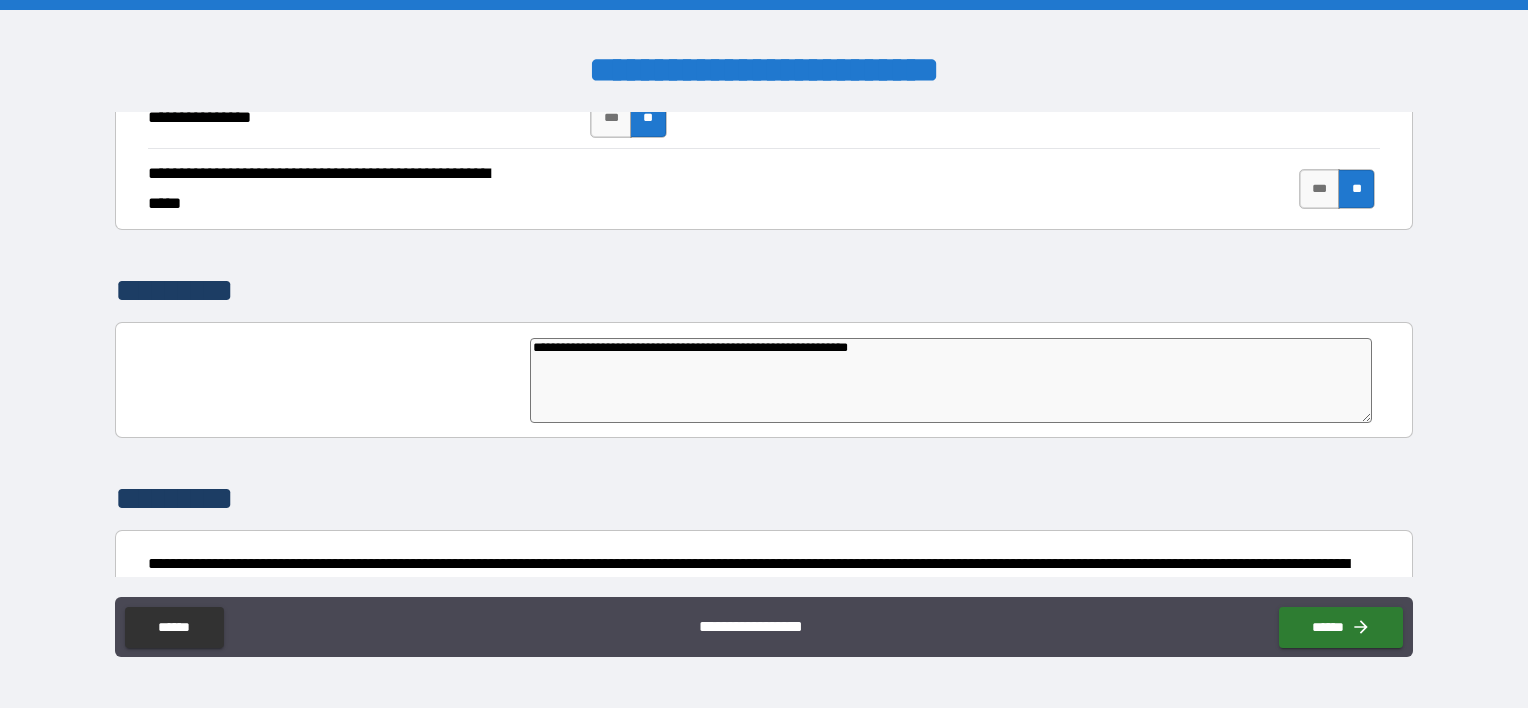 type on "**********" 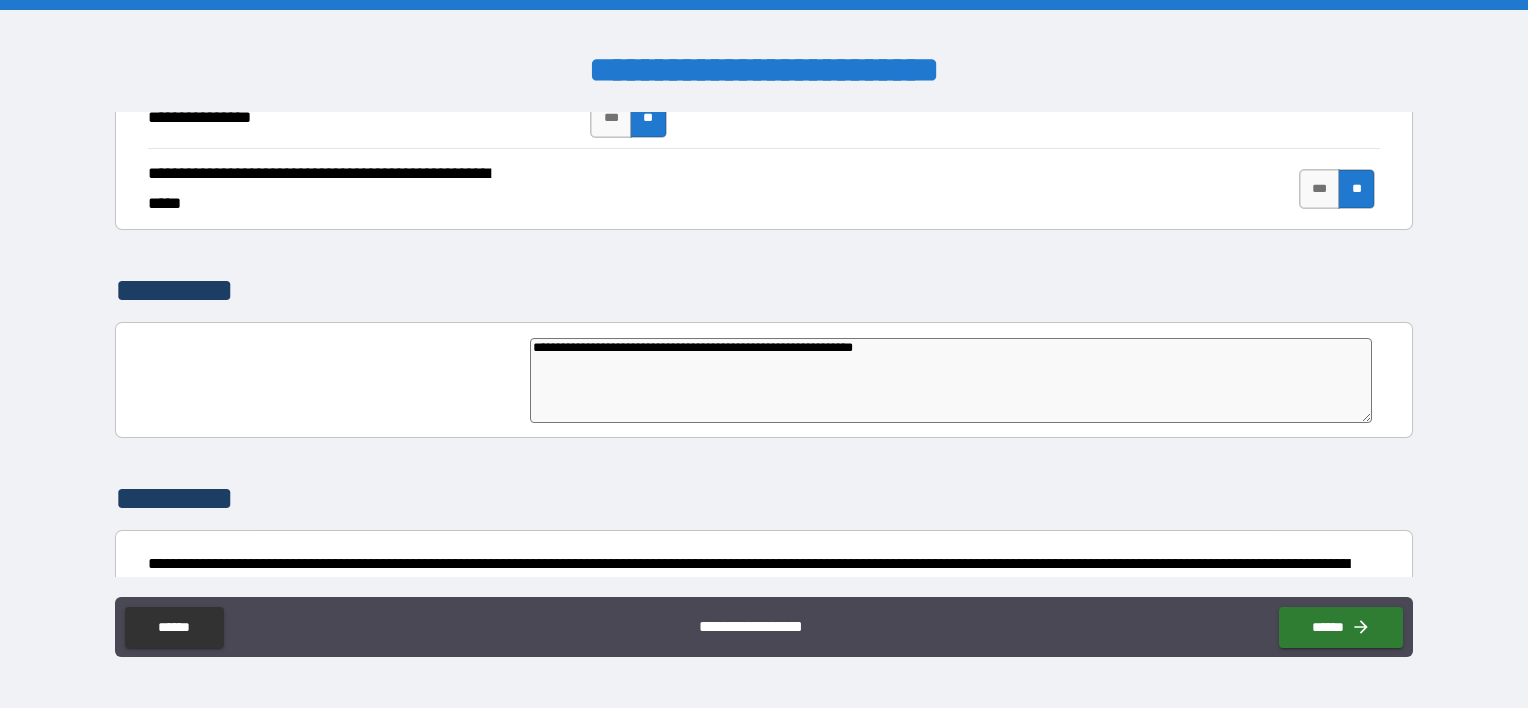 type on "*" 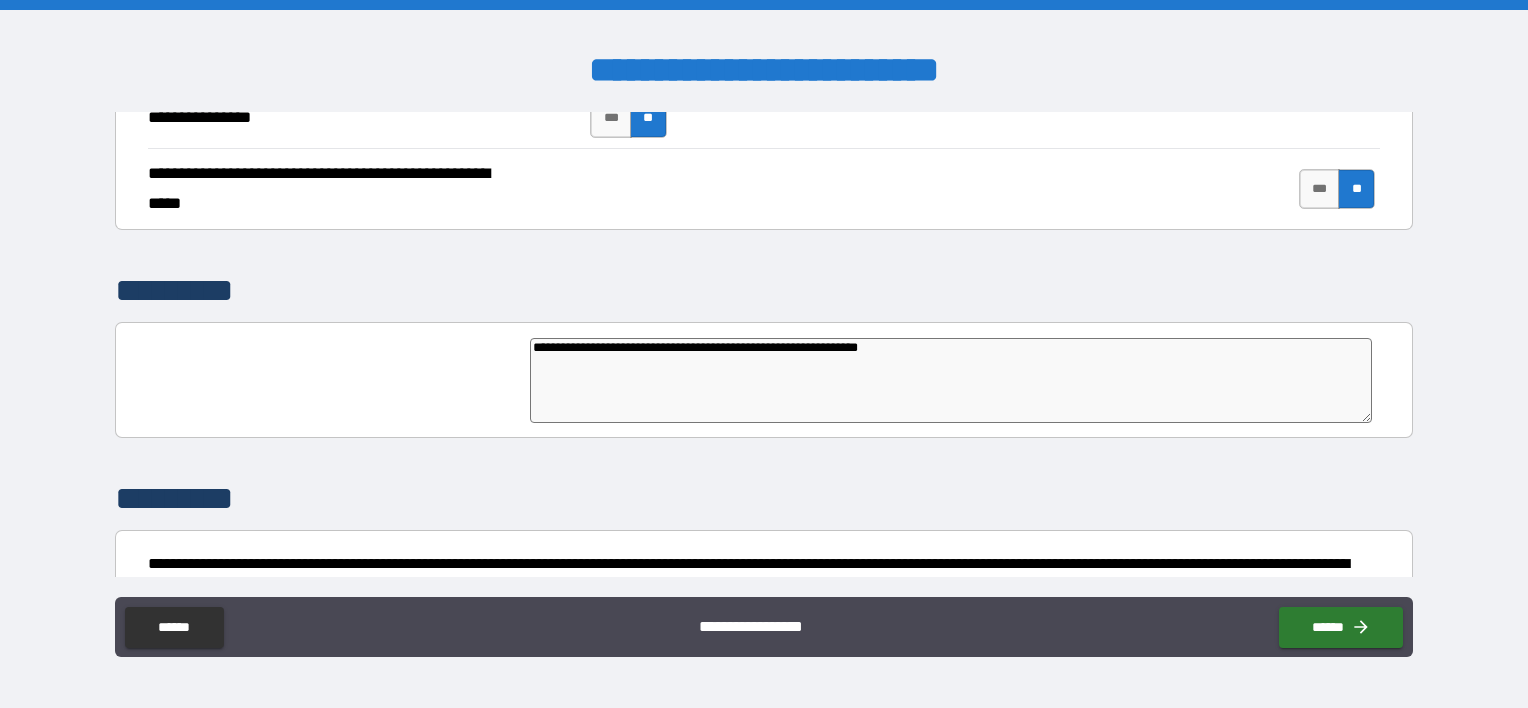 type on "*" 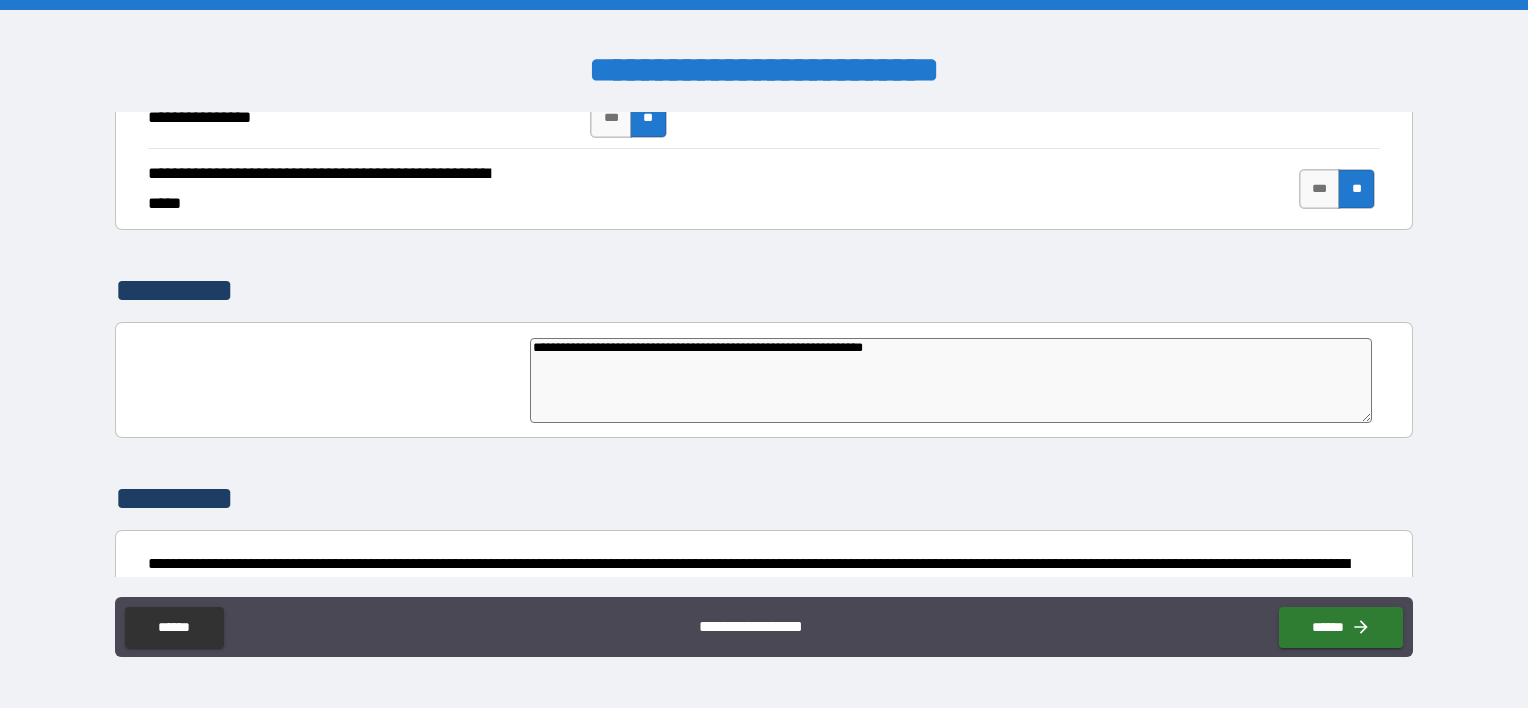 type on "*" 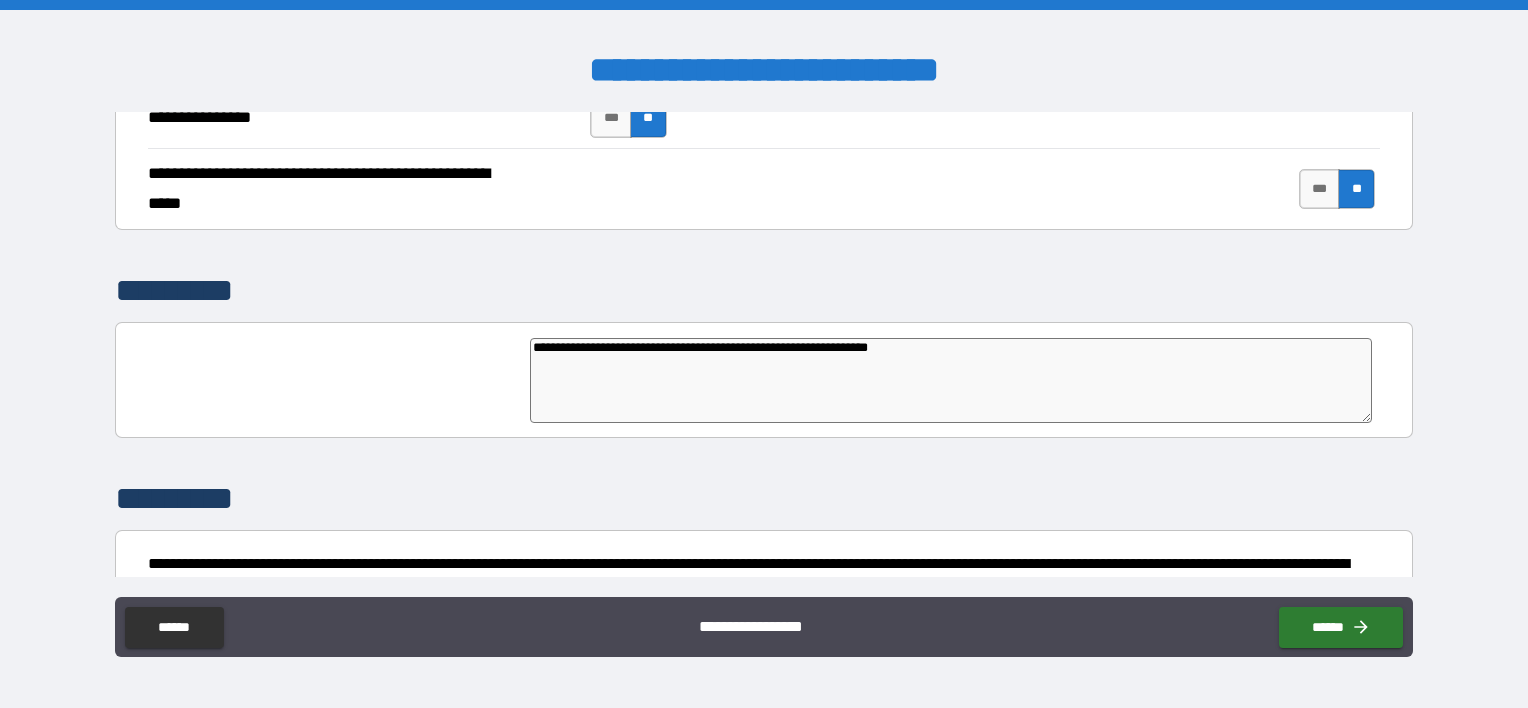 type on "*" 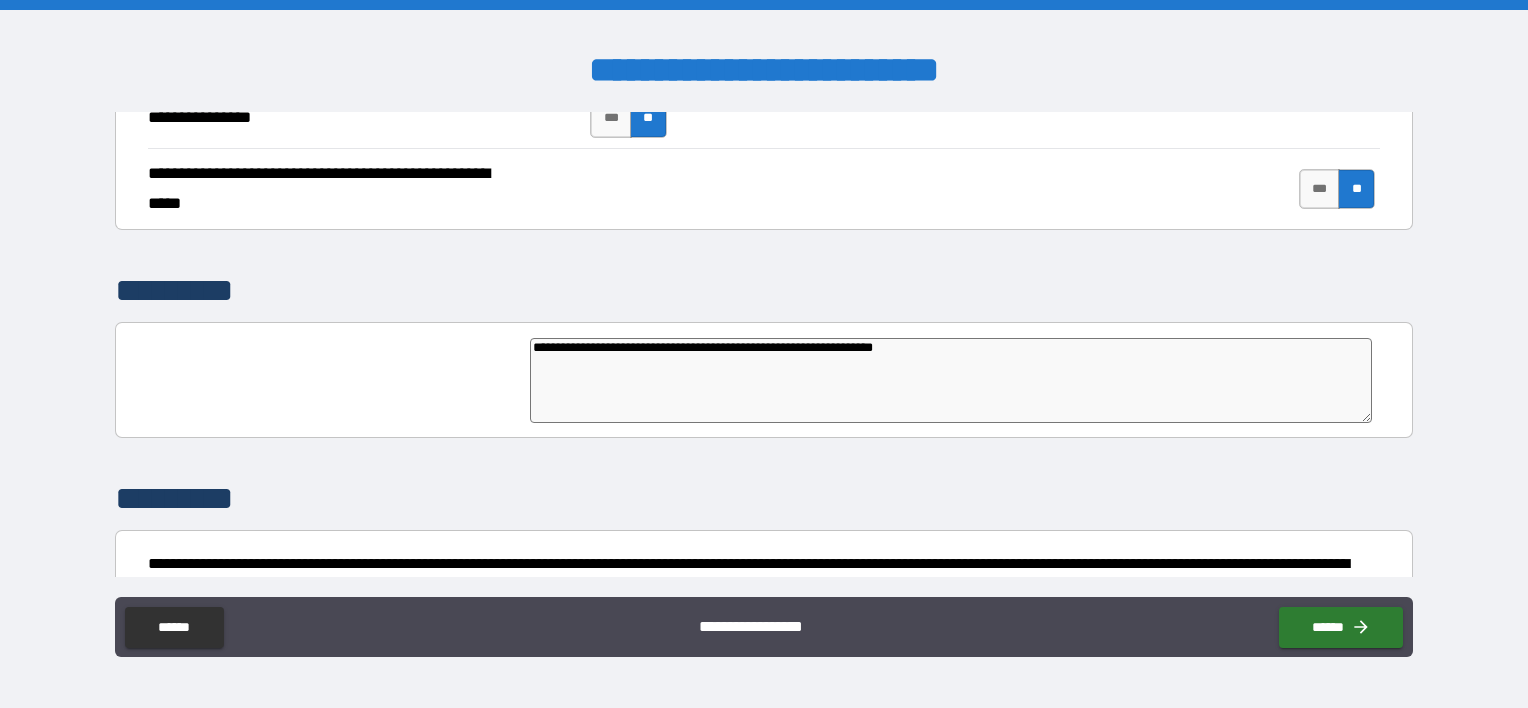 type on "**********" 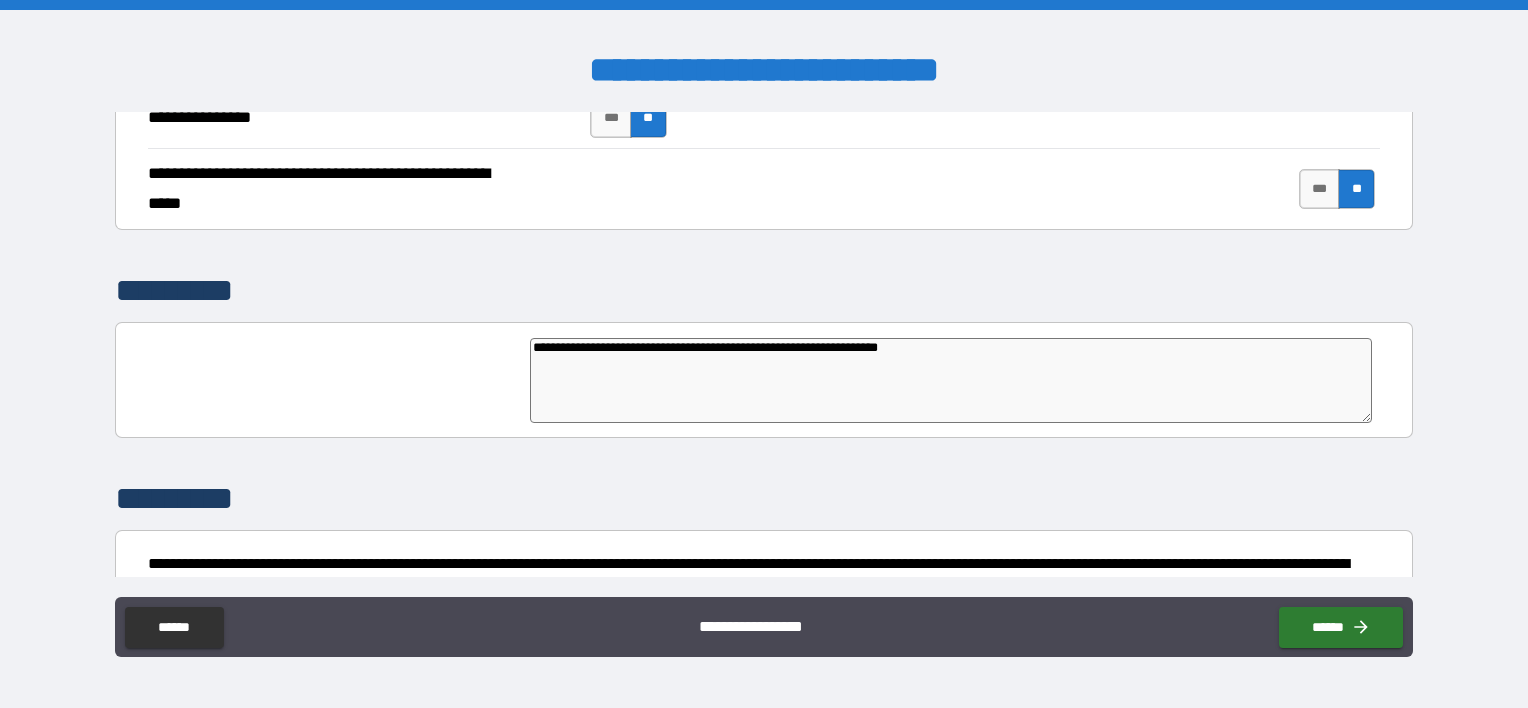 type on "*" 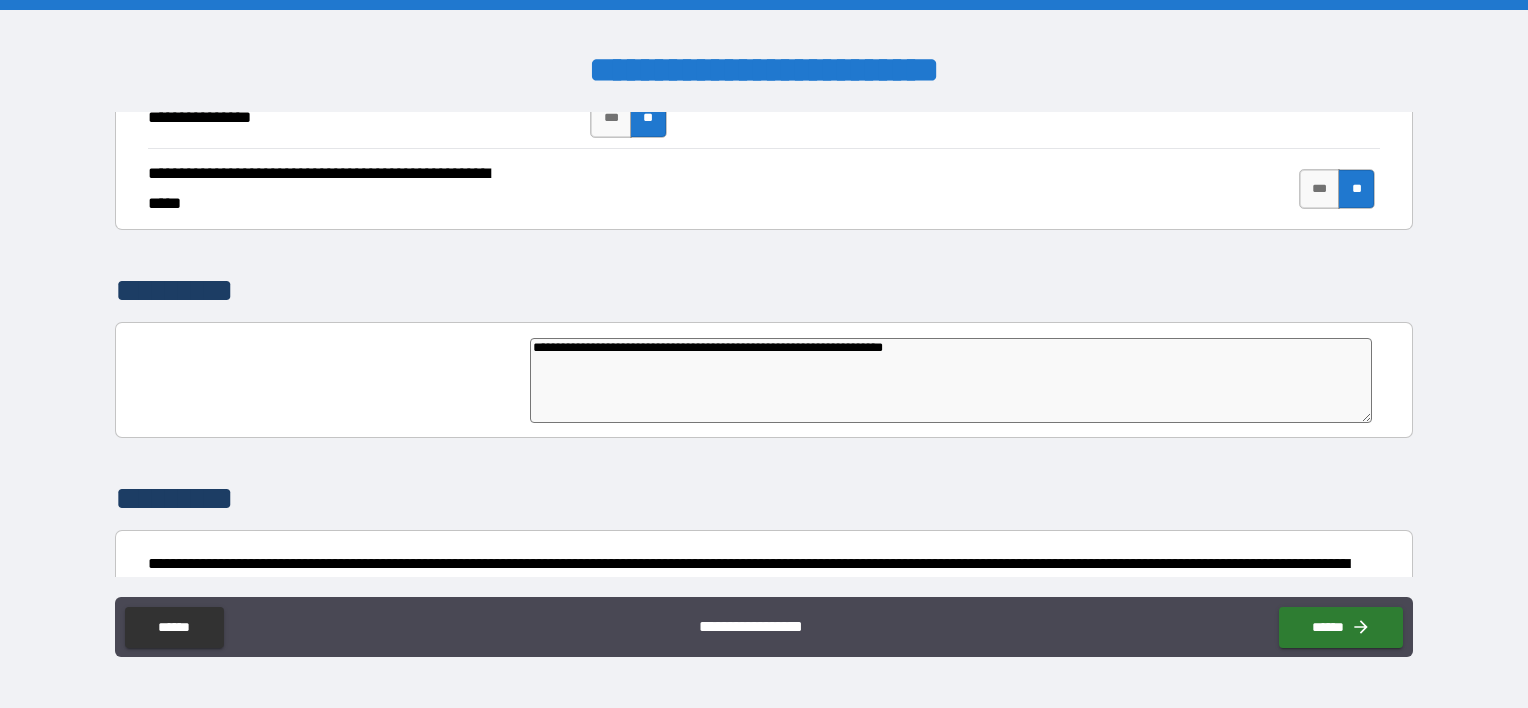 type on "*" 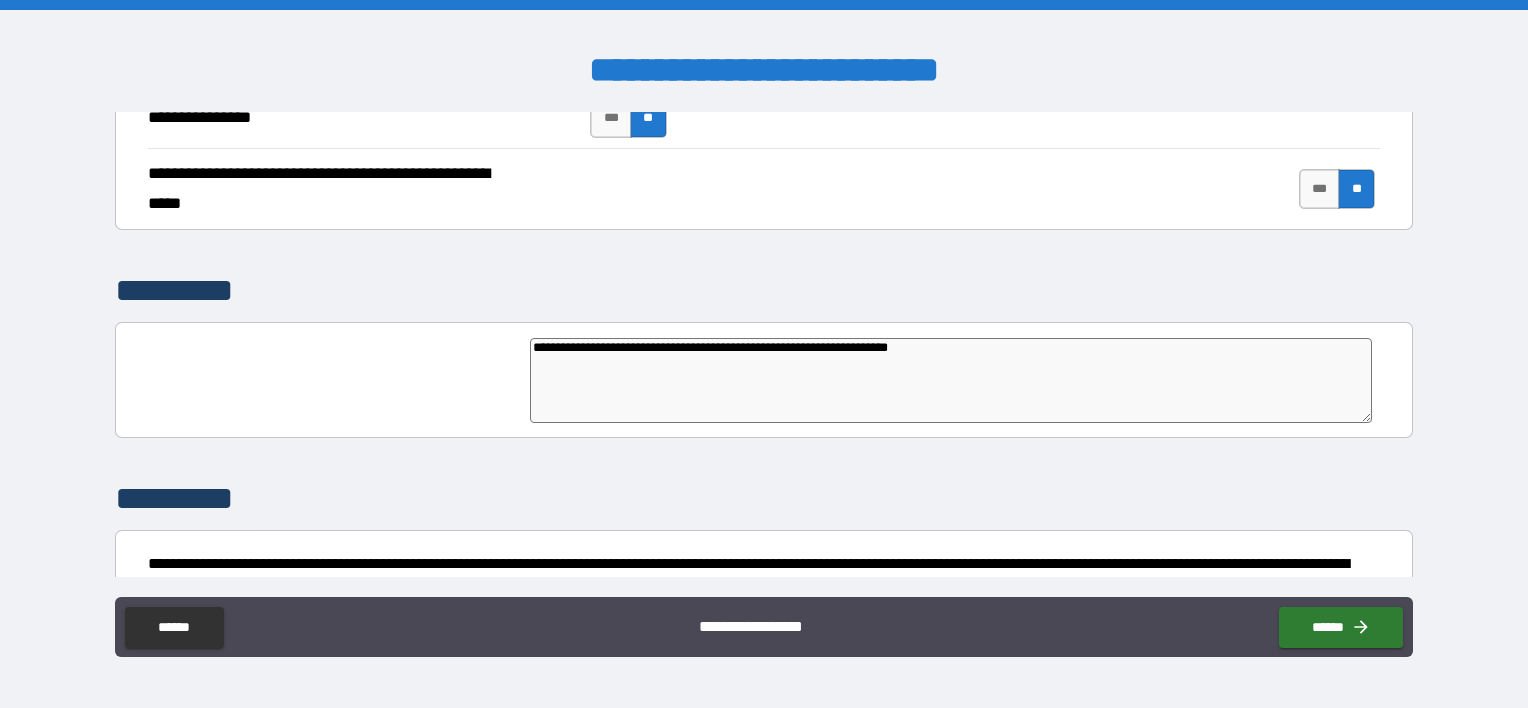 type on "*" 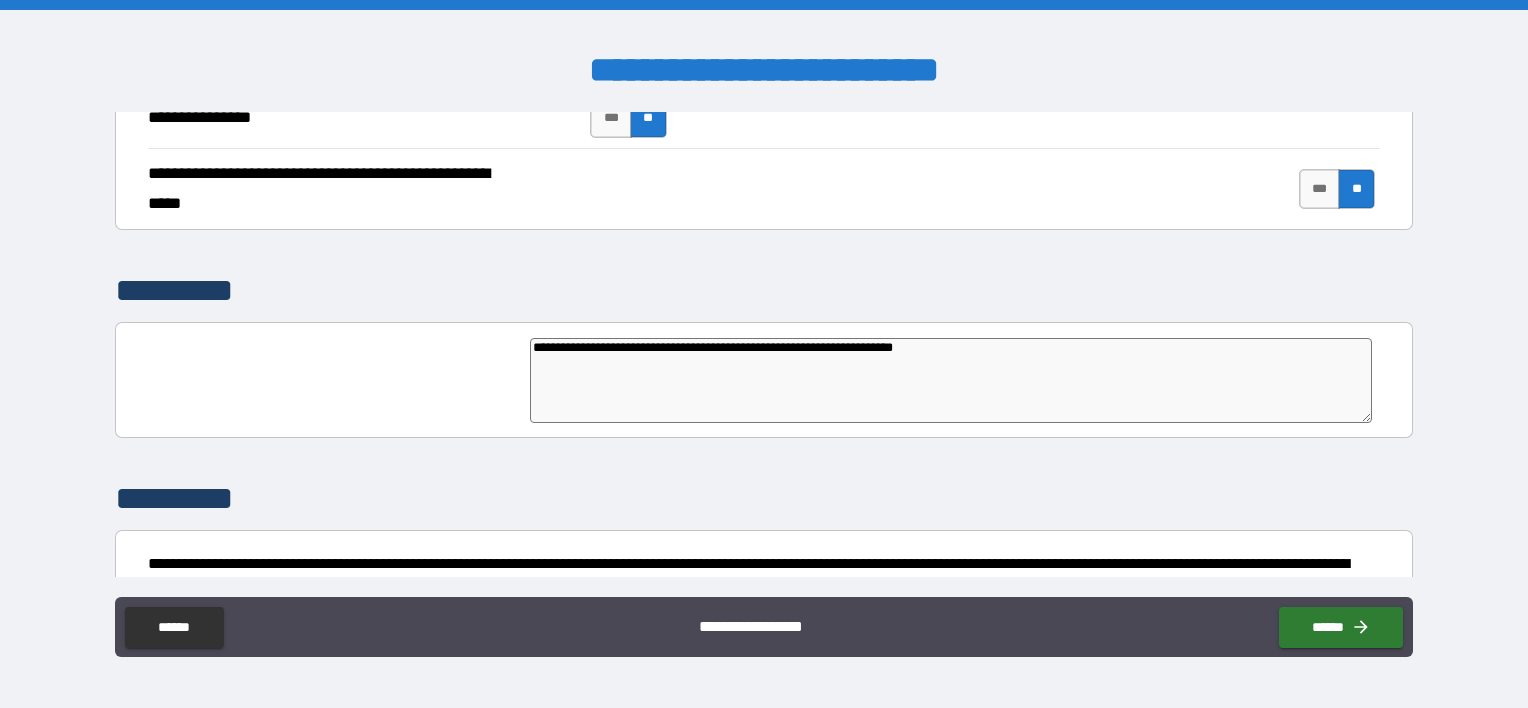 type on "*" 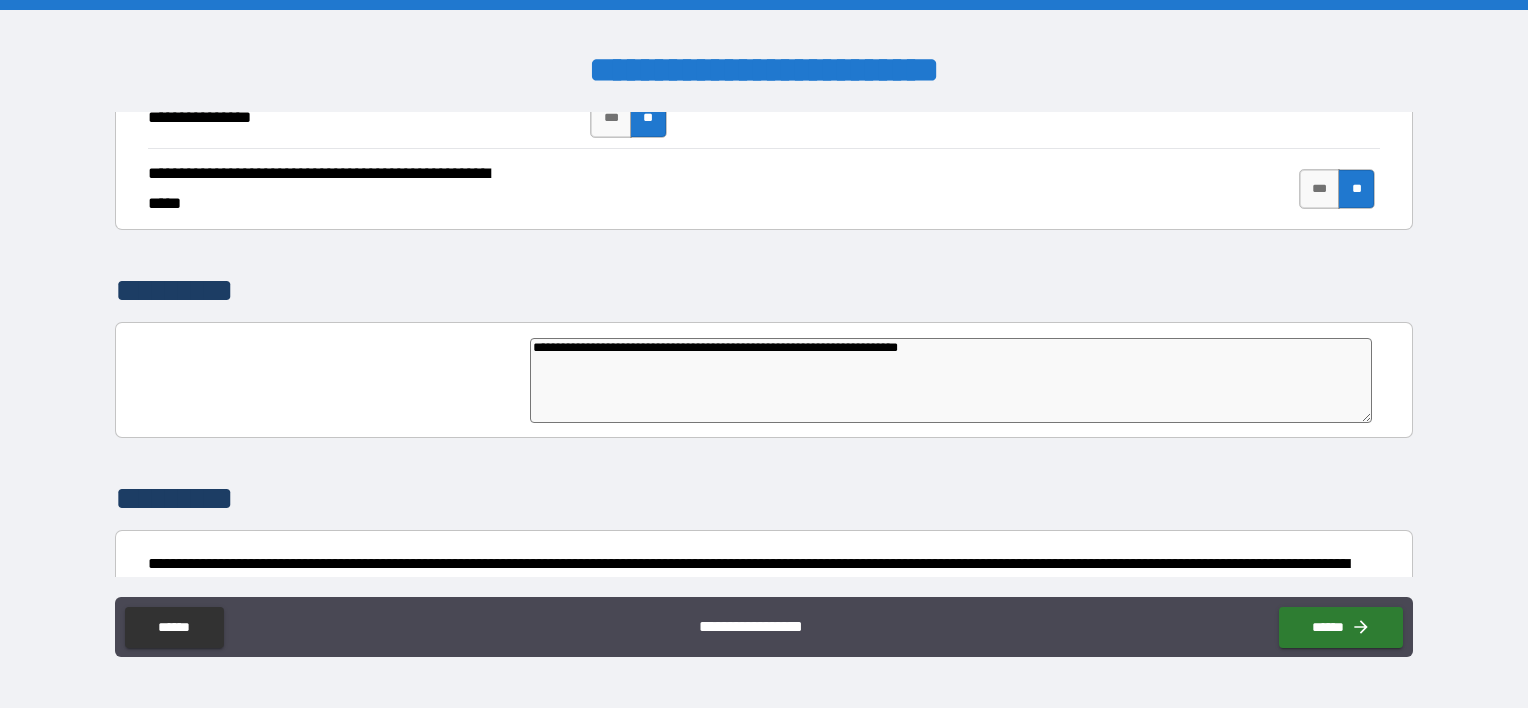 type on "**********" 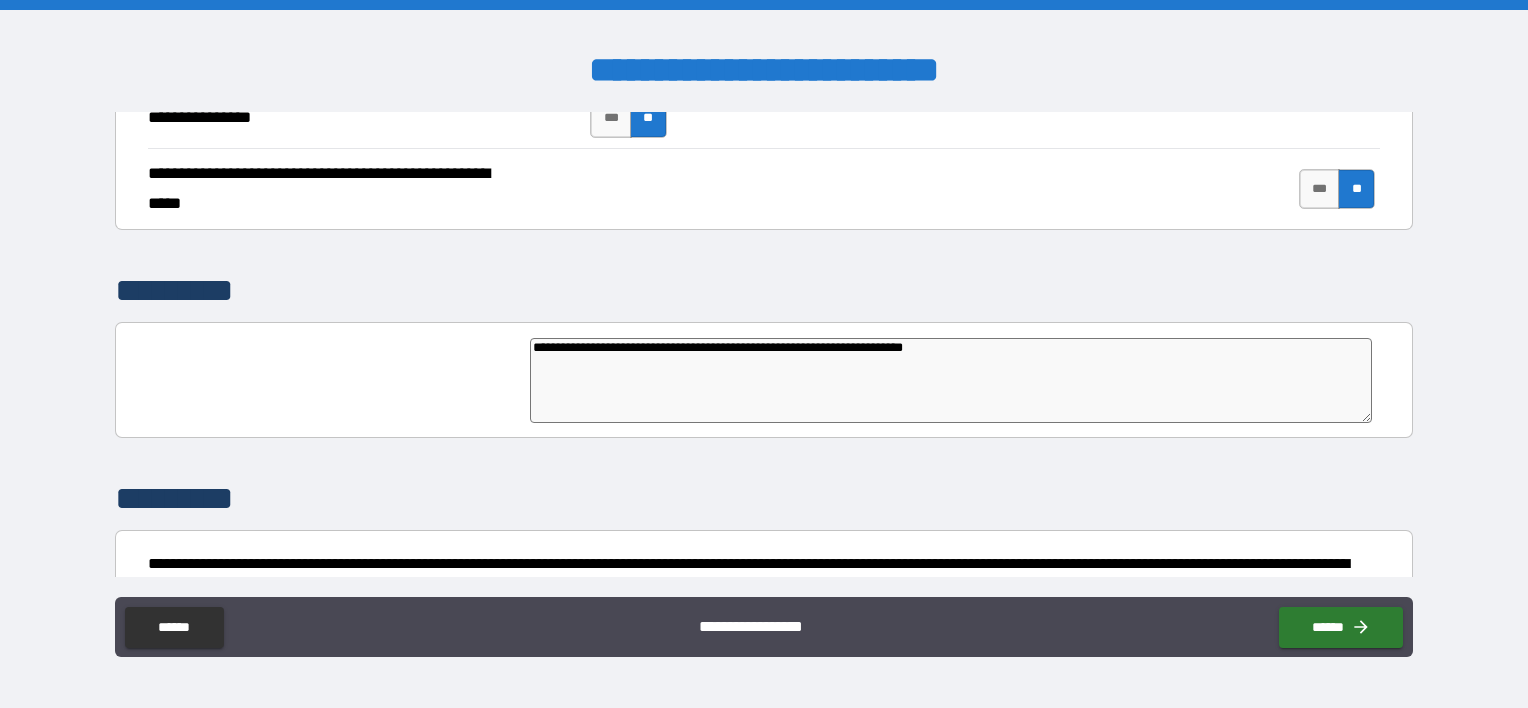 type on "*" 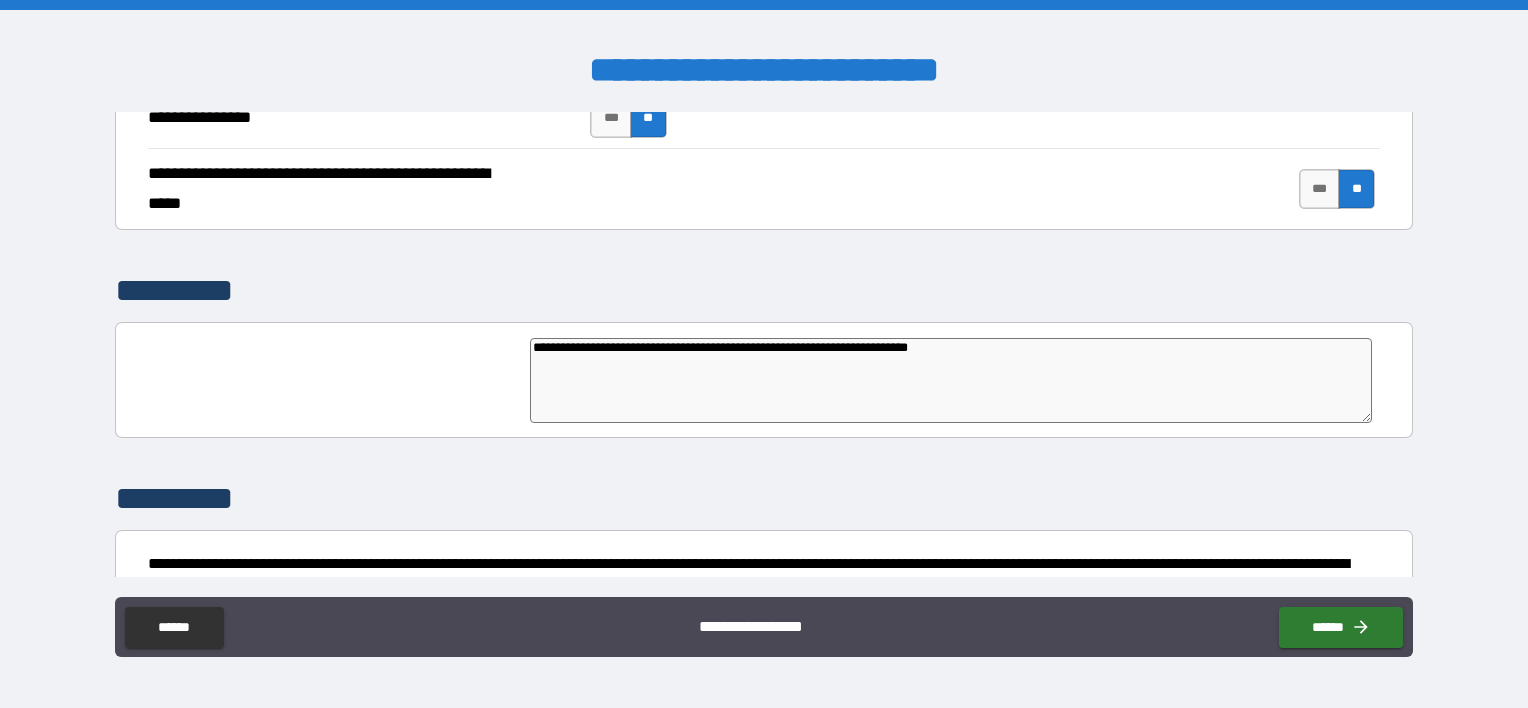 type on "*" 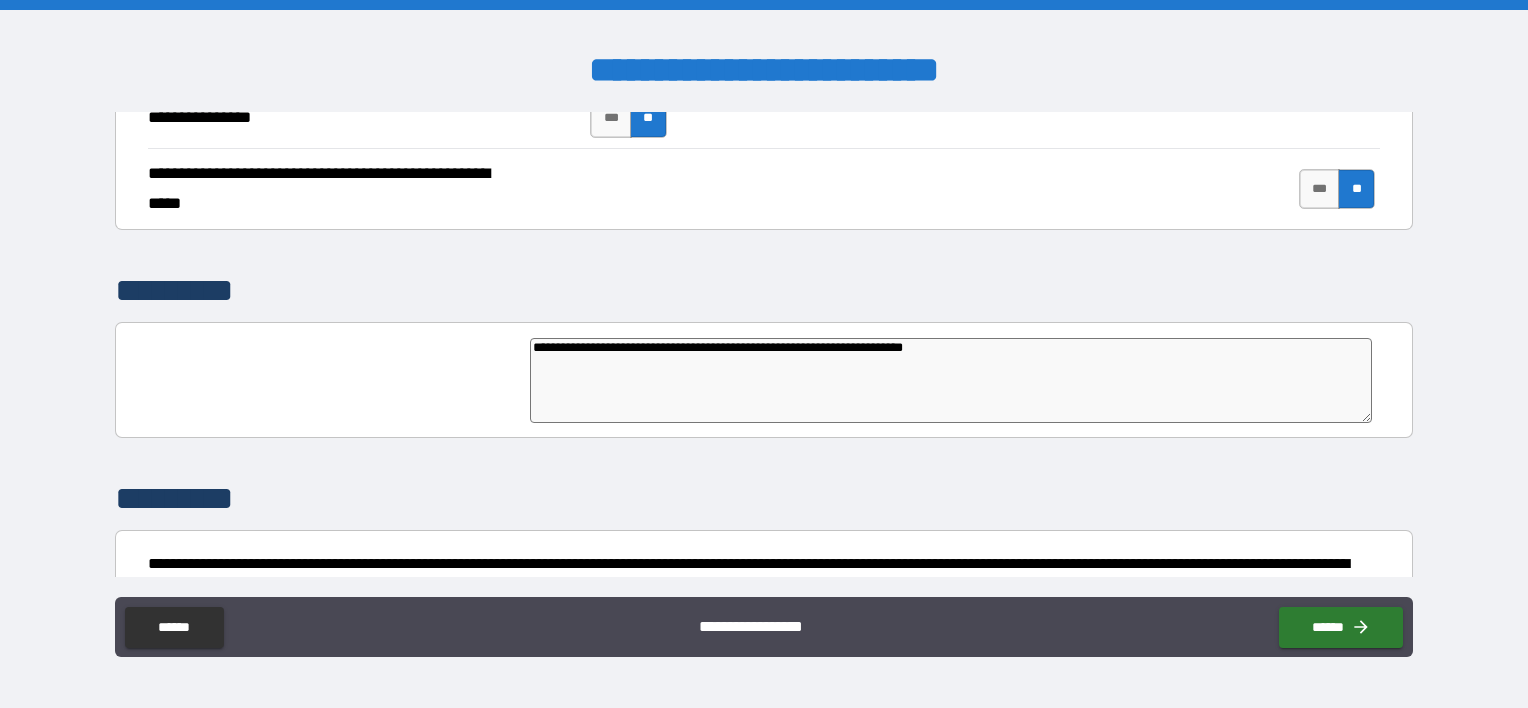 type on "*" 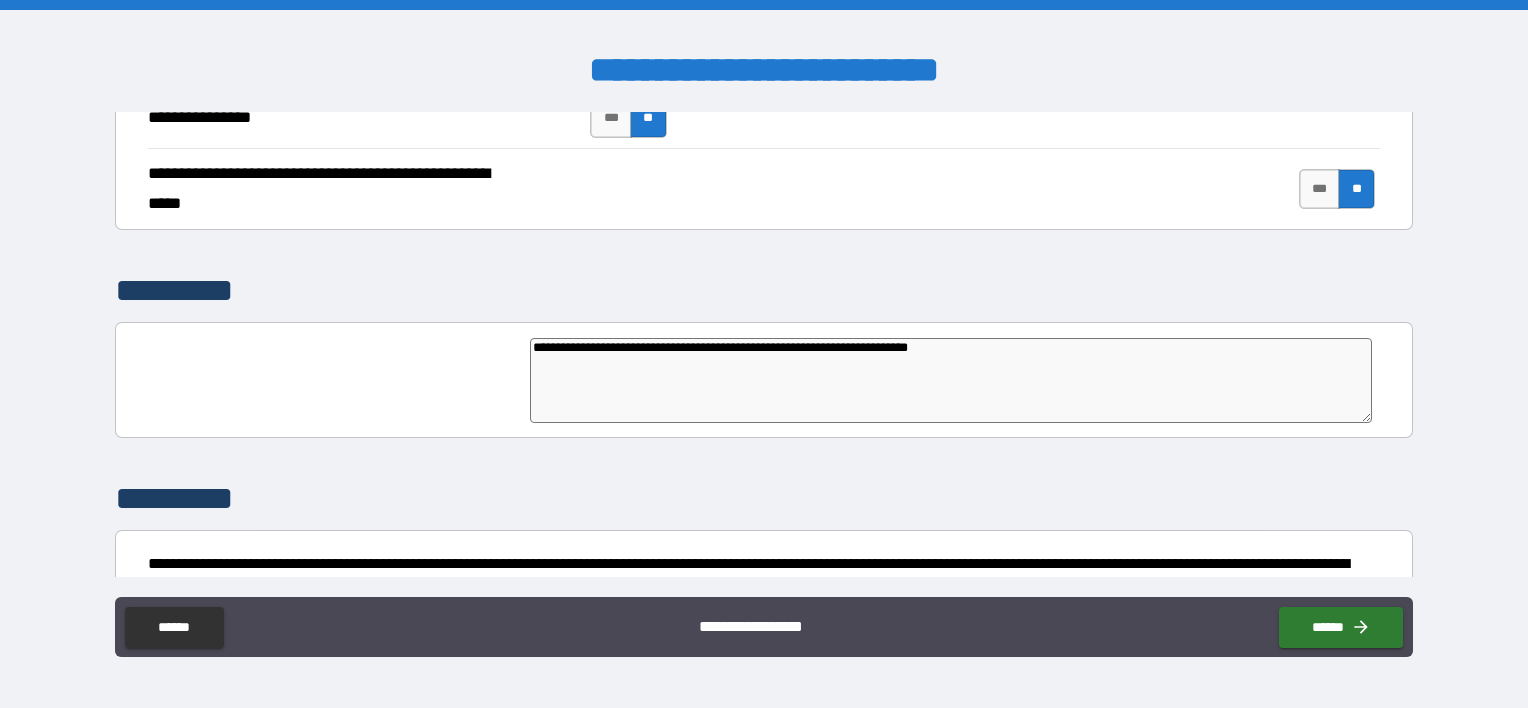 type on "*" 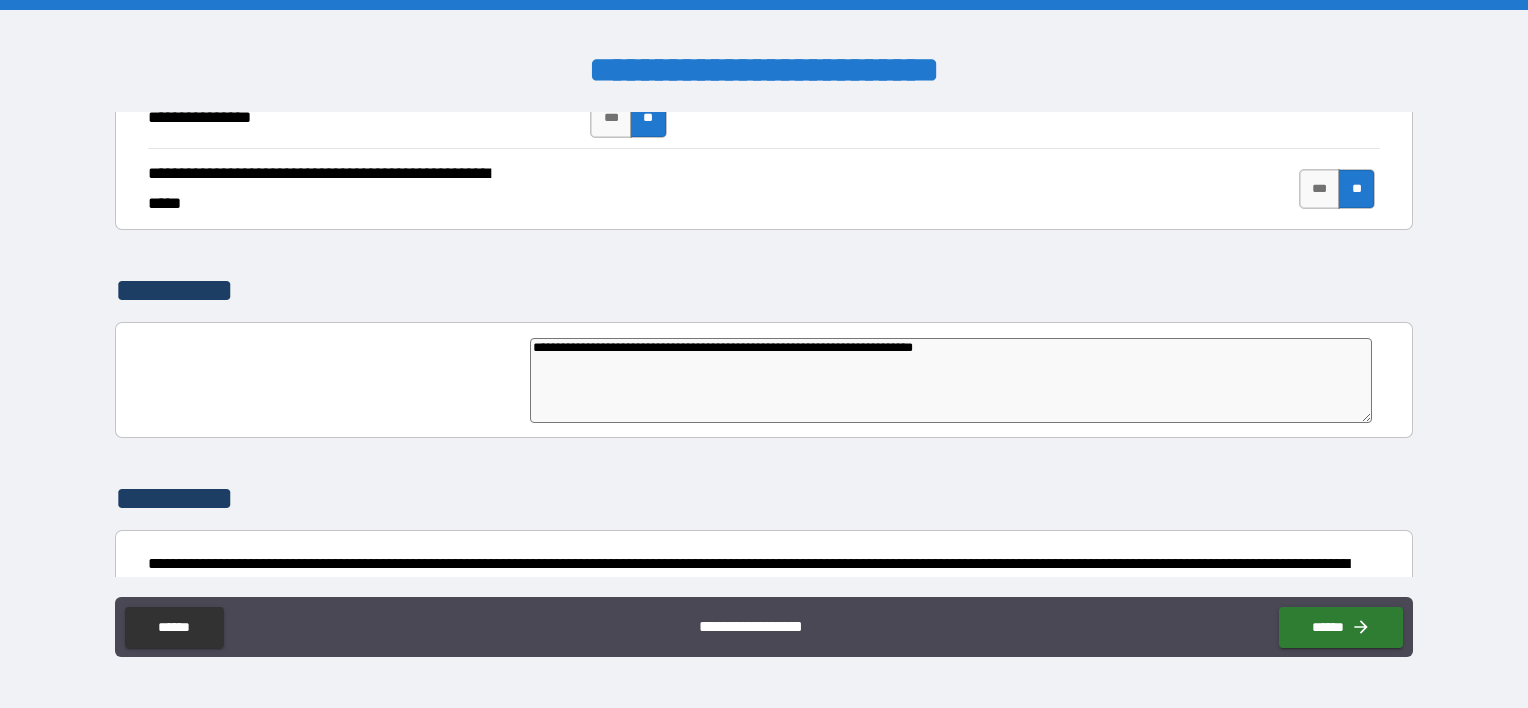 type on "*" 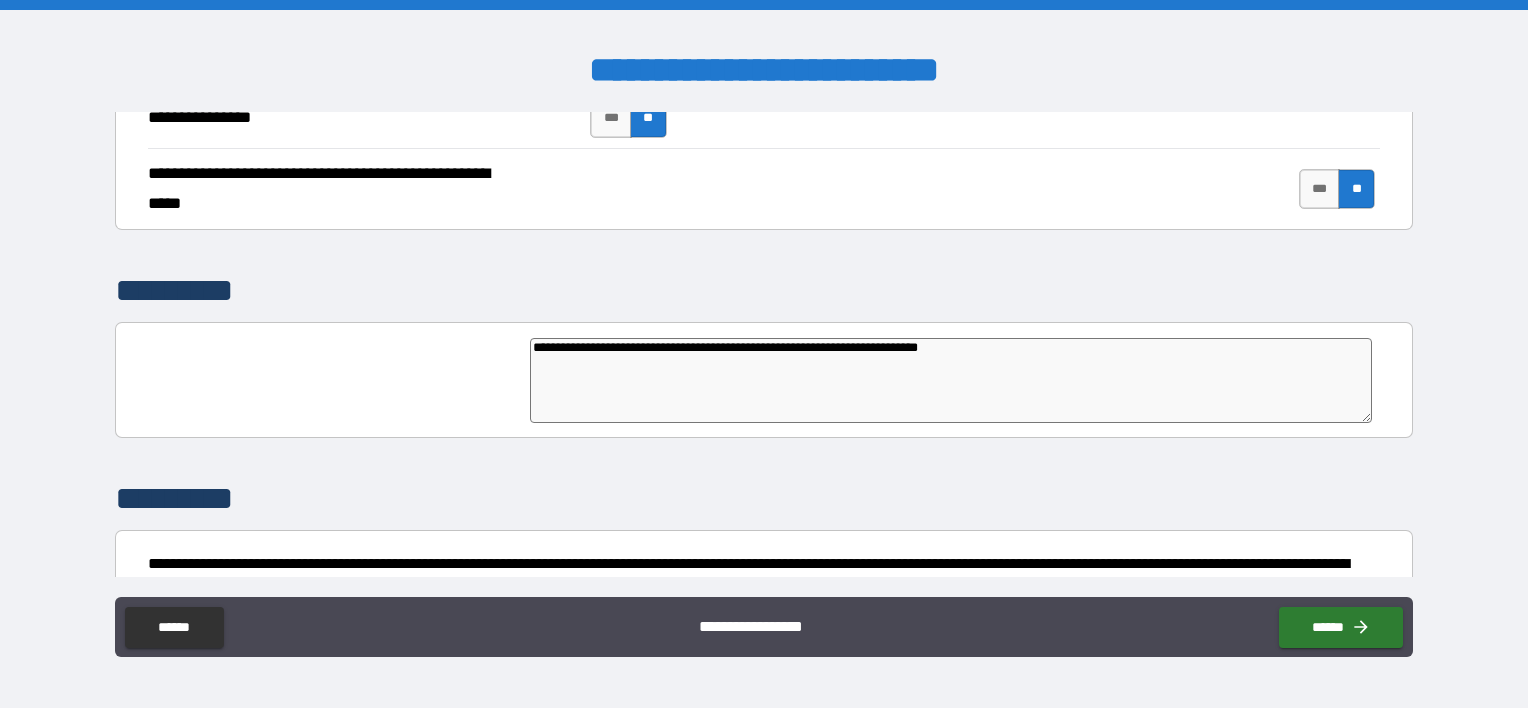 type on "**********" 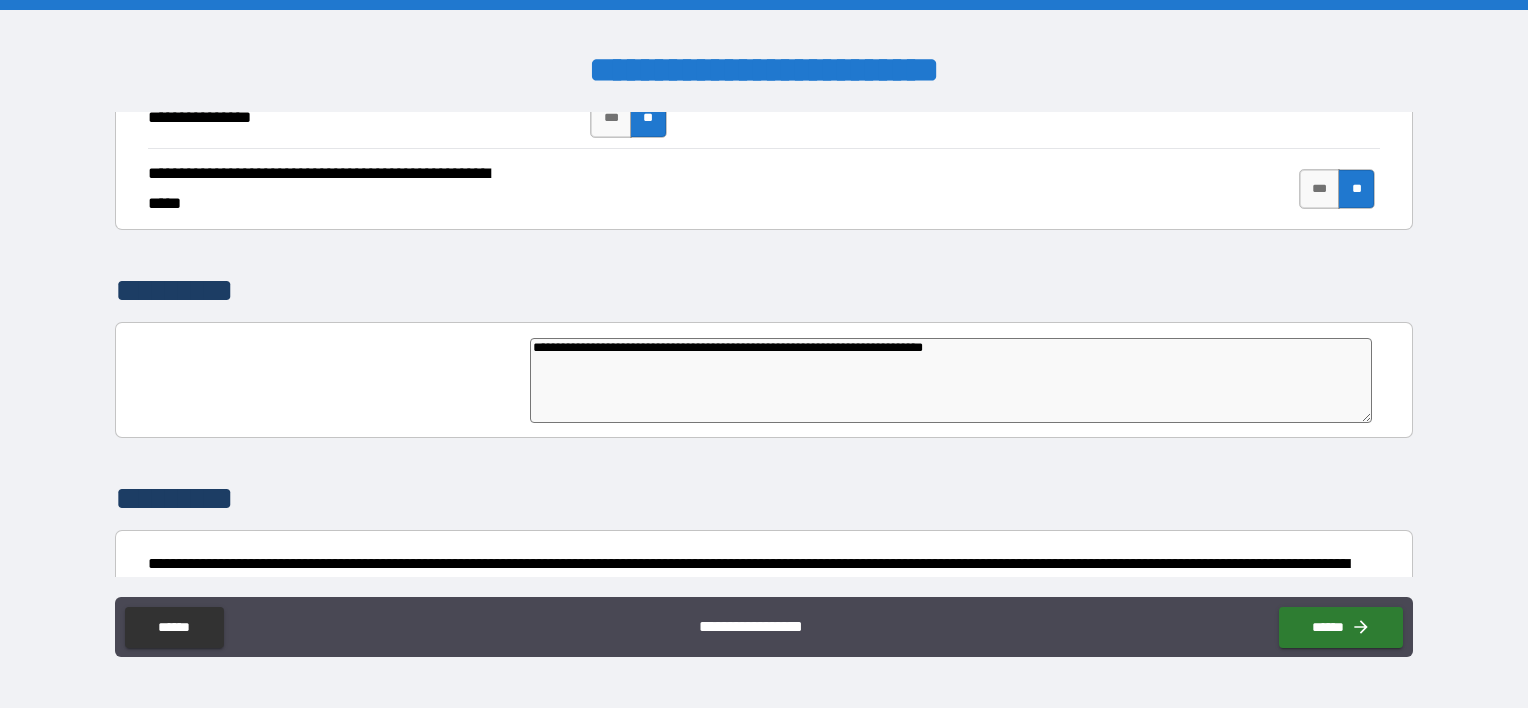 type on "**********" 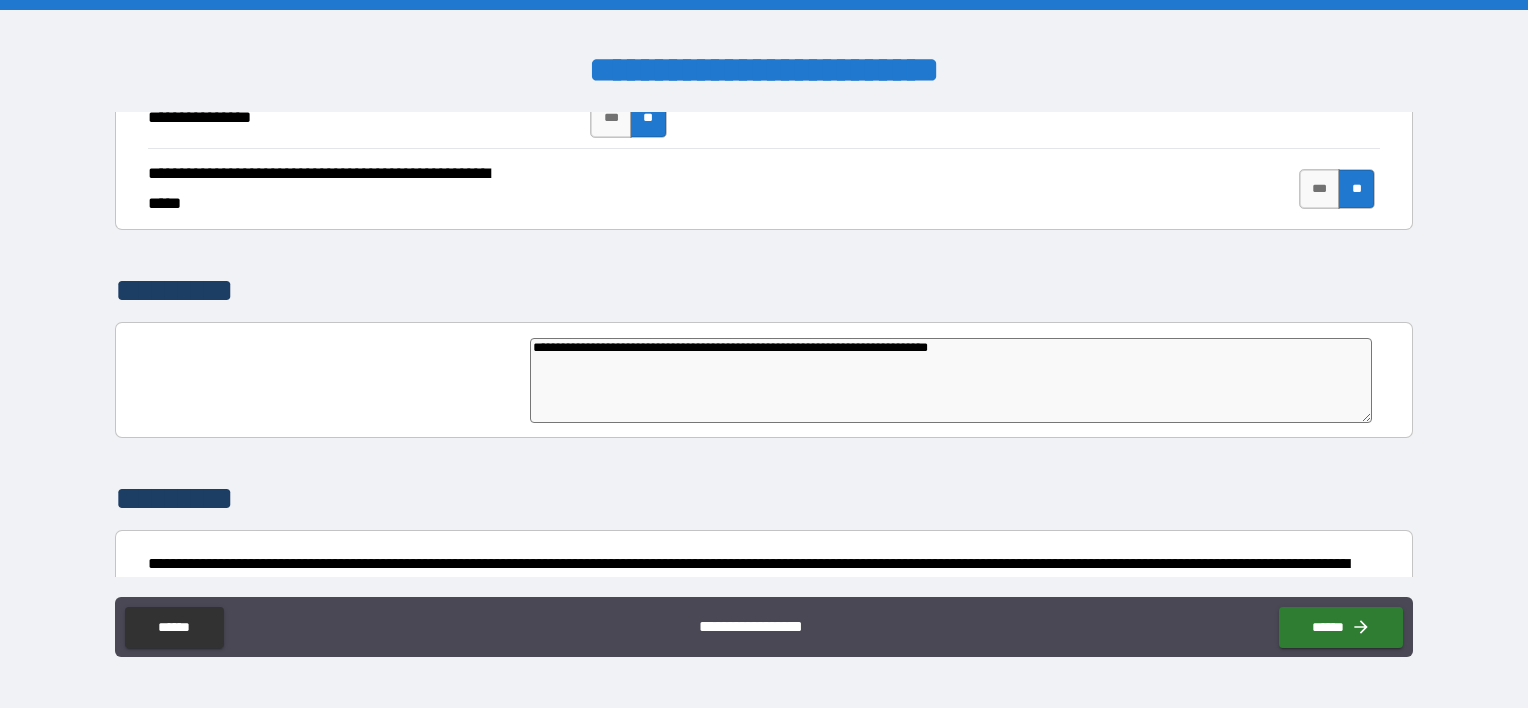 type on "*" 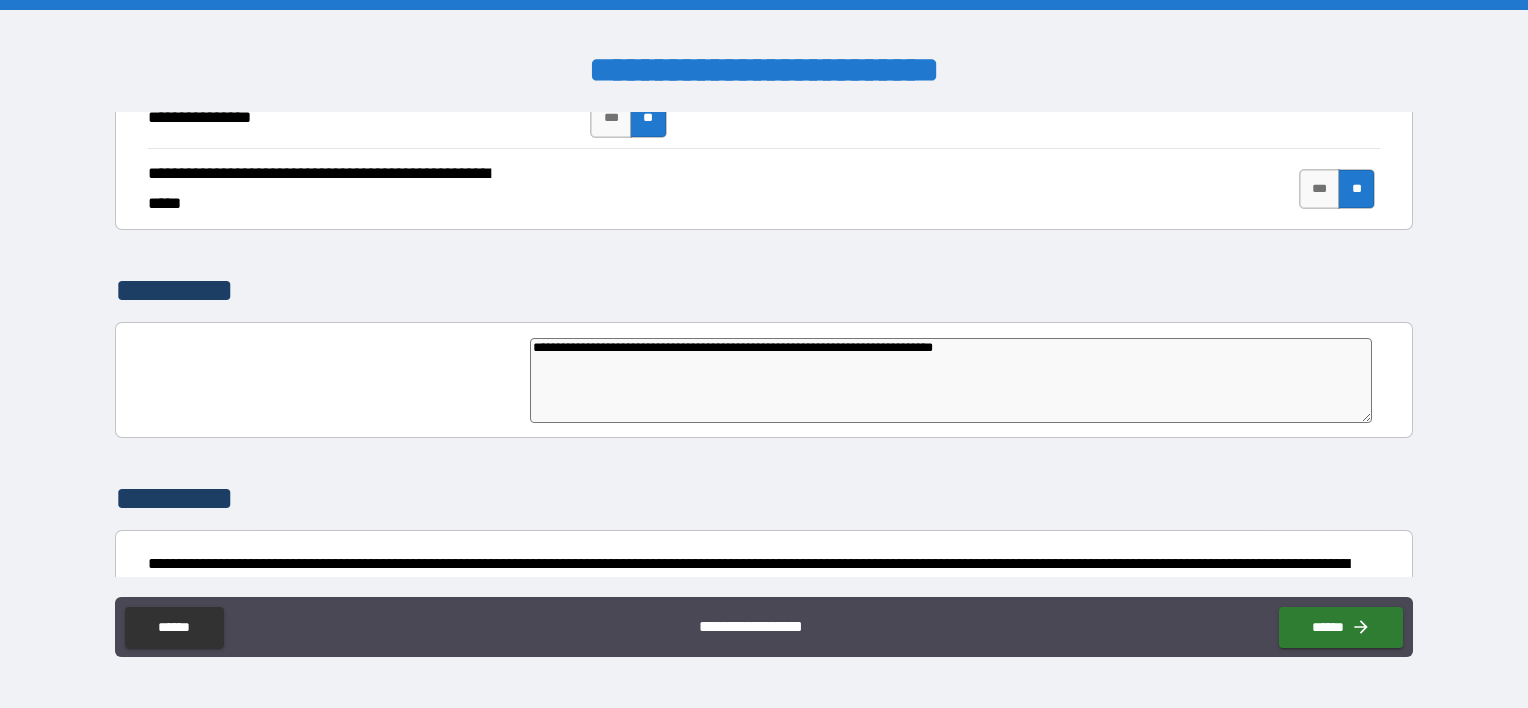 type on "**********" 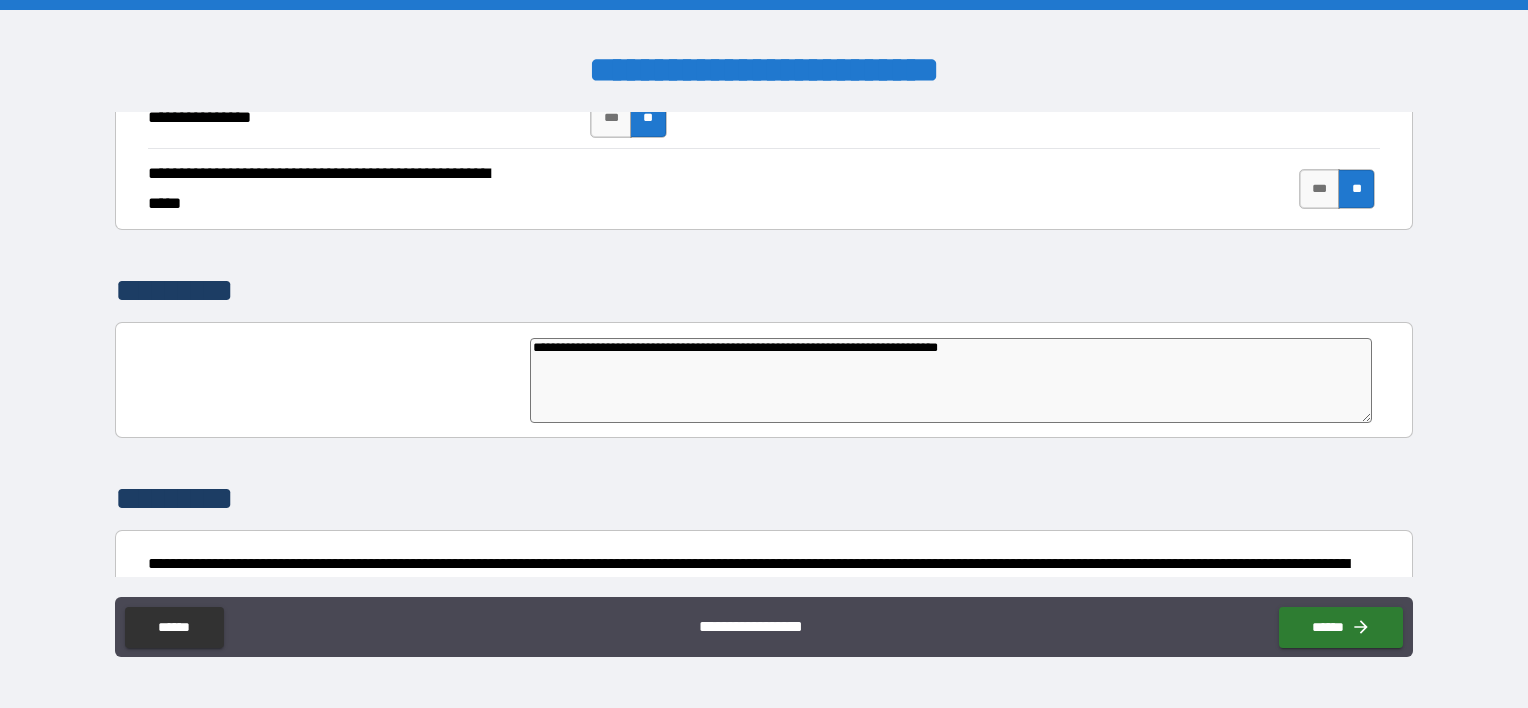 type on "*" 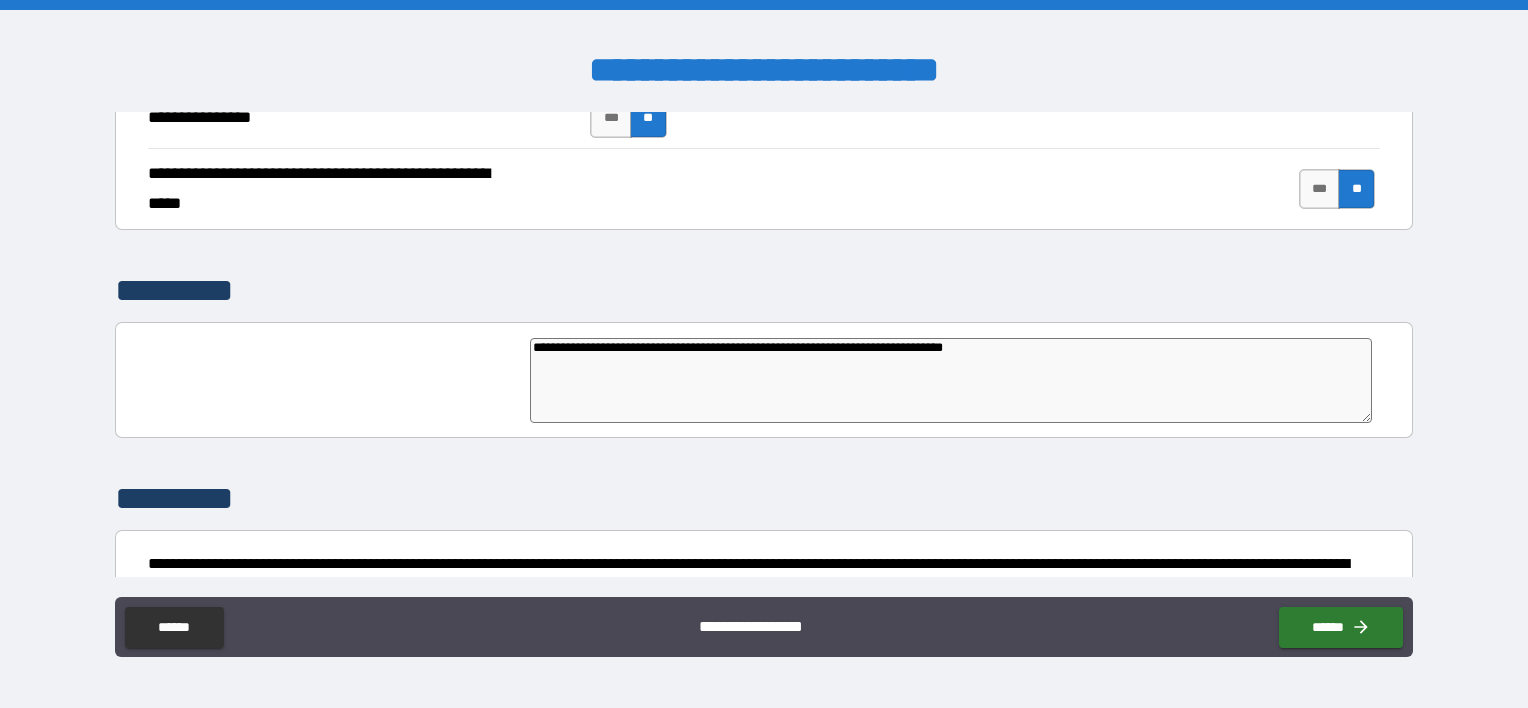 type on "*" 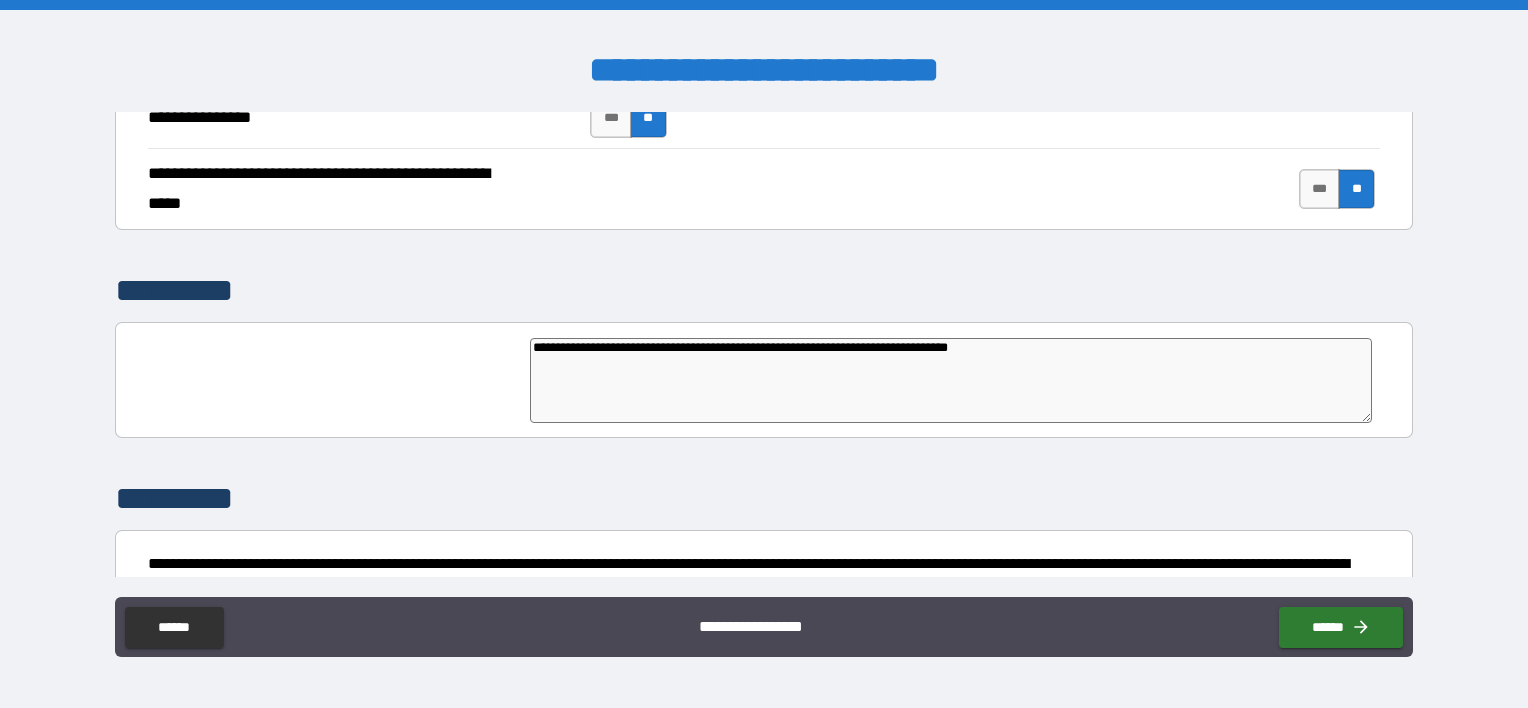 type on "**********" 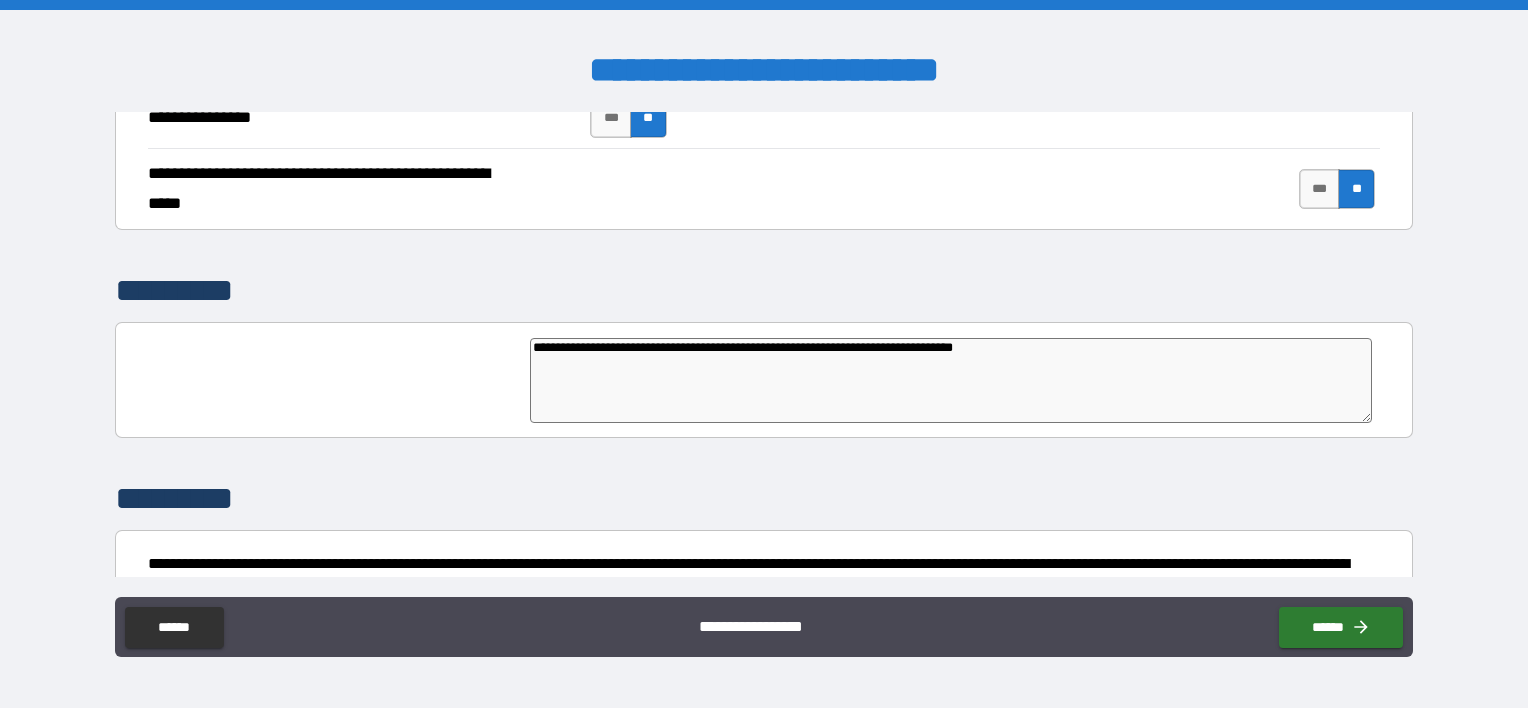 type on "*" 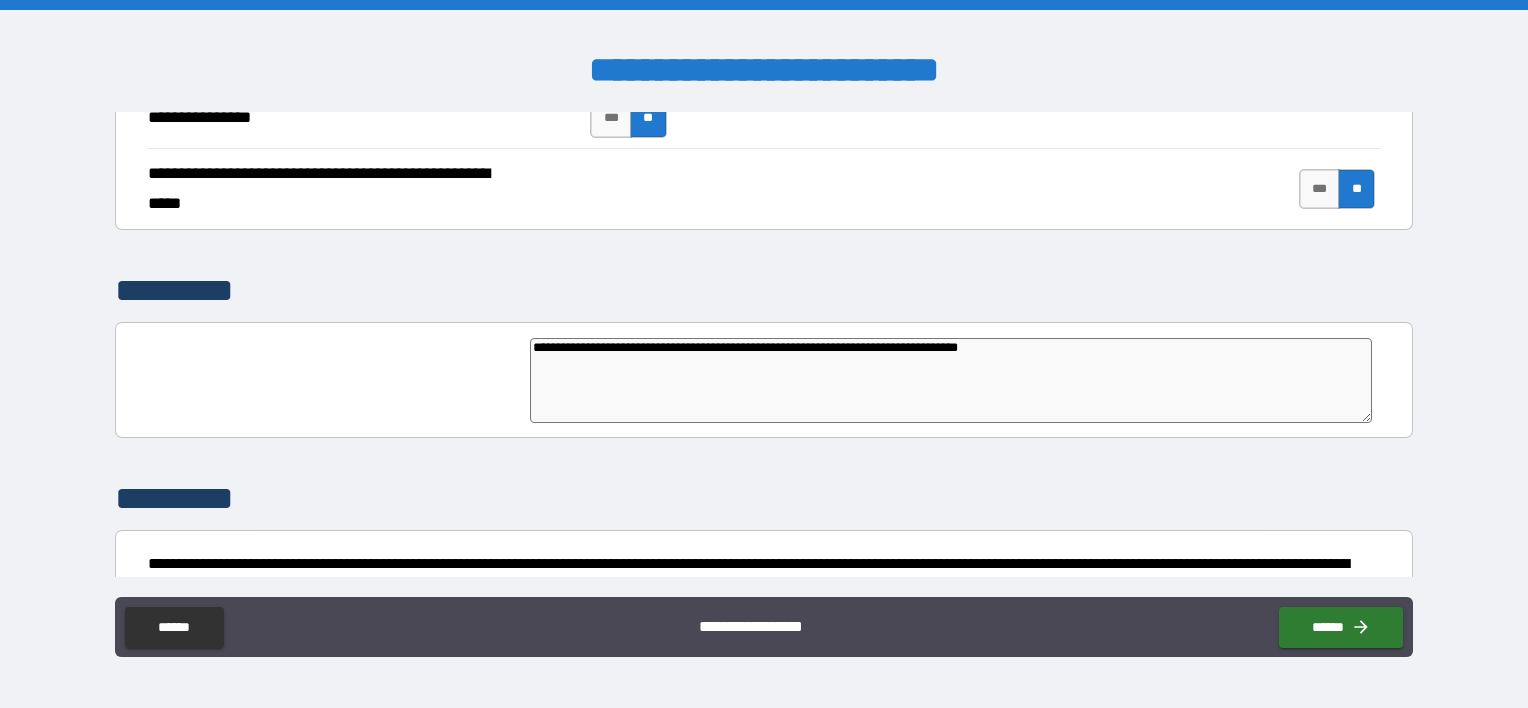 type on "*" 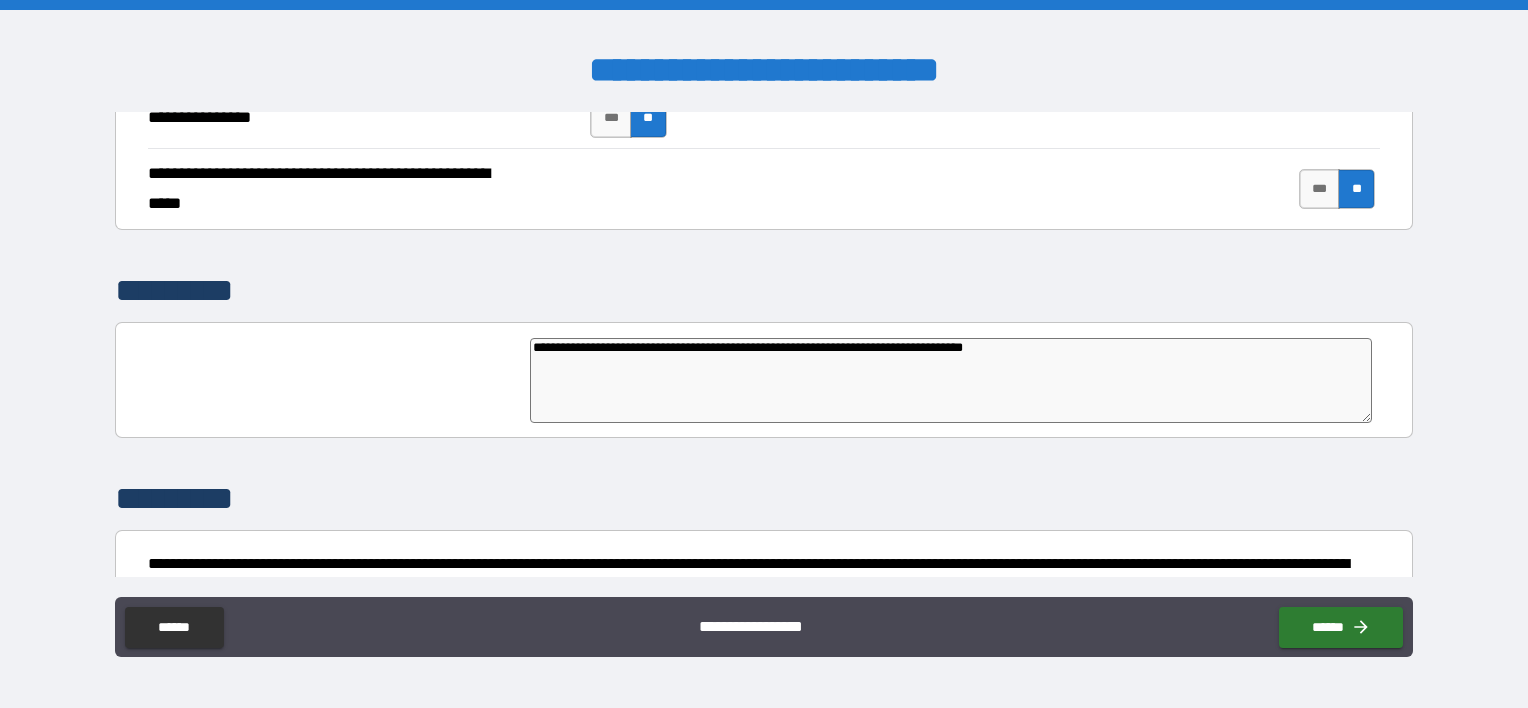 type on "*" 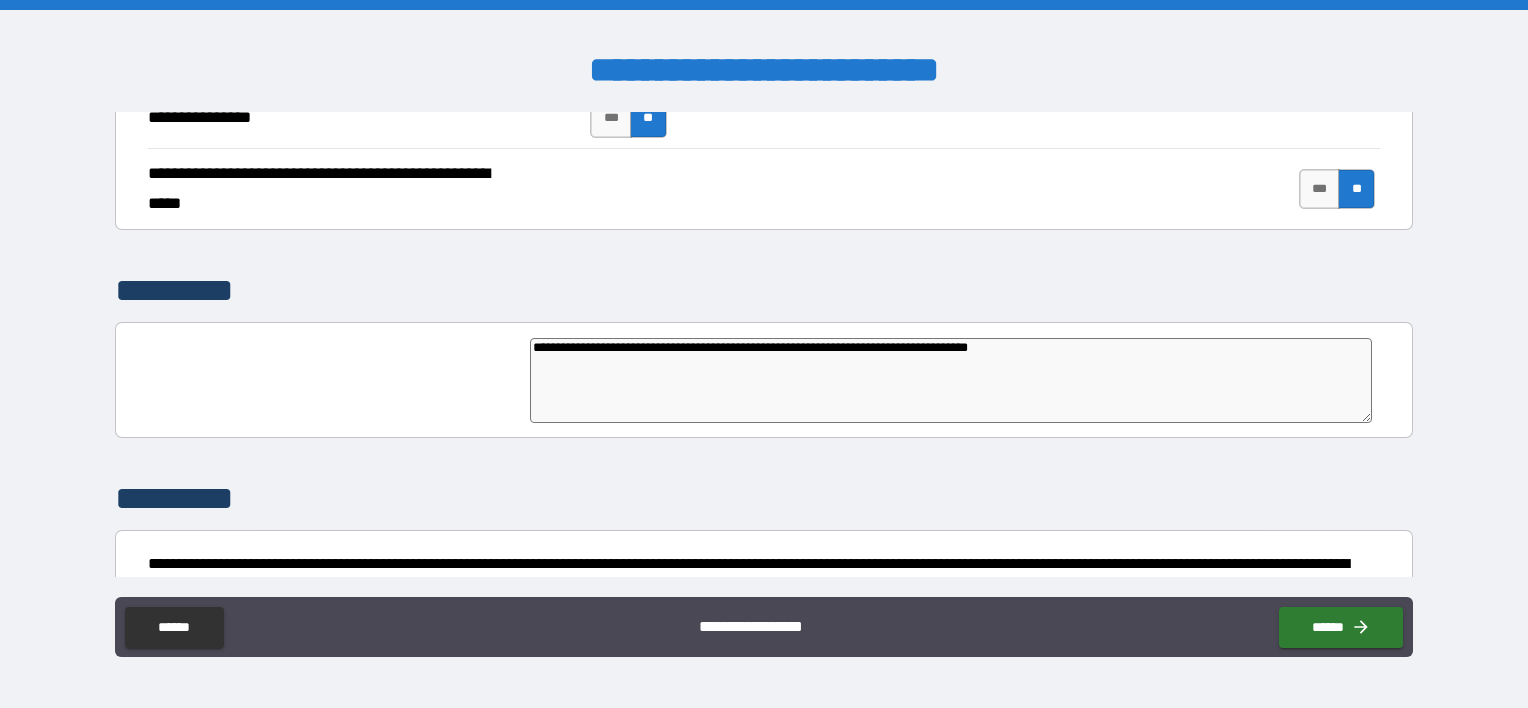 type on "*" 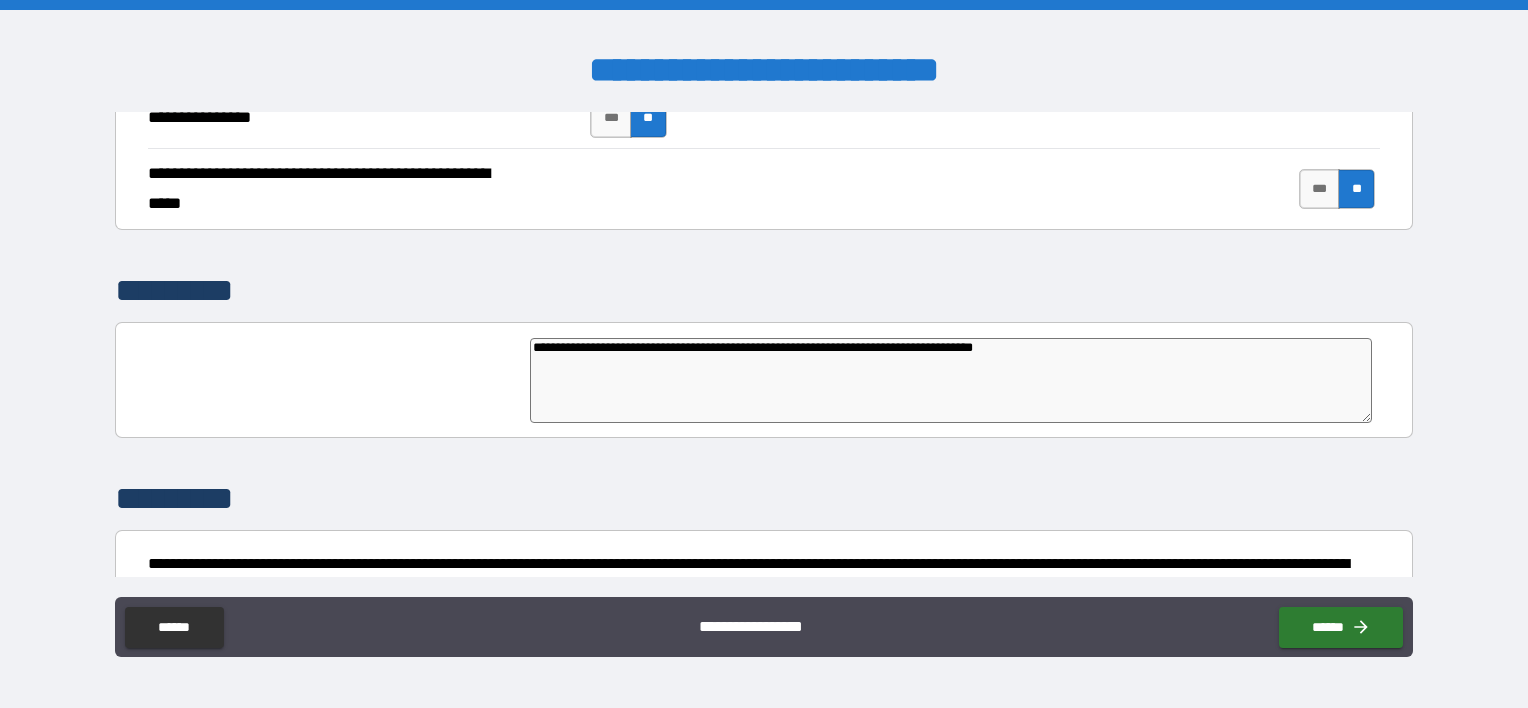 type on "*" 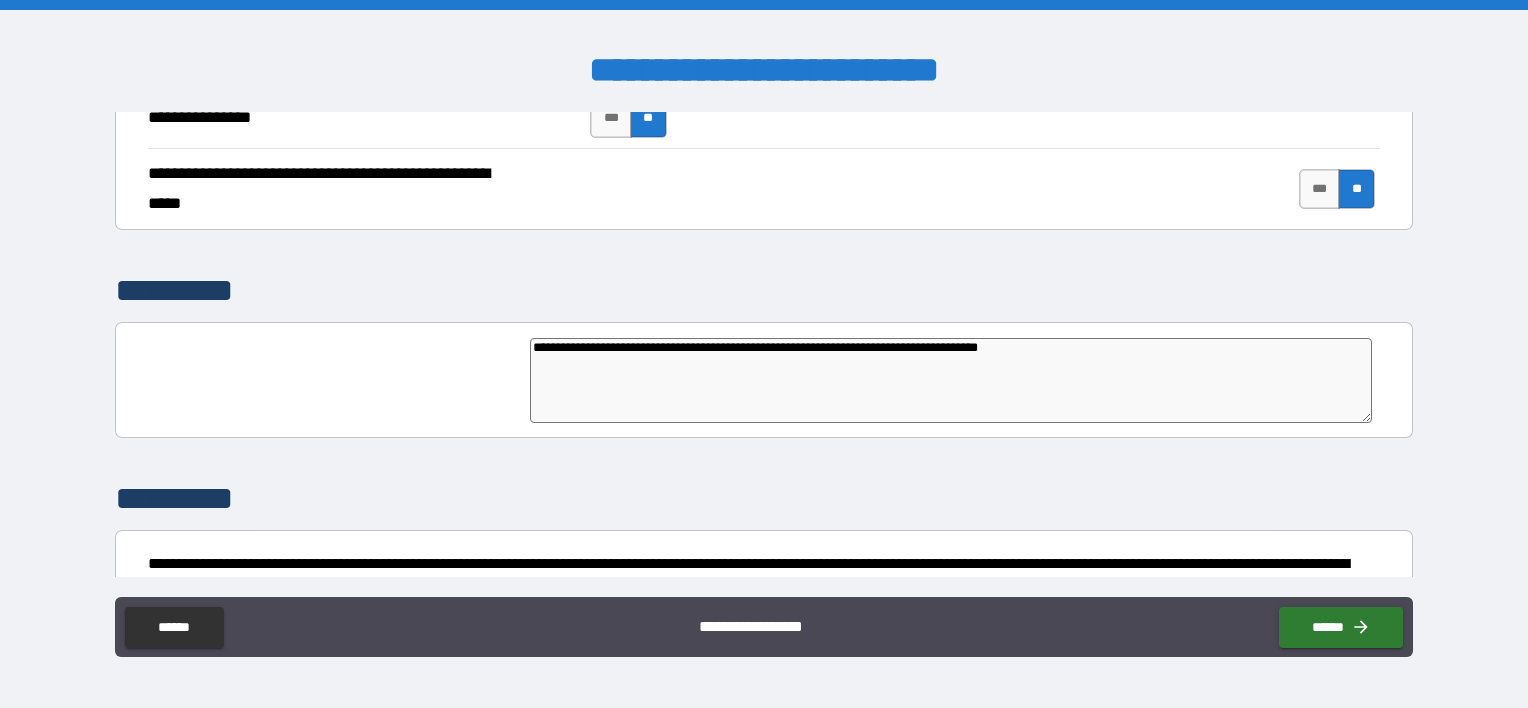 type on "**********" 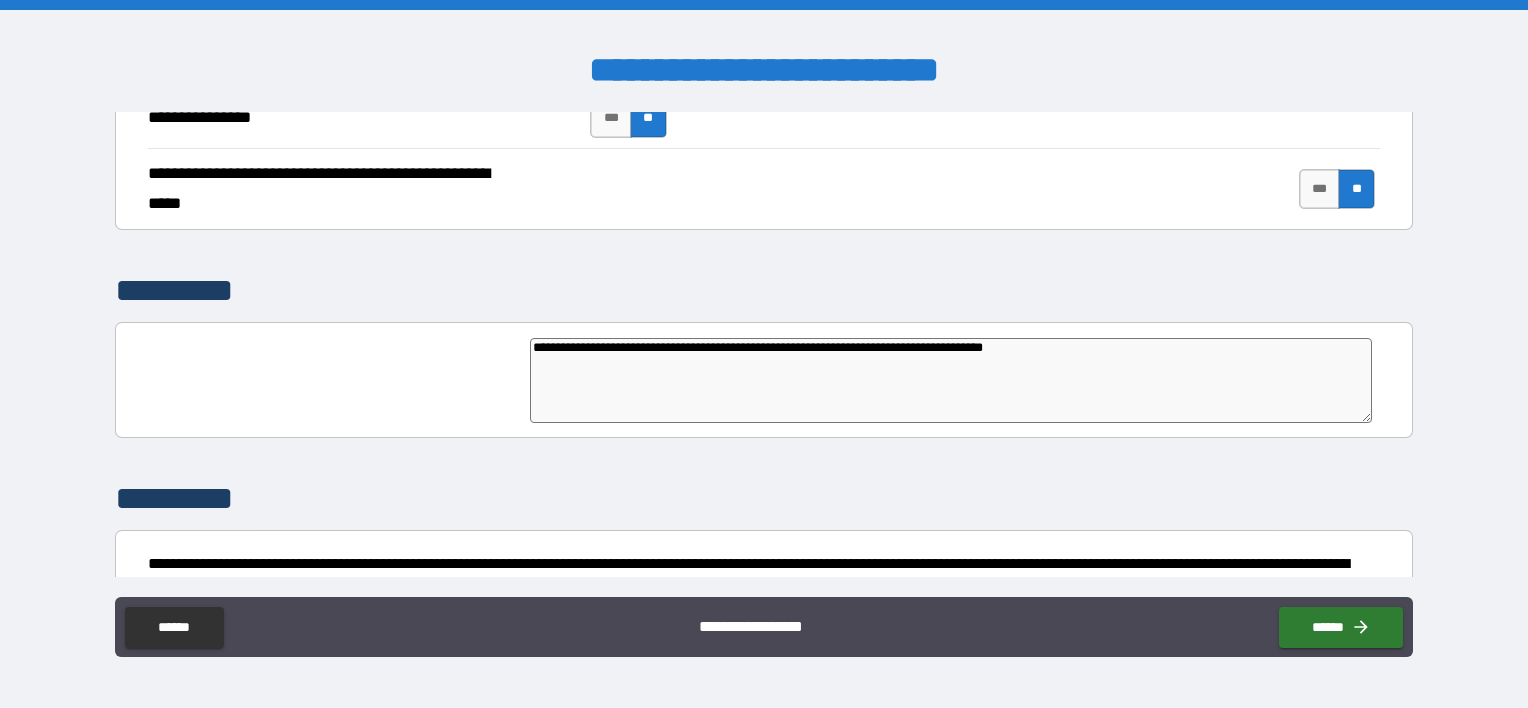 type on "*" 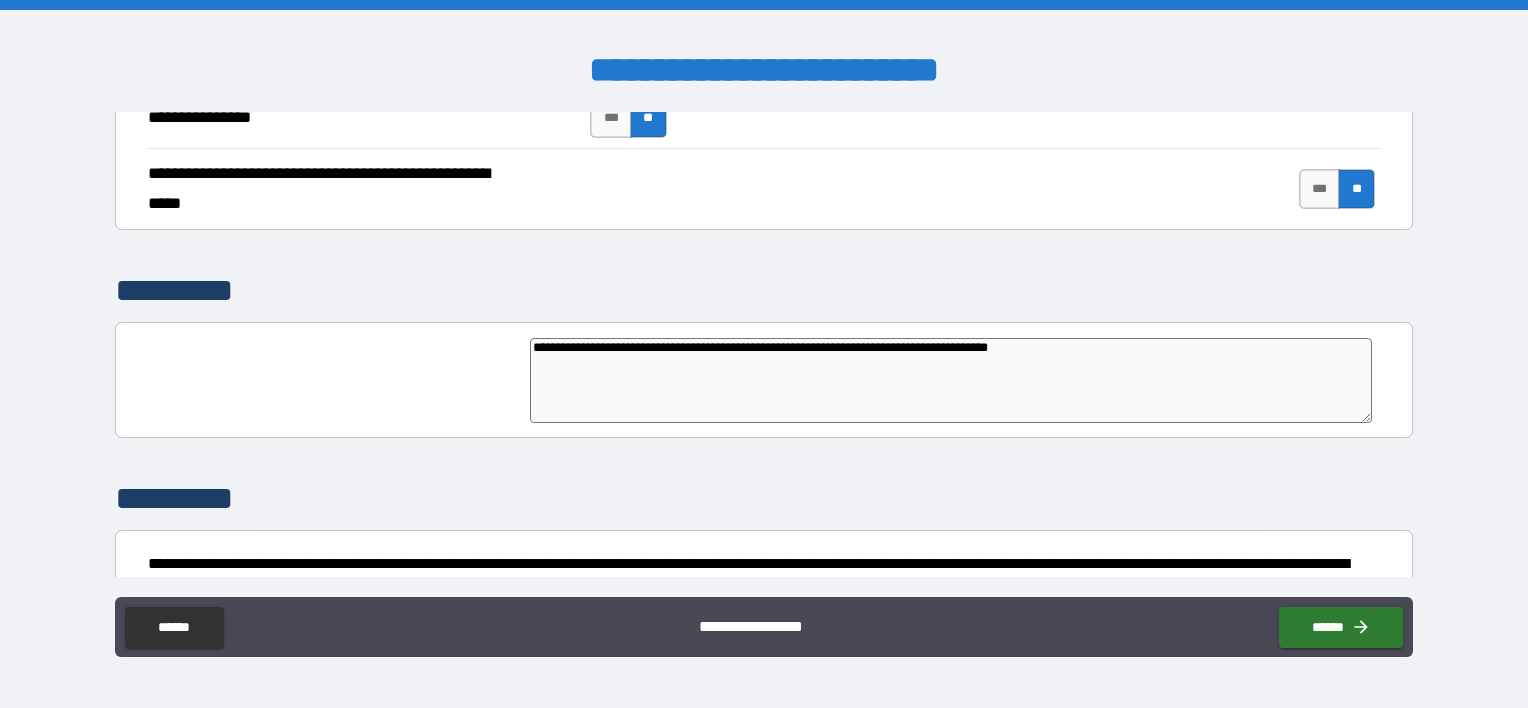 type on "*" 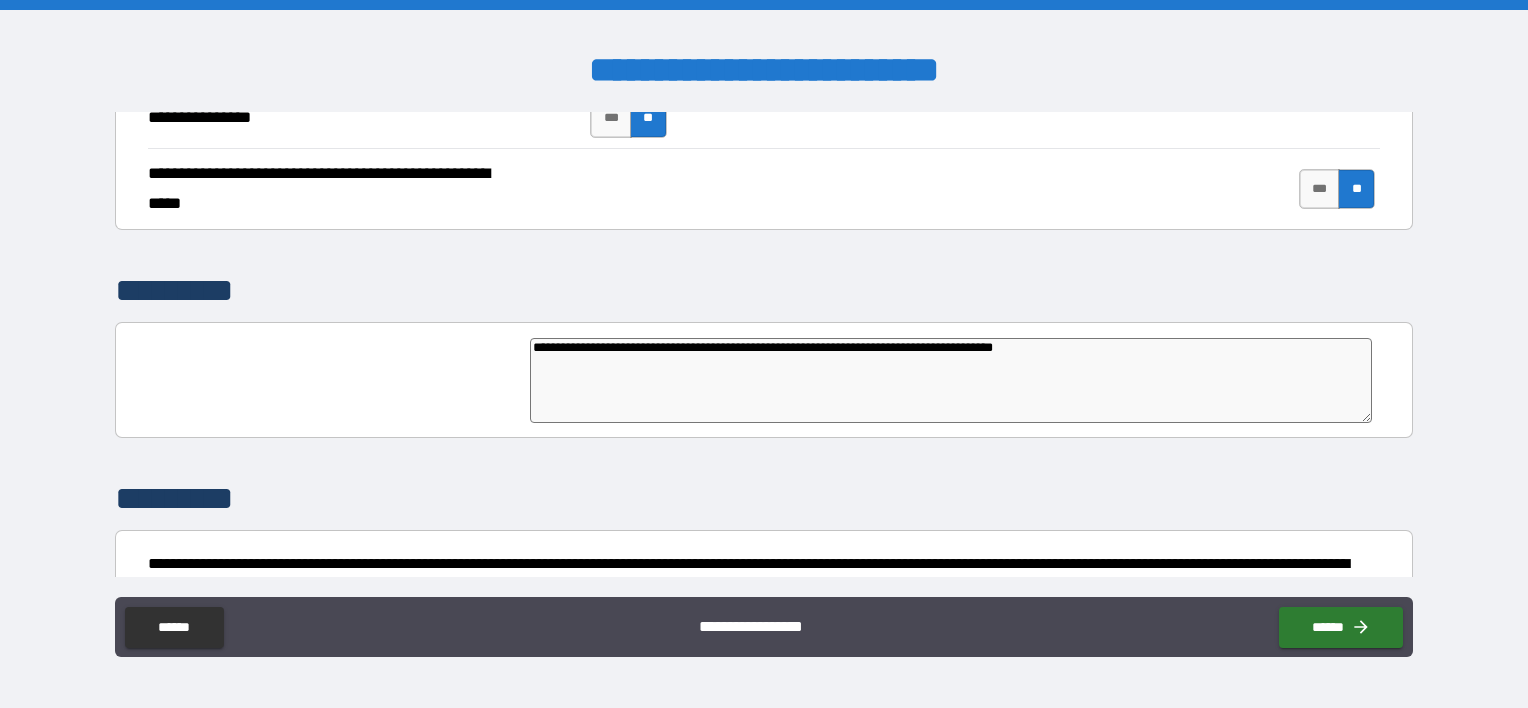 type on "*" 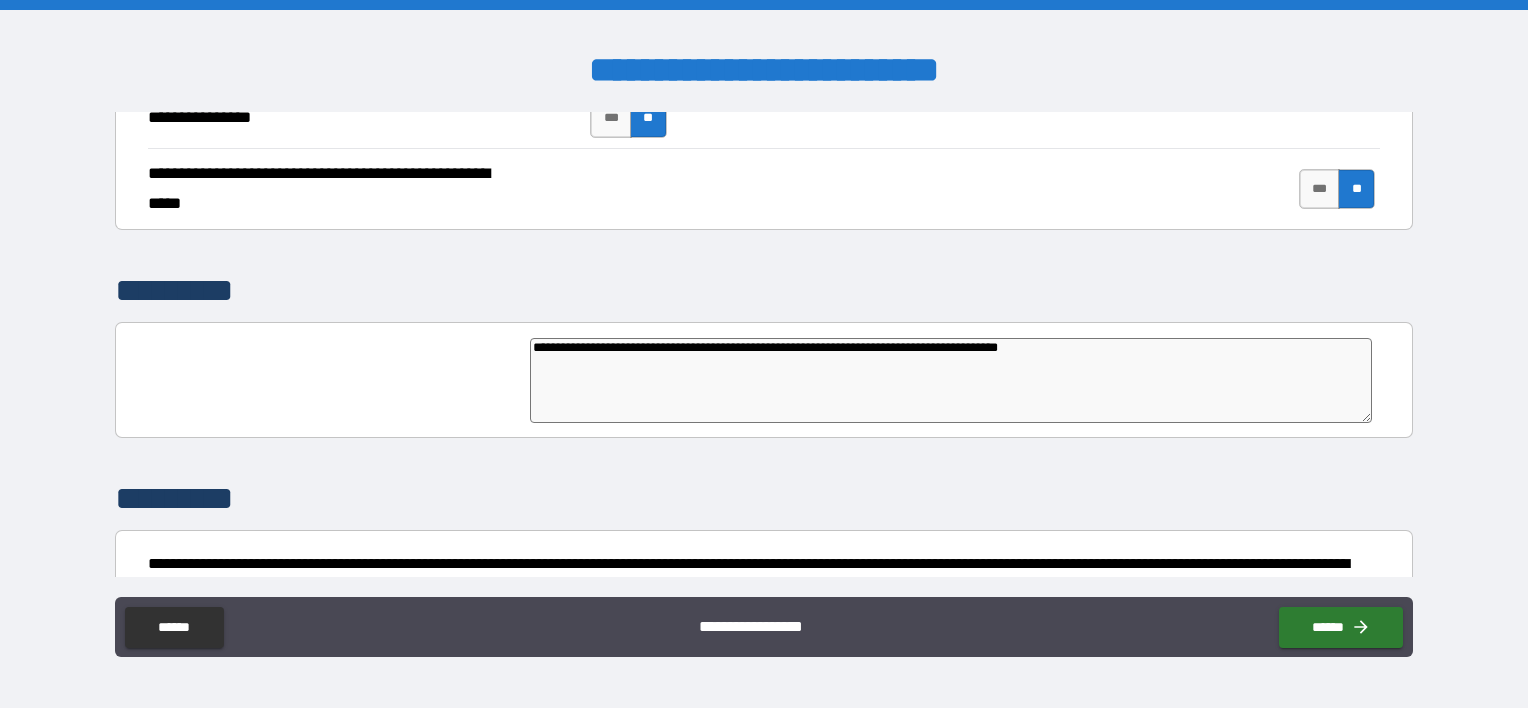 type on "*" 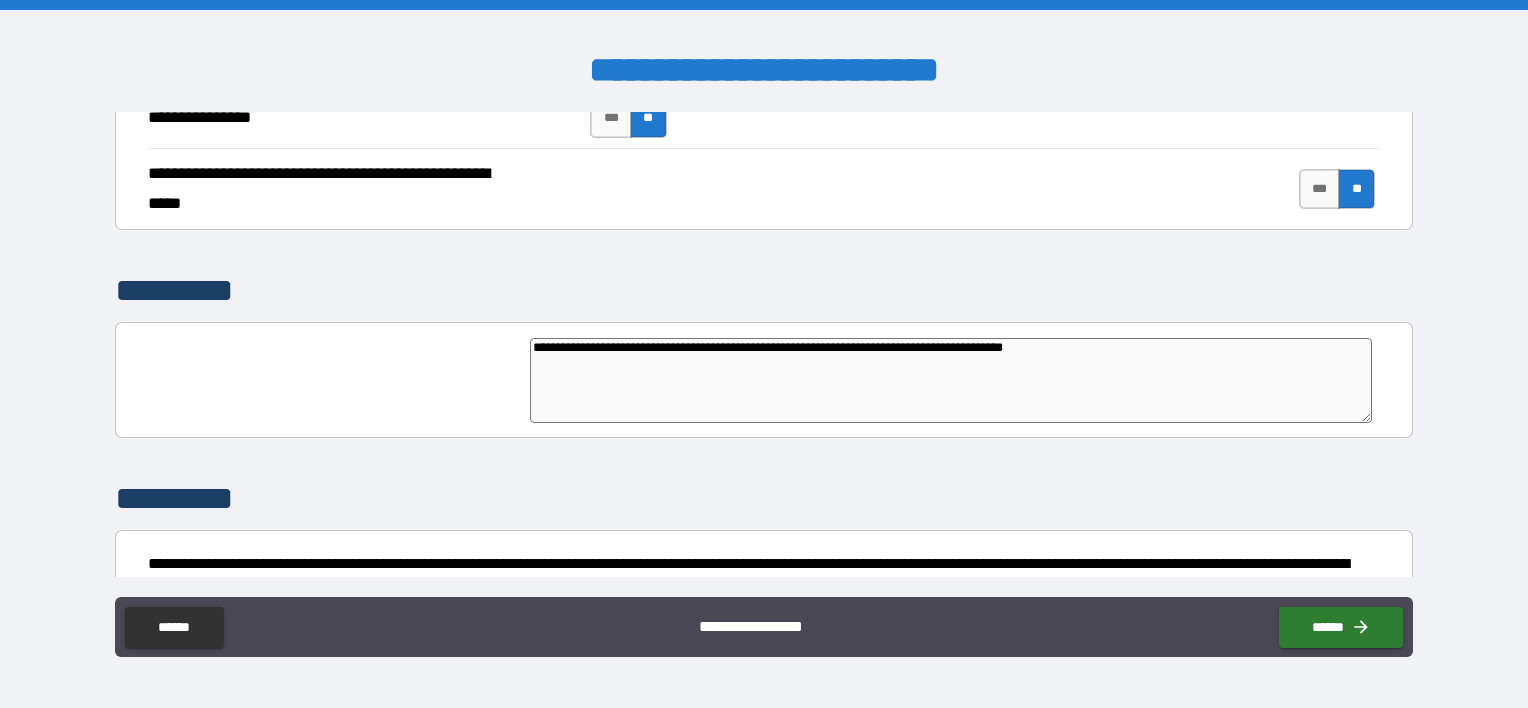 type on "*" 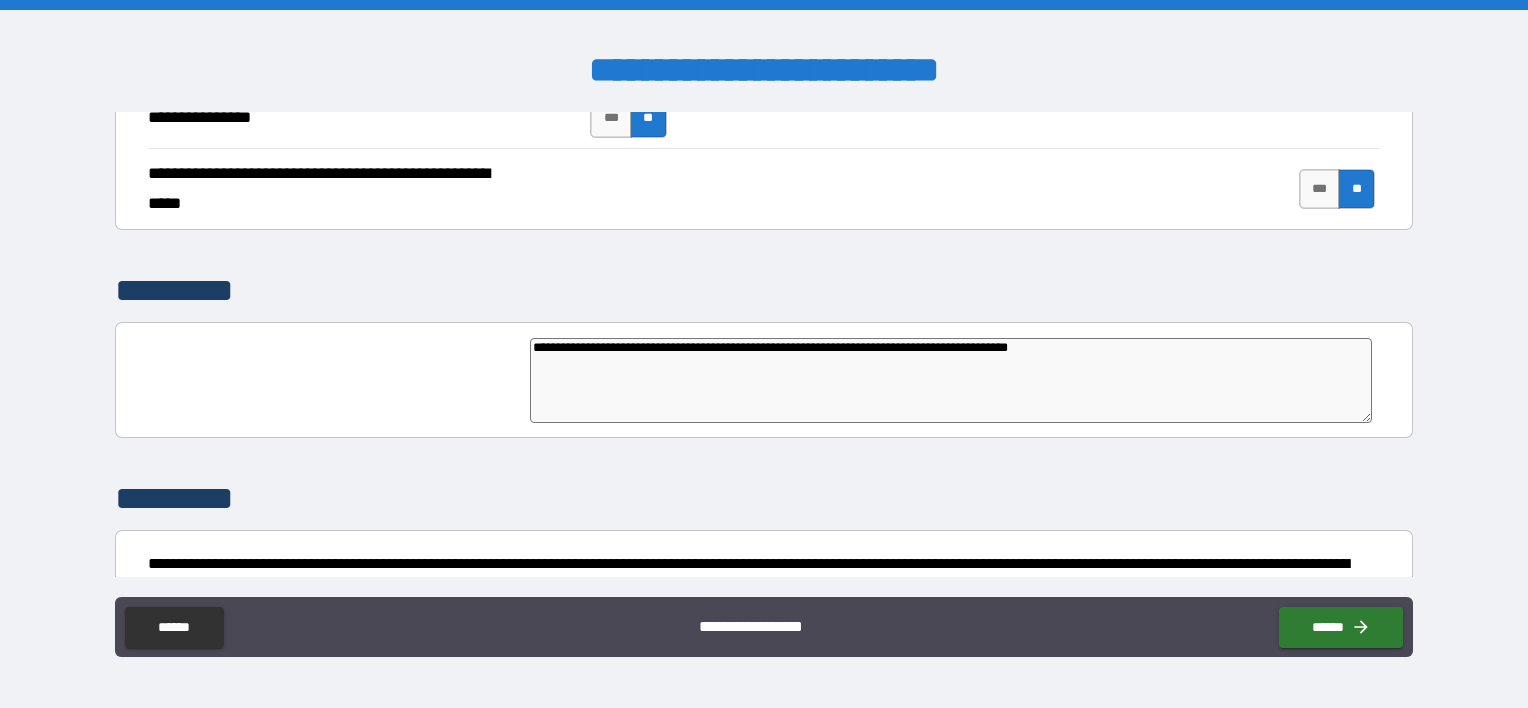 type on "**********" 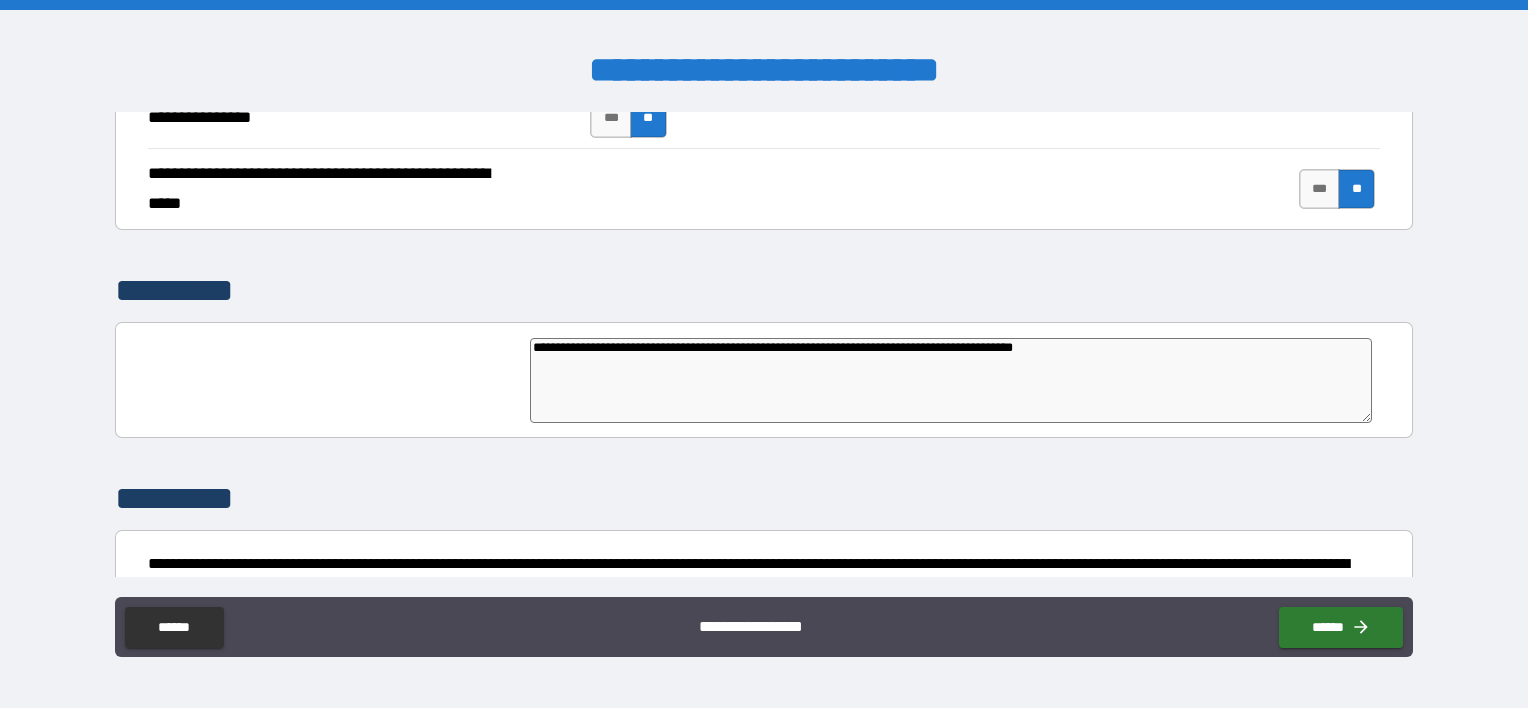 type on "*" 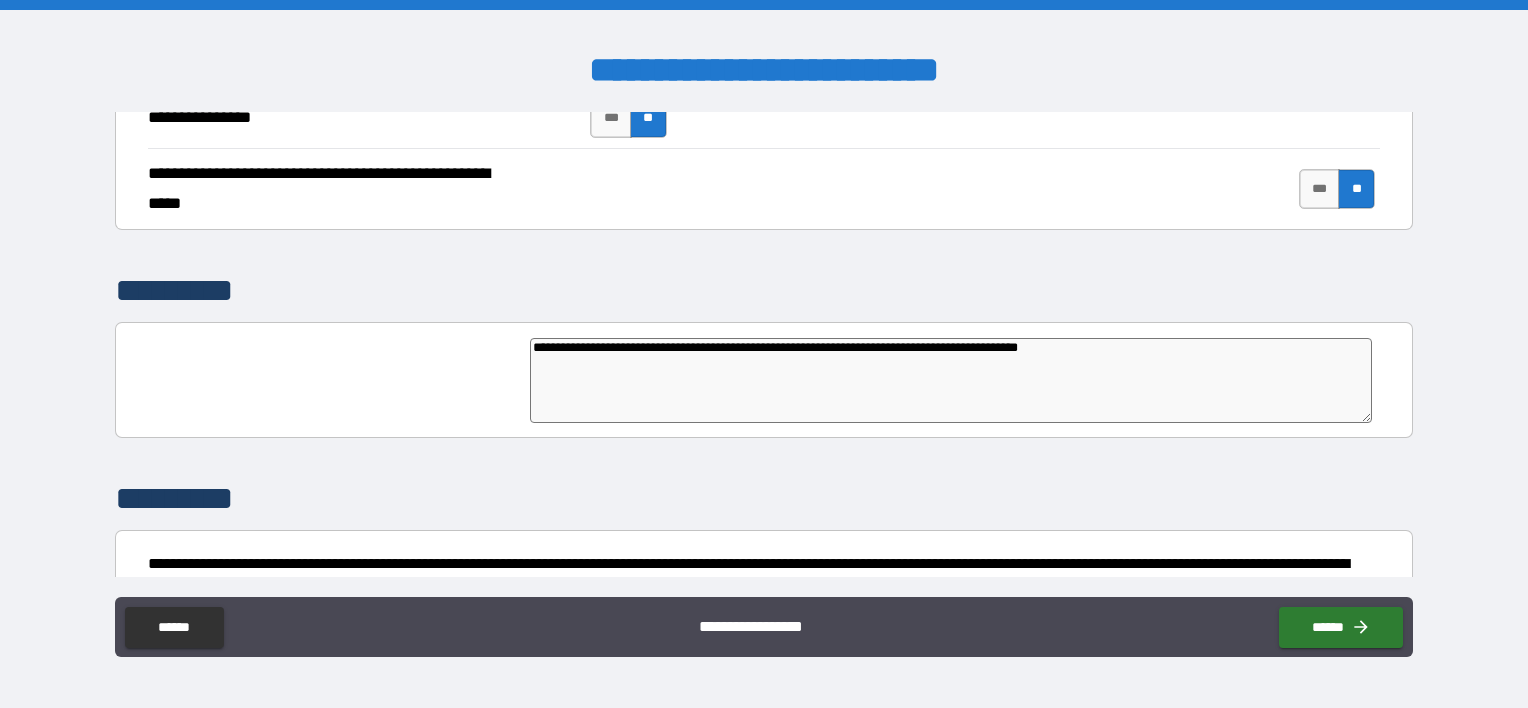 type on "*" 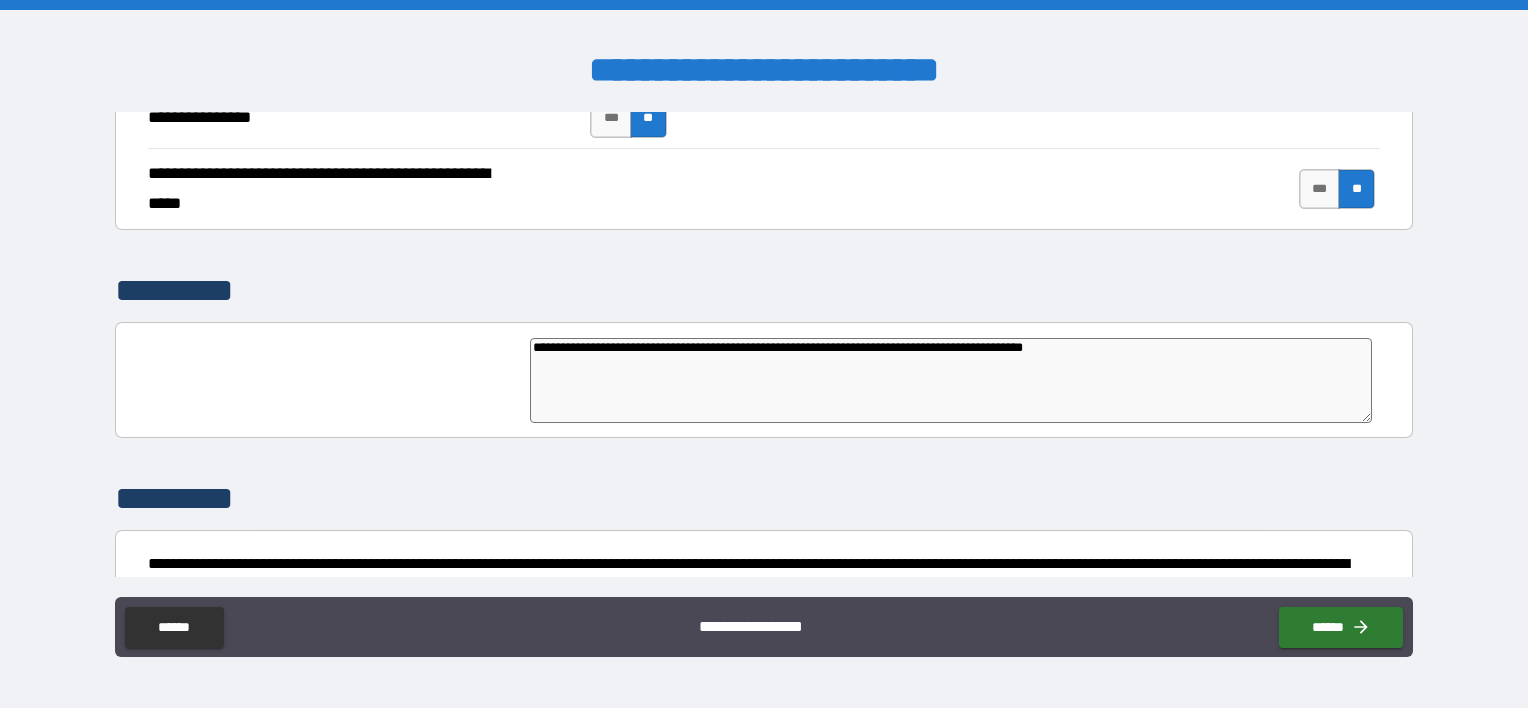 type on "*" 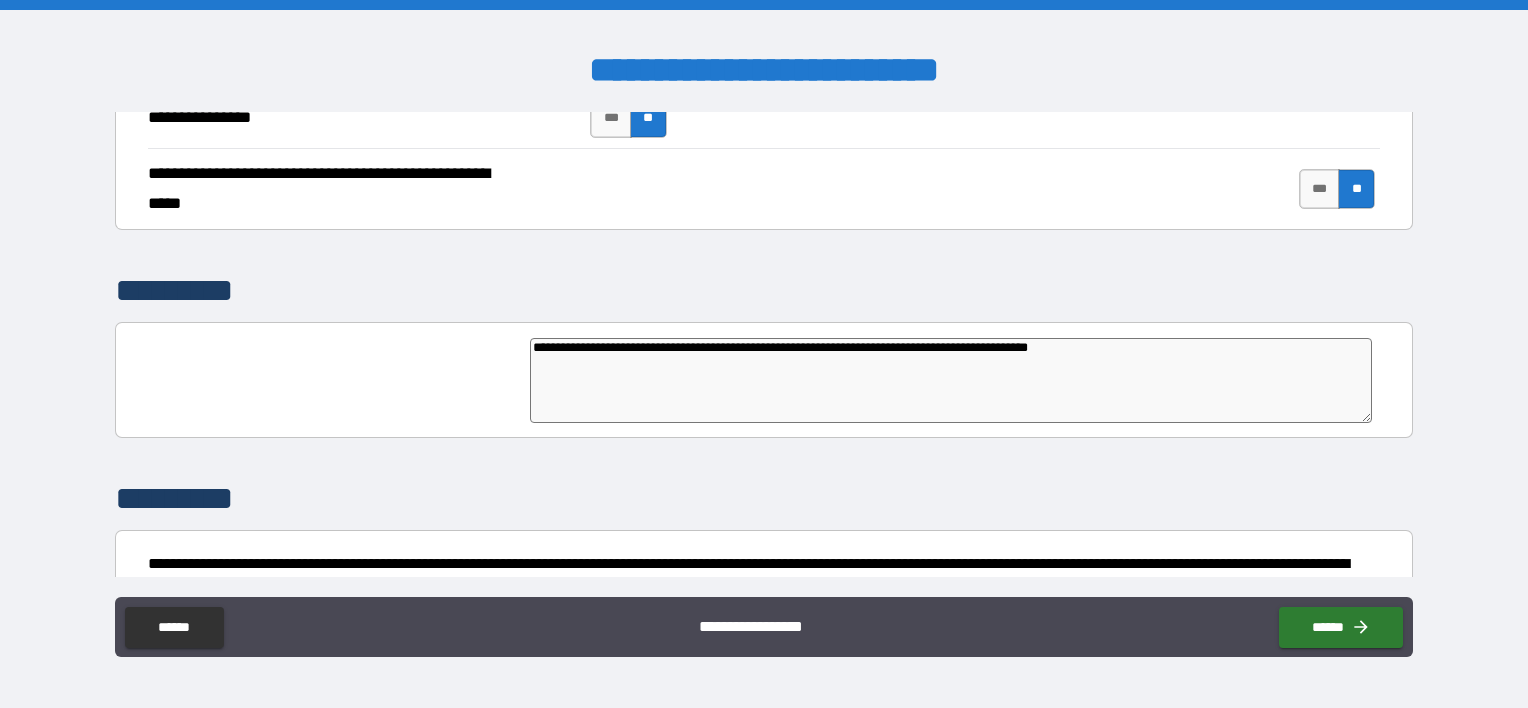 type on "**********" 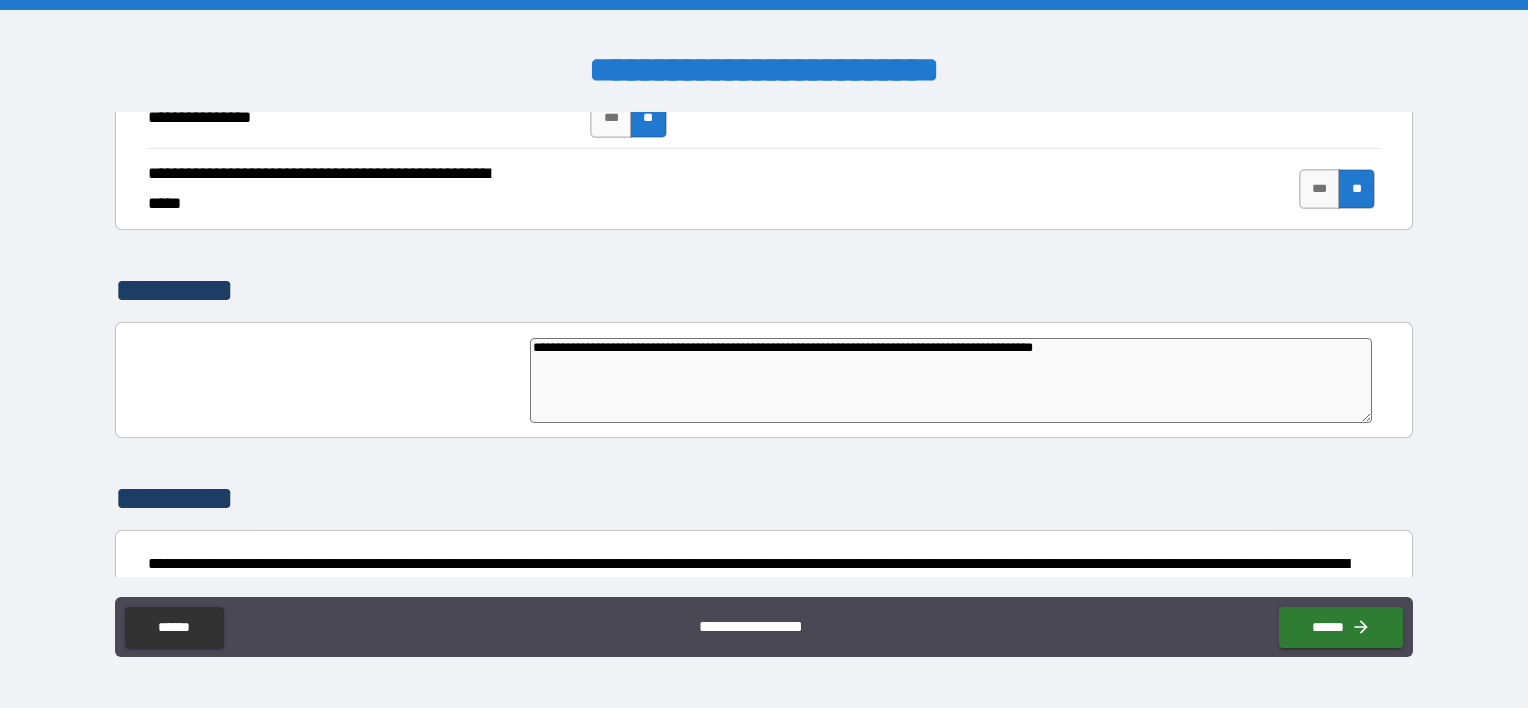 type 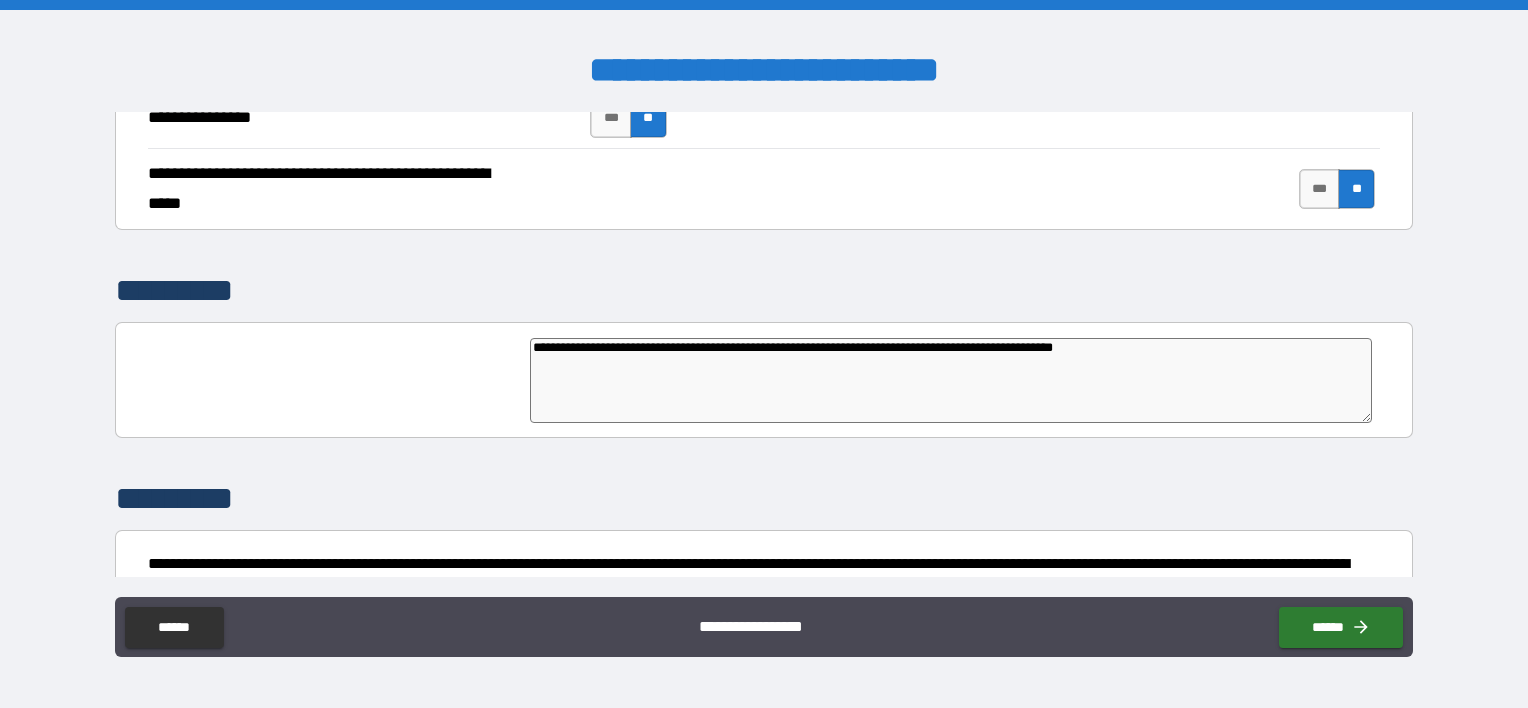click on "**********" at bounding box center [951, 381] 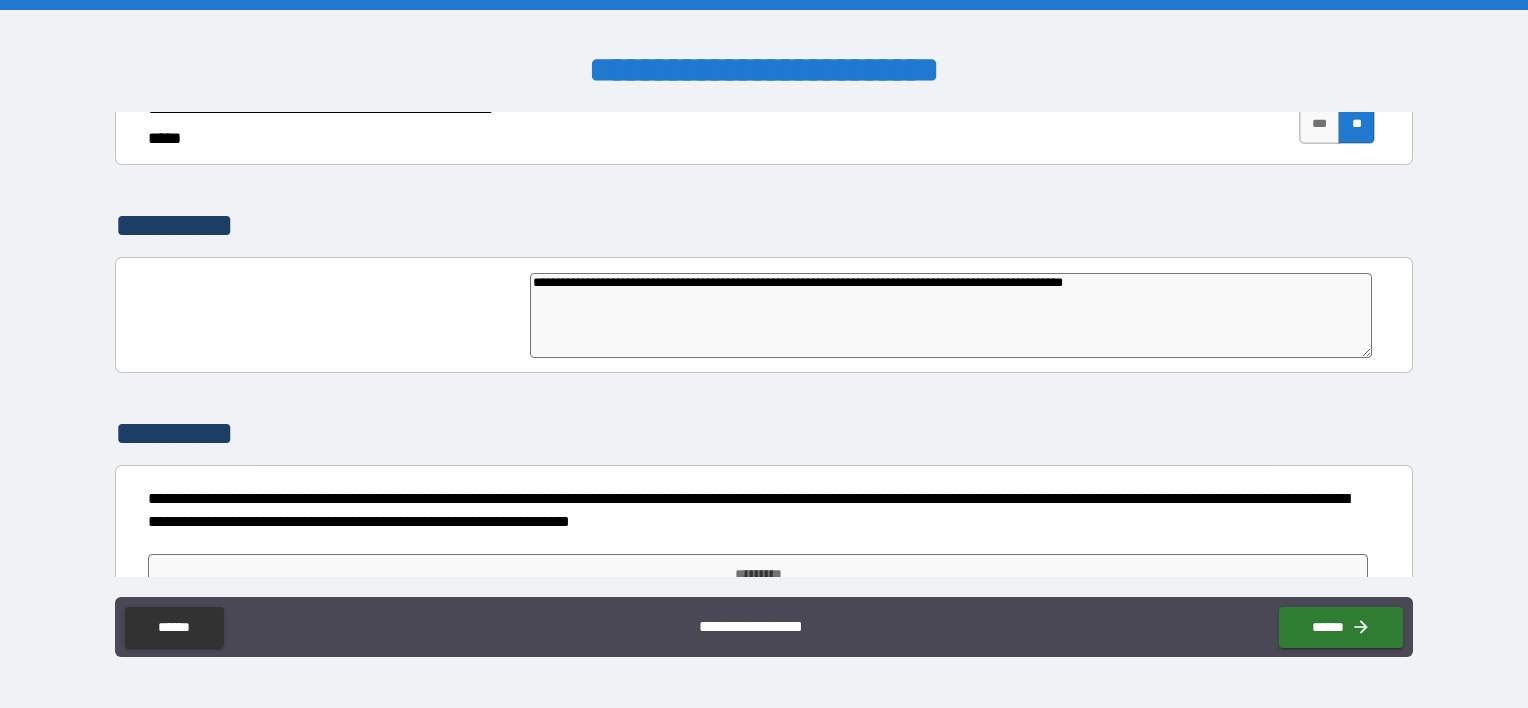 scroll, scrollTop: 4604, scrollLeft: 0, axis: vertical 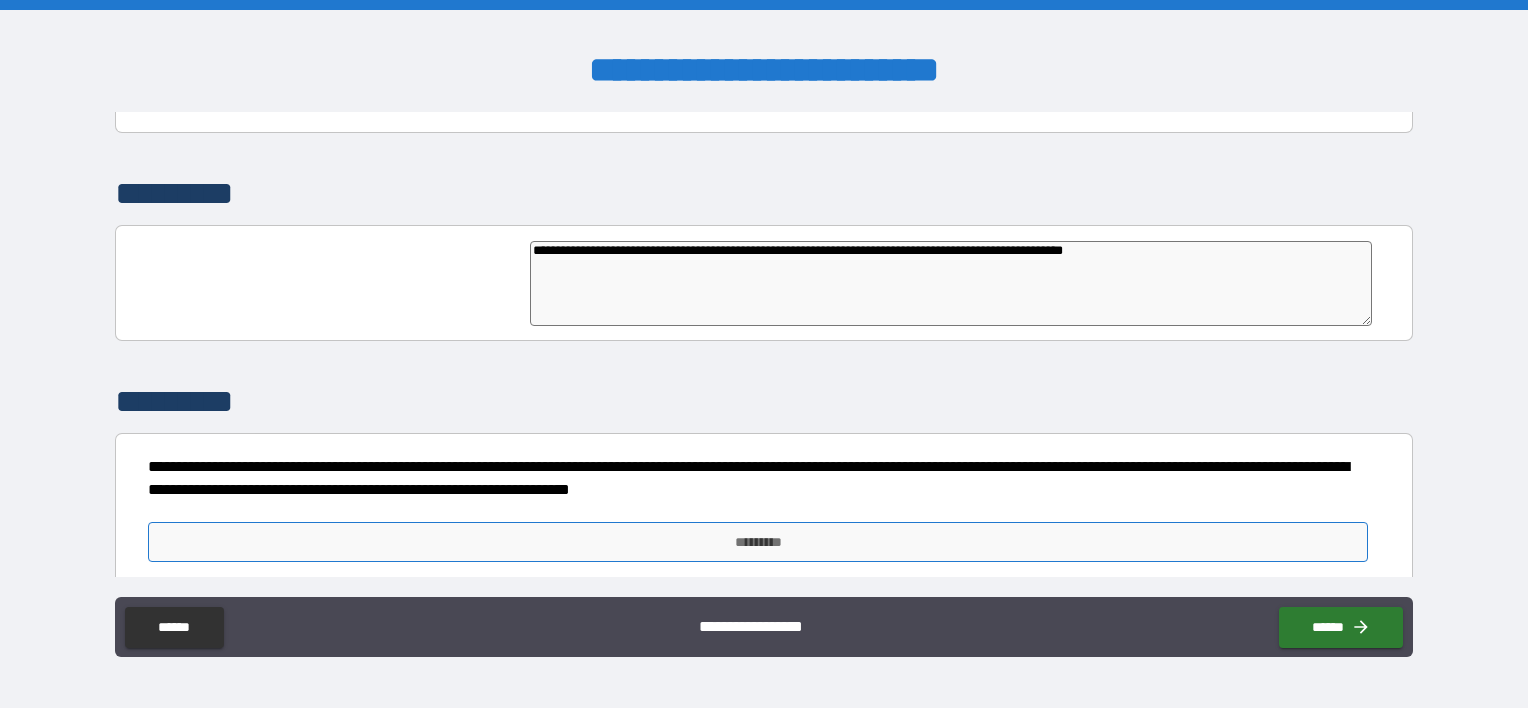 click on "*********" at bounding box center [758, 542] 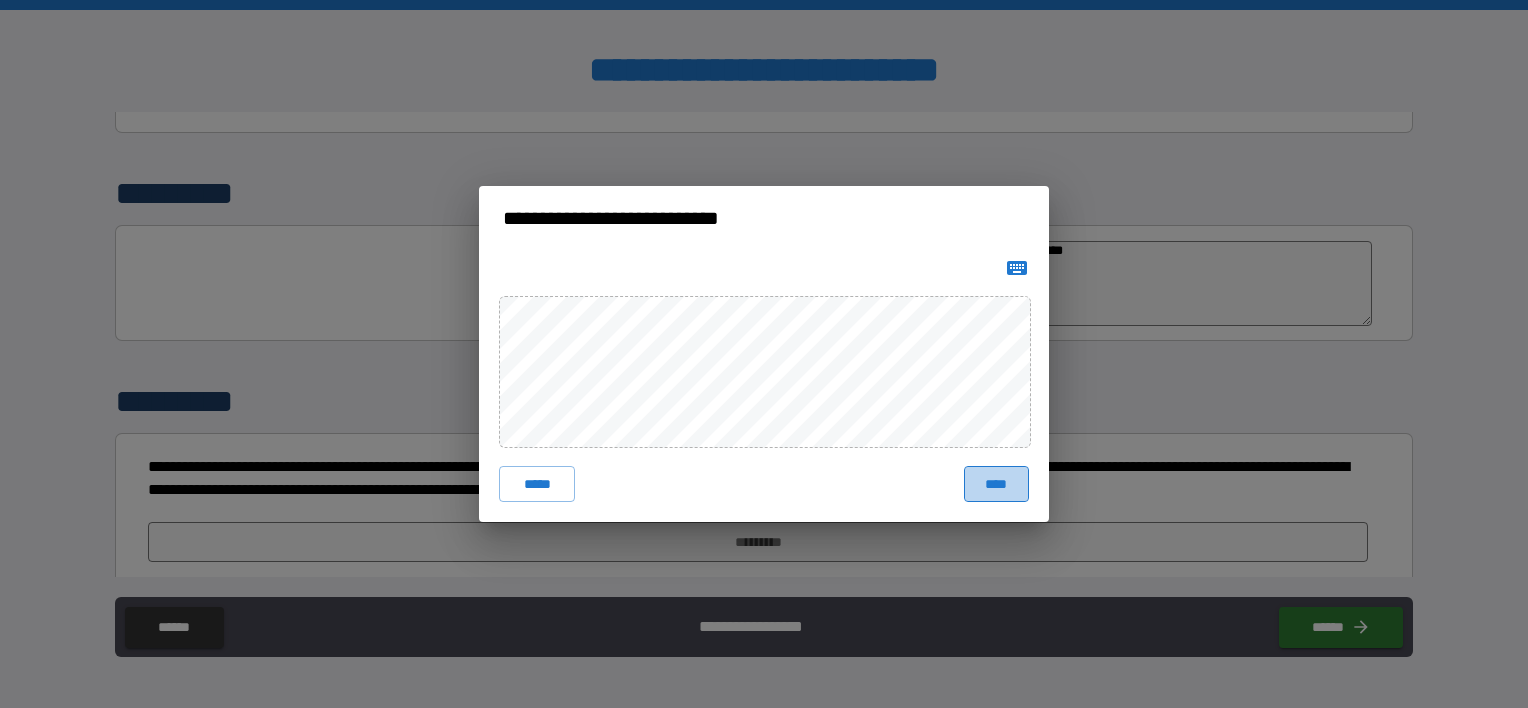 click on "****" at bounding box center [996, 484] 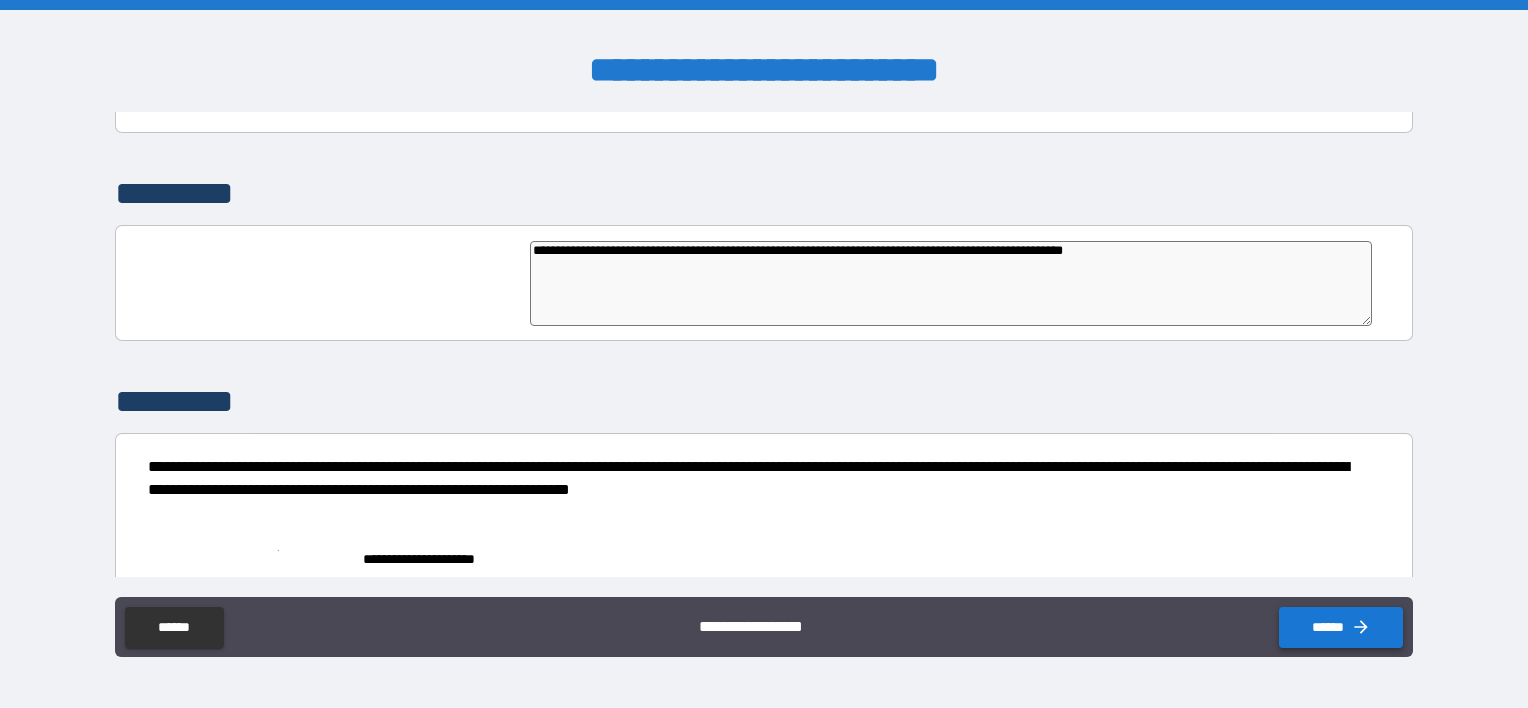 click on "******" at bounding box center [1341, 627] 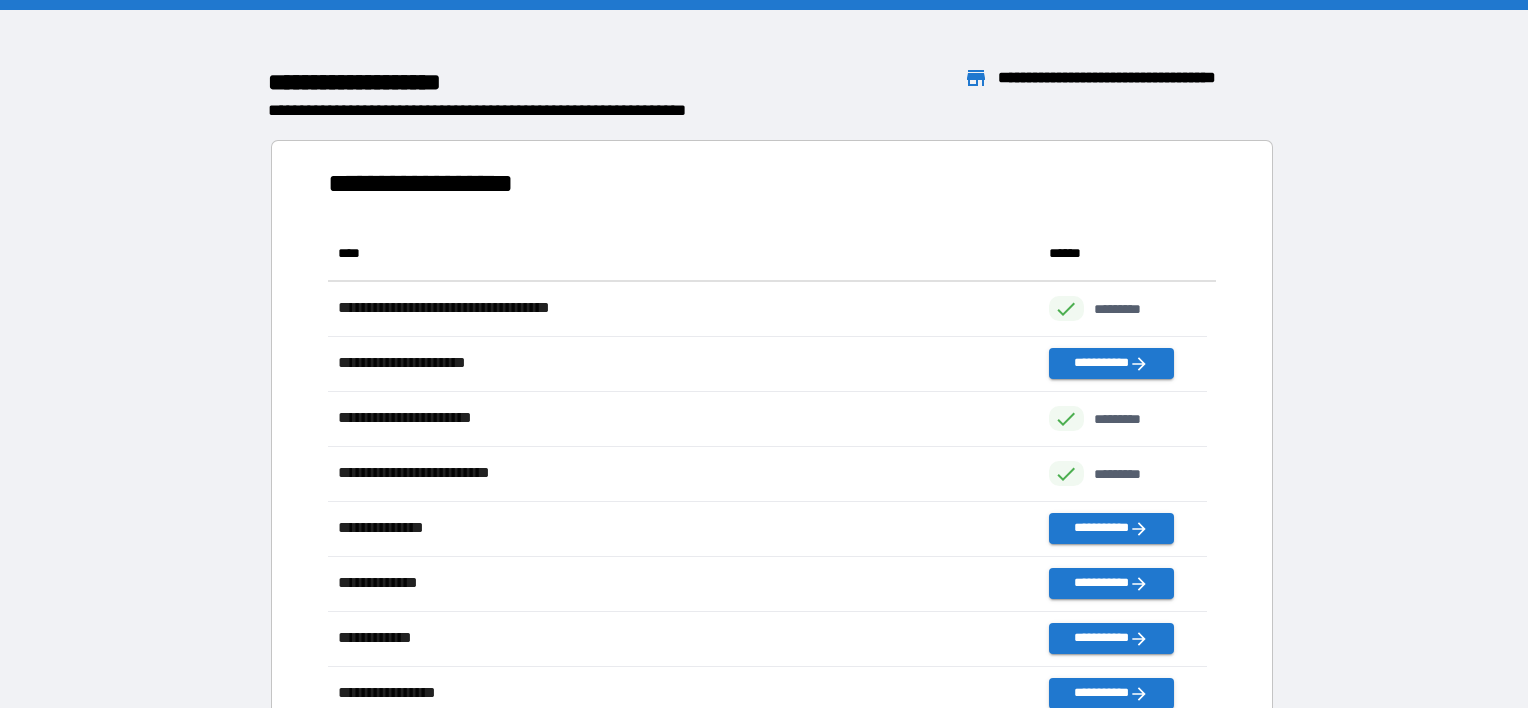 scroll, scrollTop: 536, scrollLeft: 863, axis: both 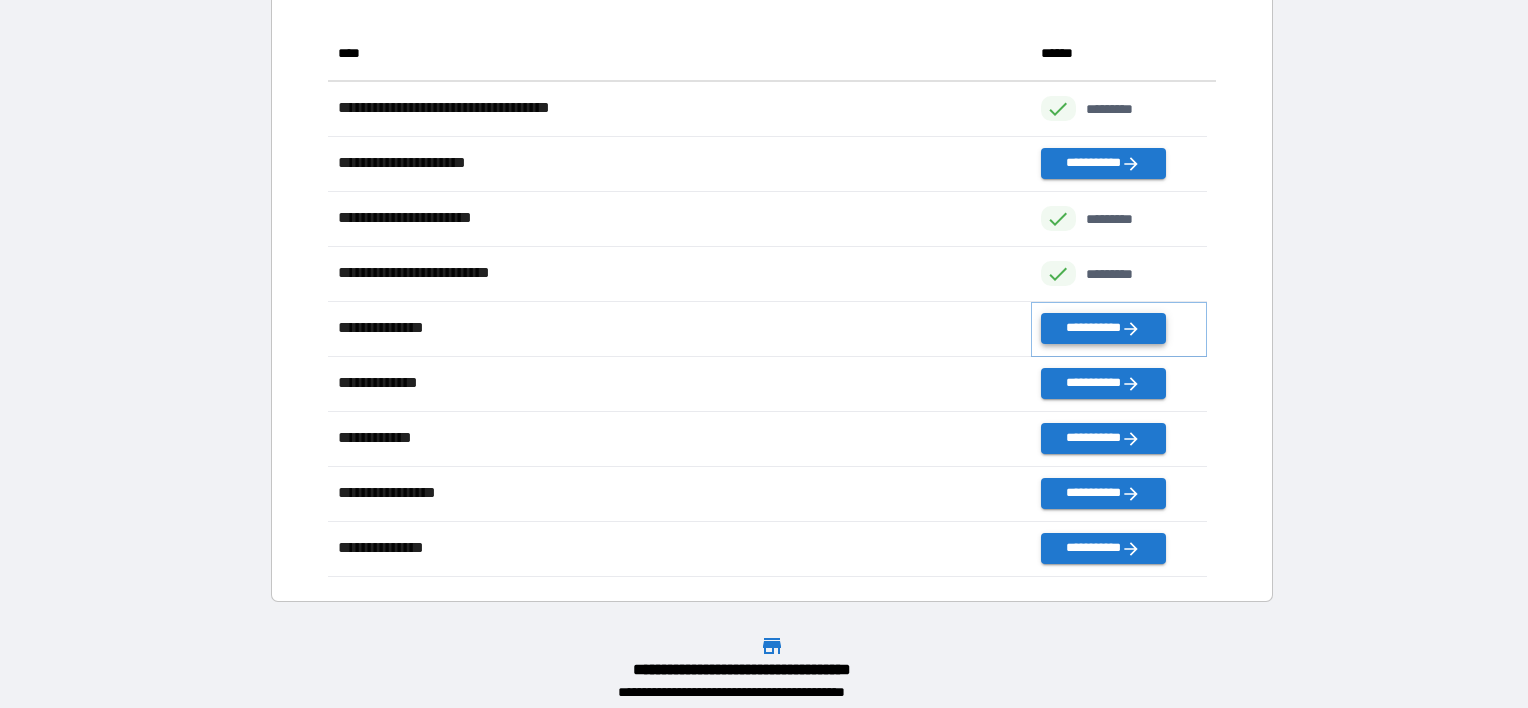 click on "**********" at bounding box center [1103, 328] 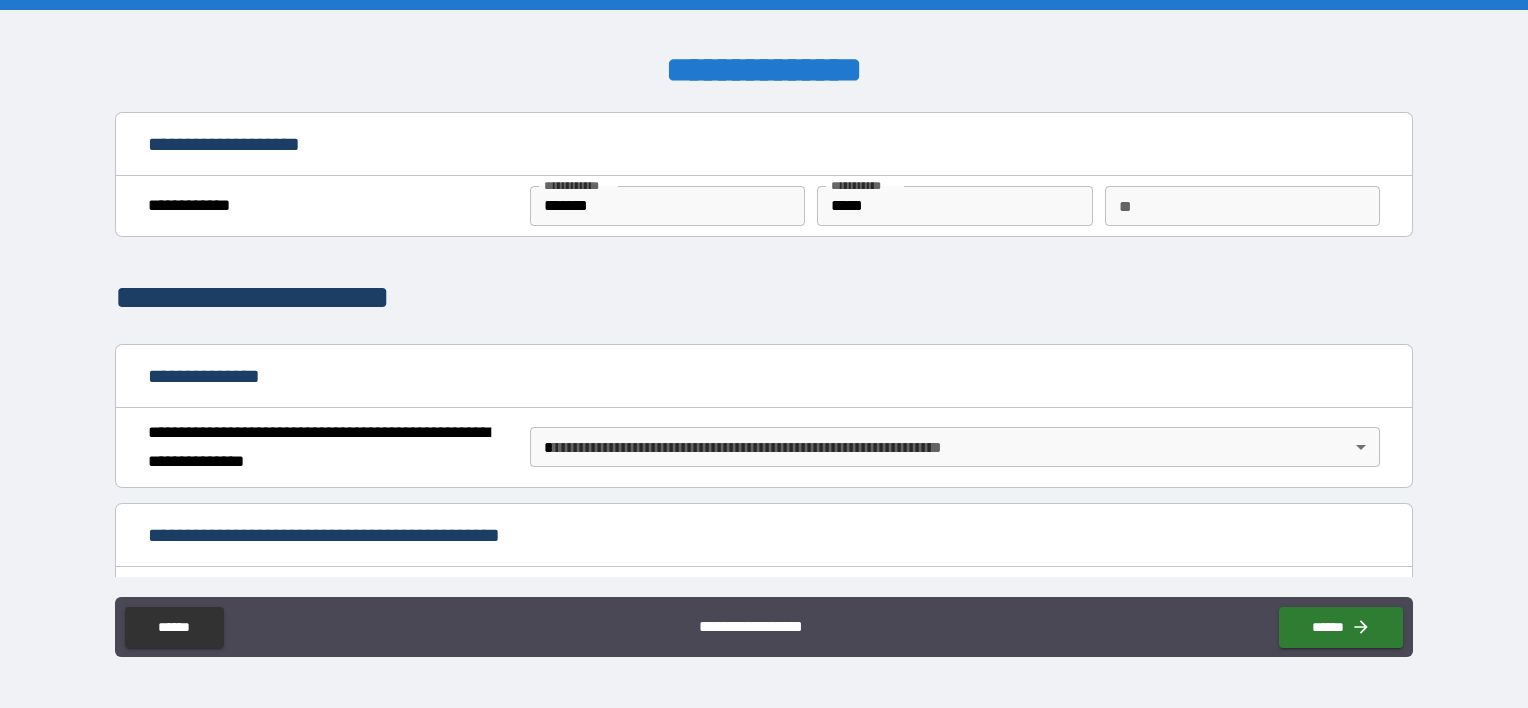 click on "**********" at bounding box center (764, 354) 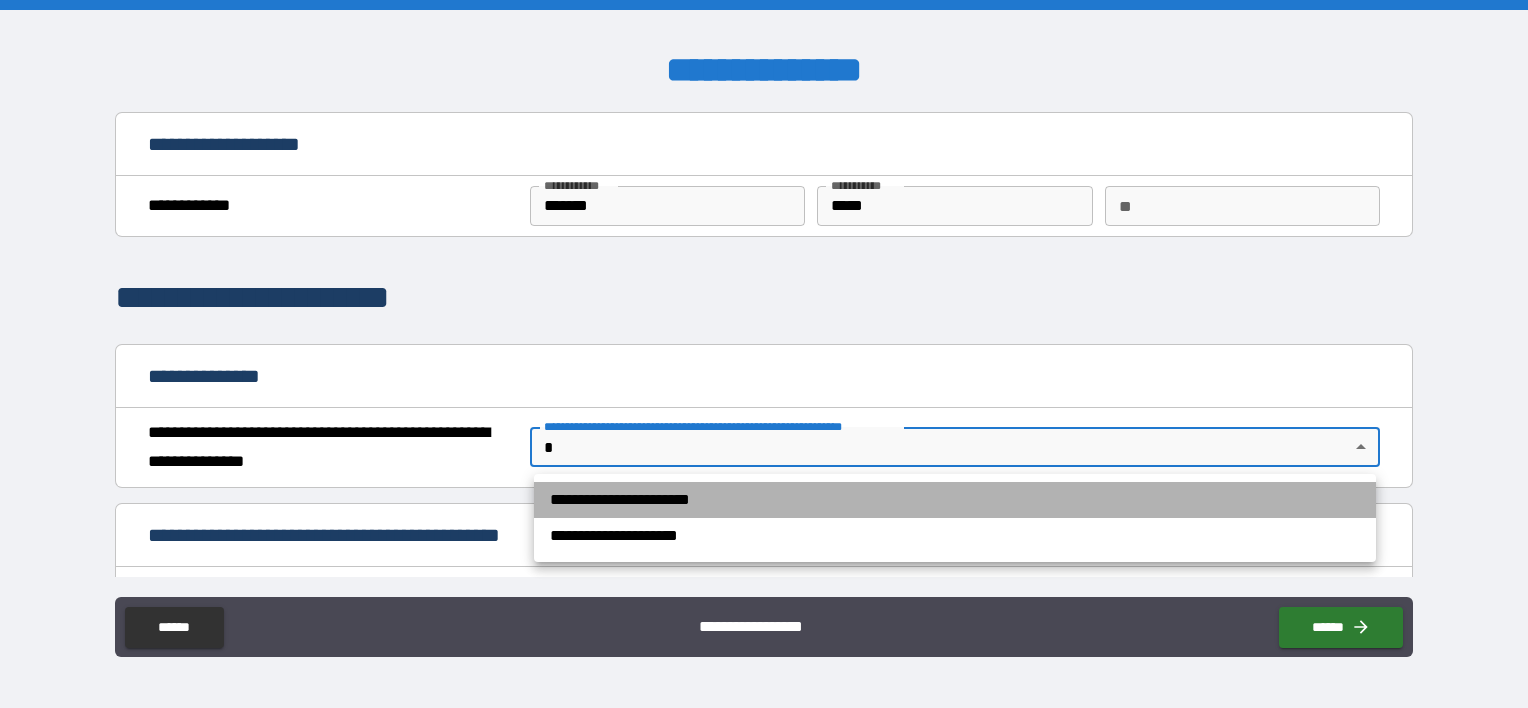 click on "**********" at bounding box center [955, 500] 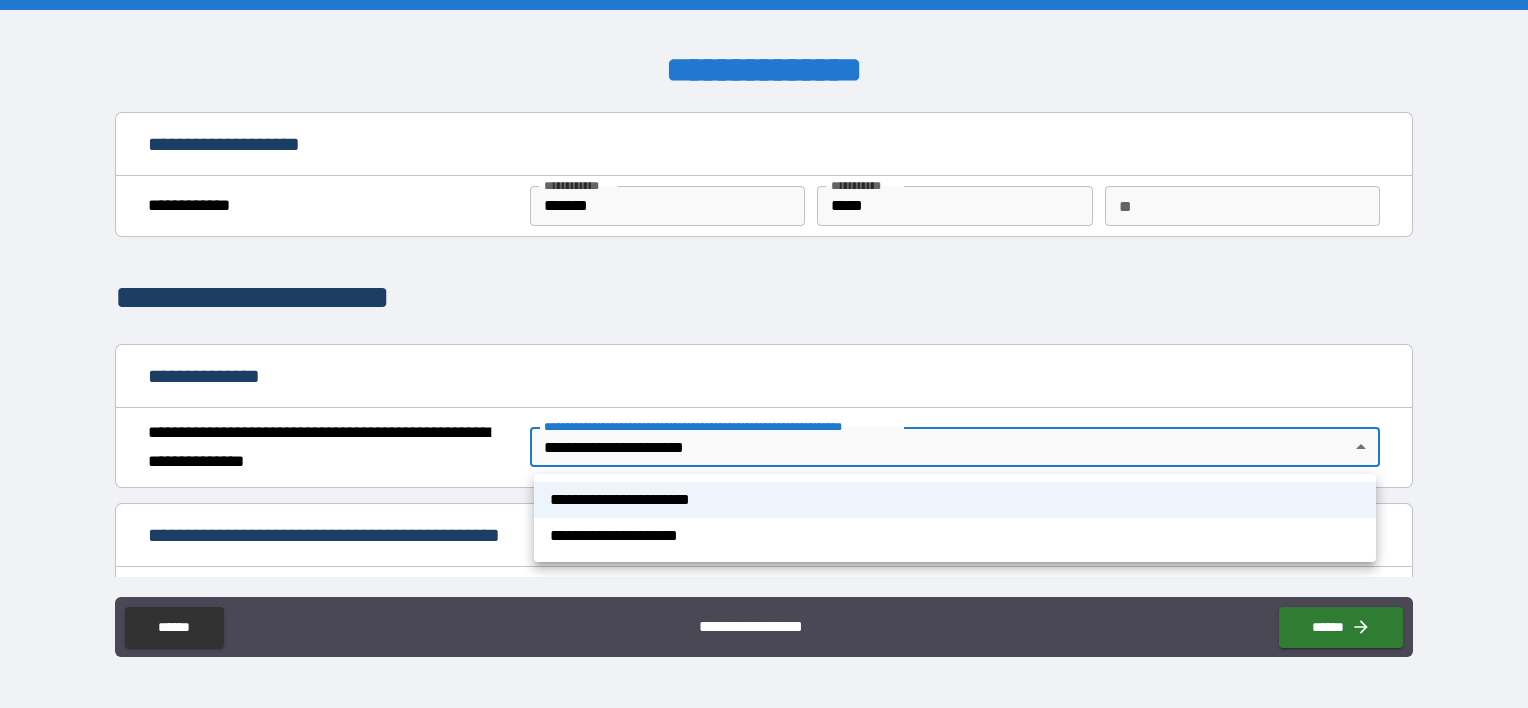 click on "**********" at bounding box center (764, 354) 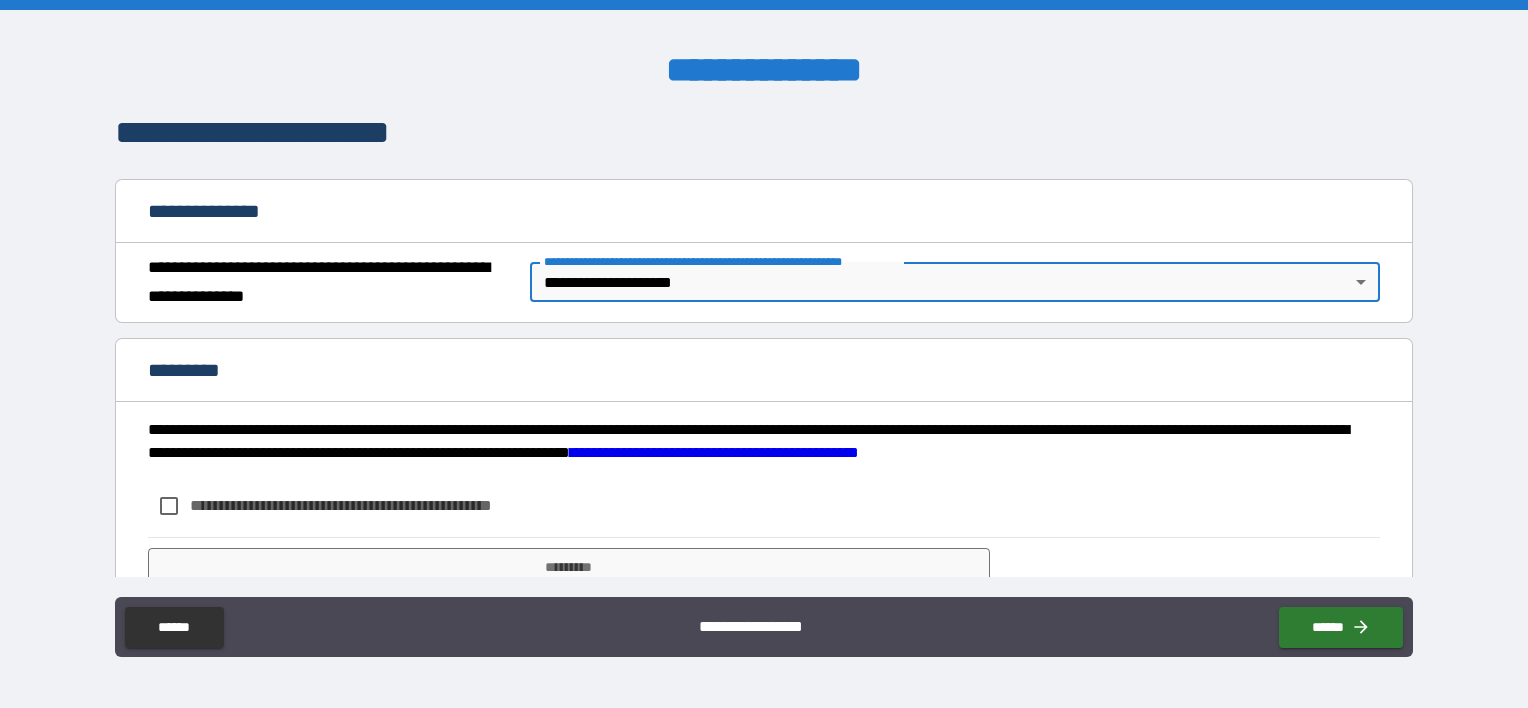 scroll, scrollTop: 200, scrollLeft: 0, axis: vertical 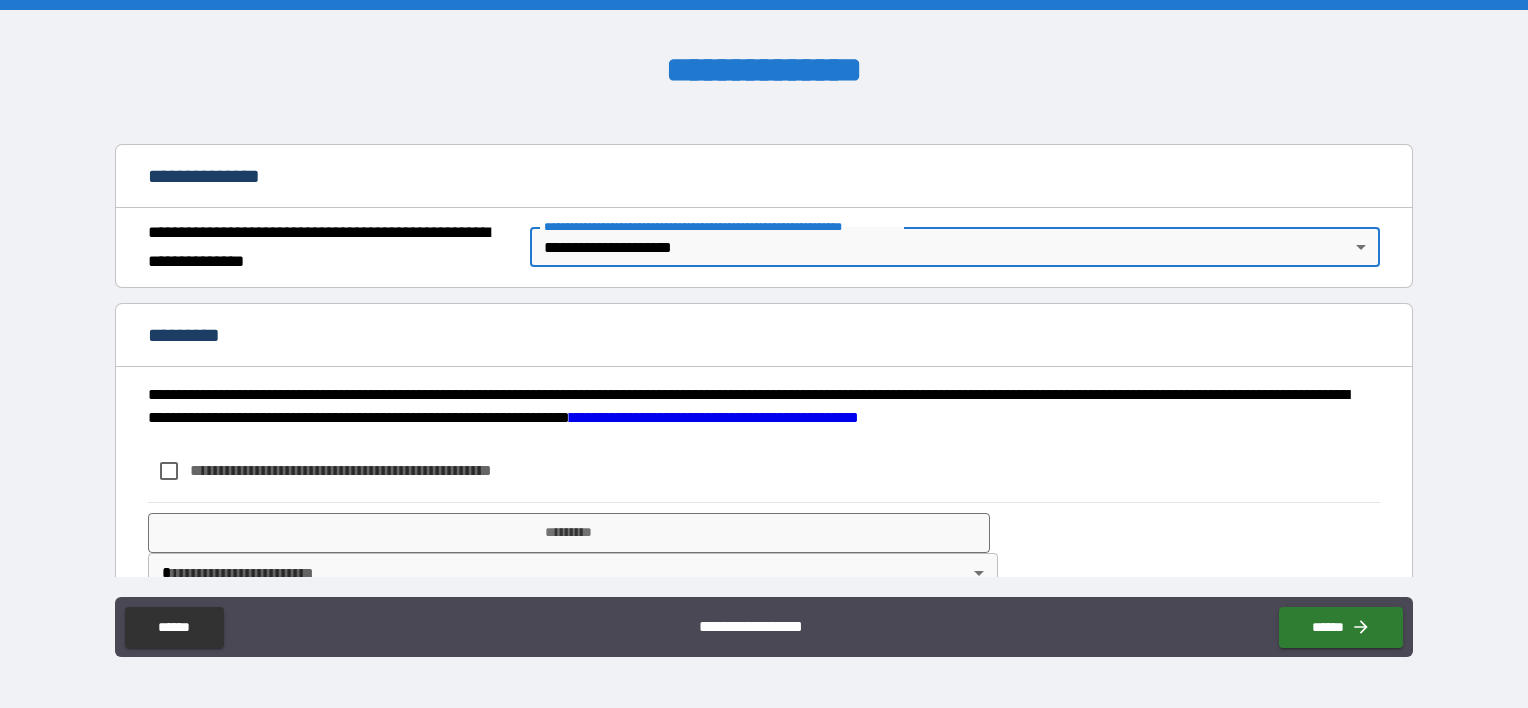 click on "**********" at bounding box center (374, 470) 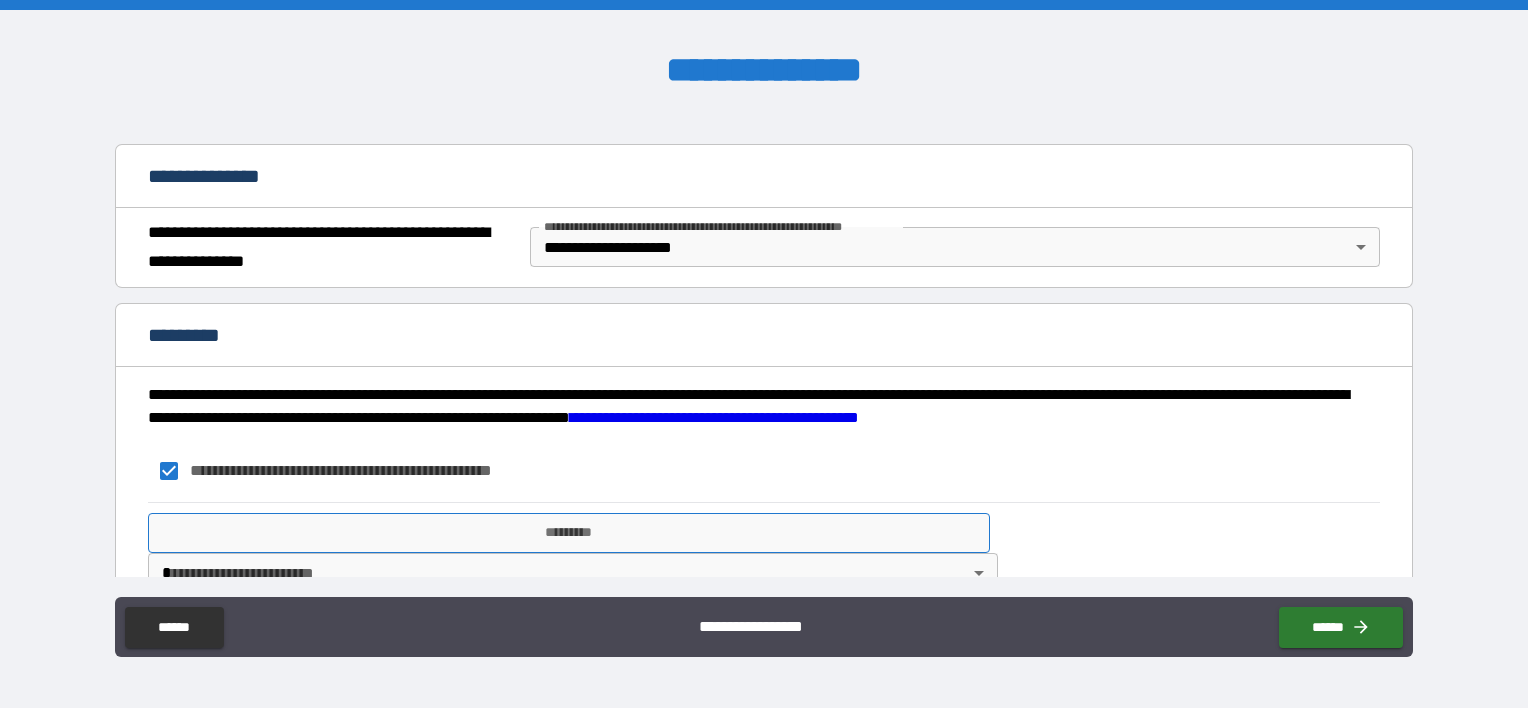click on "*********" at bounding box center [569, 533] 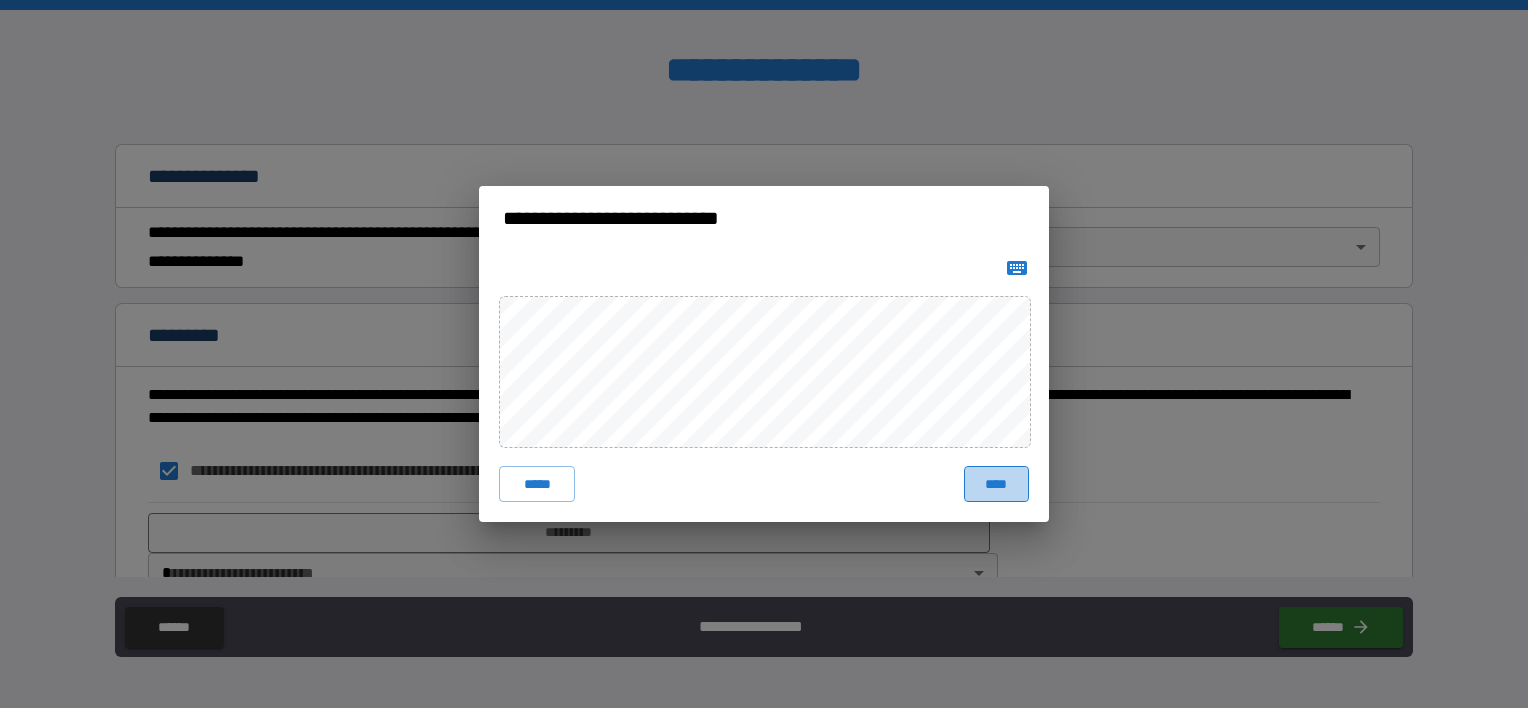 click on "****" at bounding box center [996, 484] 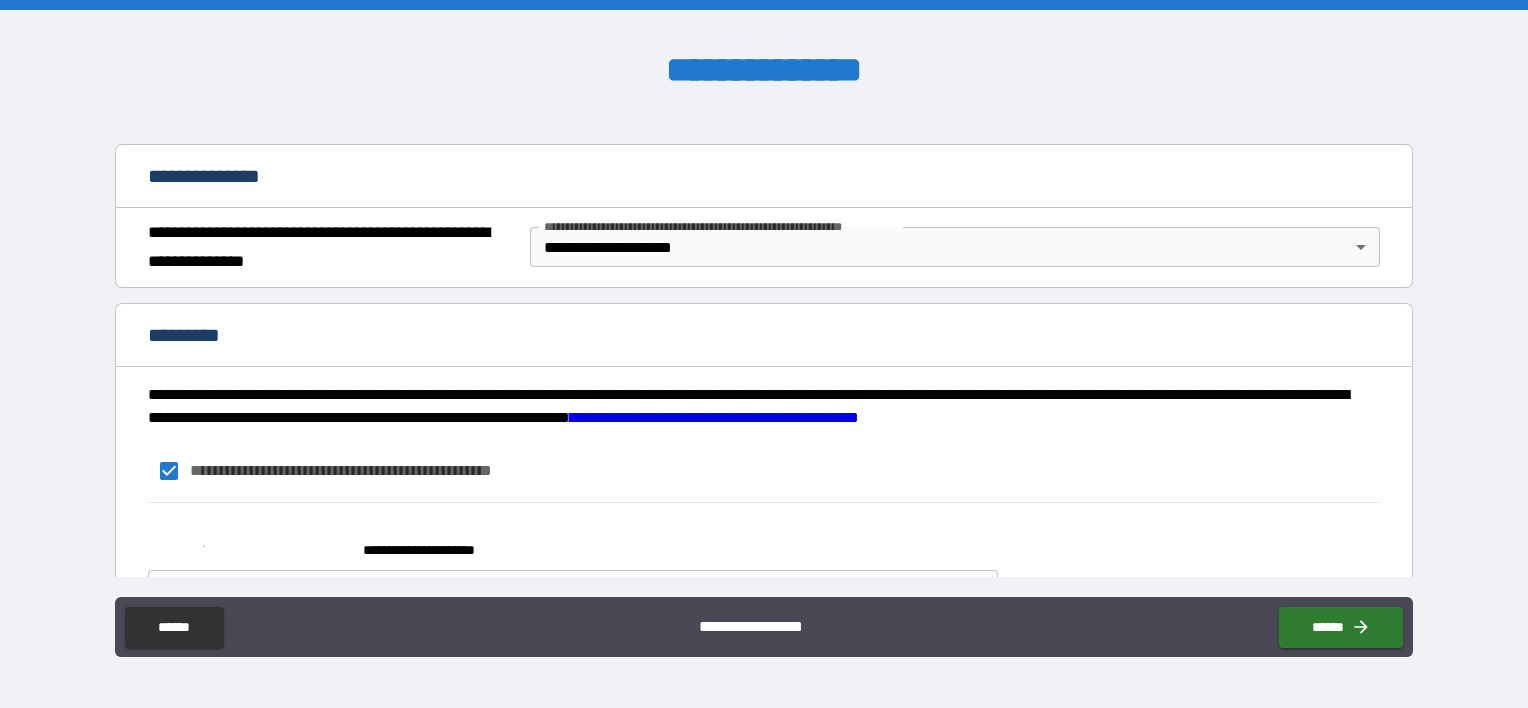scroll, scrollTop: 260, scrollLeft: 0, axis: vertical 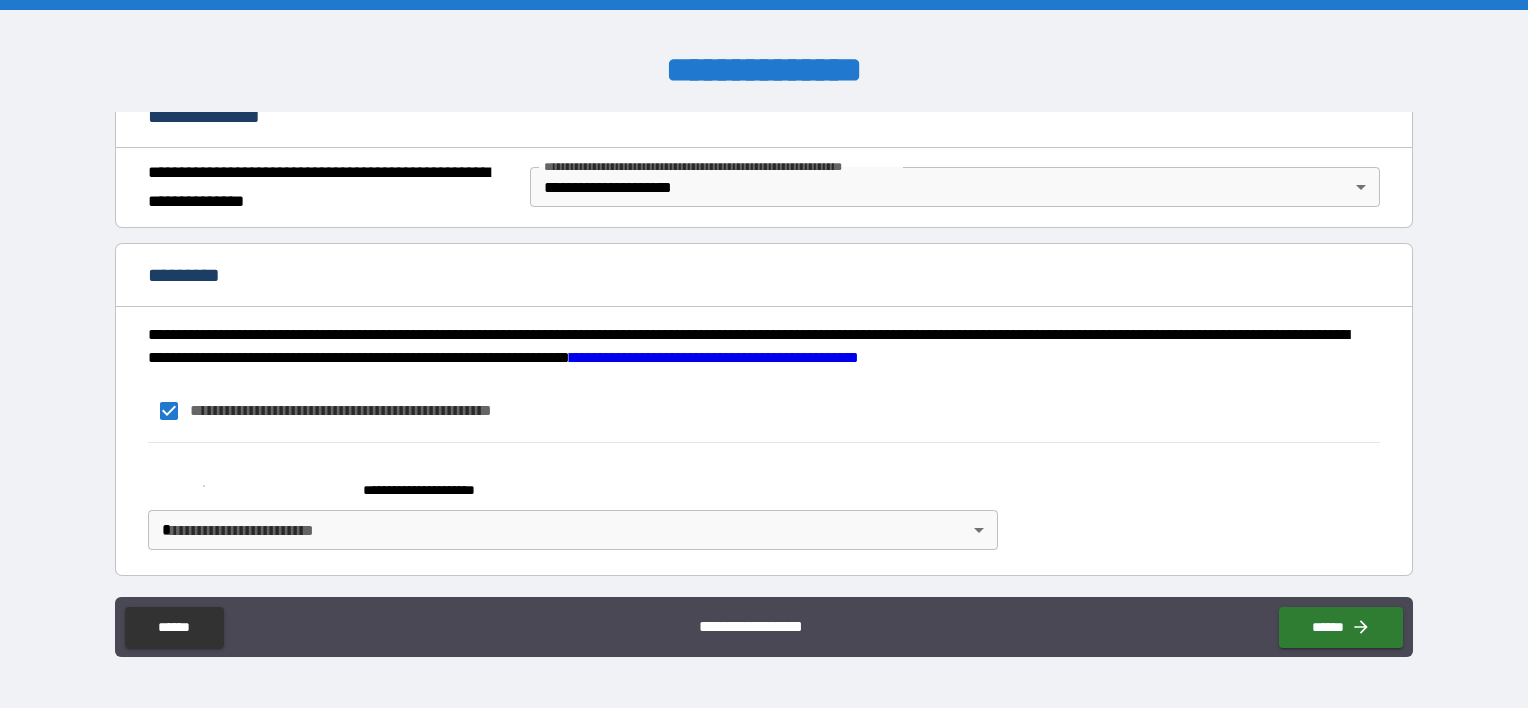 click on "**********" at bounding box center (764, 354) 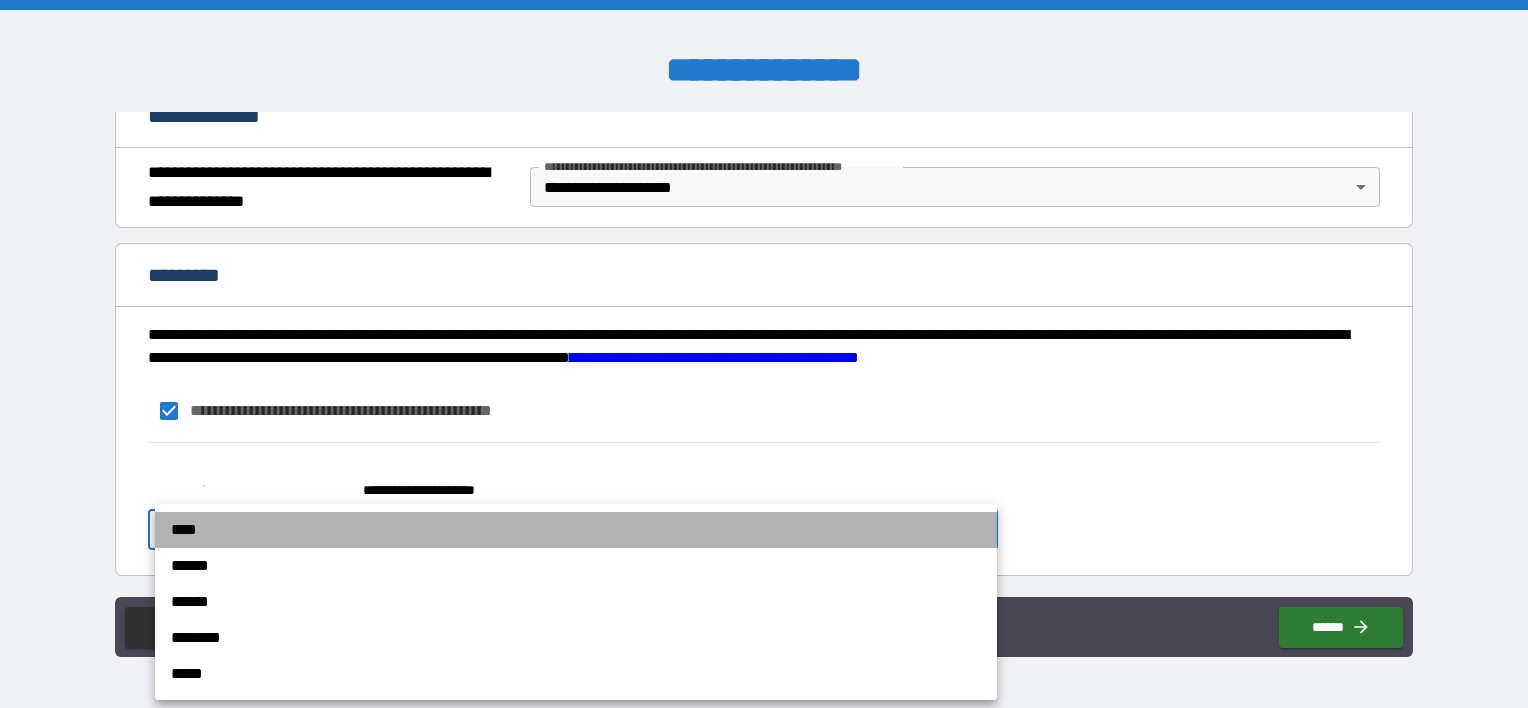 click on "****" at bounding box center (576, 530) 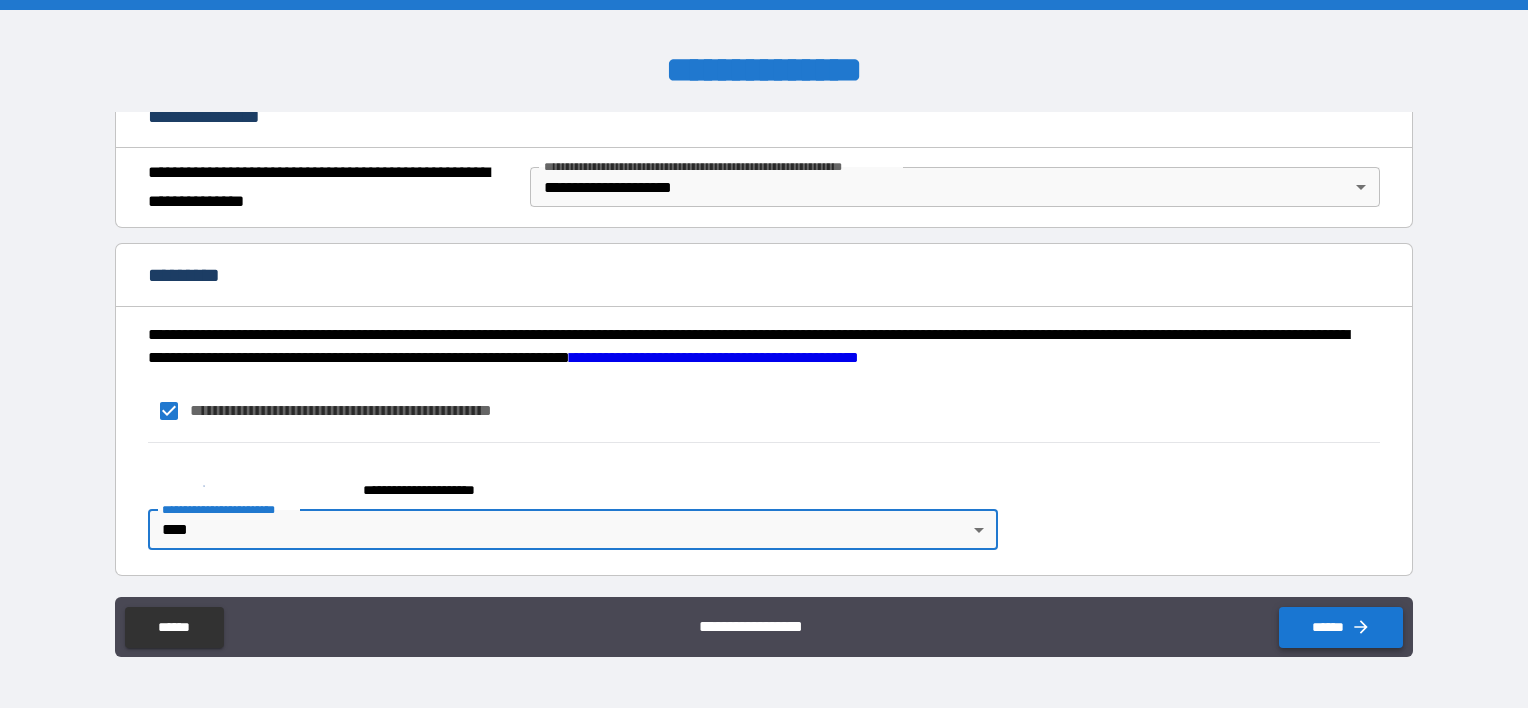 click on "******" at bounding box center (1341, 627) 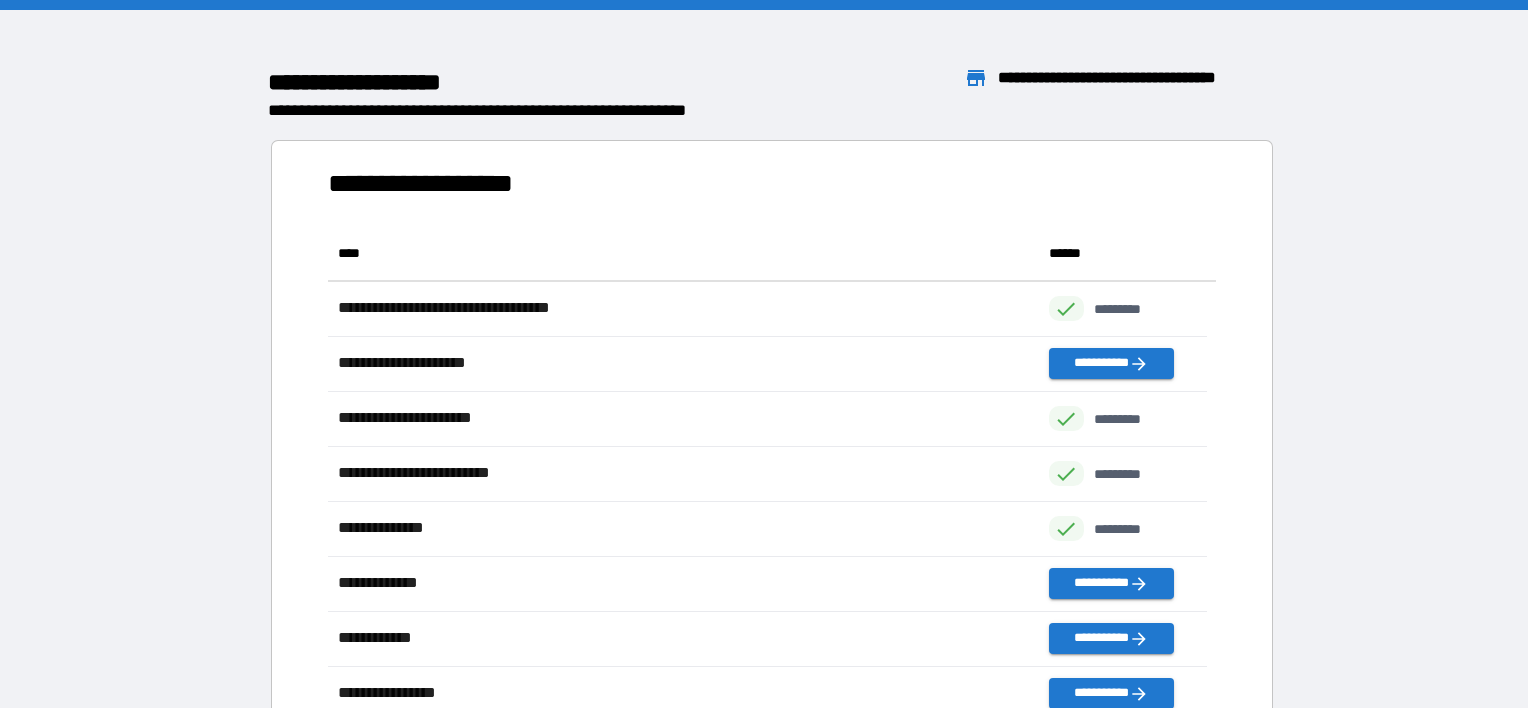 scroll, scrollTop: 16, scrollLeft: 16, axis: both 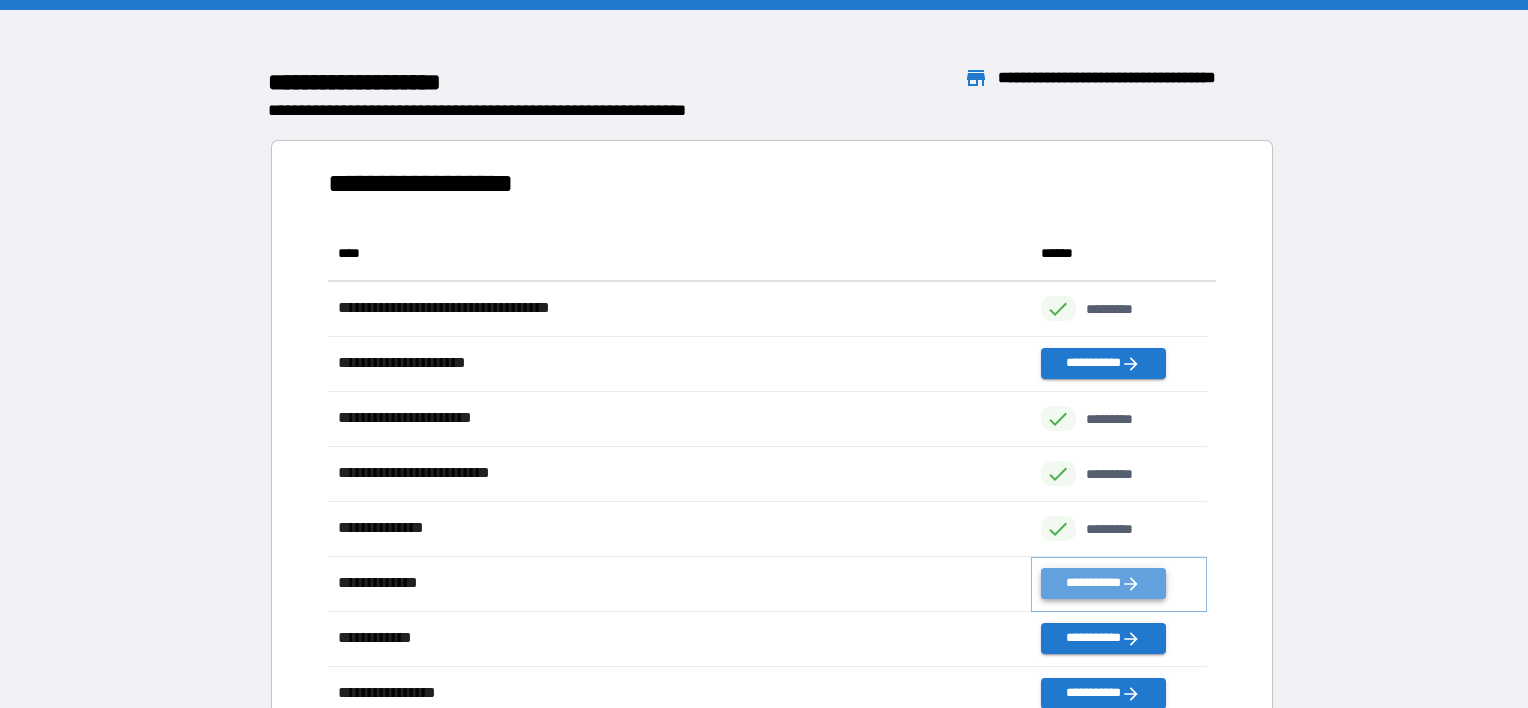click on "**********" at bounding box center [1103, 583] 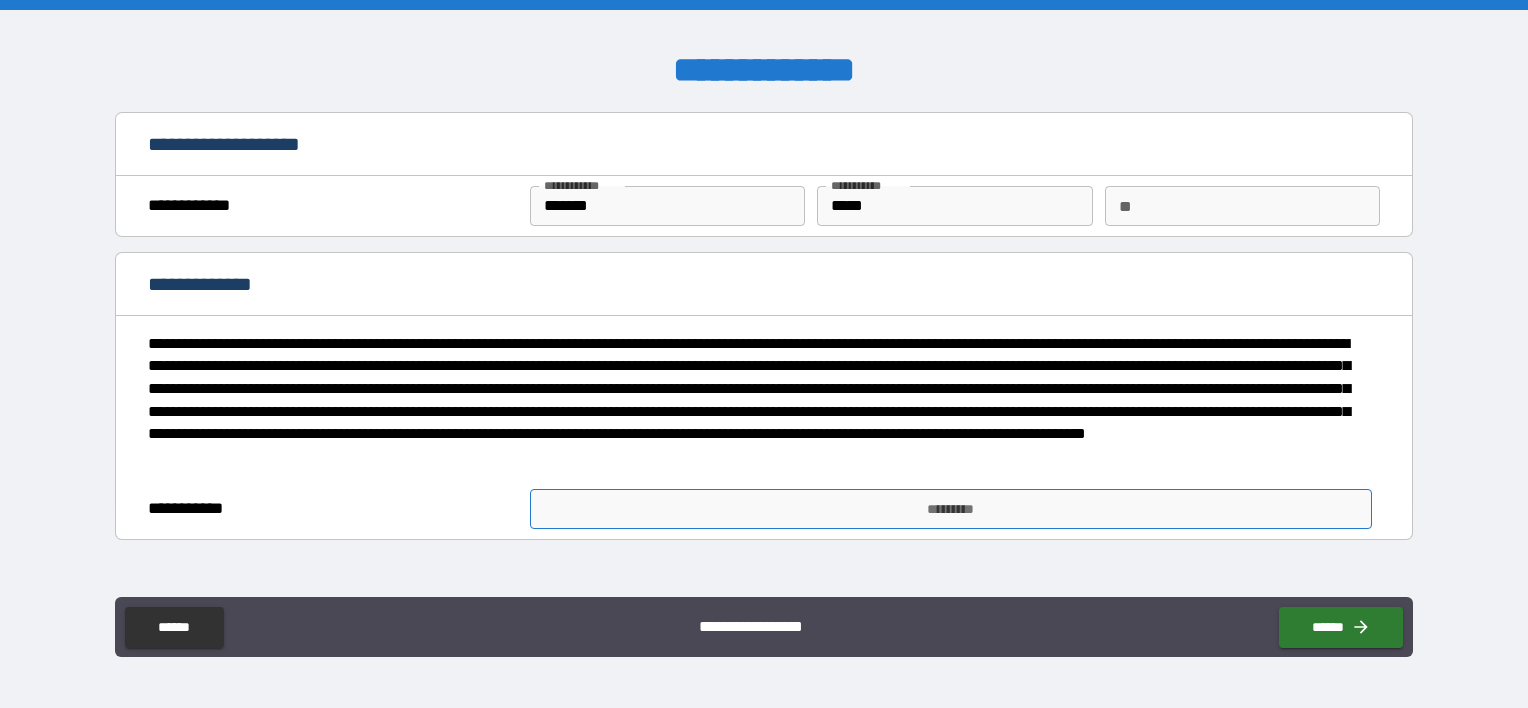 scroll, scrollTop: 200, scrollLeft: 0, axis: vertical 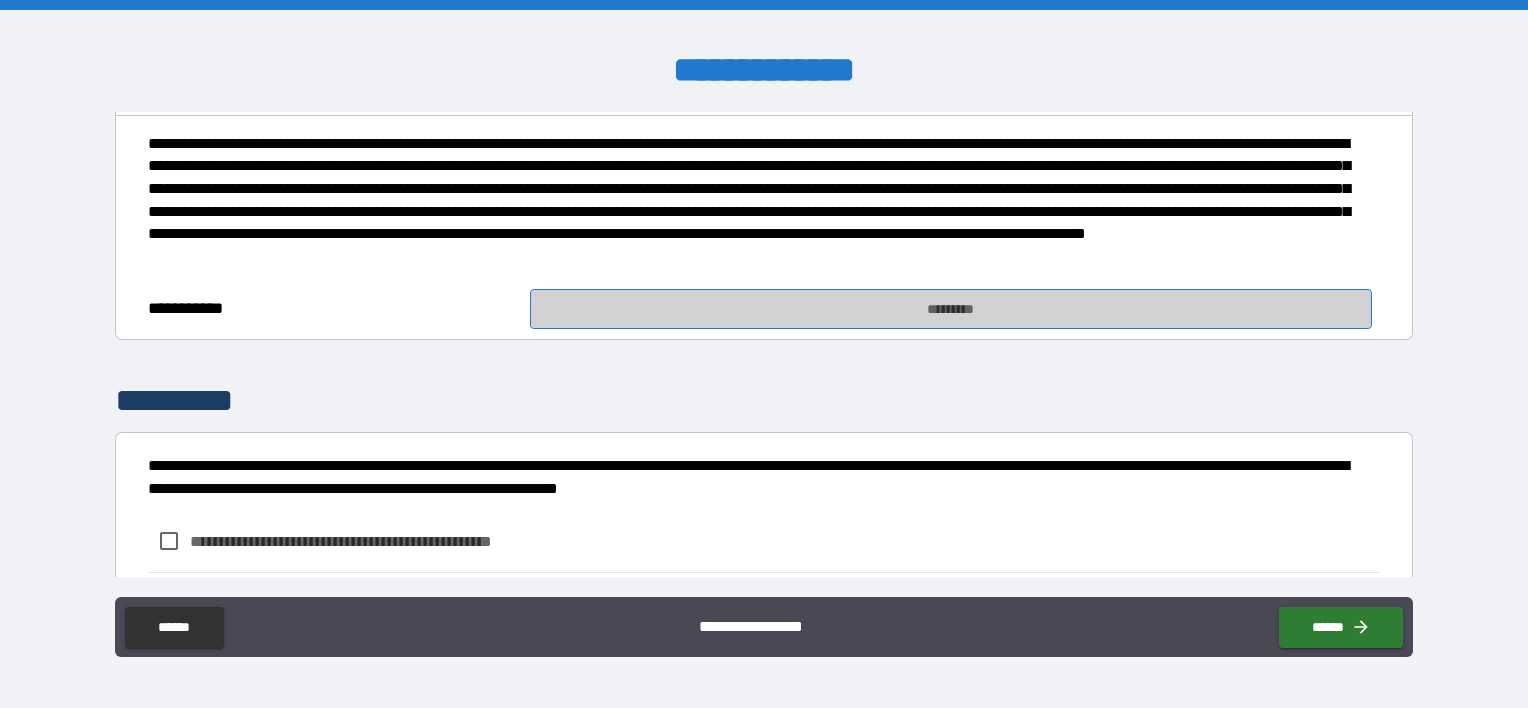 click on "*********" at bounding box center [951, 309] 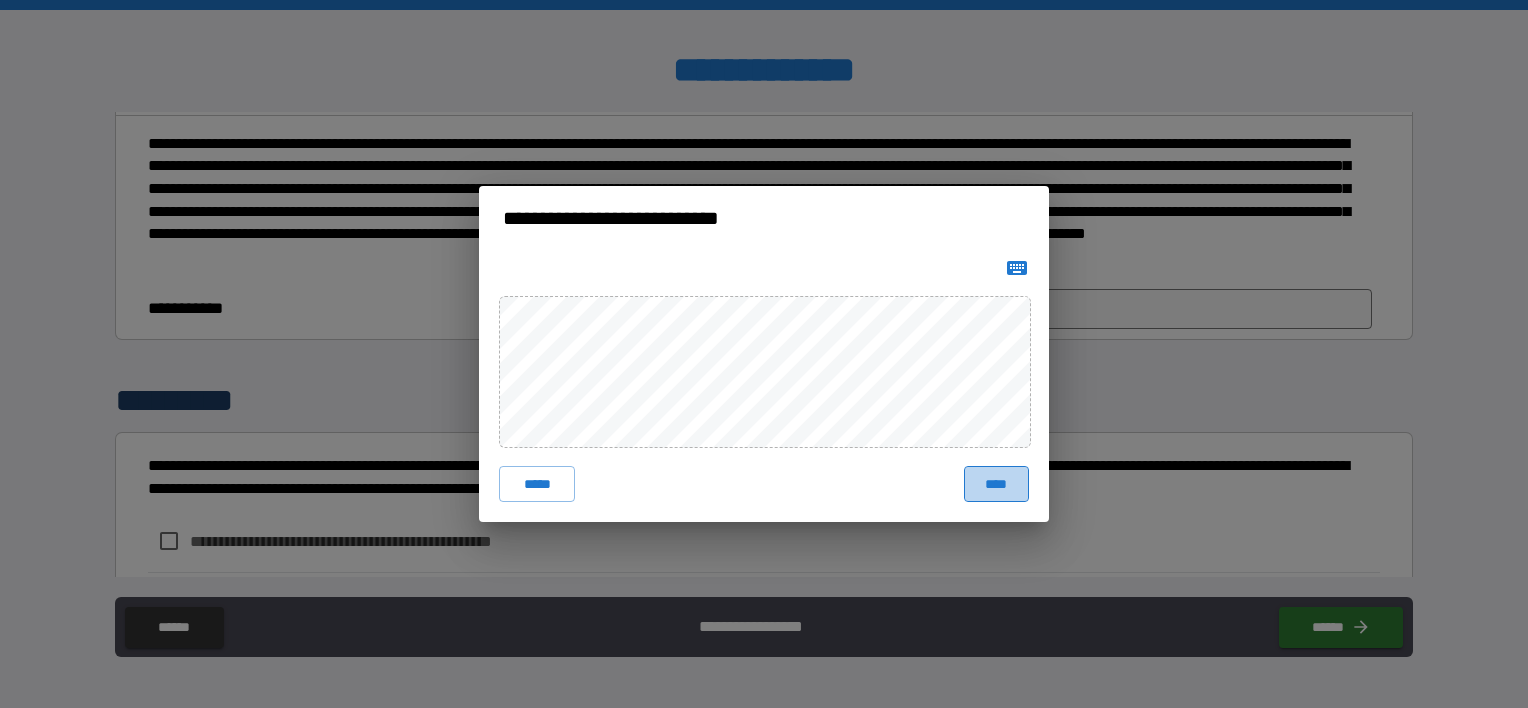 click on "****" at bounding box center (996, 484) 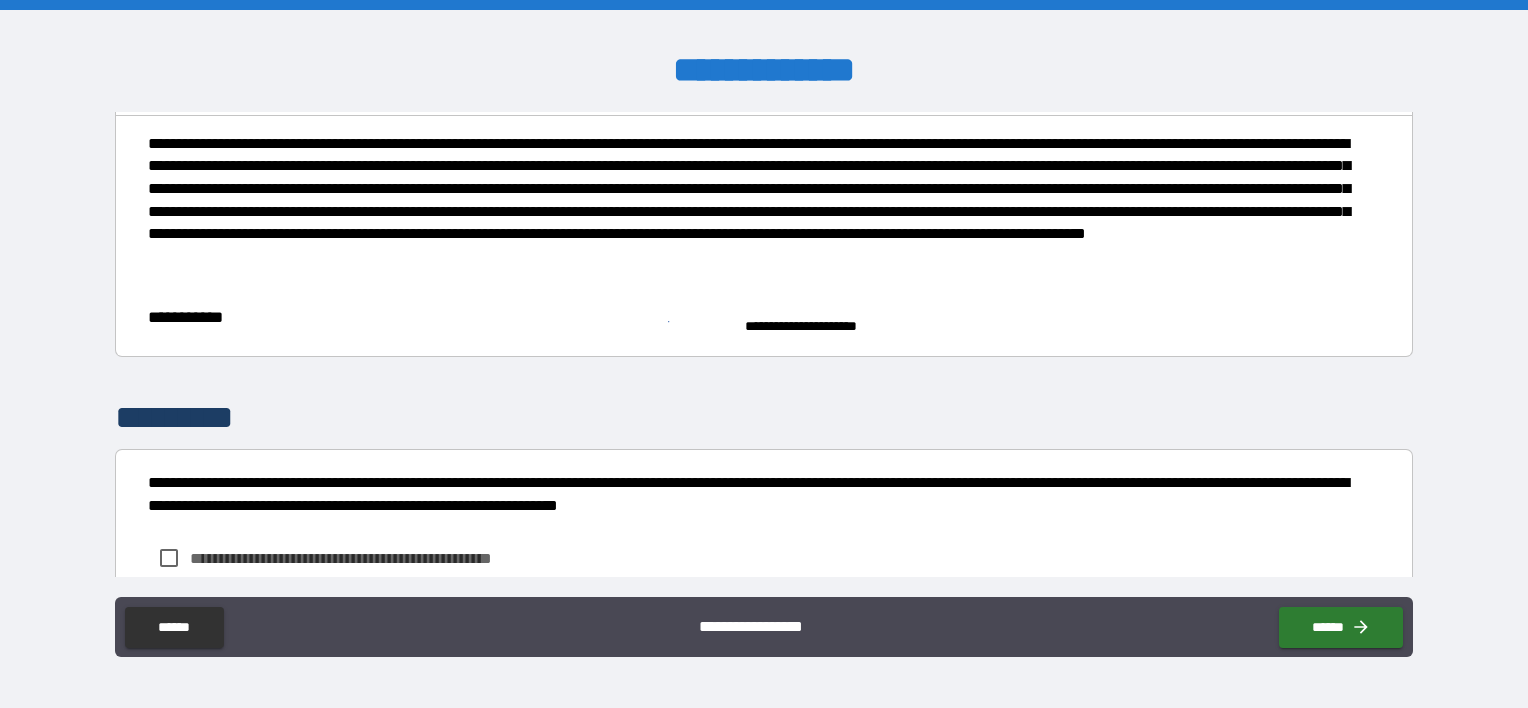 click on "**********" at bounding box center (374, 558) 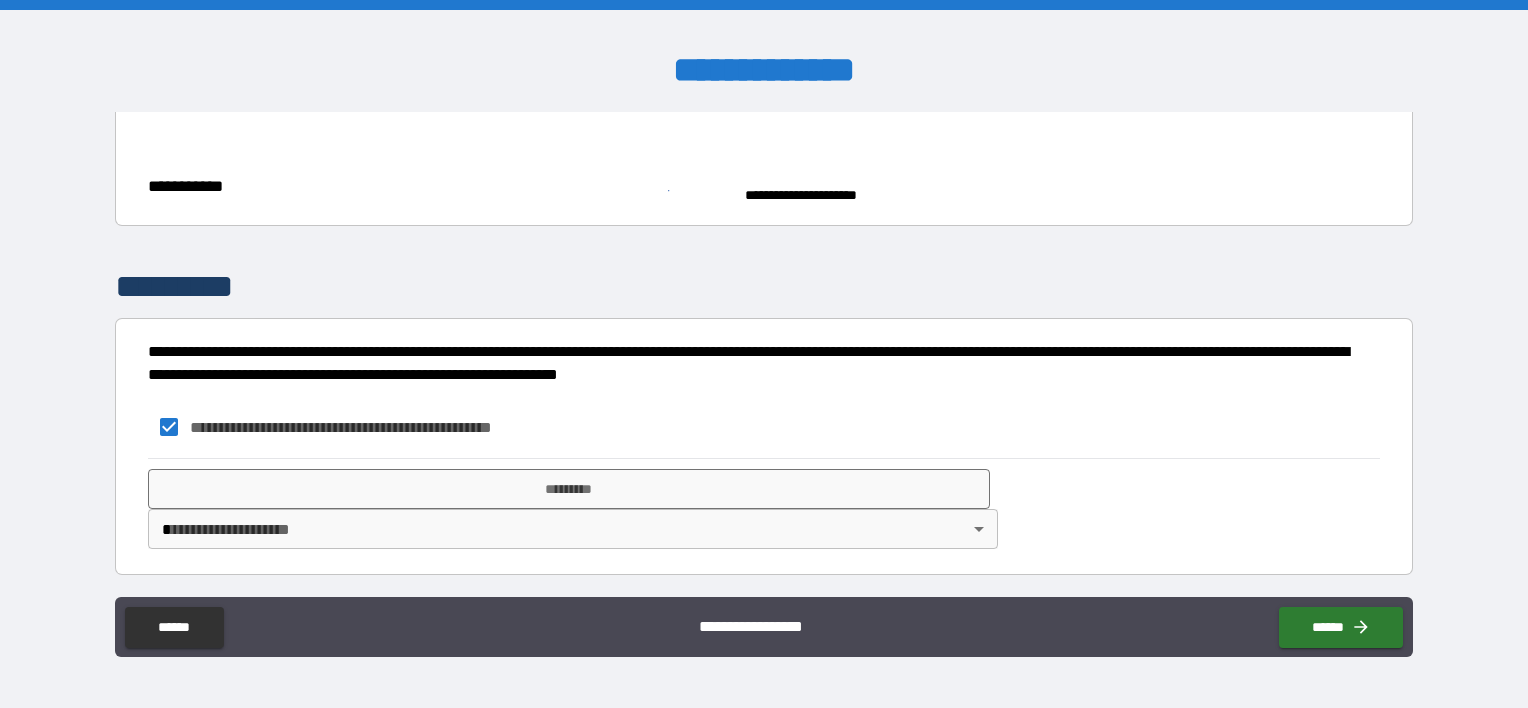 scroll, scrollTop: 332, scrollLeft: 0, axis: vertical 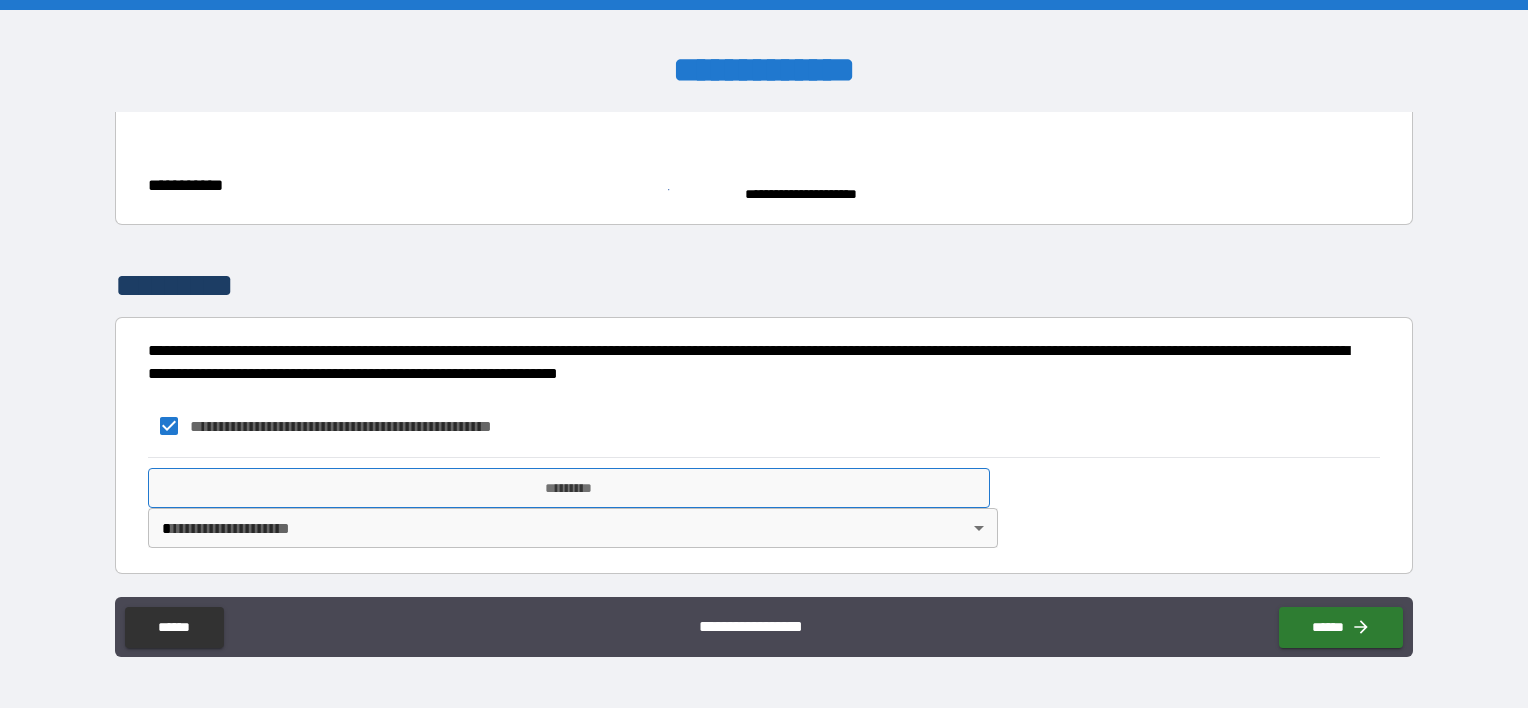 click on "*********" at bounding box center [569, 488] 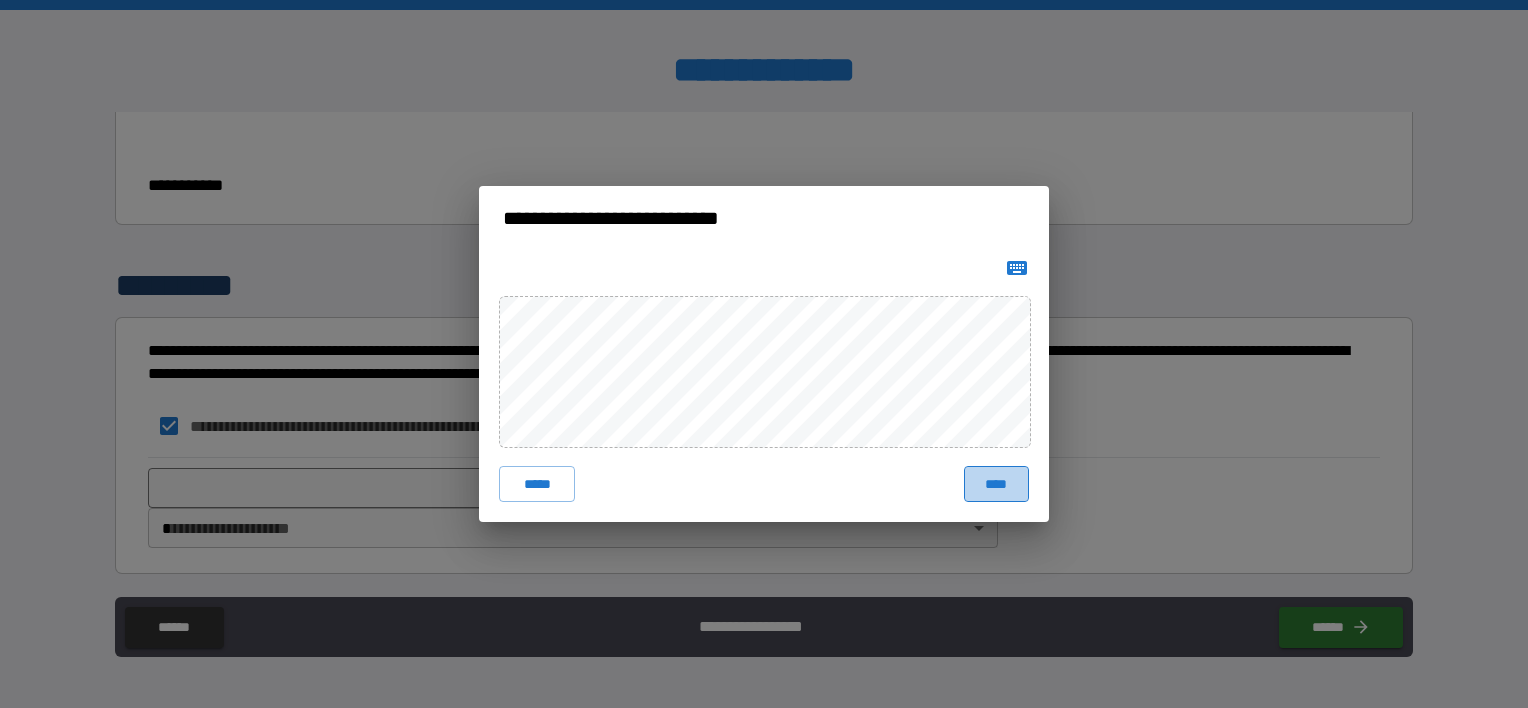 click on "****" at bounding box center [996, 484] 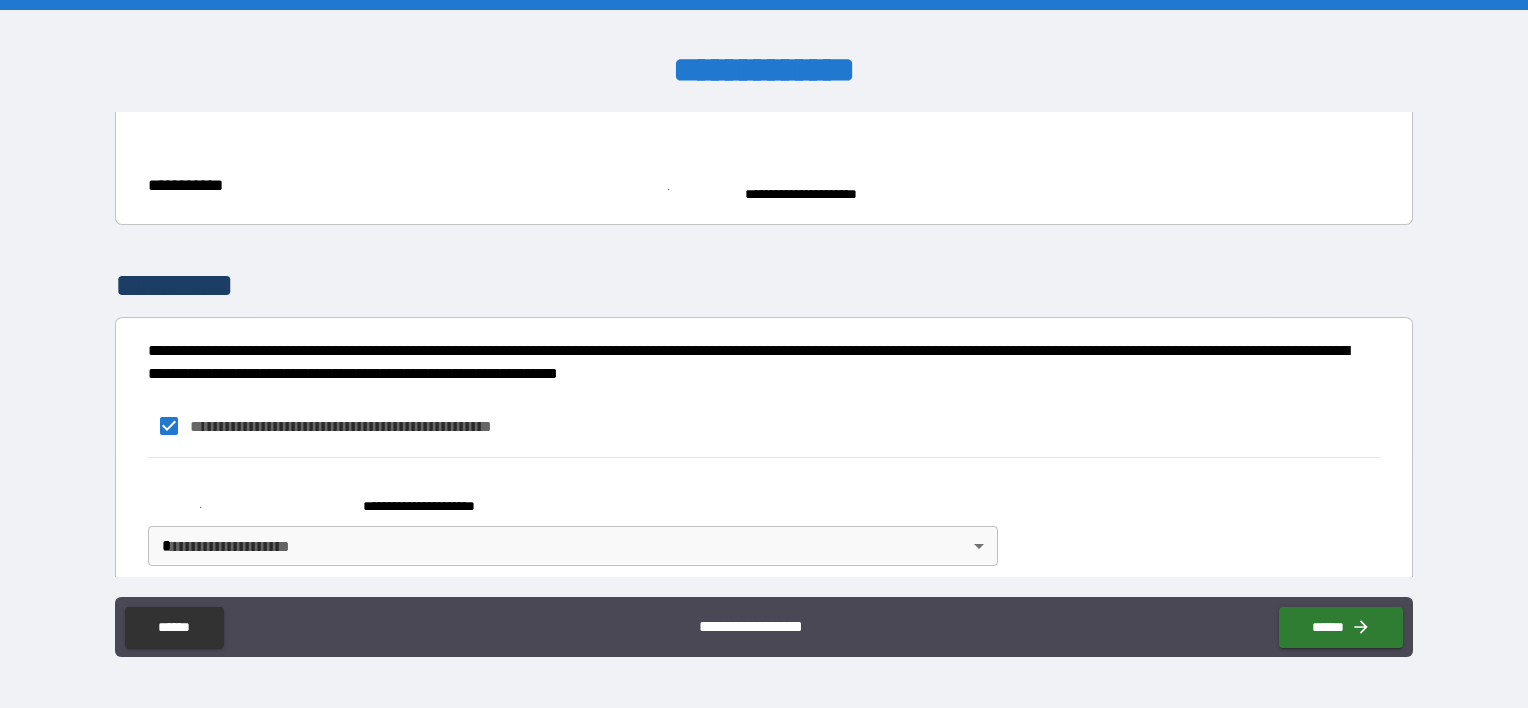 click on "**********" at bounding box center [764, 354] 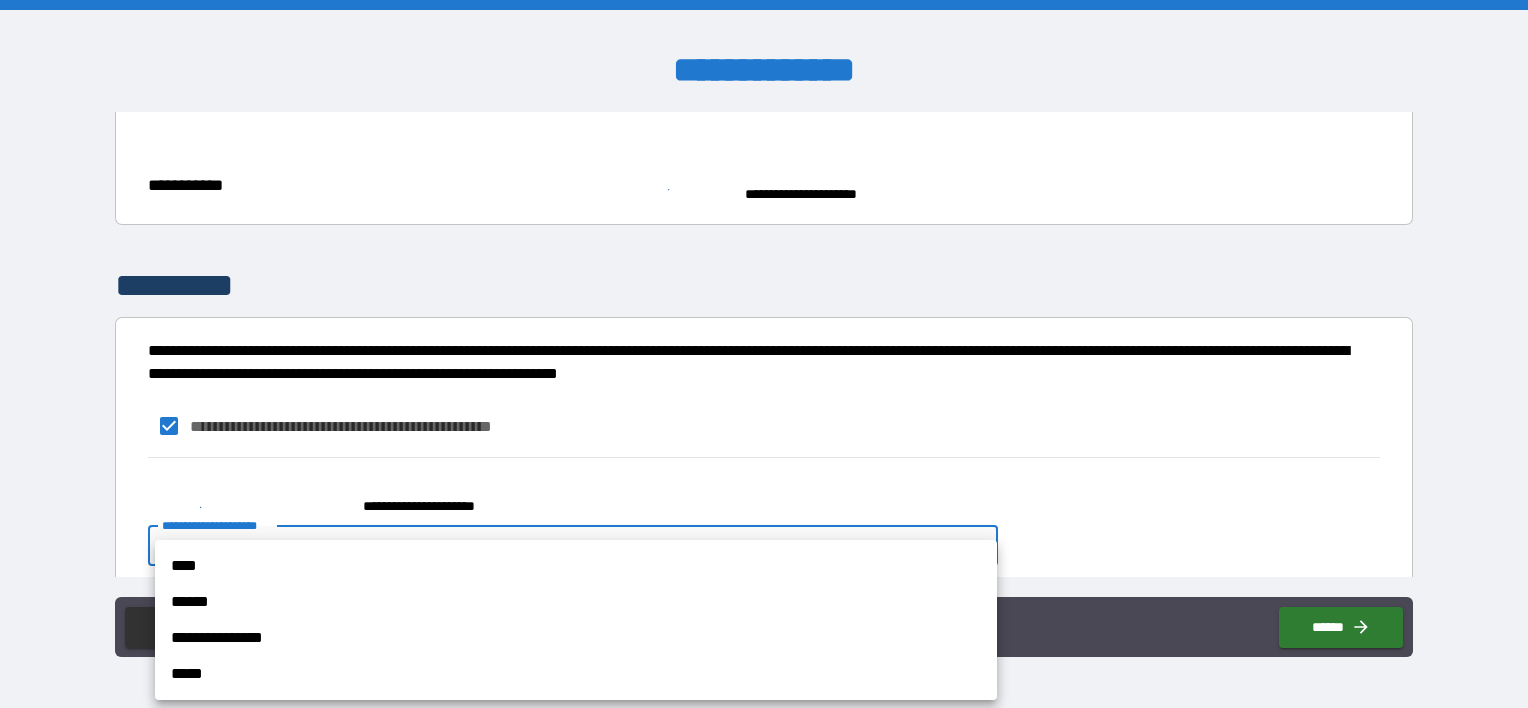 click on "****" at bounding box center [576, 566] 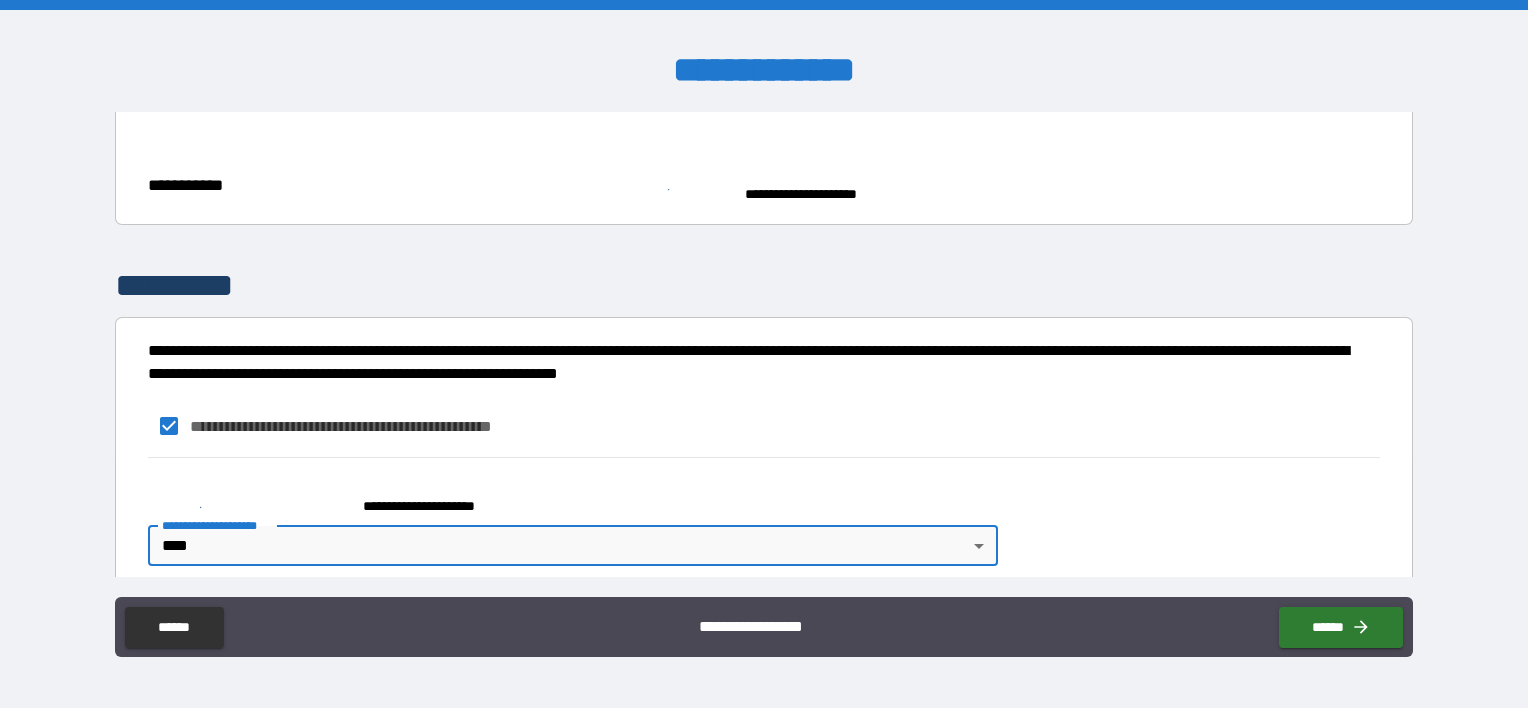 scroll, scrollTop: 348, scrollLeft: 0, axis: vertical 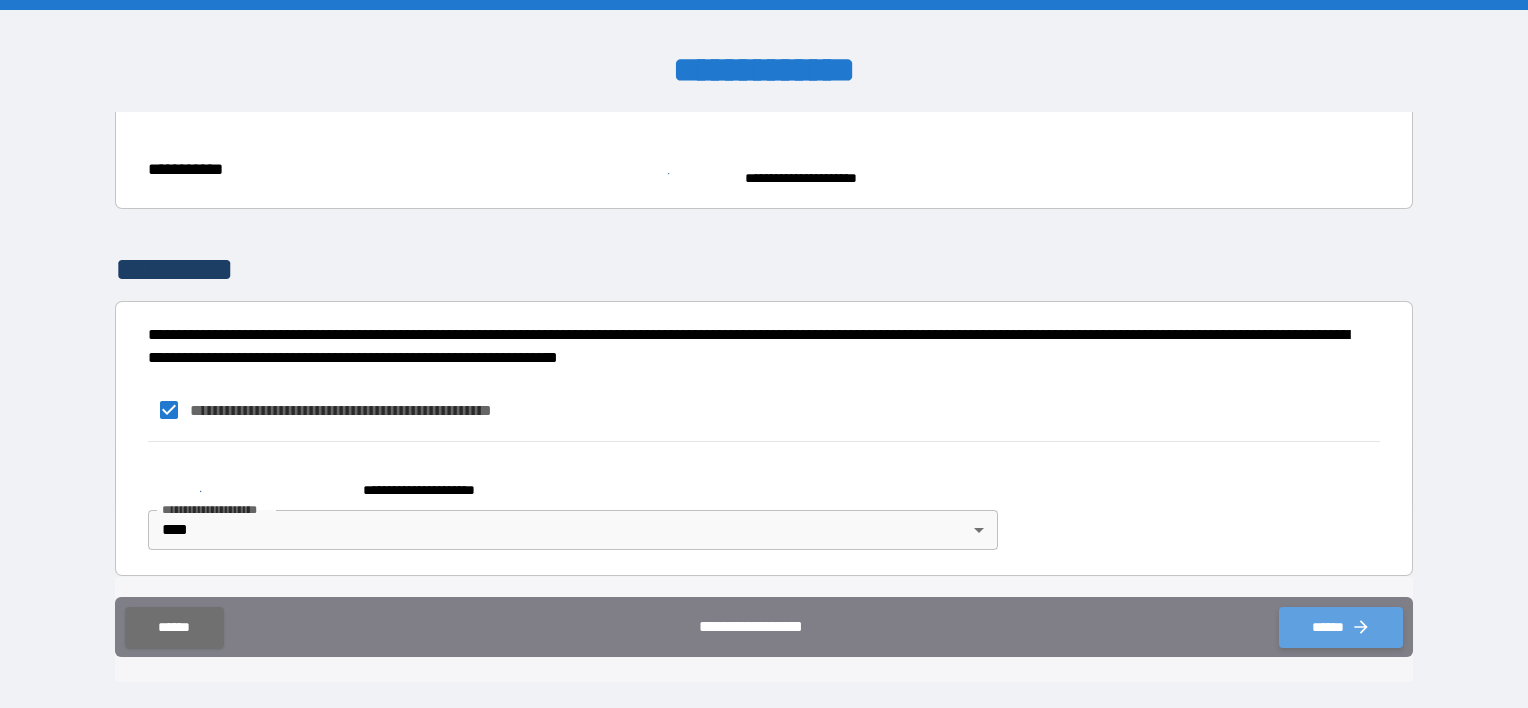 click on "******" at bounding box center (1341, 627) 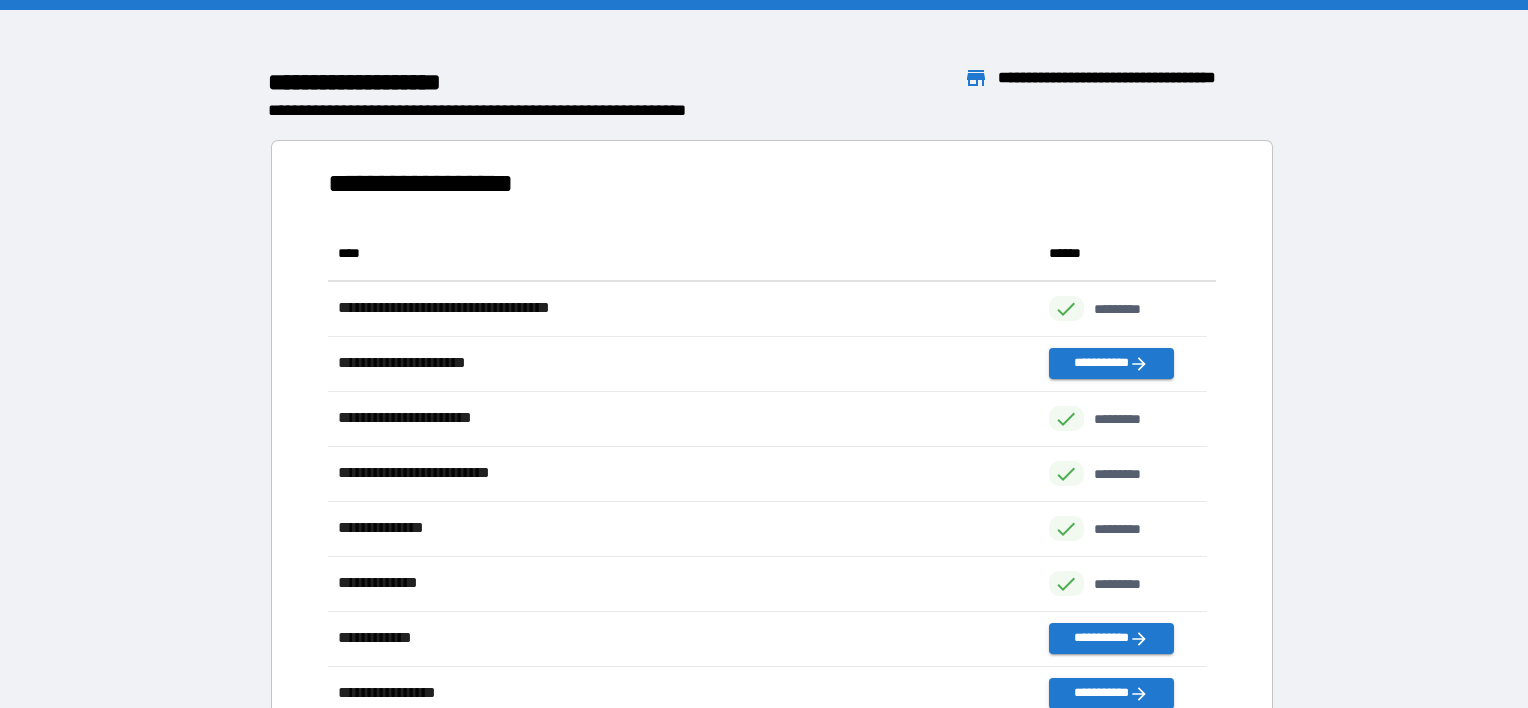 scroll, scrollTop: 16, scrollLeft: 16, axis: both 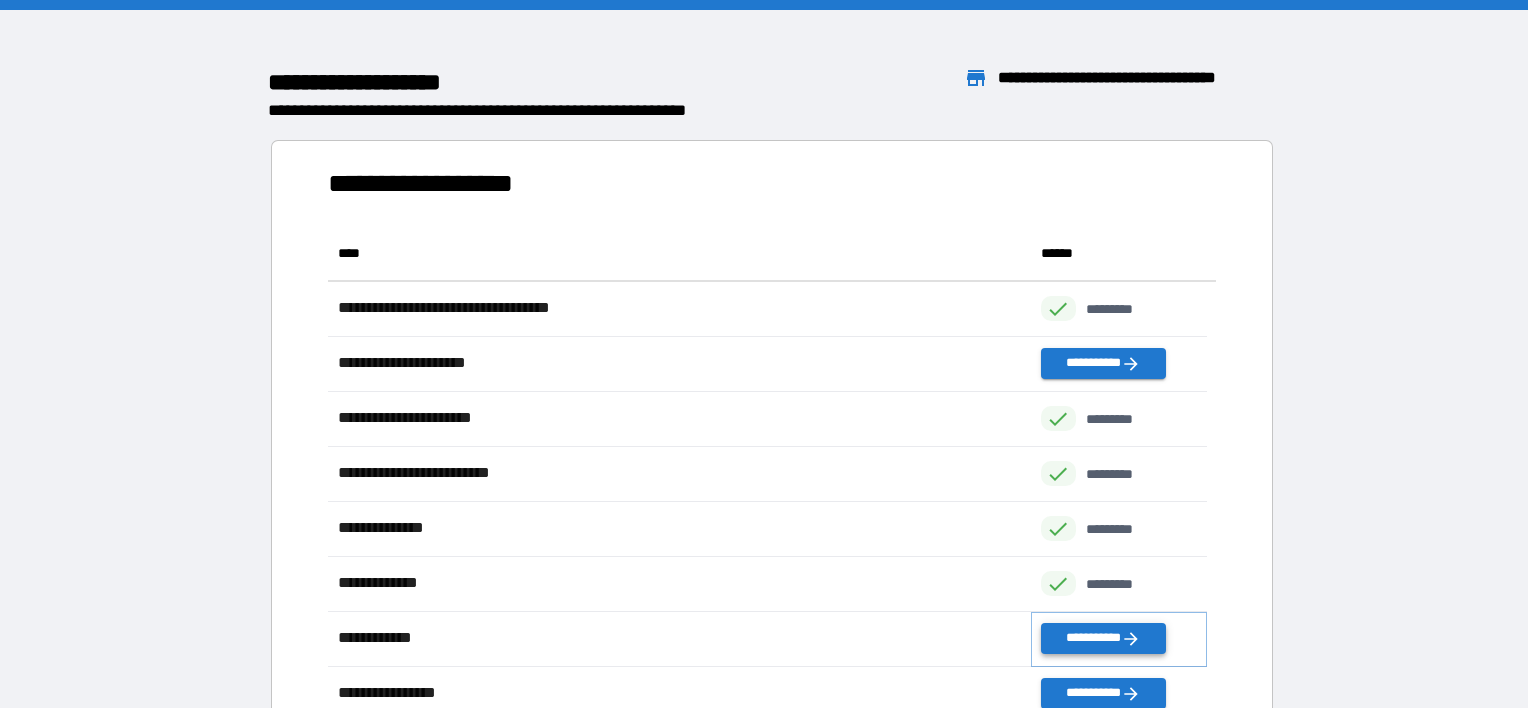 click on "**********" at bounding box center [1103, 638] 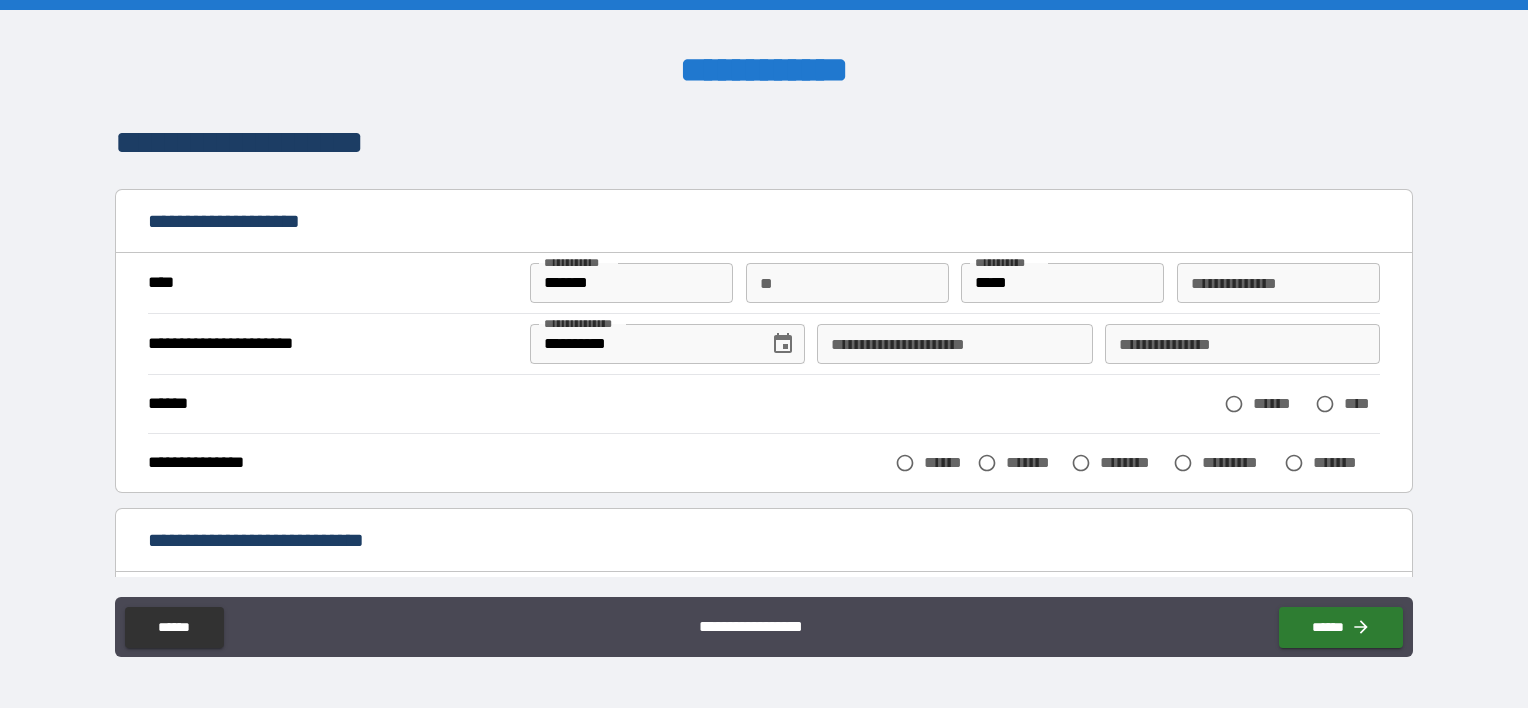 click on "**********" at bounding box center (1278, 283) 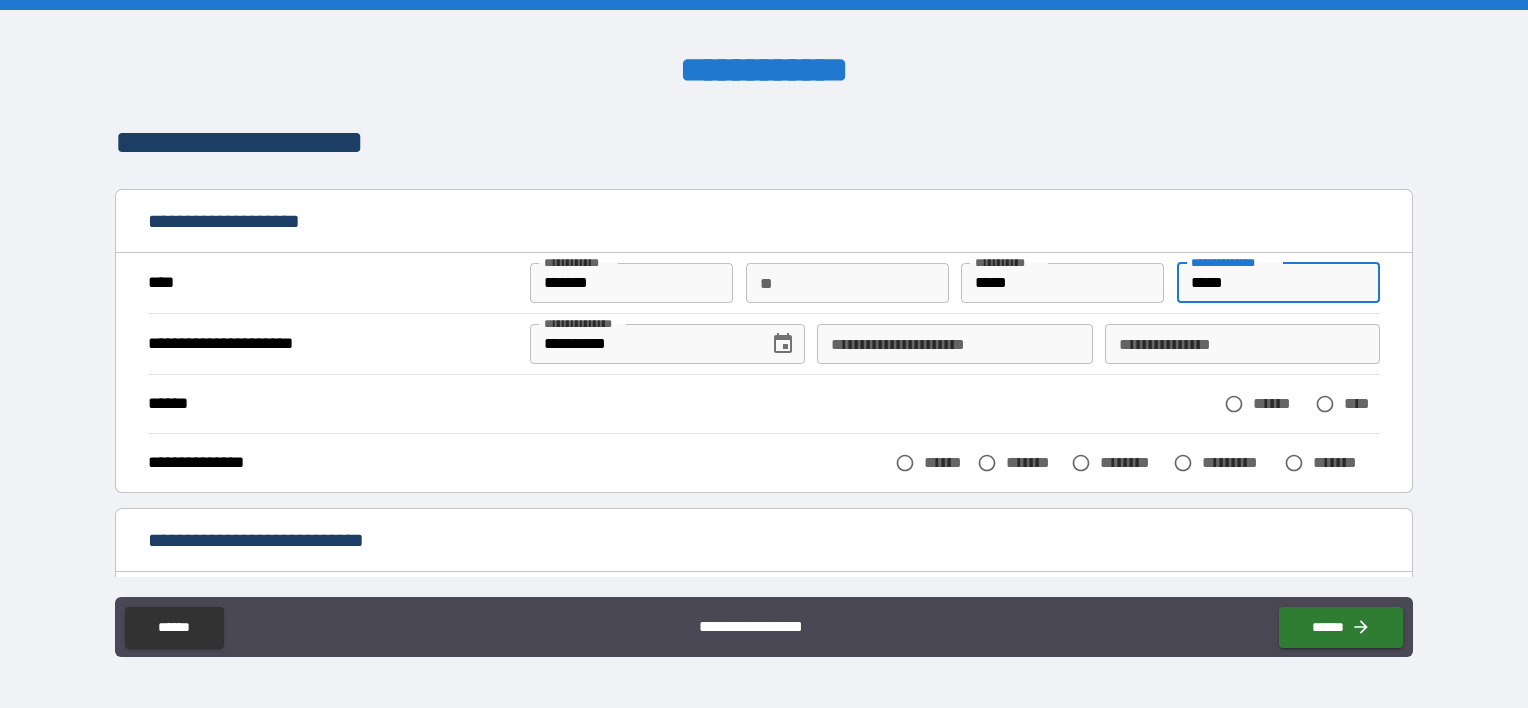 click on "**********" at bounding box center (954, 344) 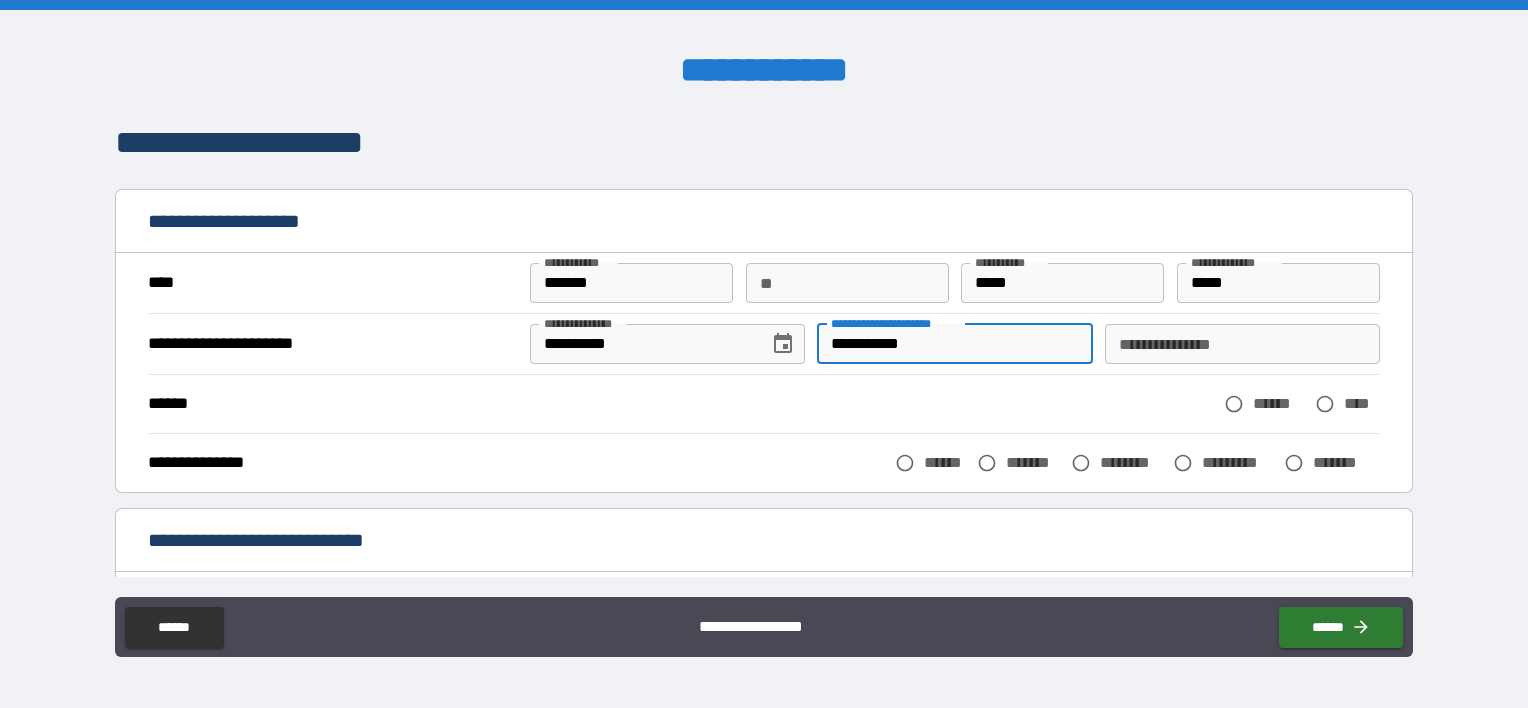 click on "**********" at bounding box center (1242, 344) 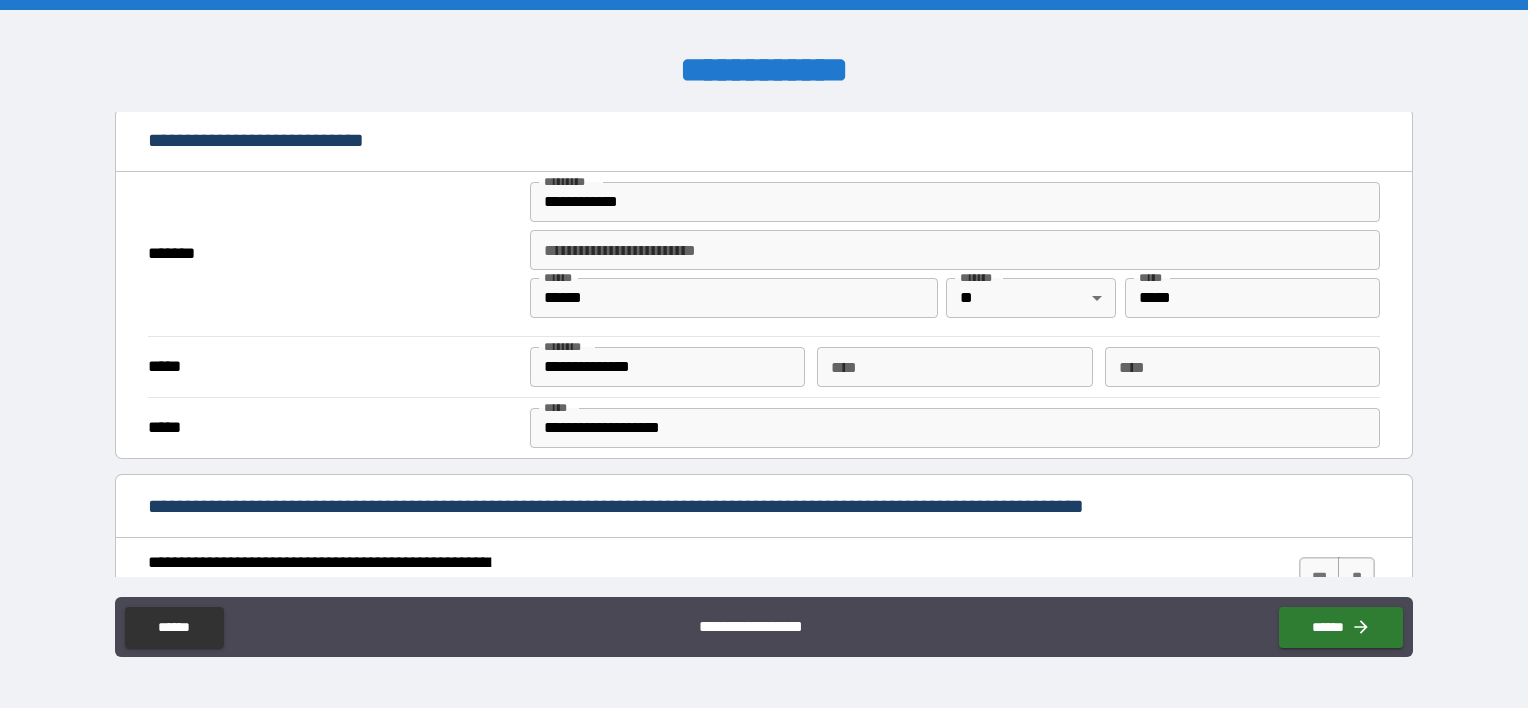 scroll, scrollTop: 500, scrollLeft: 0, axis: vertical 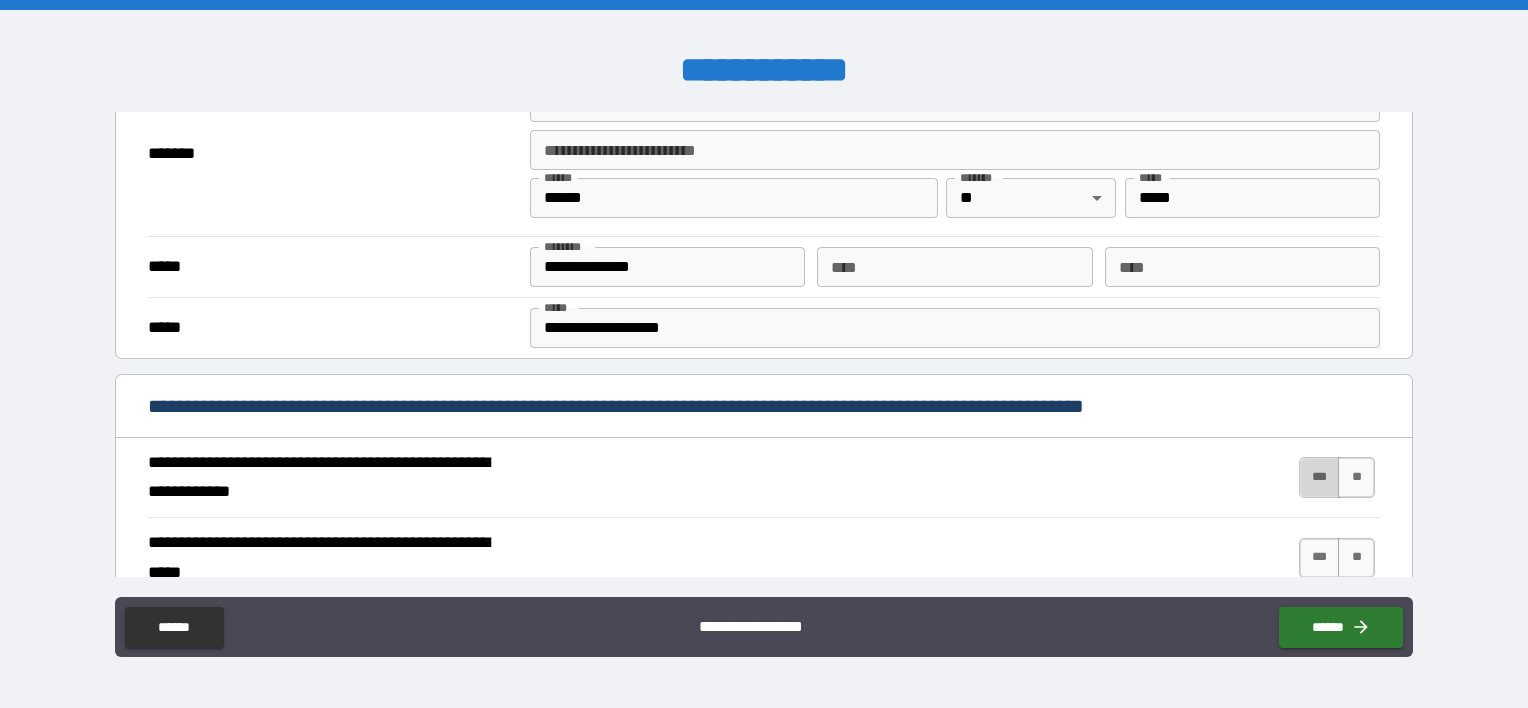 click on "***" at bounding box center (1320, 477) 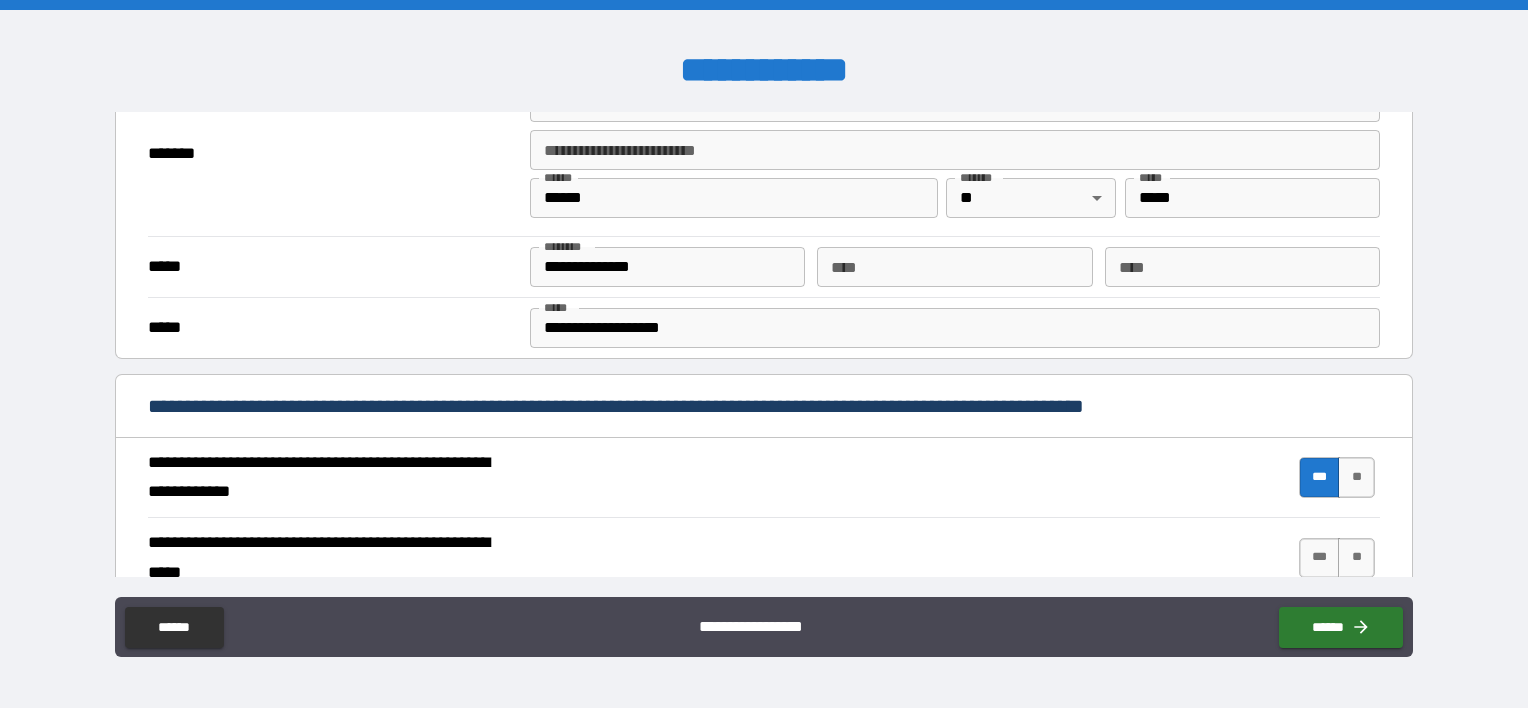 scroll, scrollTop: 600, scrollLeft: 0, axis: vertical 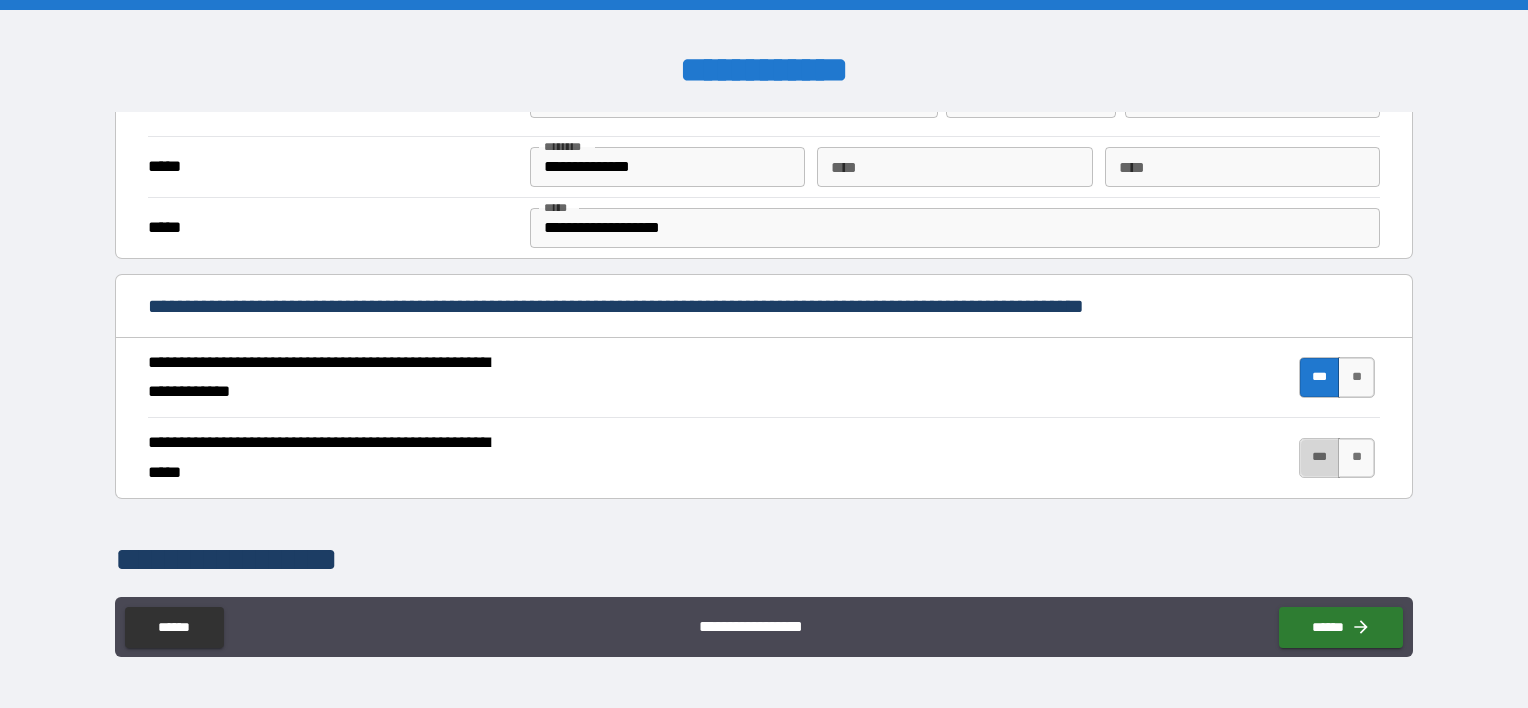 click on "***" at bounding box center [1320, 458] 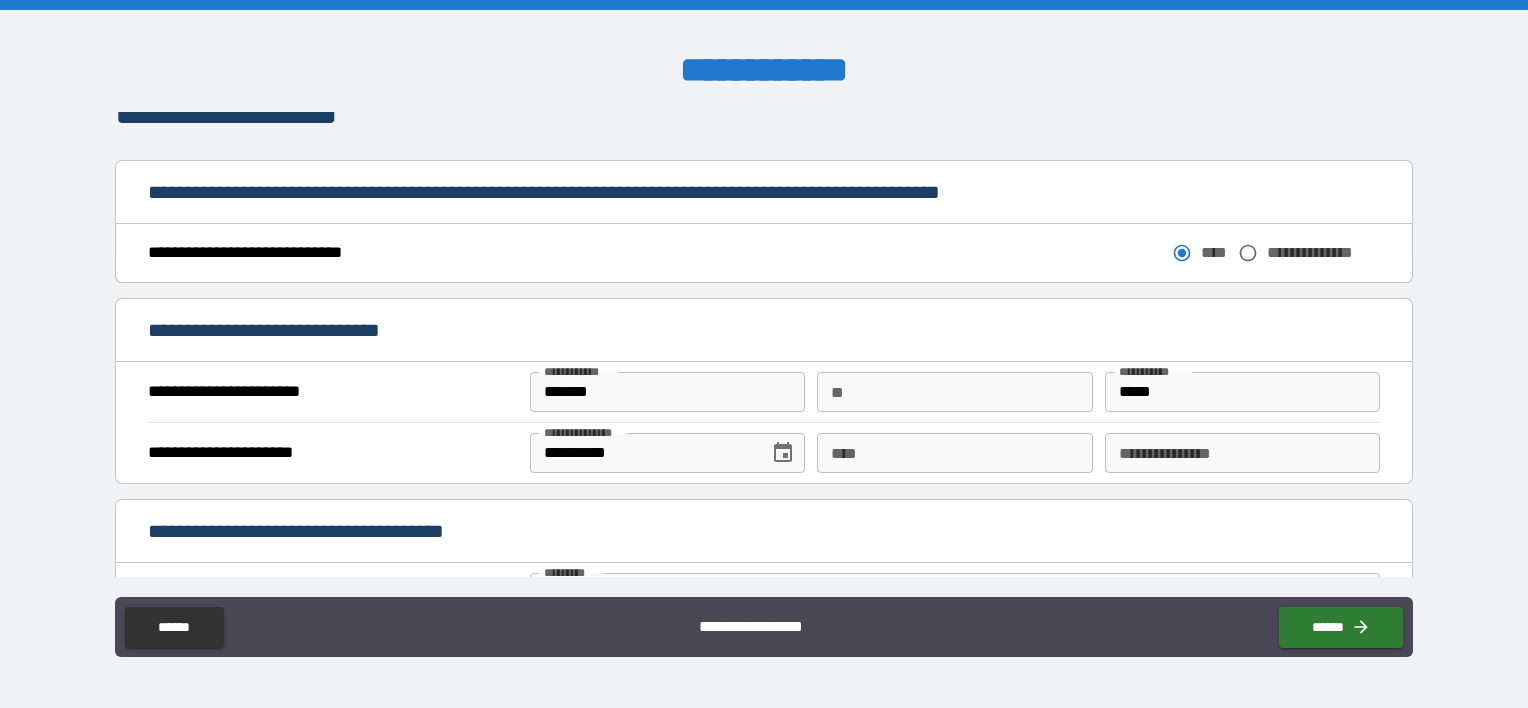 scroll, scrollTop: 1100, scrollLeft: 0, axis: vertical 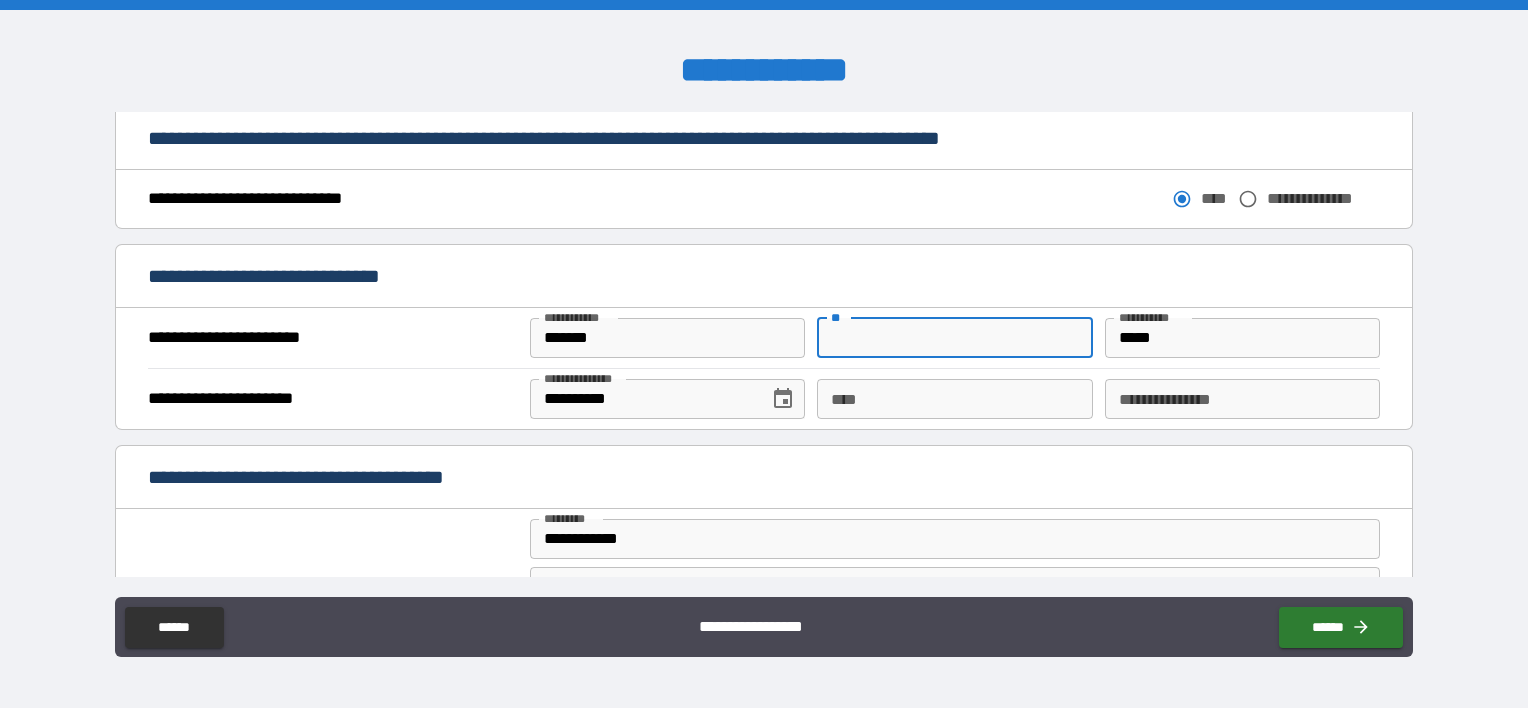 click on "**" at bounding box center [954, 338] 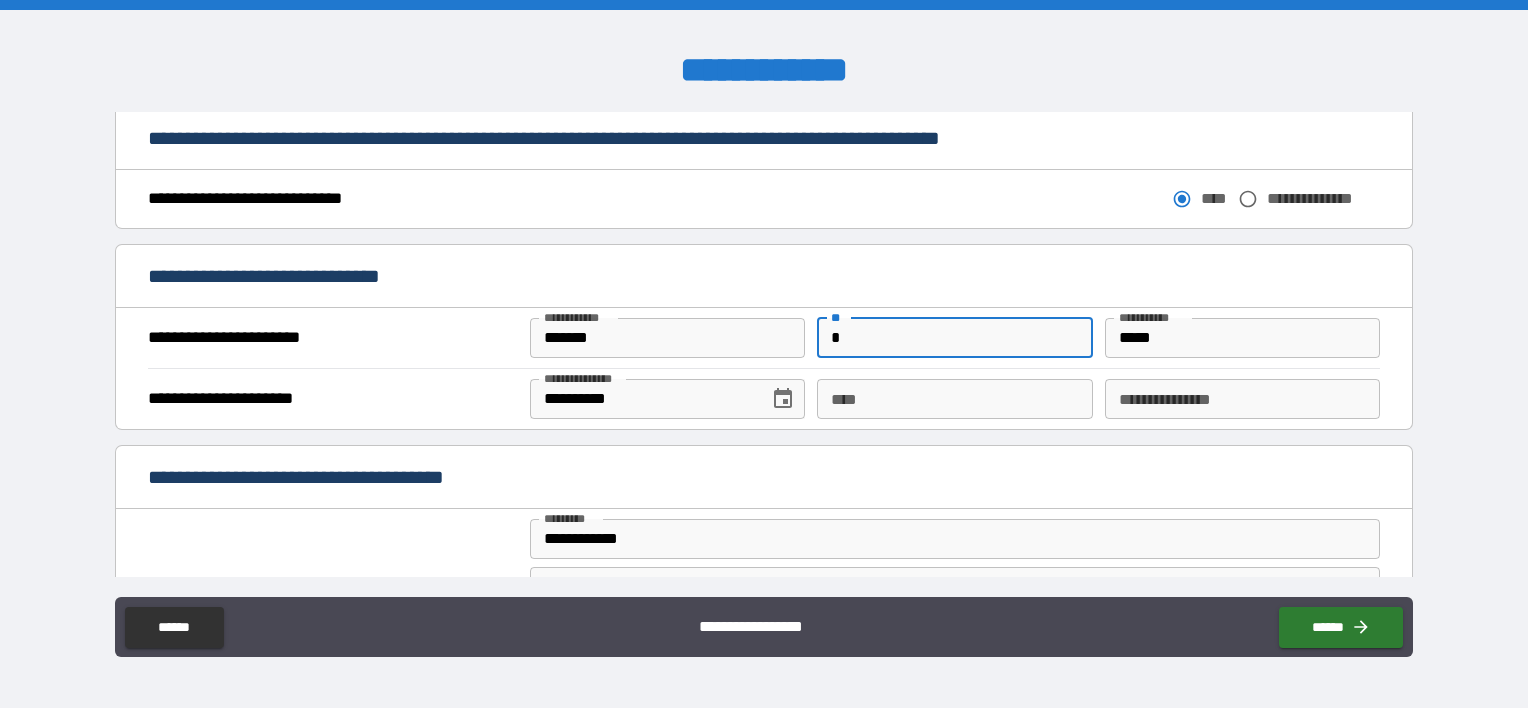 click on "****" at bounding box center [954, 399] 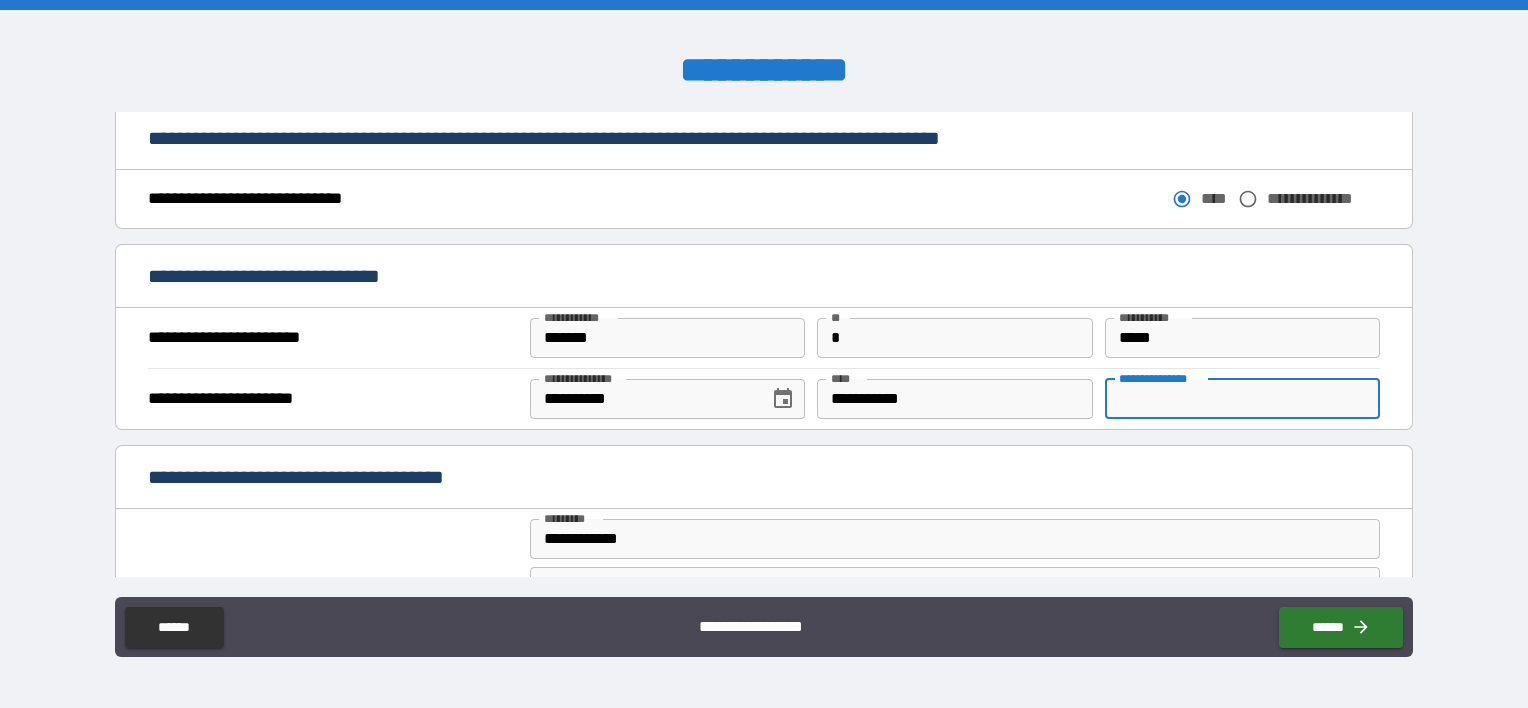click on "**********" at bounding box center (1242, 399) 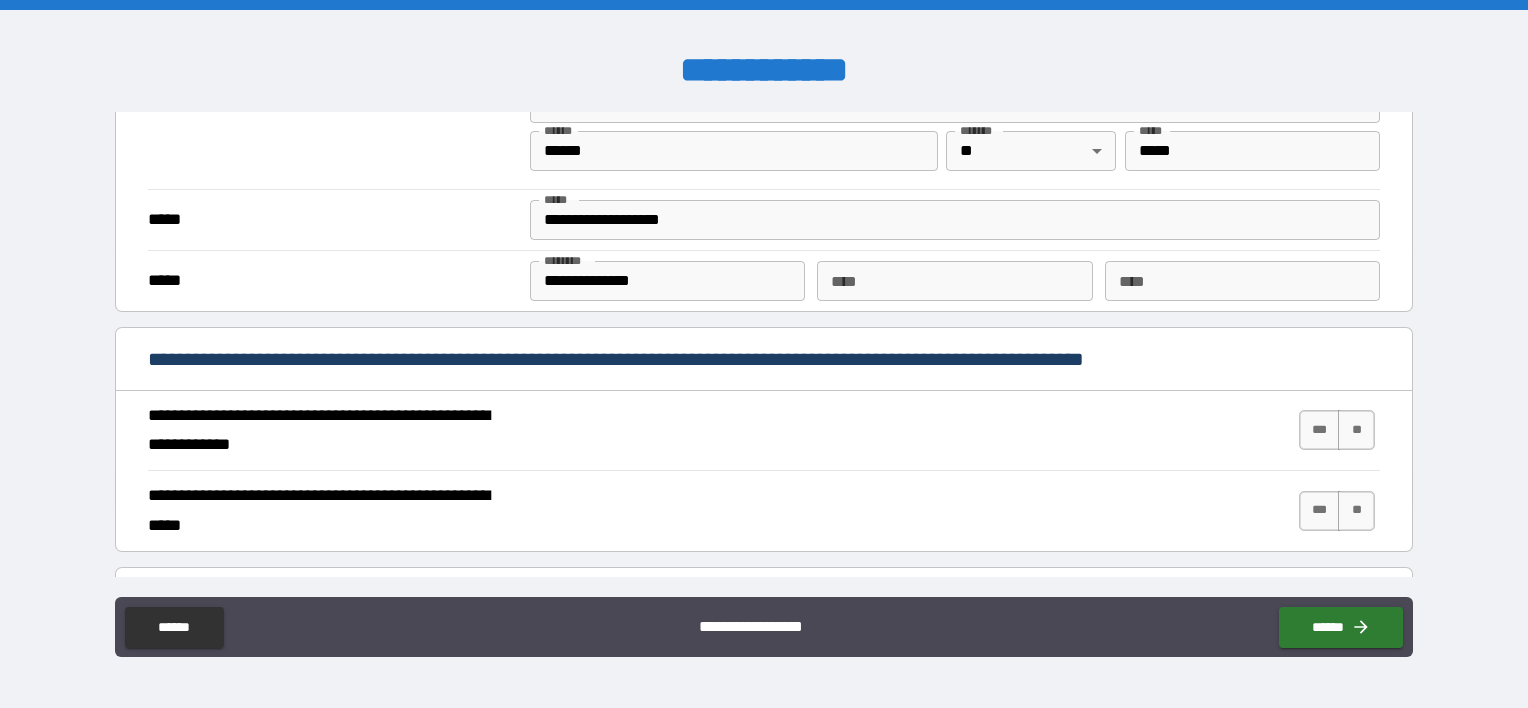 scroll, scrollTop: 1700, scrollLeft: 0, axis: vertical 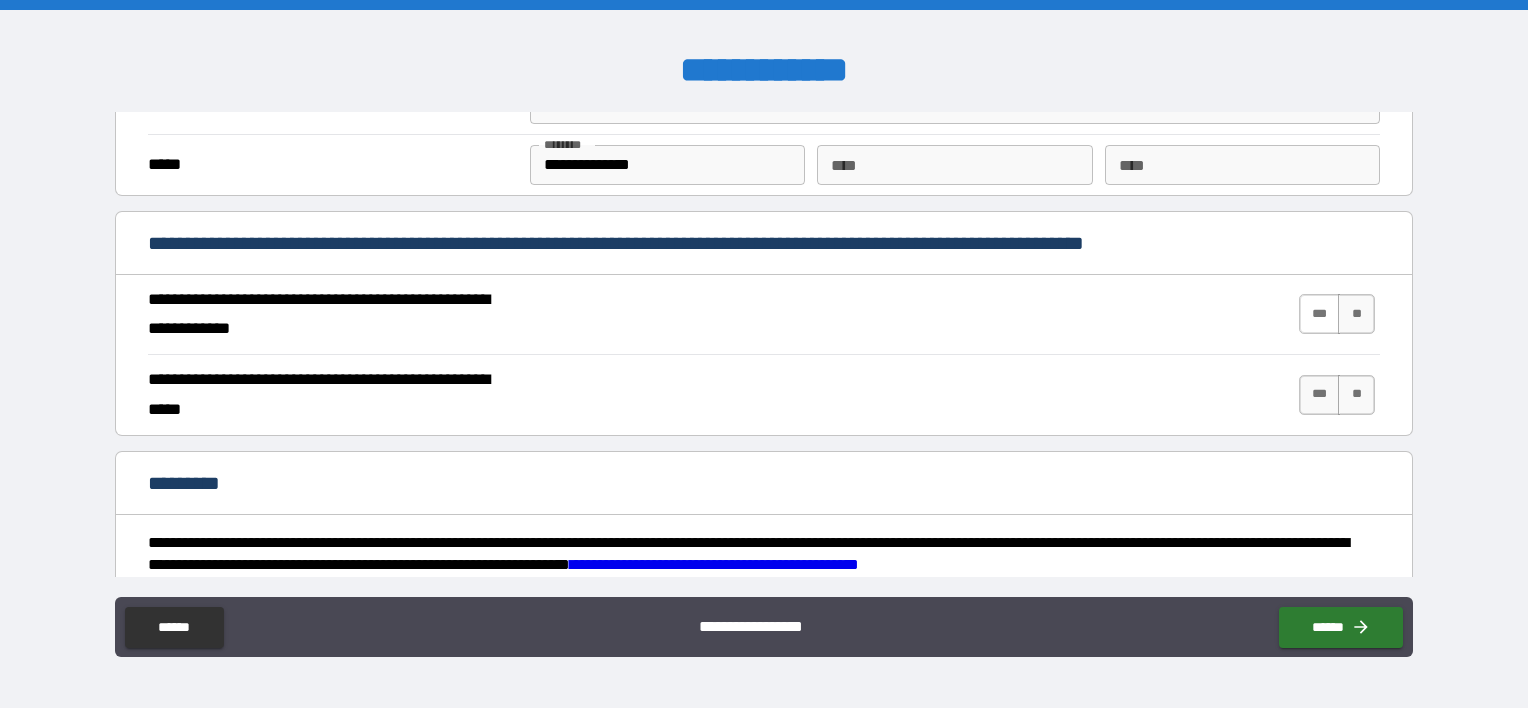 click on "***" at bounding box center [1320, 314] 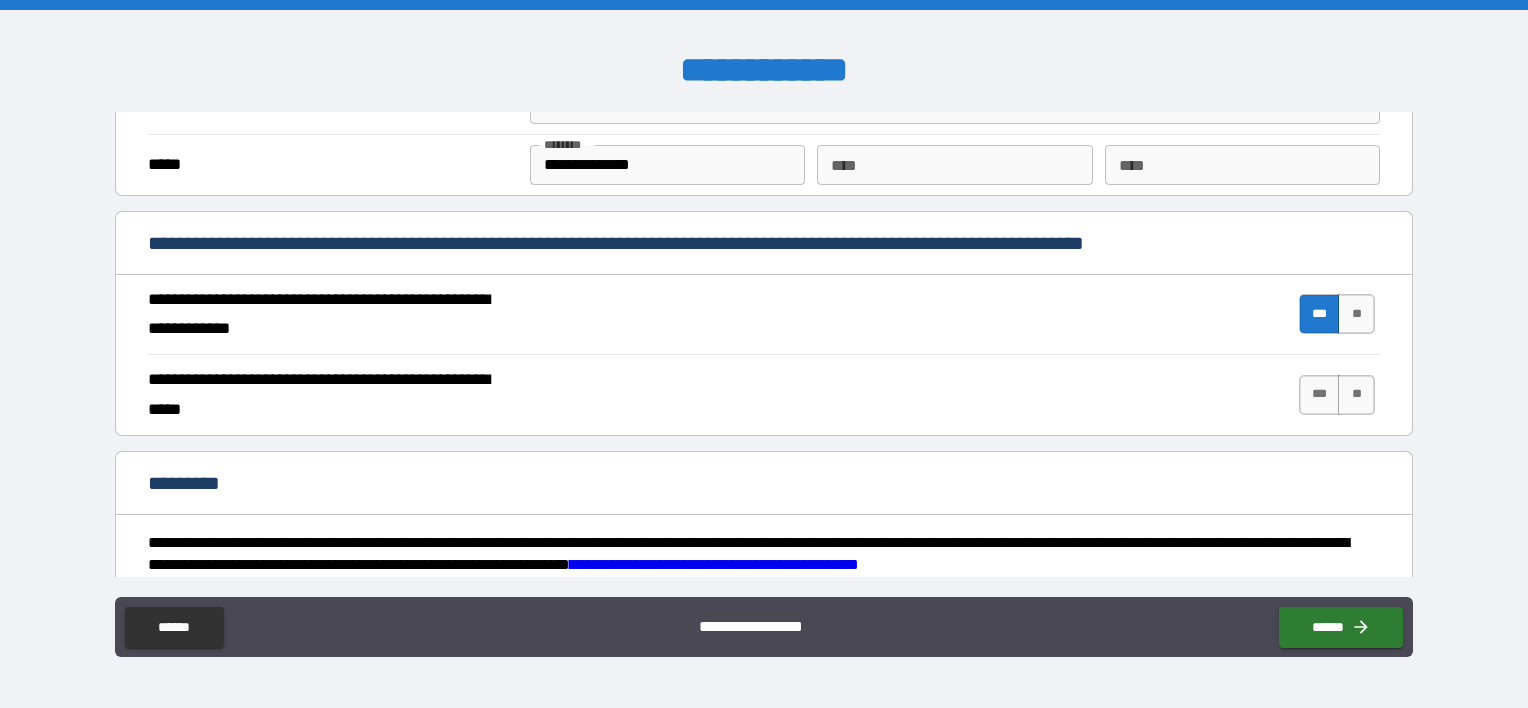 drag, startPoint x: 1312, startPoint y: 389, endPoint x: 1314, endPoint y: 368, distance: 21.095022 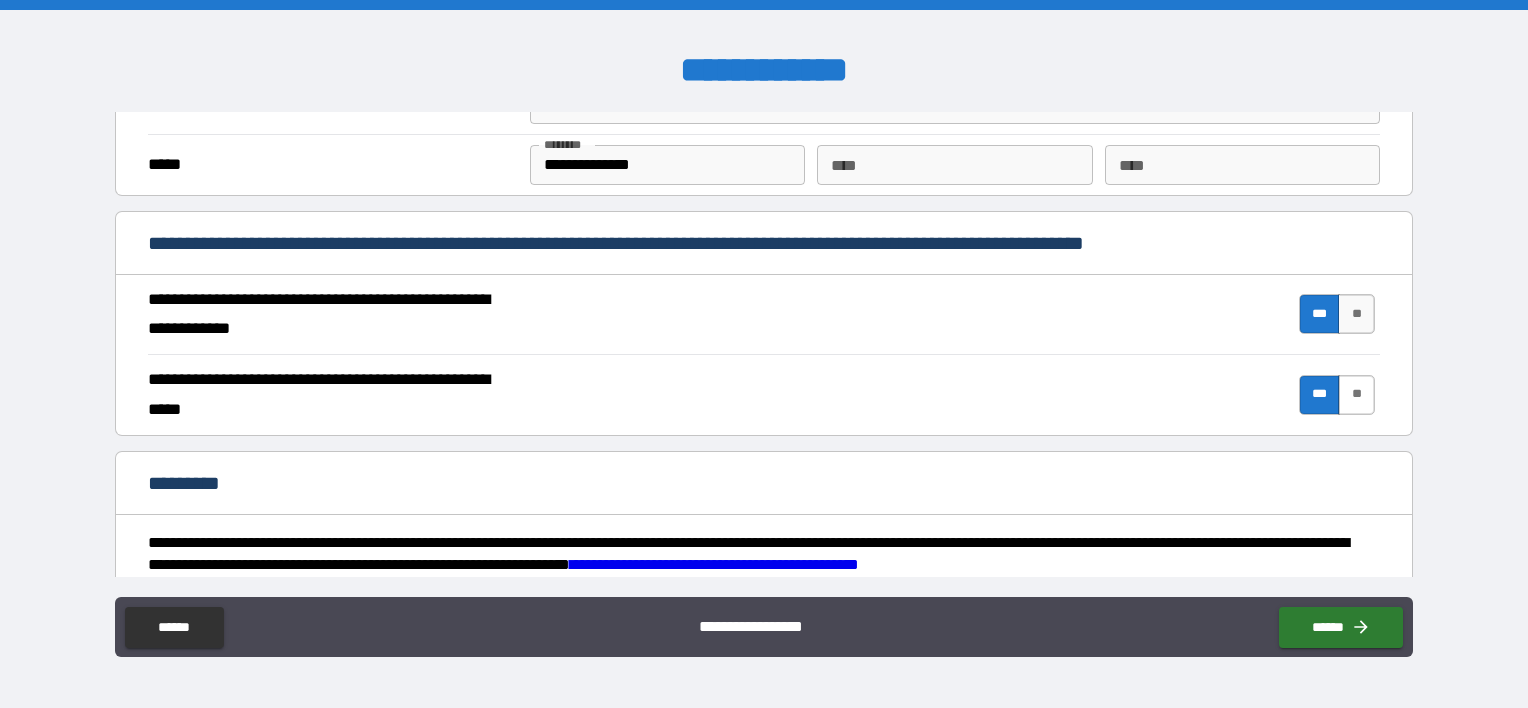 scroll, scrollTop: 1886, scrollLeft: 0, axis: vertical 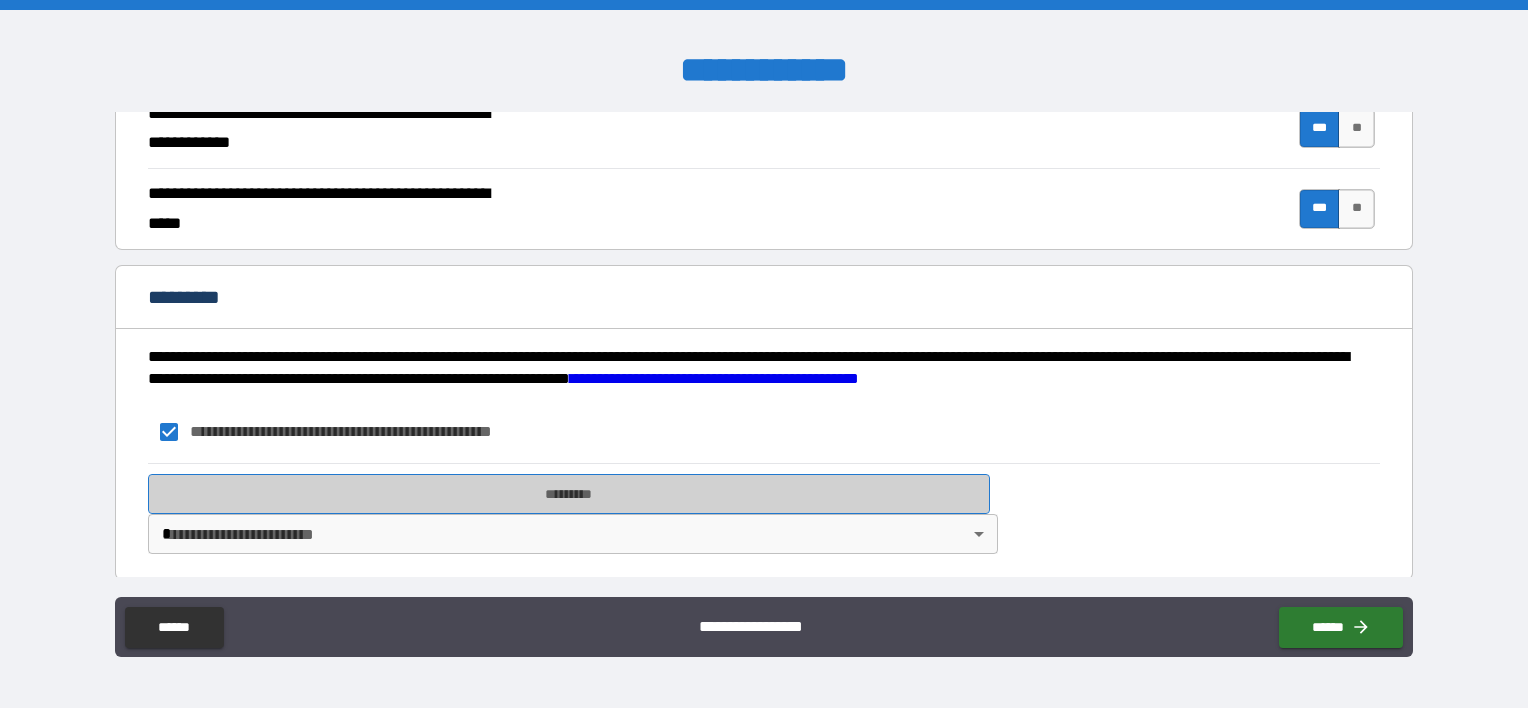 click on "*********" at bounding box center (569, 494) 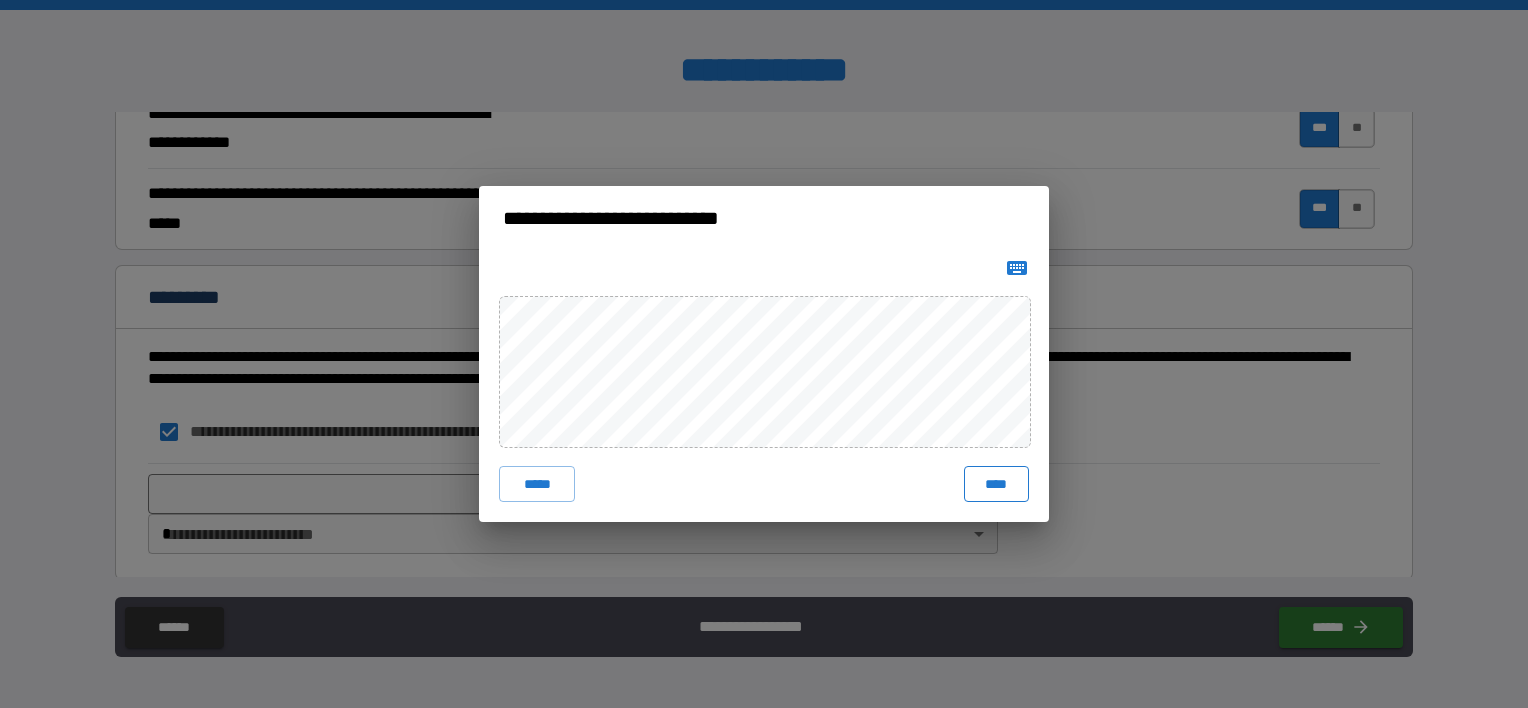 click on "****" at bounding box center [996, 484] 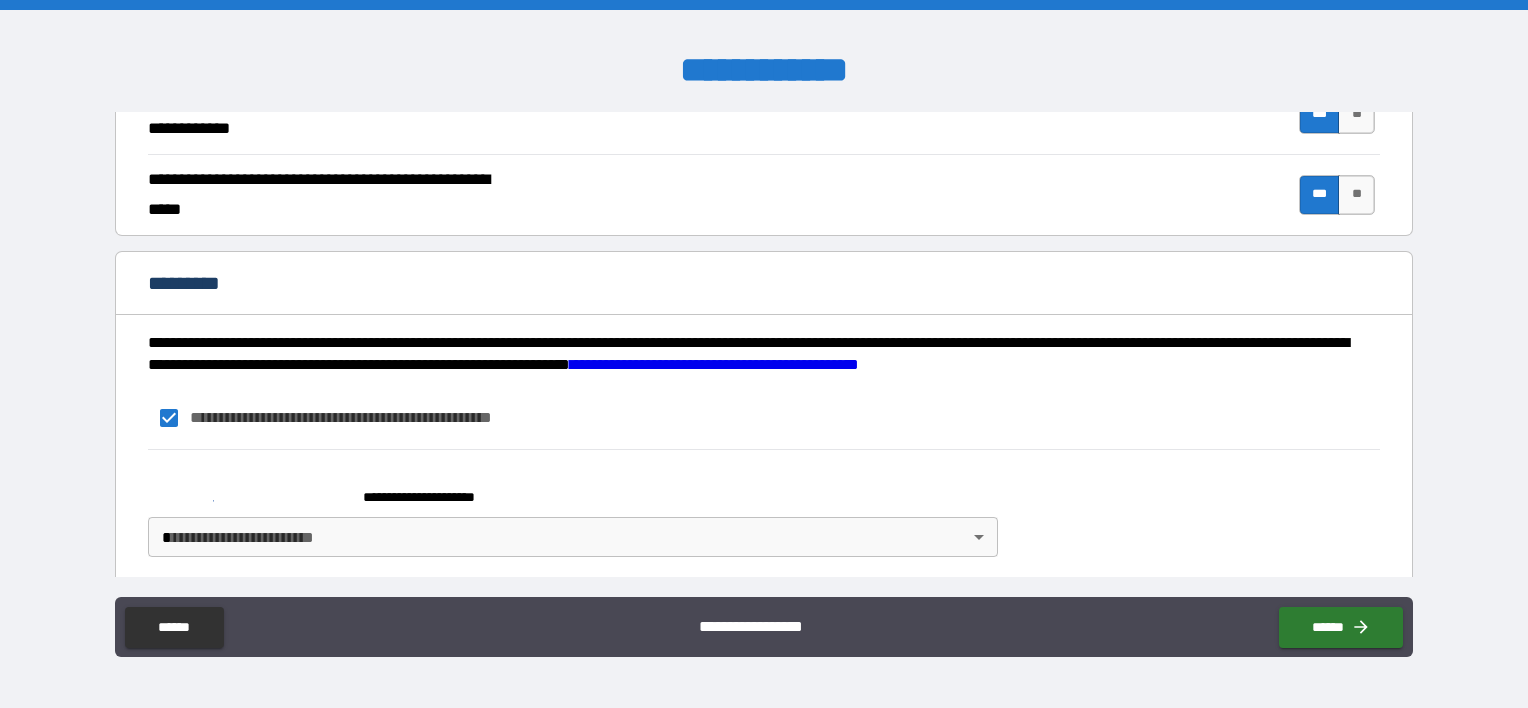 scroll, scrollTop: 1903, scrollLeft: 0, axis: vertical 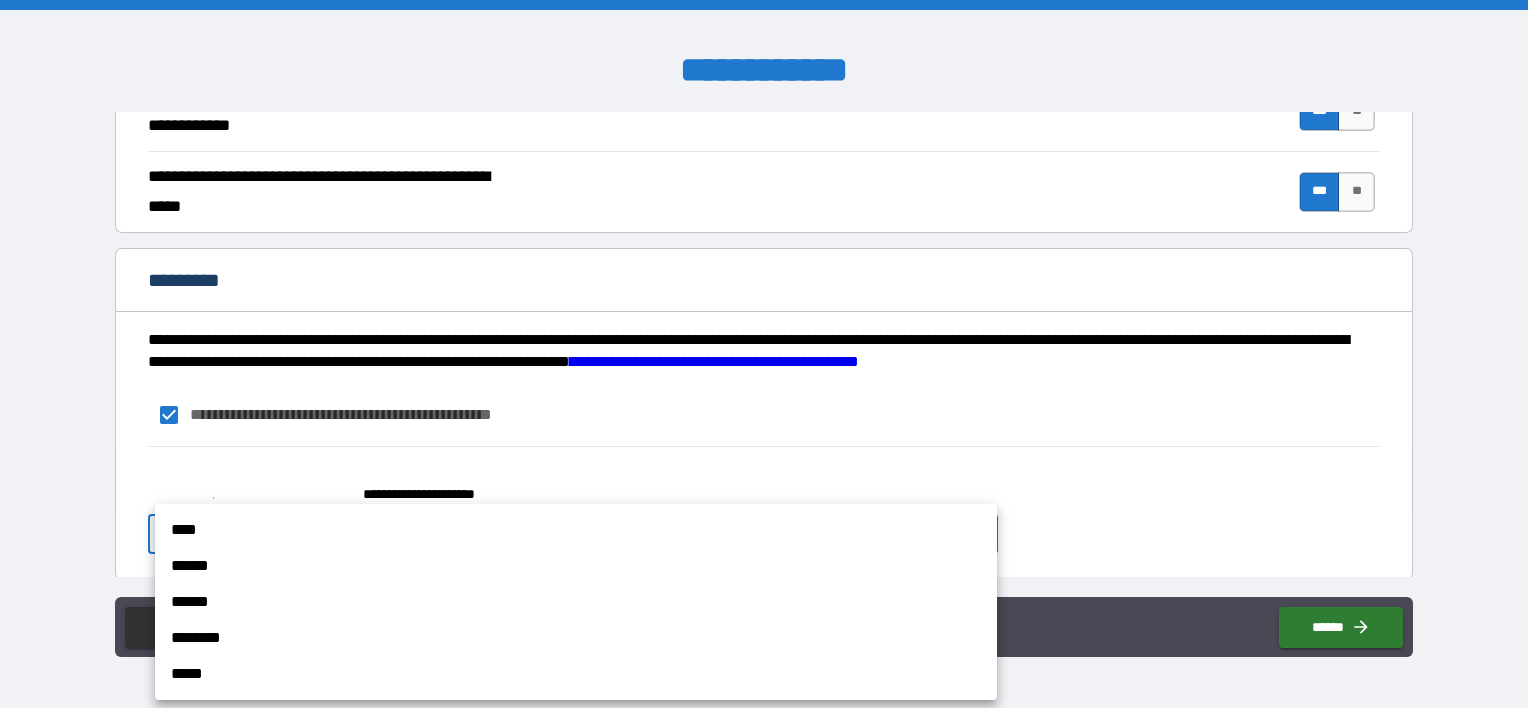 click on "**********" at bounding box center (764, 354) 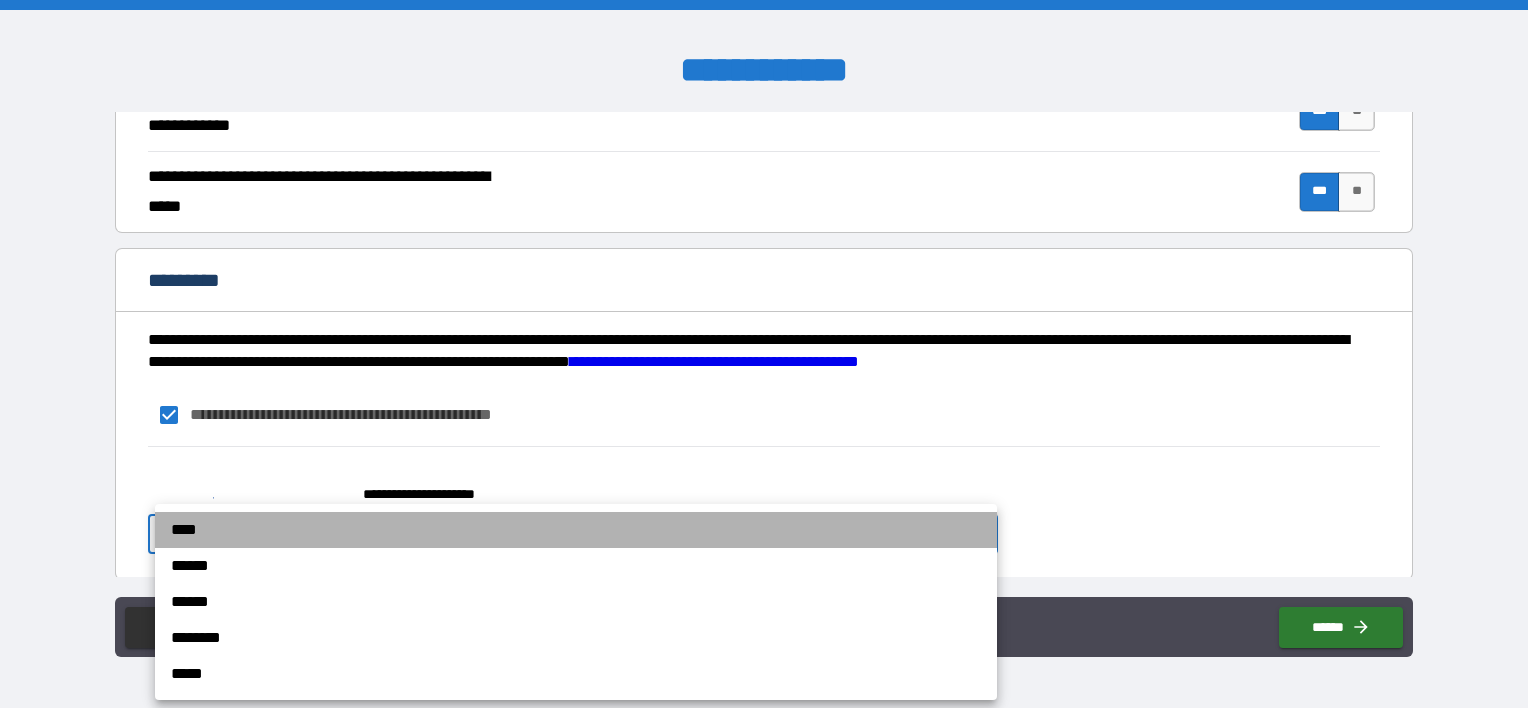 click on "****" at bounding box center [576, 530] 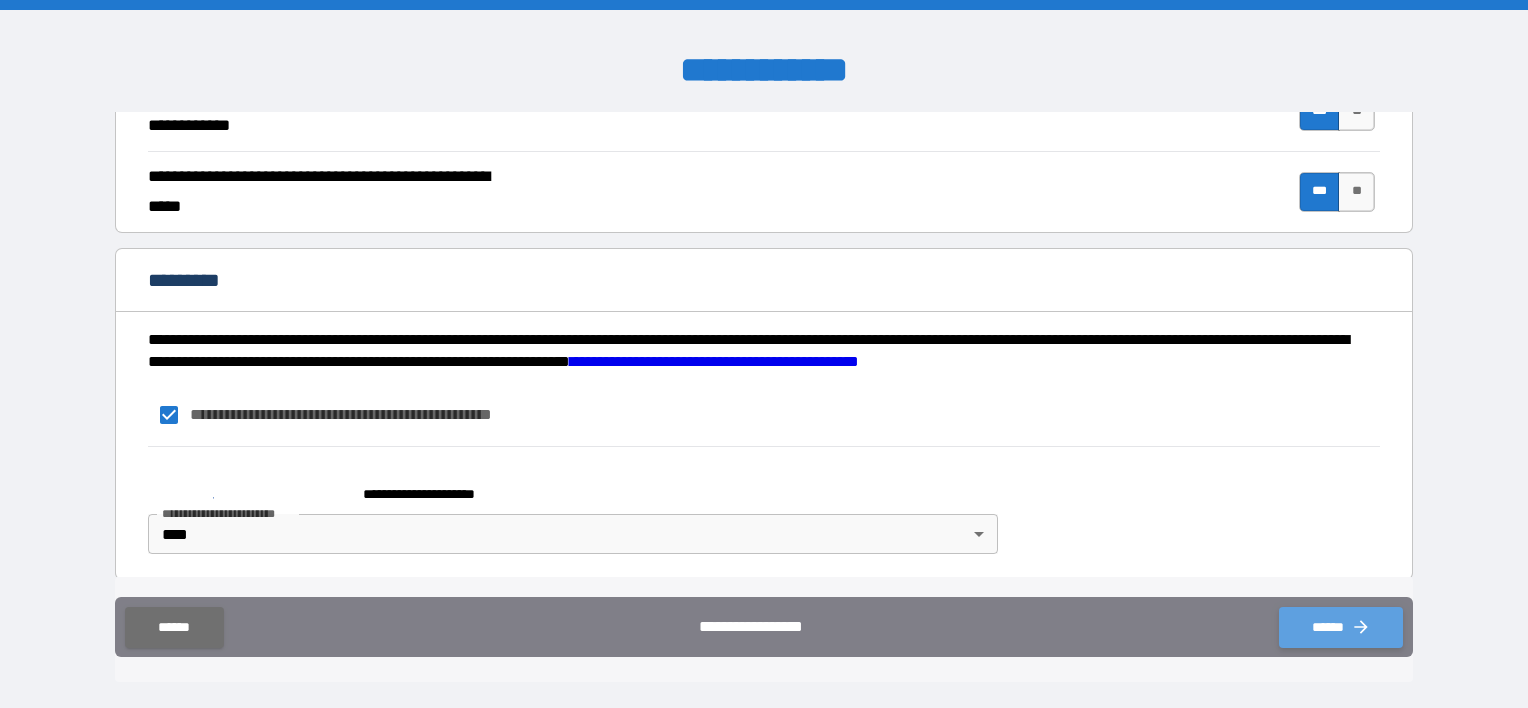 click on "******" at bounding box center (1341, 627) 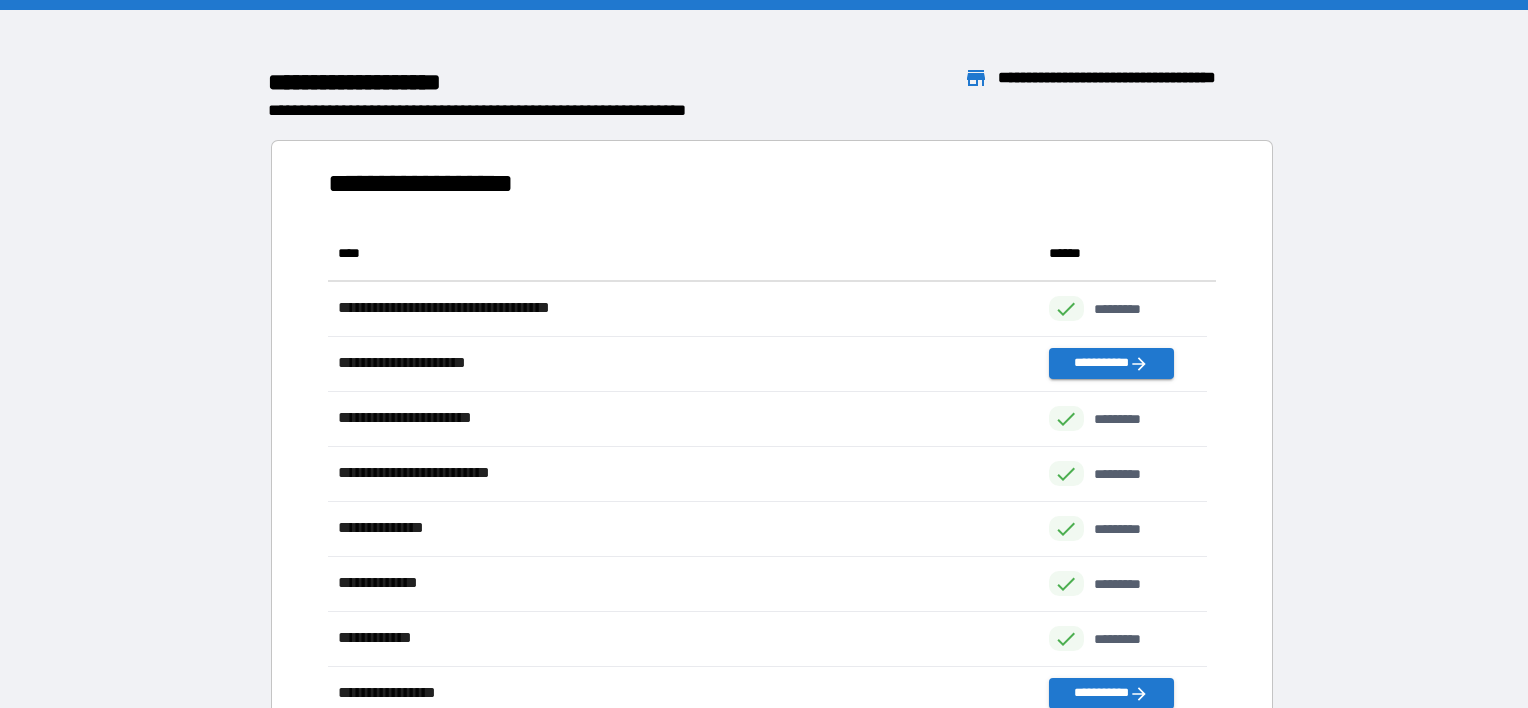 scroll, scrollTop: 16, scrollLeft: 16, axis: both 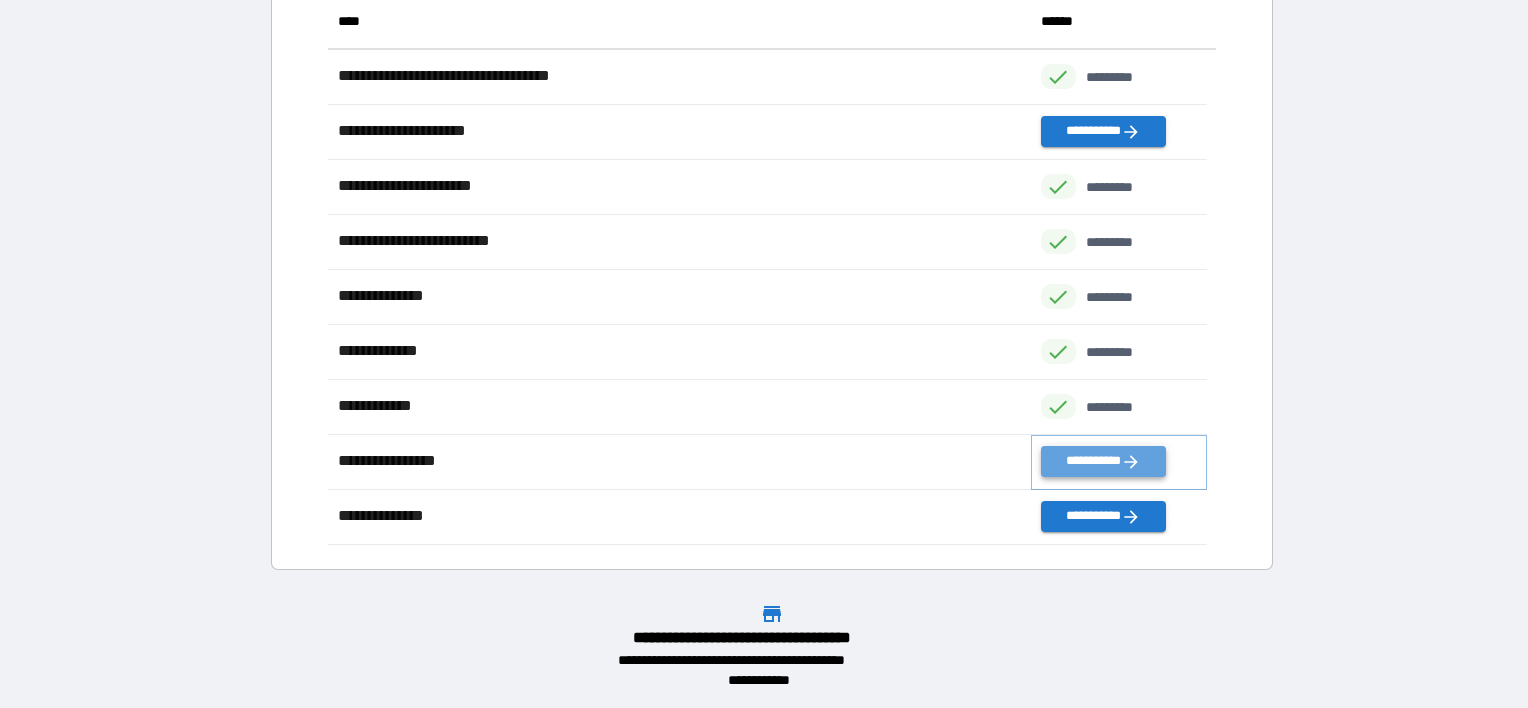 click on "**********" at bounding box center [1103, 461] 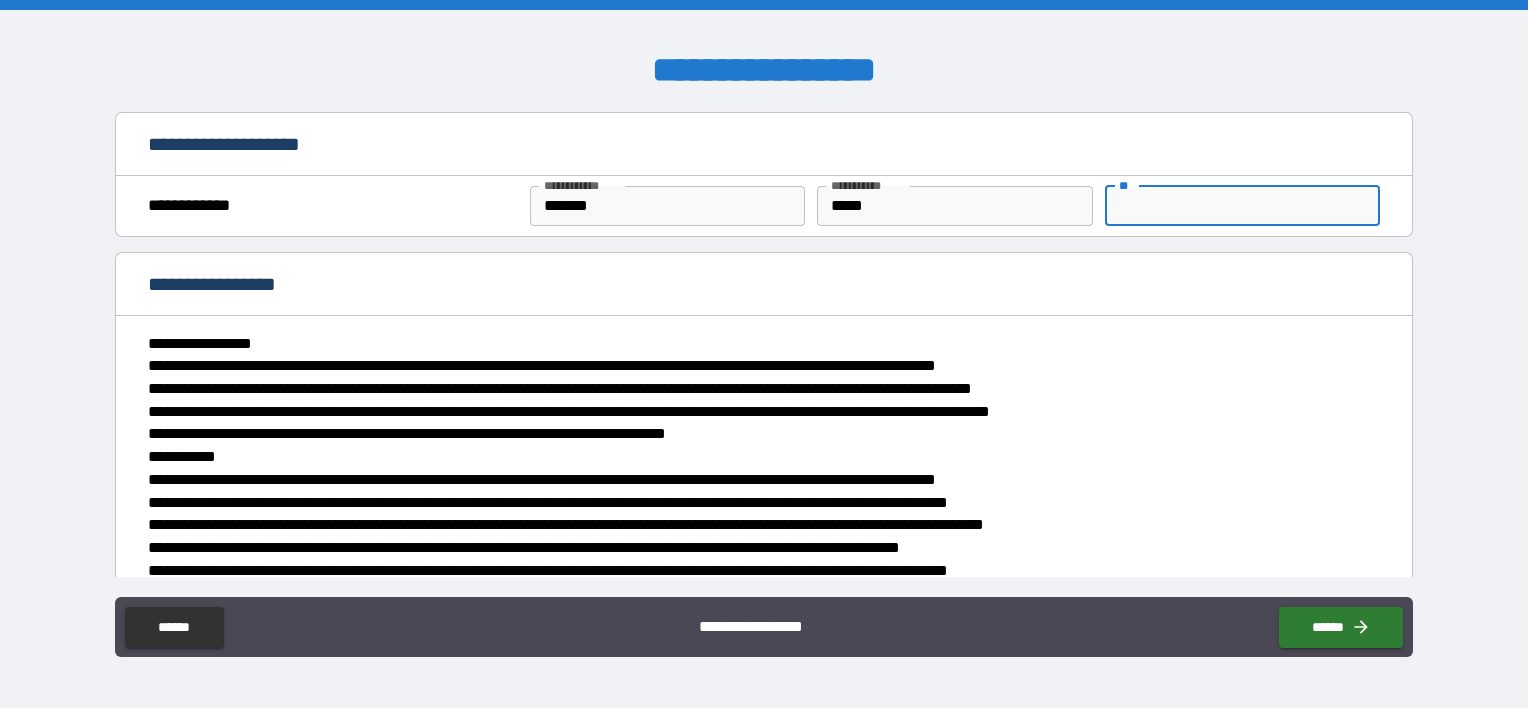 click on "**" at bounding box center (1242, 206) 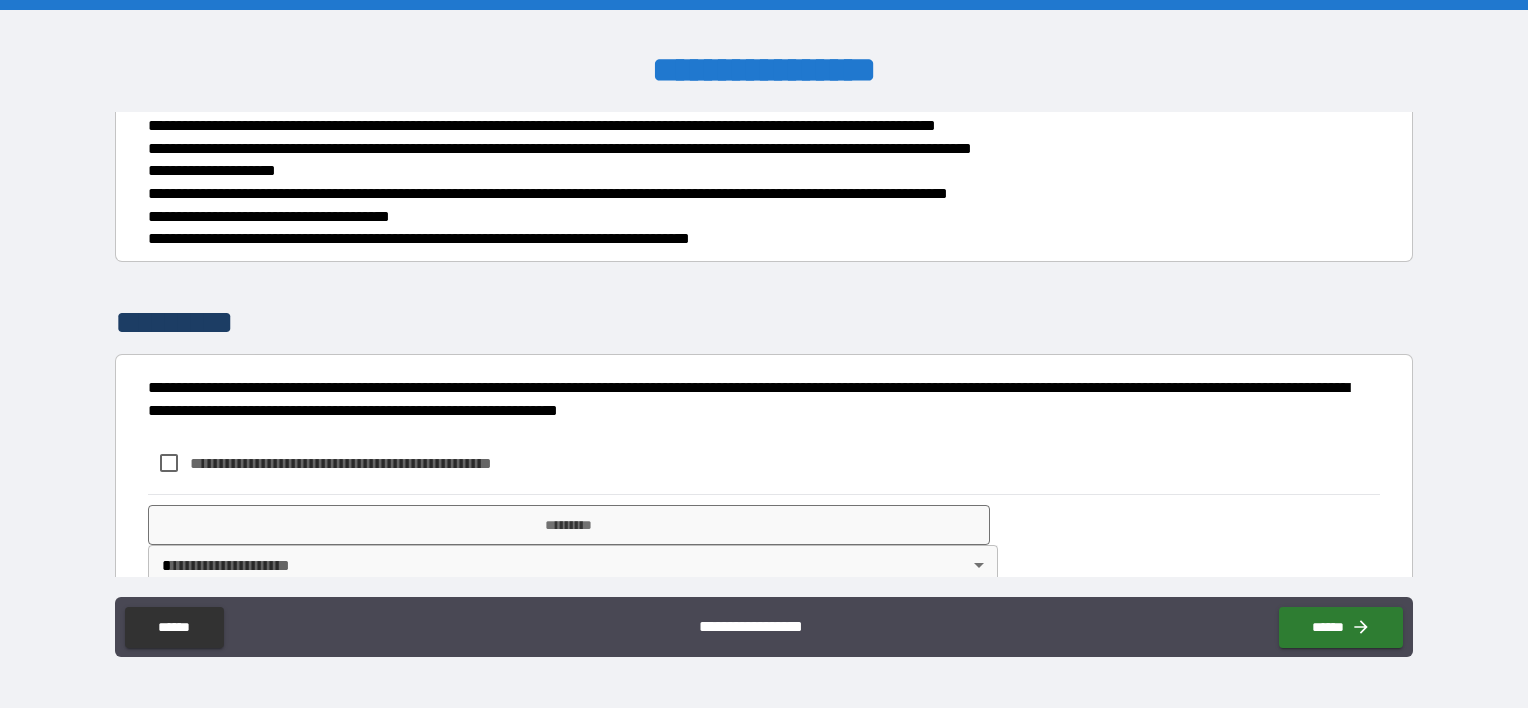 scroll, scrollTop: 700, scrollLeft: 0, axis: vertical 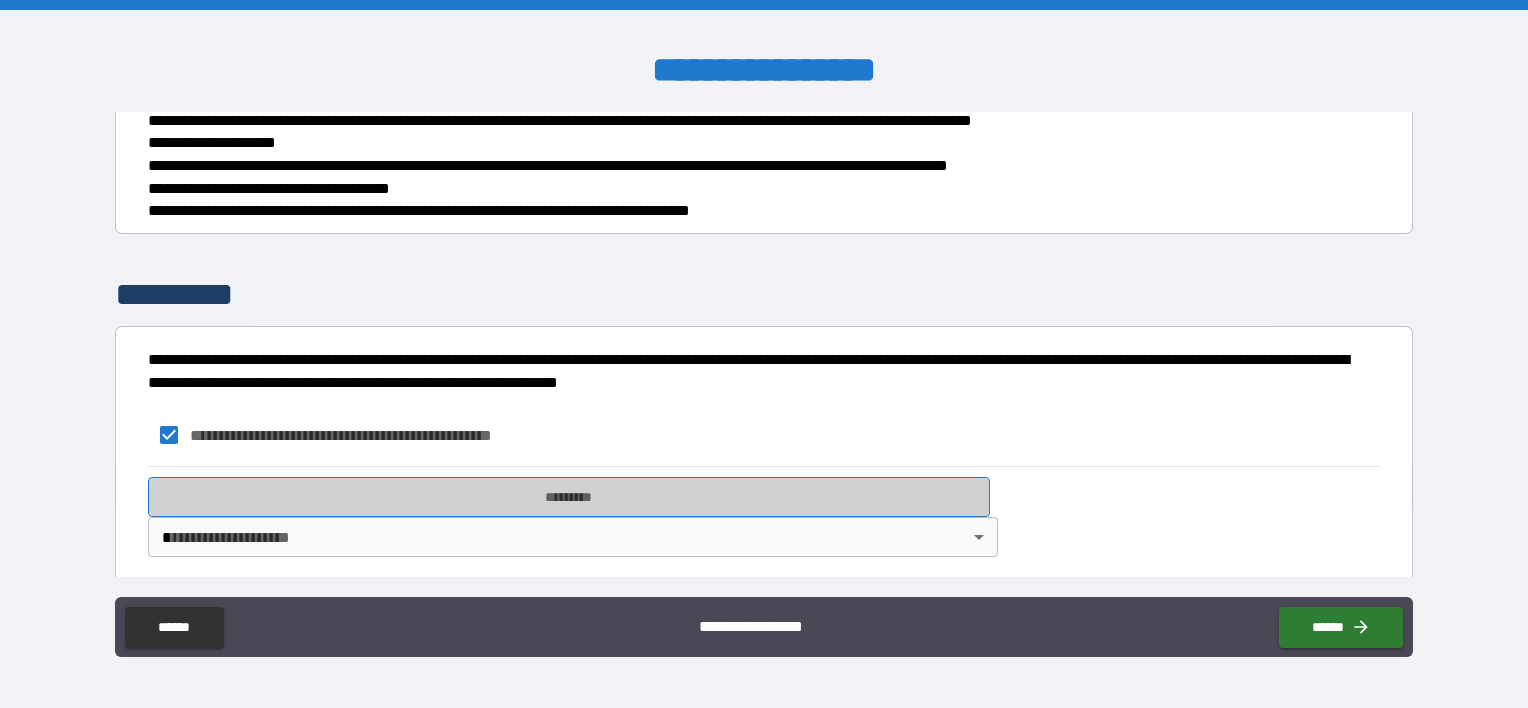 click on "*********" at bounding box center [569, 497] 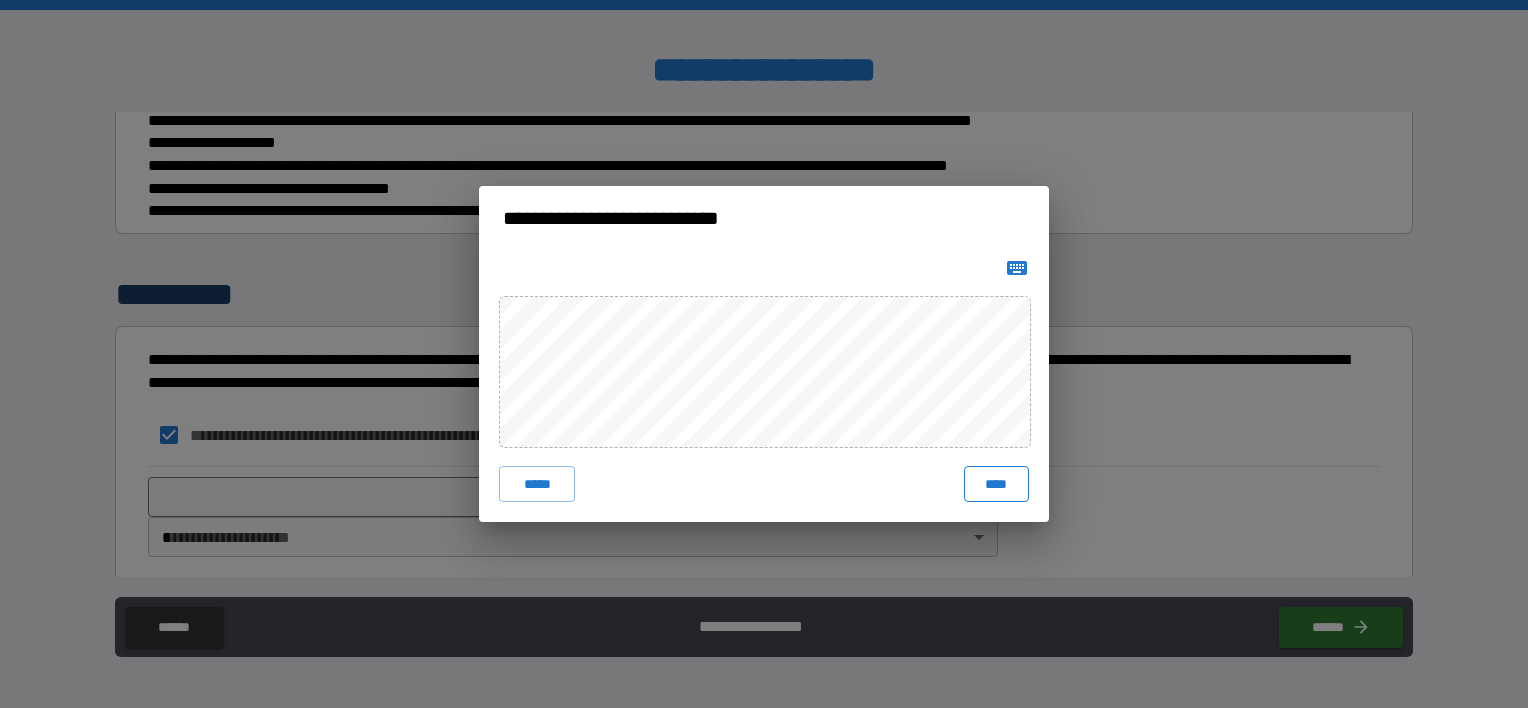click on "****" at bounding box center (996, 484) 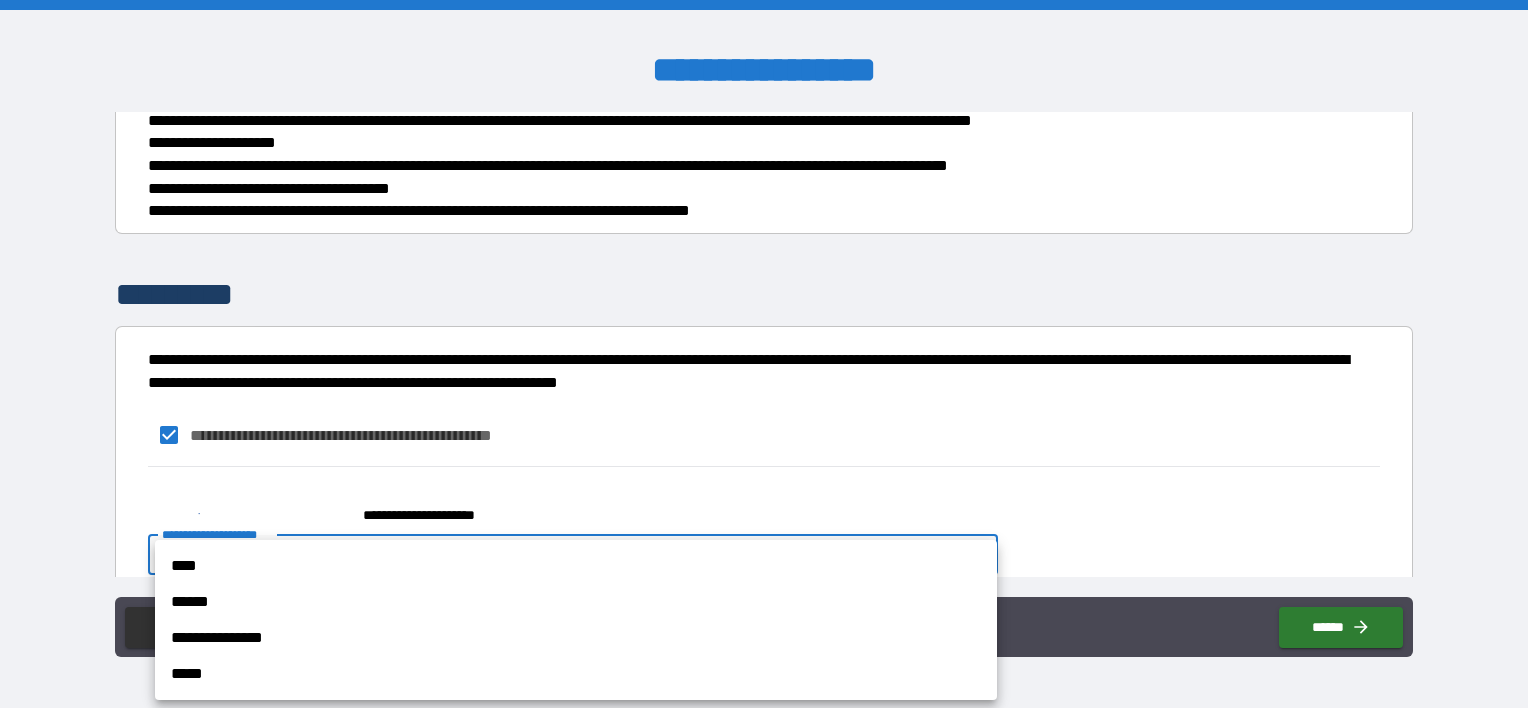 click on "**********" at bounding box center [764, 354] 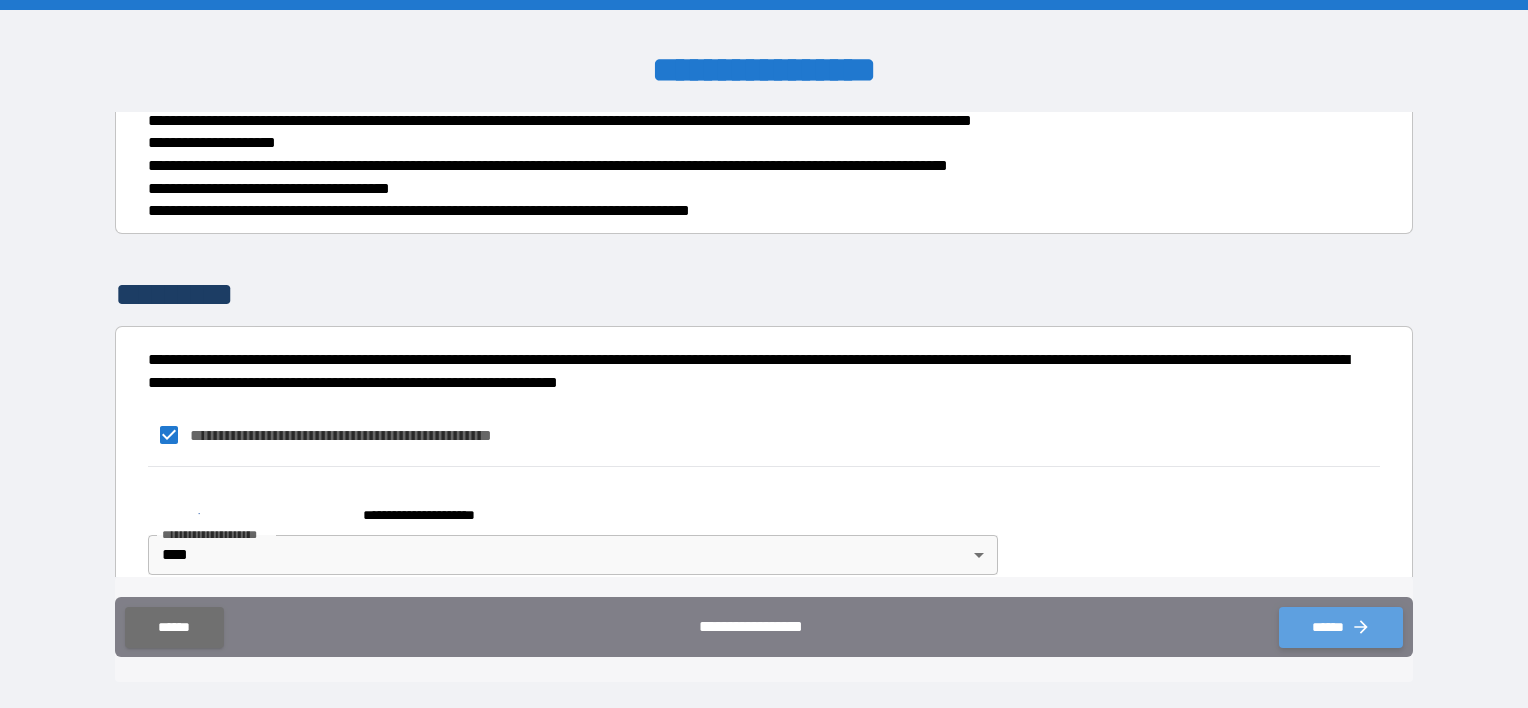 click on "******" at bounding box center (1341, 627) 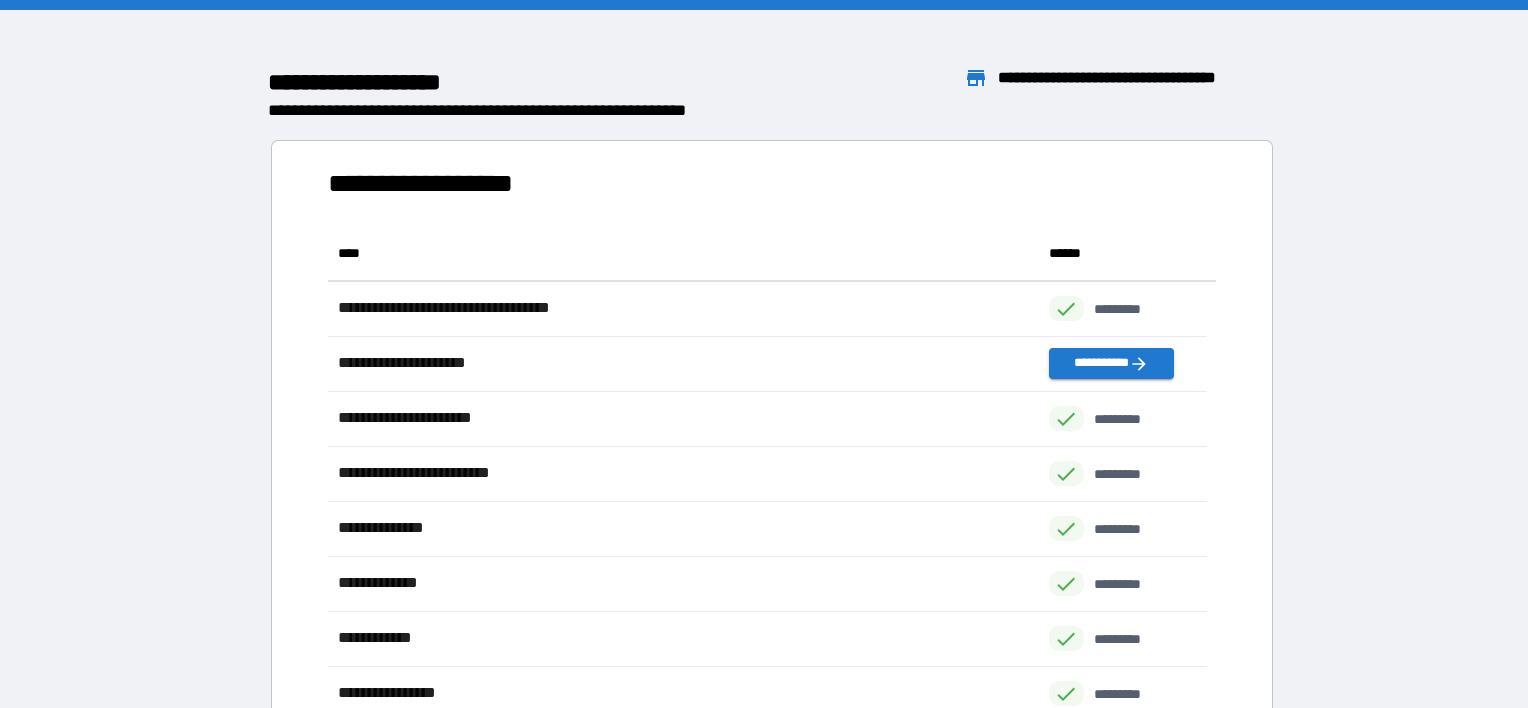 scroll, scrollTop: 16, scrollLeft: 16, axis: both 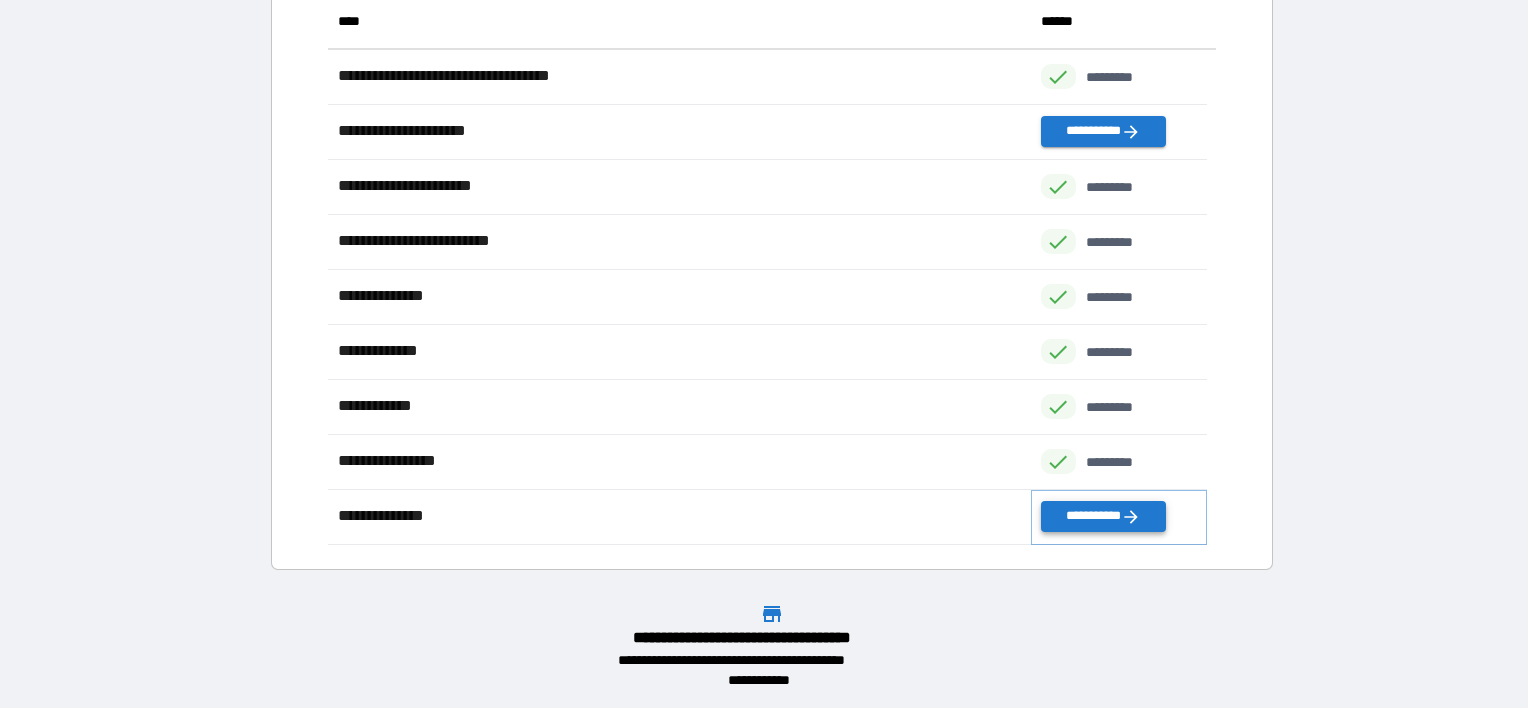 click on "**********" at bounding box center [1103, 516] 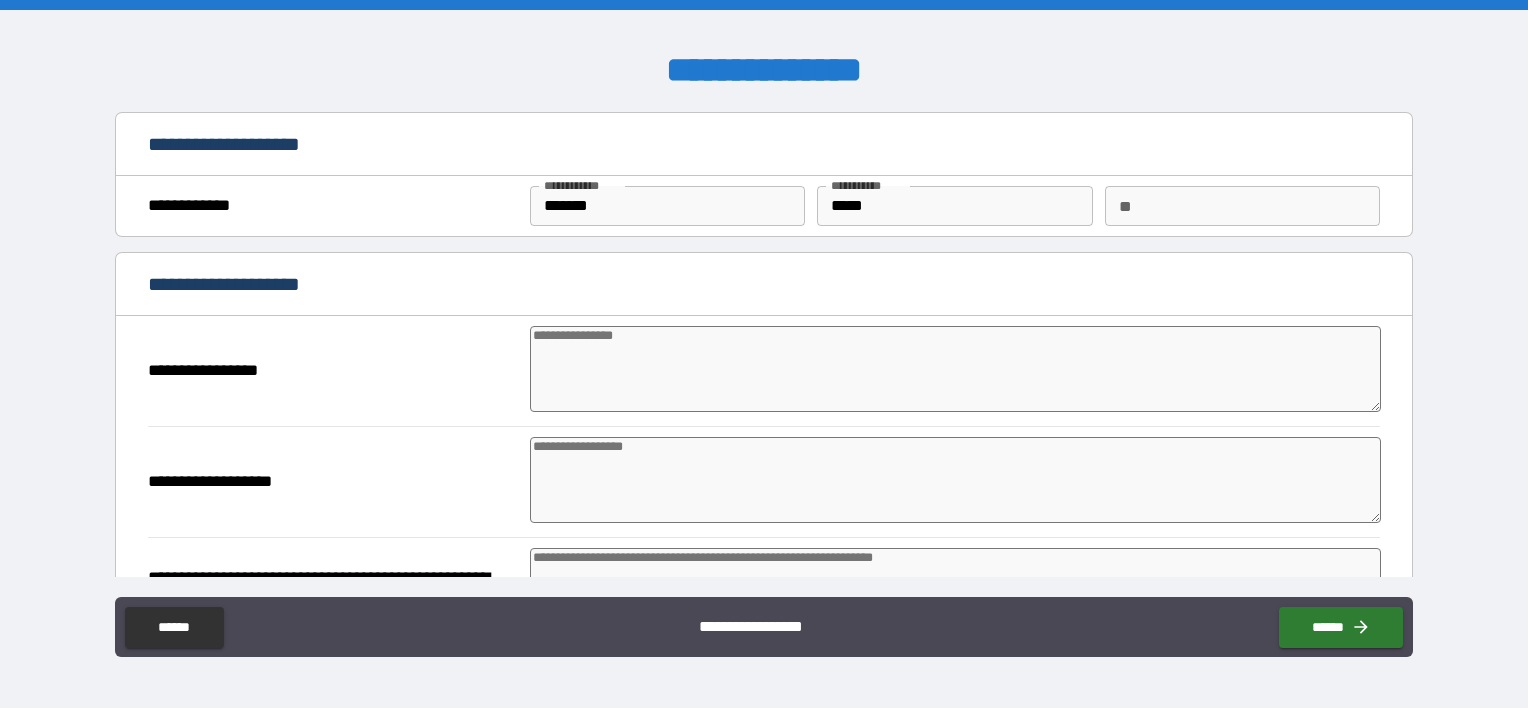 click at bounding box center (955, 369) 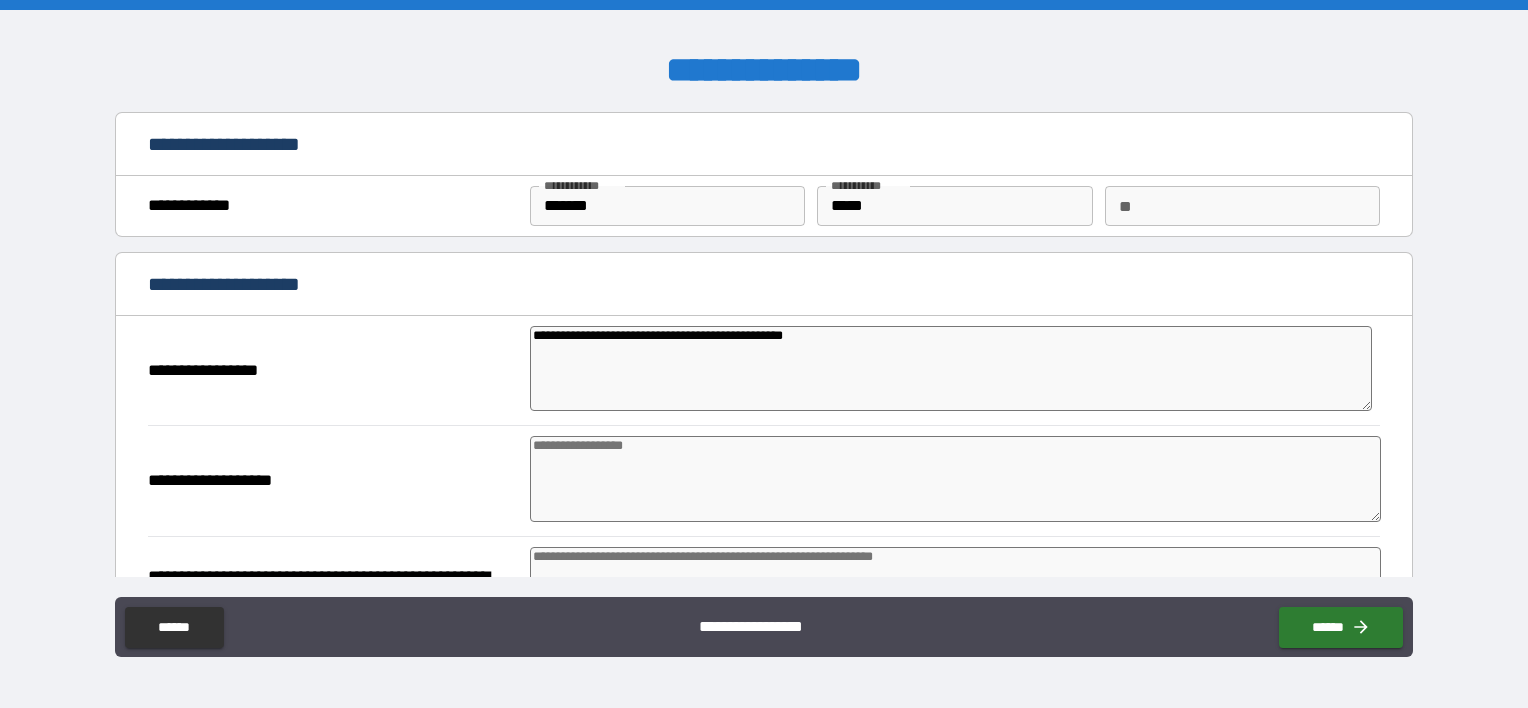 click at bounding box center (955, 479) 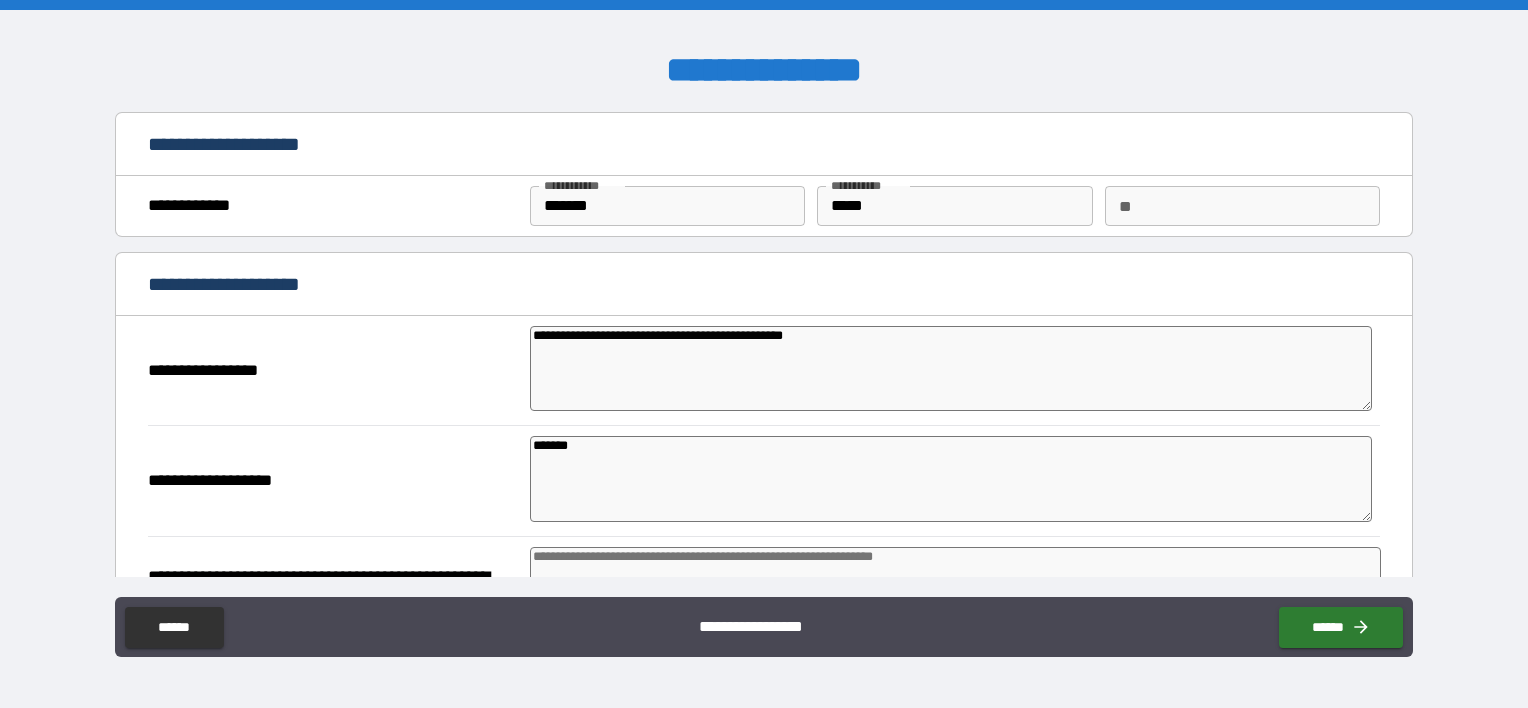 click on "**********" at bounding box center (951, 369) 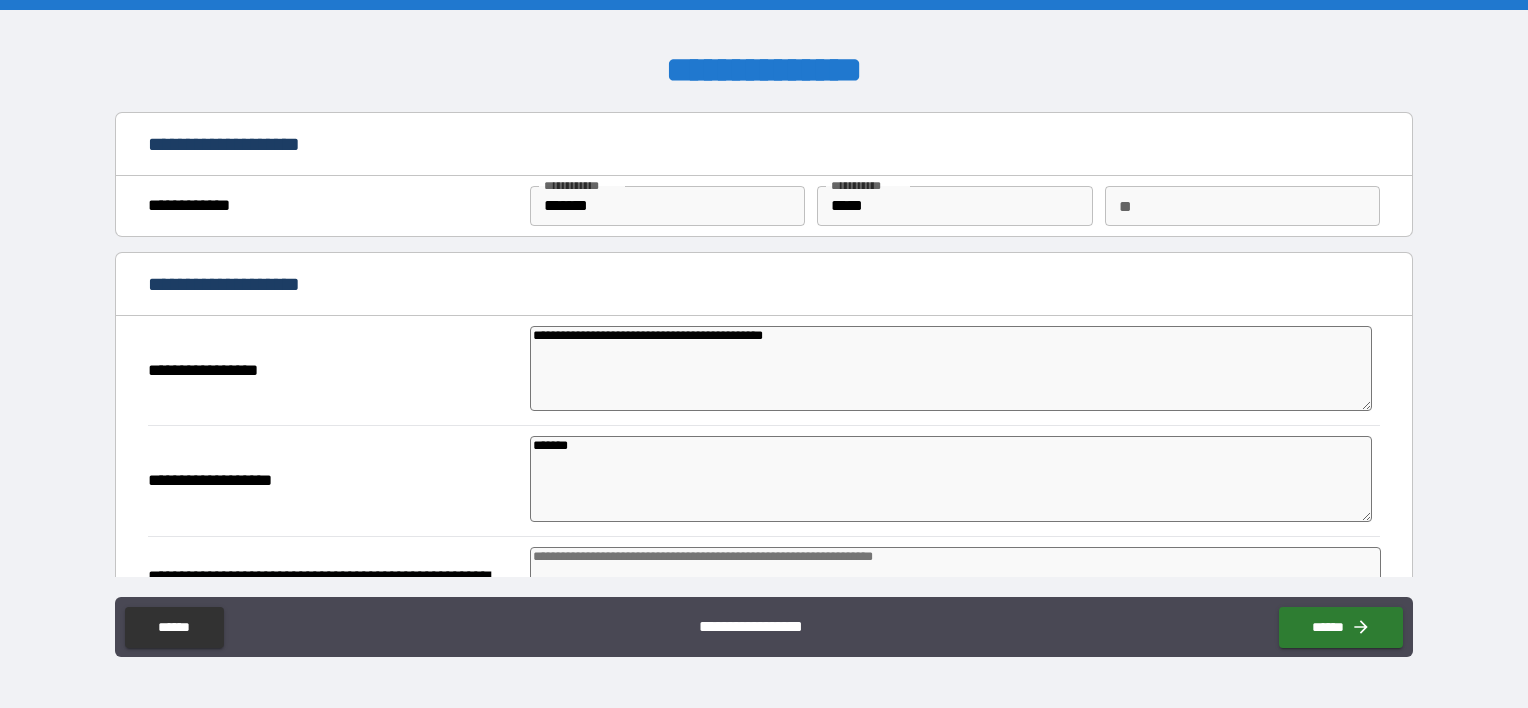 click on "*******" at bounding box center [951, 479] 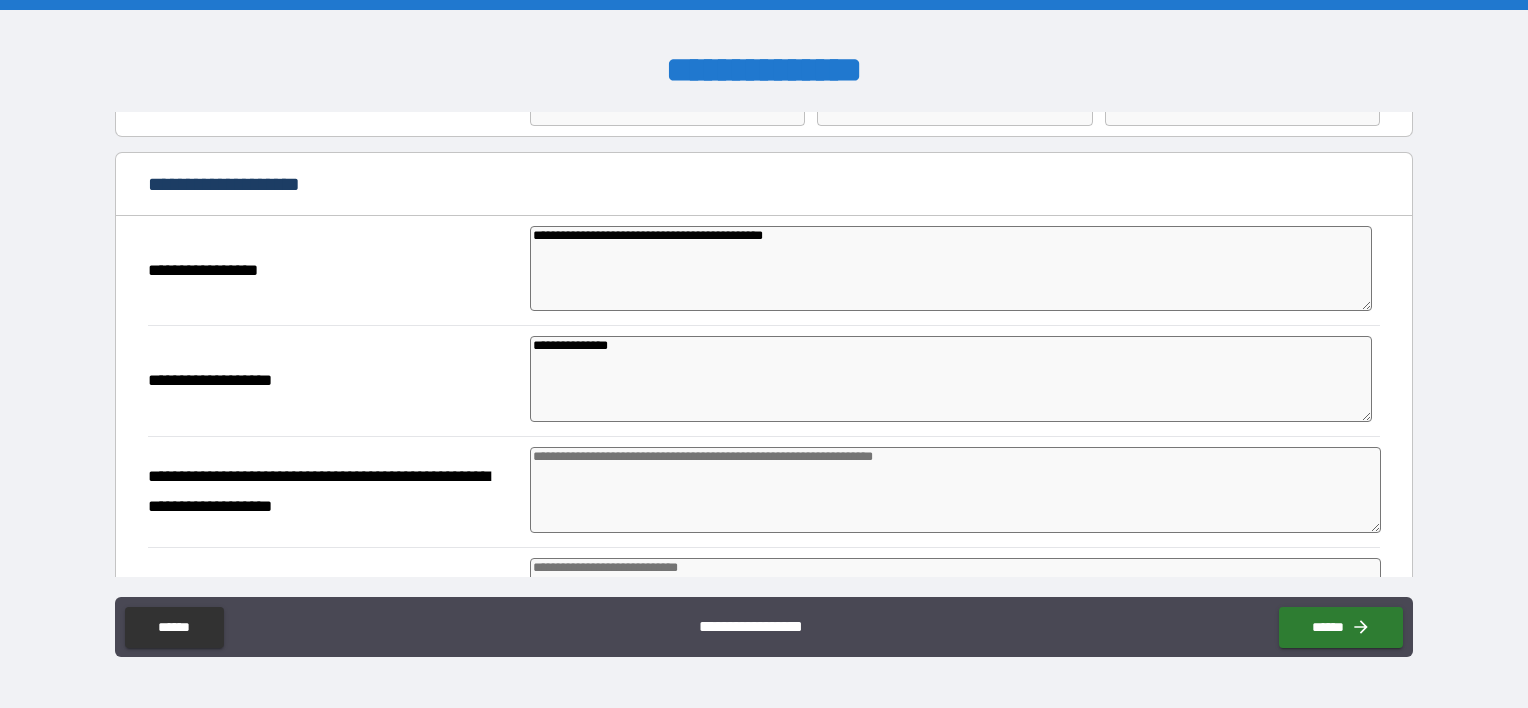 scroll, scrollTop: 200, scrollLeft: 0, axis: vertical 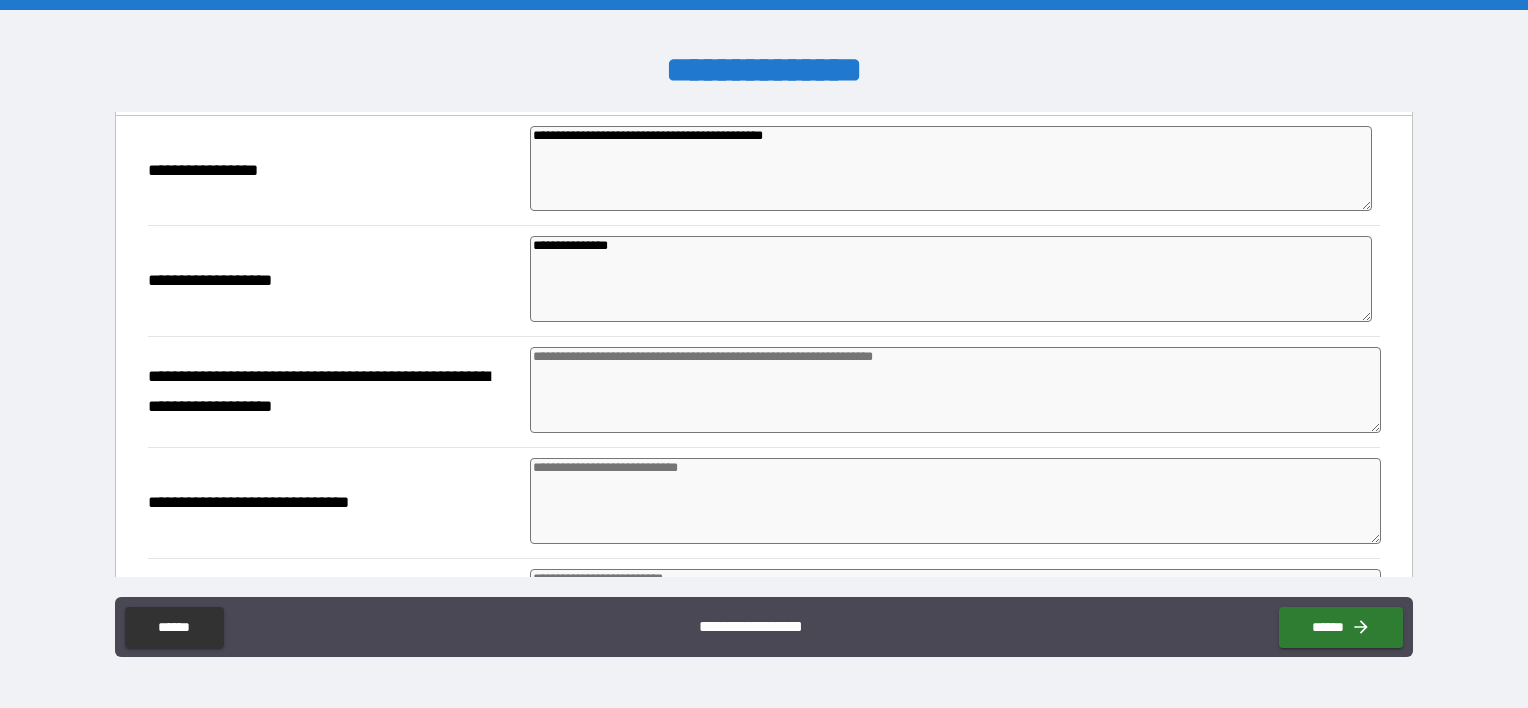 click at bounding box center (955, 390) 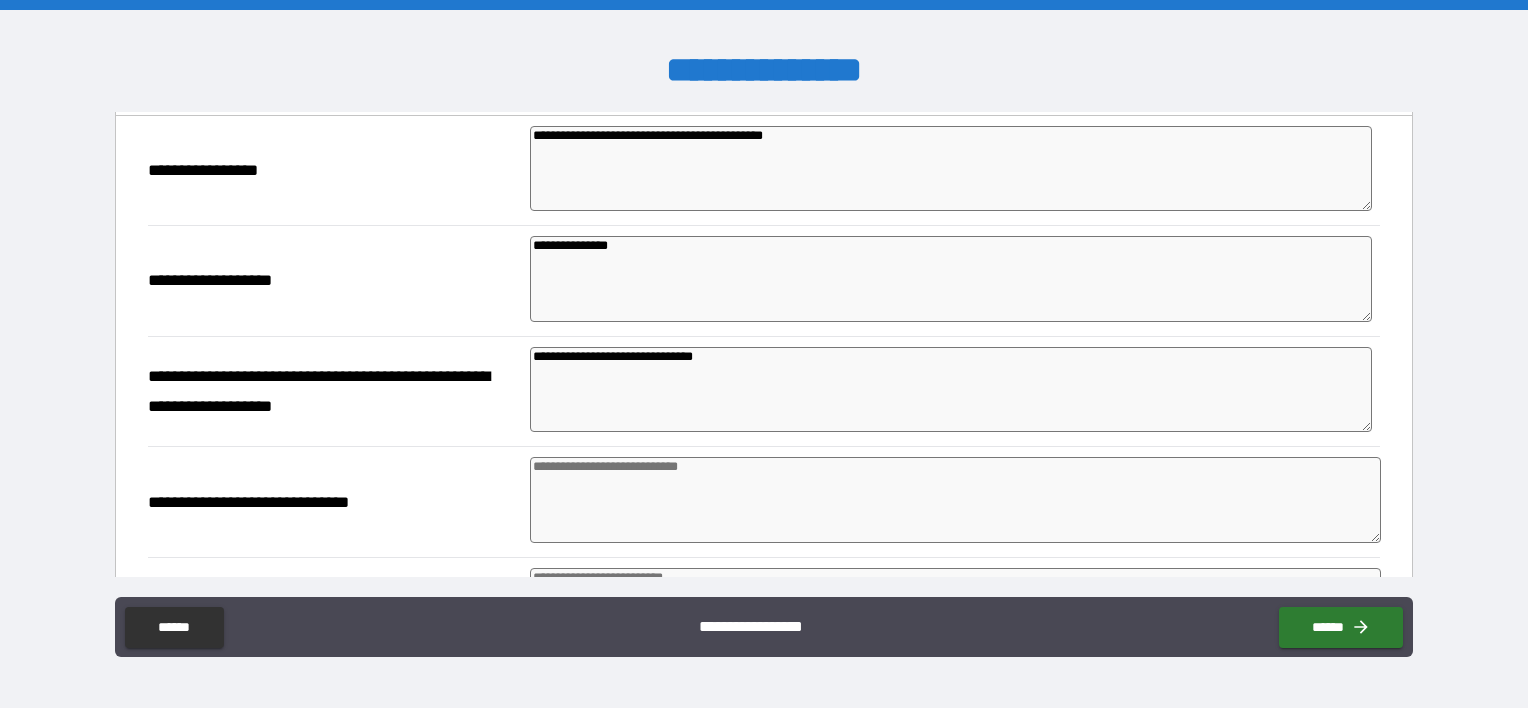 scroll, scrollTop: 300, scrollLeft: 0, axis: vertical 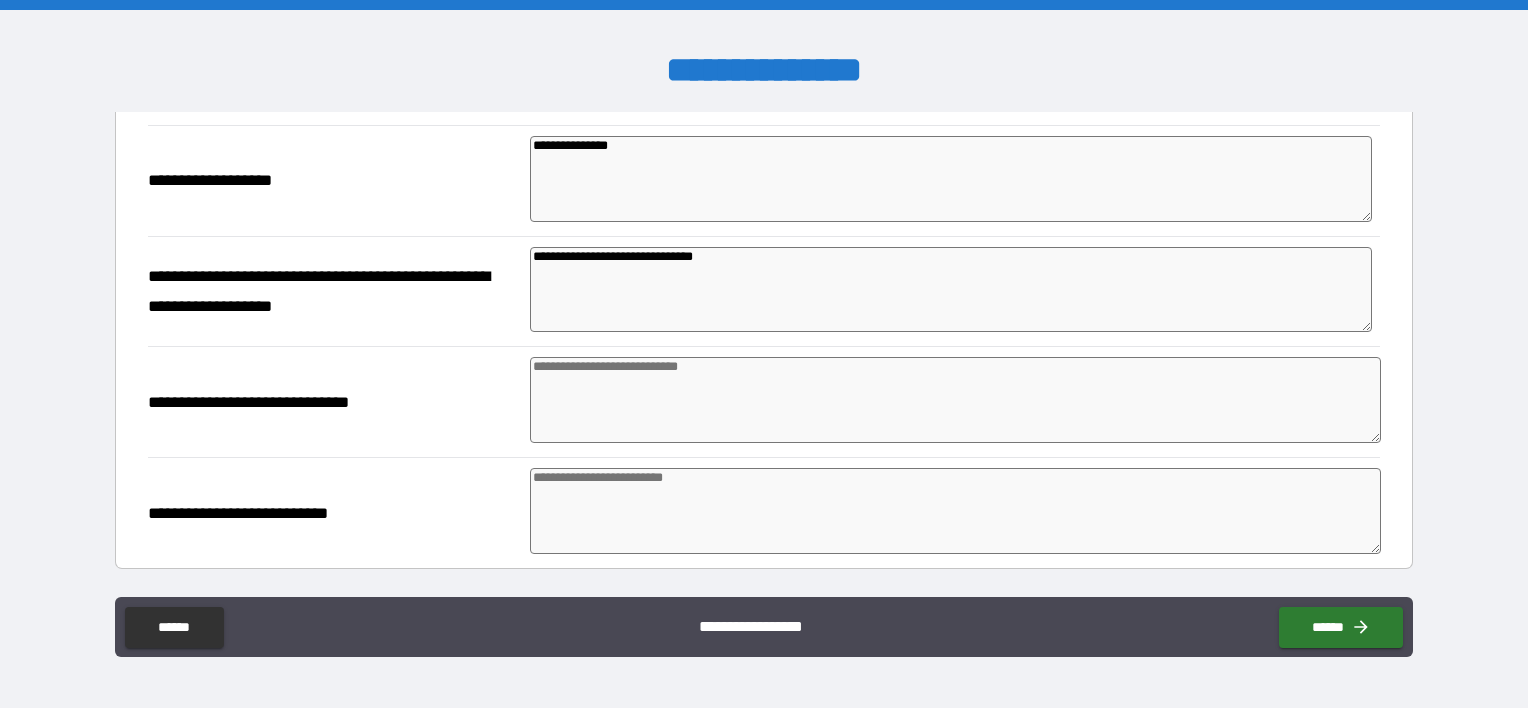 click at bounding box center [955, 400] 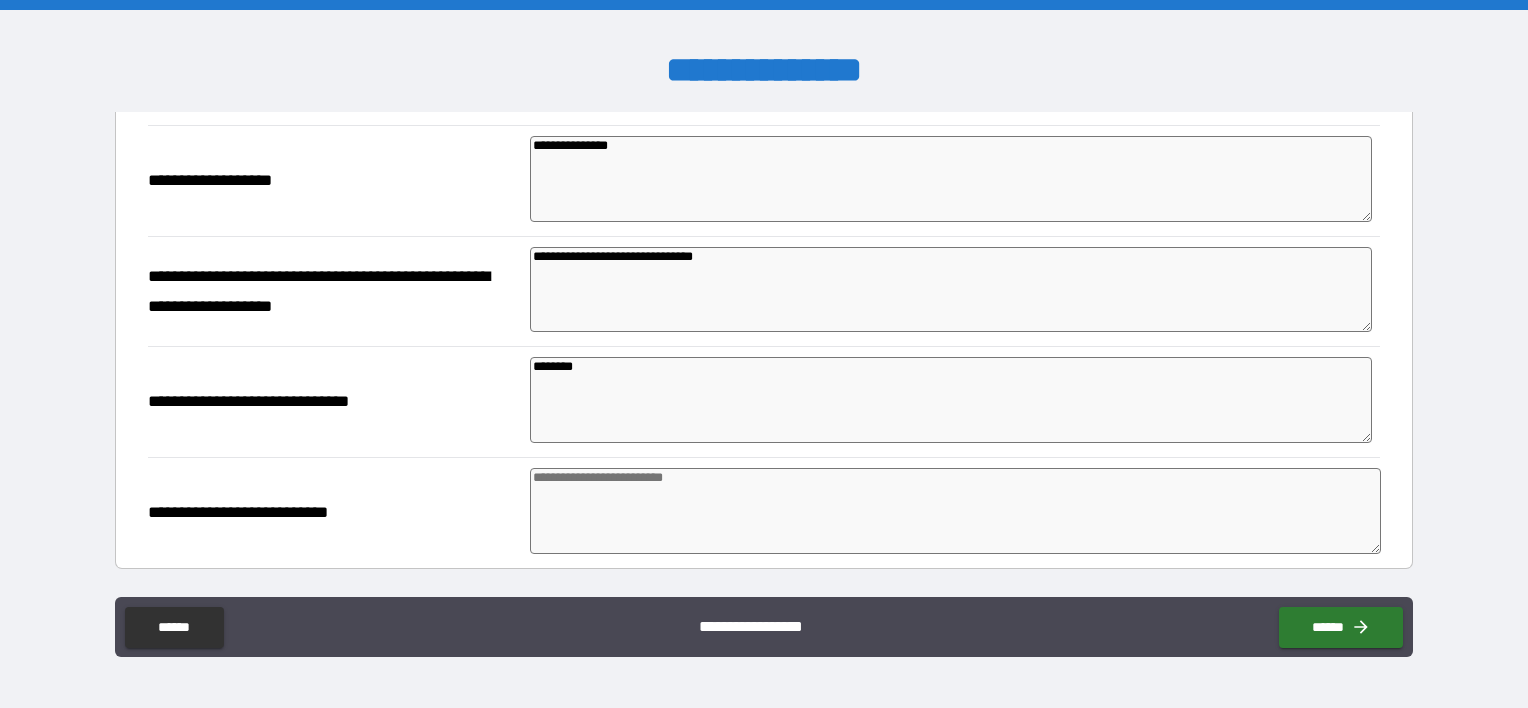 click at bounding box center [955, 511] 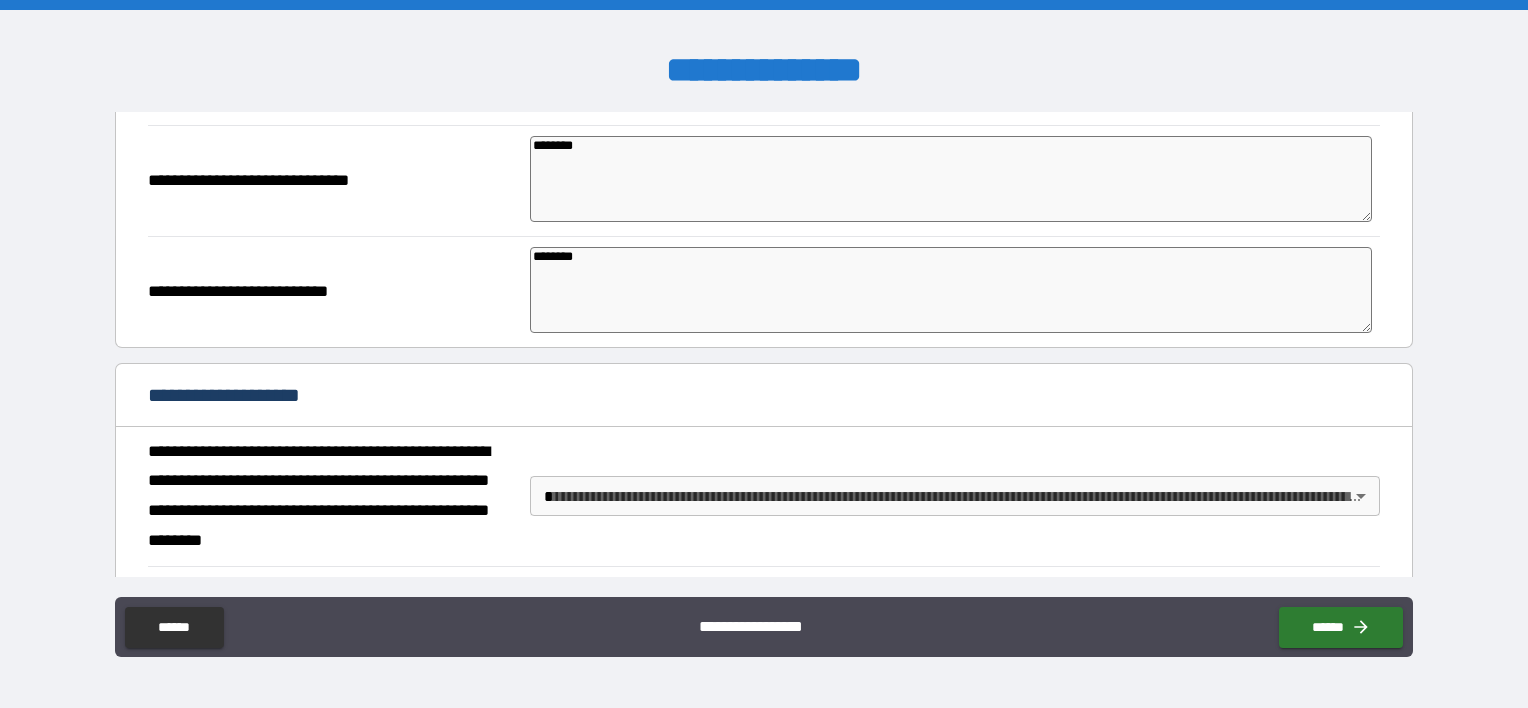 scroll, scrollTop: 600, scrollLeft: 0, axis: vertical 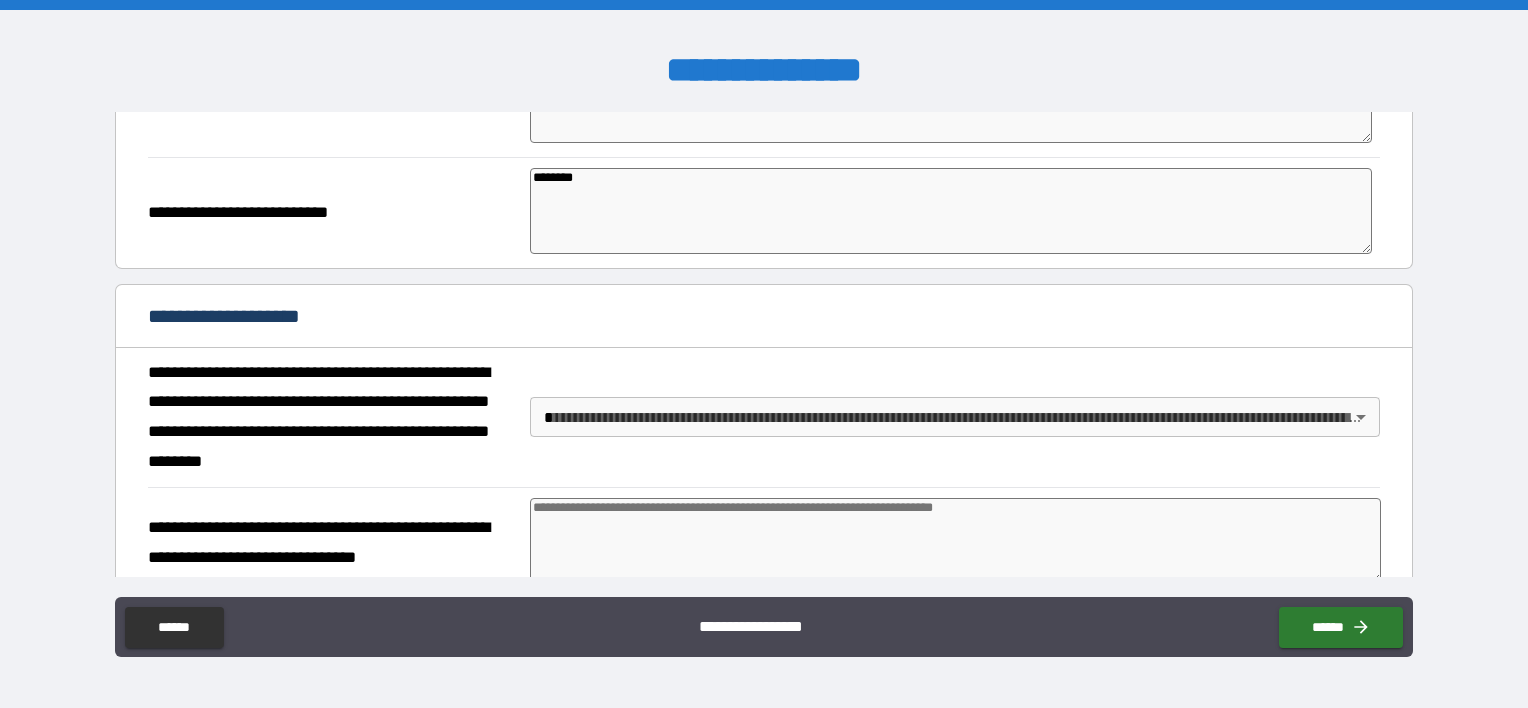 click at bounding box center (955, 541) 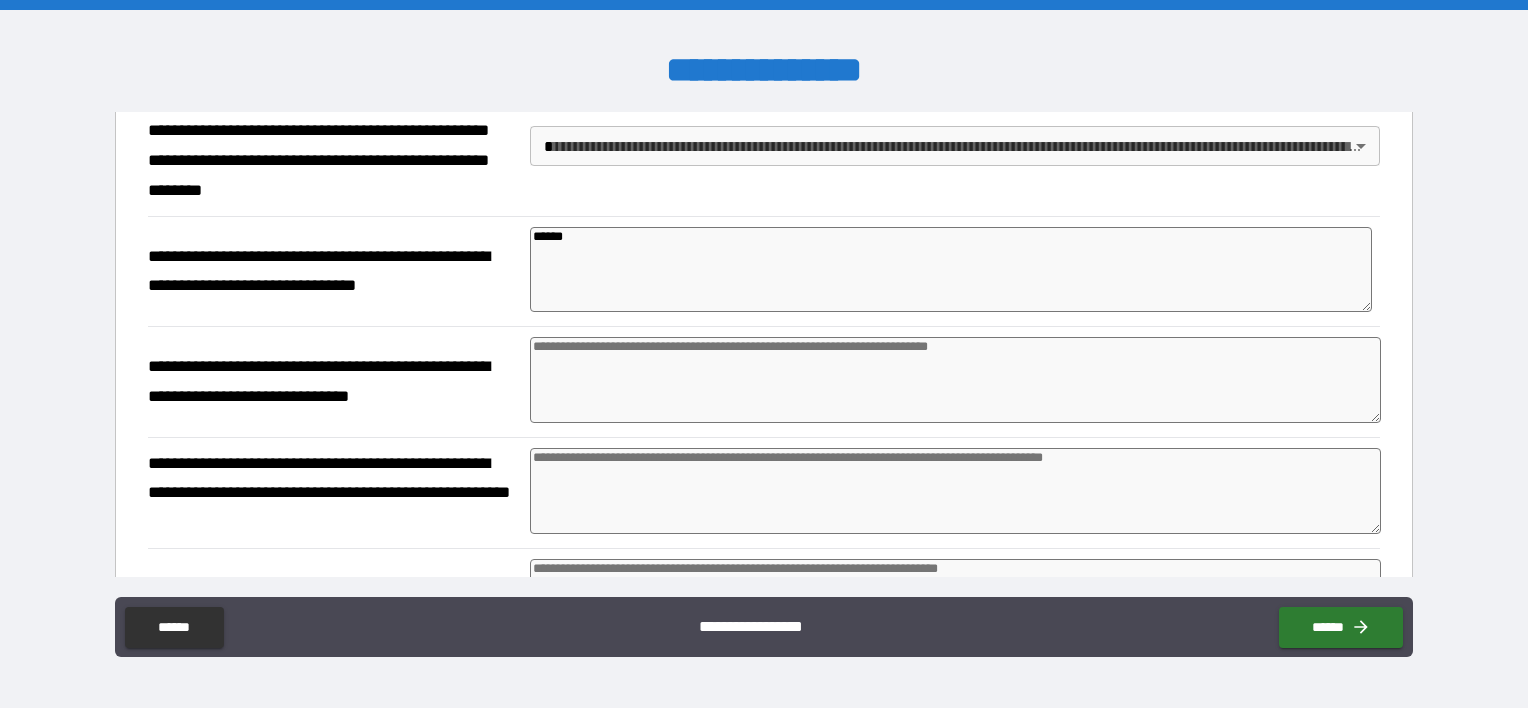scroll, scrollTop: 900, scrollLeft: 0, axis: vertical 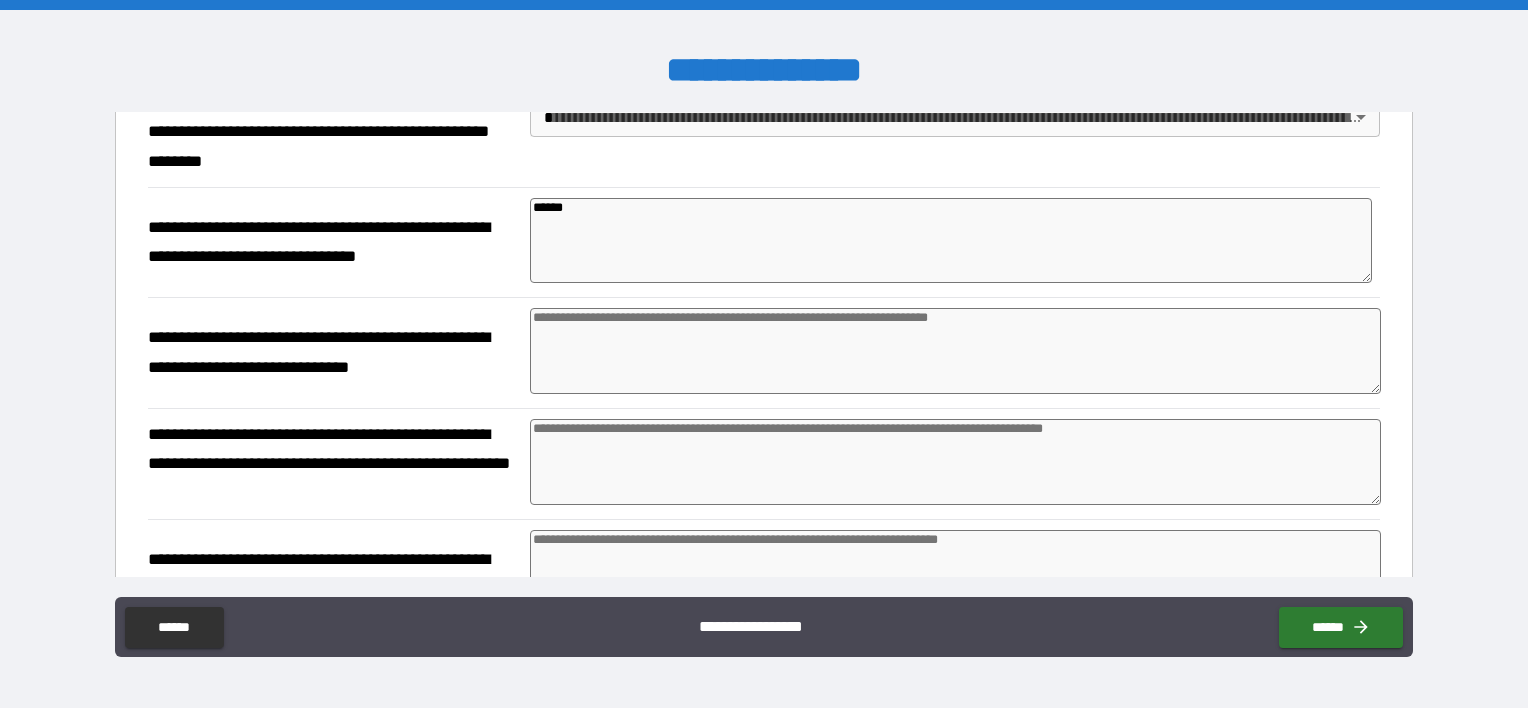 click at bounding box center [955, 351] 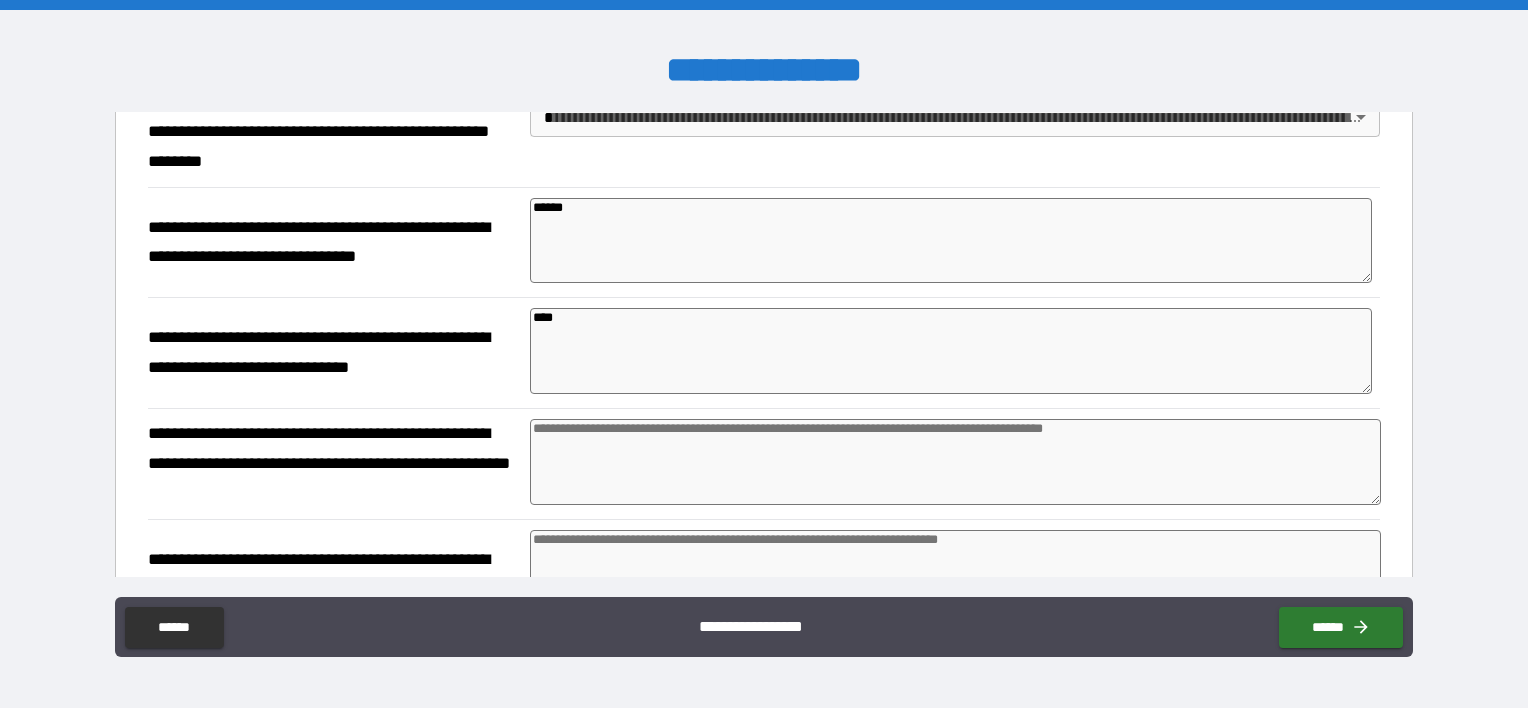 click at bounding box center [955, 462] 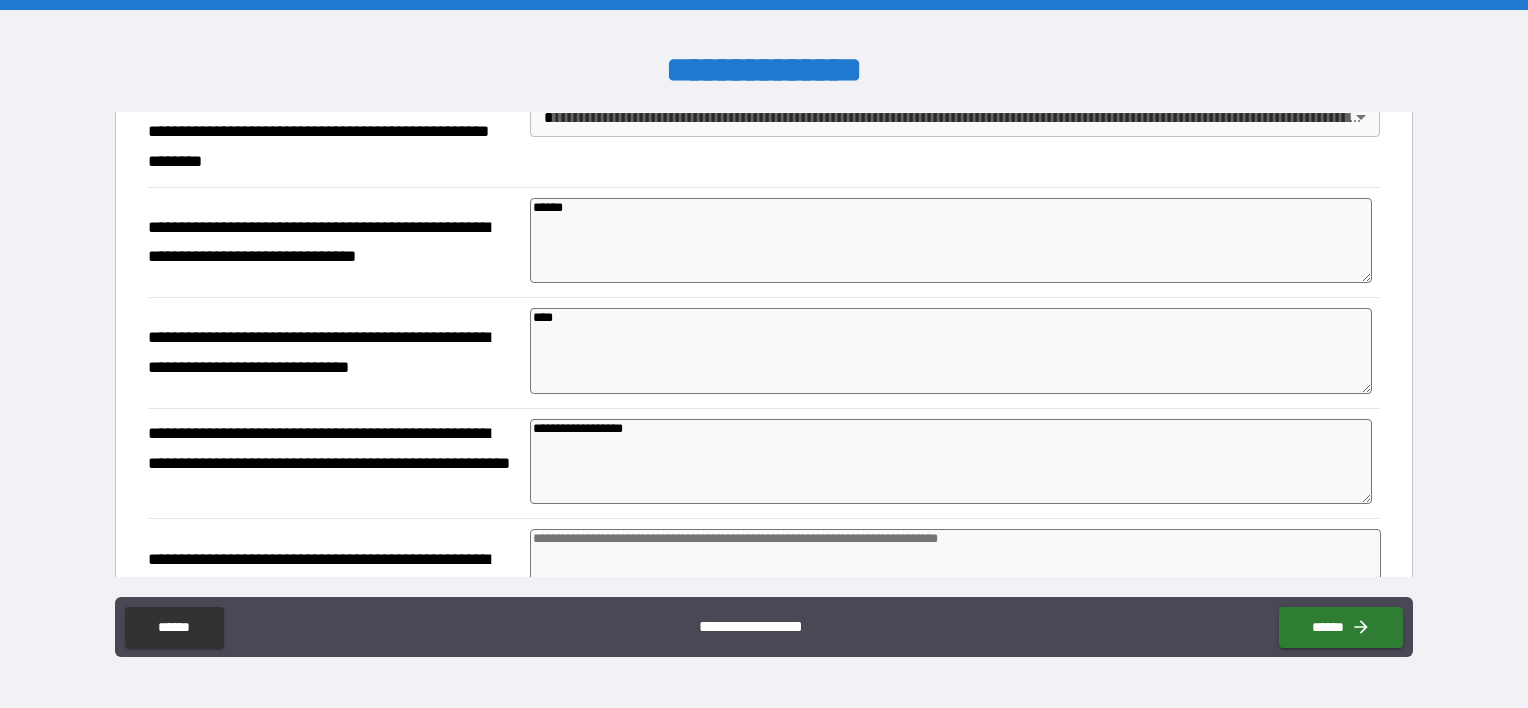 scroll, scrollTop: 1000, scrollLeft: 0, axis: vertical 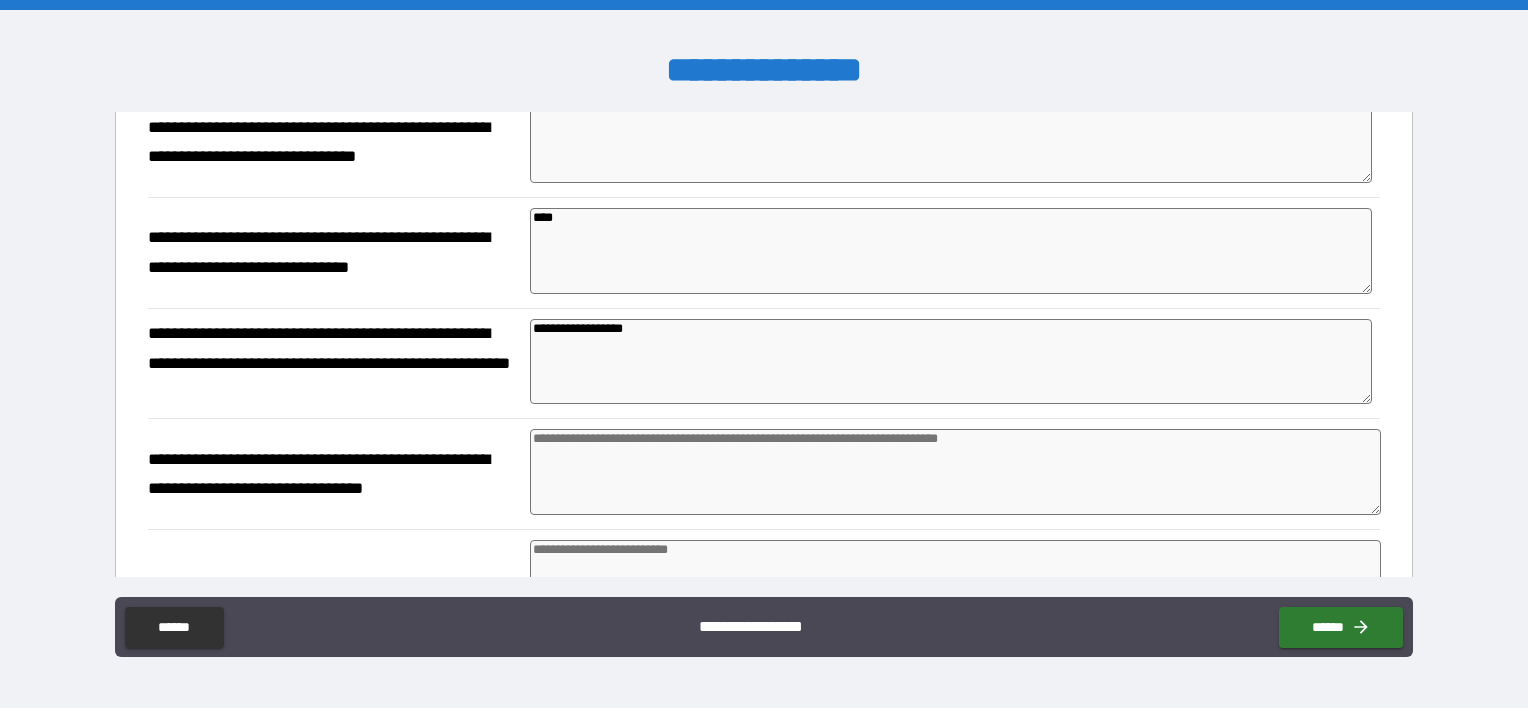 click at bounding box center (955, 472) 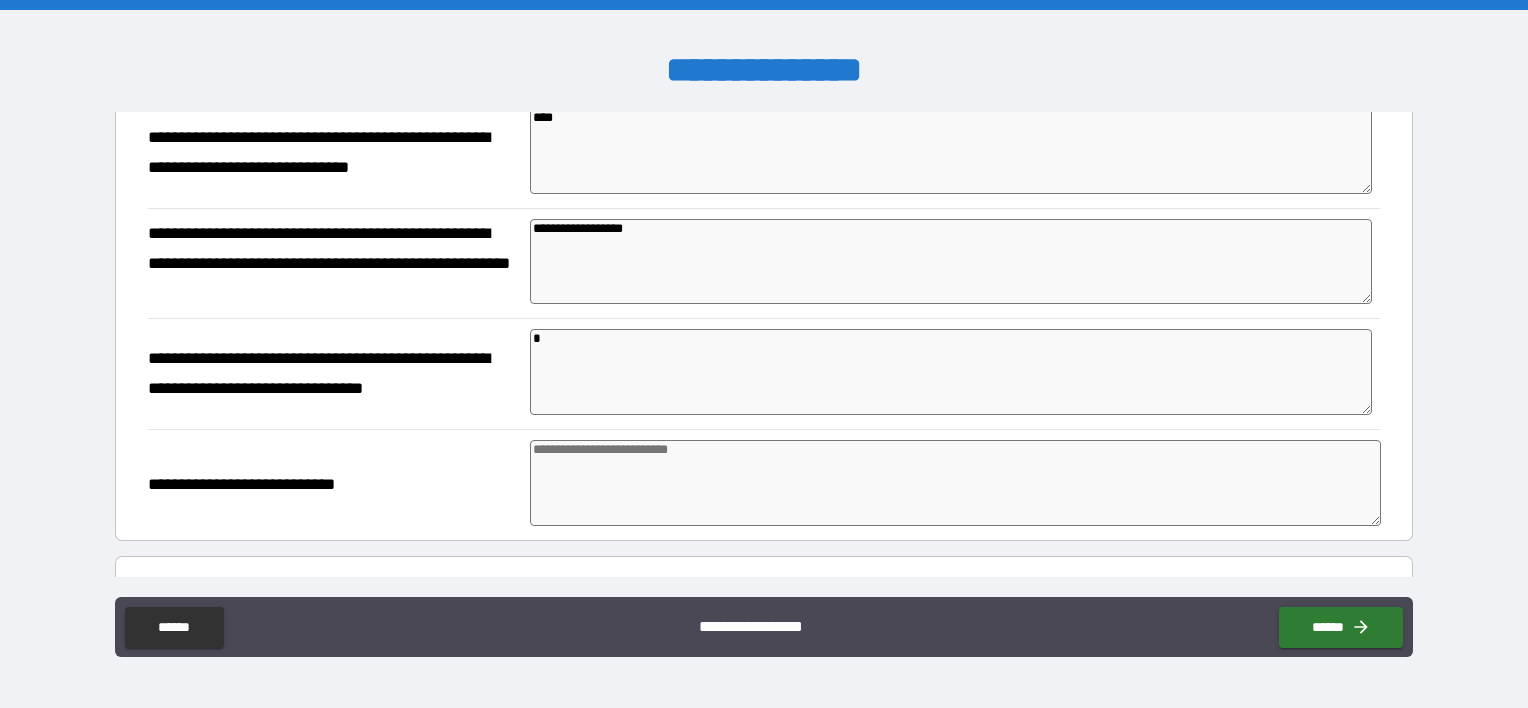 scroll, scrollTop: 1200, scrollLeft: 0, axis: vertical 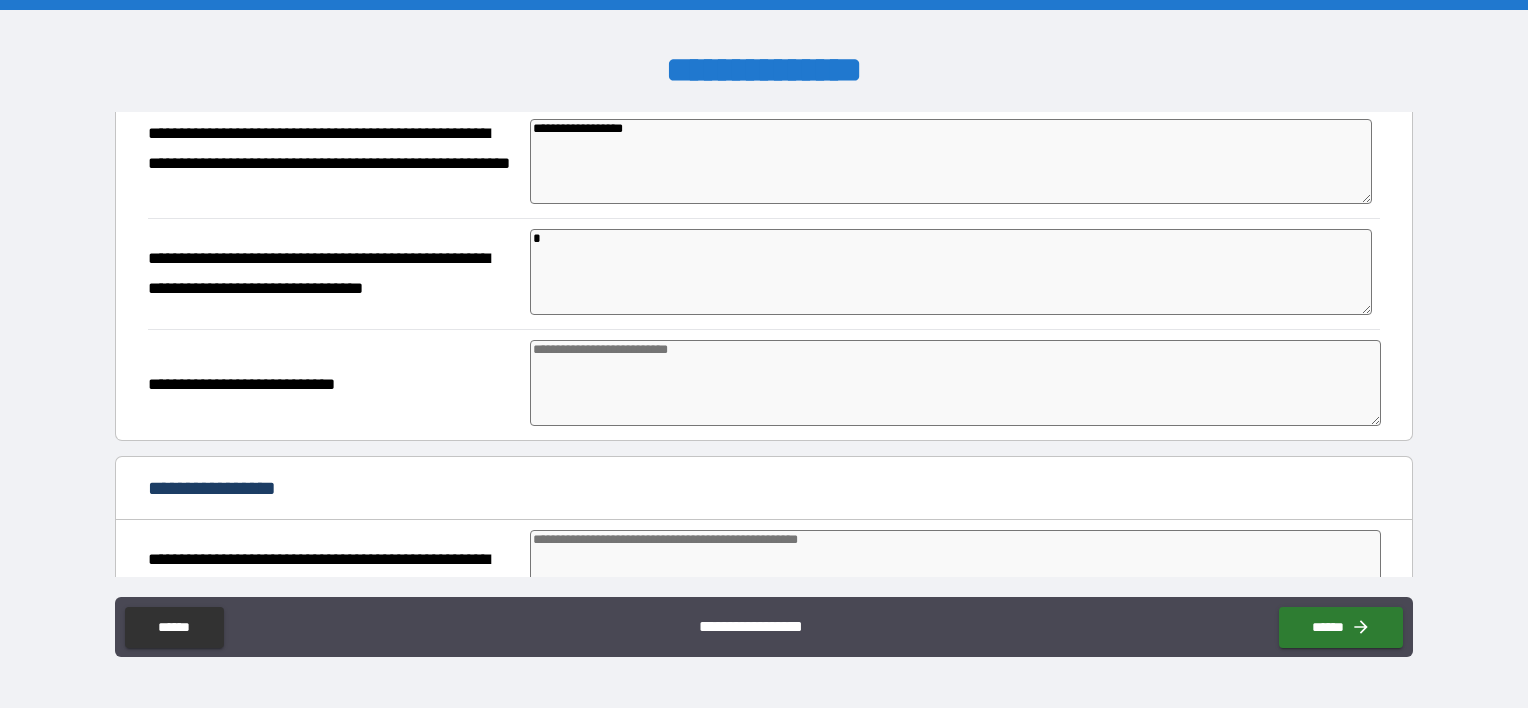 click at bounding box center (955, 383) 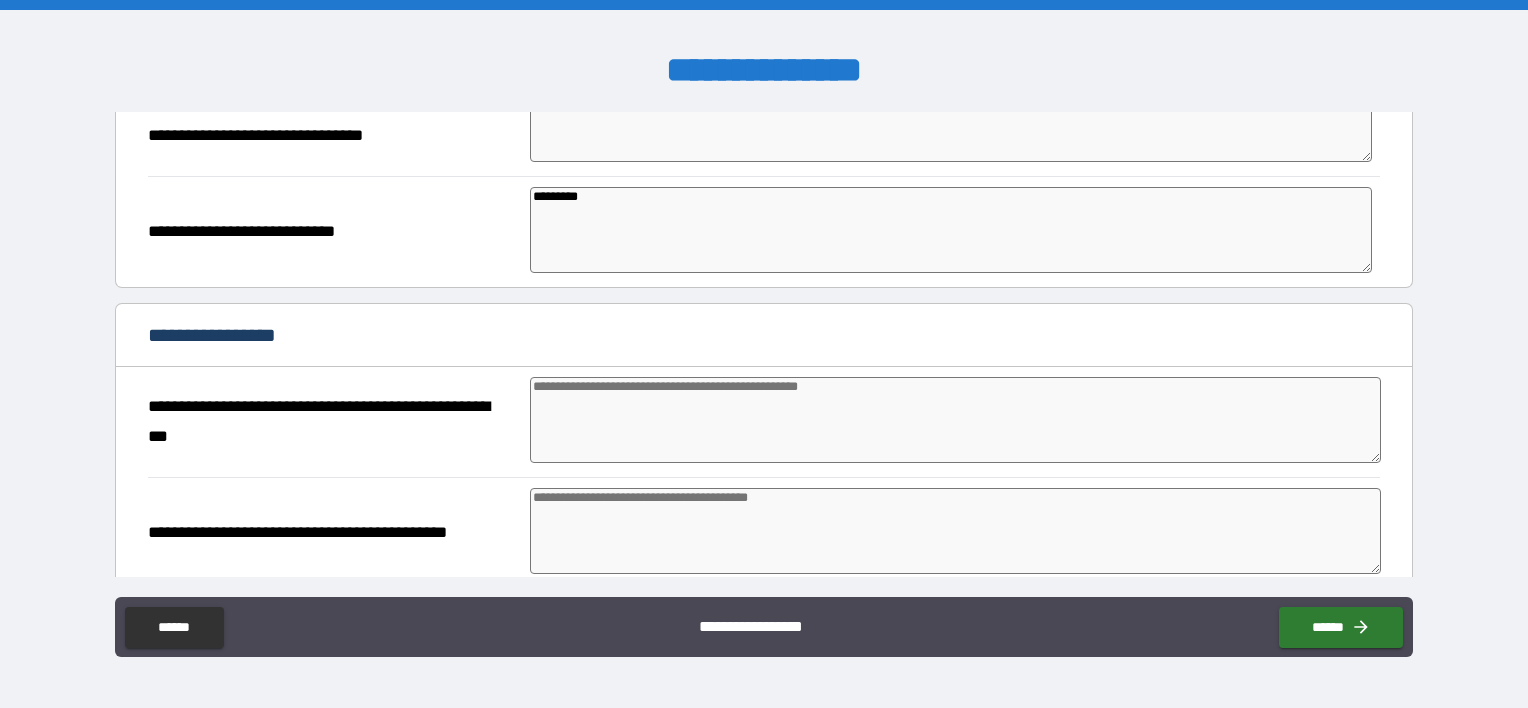 scroll, scrollTop: 1400, scrollLeft: 0, axis: vertical 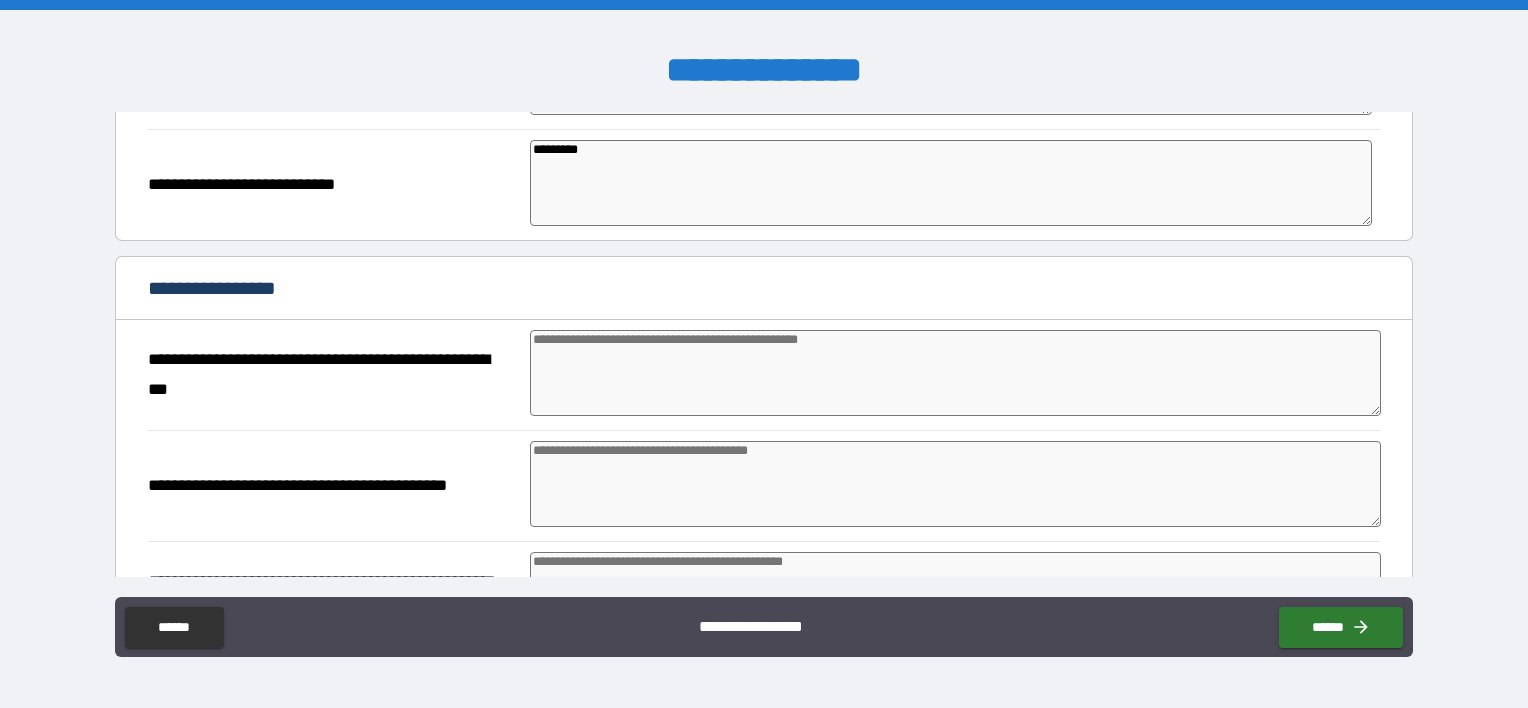 click at bounding box center [955, 373] 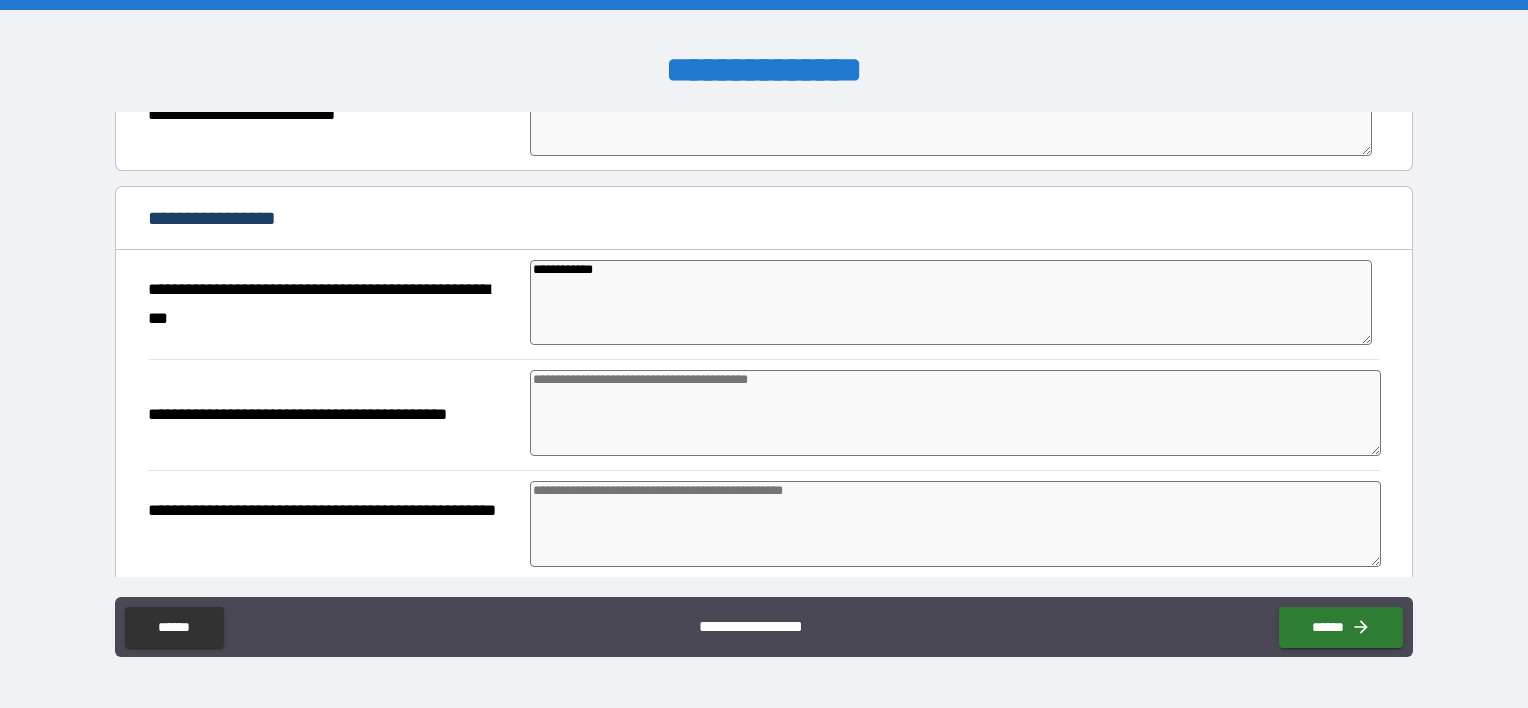scroll, scrollTop: 1500, scrollLeft: 0, axis: vertical 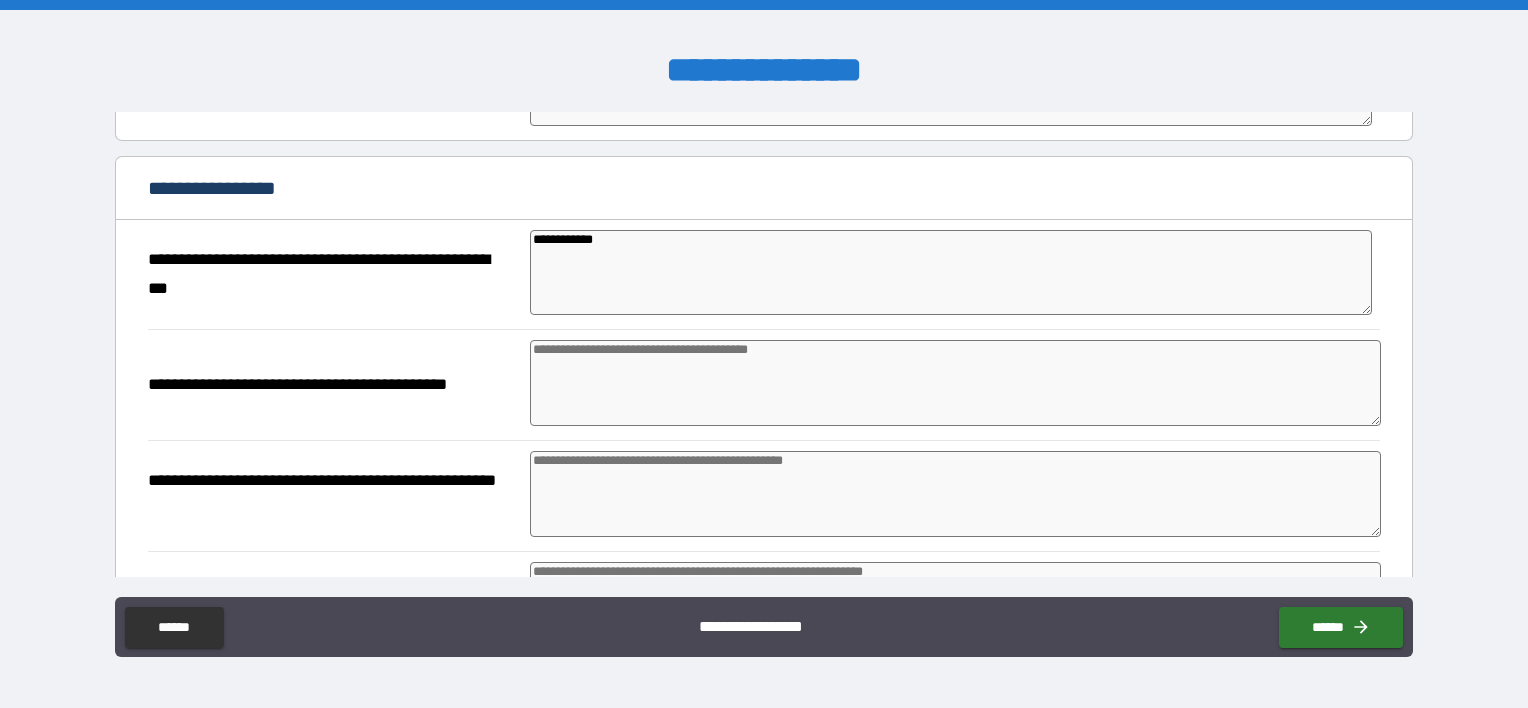 click at bounding box center [955, 383] 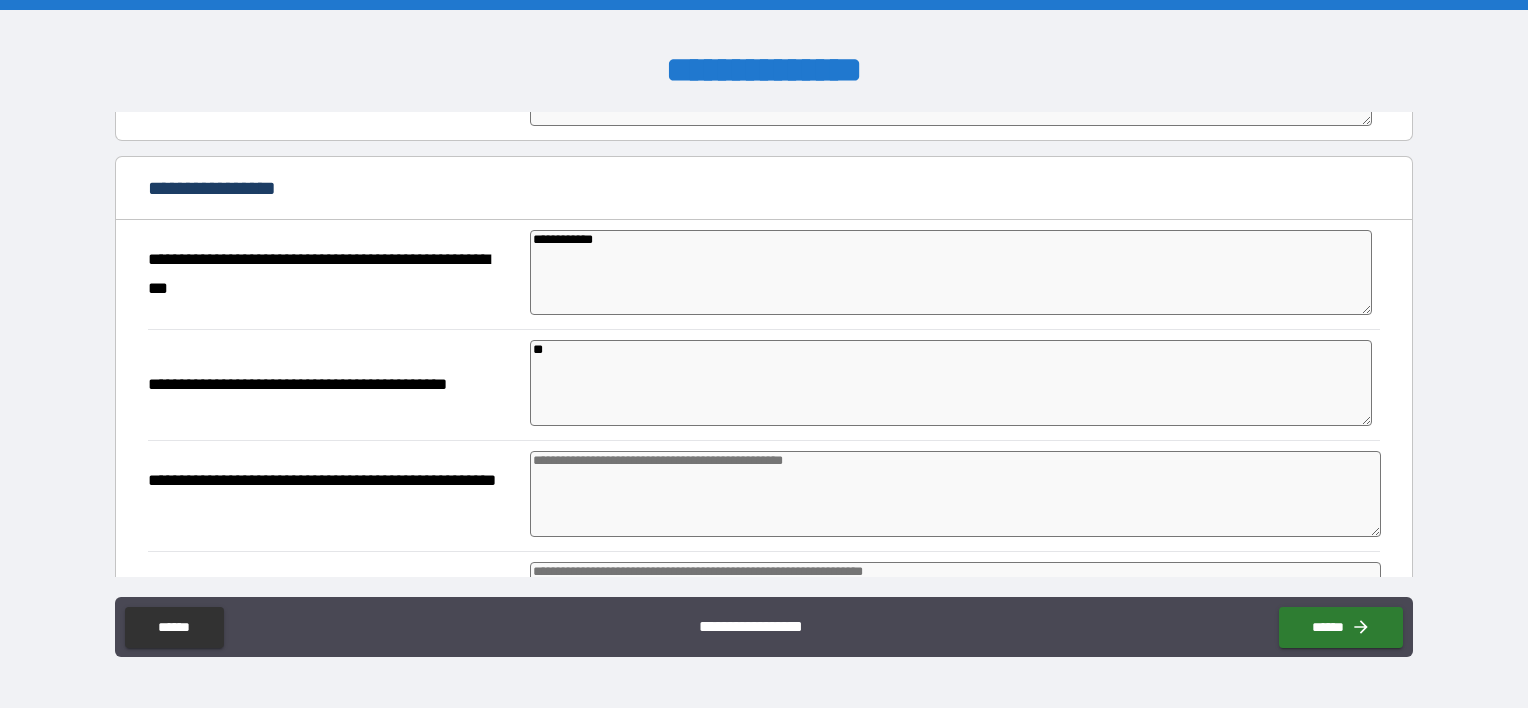 click at bounding box center [955, 494] 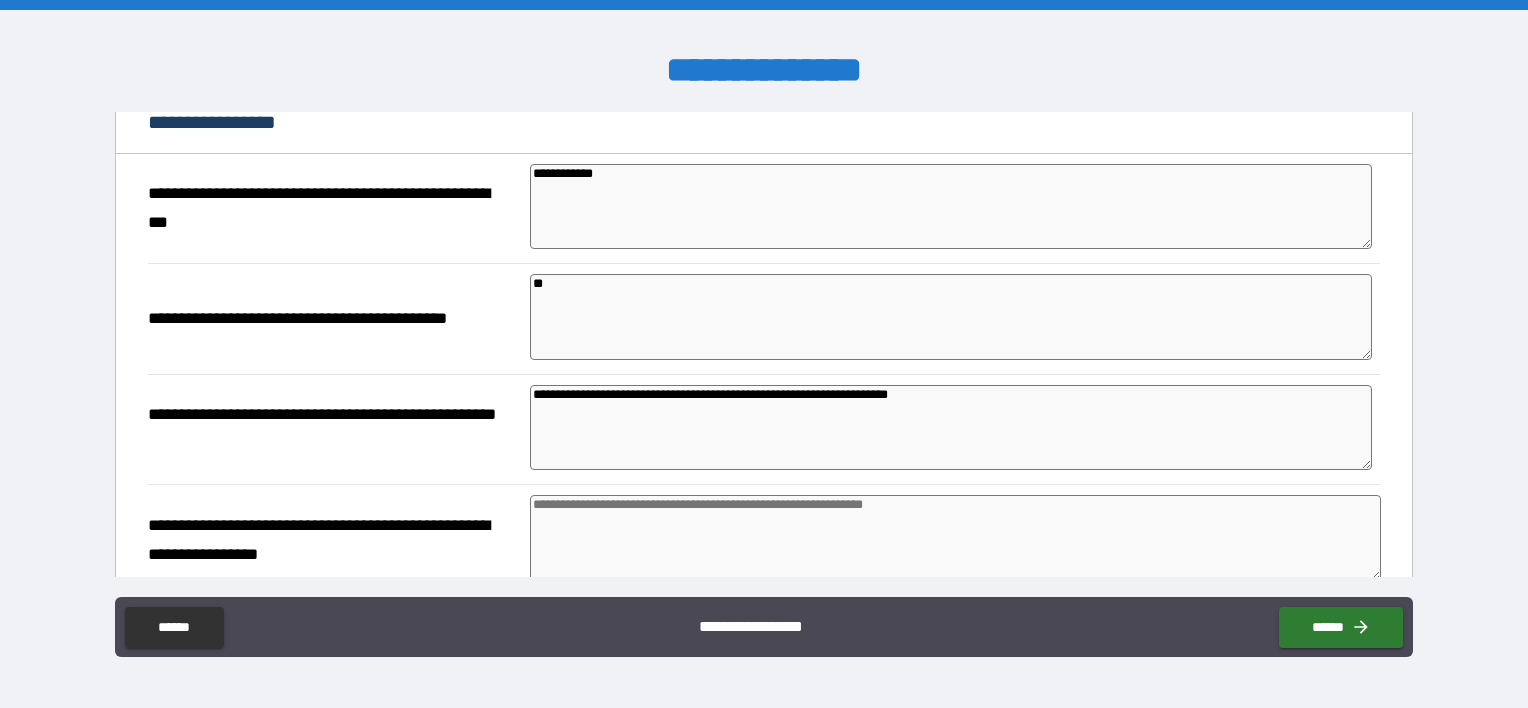 scroll, scrollTop: 1600, scrollLeft: 0, axis: vertical 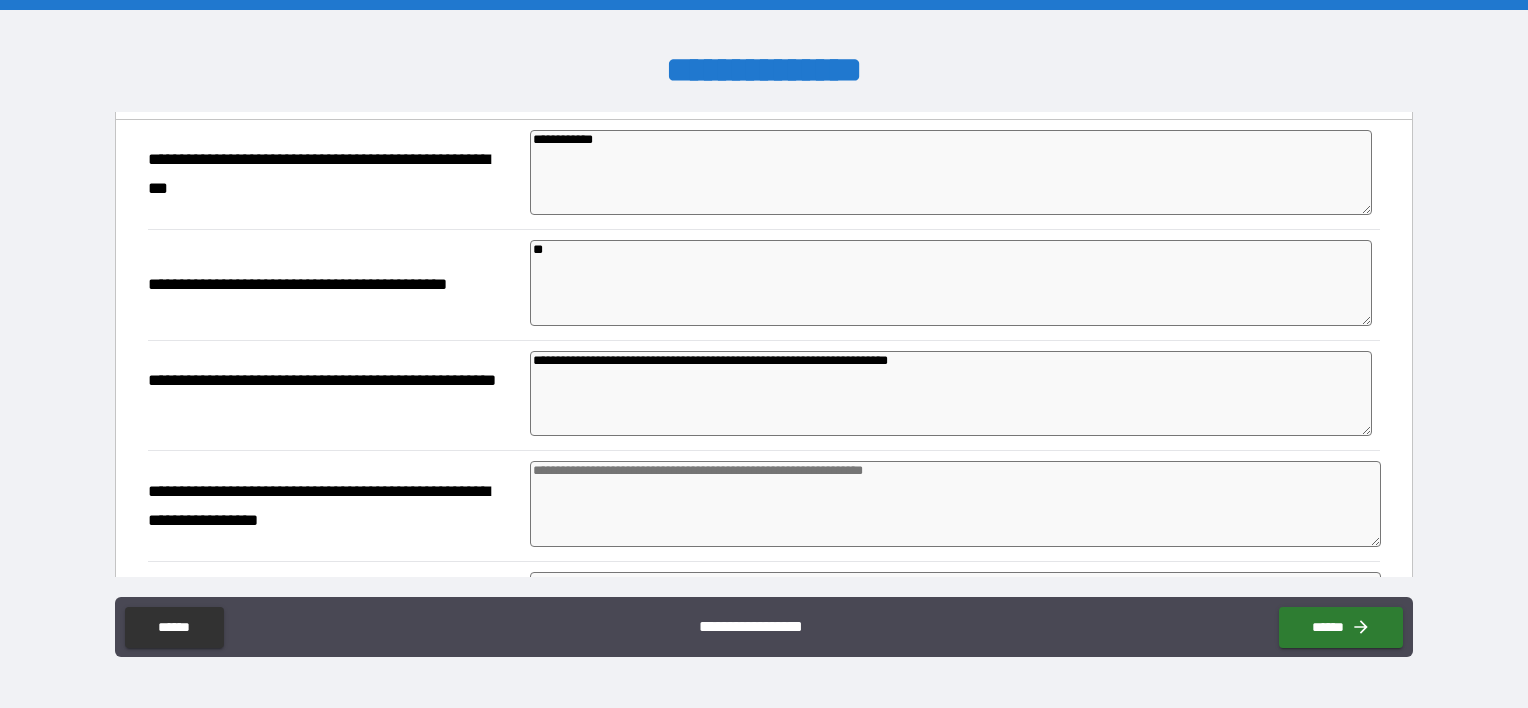 click at bounding box center (955, 504) 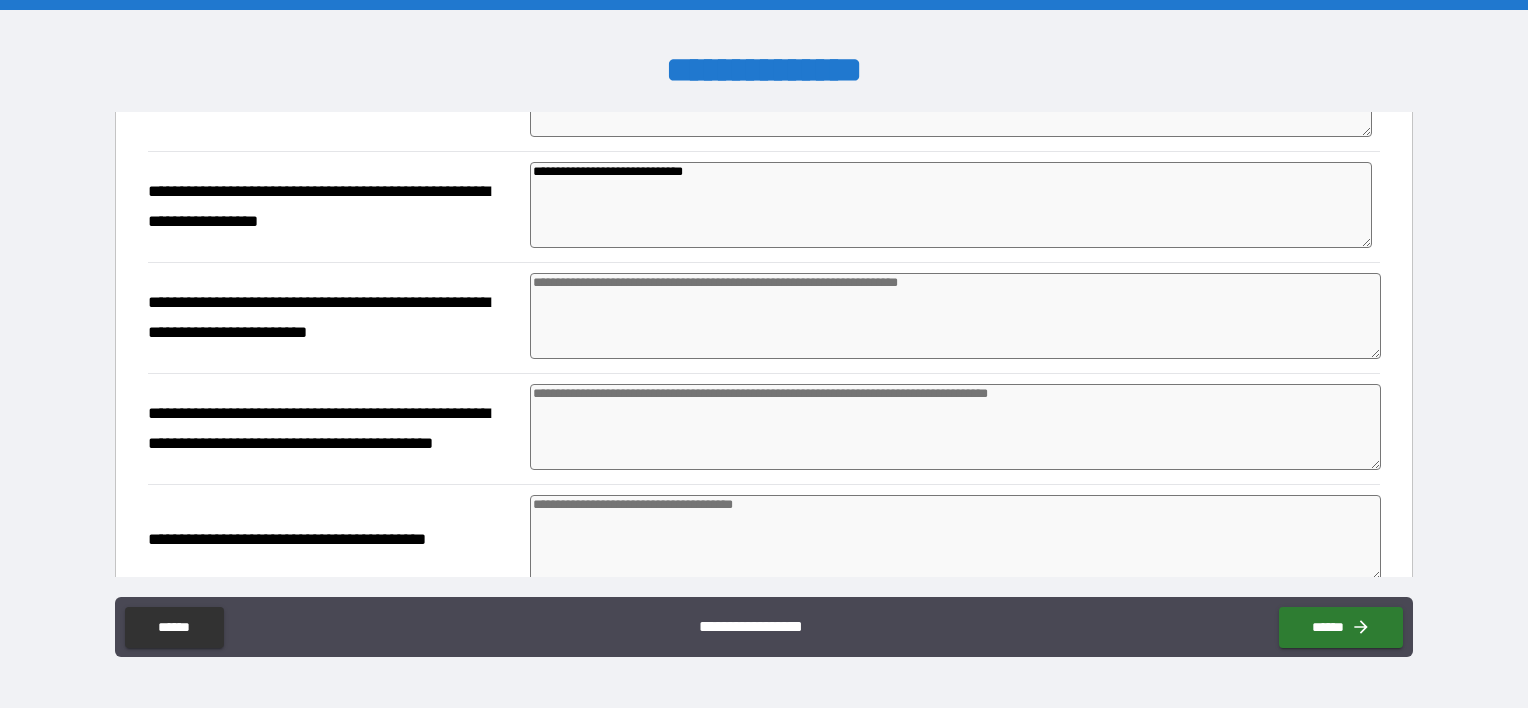 scroll, scrollTop: 1900, scrollLeft: 0, axis: vertical 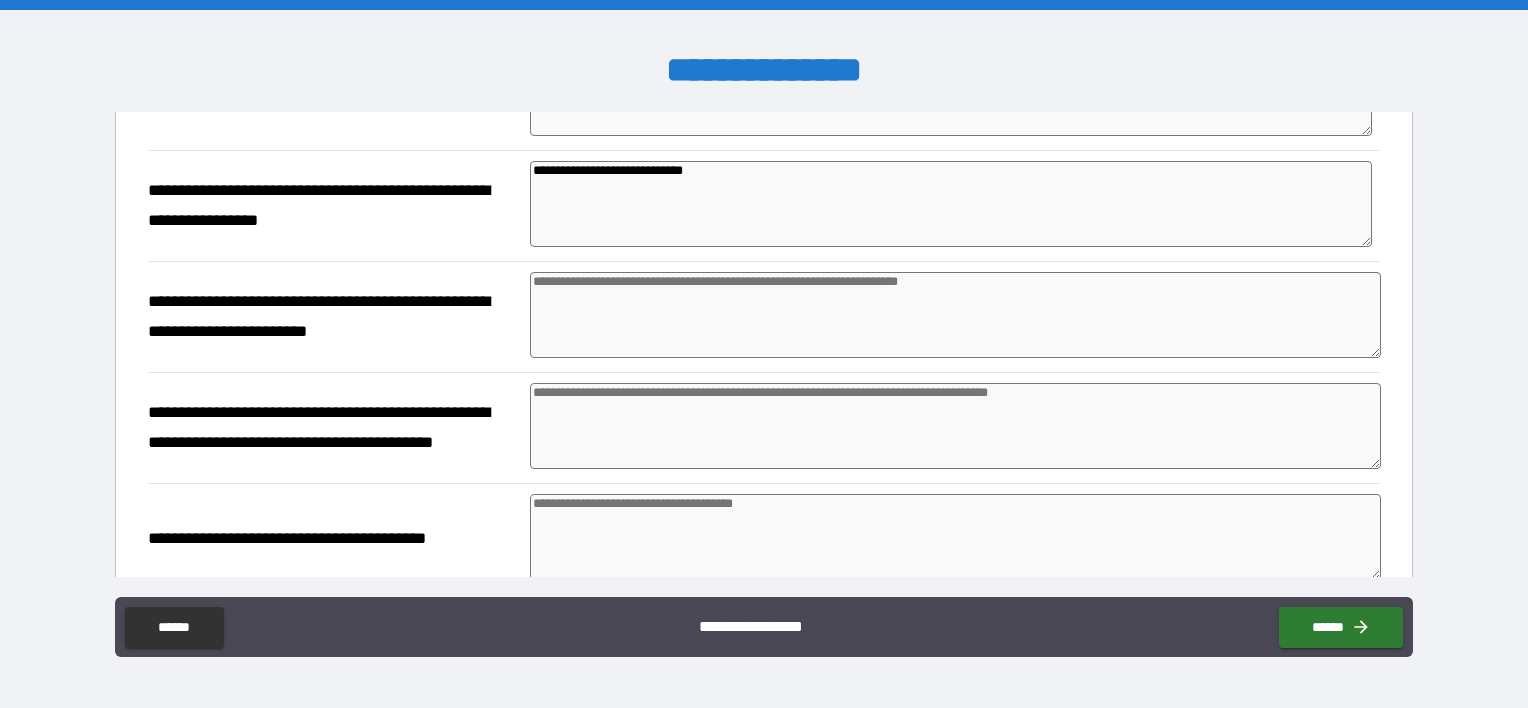 click at bounding box center (955, 315) 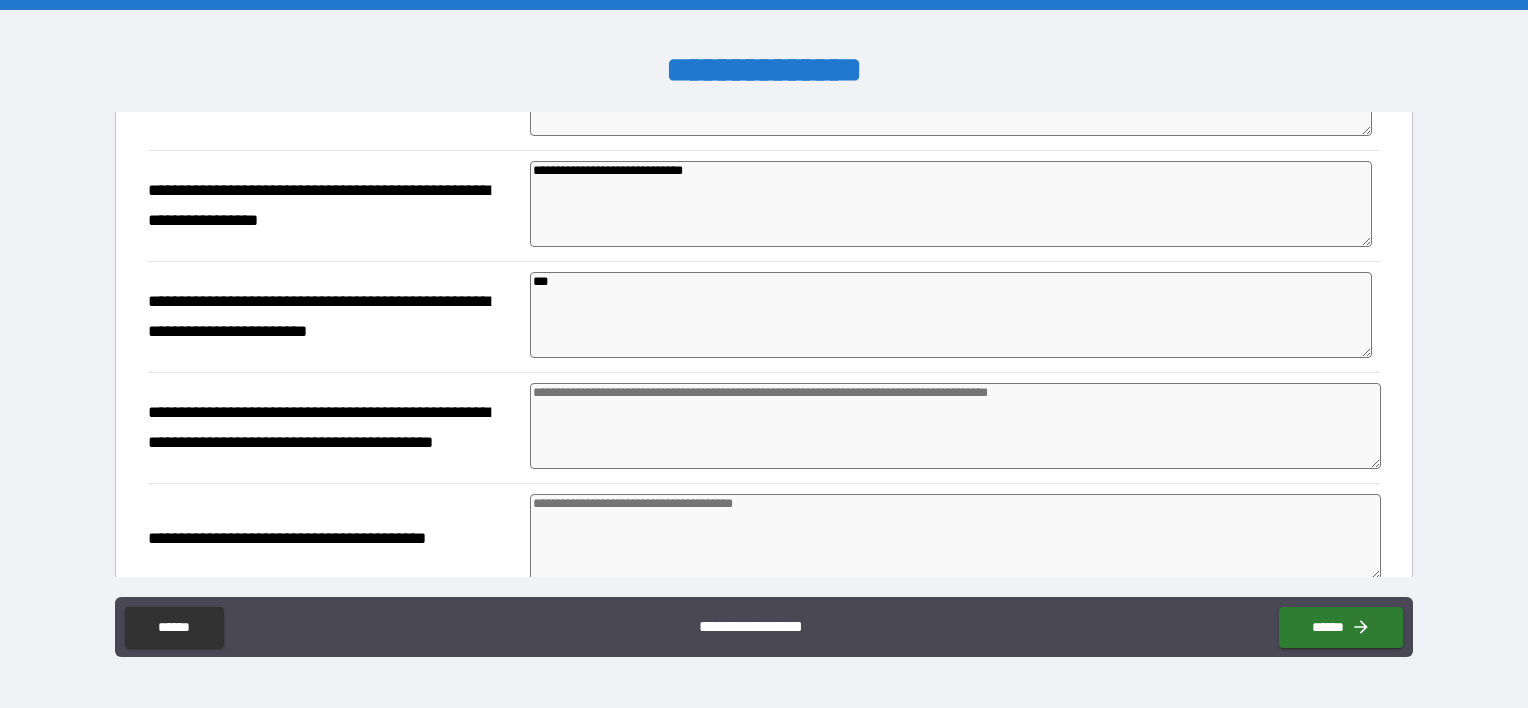 click at bounding box center (955, 426) 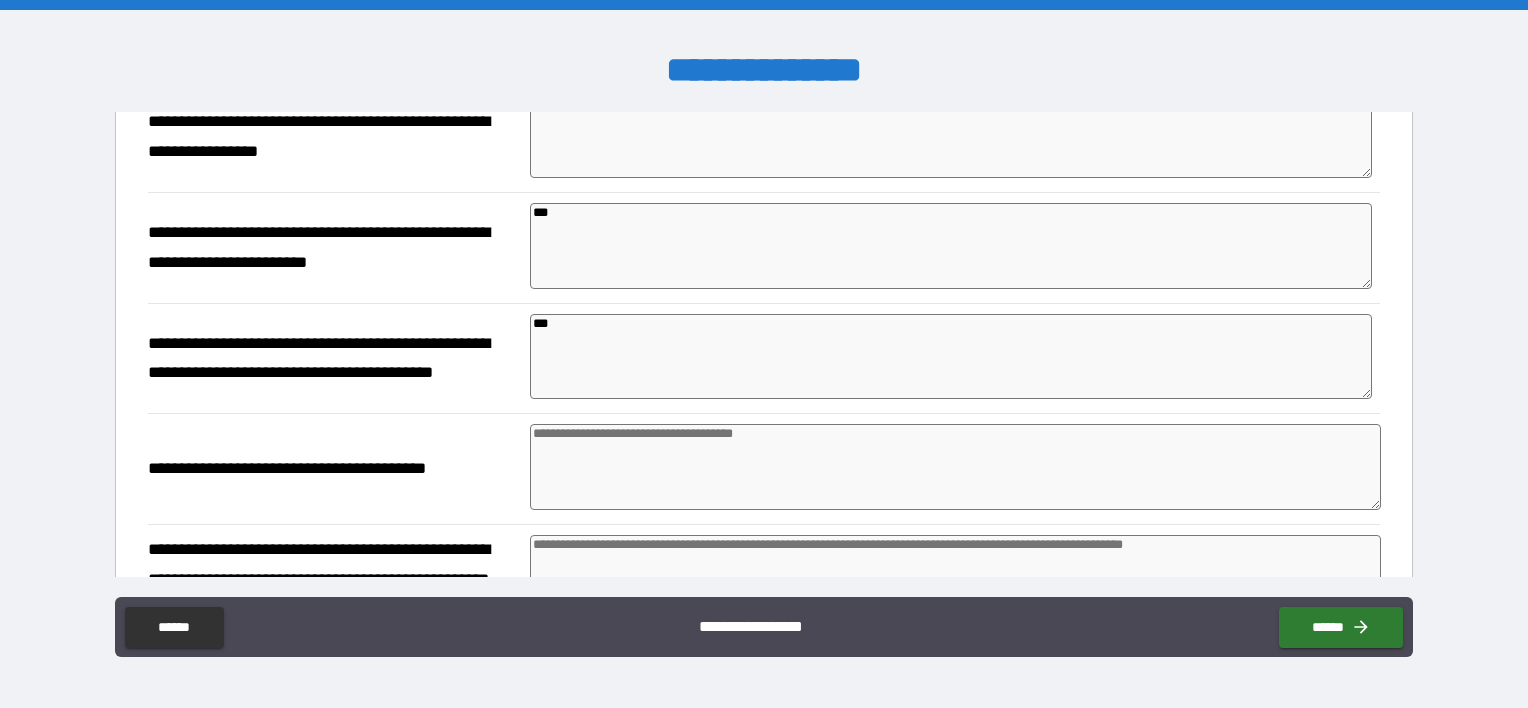 scroll, scrollTop: 2000, scrollLeft: 0, axis: vertical 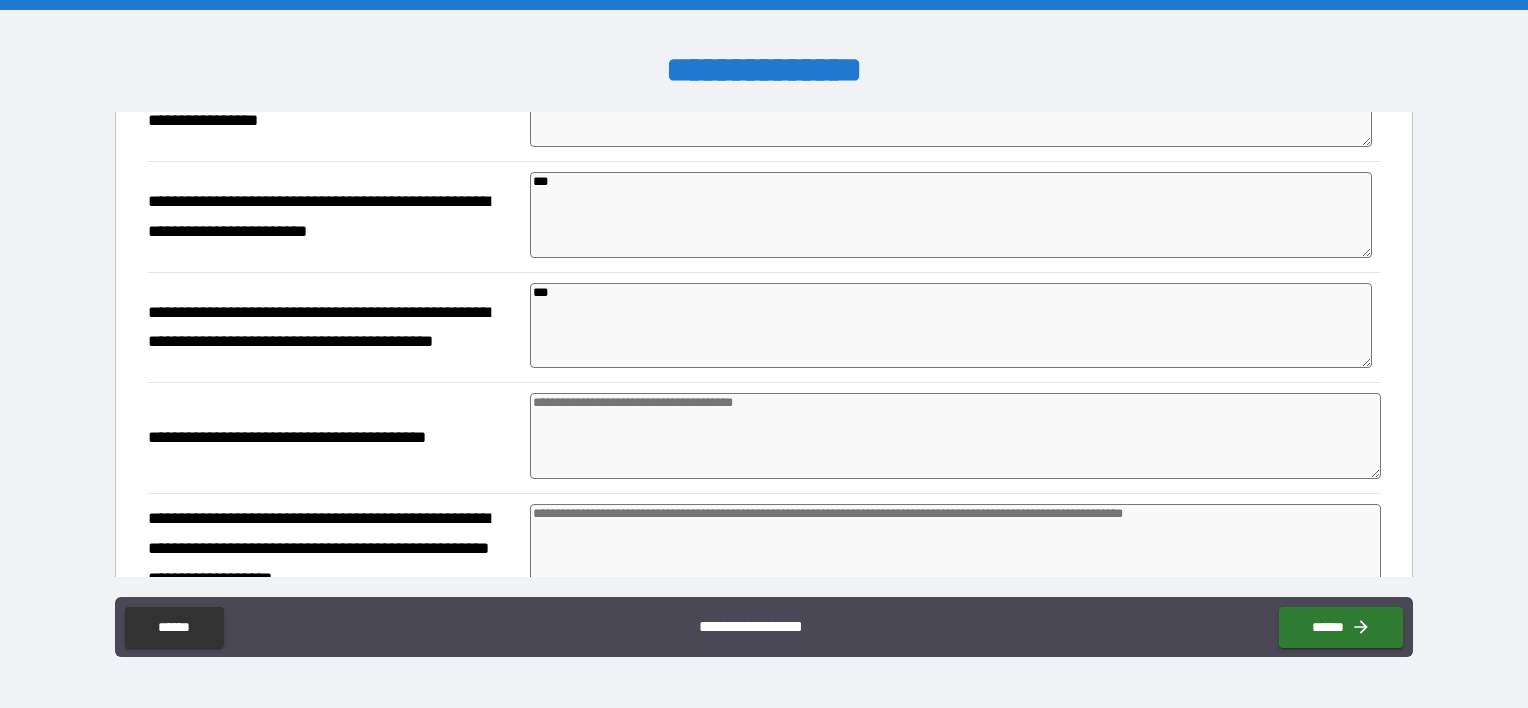 click at bounding box center [955, 436] 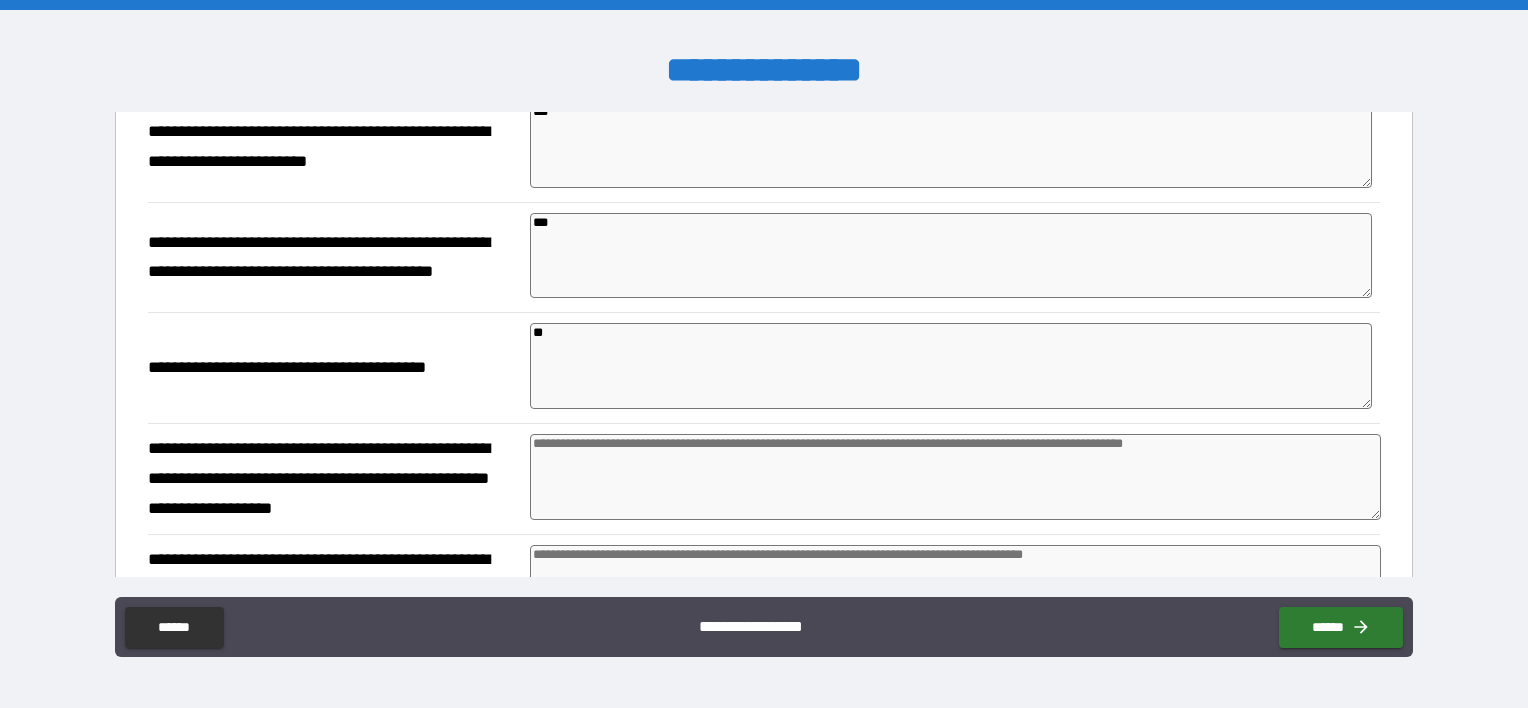 scroll, scrollTop: 2100, scrollLeft: 0, axis: vertical 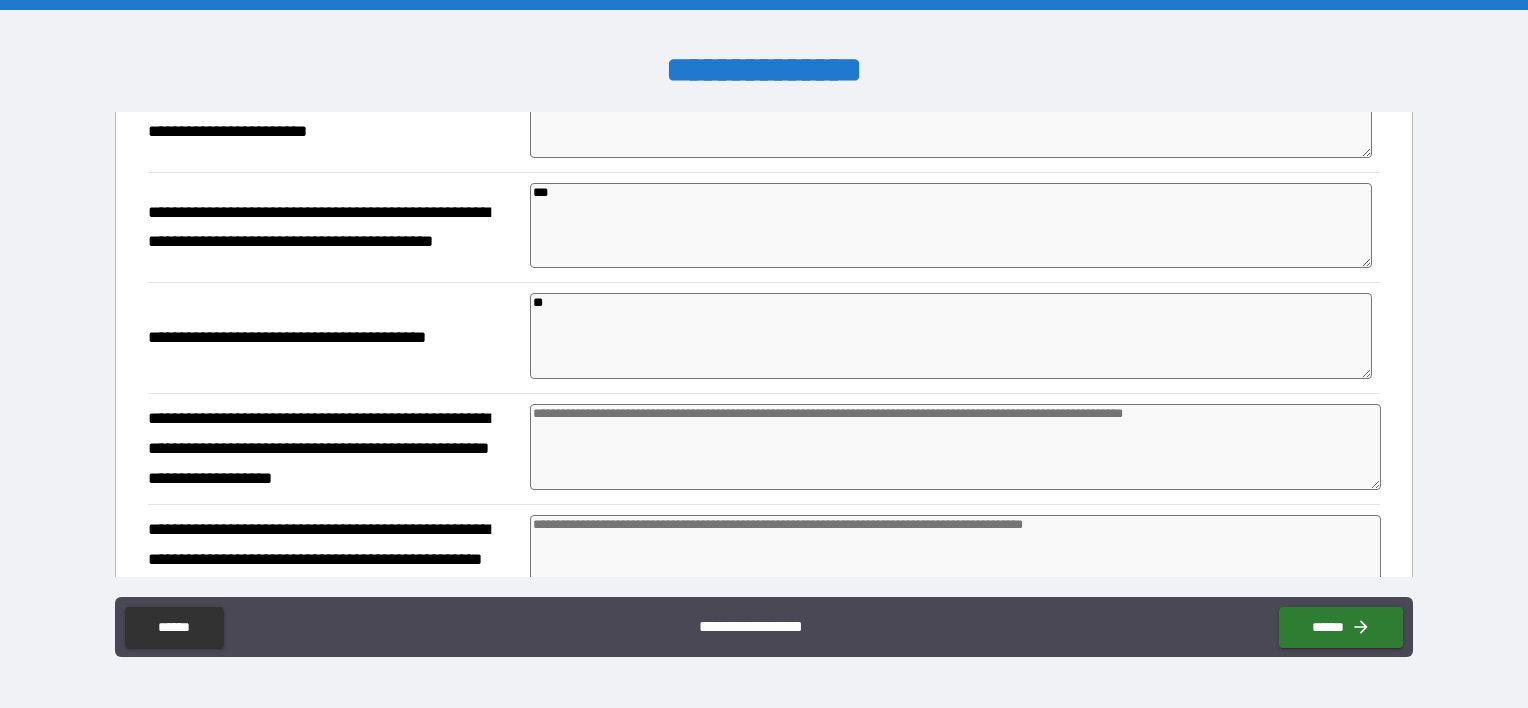 click at bounding box center [955, 447] 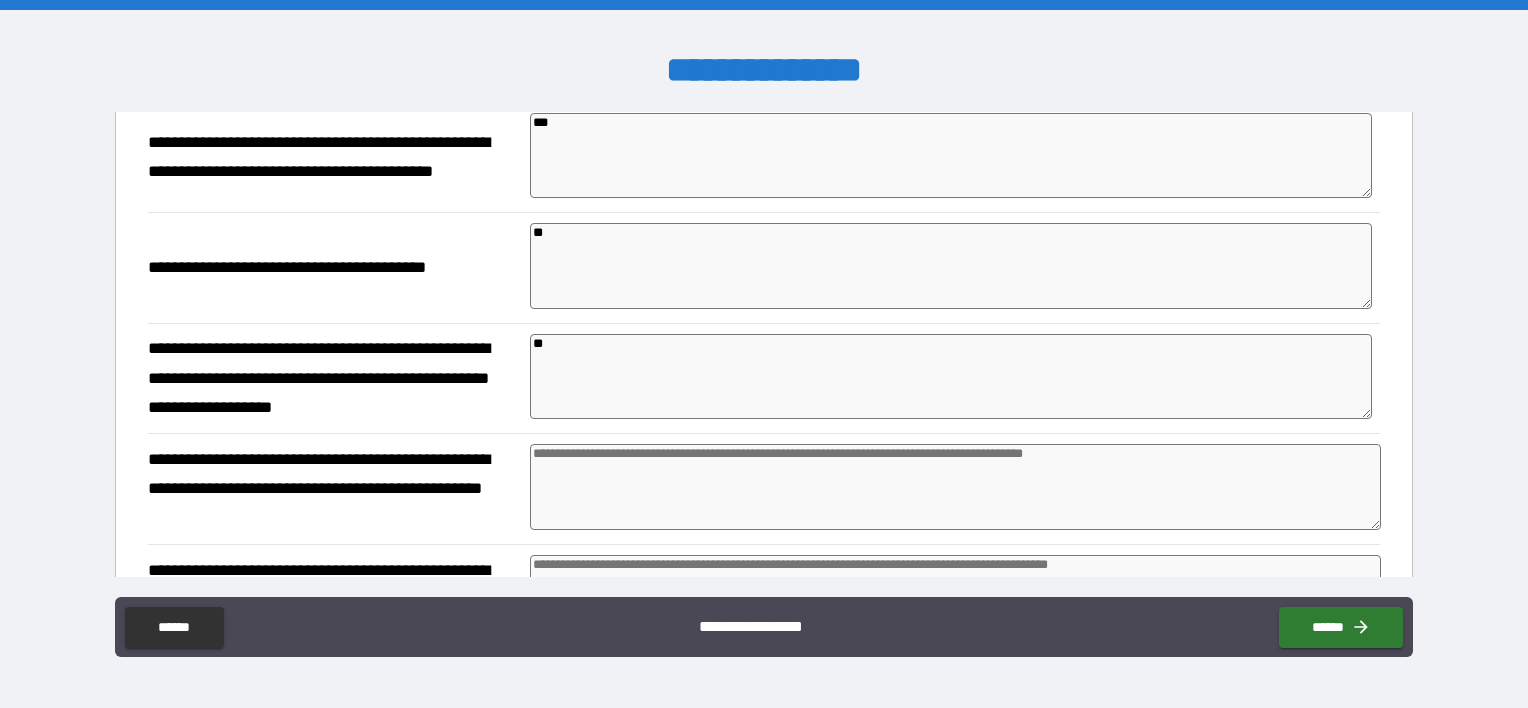 scroll, scrollTop: 2200, scrollLeft: 0, axis: vertical 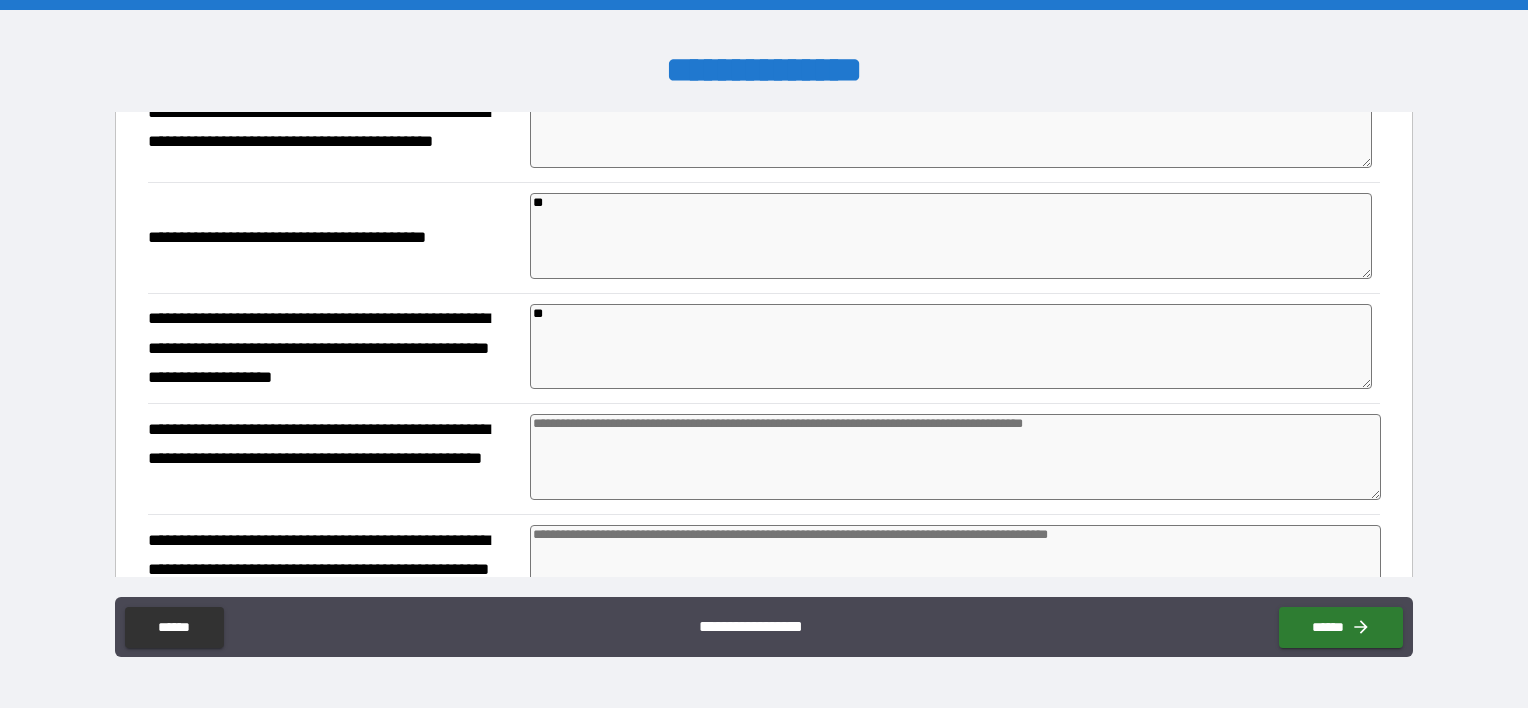 click at bounding box center [955, 457] 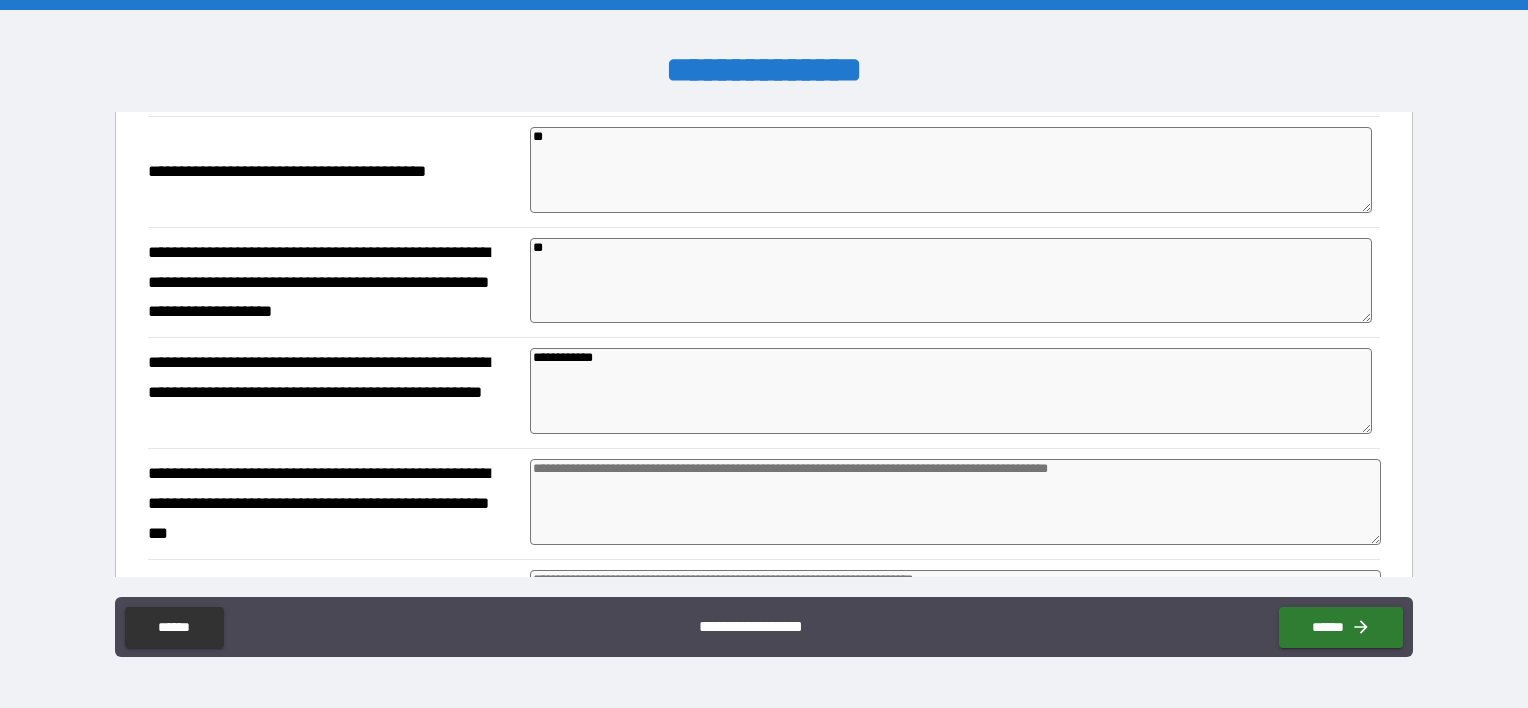 scroll, scrollTop: 2300, scrollLeft: 0, axis: vertical 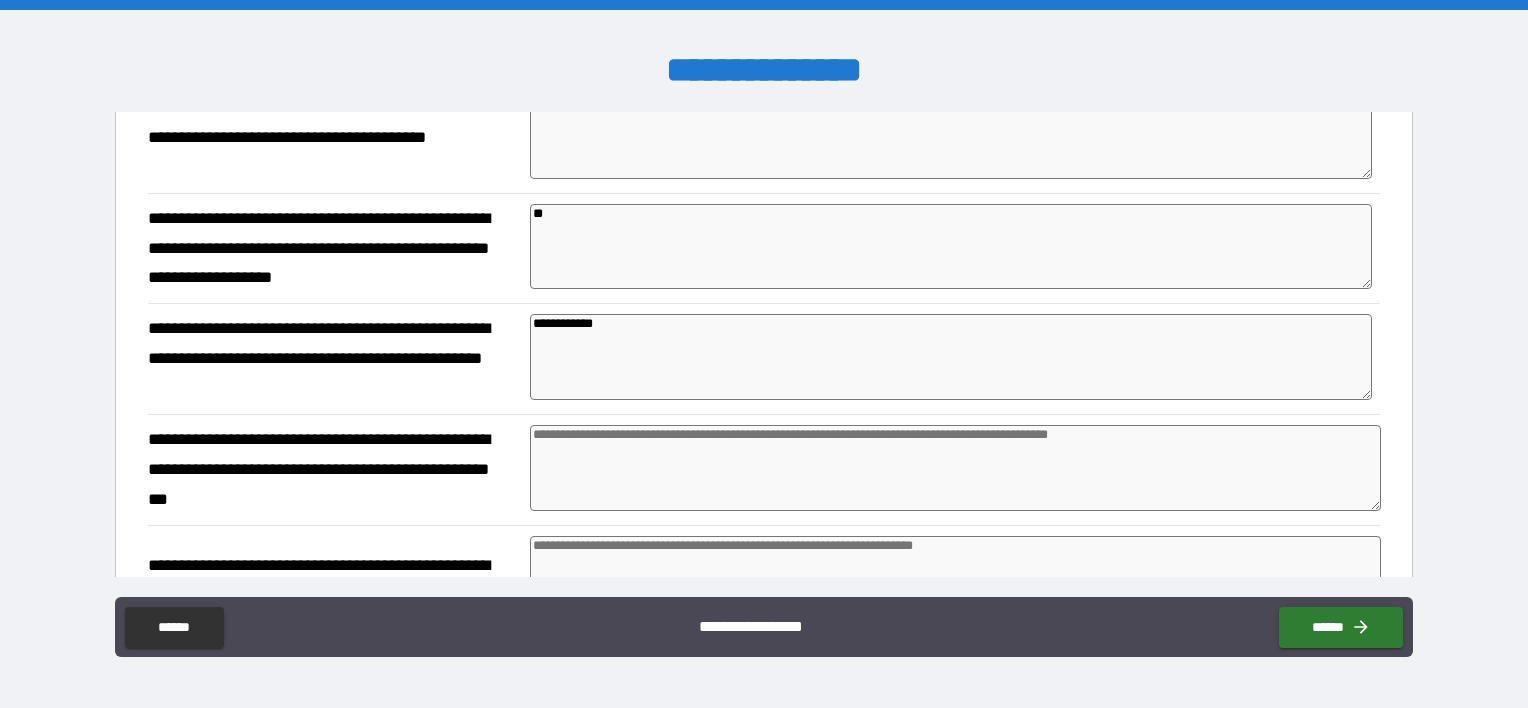 click at bounding box center (955, 468) 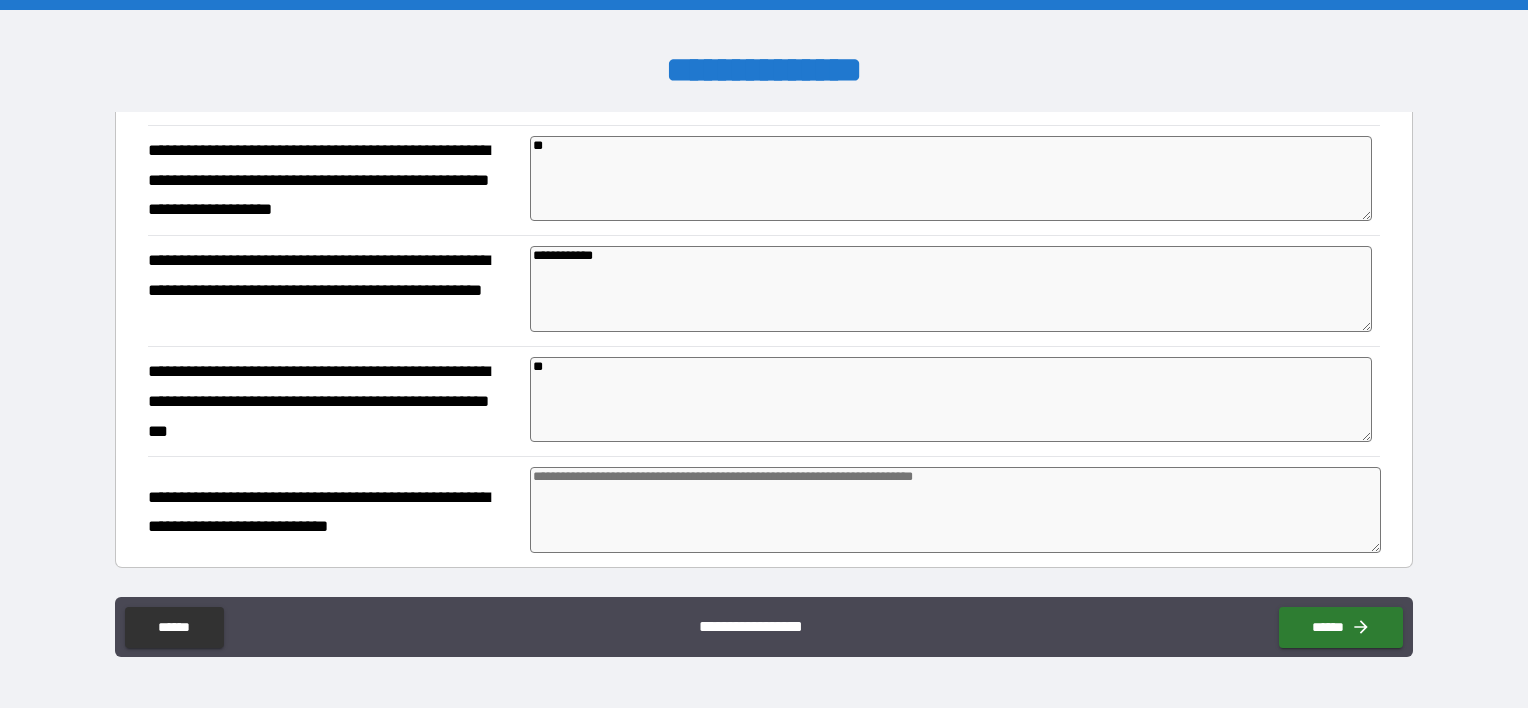 scroll, scrollTop: 2400, scrollLeft: 0, axis: vertical 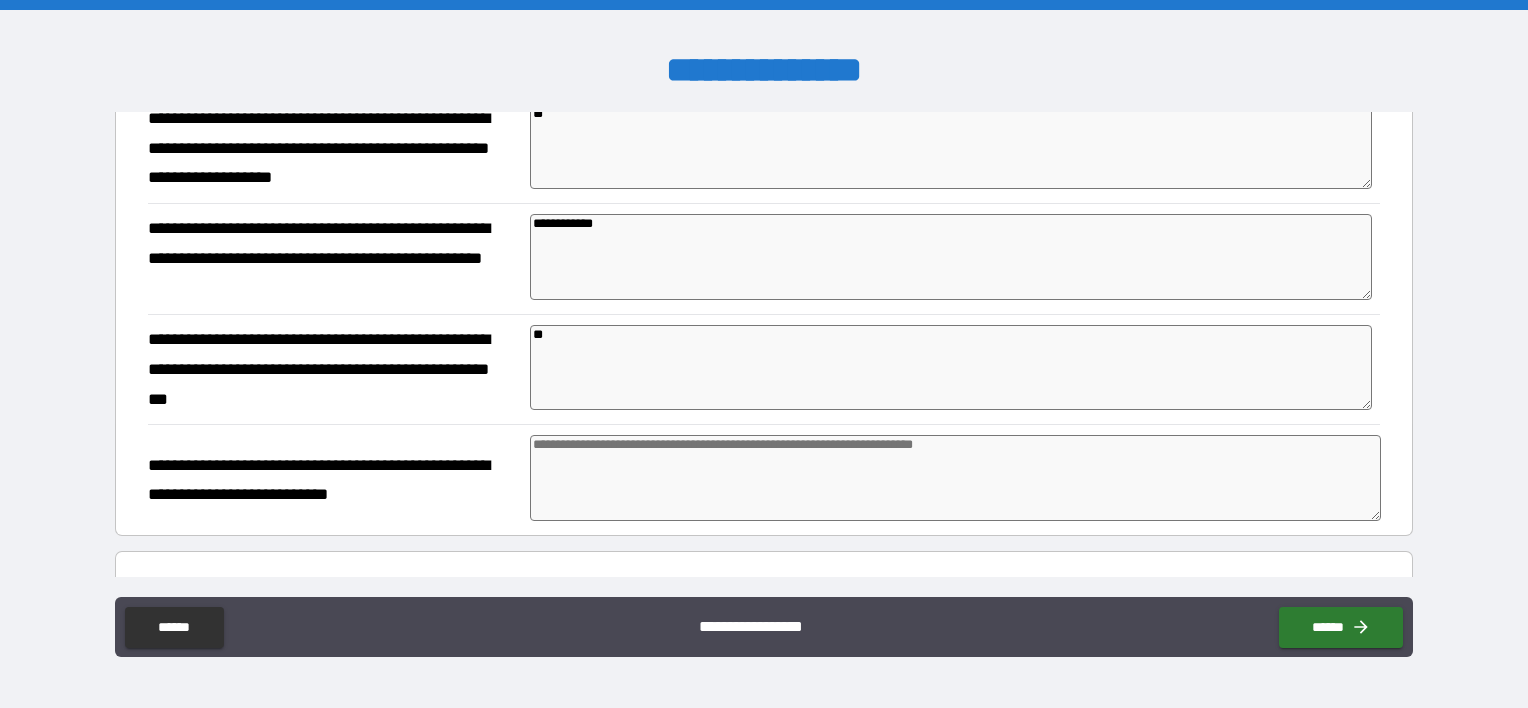click at bounding box center (955, 478) 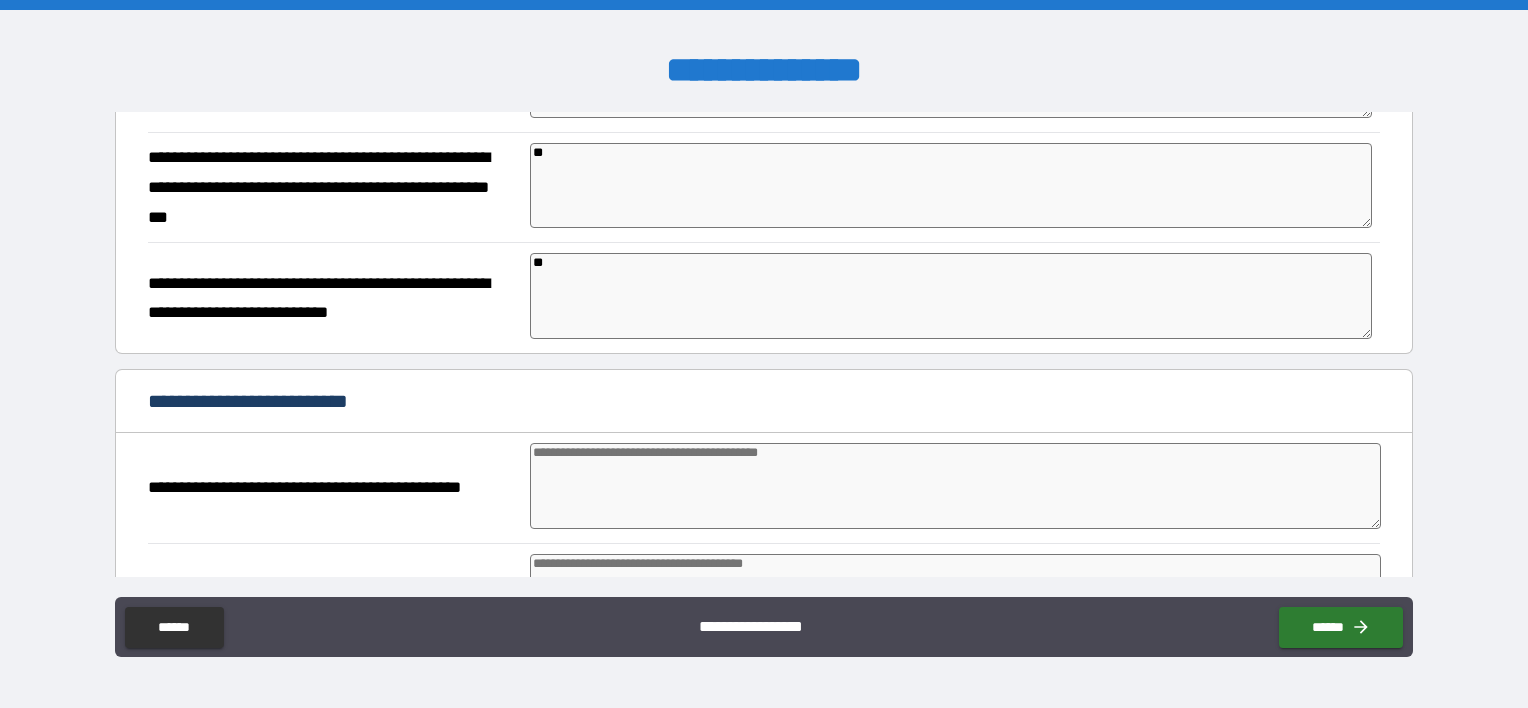scroll, scrollTop: 2600, scrollLeft: 0, axis: vertical 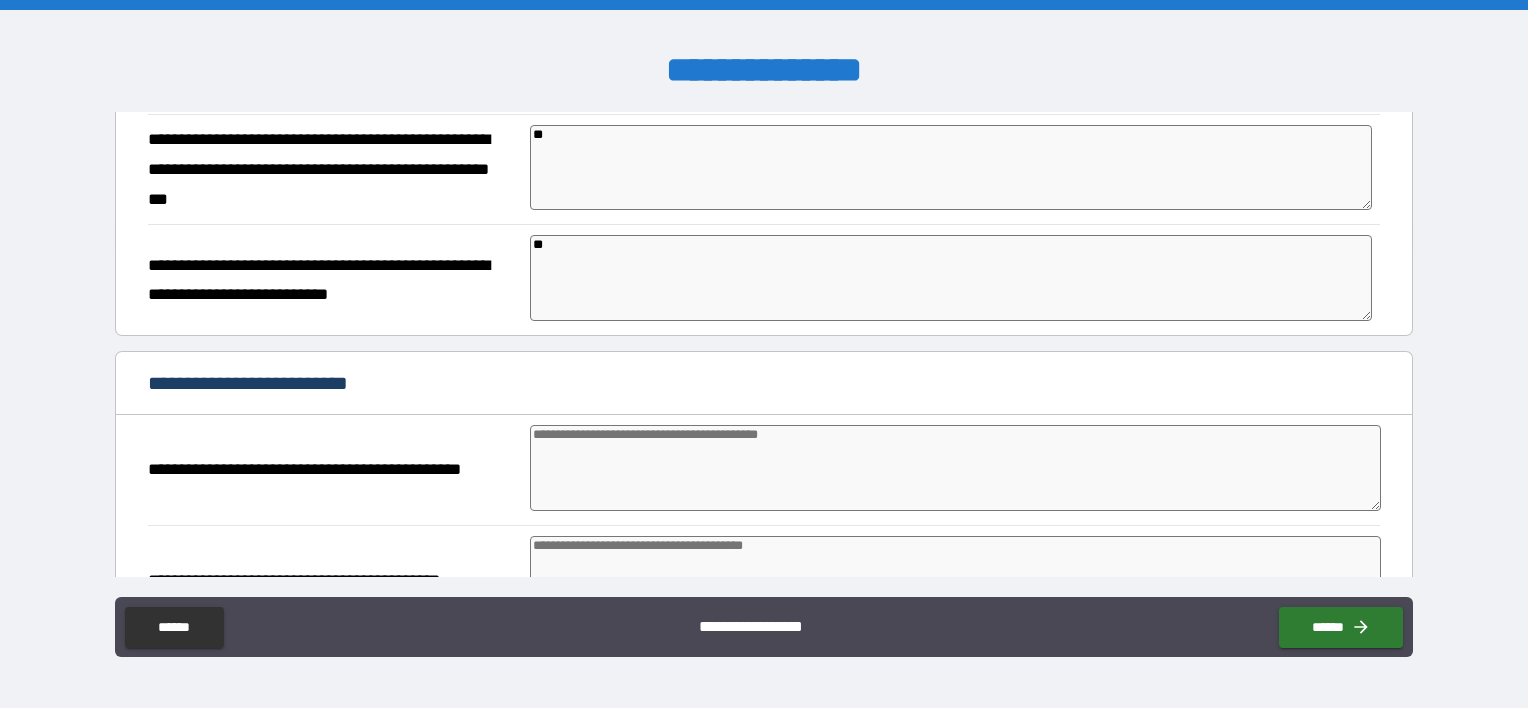 click at bounding box center [955, 468] 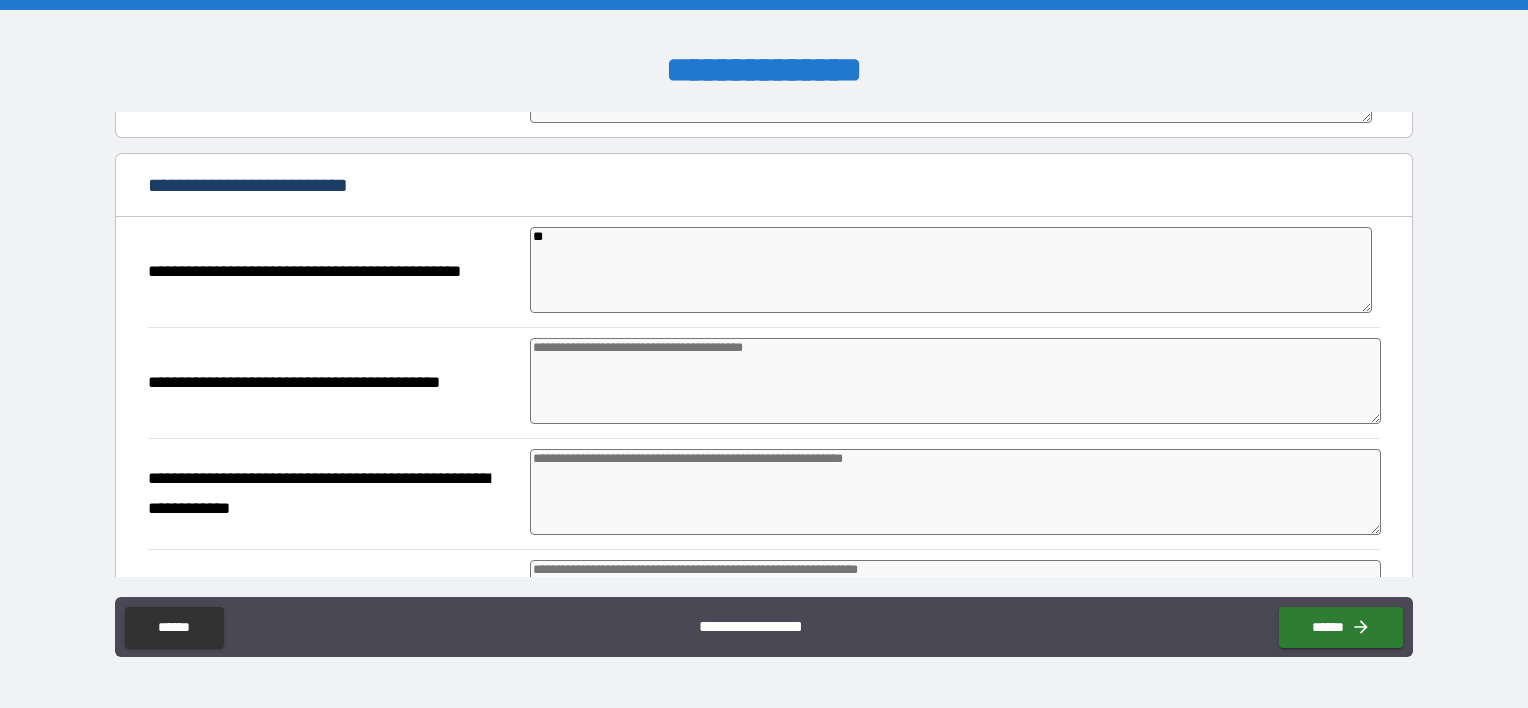 scroll, scrollTop: 2800, scrollLeft: 0, axis: vertical 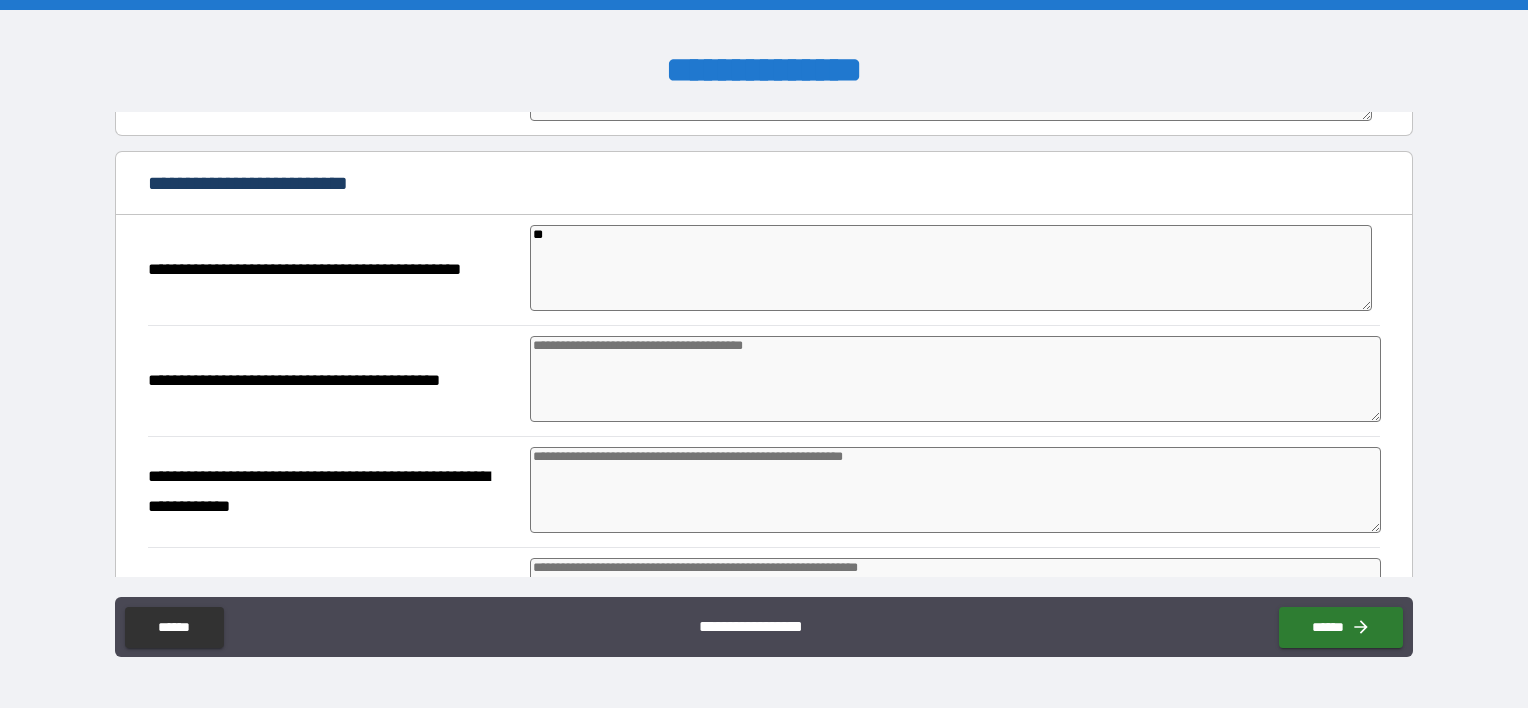 click at bounding box center (955, 379) 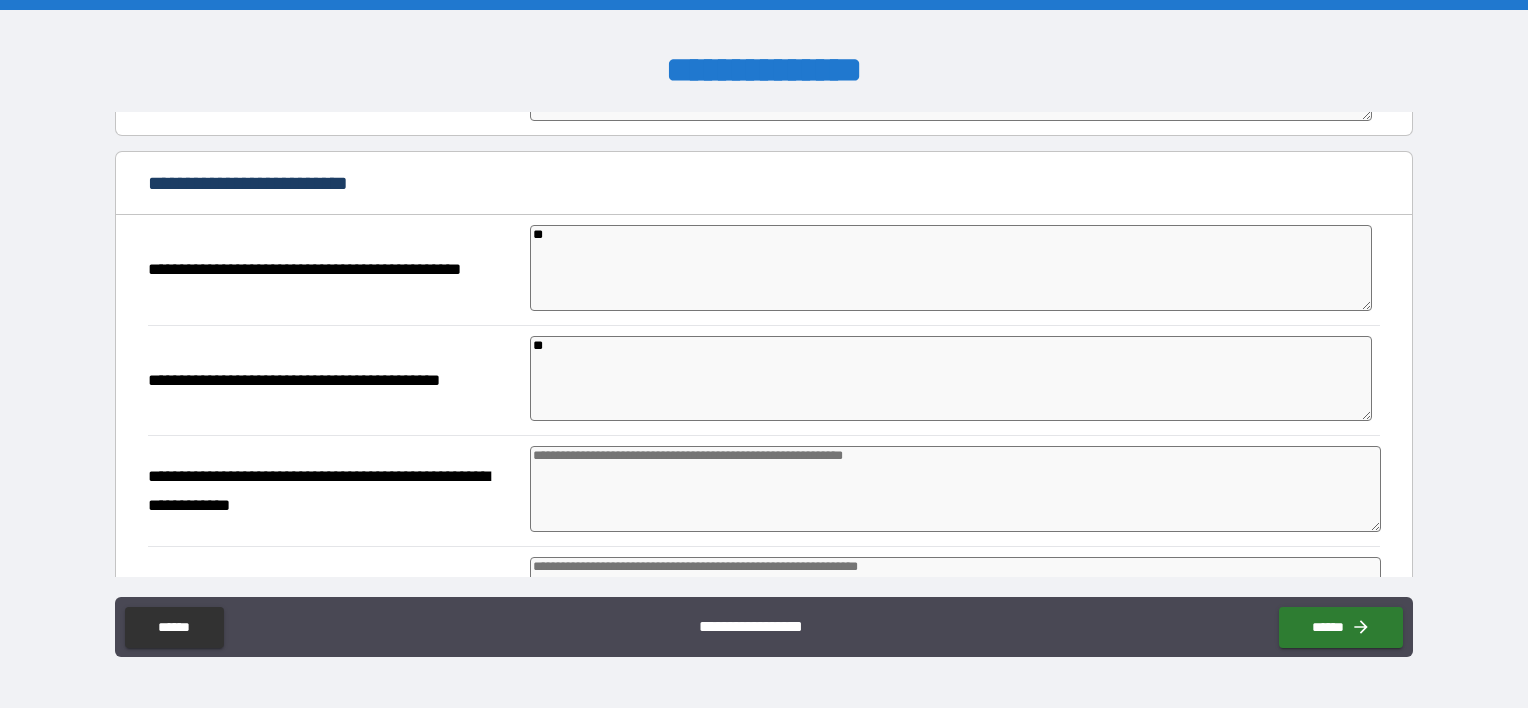 scroll, scrollTop: 2900, scrollLeft: 0, axis: vertical 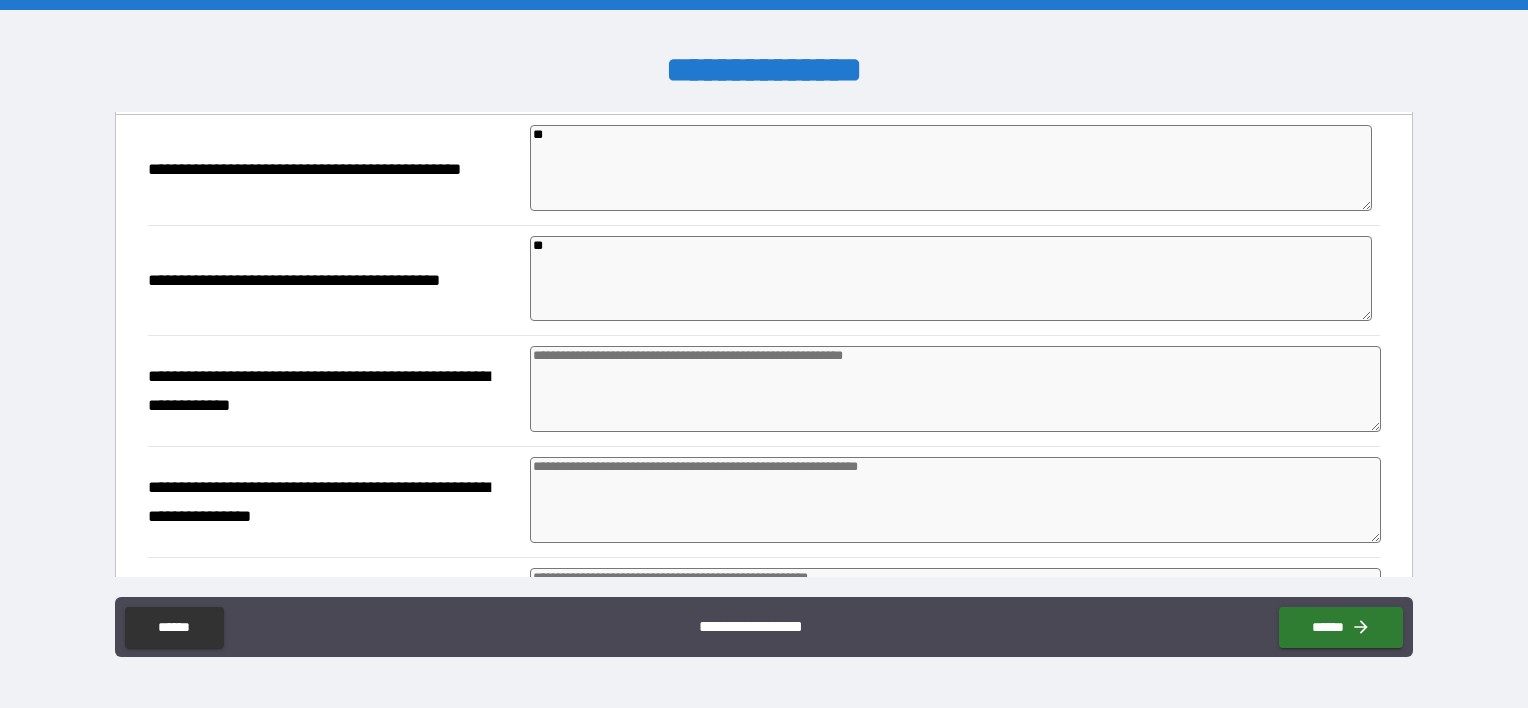 click at bounding box center [955, 389] 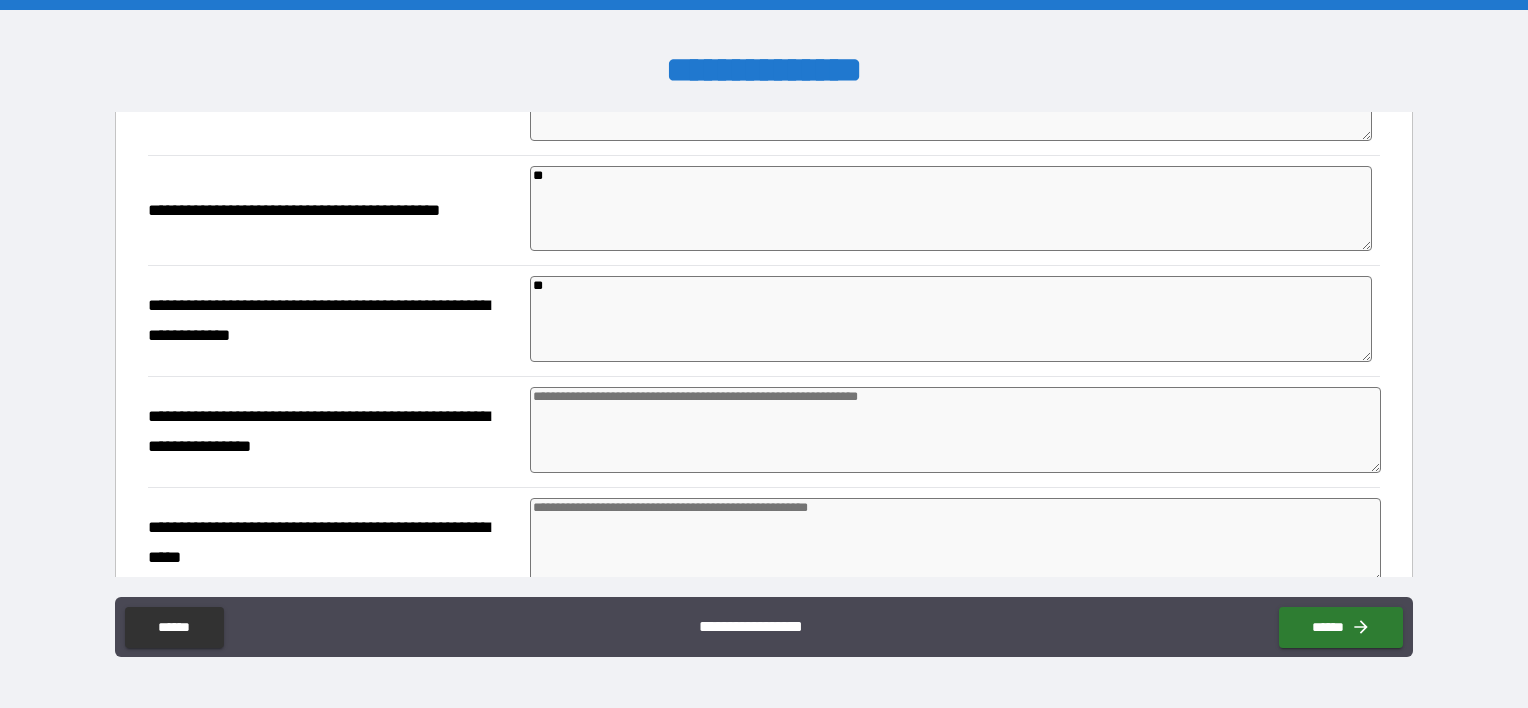 scroll, scrollTop: 3000, scrollLeft: 0, axis: vertical 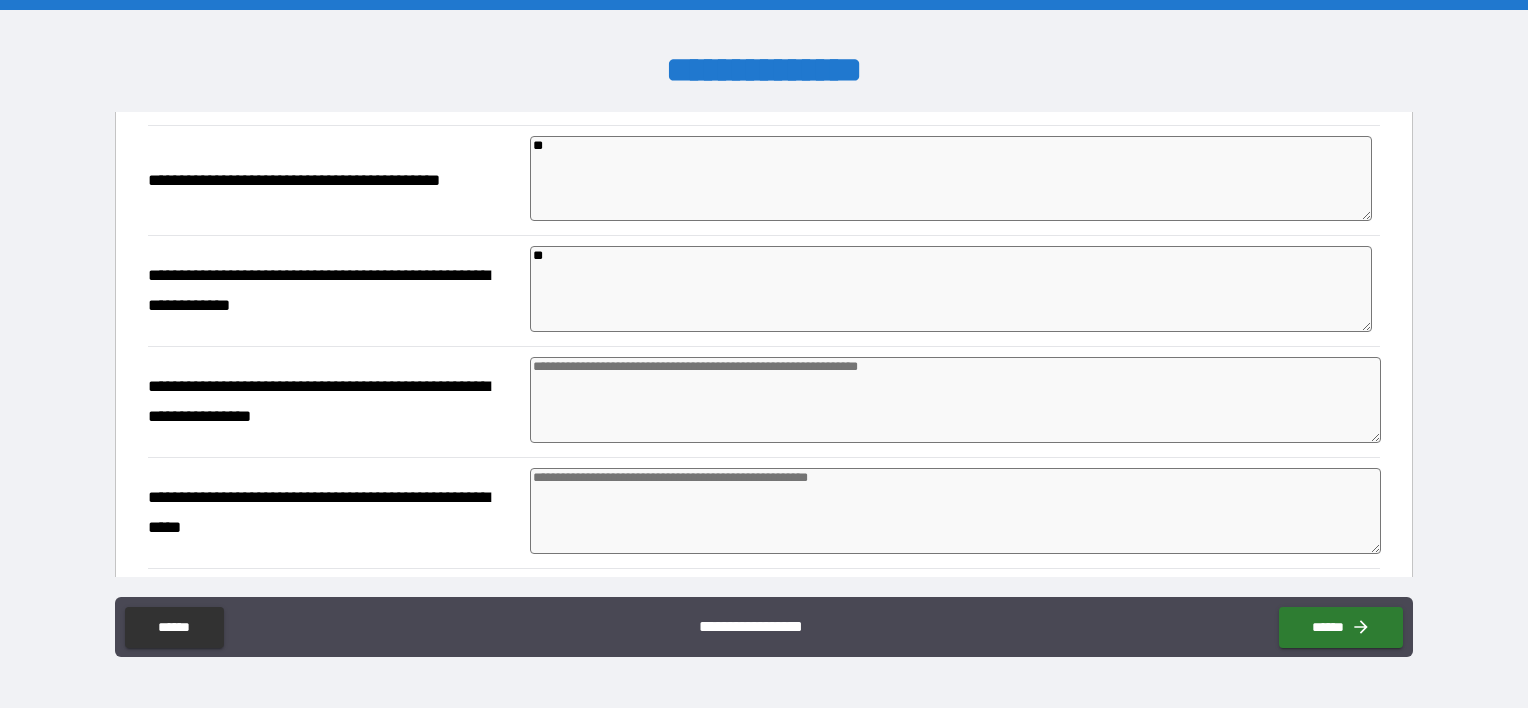 click at bounding box center (955, 400) 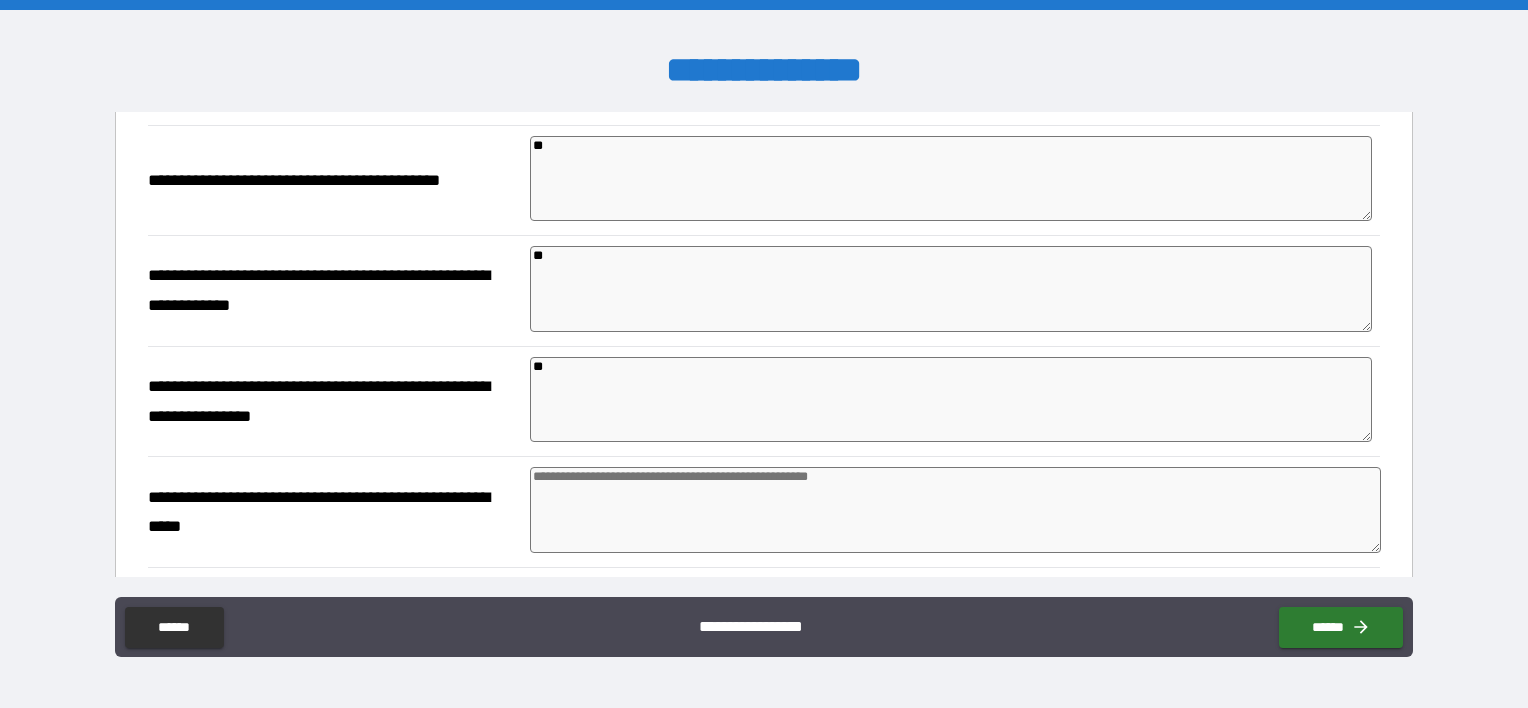 scroll, scrollTop: 3100, scrollLeft: 0, axis: vertical 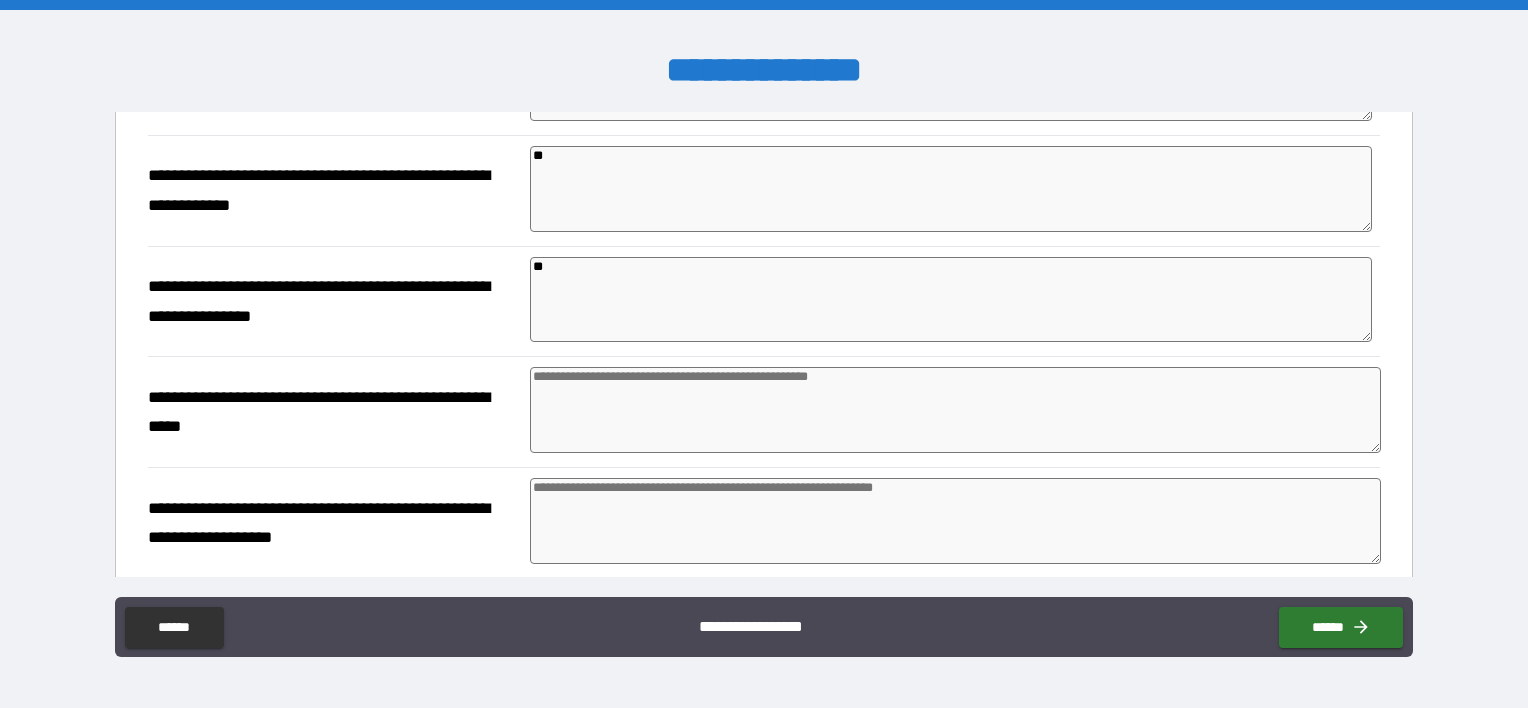 click at bounding box center (955, 410) 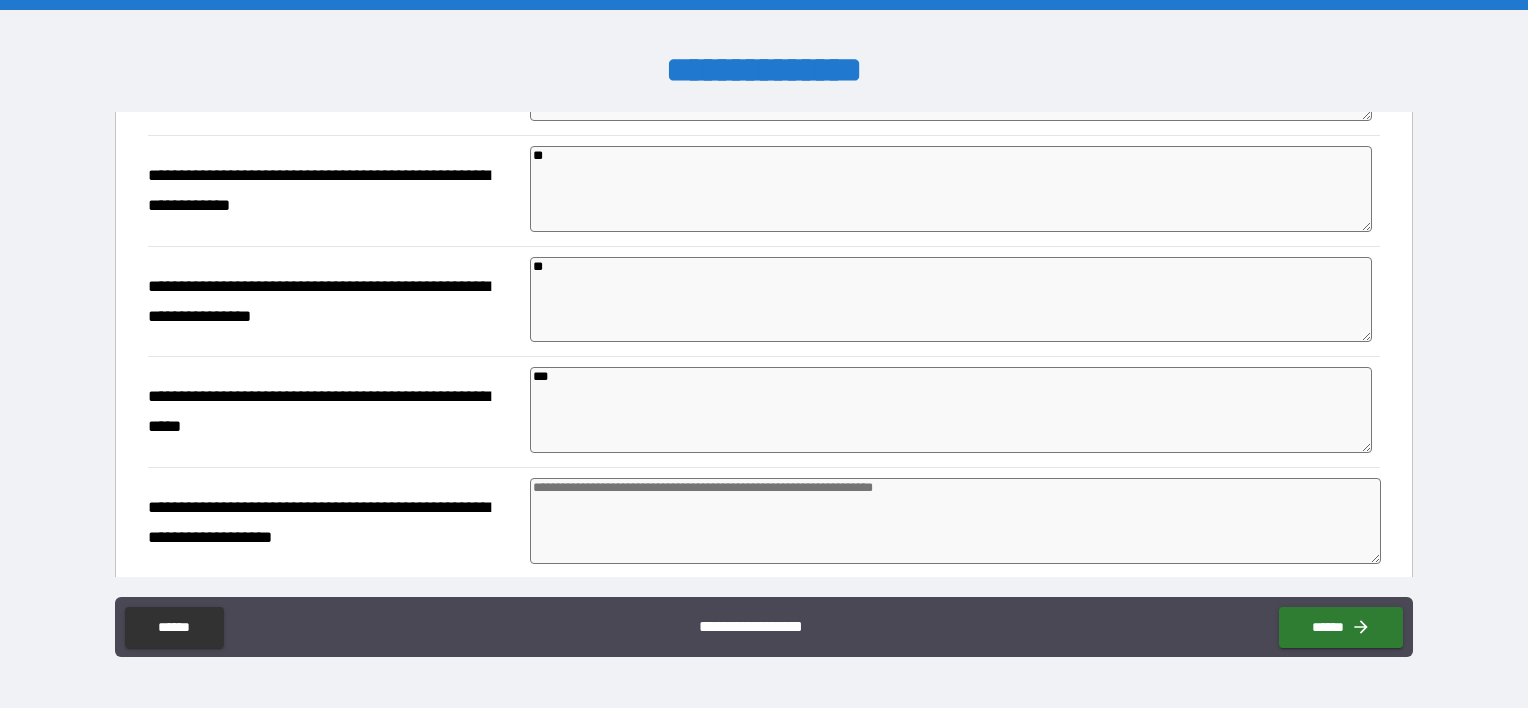scroll, scrollTop: 3200, scrollLeft: 0, axis: vertical 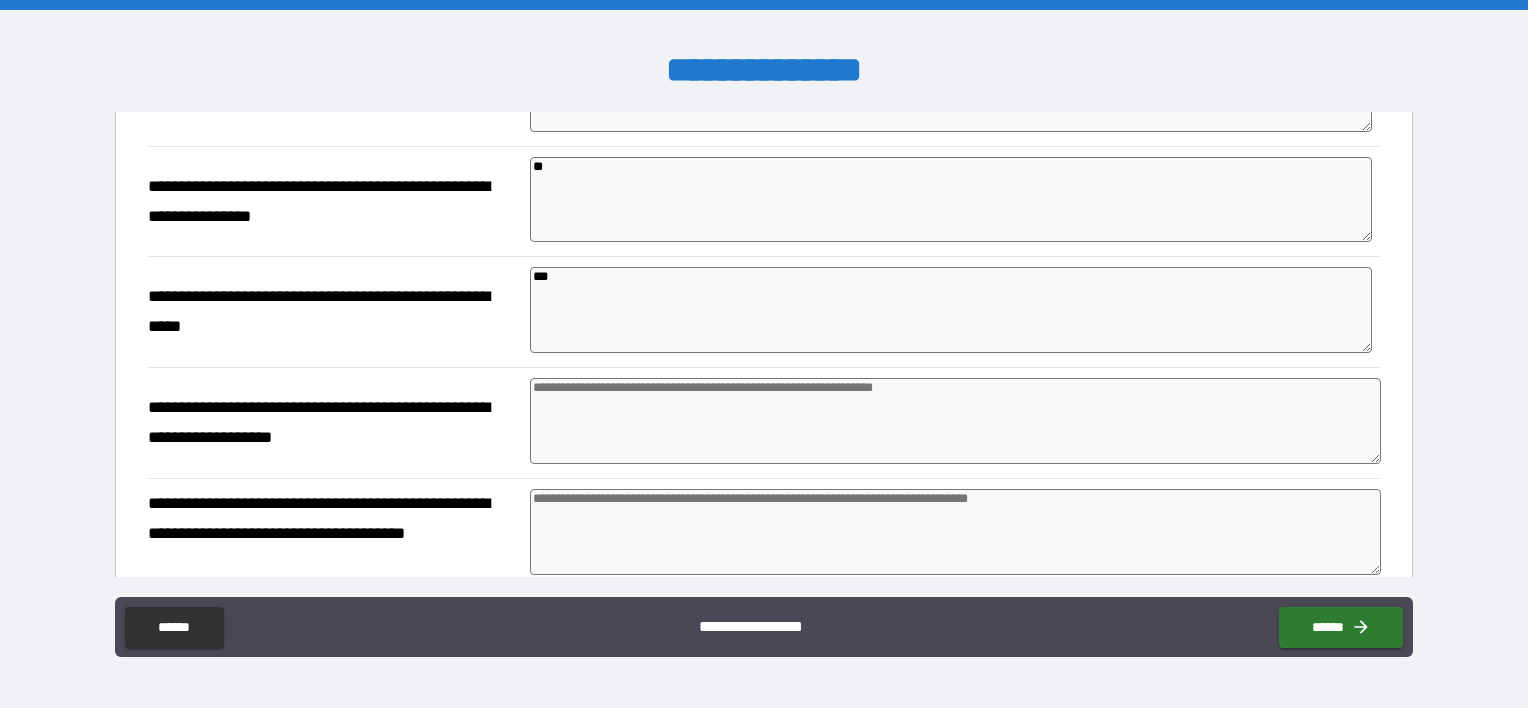 click at bounding box center (955, 421) 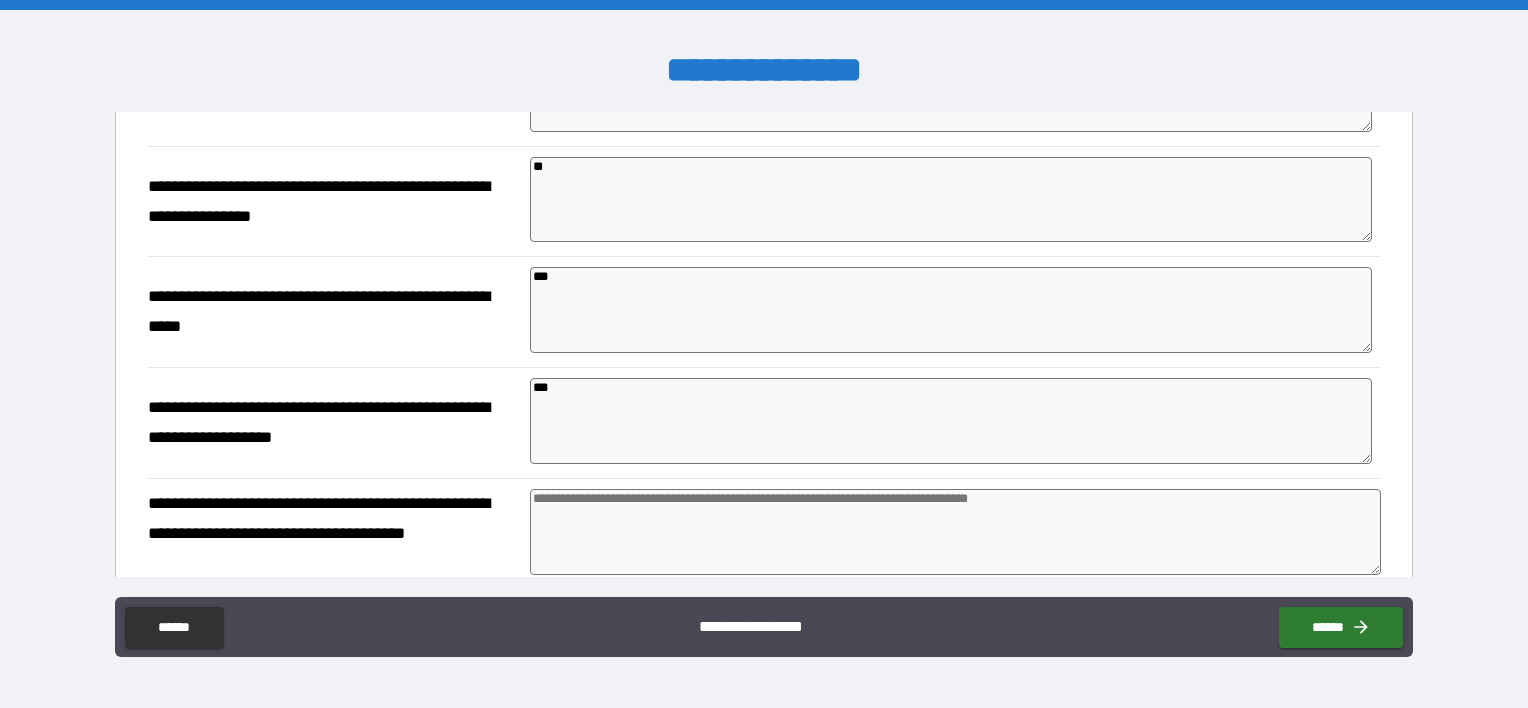 scroll, scrollTop: 3300, scrollLeft: 0, axis: vertical 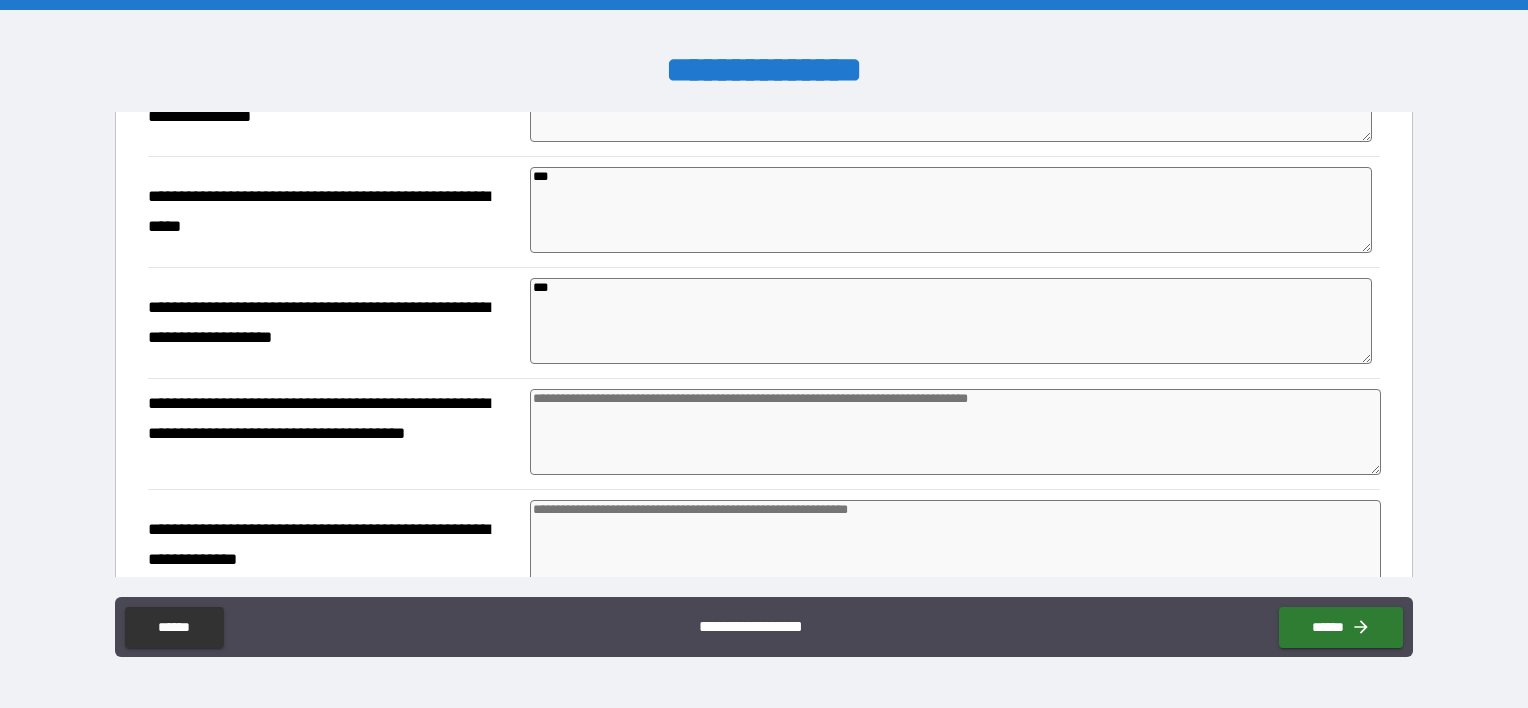 click at bounding box center [955, 432] 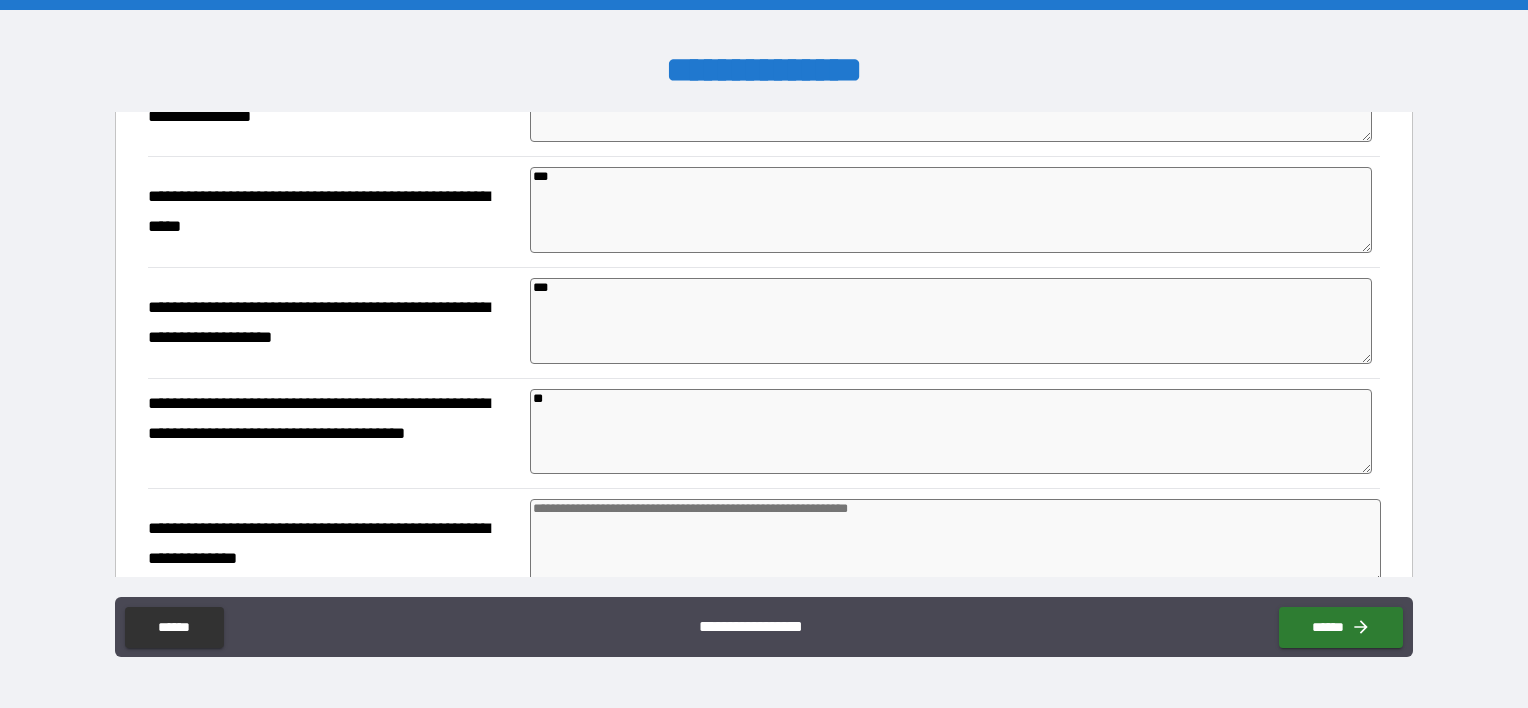 scroll, scrollTop: 3400, scrollLeft: 0, axis: vertical 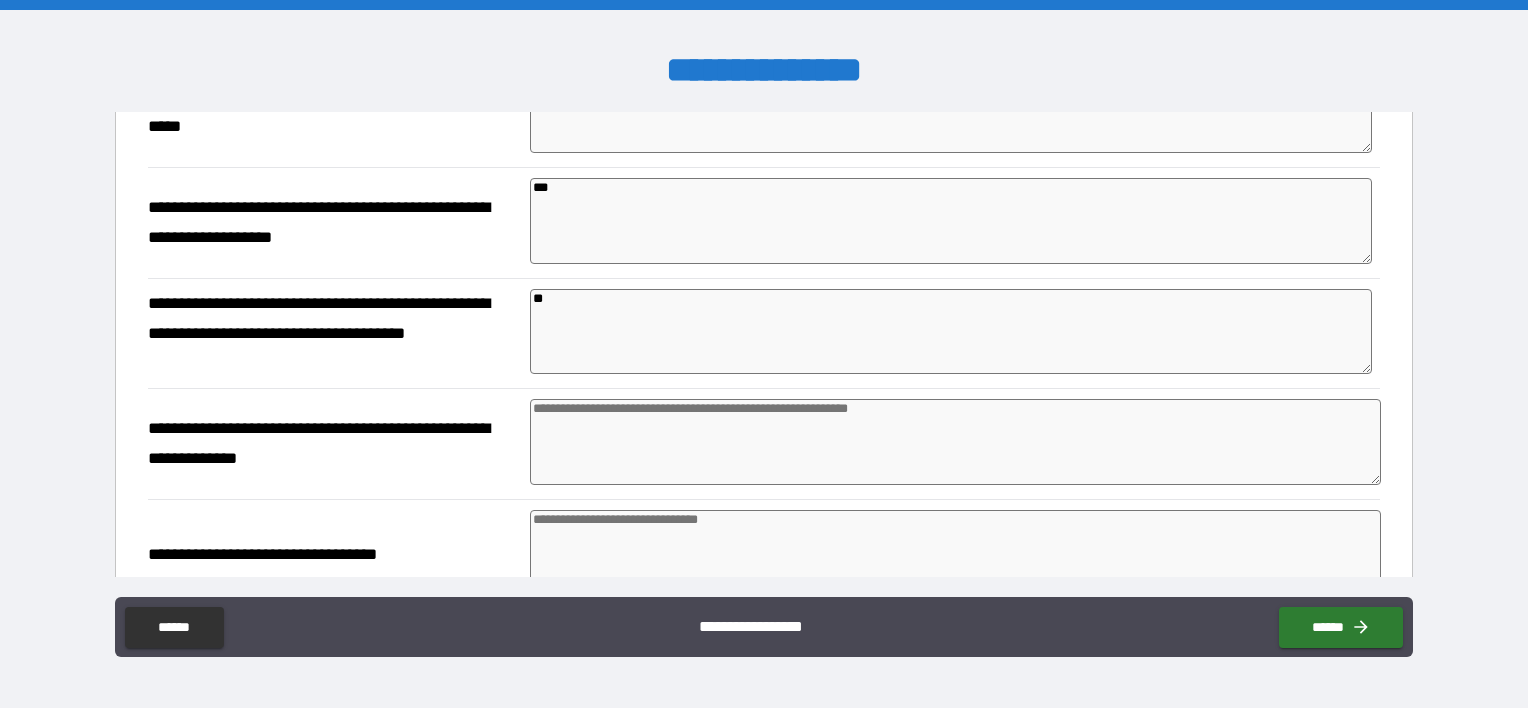 click at bounding box center [955, 442] 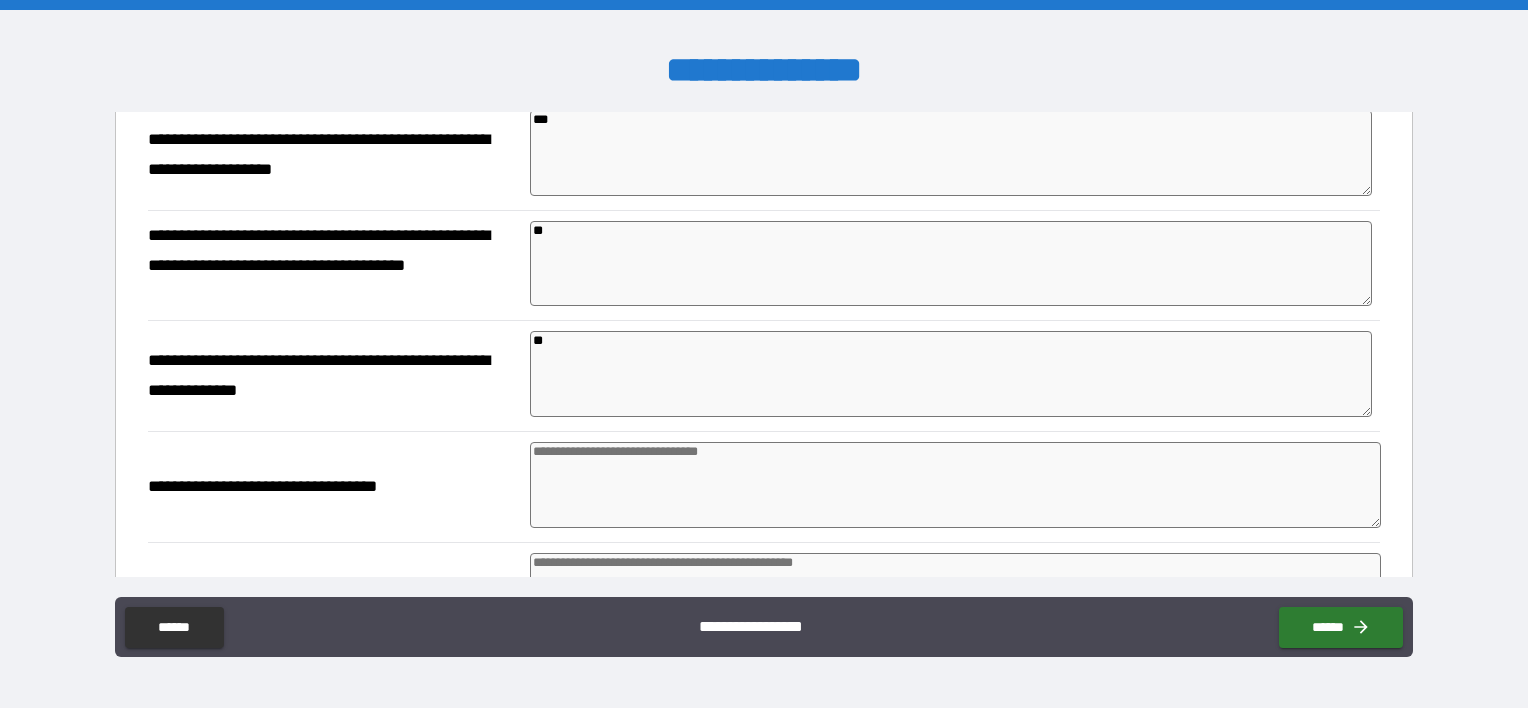 scroll, scrollTop: 3500, scrollLeft: 0, axis: vertical 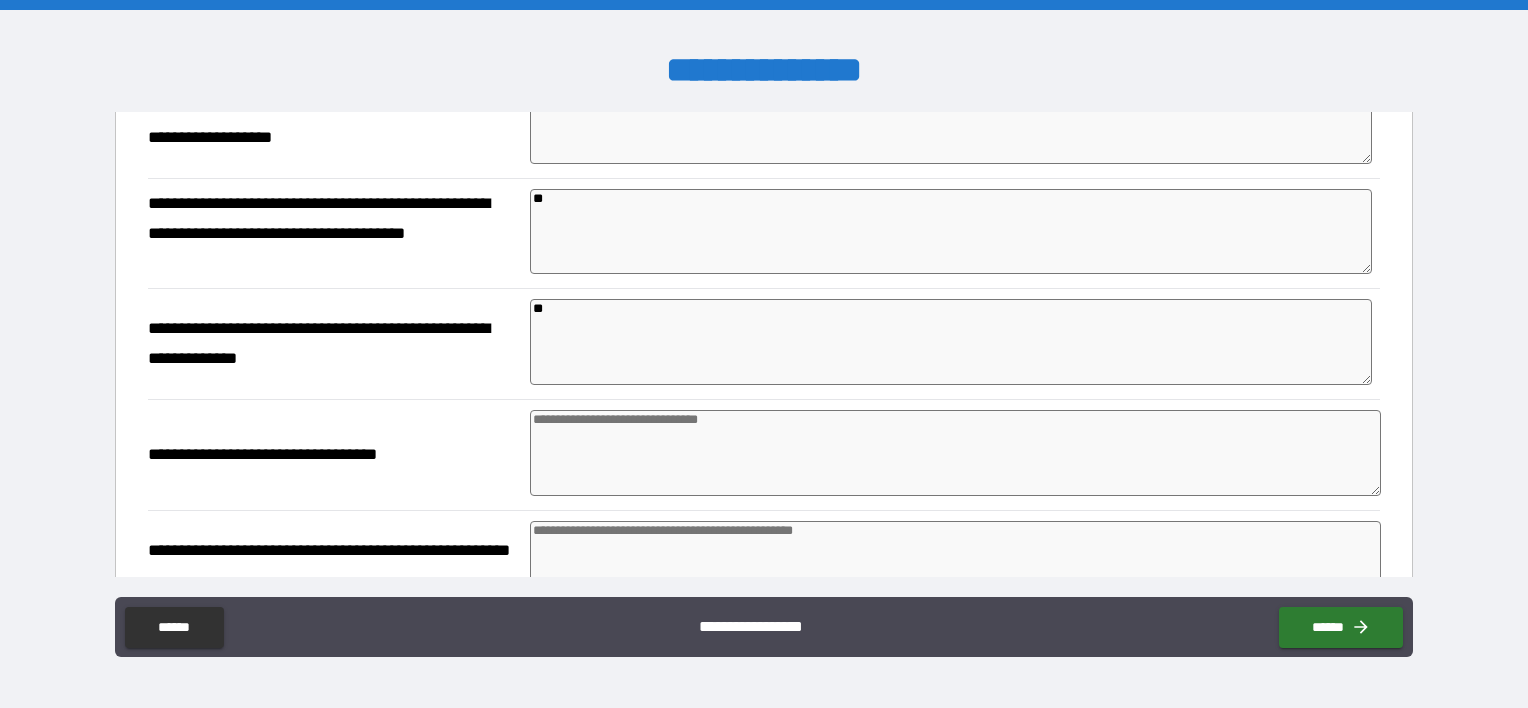 click at bounding box center [955, 453] 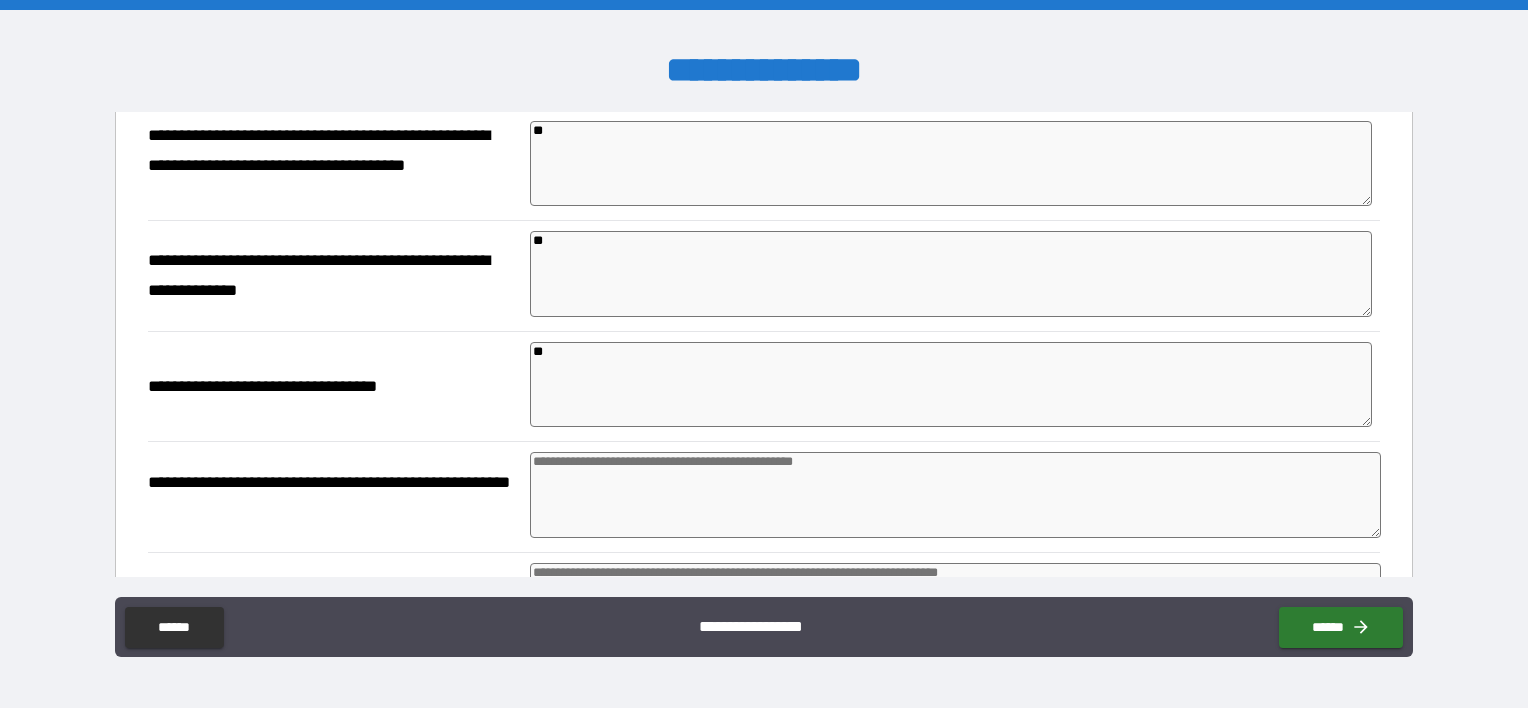 scroll, scrollTop: 3600, scrollLeft: 0, axis: vertical 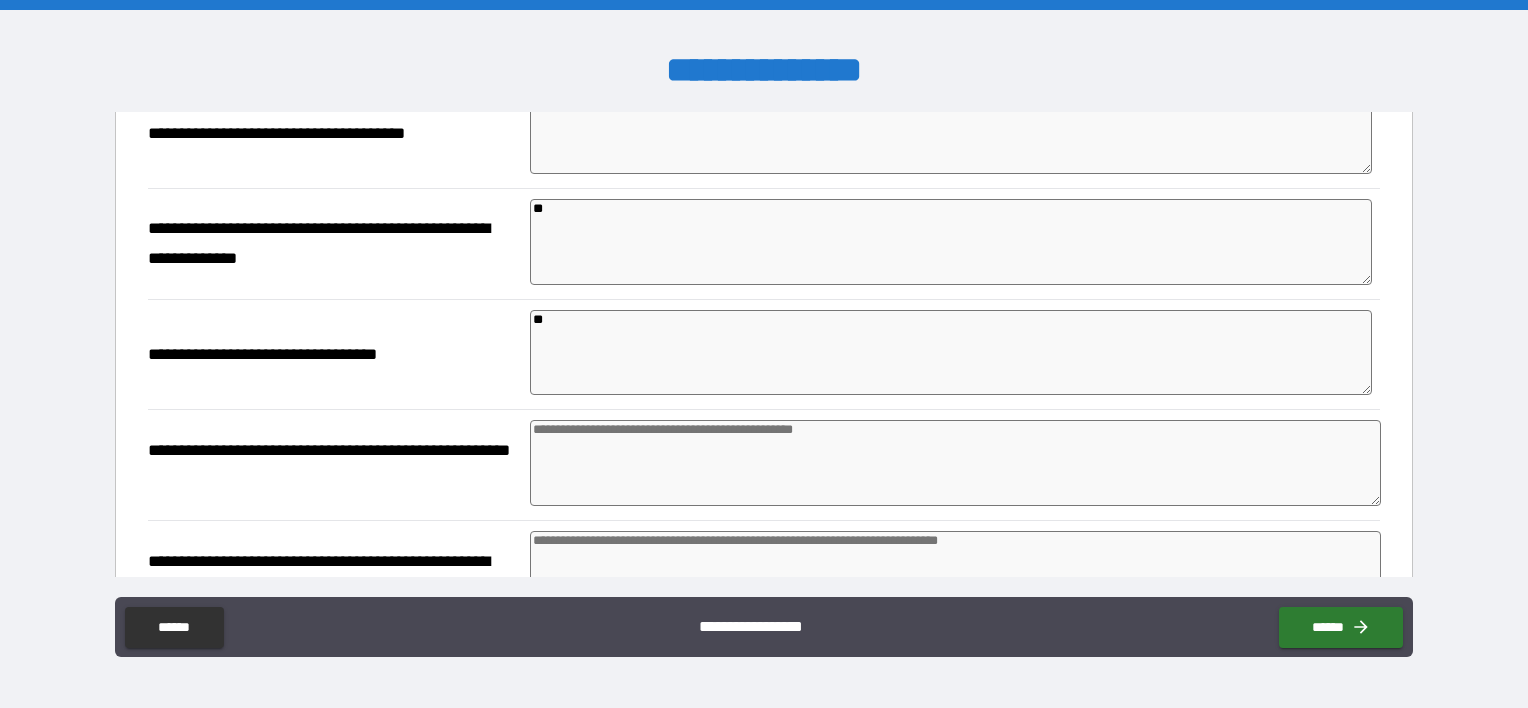 click at bounding box center (955, 463) 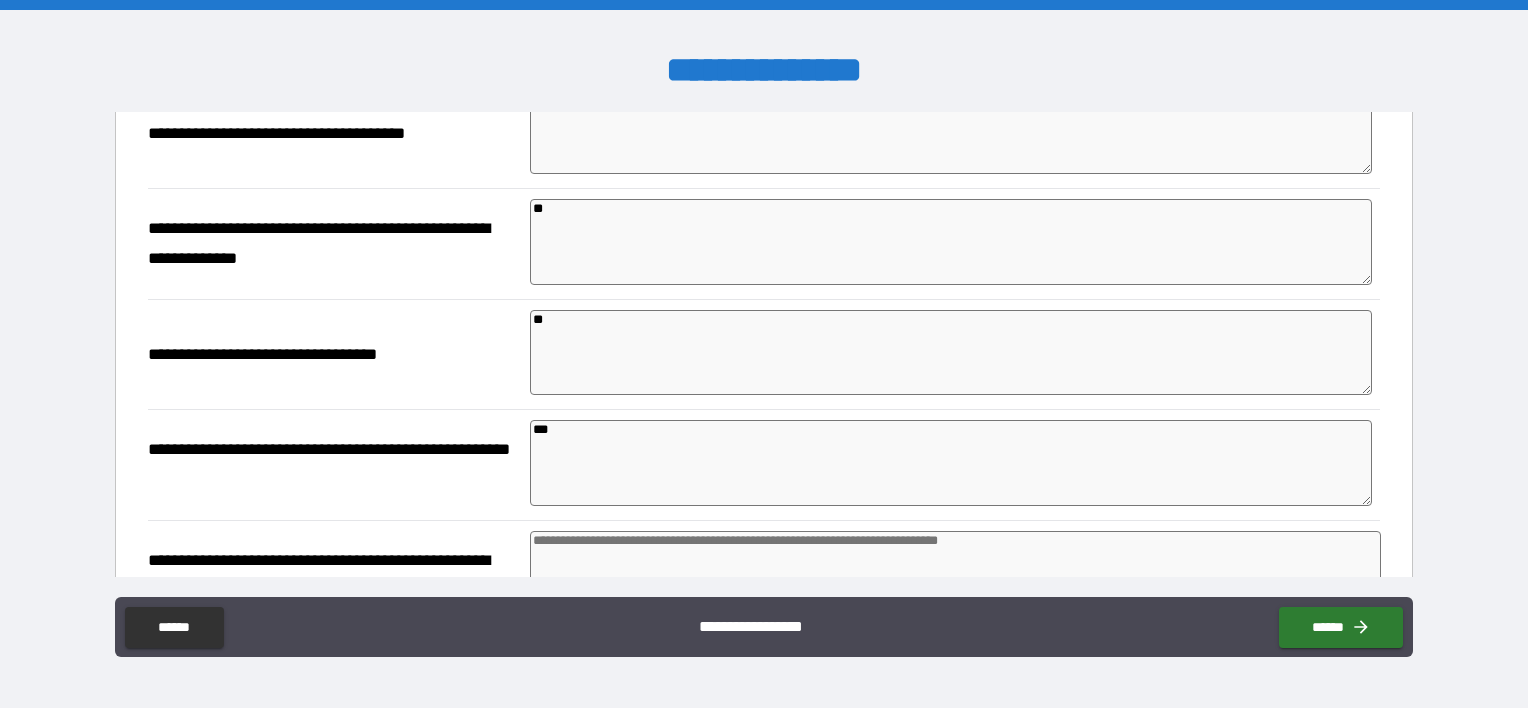 scroll, scrollTop: 3700, scrollLeft: 0, axis: vertical 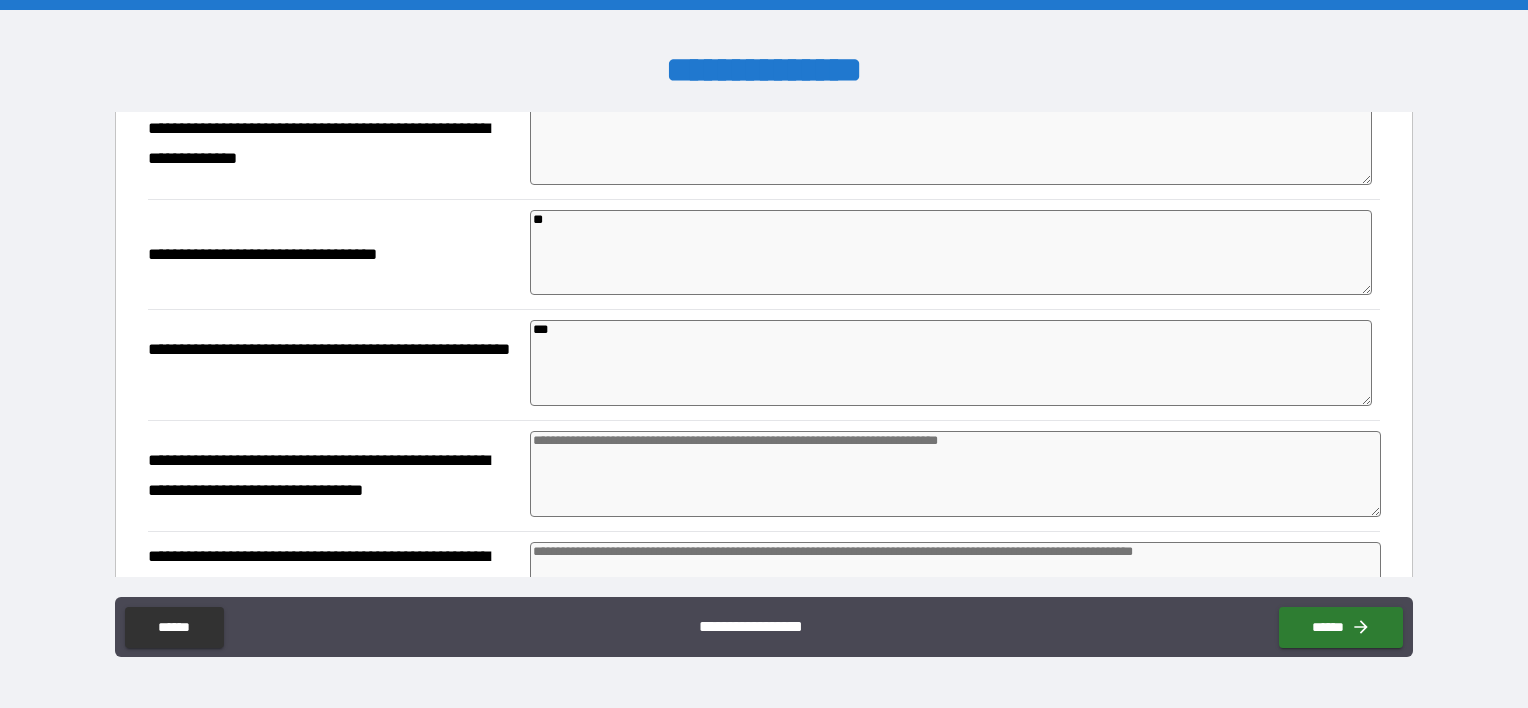 click at bounding box center (955, 474) 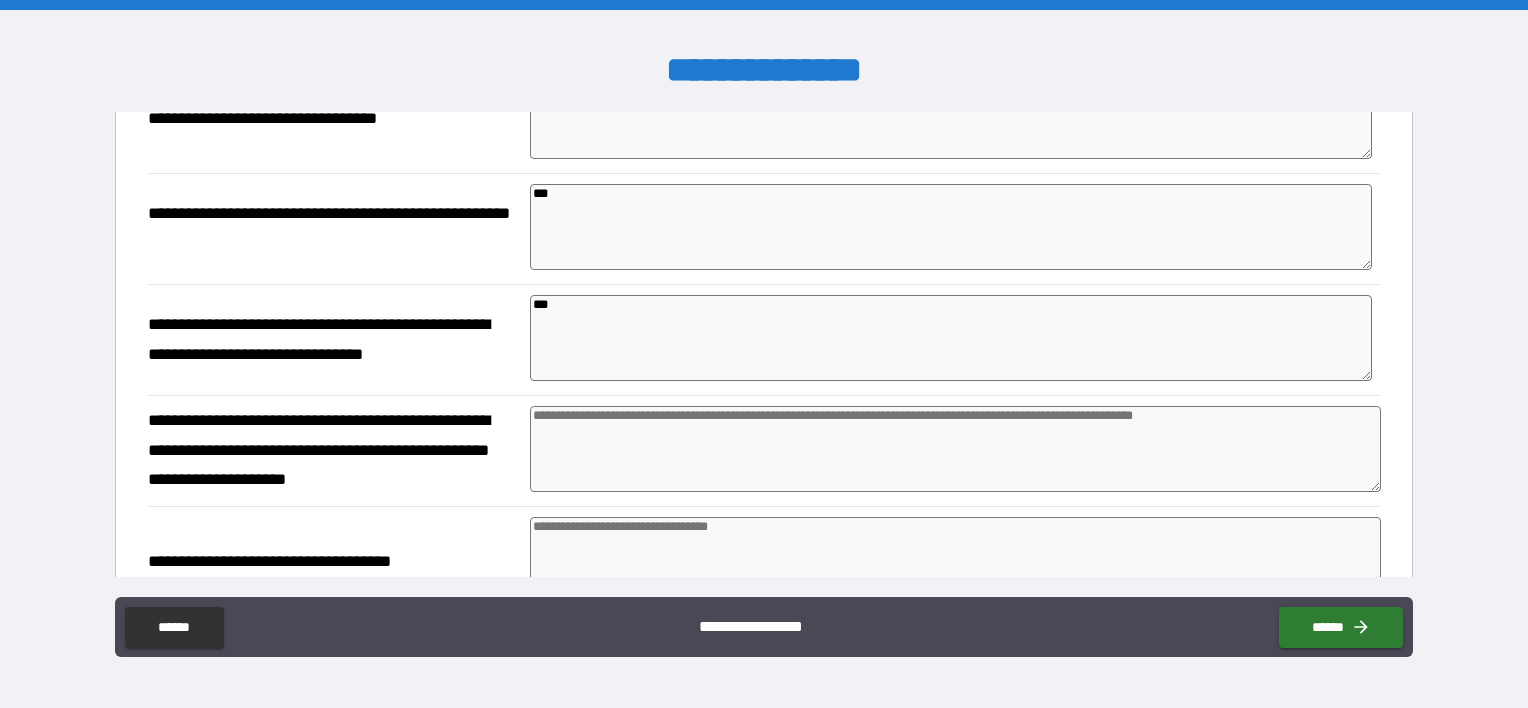 scroll, scrollTop: 3900, scrollLeft: 0, axis: vertical 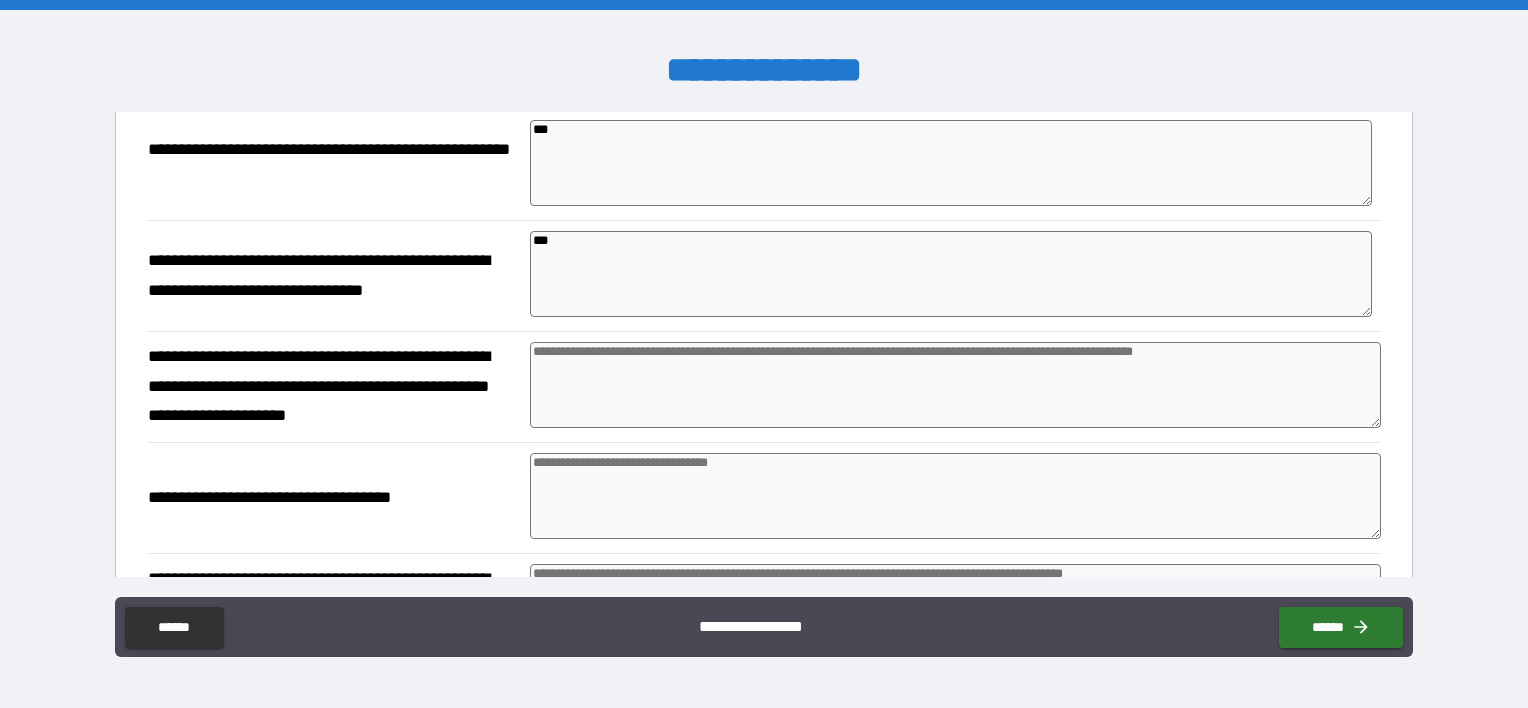 click at bounding box center [955, 385] 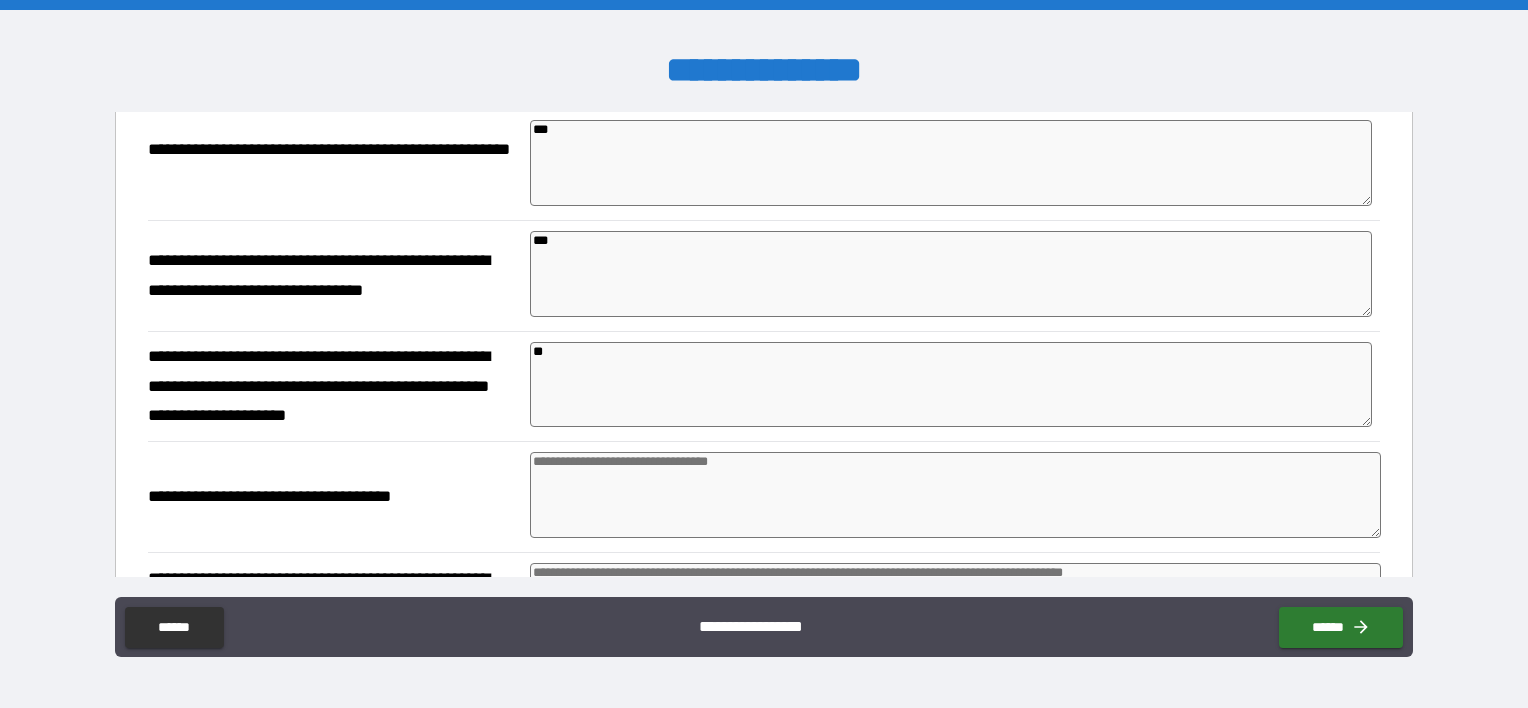 scroll, scrollTop: 4000, scrollLeft: 0, axis: vertical 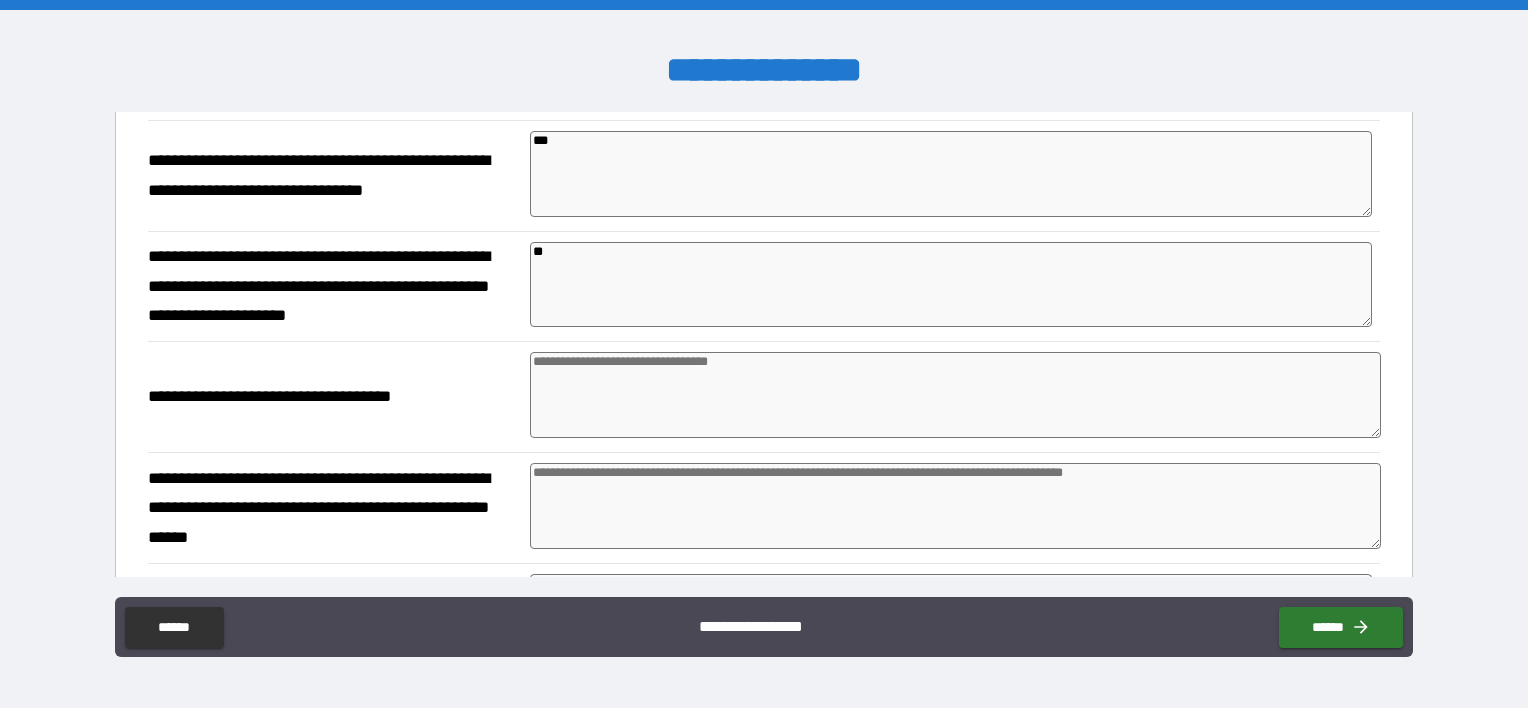click at bounding box center [955, 395] 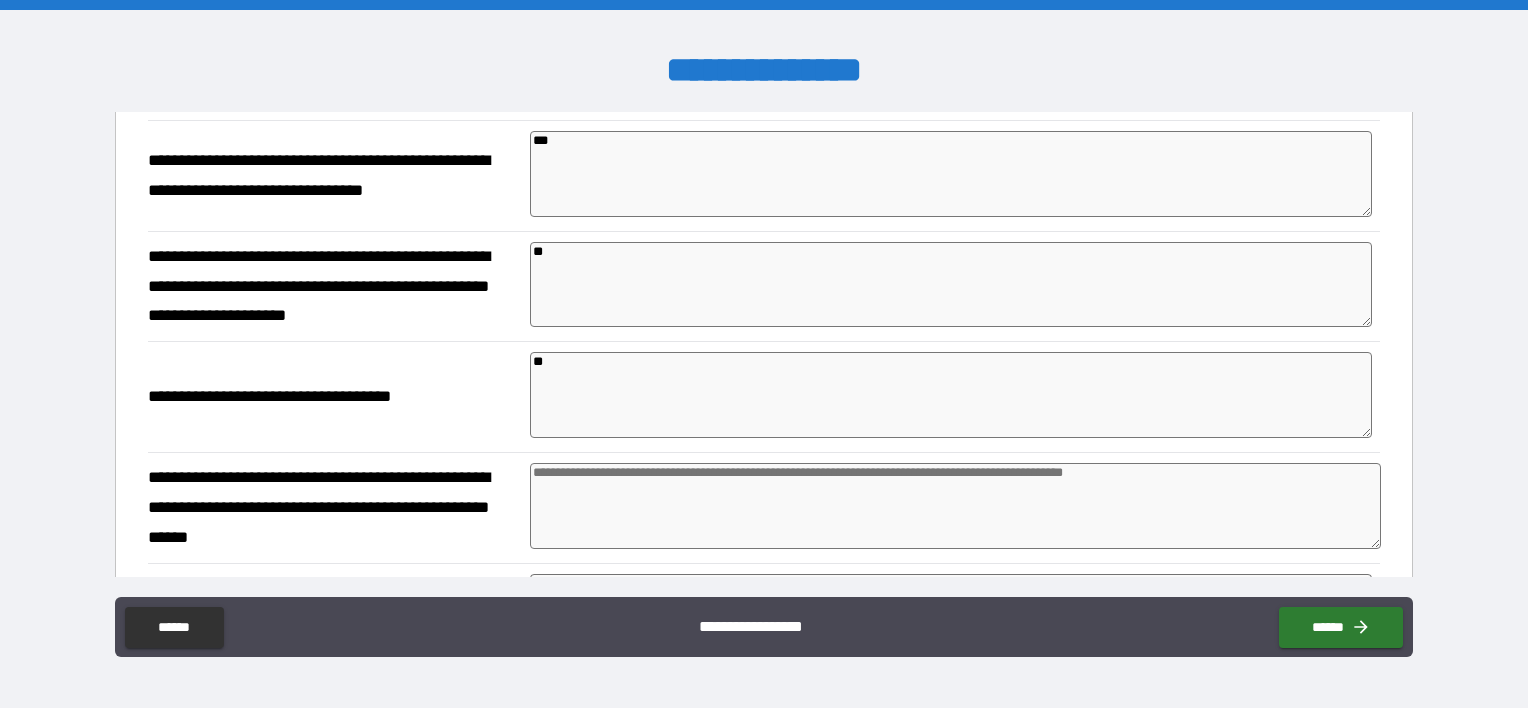 scroll, scrollTop: 4100, scrollLeft: 0, axis: vertical 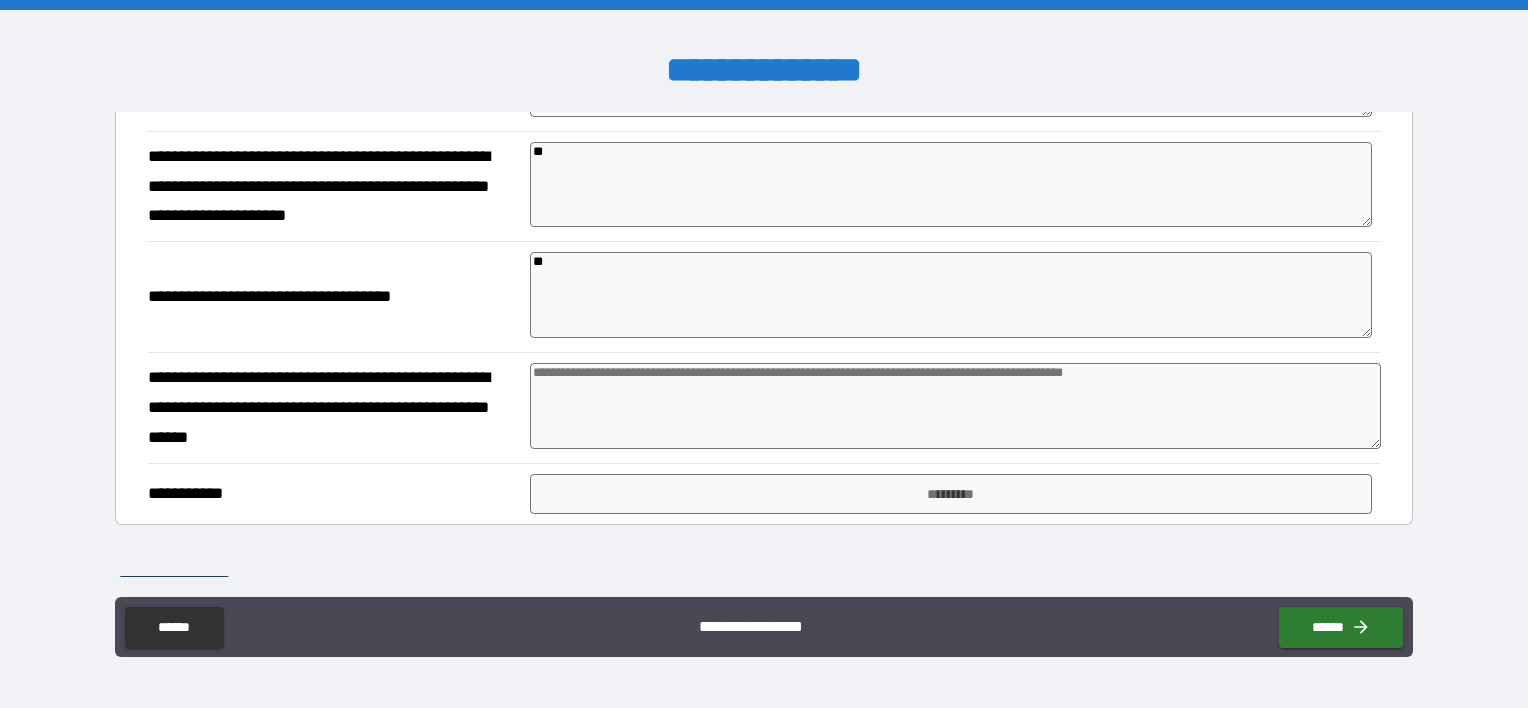click at bounding box center (955, 406) 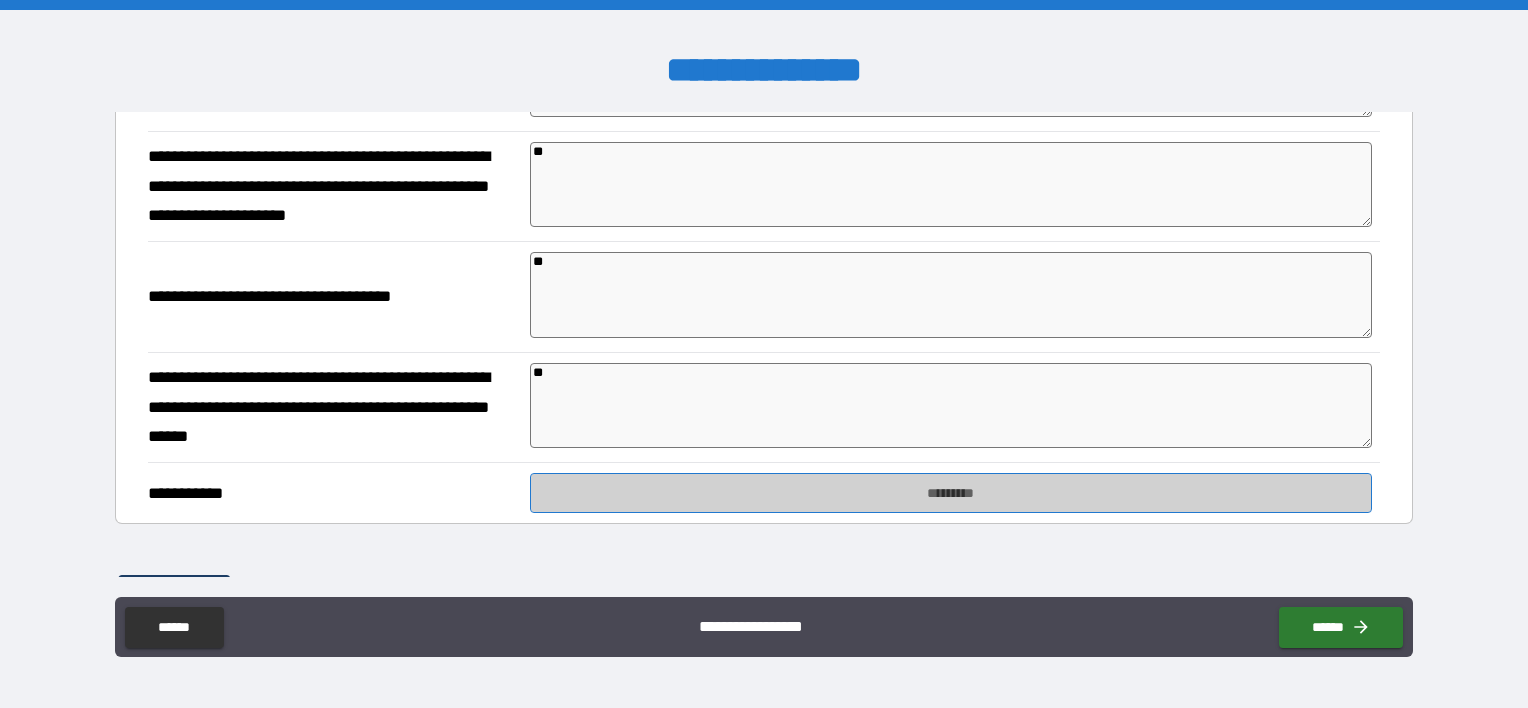 click on "*********" at bounding box center (951, 493) 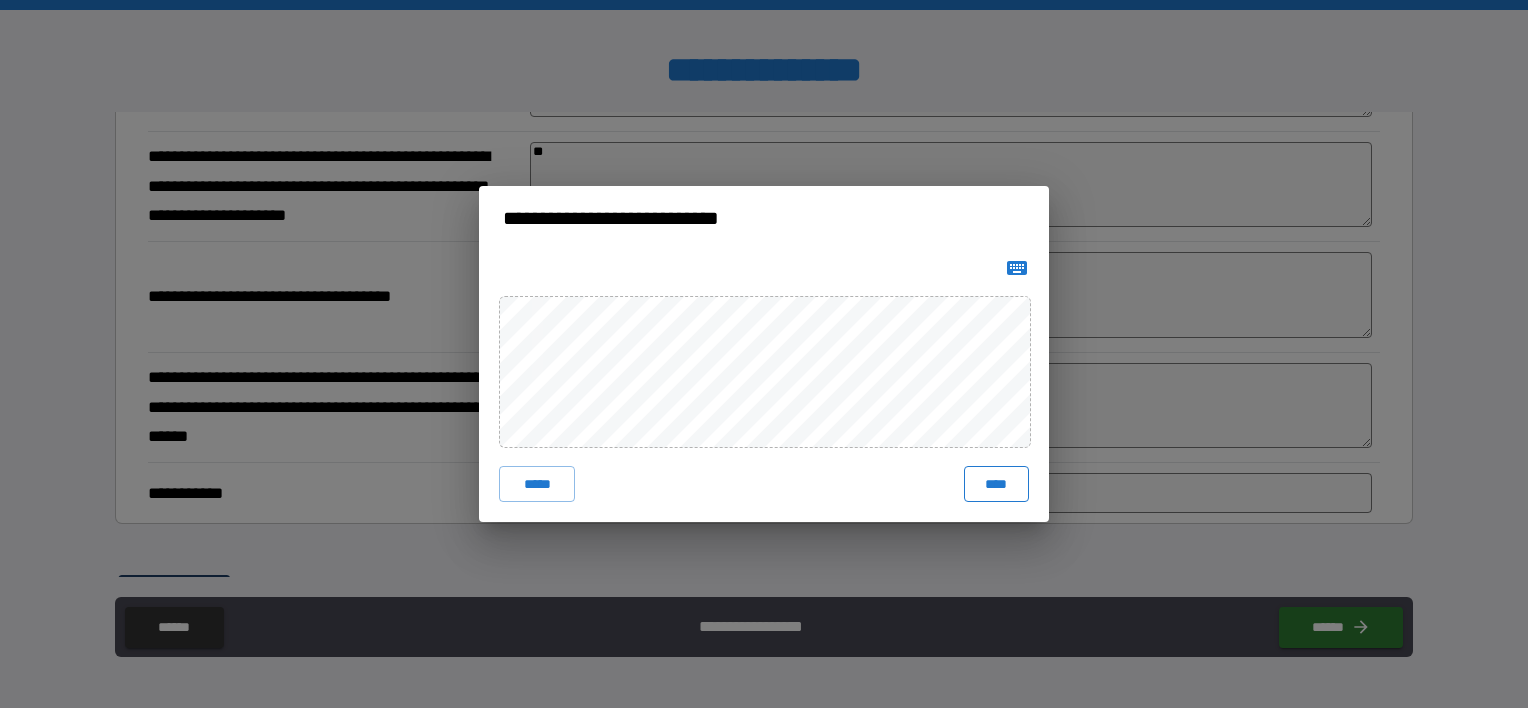 click on "****" at bounding box center (996, 484) 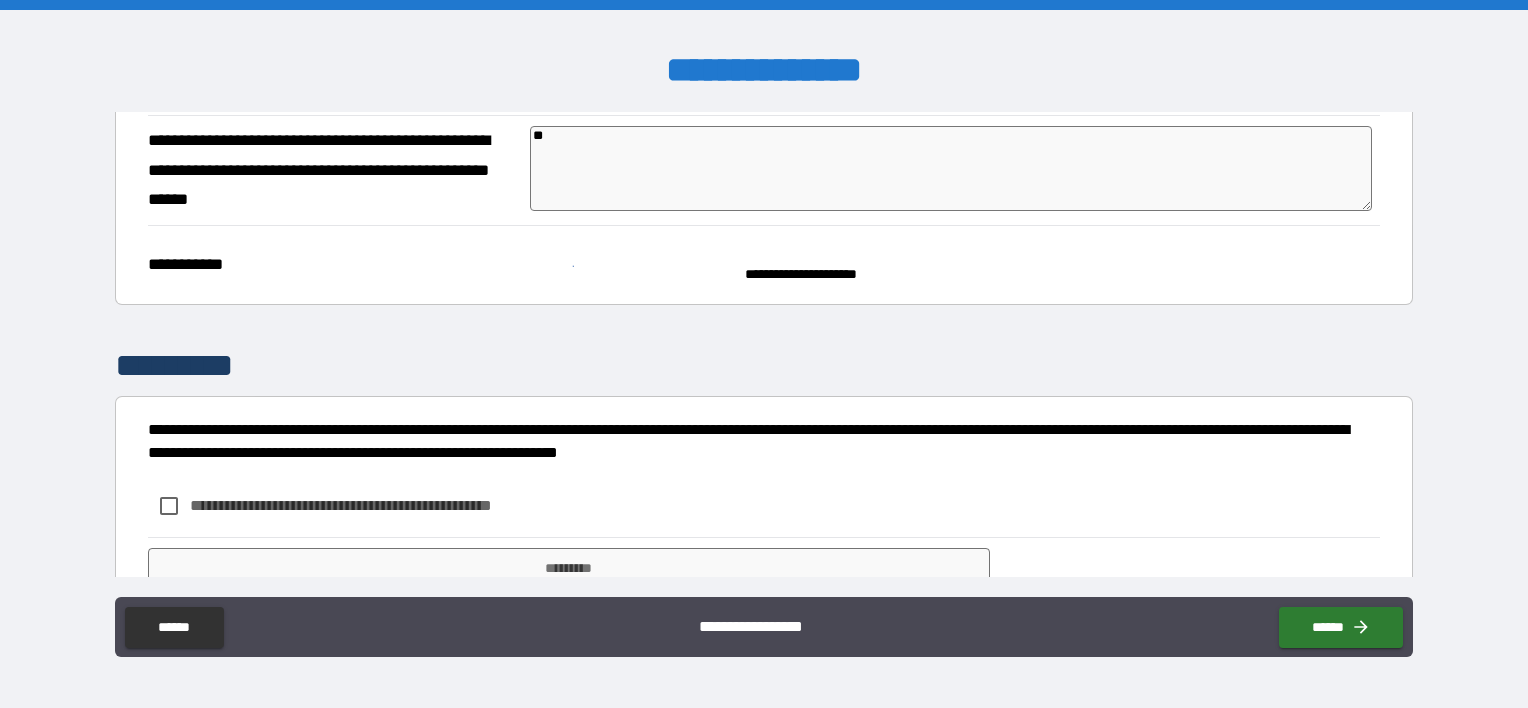 scroll, scrollTop: 4400, scrollLeft: 0, axis: vertical 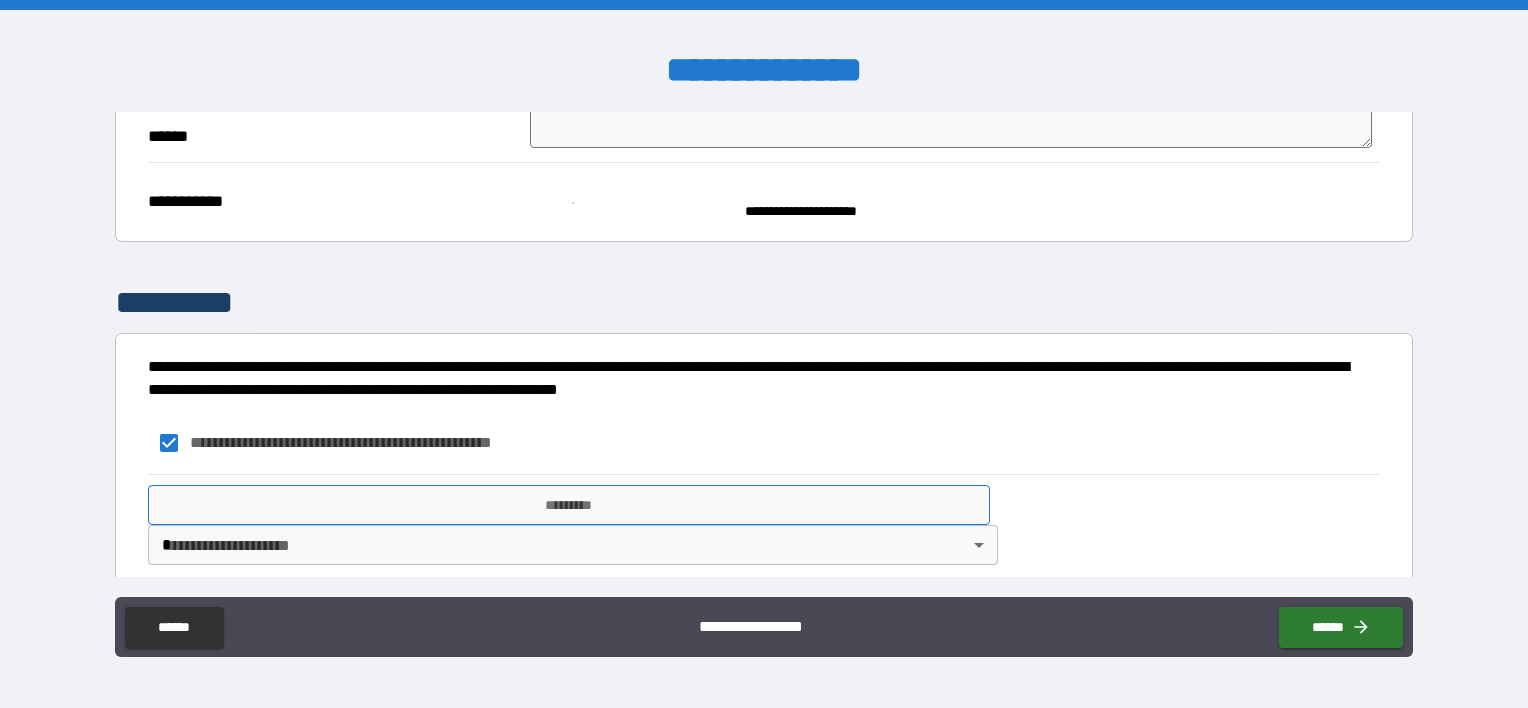 click on "*********" at bounding box center [569, 505] 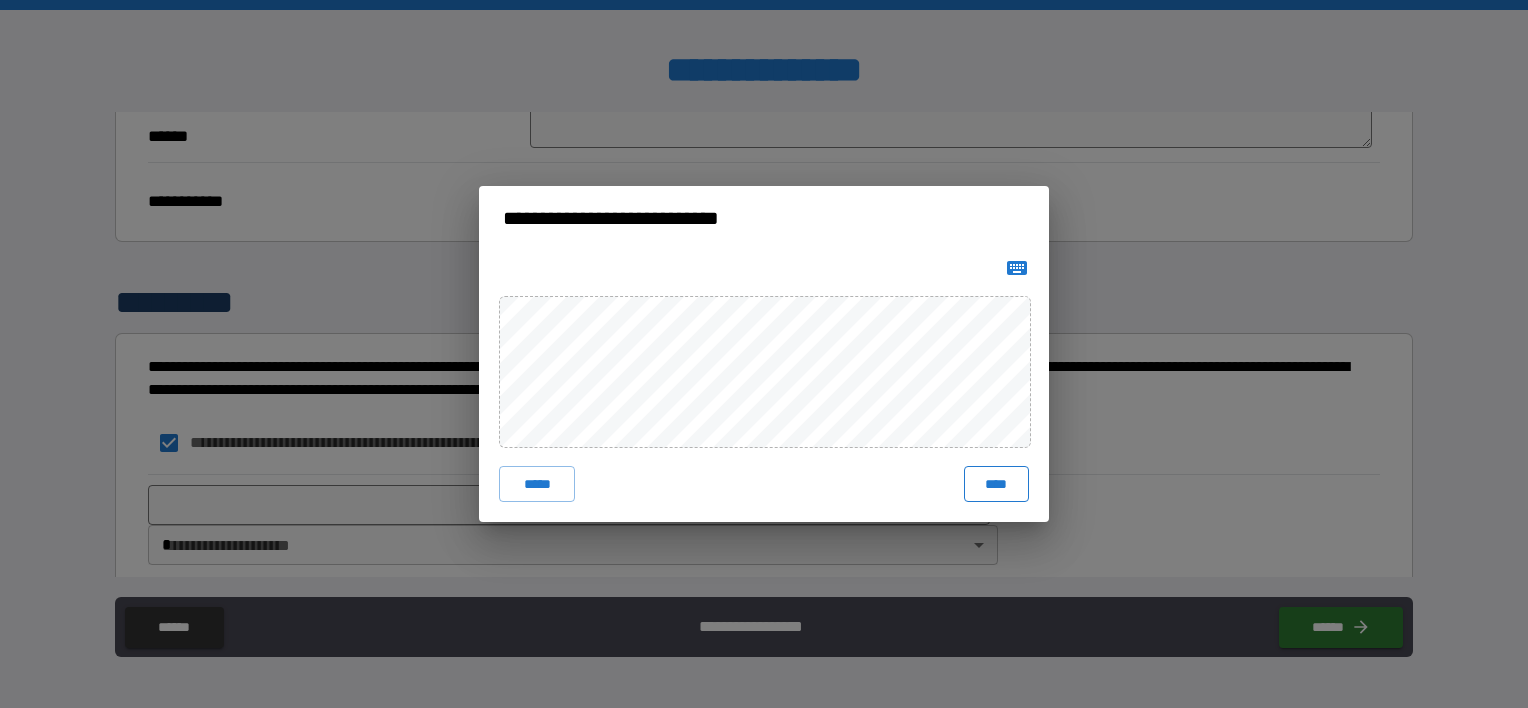 click on "****" at bounding box center [996, 484] 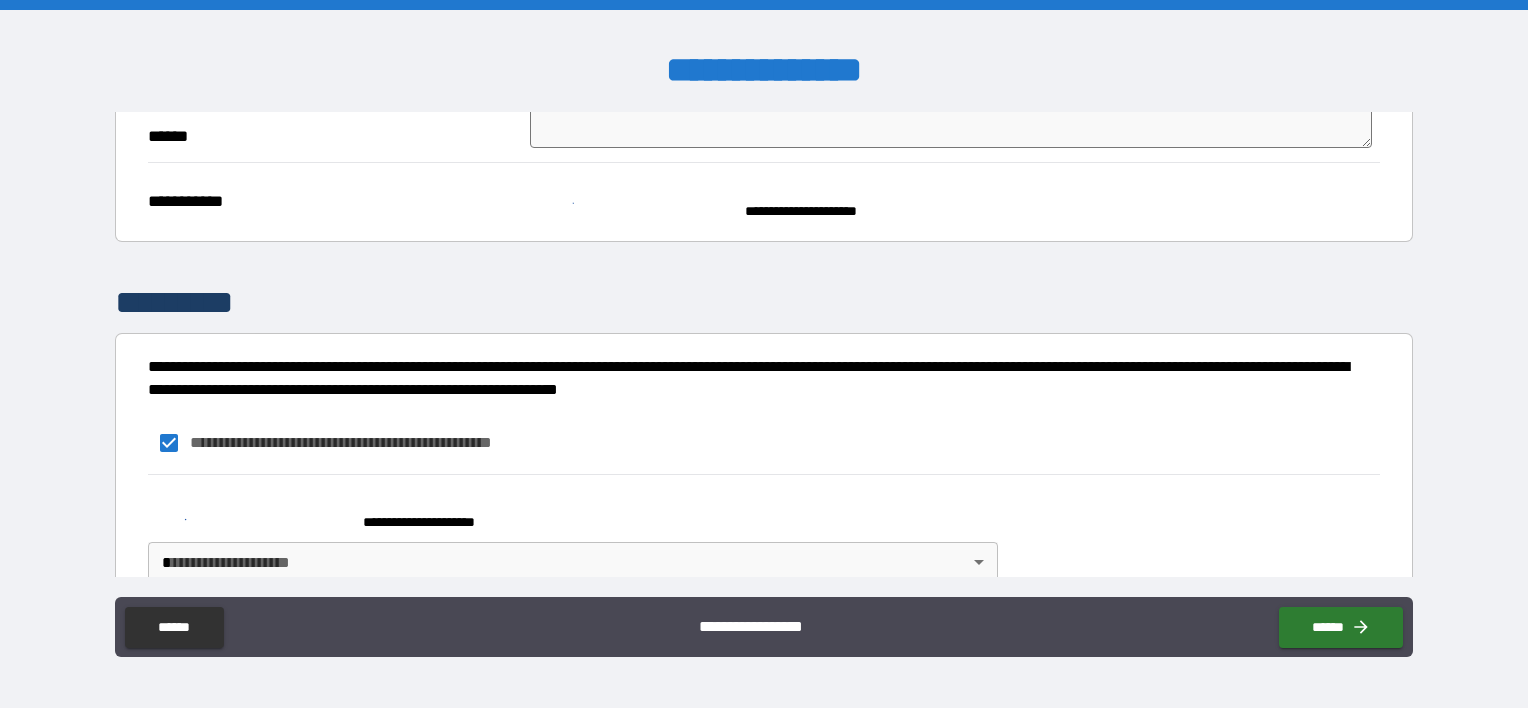 scroll, scrollTop: 4425, scrollLeft: 0, axis: vertical 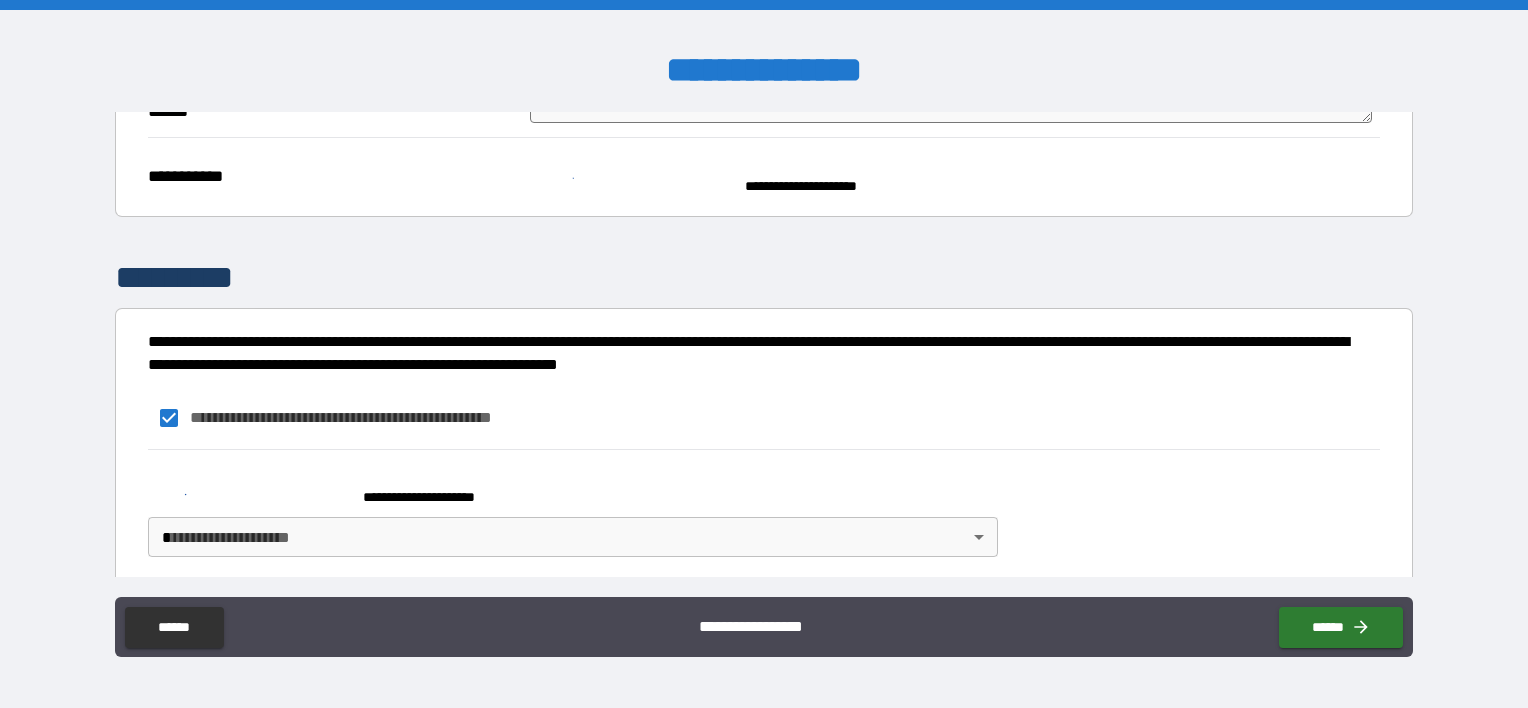 click on "**********" at bounding box center (764, 354) 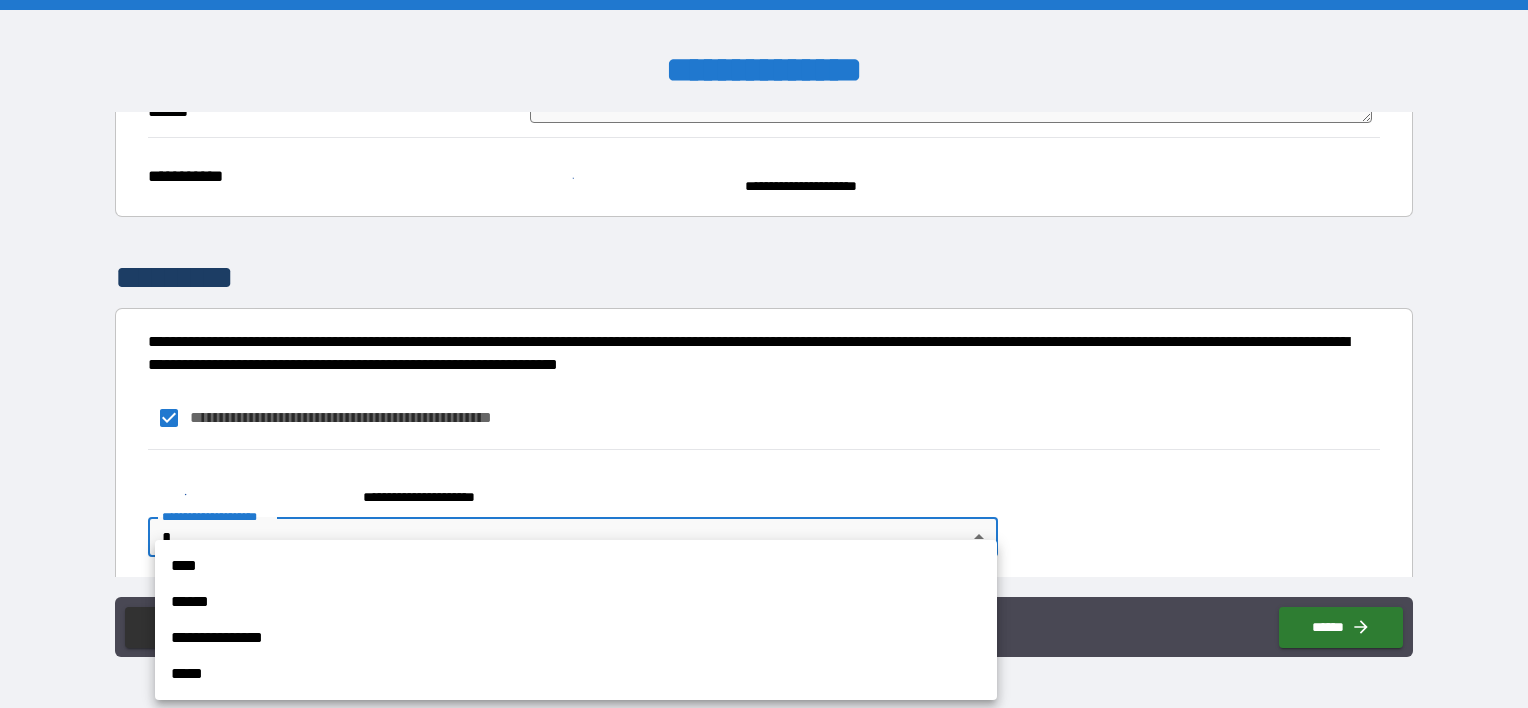 click on "****" at bounding box center (576, 566) 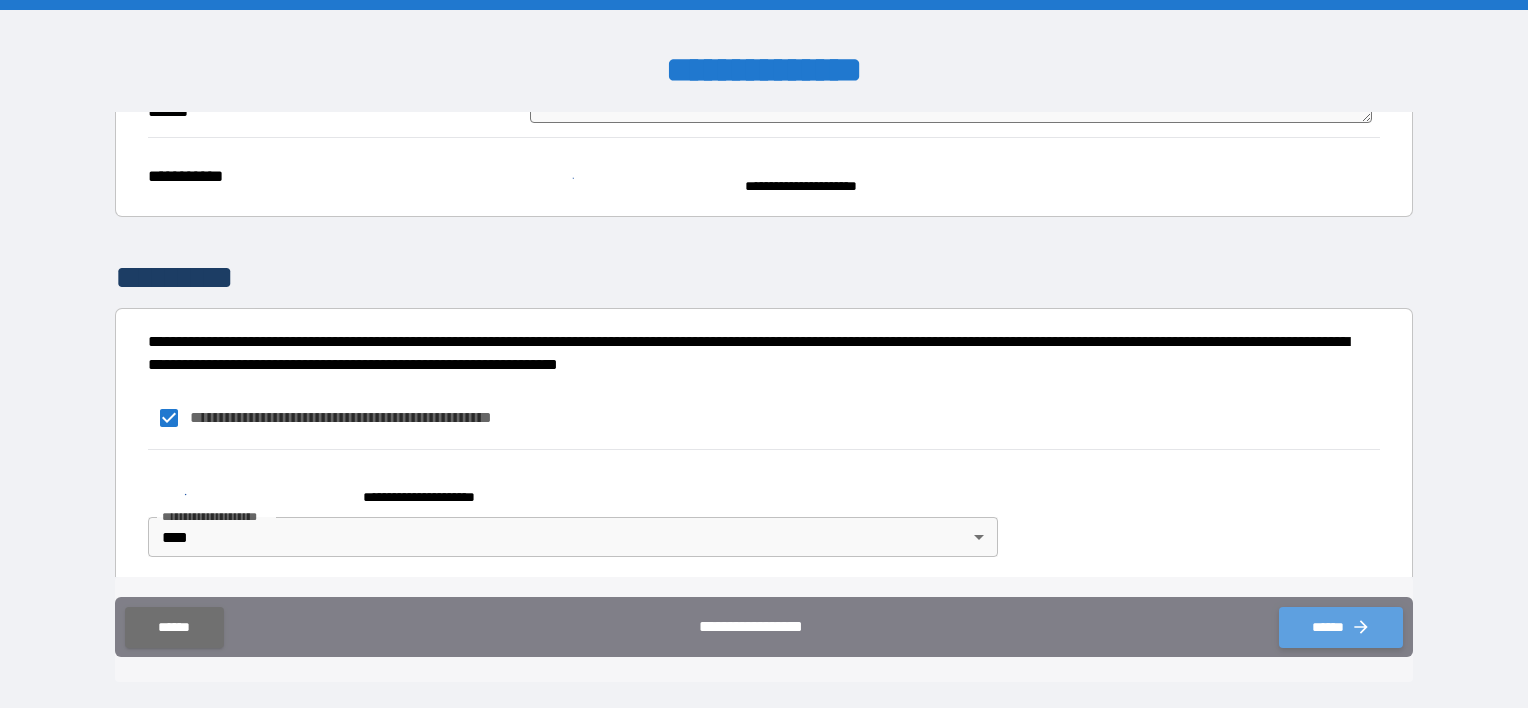 click on "******" at bounding box center [1341, 627] 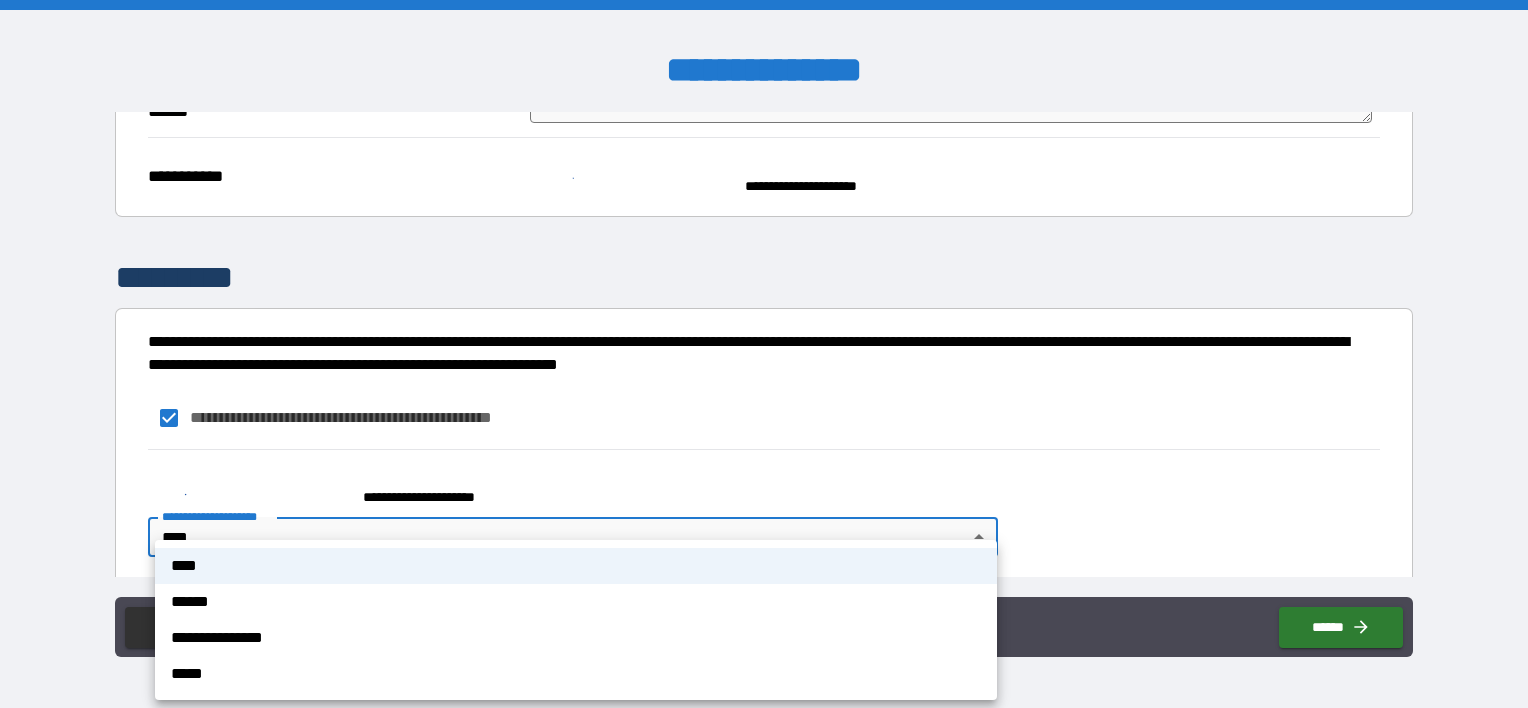 click on "**********" at bounding box center [764, 354] 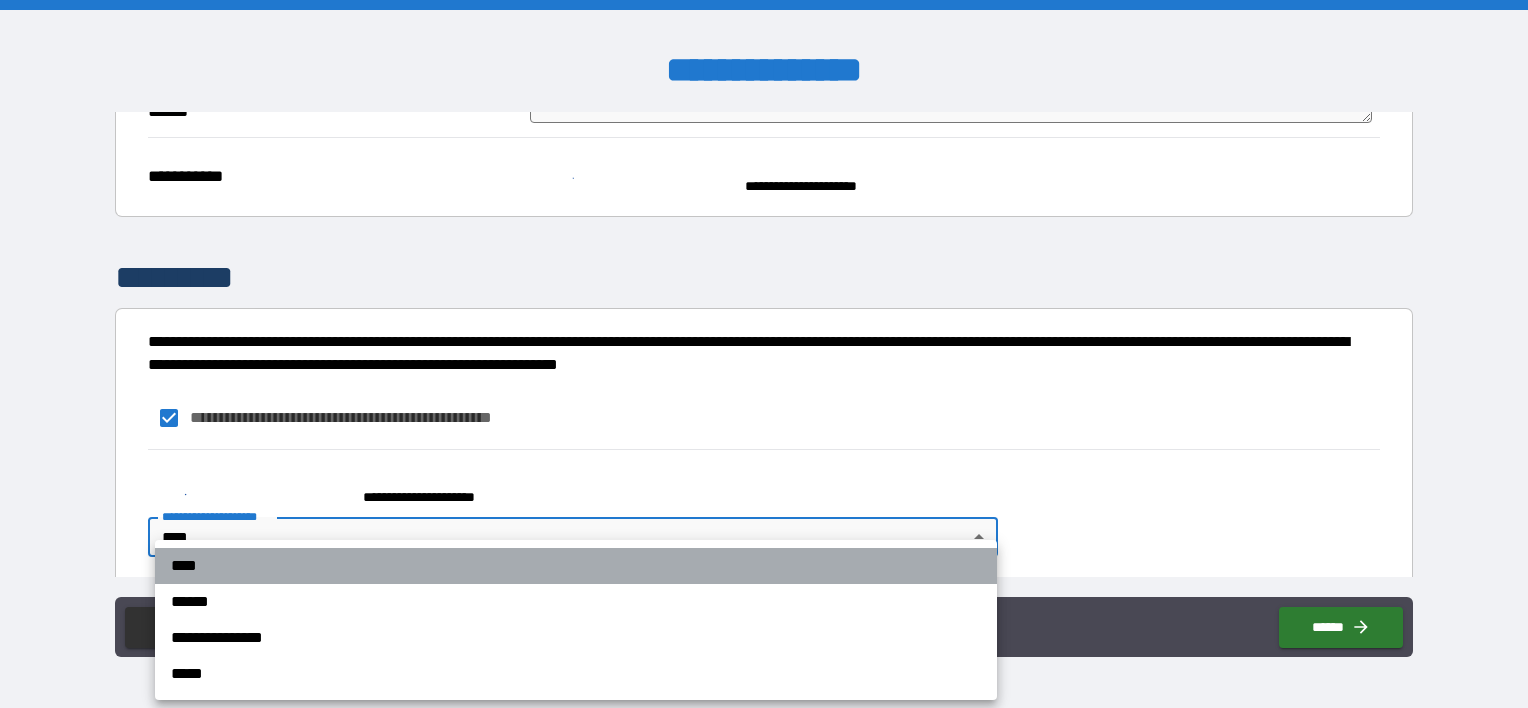 click on "****" at bounding box center [576, 566] 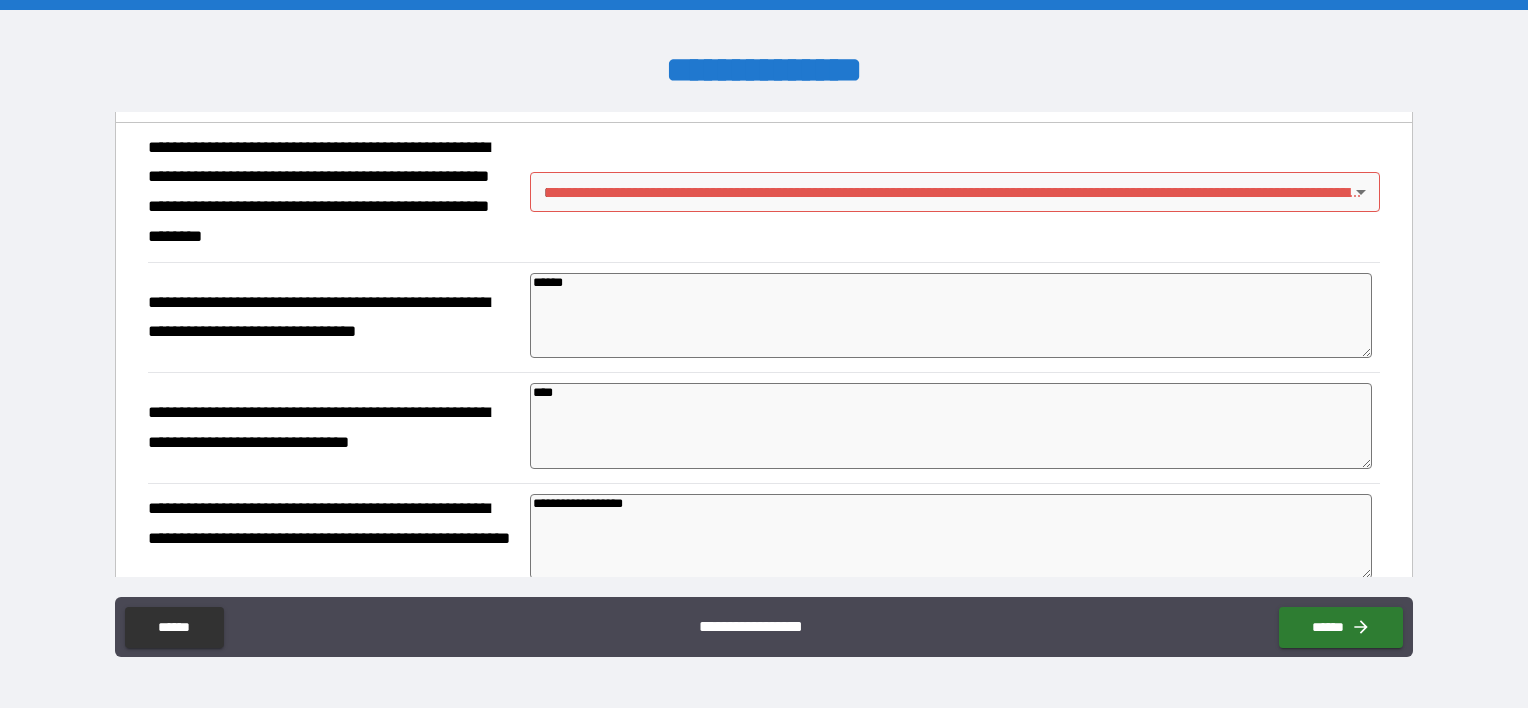 scroll, scrollTop: 525, scrollLeft: 0, axis: vertical 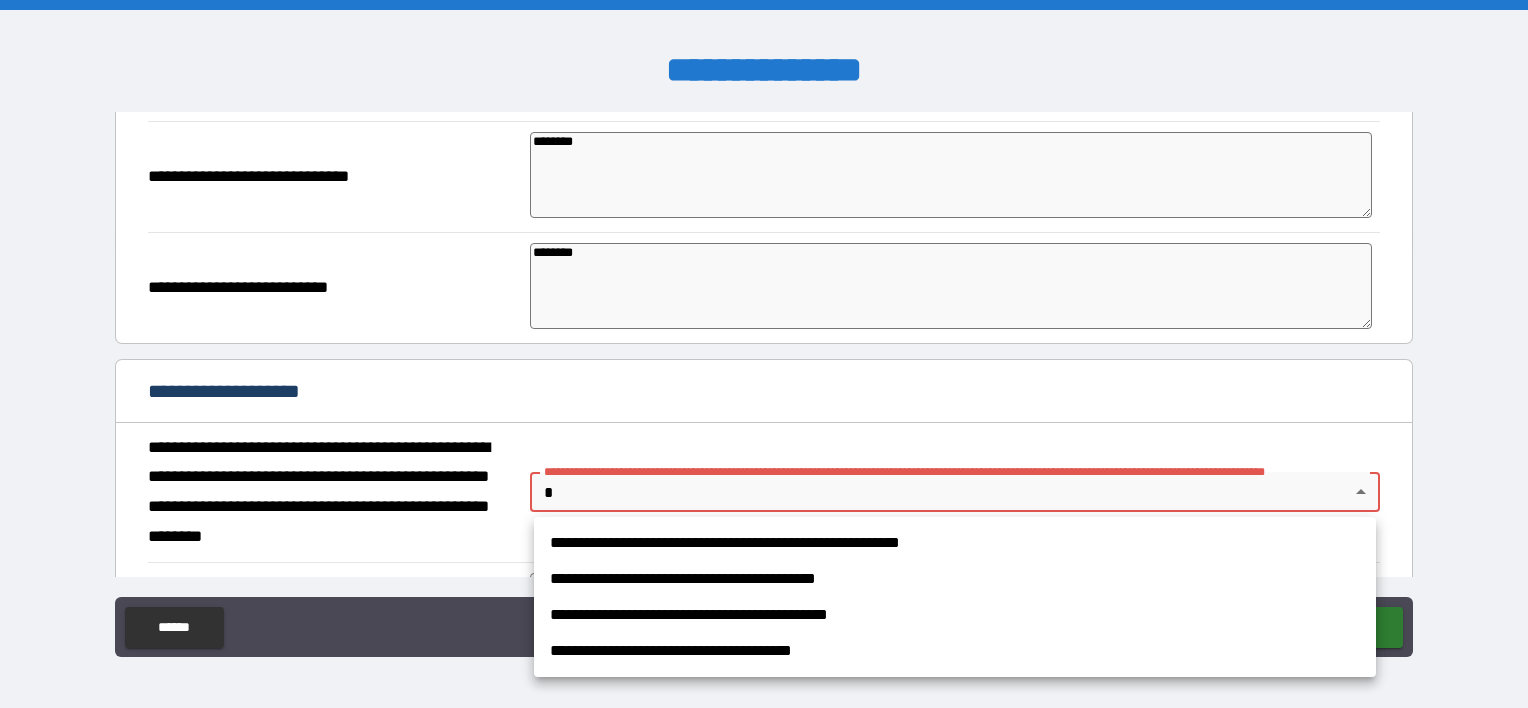 click on "**********" at bounding box center (764, 354) 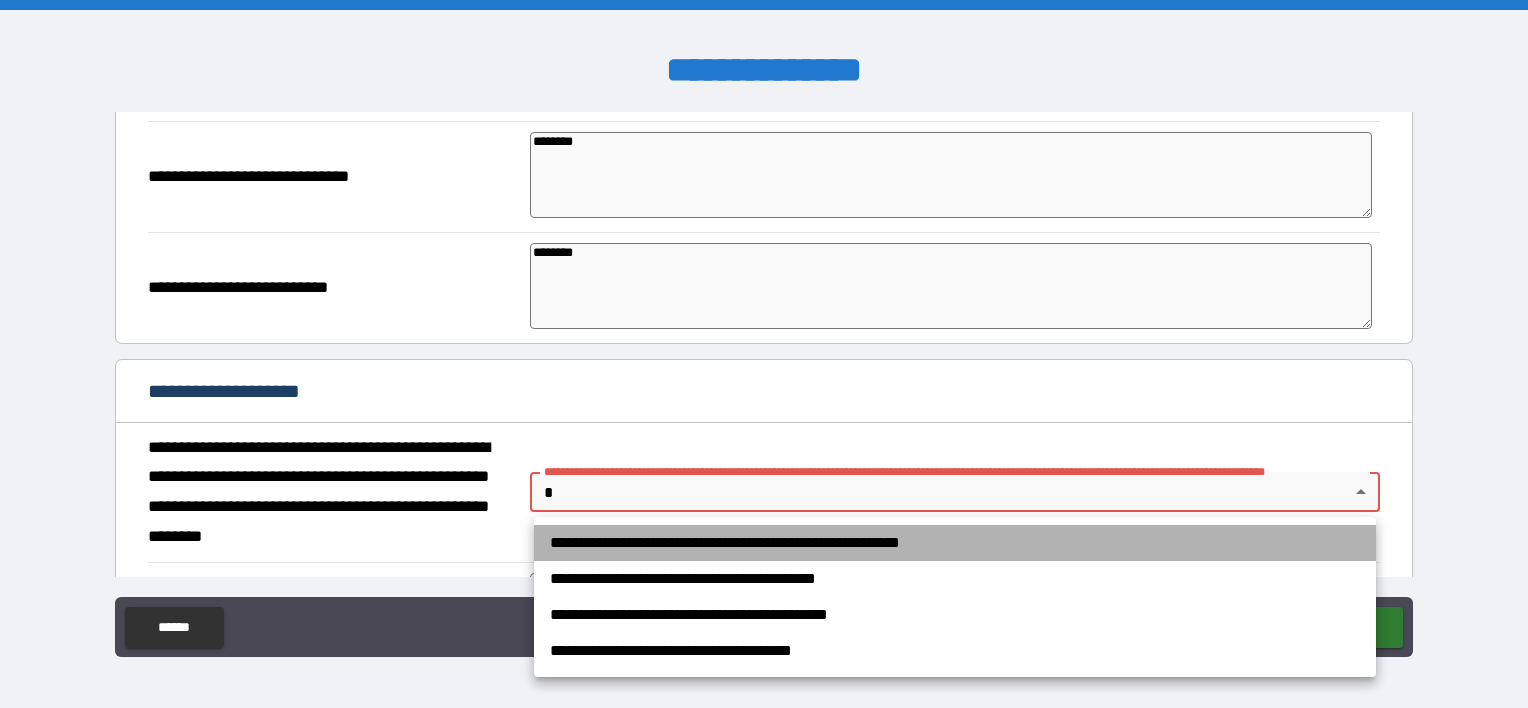 click on "**********" at bounding box center (955, 543) 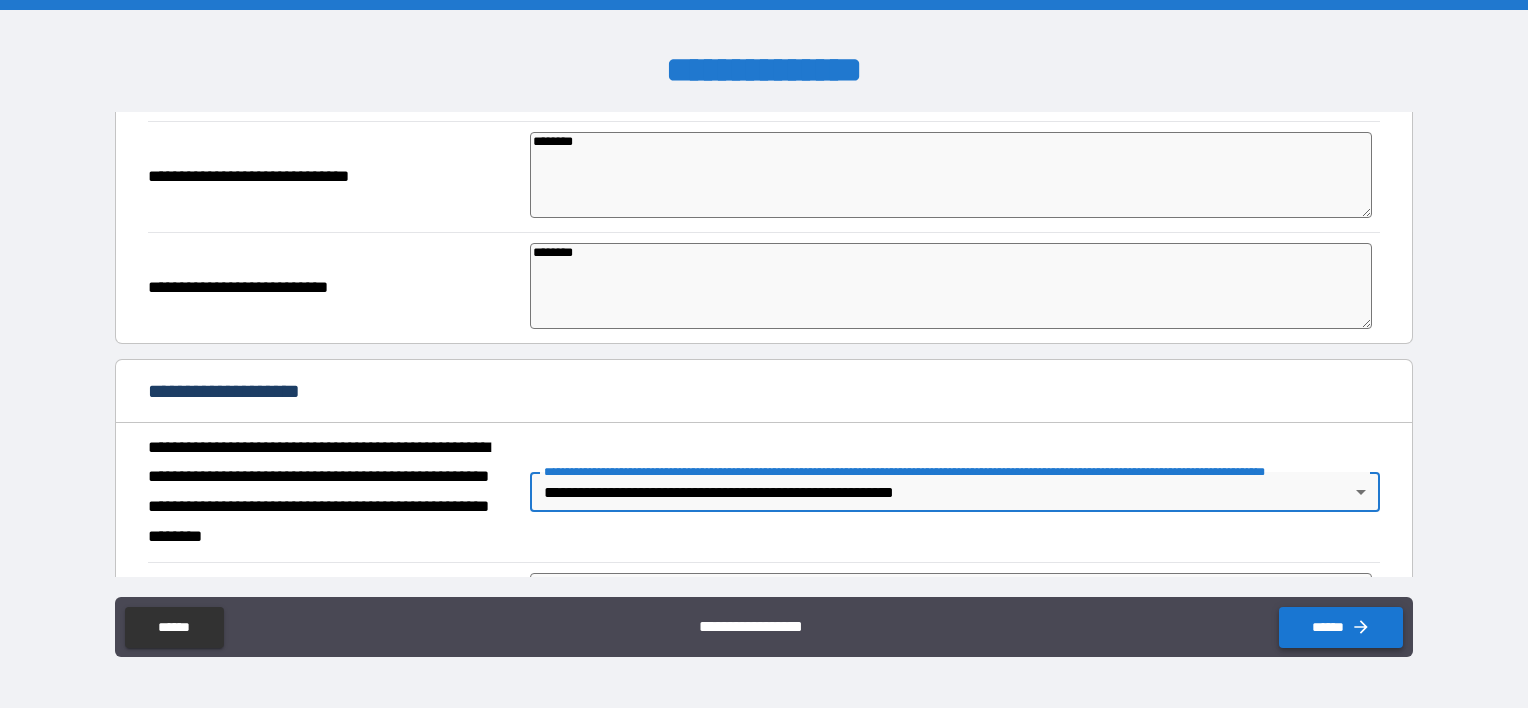 click on "******" at bounding box center (1341, 627) 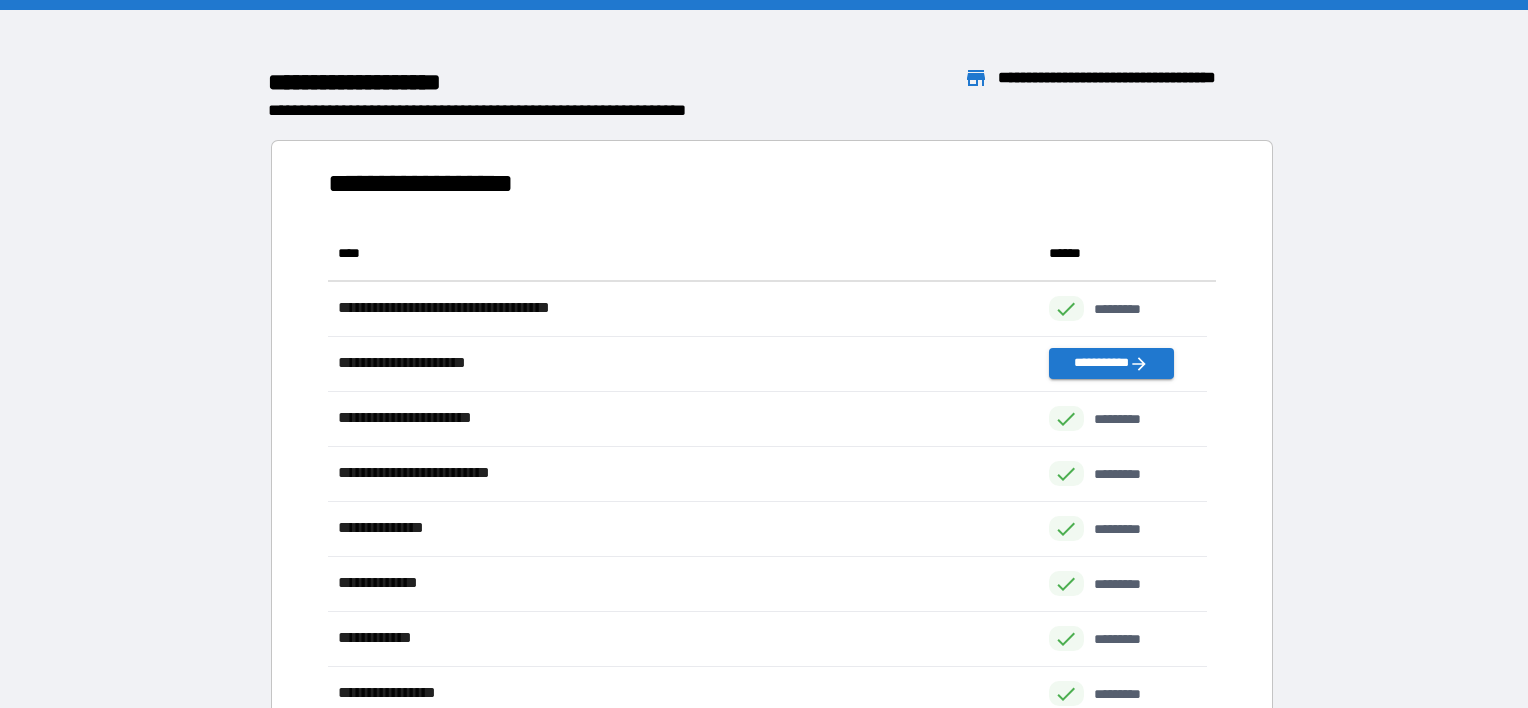 scroll, scrollTop: 16, scrollLeft: 16, axis: both 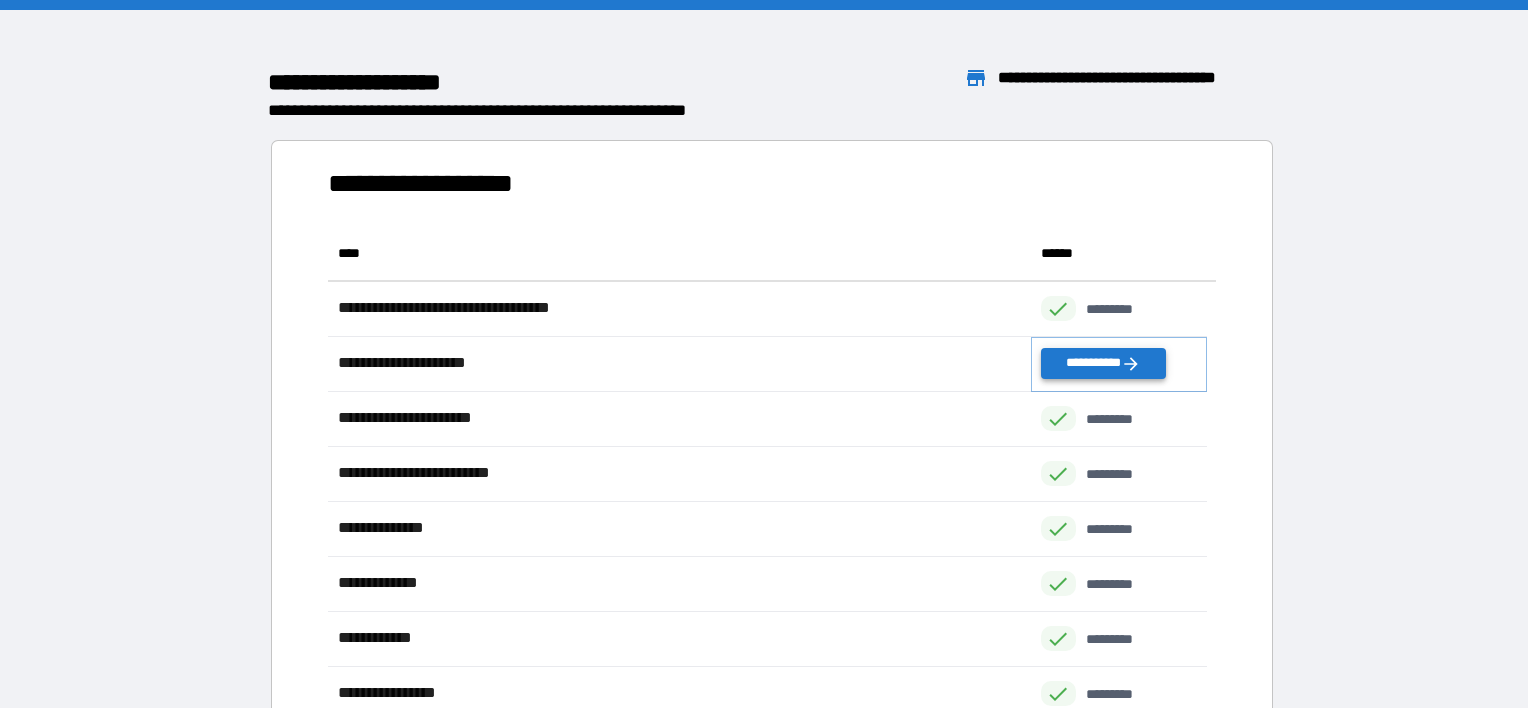 click on "**********" at bounding box center [1103, 363] 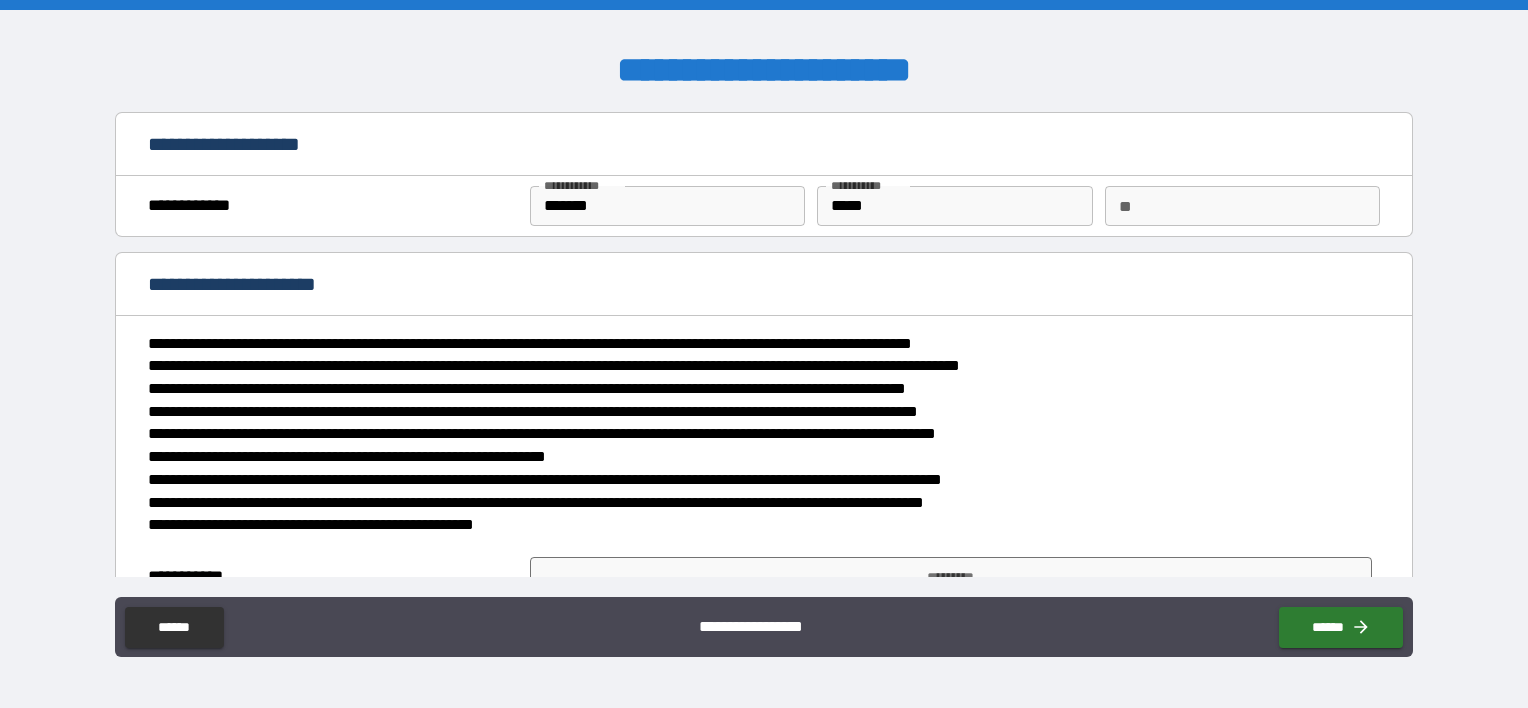 click on "**" at bounding box center (1242, 206) 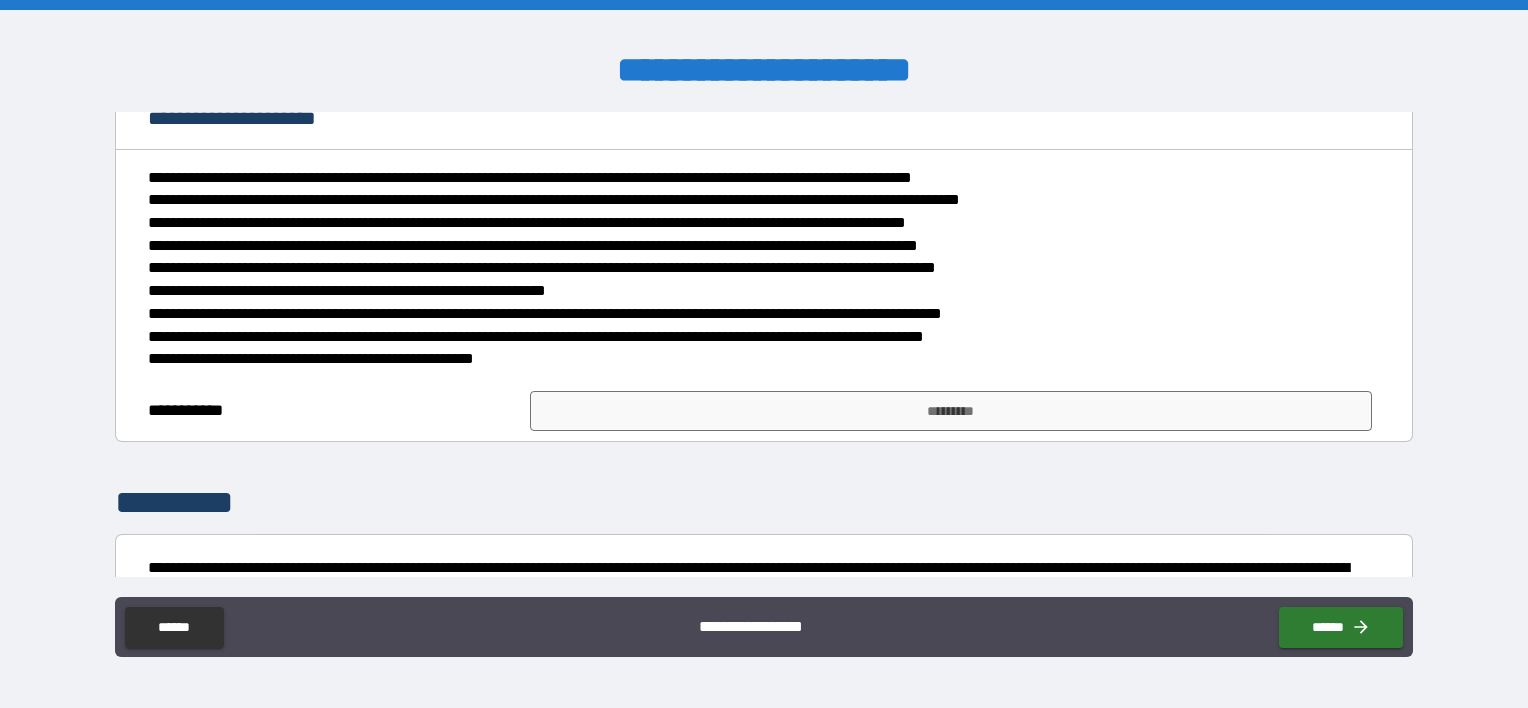 scroll, scrollTop: 200, scrollLeft: 0, axis: vertical 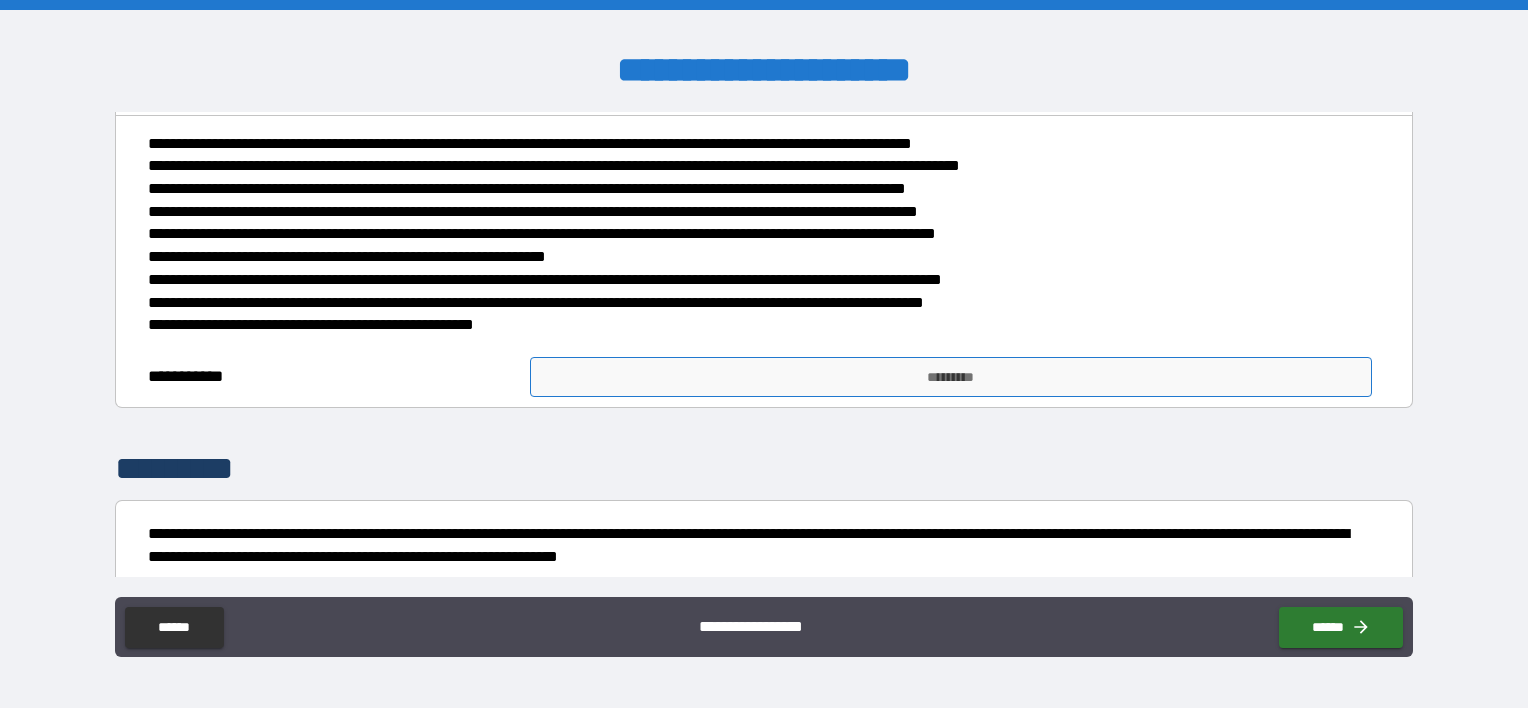 click on "*********" at bounding box center (951, 377) 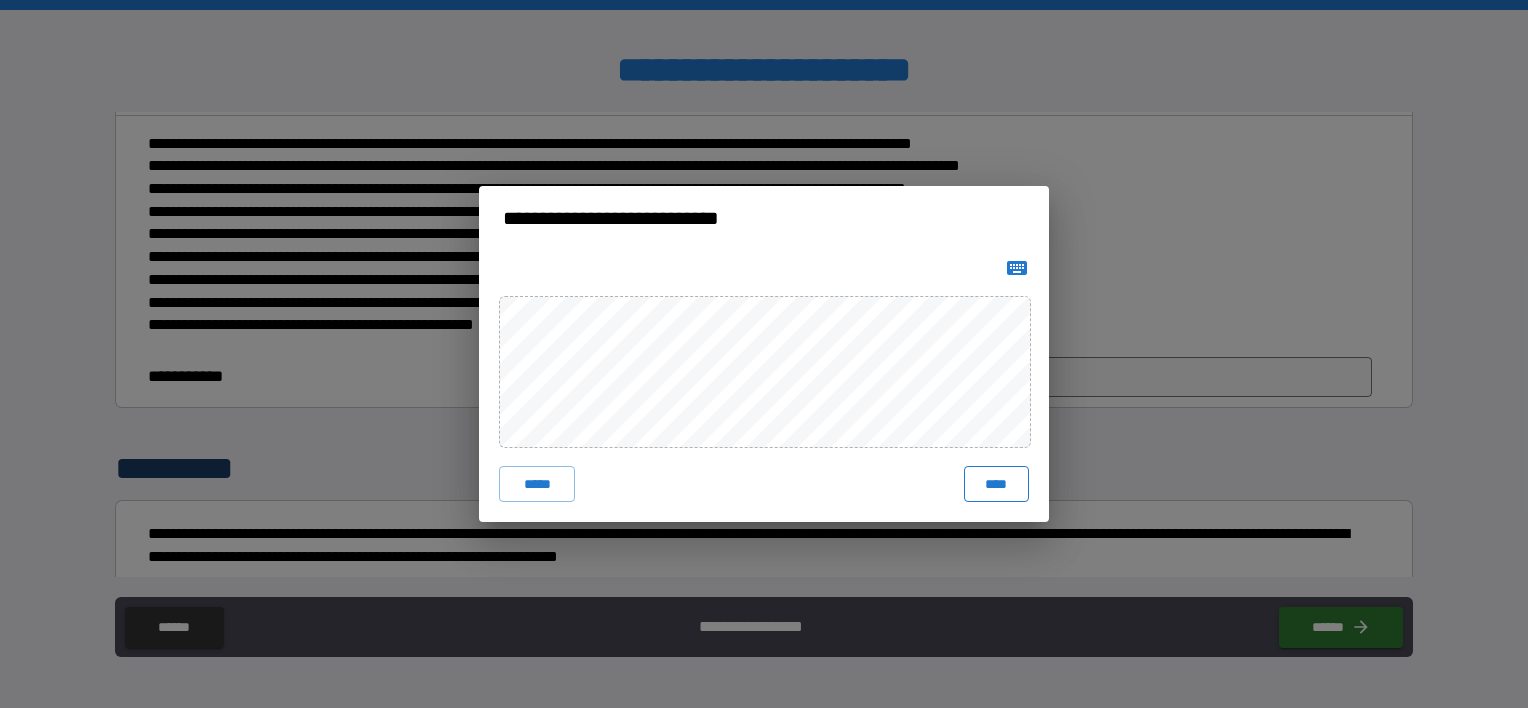 click on "****" at bounding box center [996, 484] 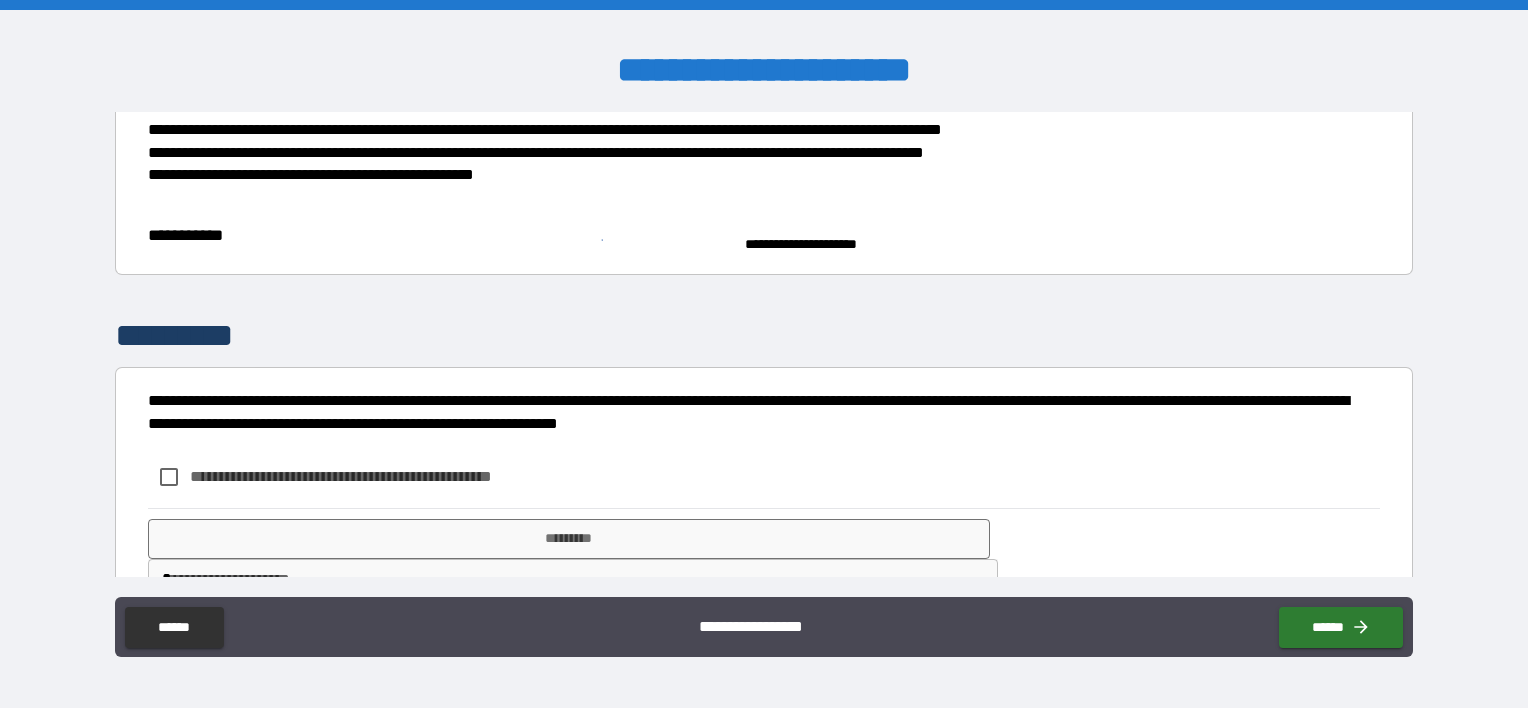 scroll, scrollTop: 400, scrollLeft: 0, axis: vertical 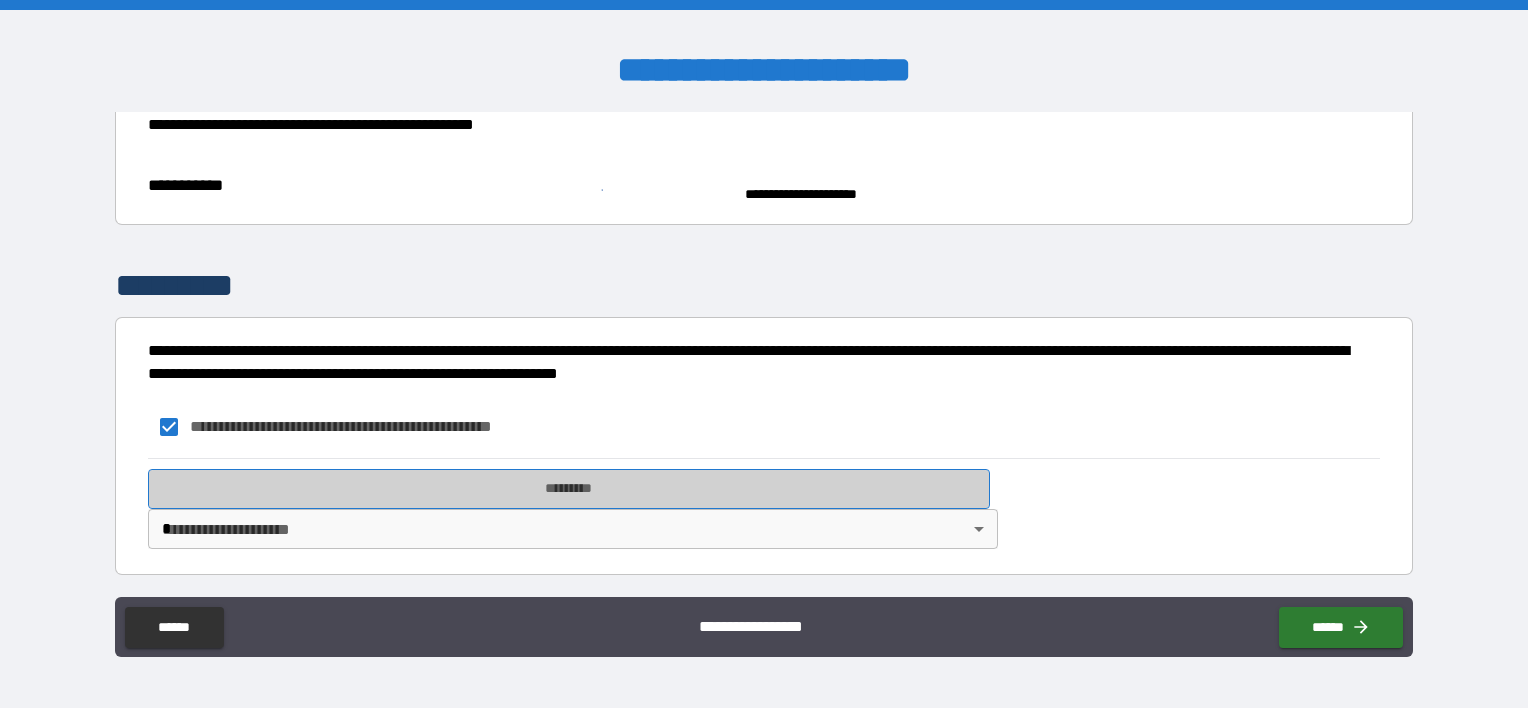 click on "*********" at bounding box center (569, 489) 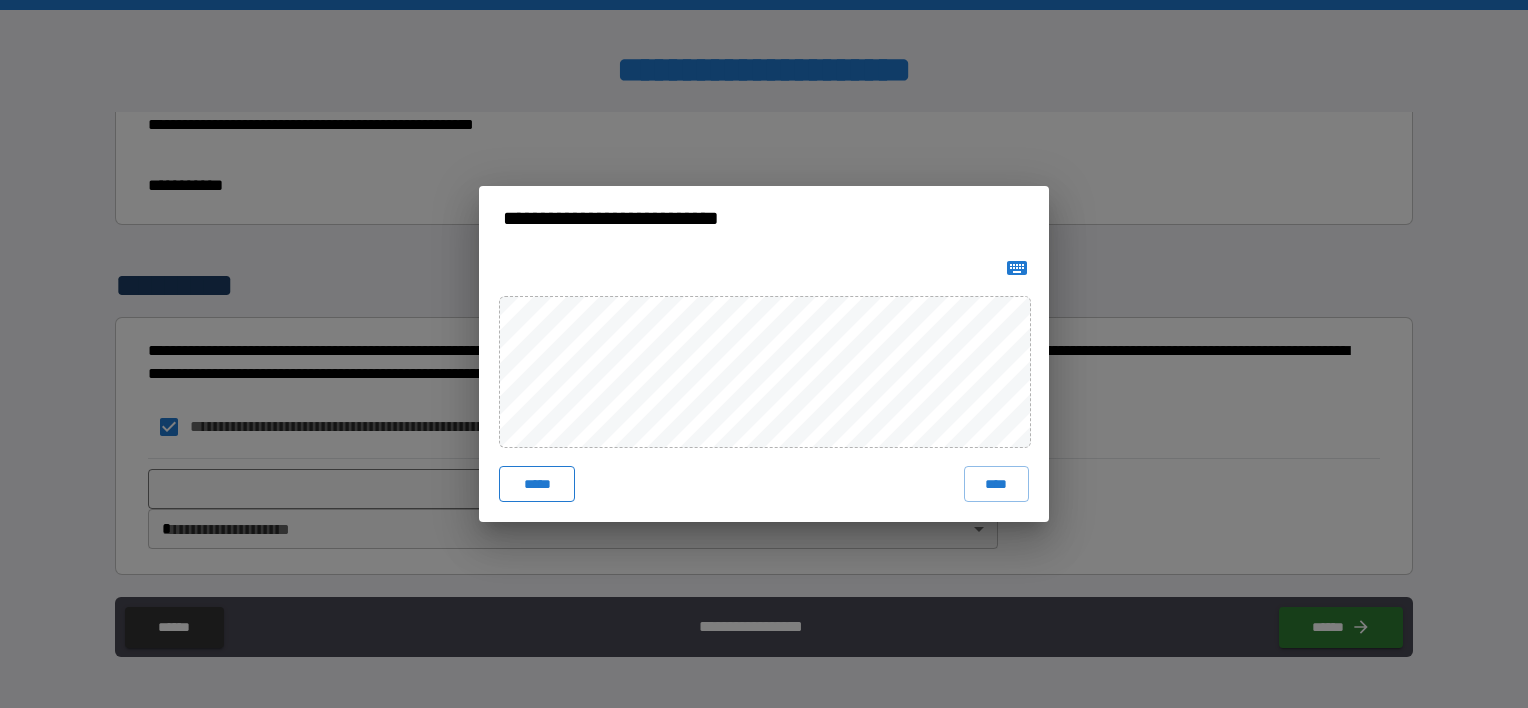 click on "*****" at bounding box center [537, 484] 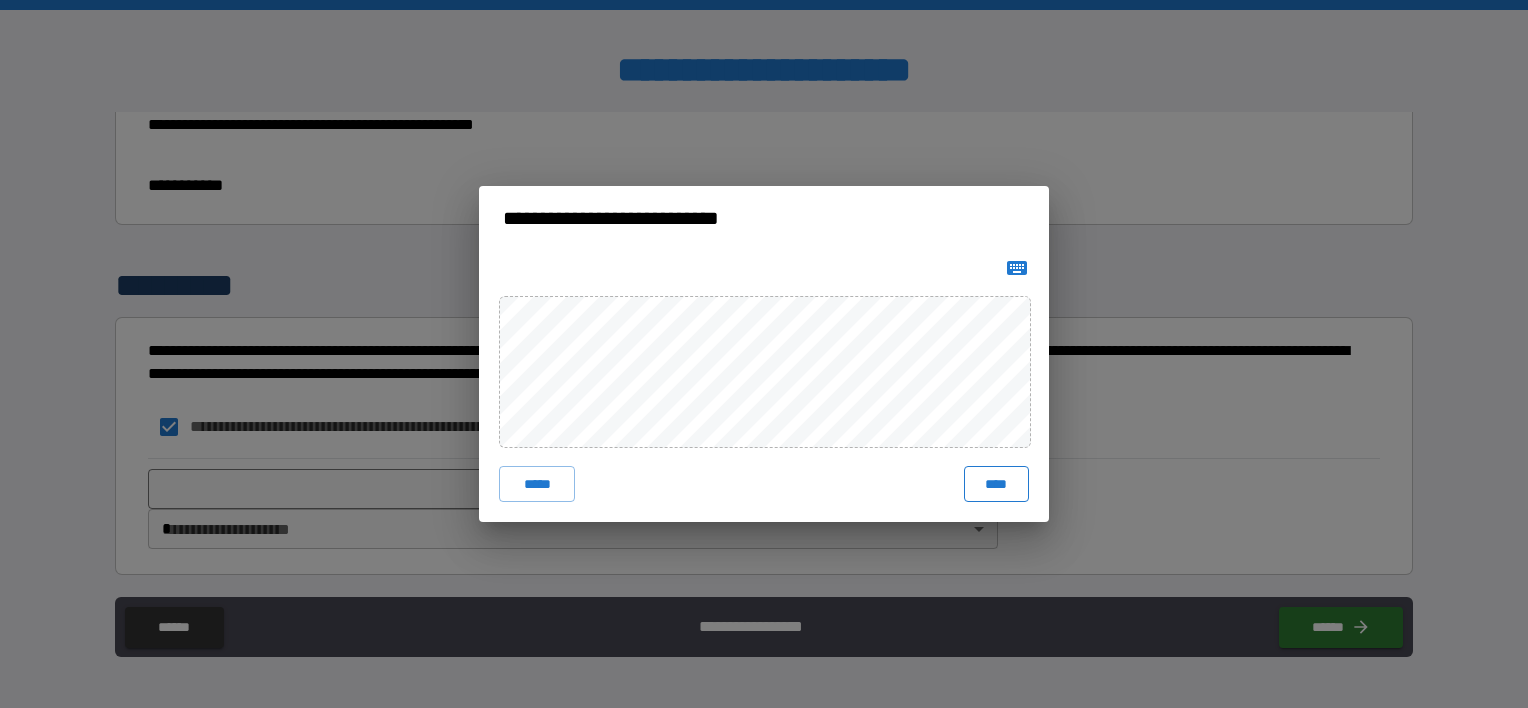 click on "****" at bounding box center [996, 484] 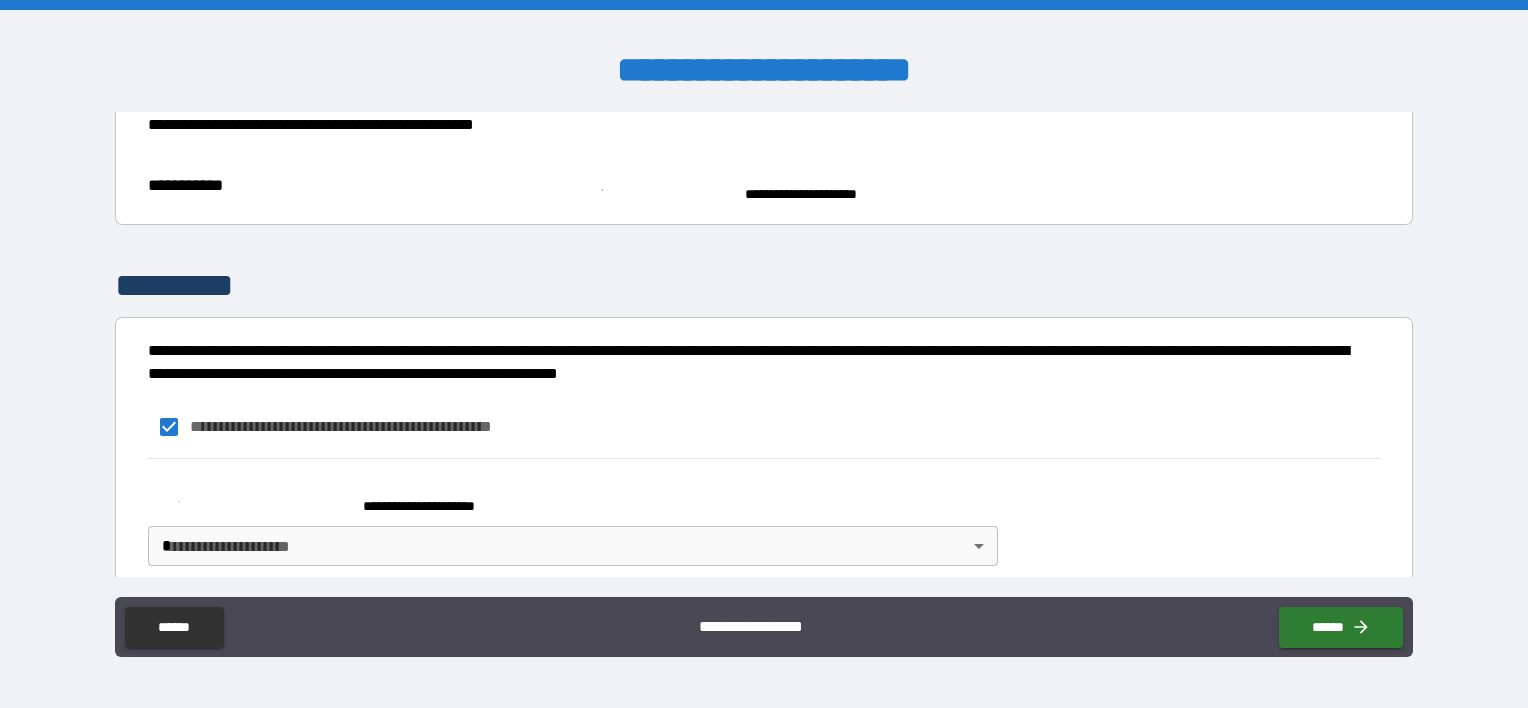 scroll, scrollTop: 417, scrollLeft: 0, axis: vertical 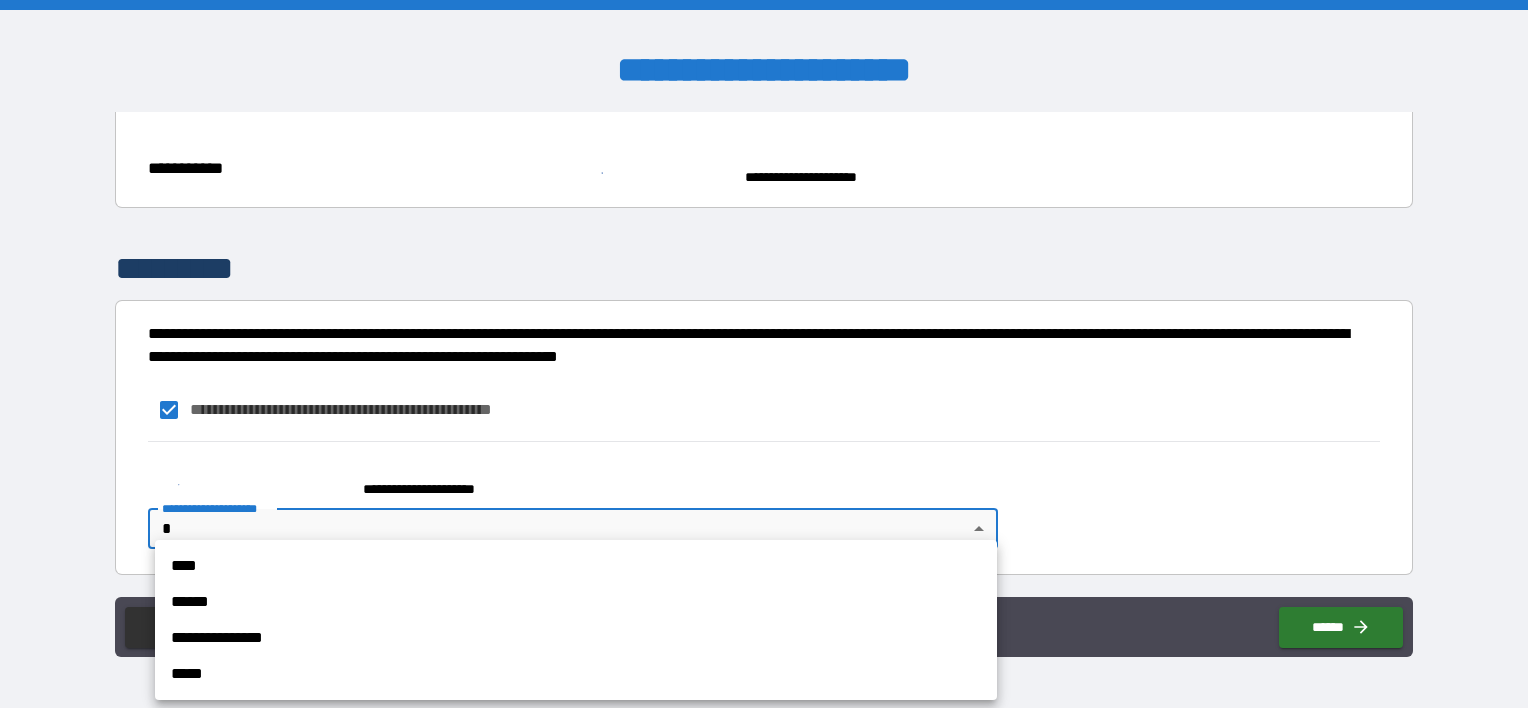 click on "**********" at bounding box center (764, 354) 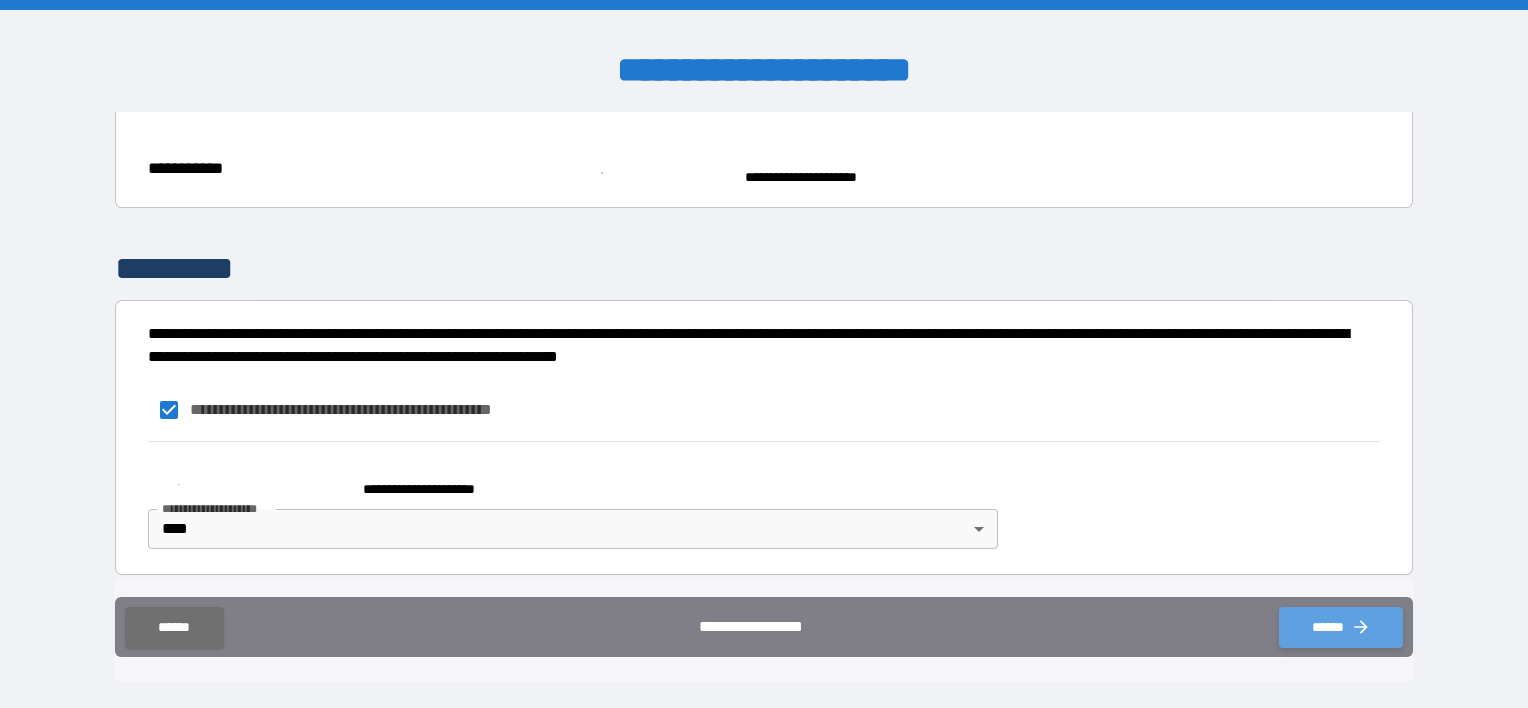 click on "******" at bounding box center [1341, 627] 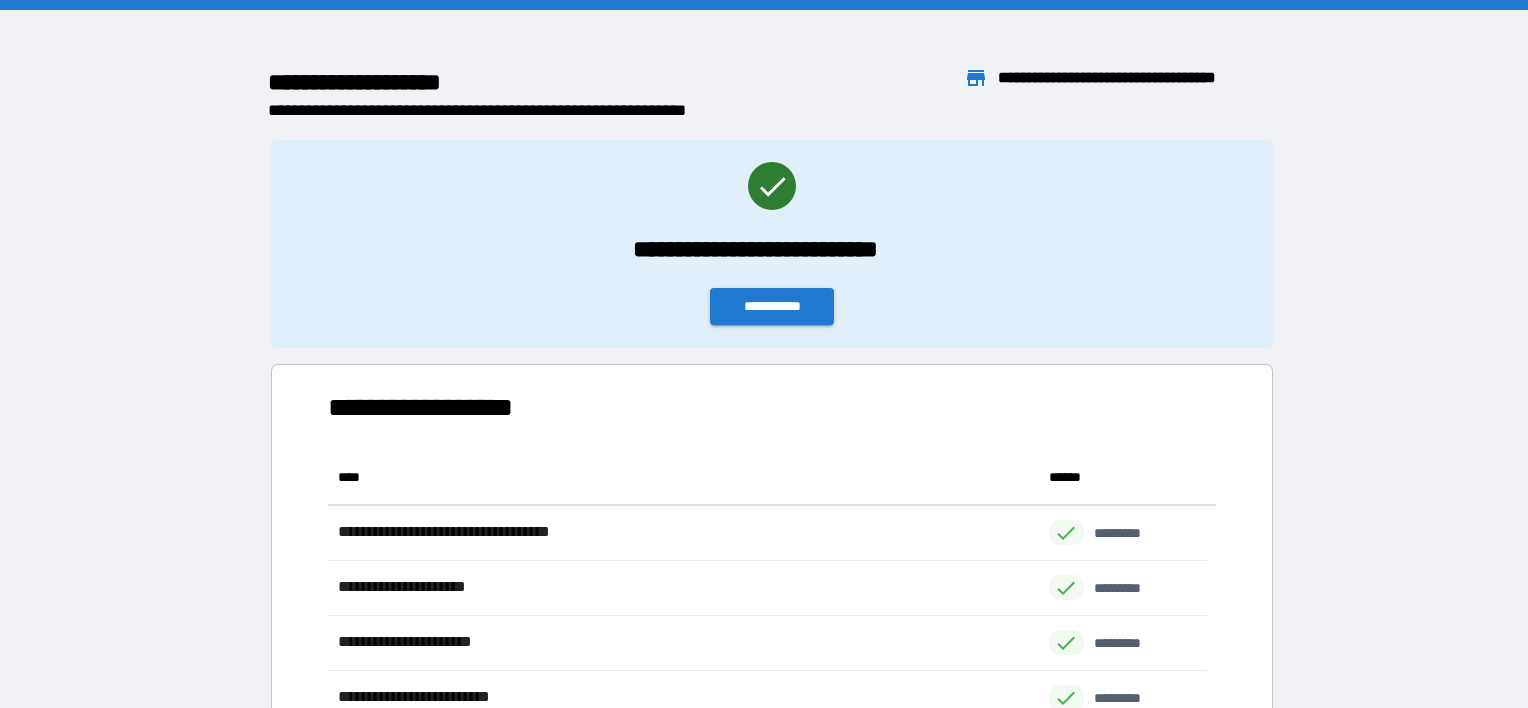 scroll, scrollTop: 536, scrollLeft: 863, axis: both 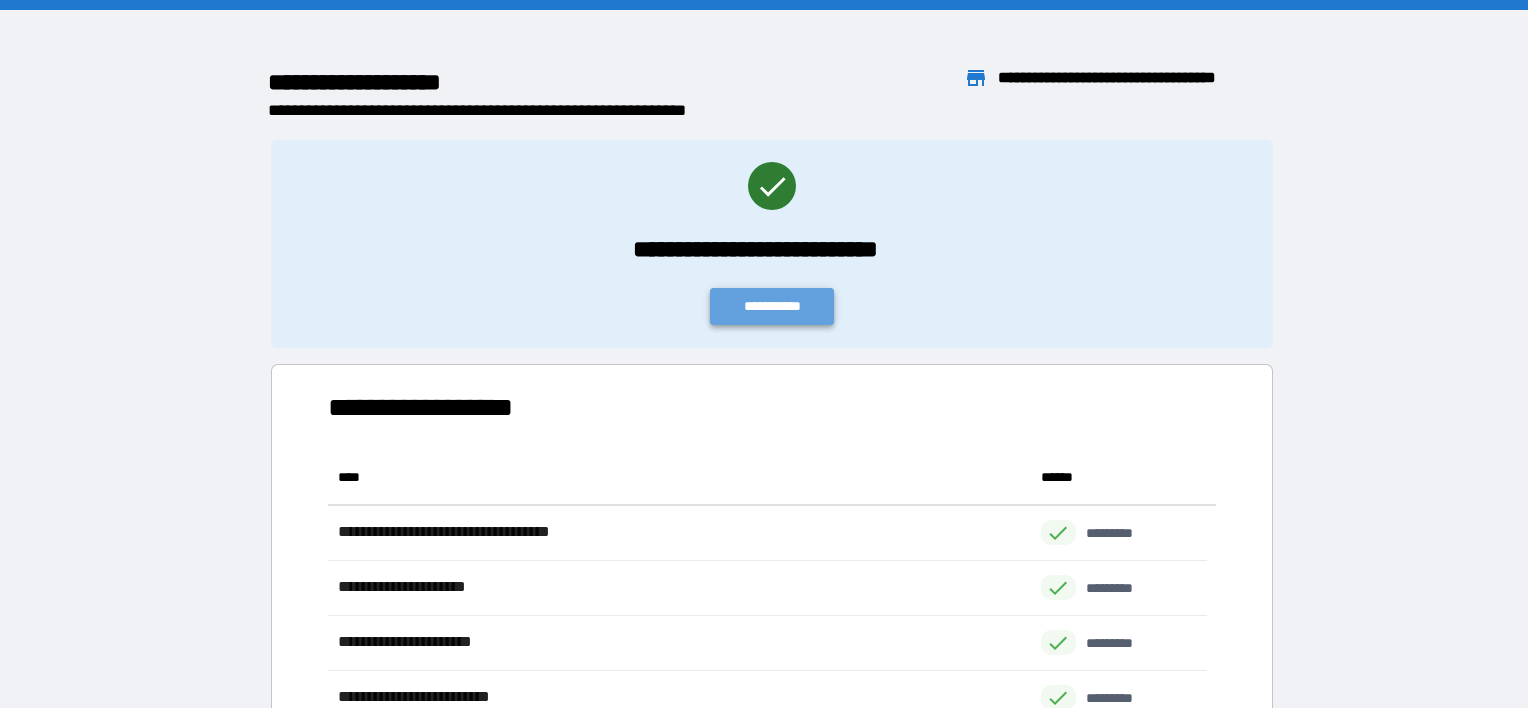 click on "**********" at bounding box center (772, 306) 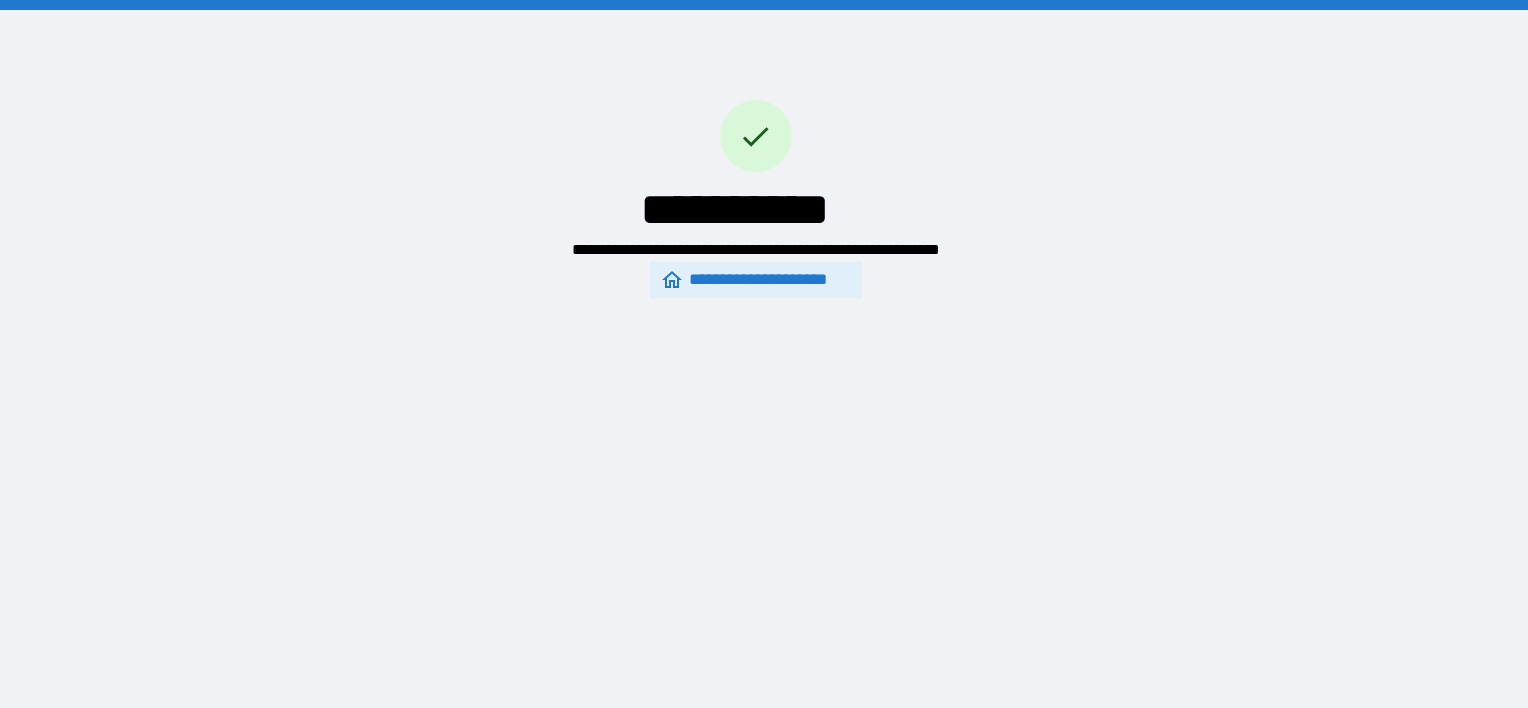 click on "**********" at bounding box center [755, 280] 